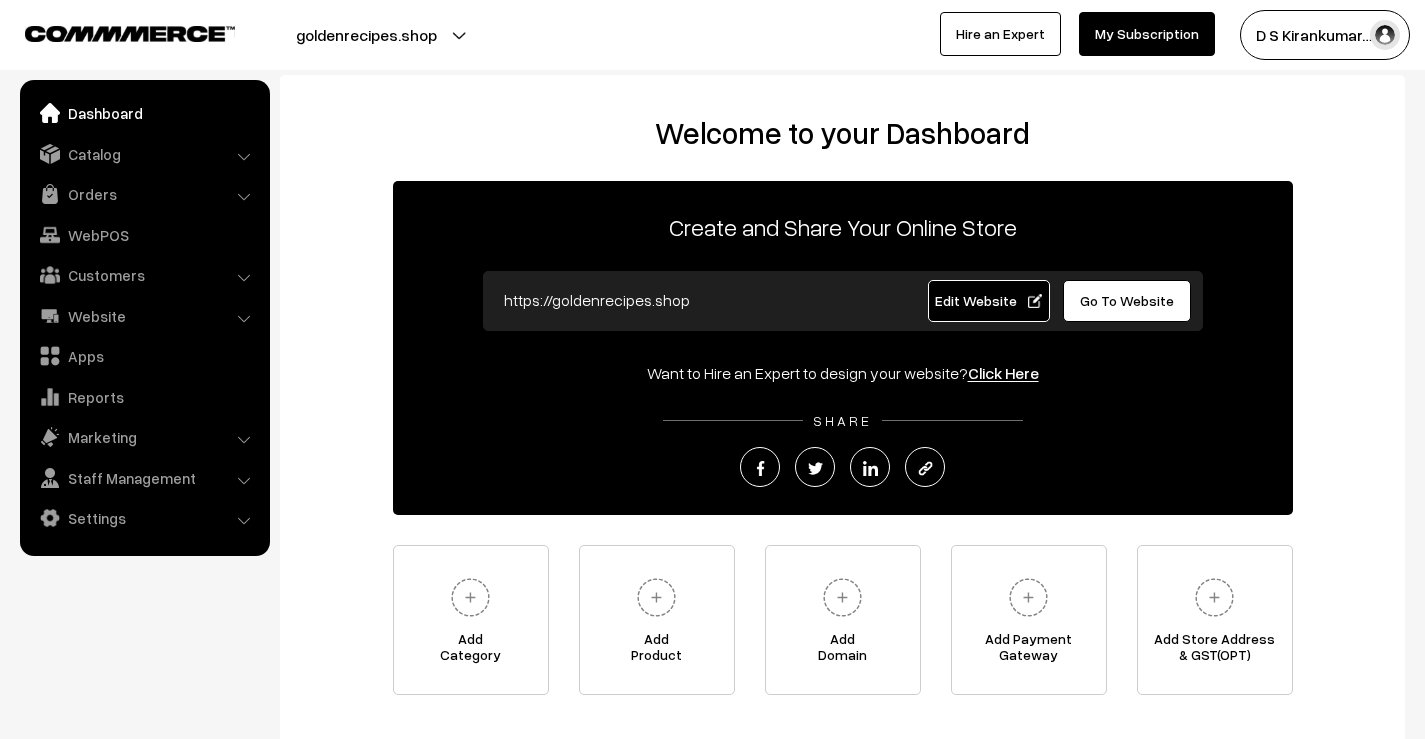 scroll, scrollTop: 0, scrollLeft: 0, axis: both 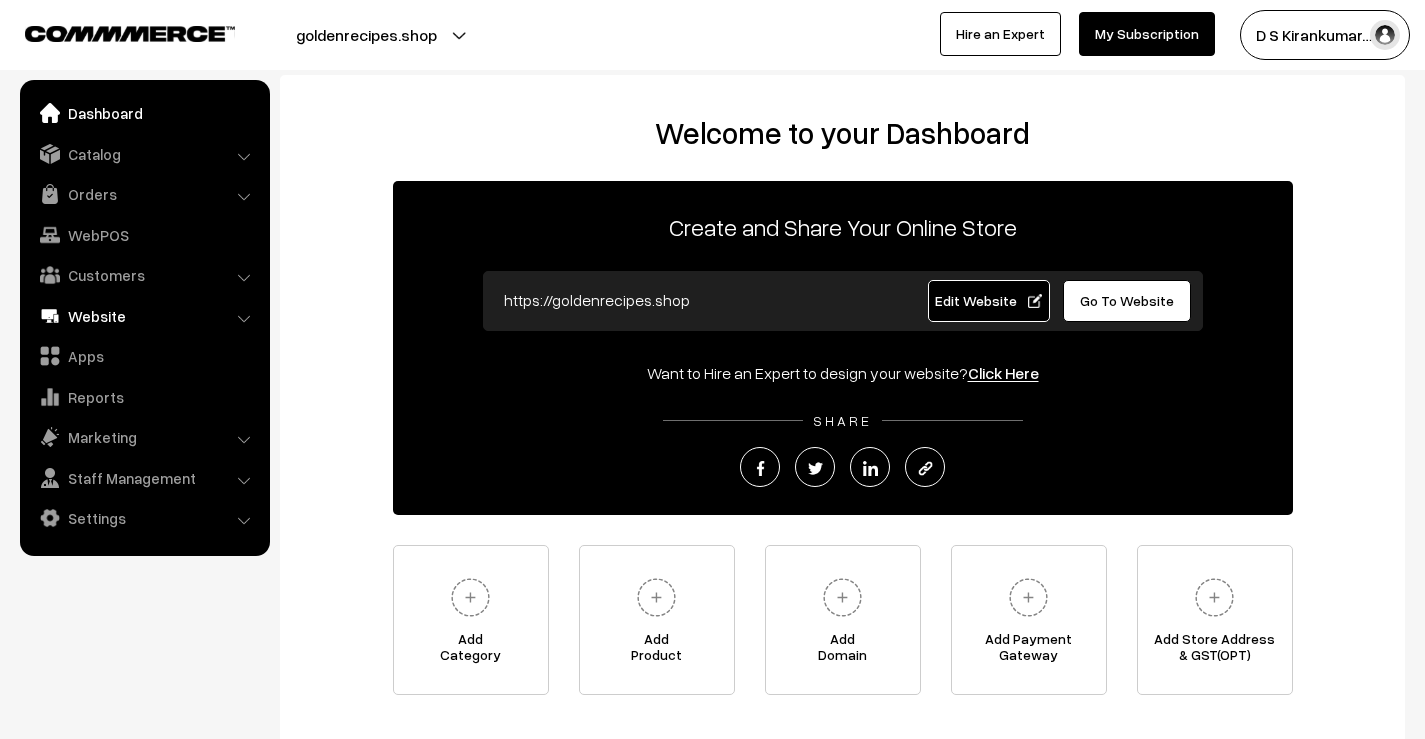 click on "Website" at bounding box center [144, 316] 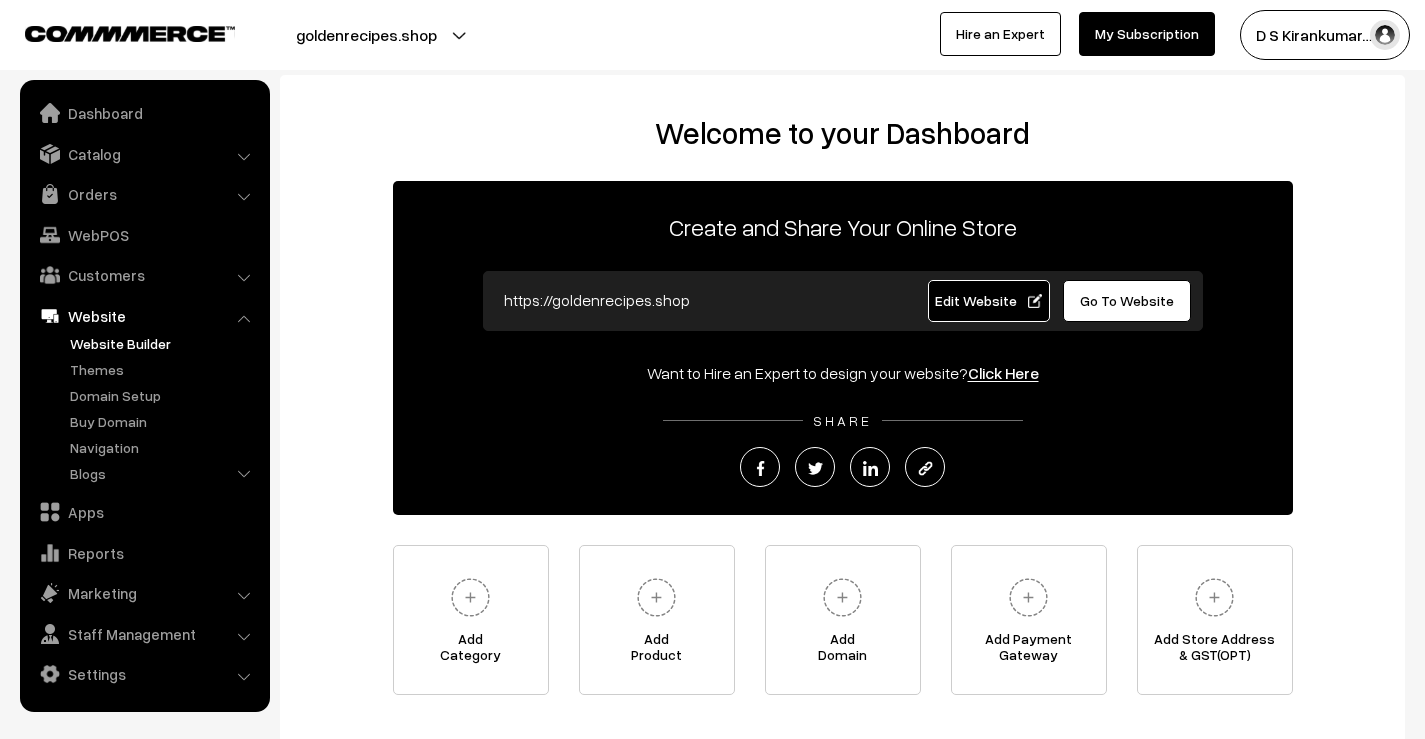 click on "Website Builder" at bounding box center [164, 343] 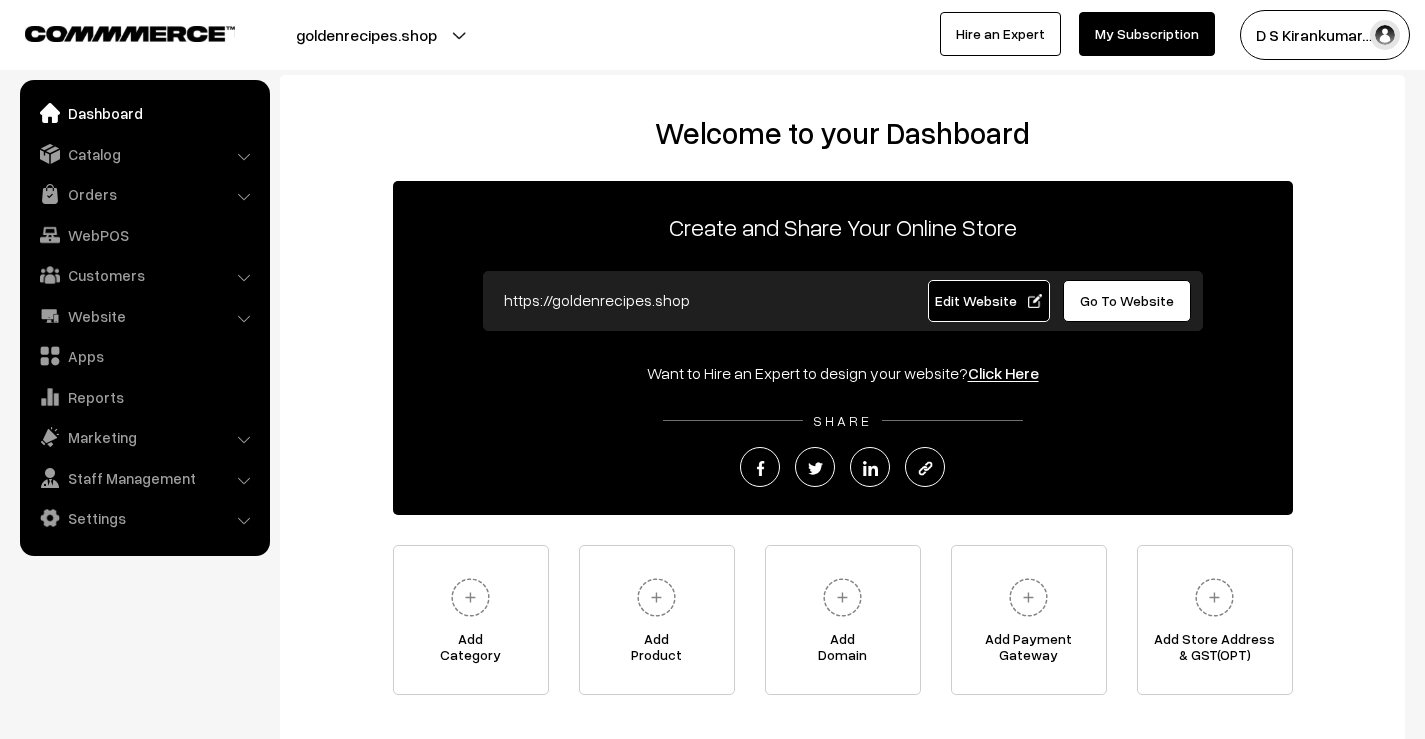 scroll, scrollTop: 0, scrollLeft: 0, axis: both 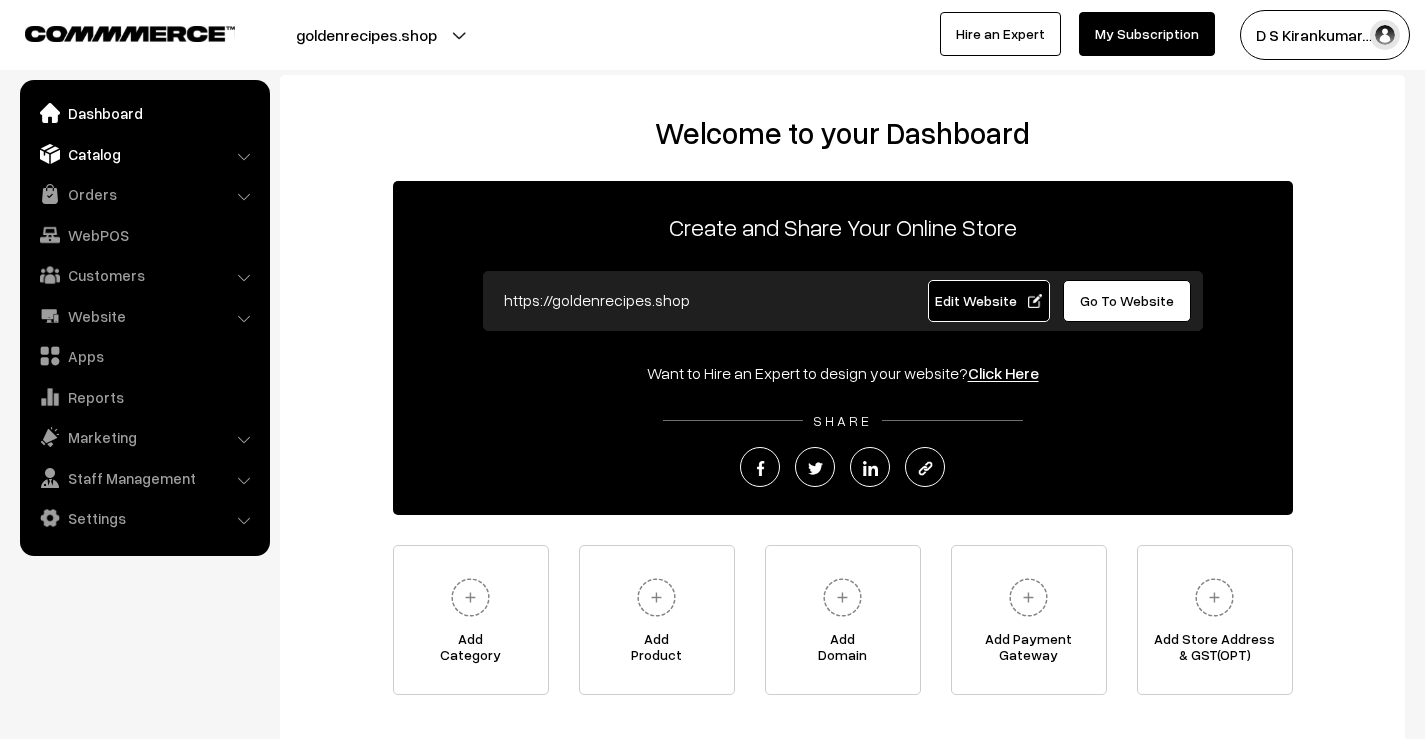 click on "Catalog" at bounding box center (144, 154) 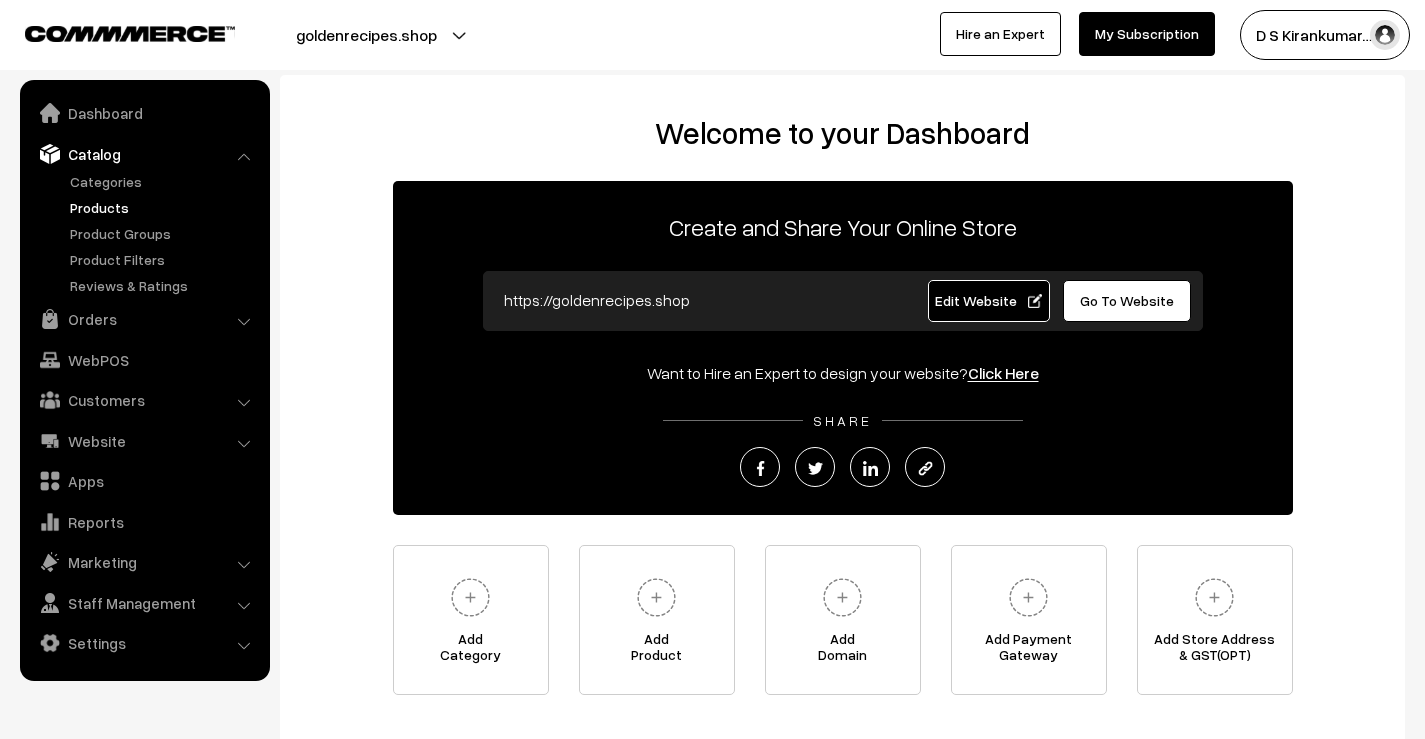 click on "Products" at bounding box center (164, 207) 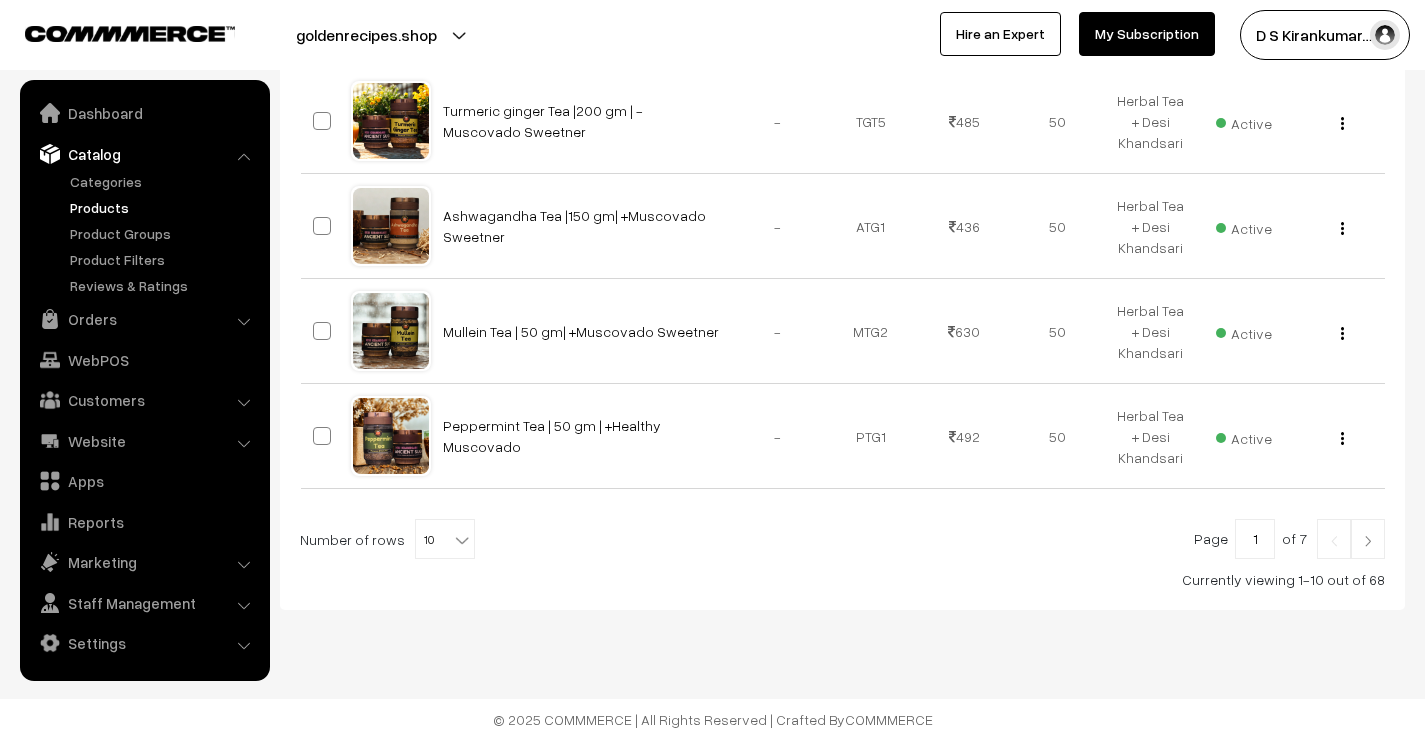 scroll, scrollTop: 1011, scrollLeft: 0, axis: vertical 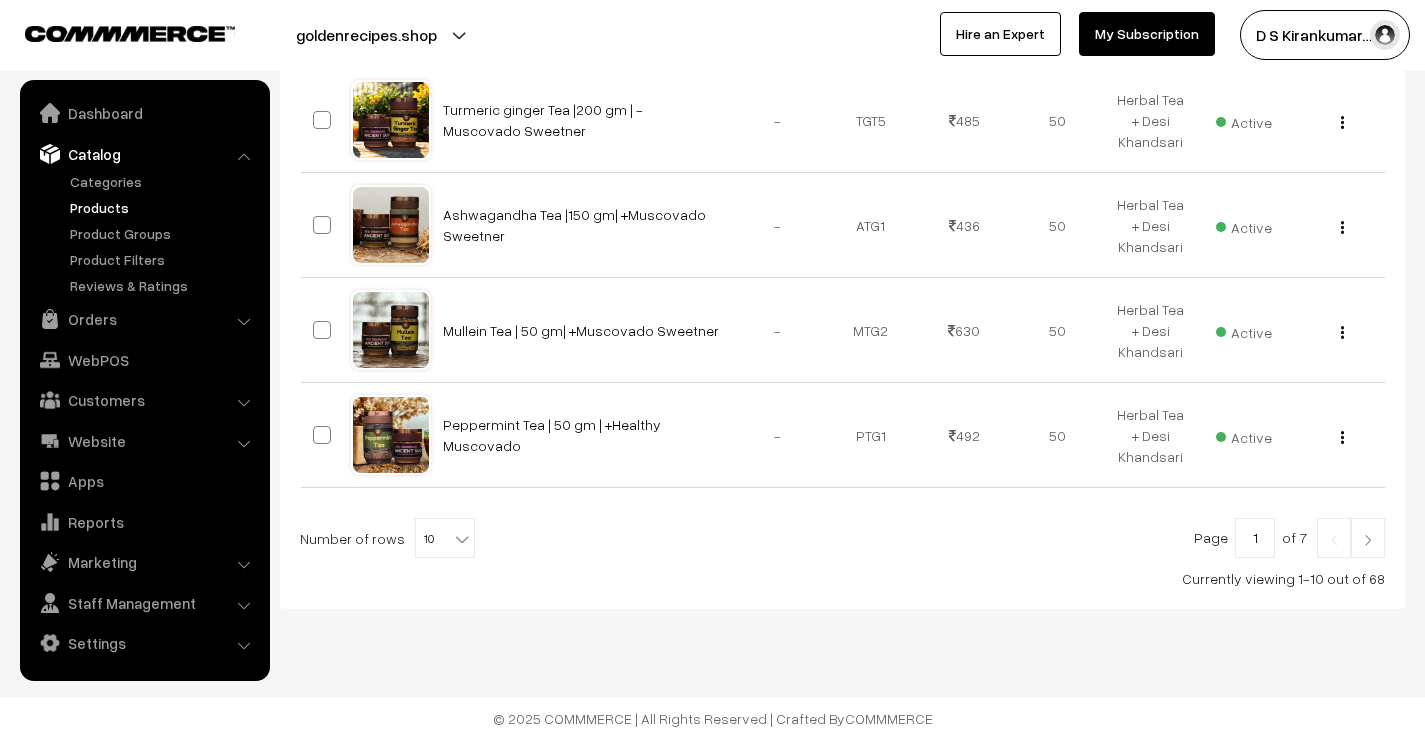 click at bounding box center [1368, 540] 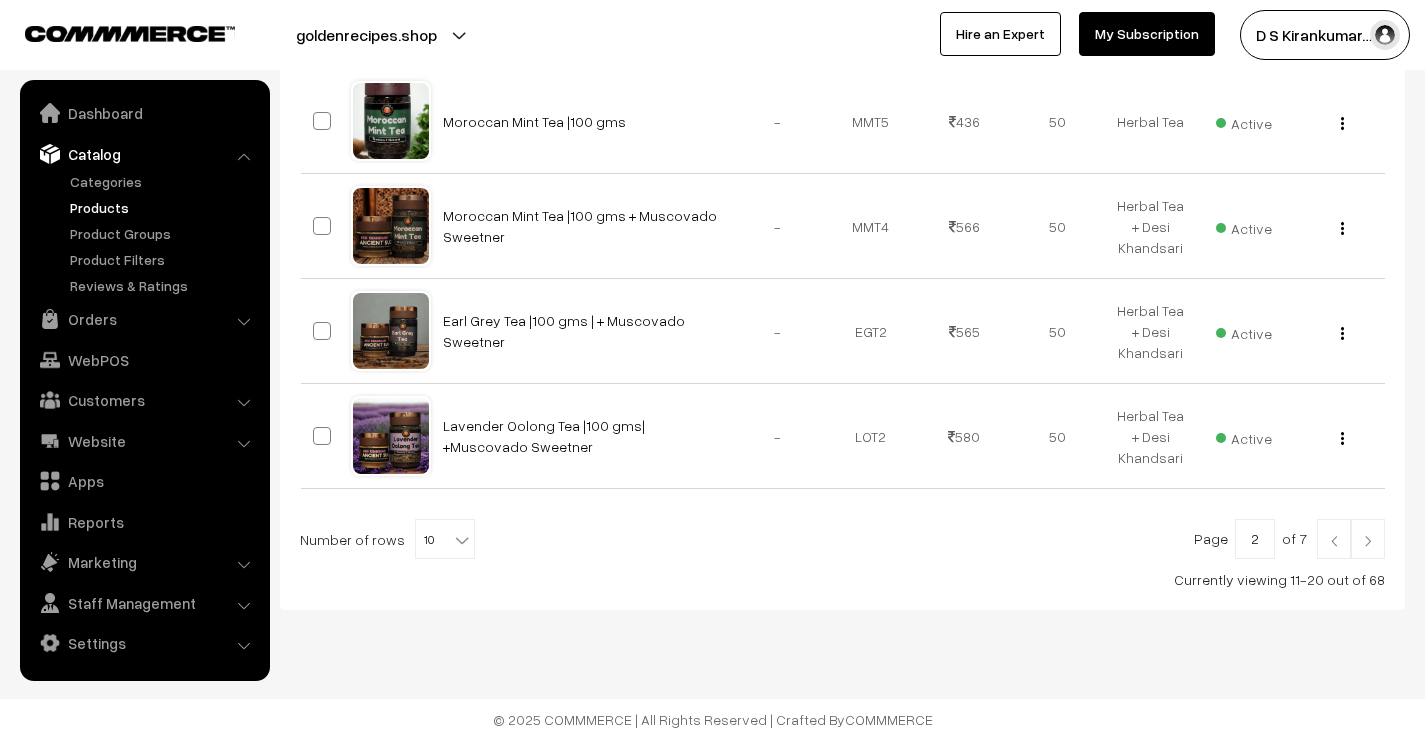 scroll, scrollTop: 1011, scrollLeft: 0, axis: vertical 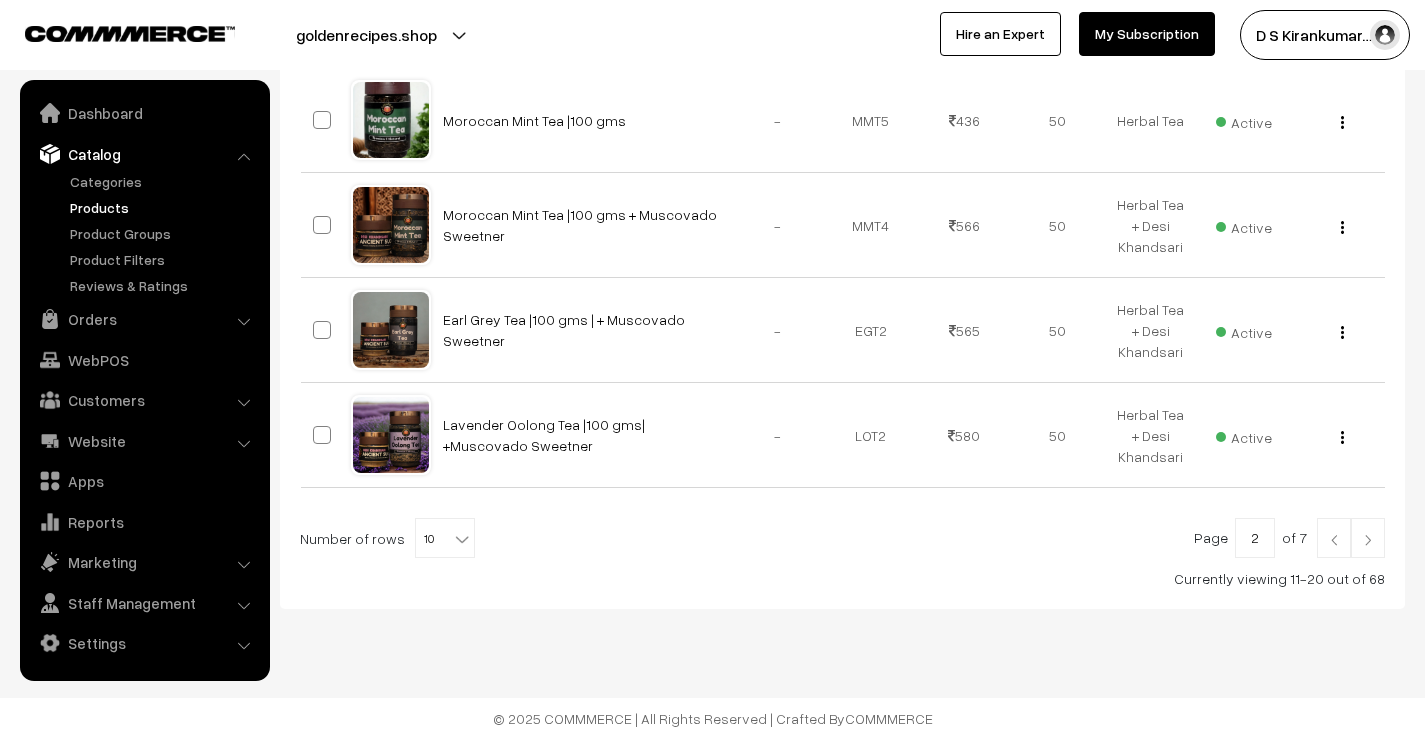click at bounding box center [1368, 538] 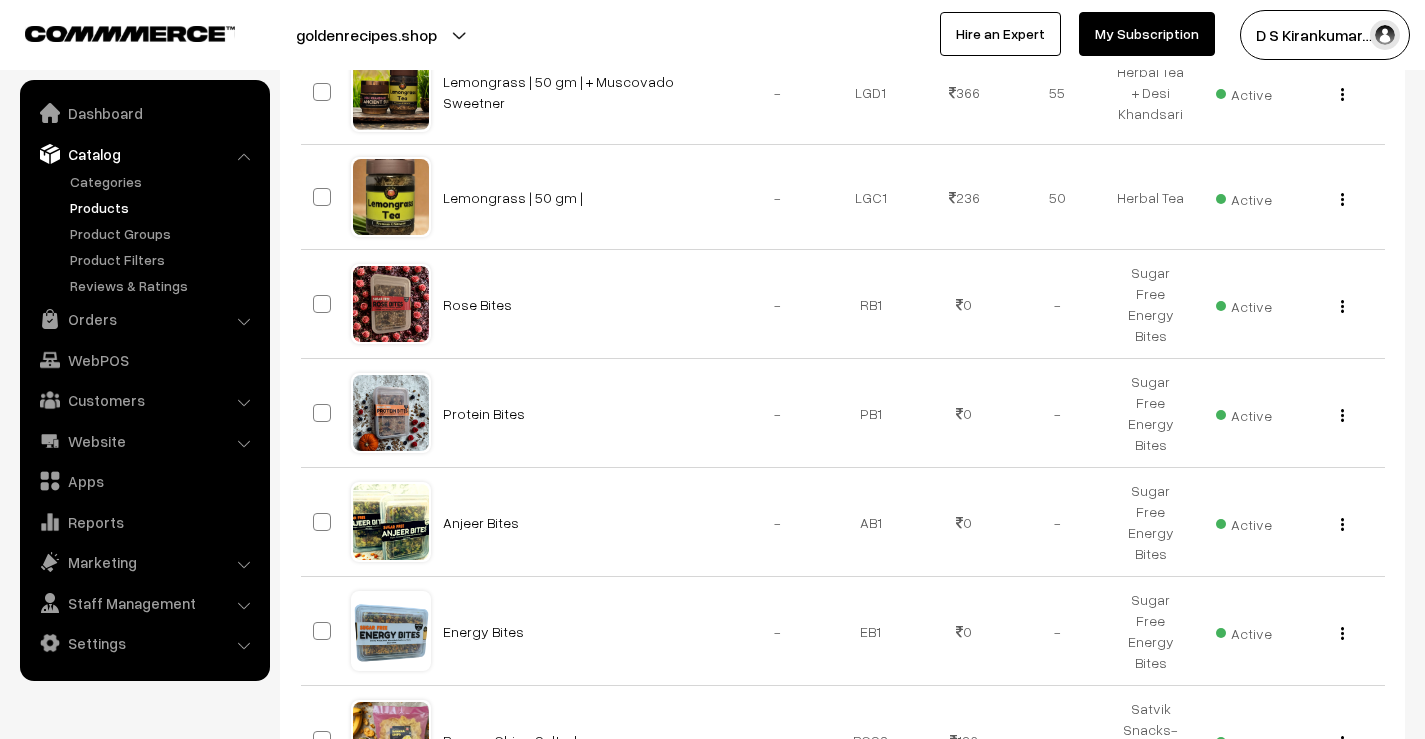 scroll, scrollTop: 1019, scrollLeft: 0, axis: vertical 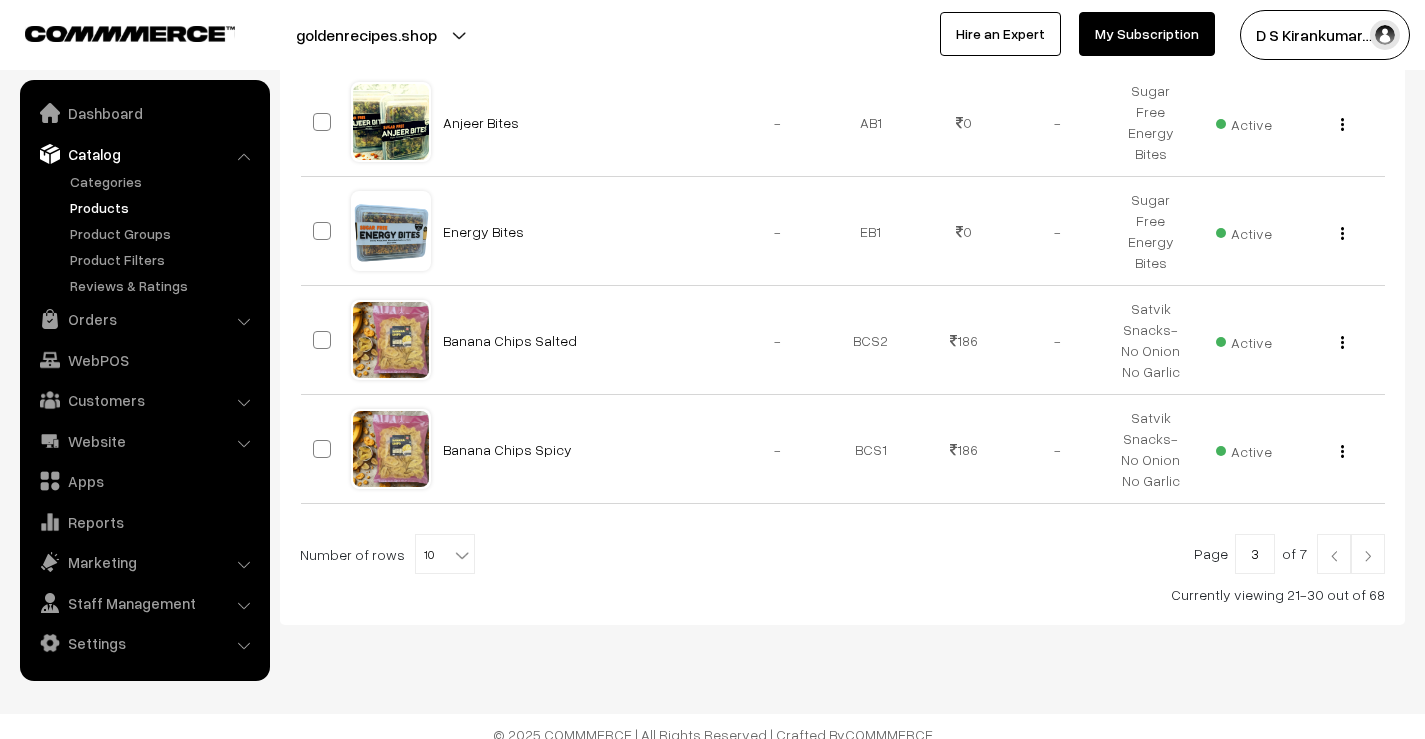 click at bounding box center (1368, 554) 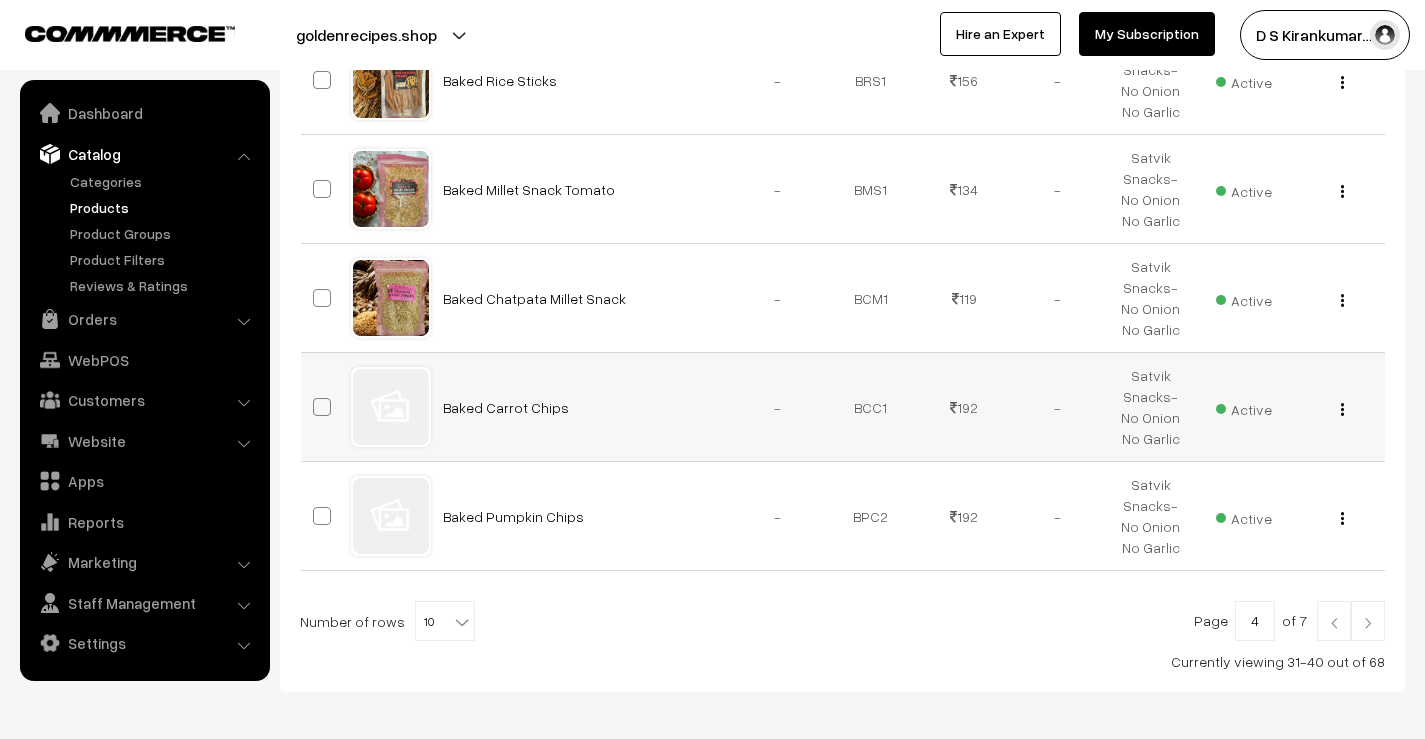 scroll, scrollTop: 1051, scrollLeft: 0, axis: vertical 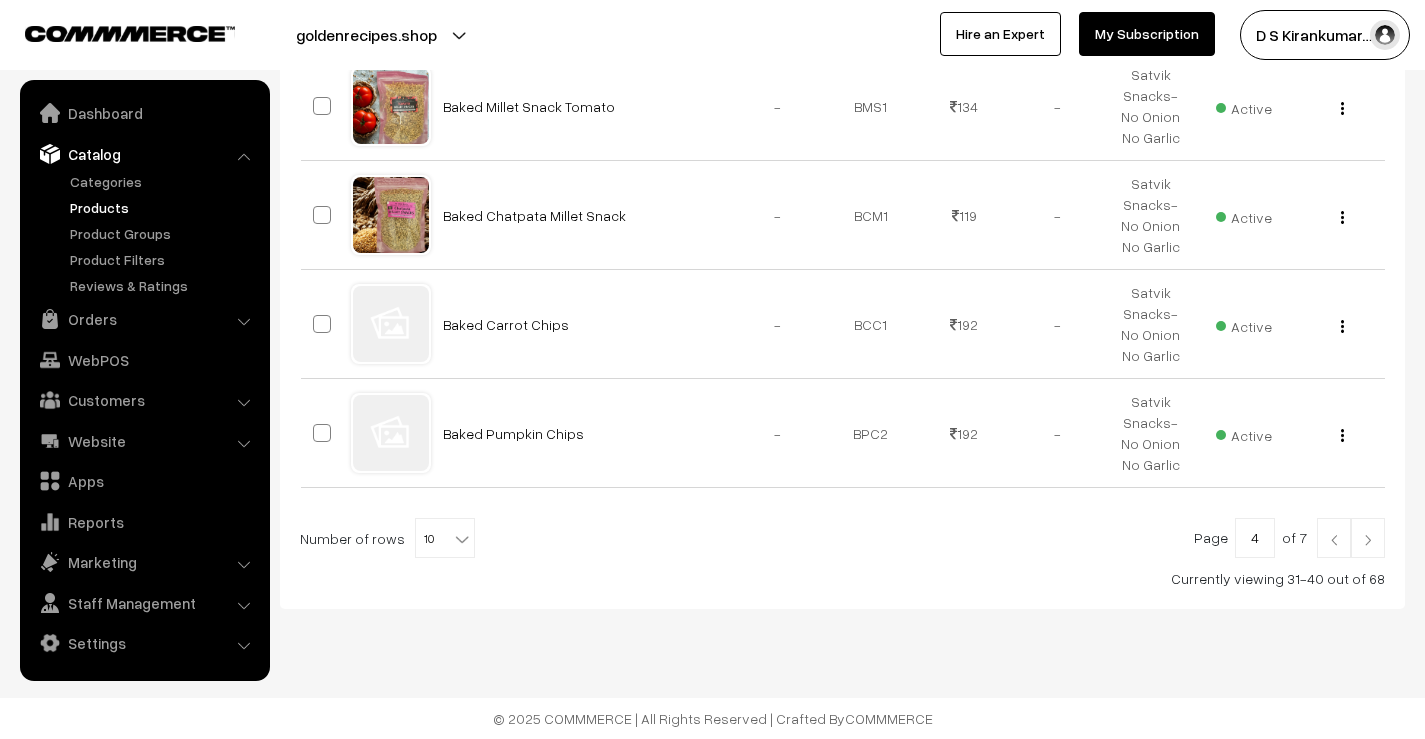 click at bounding box center [1368, 540] 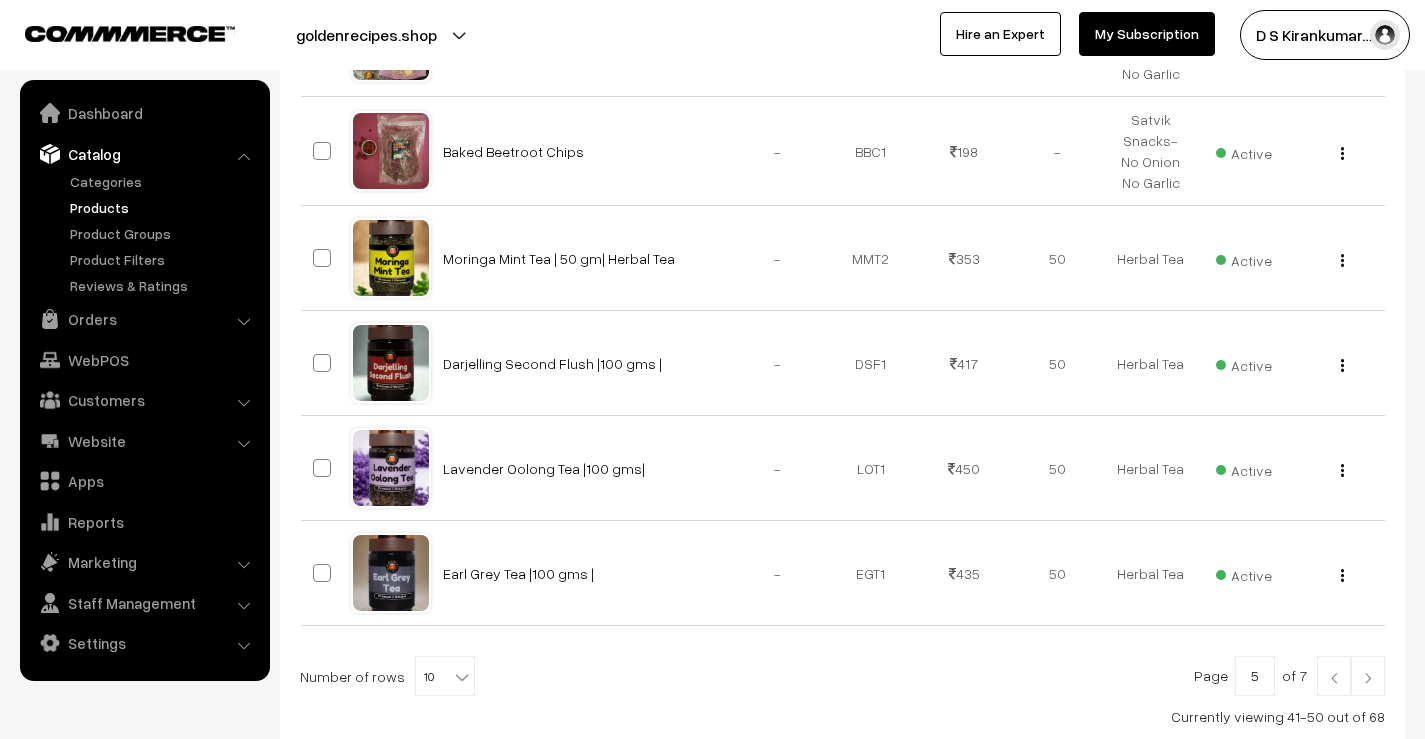 scroll, scrollTop: 900, scrollLeft: 0, axis: vertical 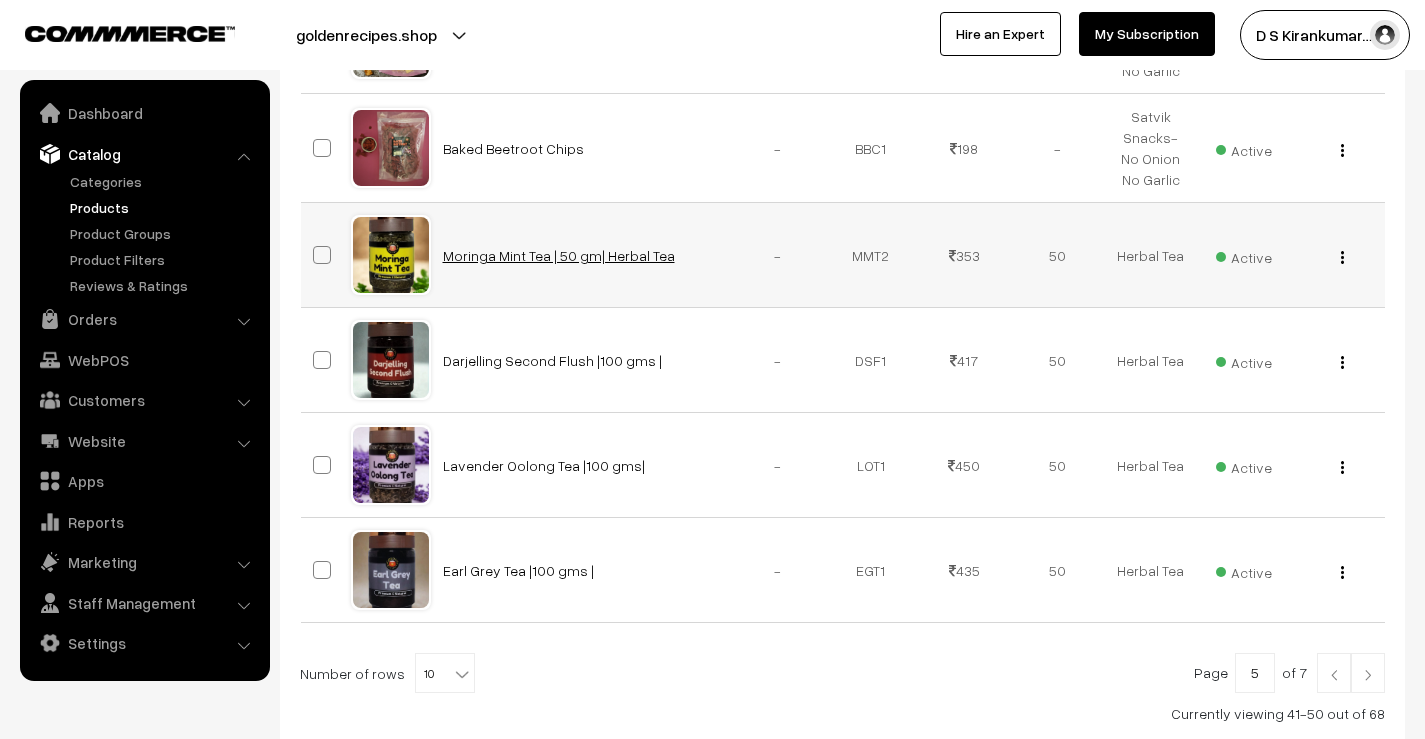 click on "Moringa Mint Tea | 50 gm| Herbal Tea" at bounding box center [559, 255] 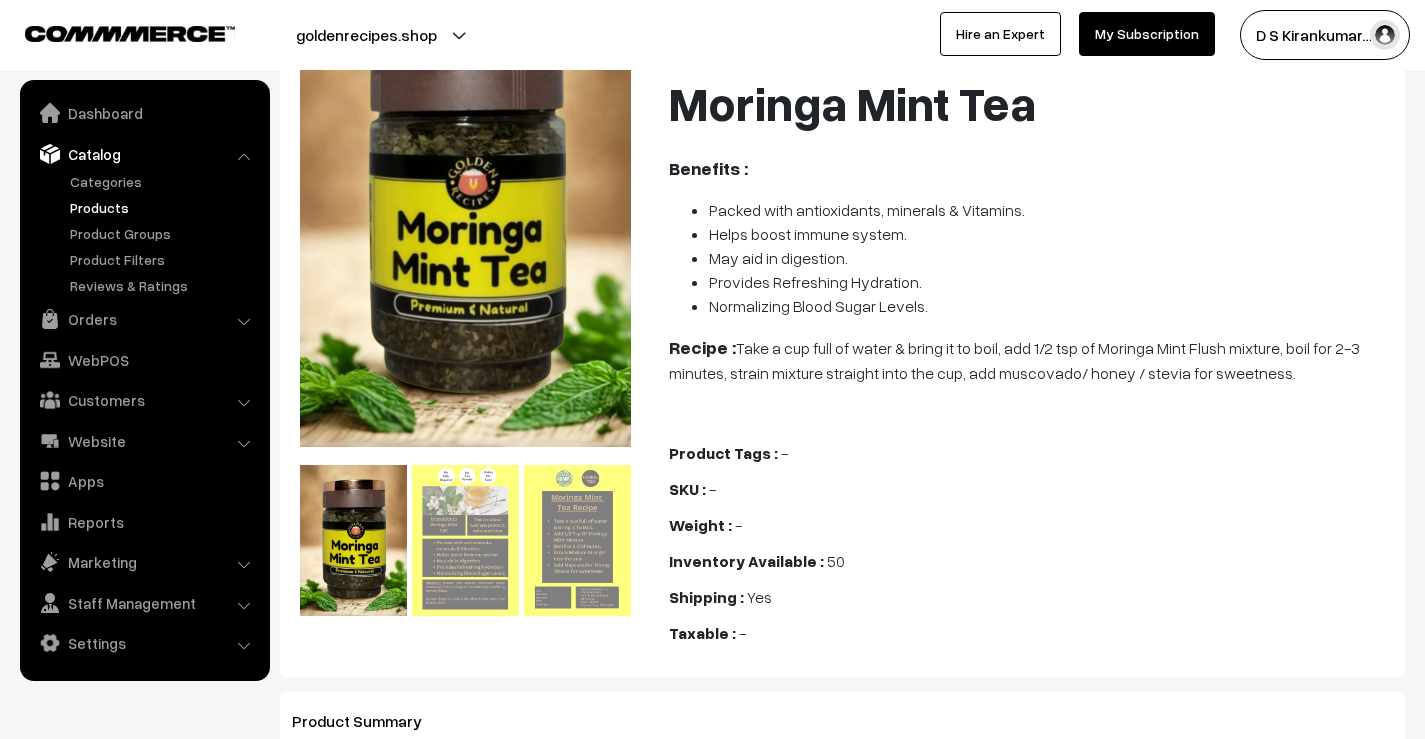 scroll, scrollTop: 0, scrollLeft: 0, axis: both 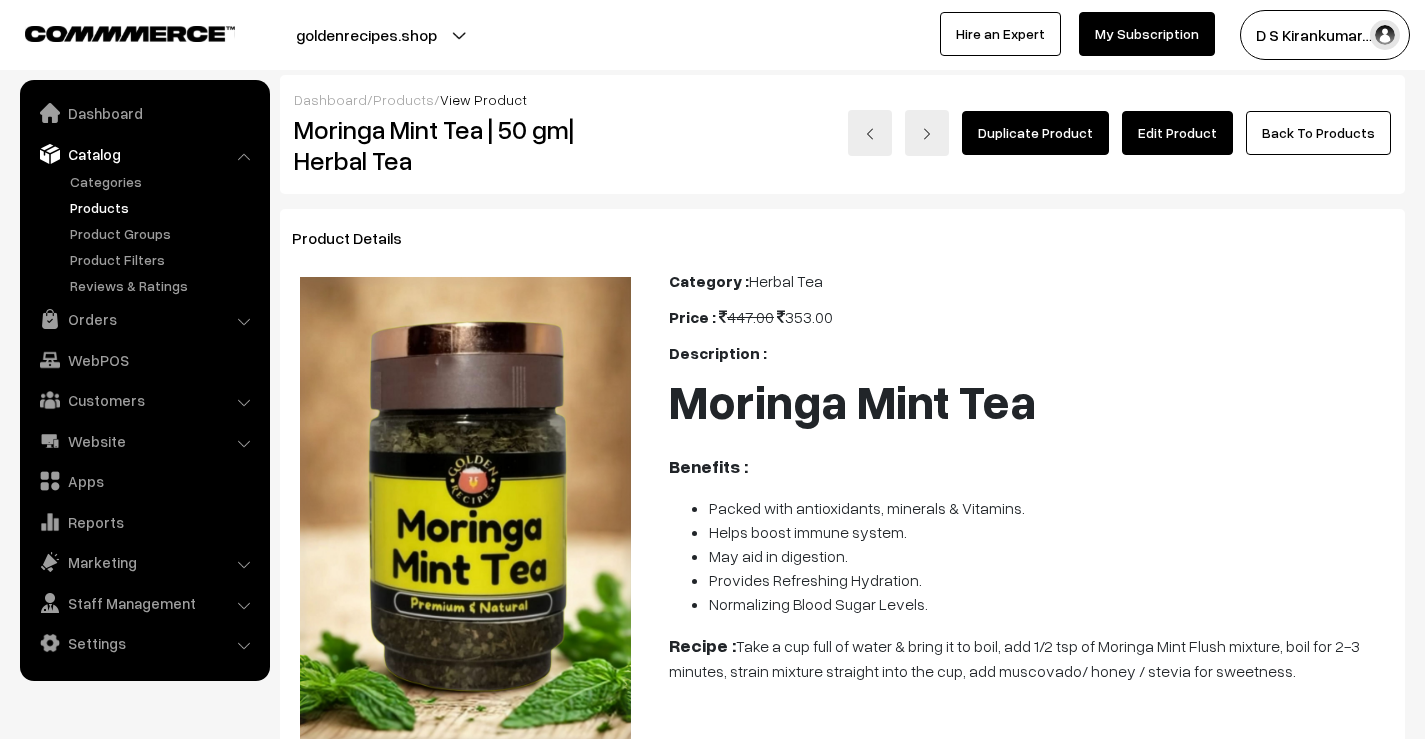 click on "Edit Product" at bounding box center (1177, 133) 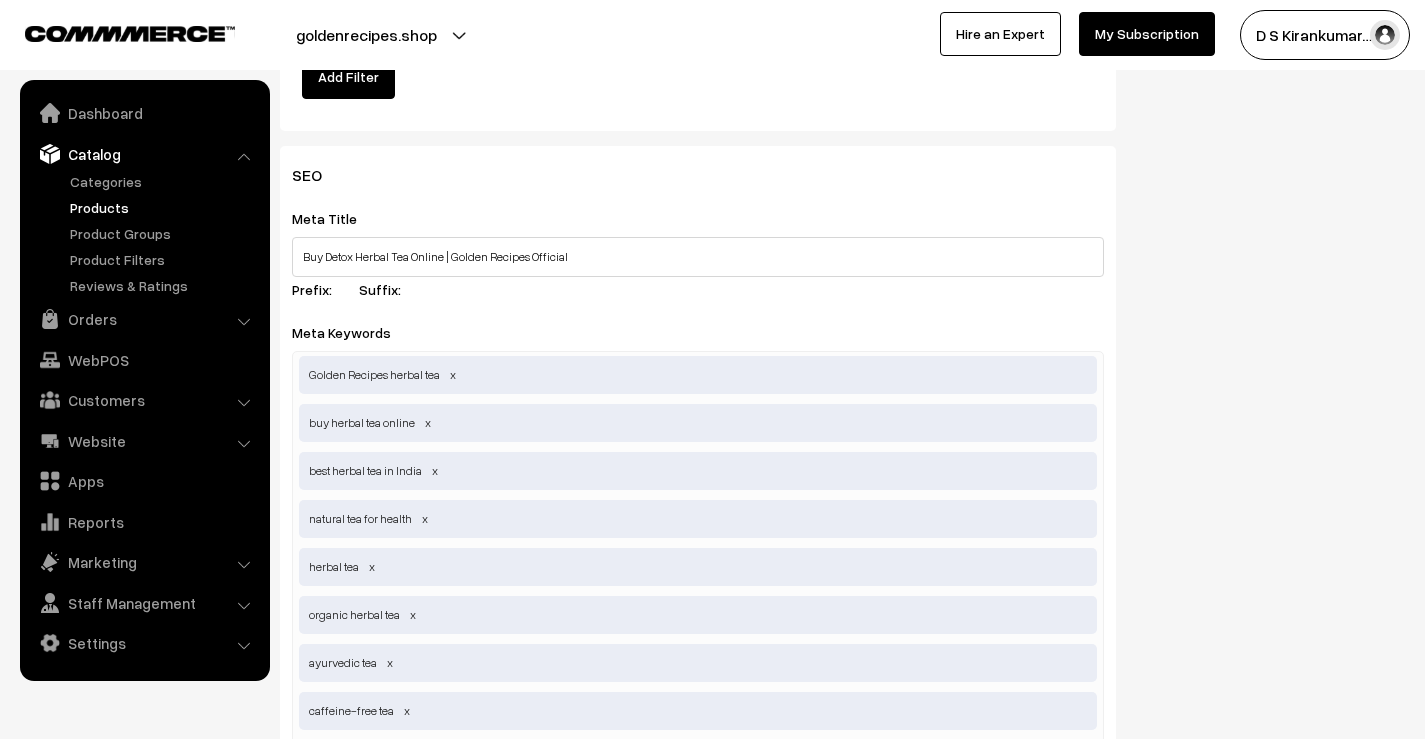 scroll, scrollTop: 2800, scrollLeft: 0, axis: vertical 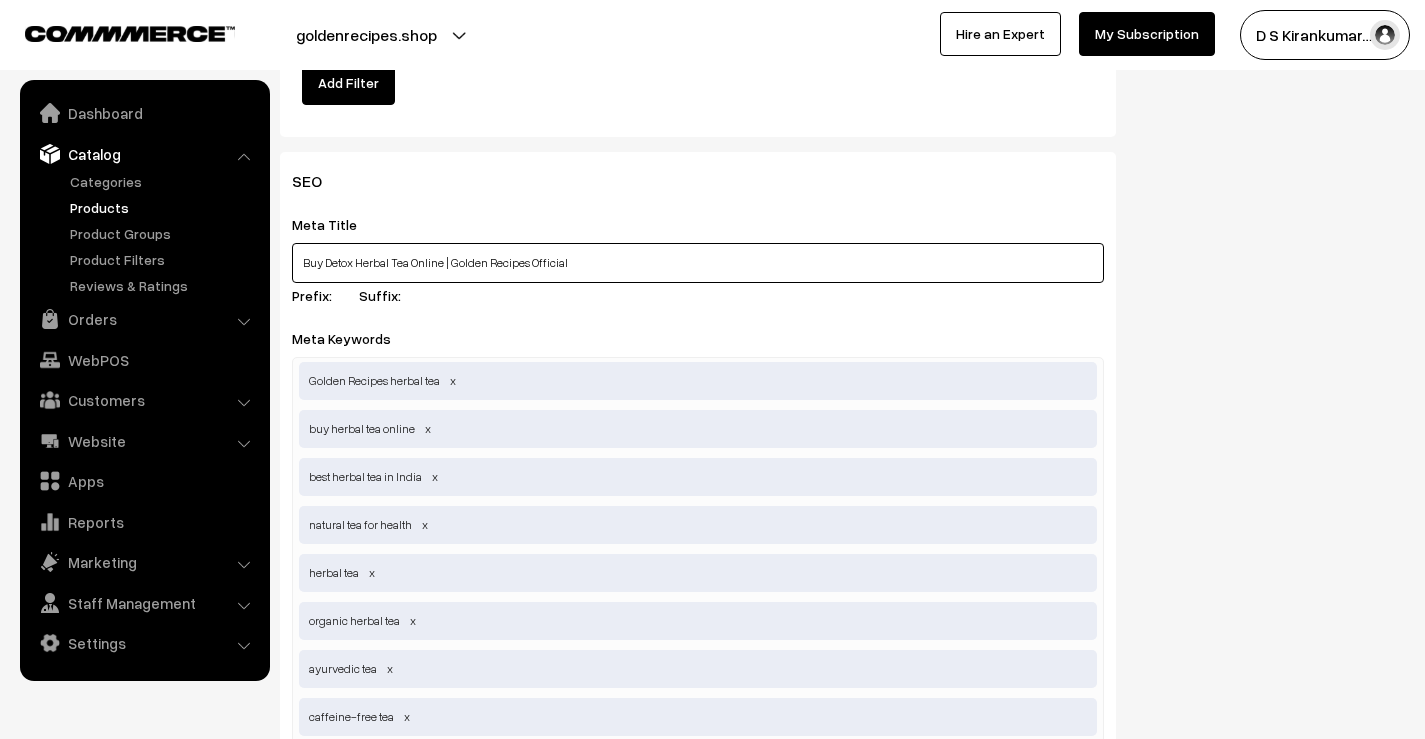 drag, startPoint x: 302, startPoint y: 263, endPoint x: 611, endPoint y: 263, distance: 309 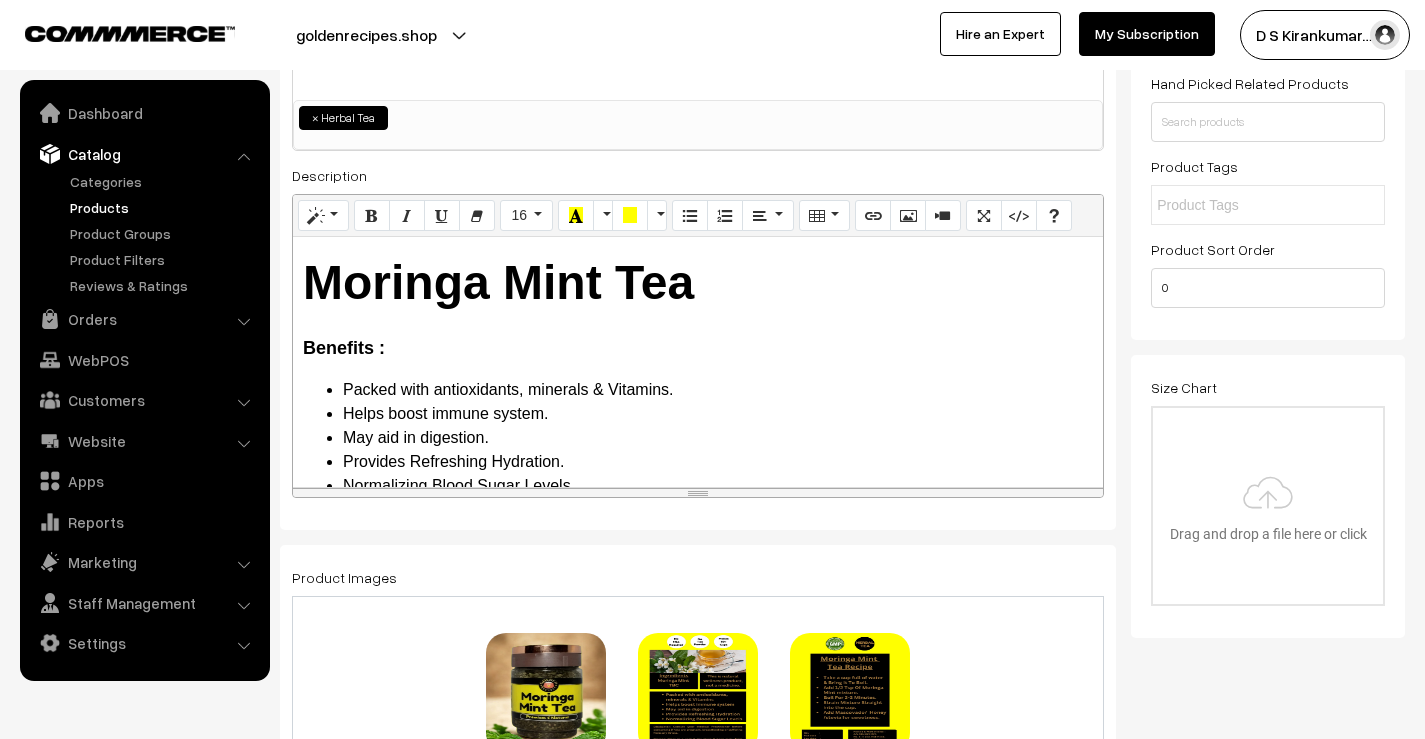 scroll, scrollTop: 0, scrollLeft: 0, axis: both 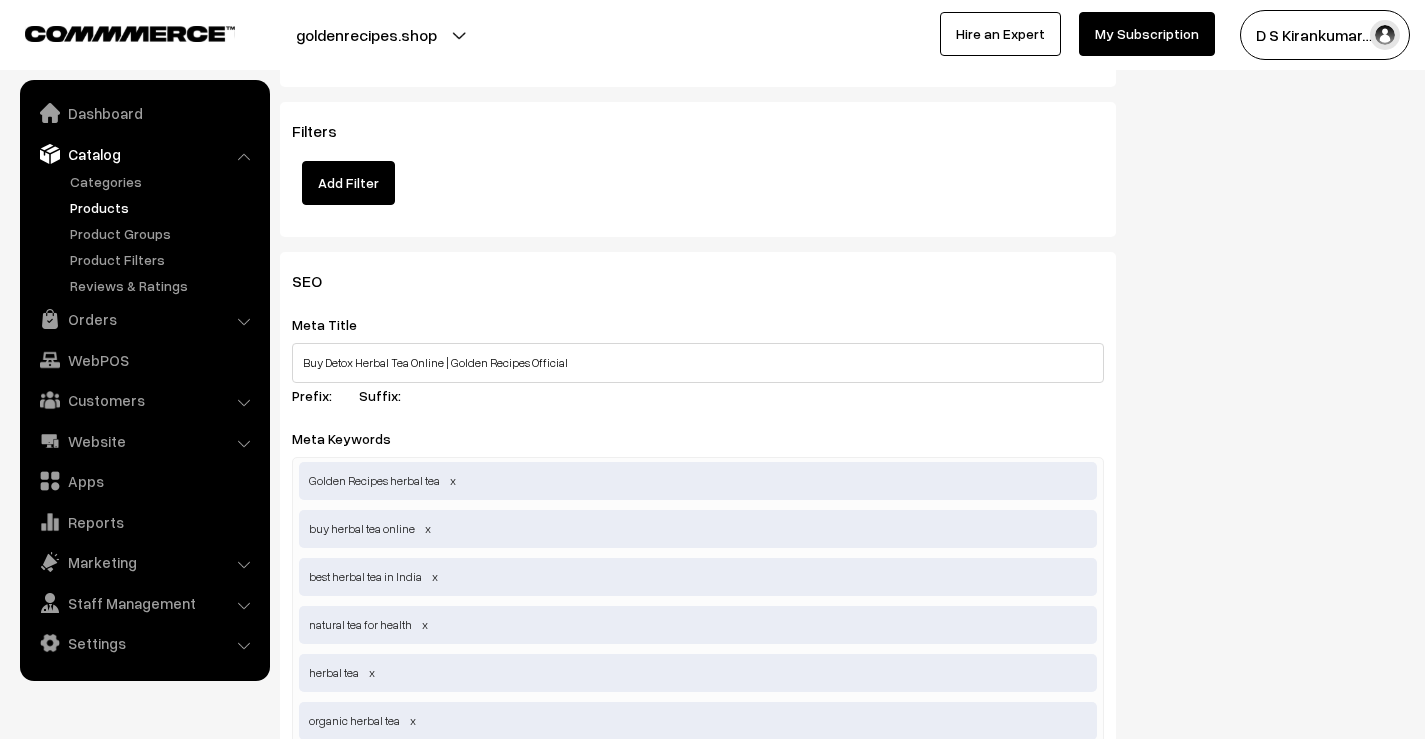 click on "SEO
Meta Title
Buy Detox Herbal Tea Online | Golden Recipes Official
Prefix:
Suffix:
Meta Keywords
Golden Recipes herbal tea, buy herbal tea online, best herbal tea in India, natural tea for health,herbal tea, organic herbal tea, ayurvedic tea, caffeine-free tea, natural tea, immunity booster tea, detox tea, weight loss tea, green herbal tea, digestive tea, stress relief tea, sleep aid tea, wellness tea, Golden Recipes herbal tea Golden Recipes herbal tea    buy herbal tea online    best herbal tea in India    natural tea for health   herbal tea    organic herbal tea    ayurvedic tea    caffeine-free tea    natural tea    immunity booster tea    detox tea    weight loss tea    green herbal tea    digestive tea    stress relief tea    sleep aid tea    wellness tea    Golden Recipes herbal tea" at bounding box center (842, 1071) 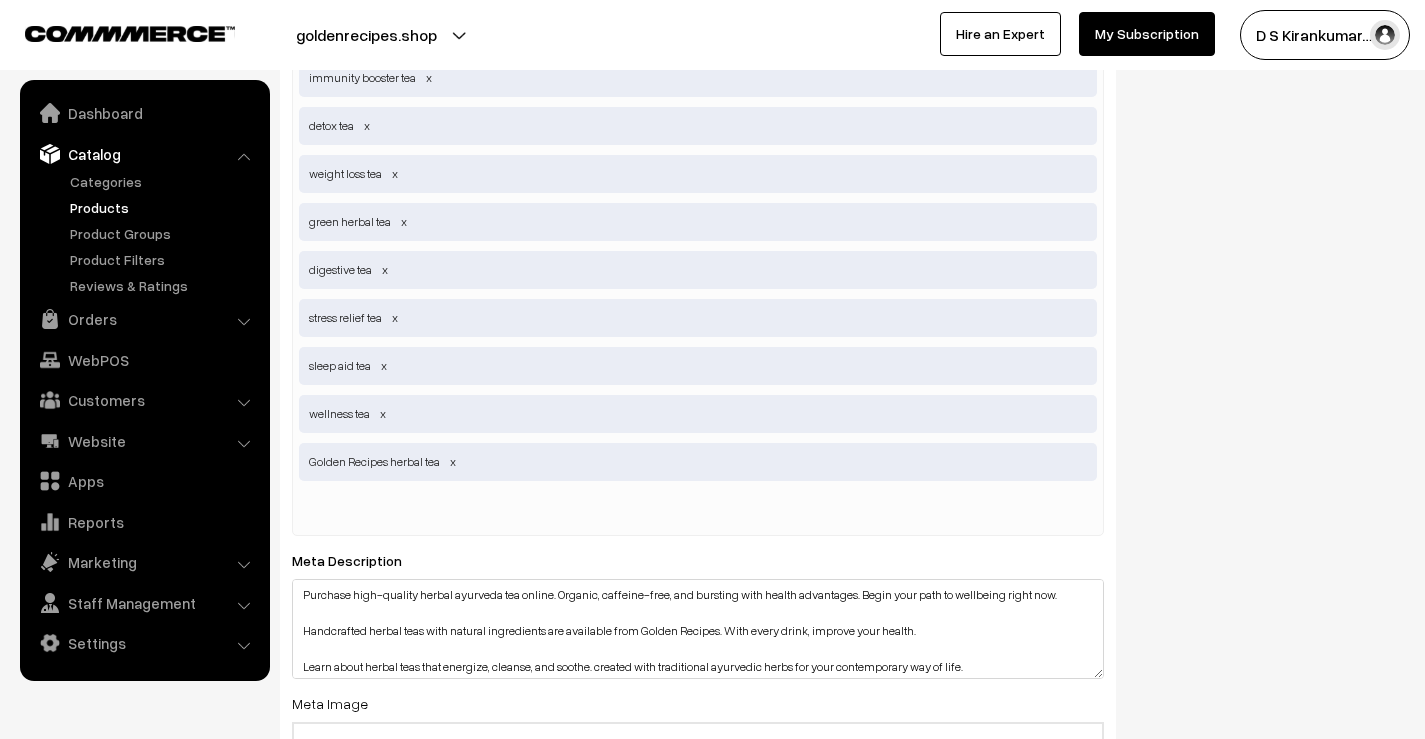 scroll, scrollTop: 3500, scrollLeft: 0, axis: vertical 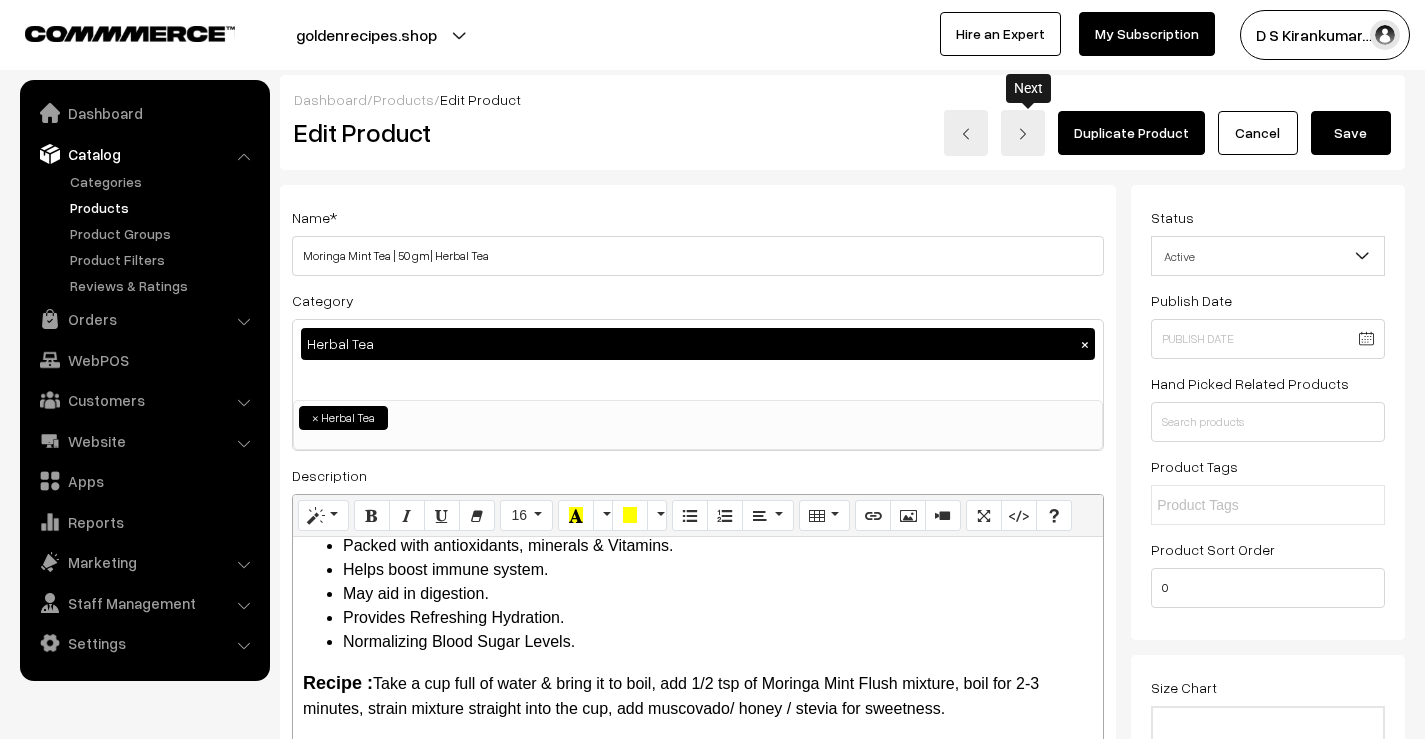 click at bounding box center [1023, 134] 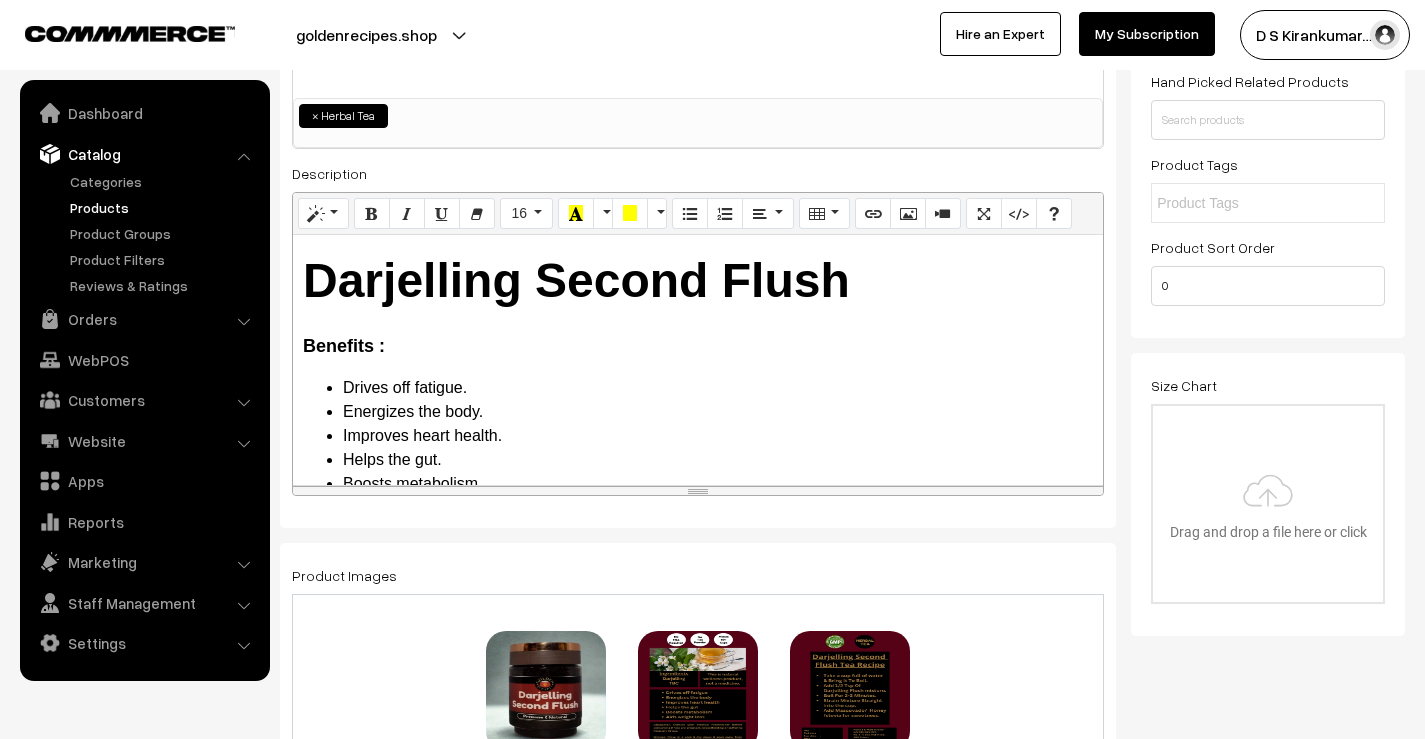 scroll, scrollTop: 0, scrollLeft: 0, axis: both 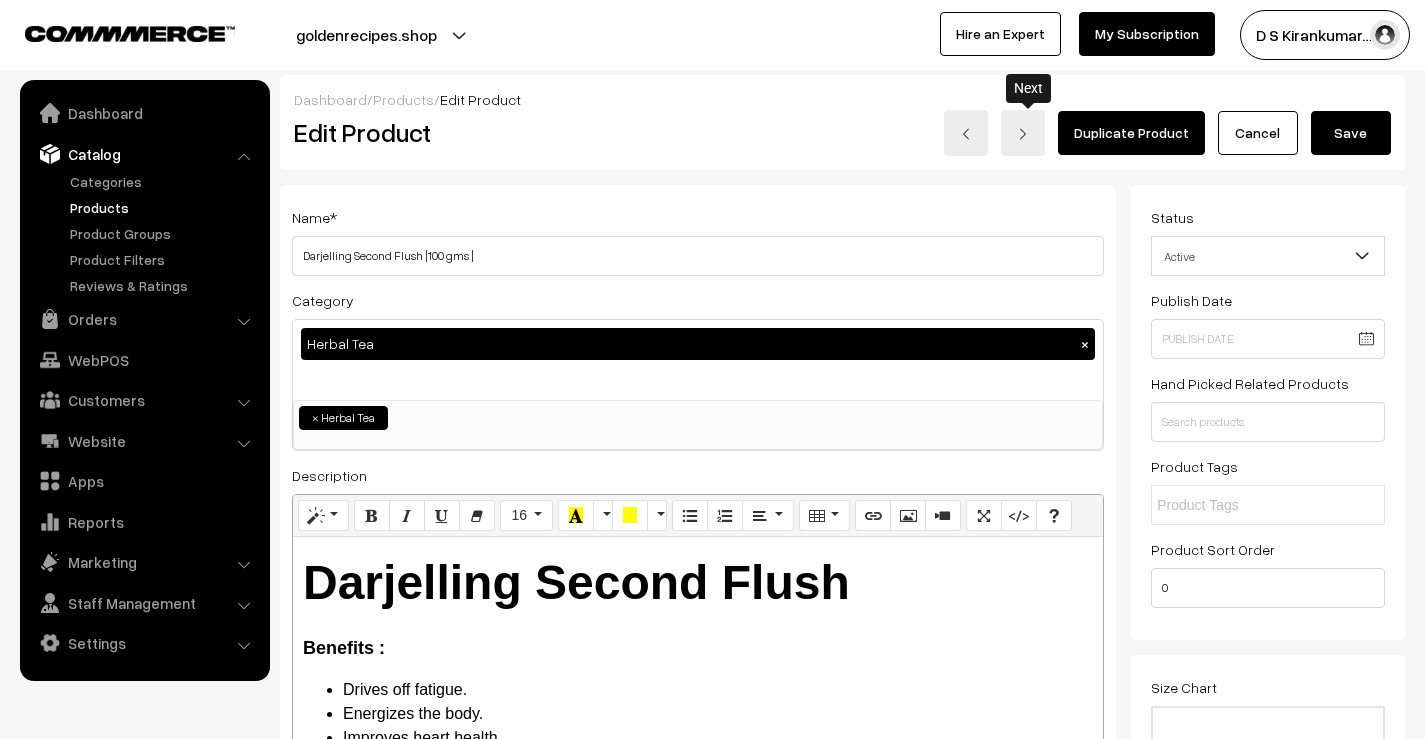 click at bounding box center (1023, 133) 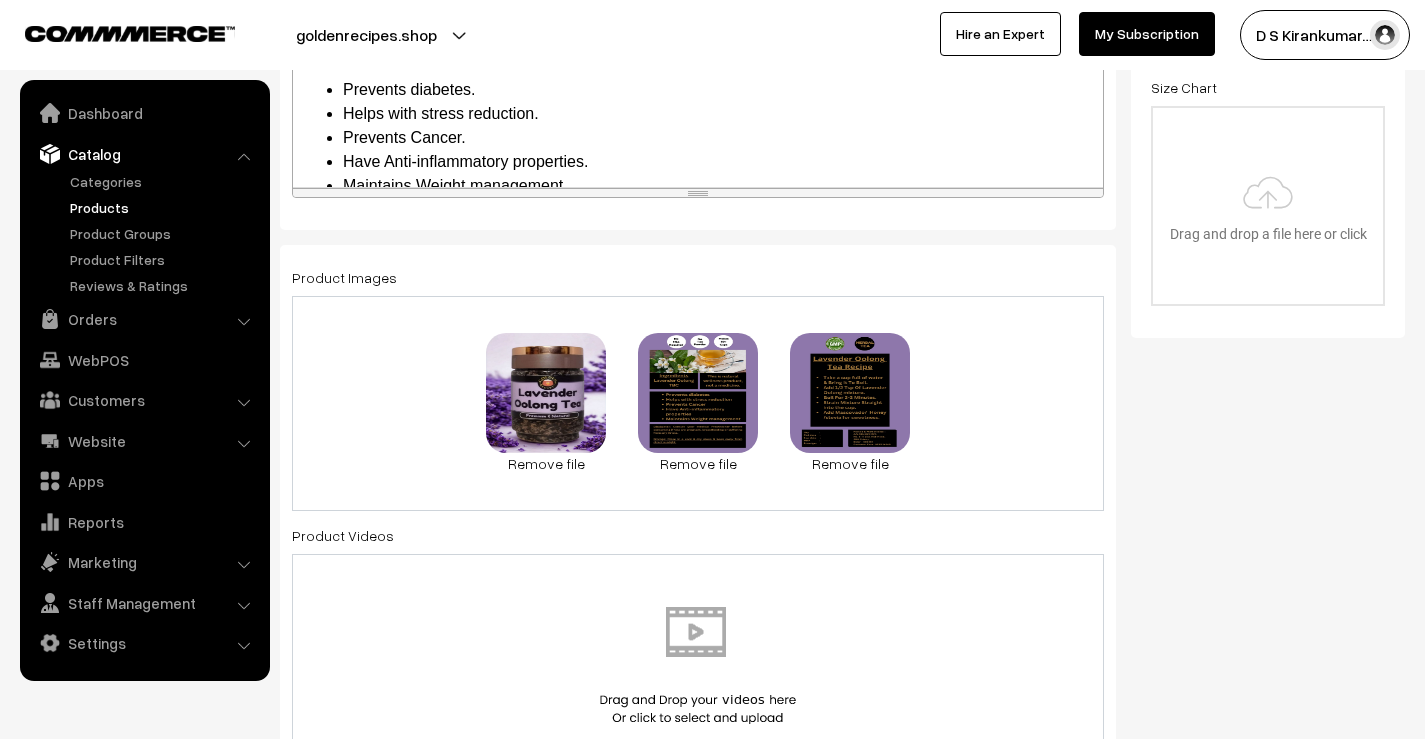 scroll, scrollTop: 0, scrollLeft: 0, axis: both 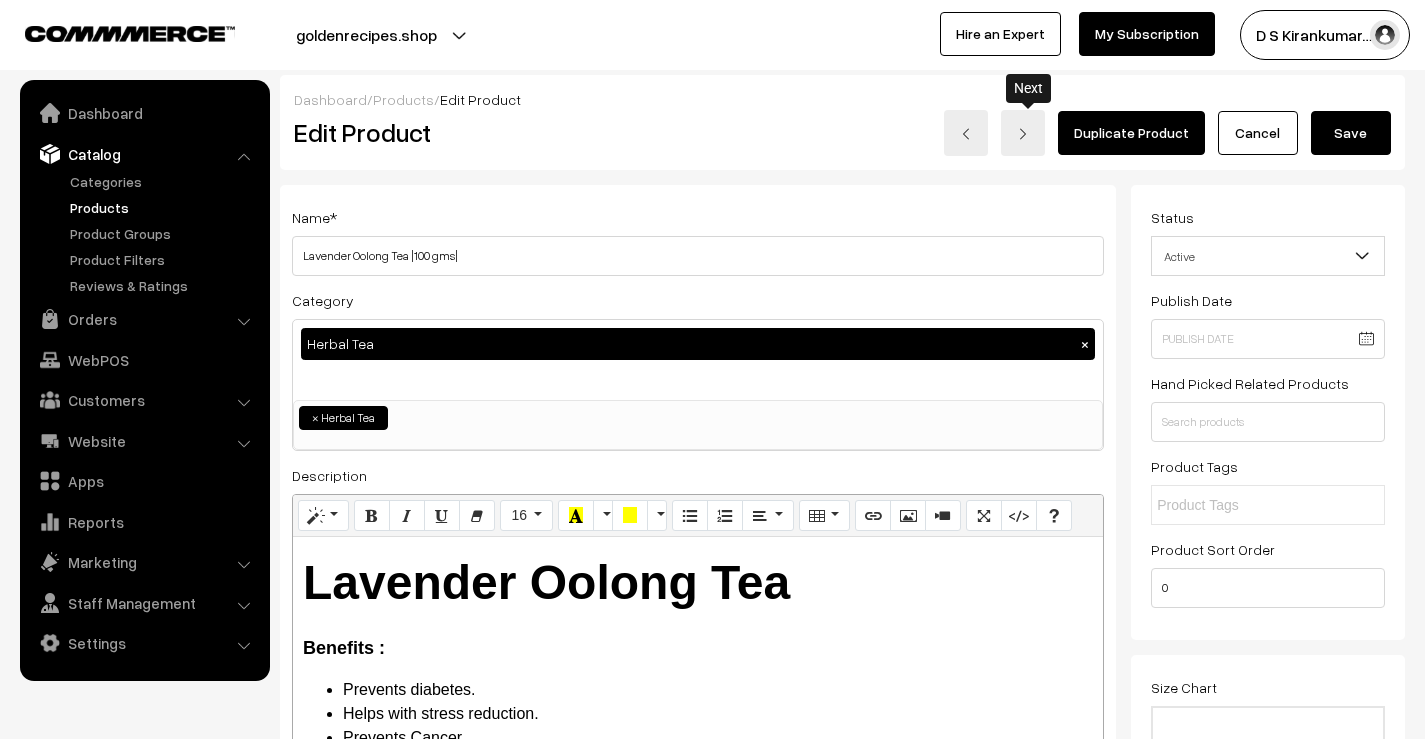 click at bounding box center (1023, 133) 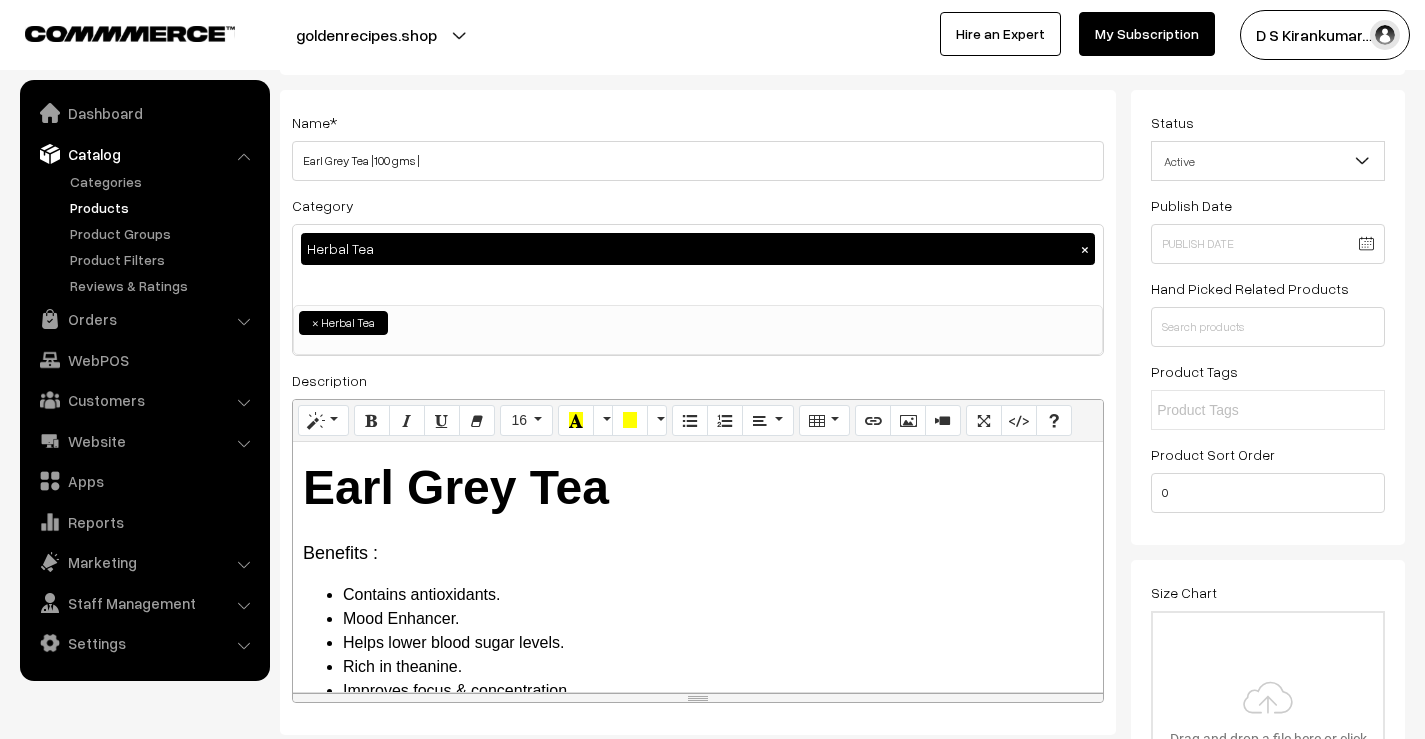 scroll, scrollTop: 0, scrollLeft: 0, axis: both 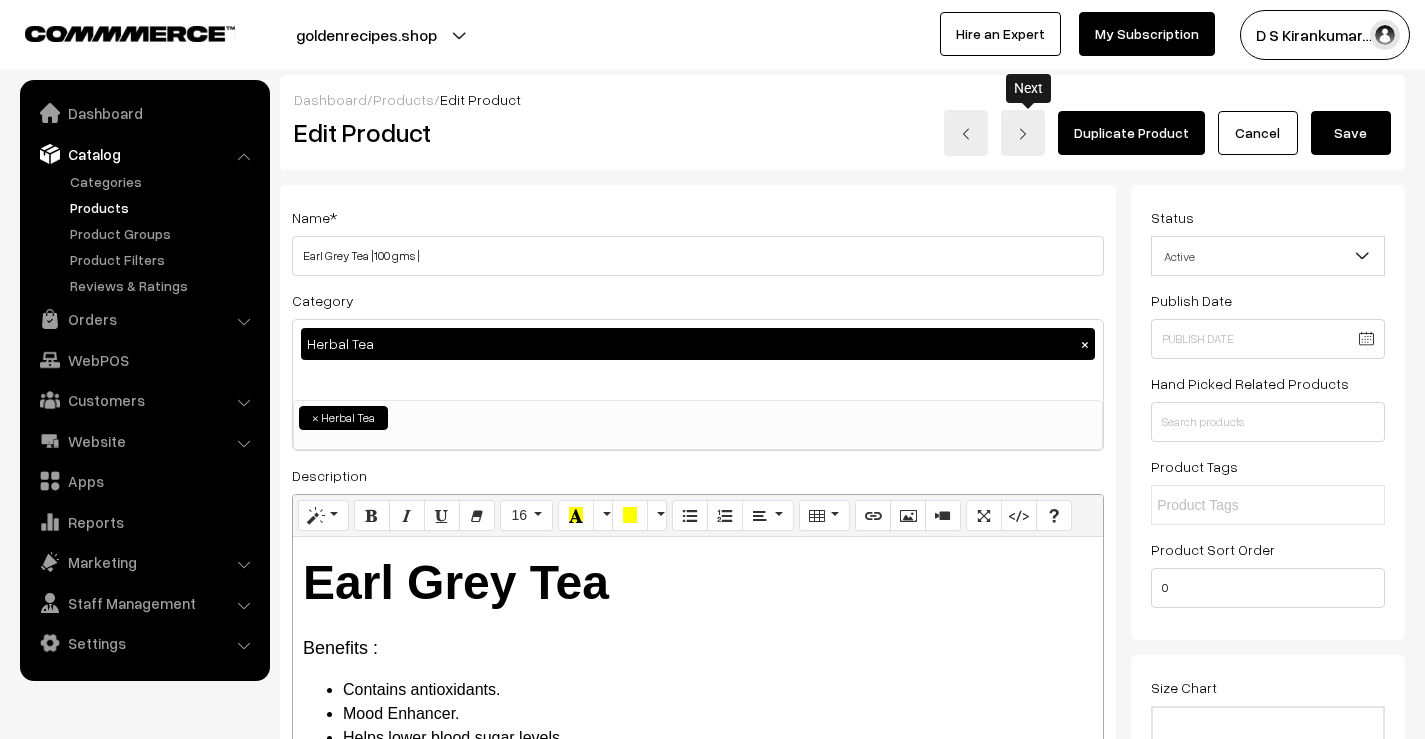 click at bounding box center [1023, 134] 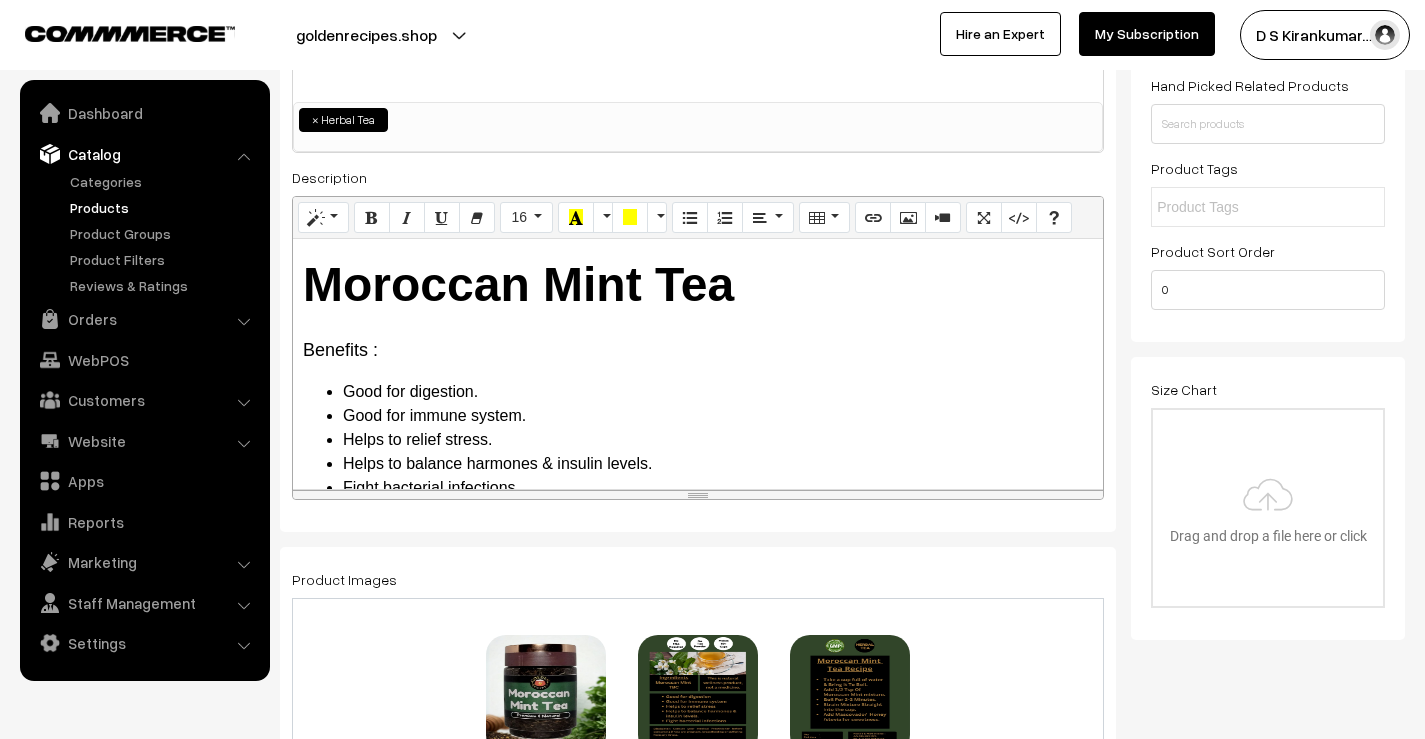scroll, scrollTop: 0, scrollLeft: 0, axis: both 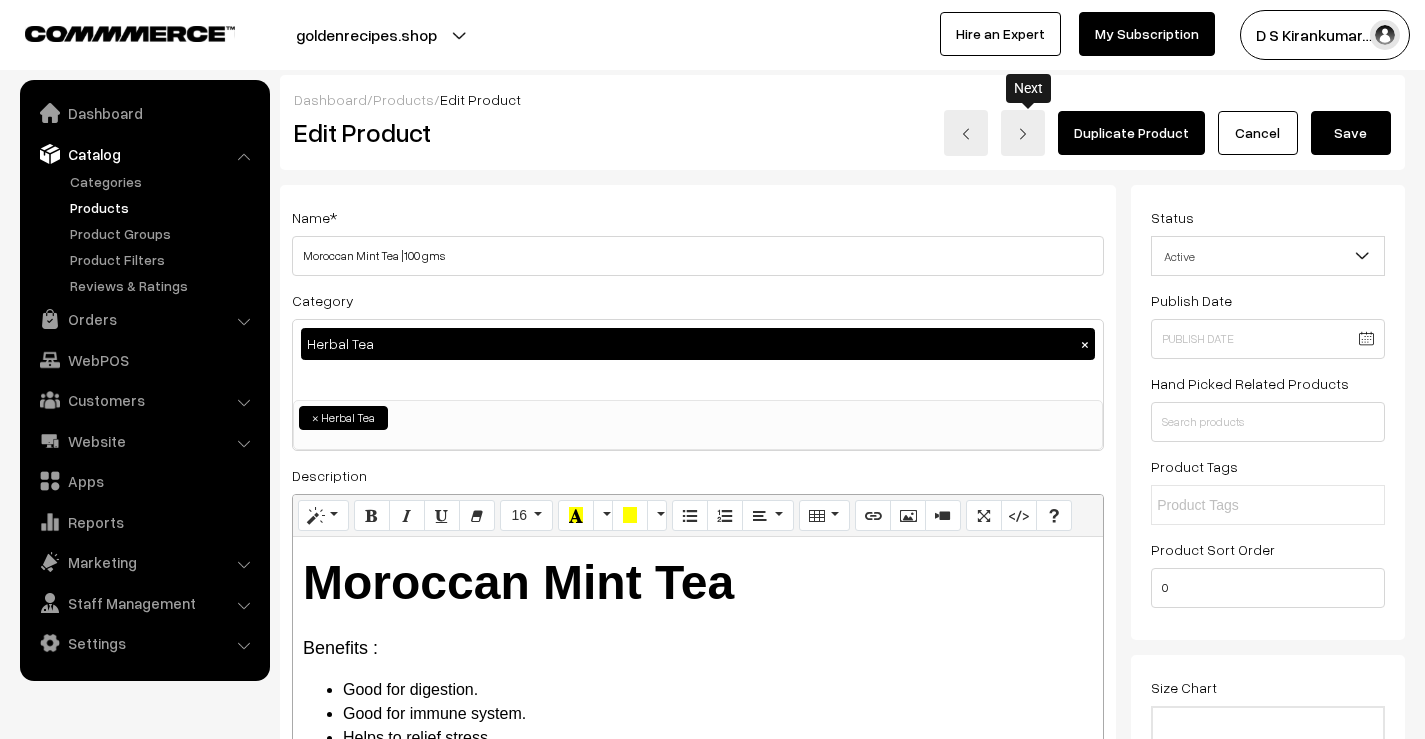 click at bounding box center [1023, 133] 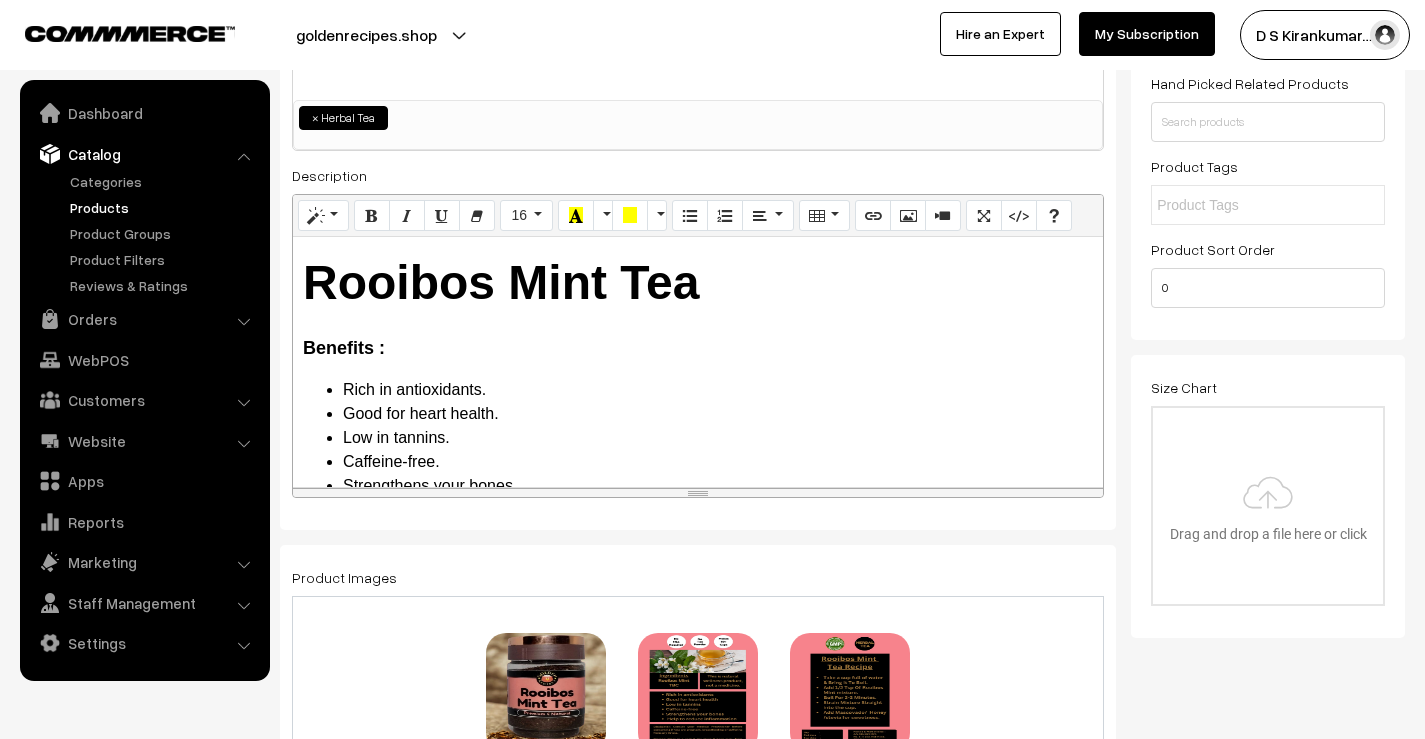 scroll, scrollTop: 0, scrollLeft: 0, axis: both 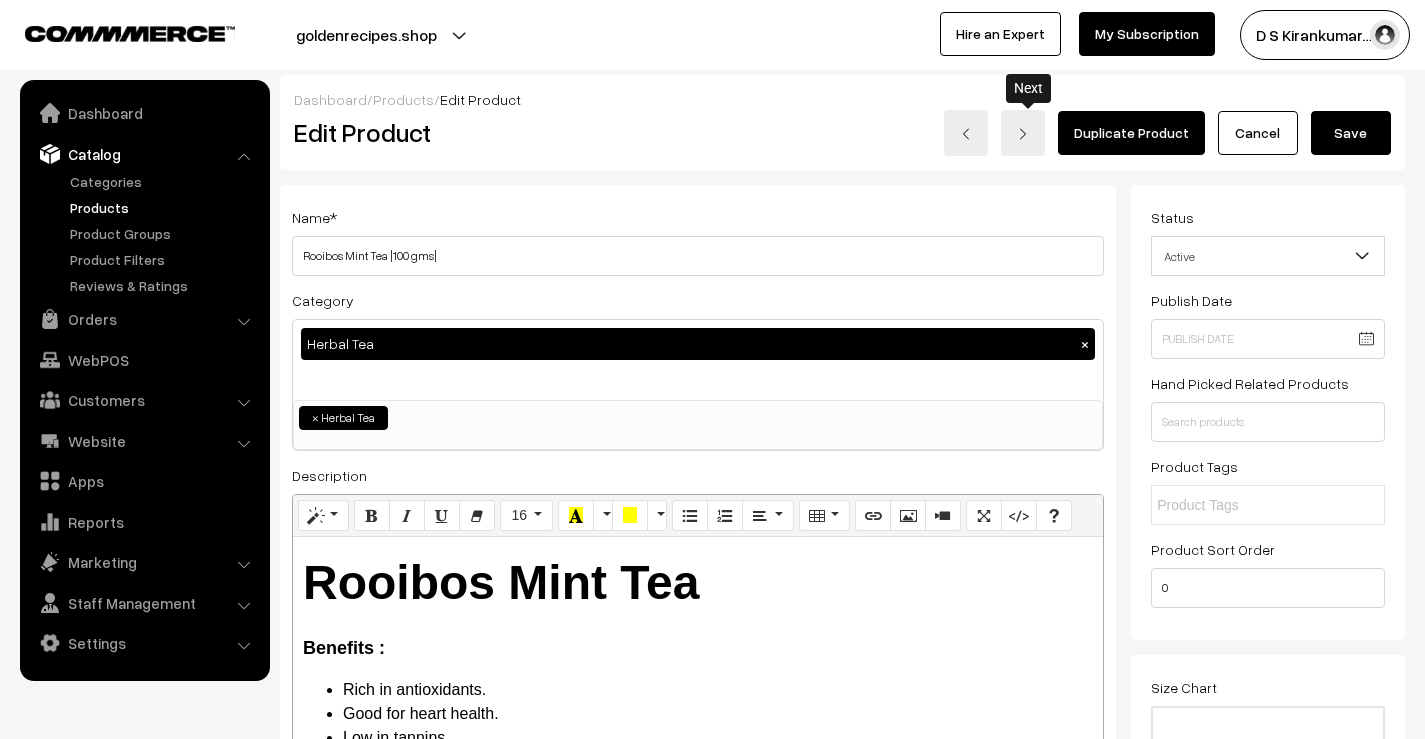 click at bounding box center (1023, 133) 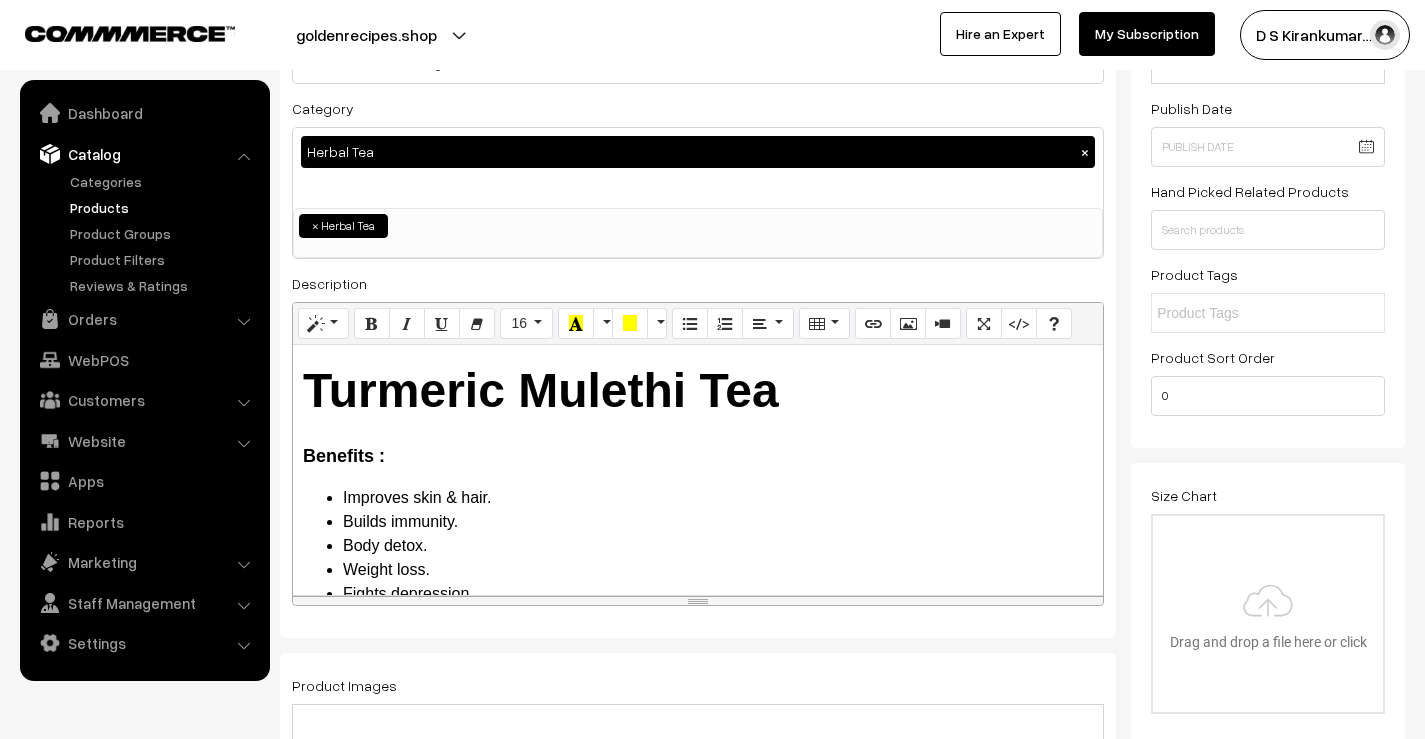 scroll, scrollTop: 0, scrollLeft: 0, axis: both 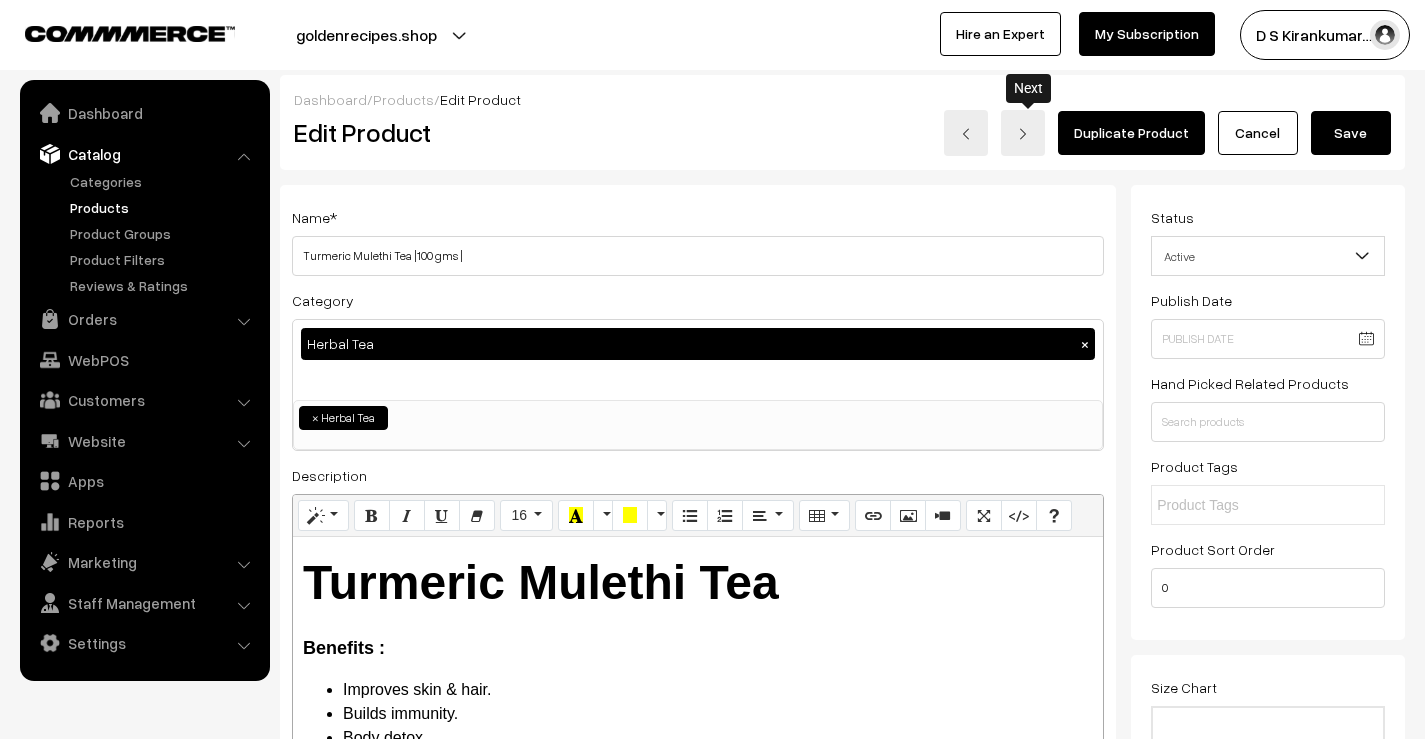 click at bounding box center [1023, 133] 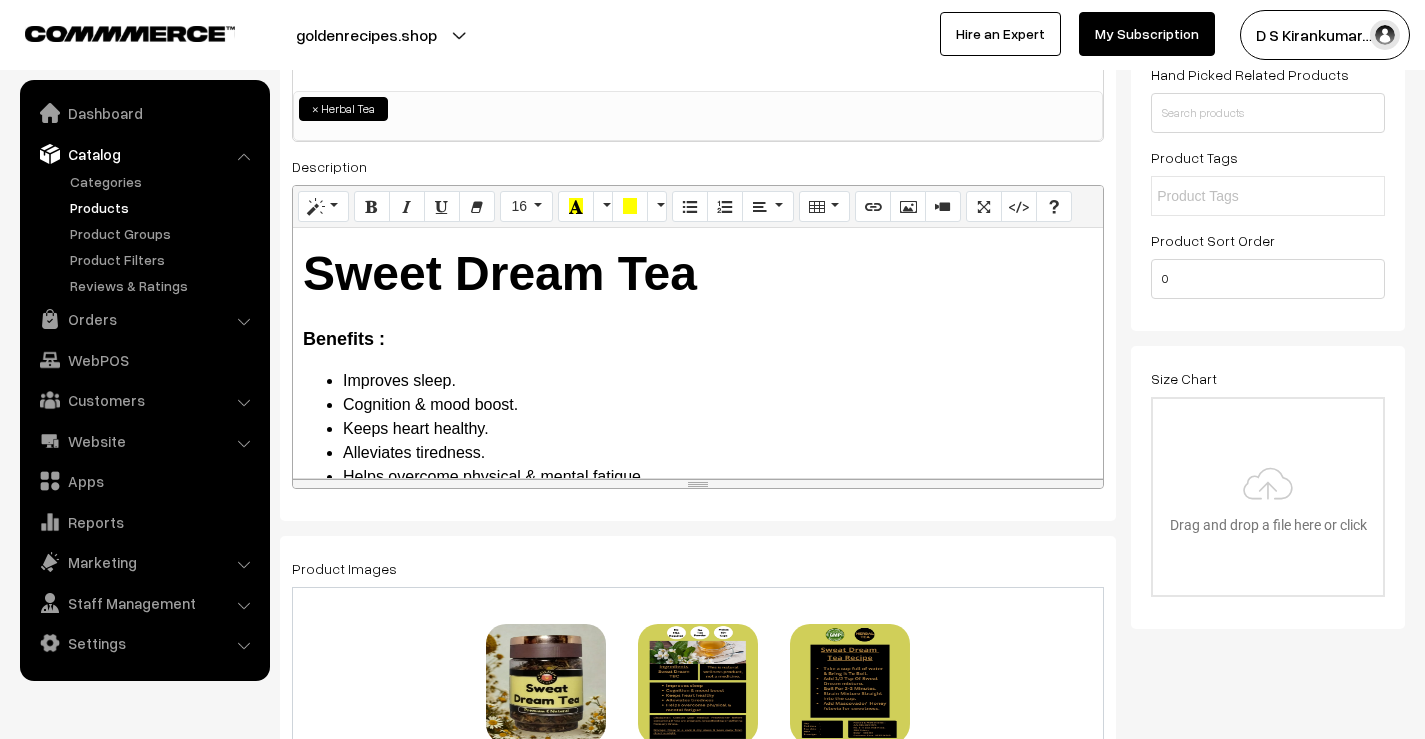 scroll, scrollTop: 0, scrollLeft: 0, axis: both 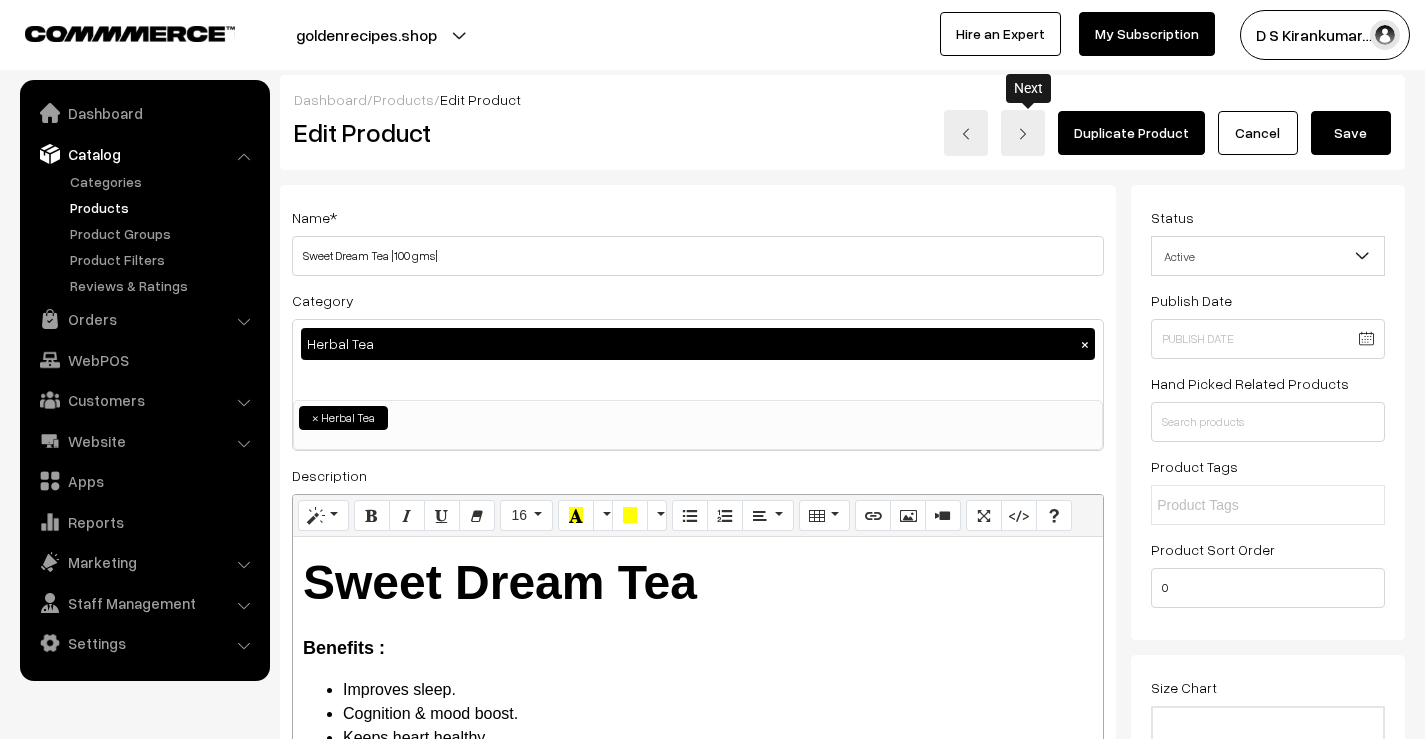 click at bounding box center (1023, 134) 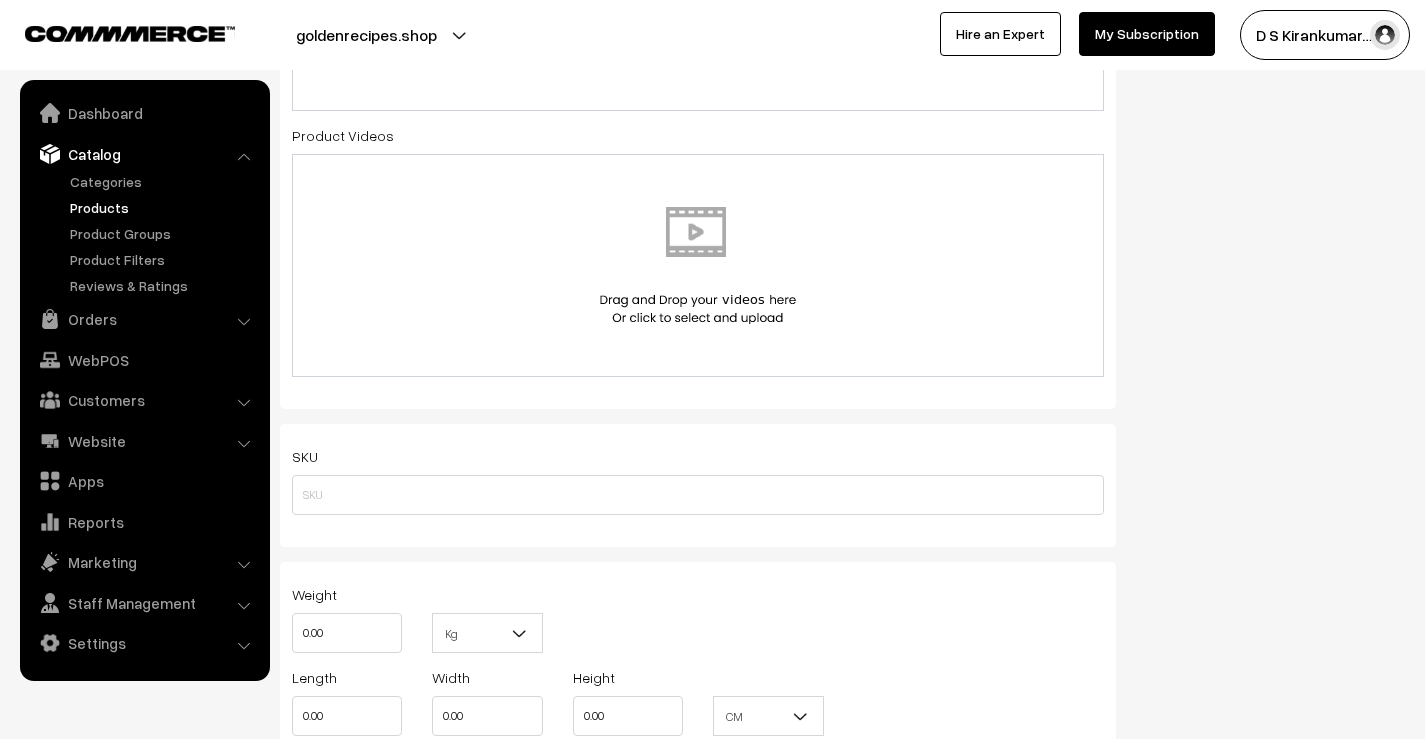 scroll, scrollTop: 0, scrollLeft: 0, axis: both 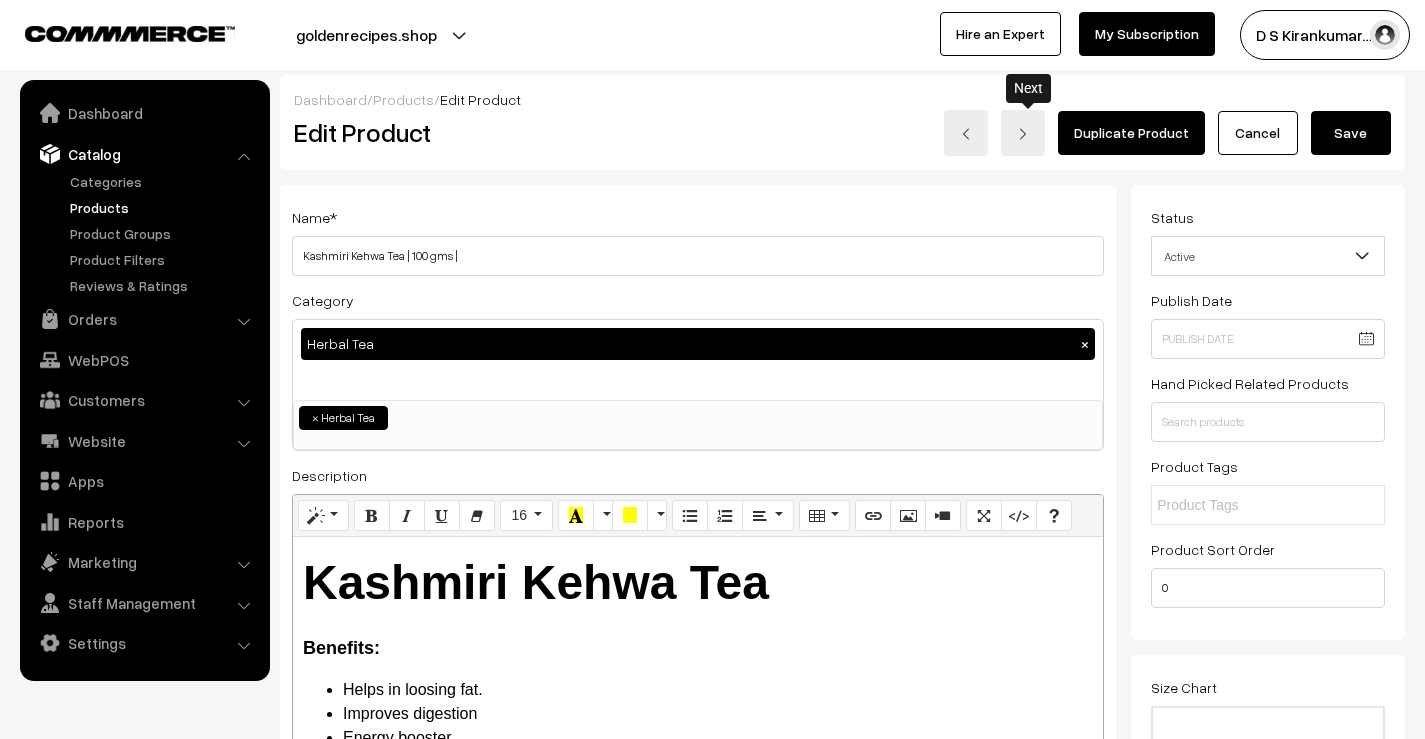 click at bounding box center (1023, 133) 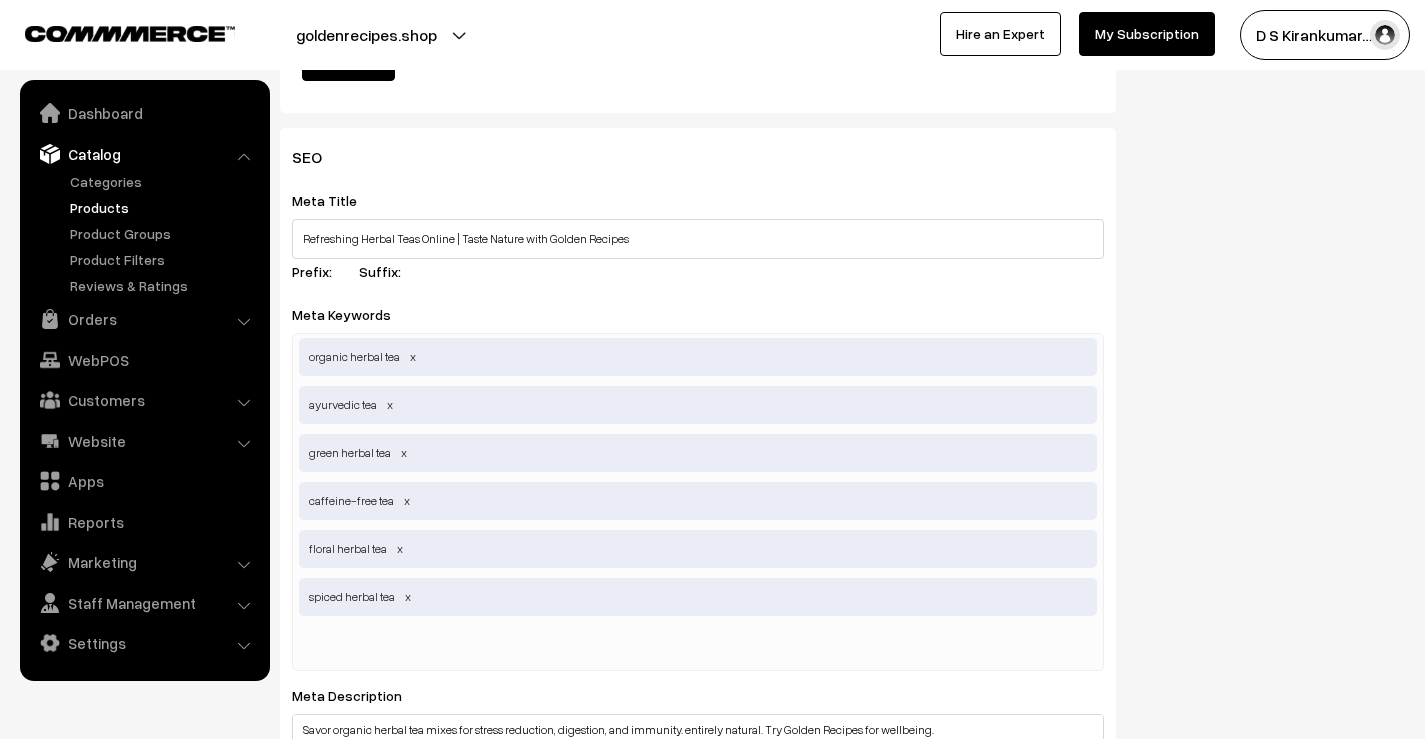 scroll, scrollTop: 3100, scrollLeft: 0, axis: vertical 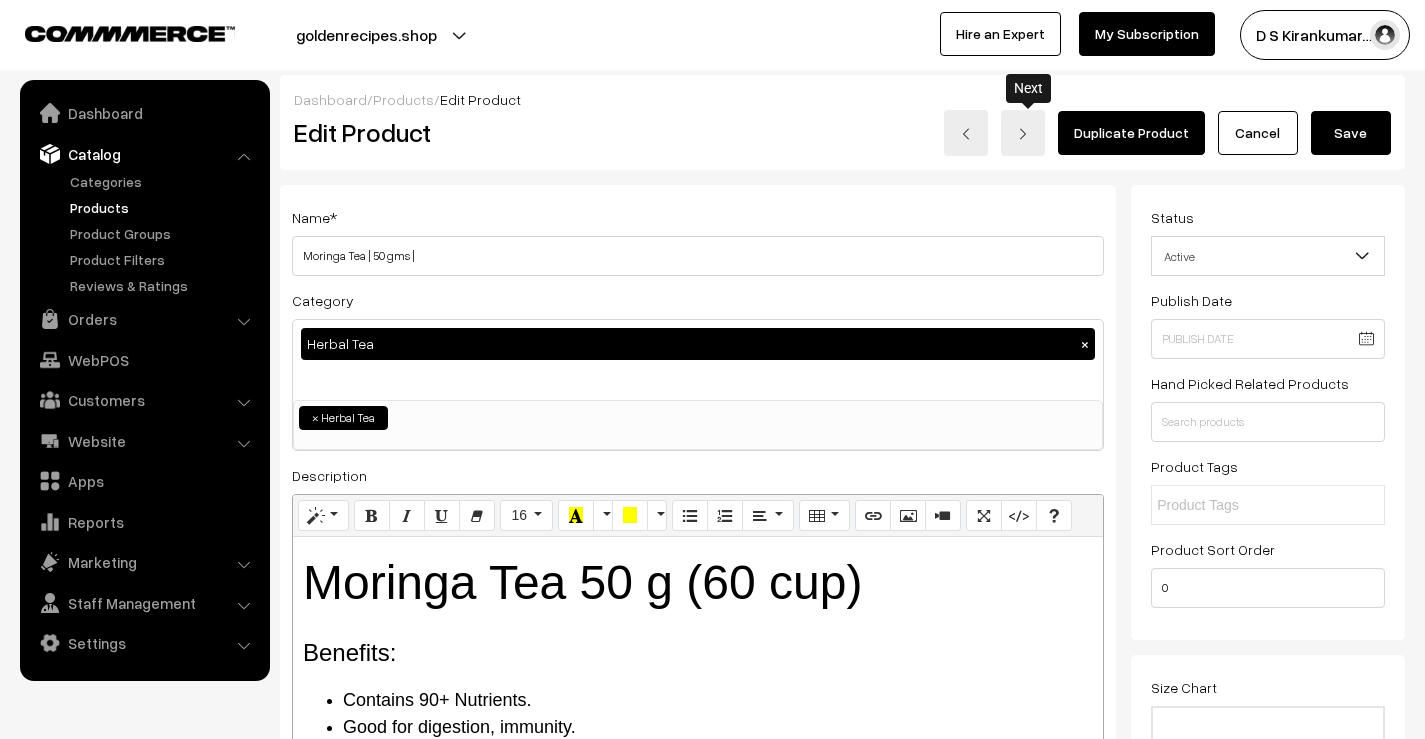 click at bounding box center (1023, 134) 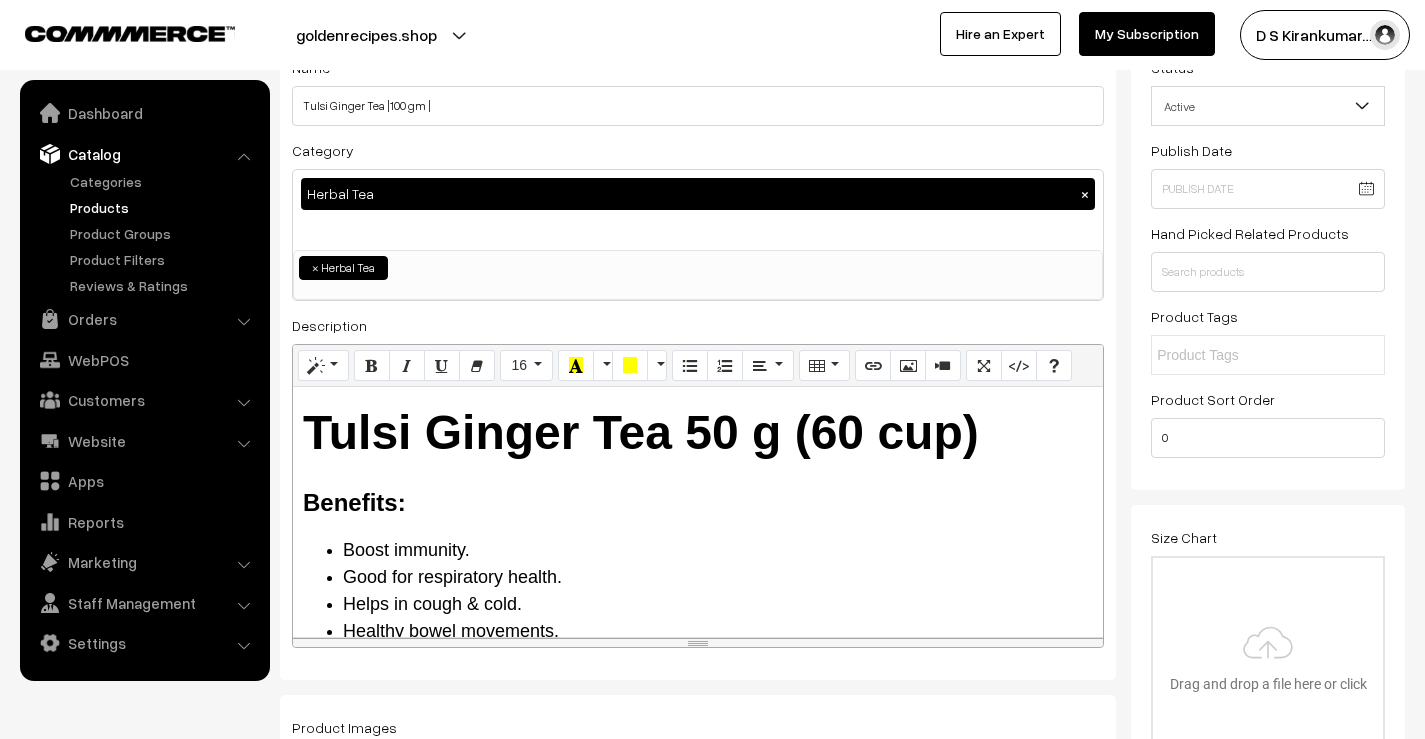 scroll, scrollTop: 0, scrollLeft: 0, axis: both 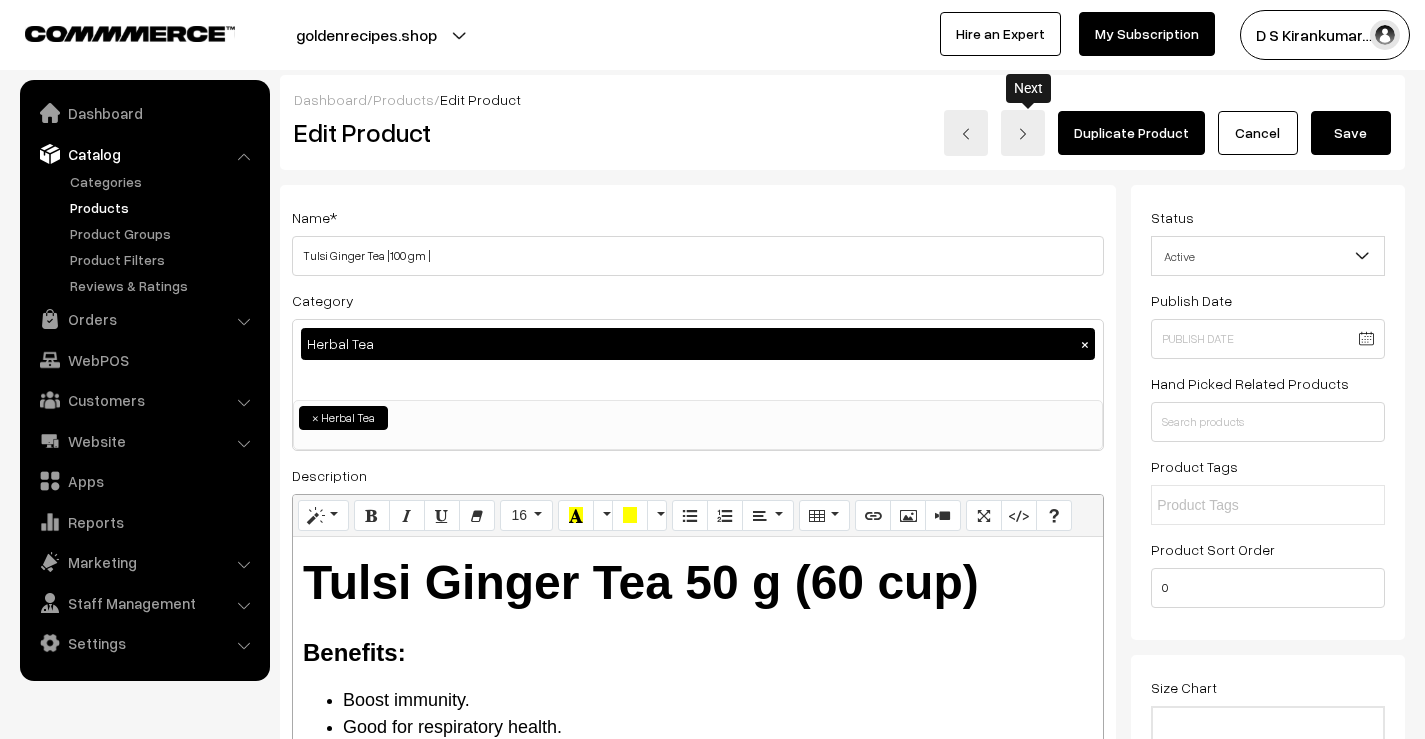 click at bounding box center [1023, 133] 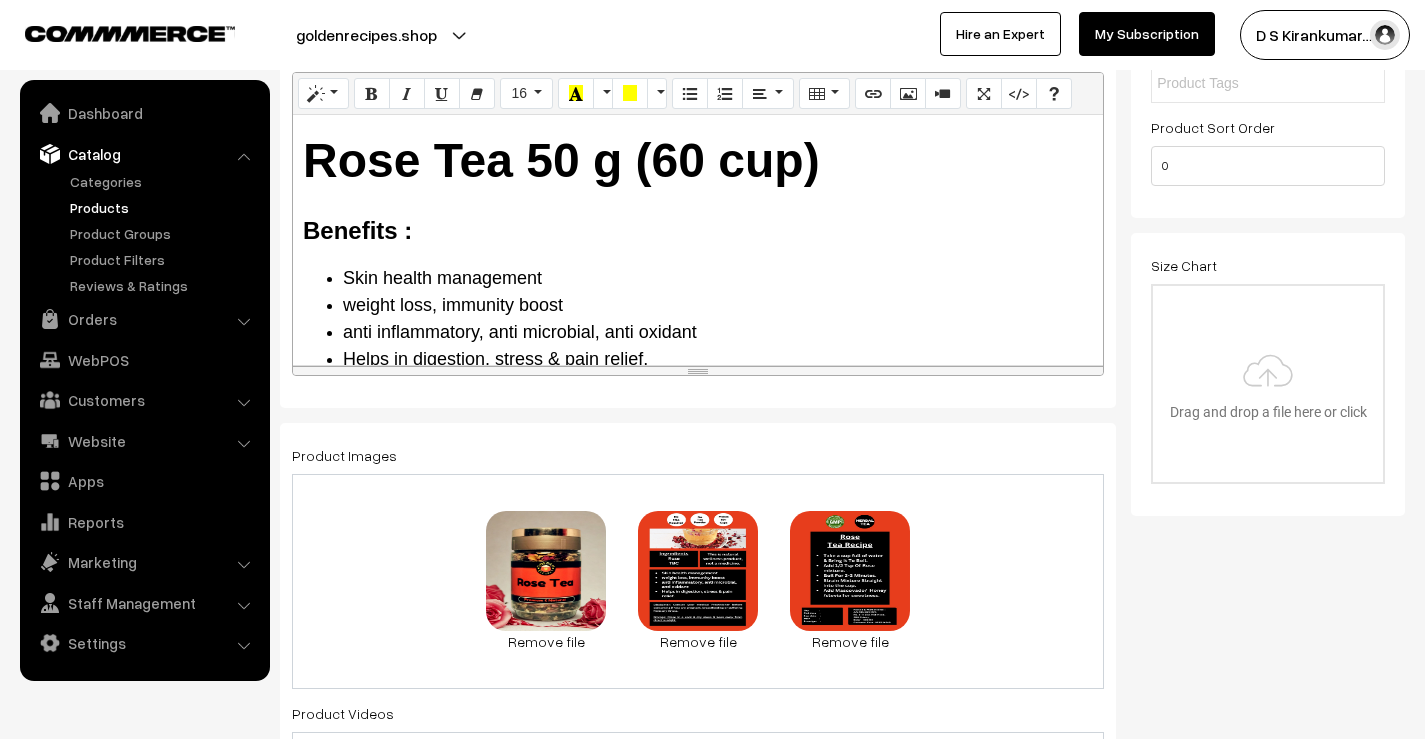 scroll, scrollTop: 500, scrollLeft: 0, axis: vertical 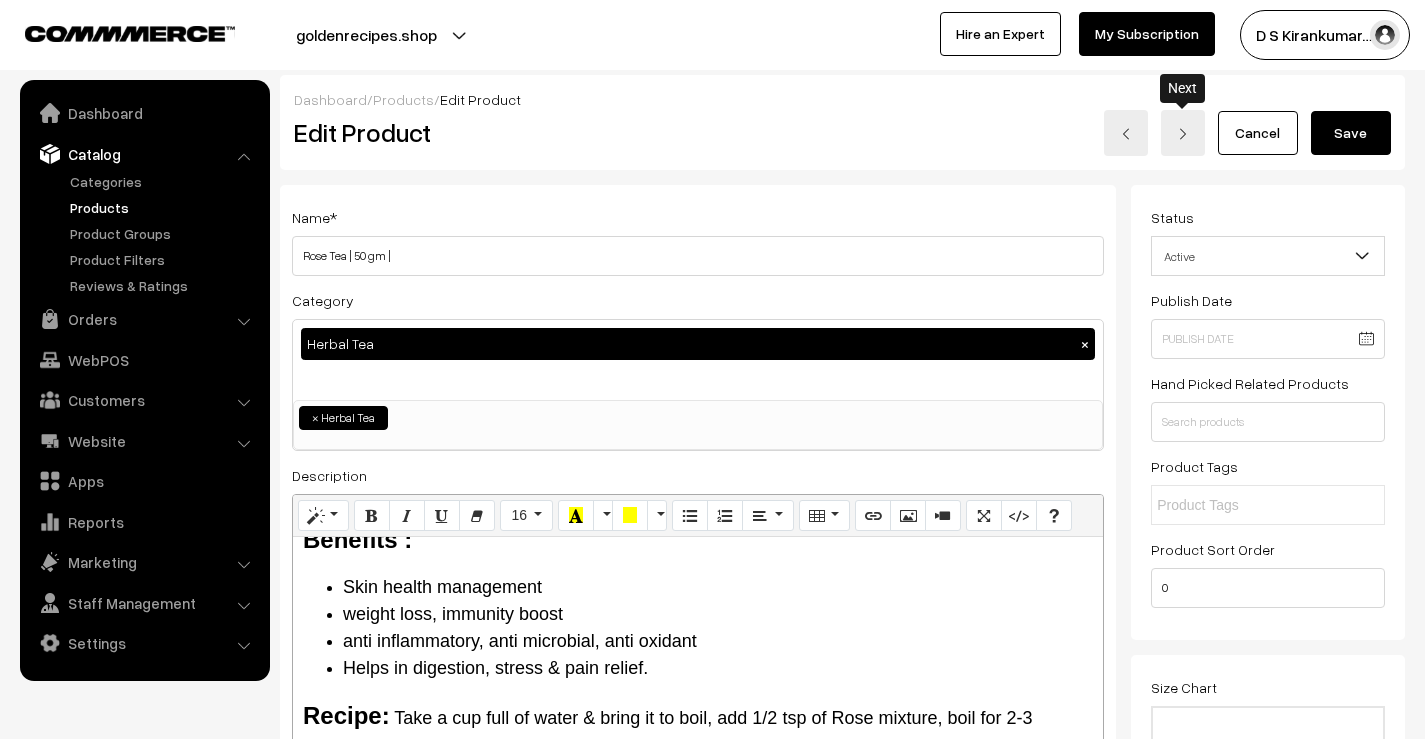 click at bounding box center [1183, 134] 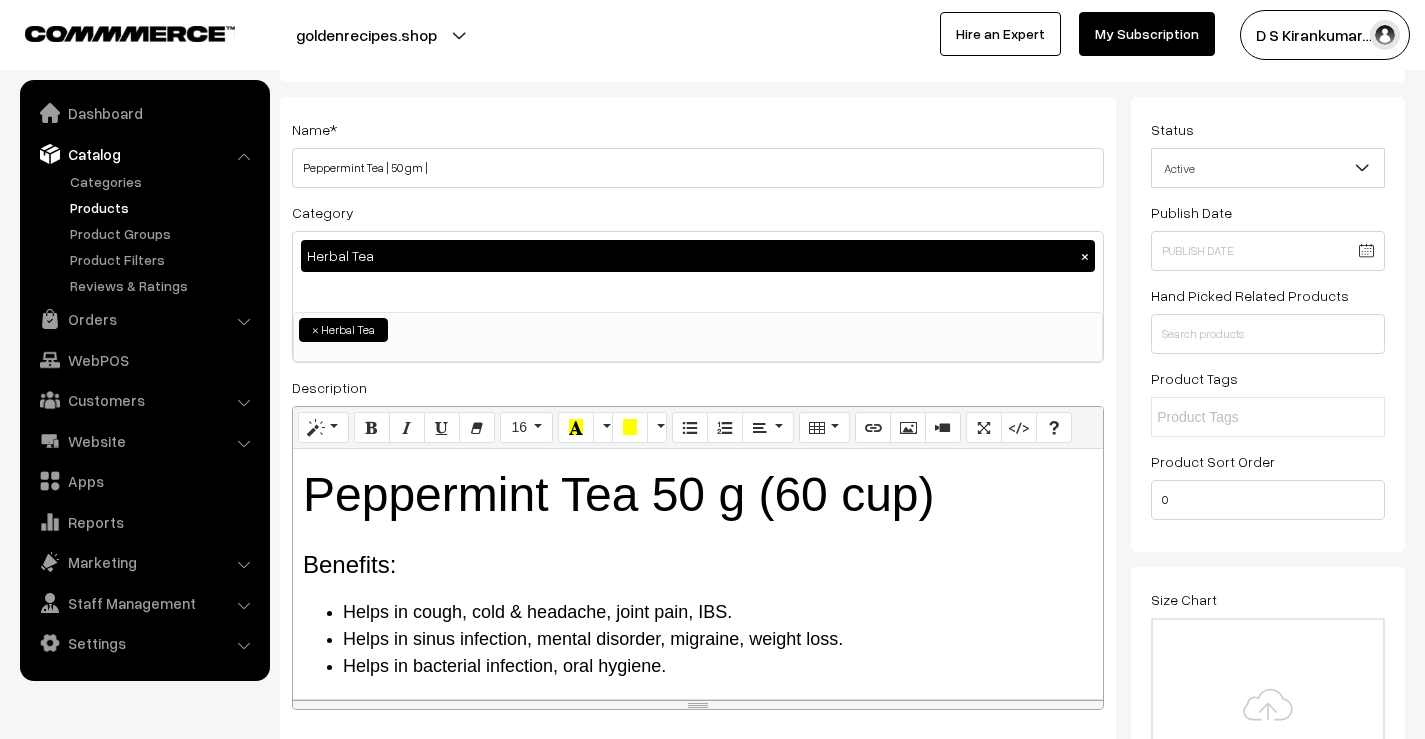 scroll, scrollTop: 0, scrollLeft: 0, axis: both 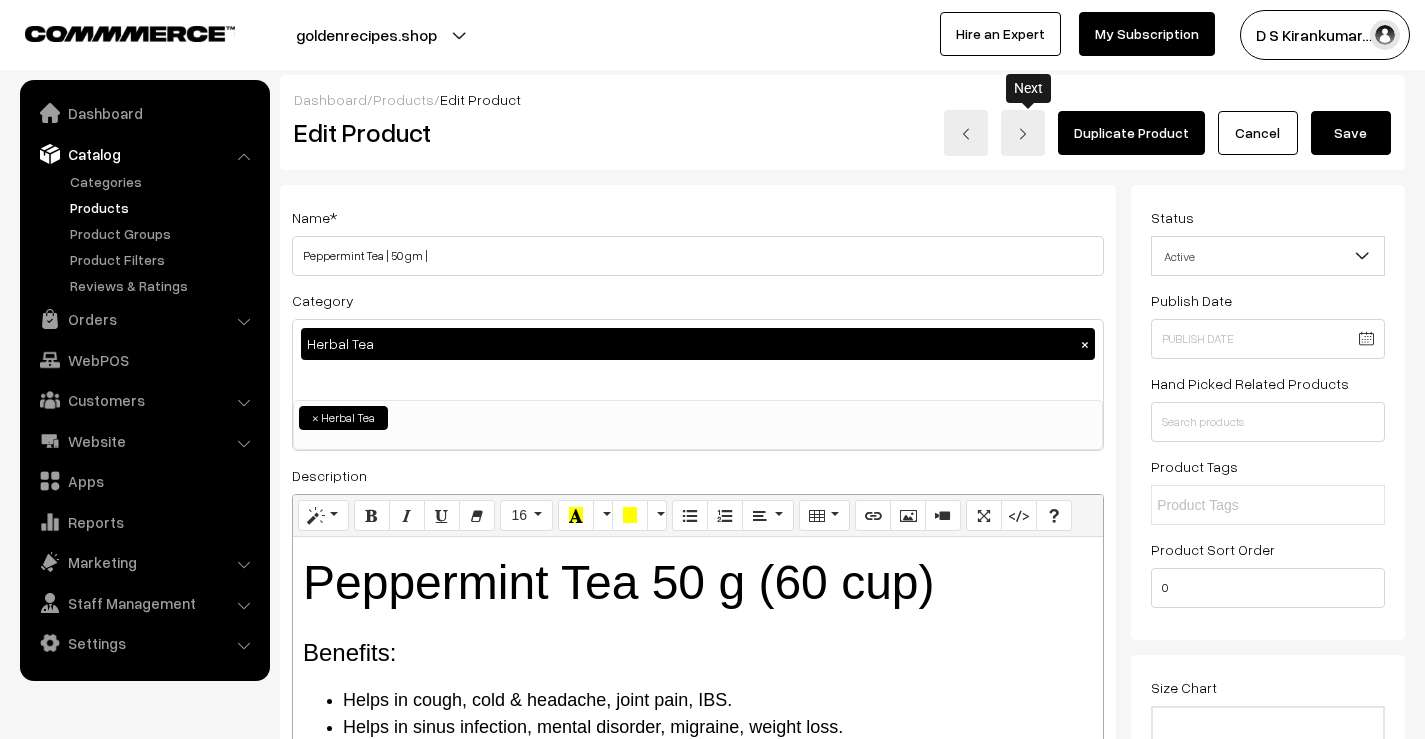 click at bounding box center [1023, 133] 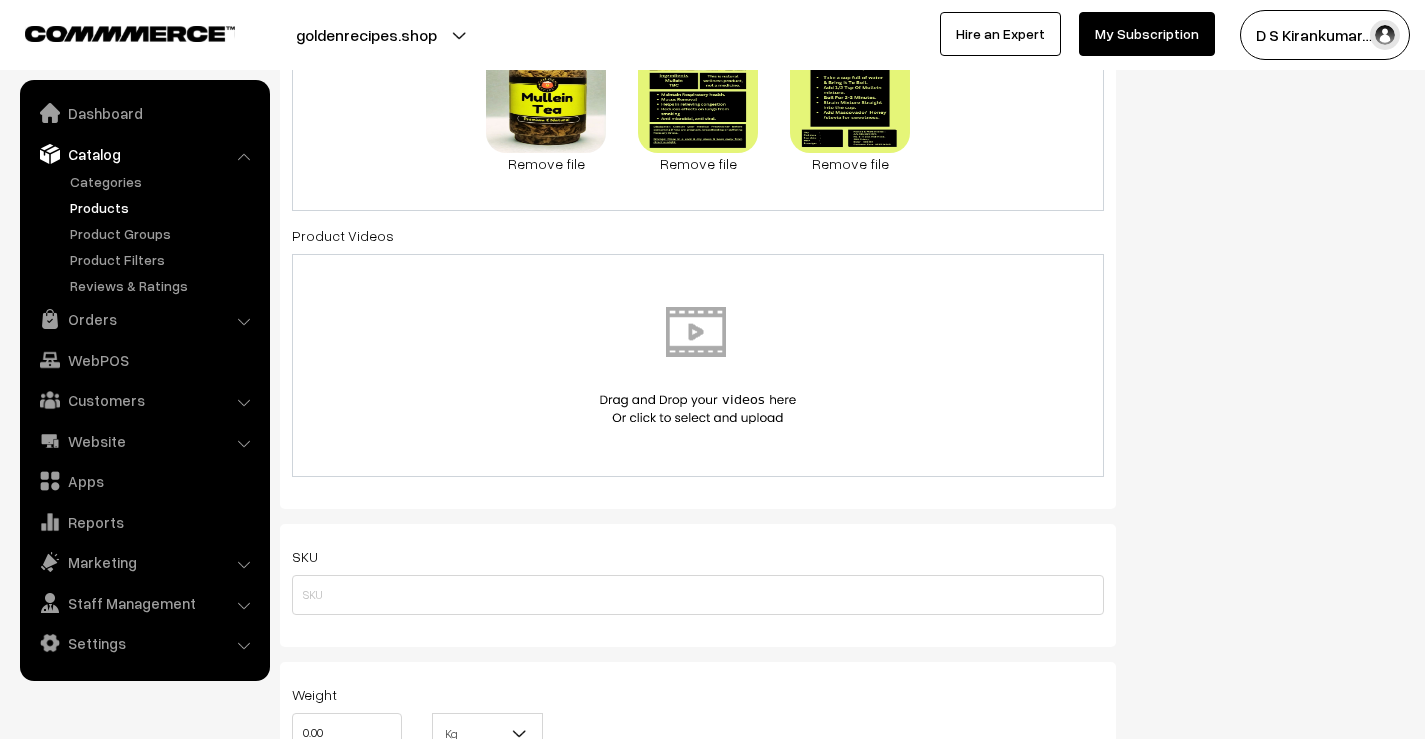 scroll, scrollTop: 0, scrollLeft: 0, axis: both 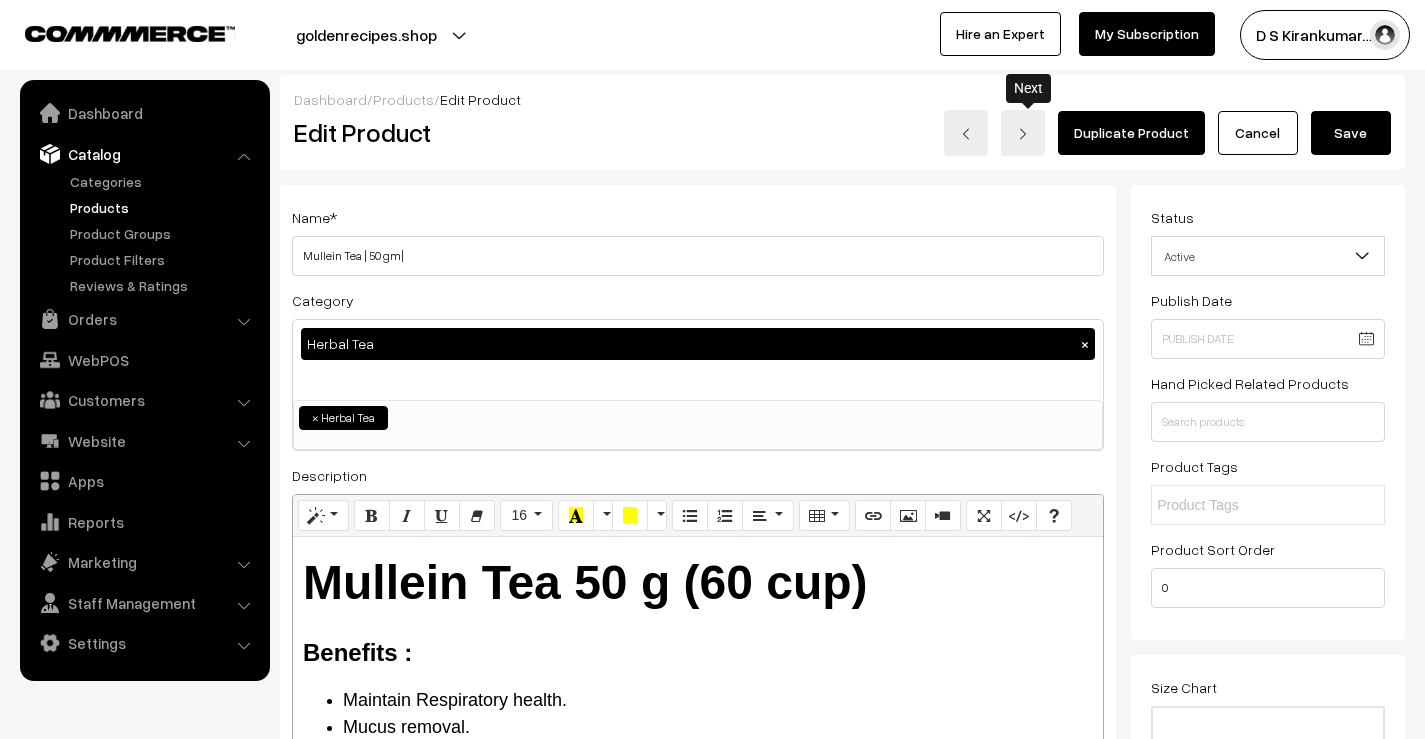 click at bounding box center [1023, 133] 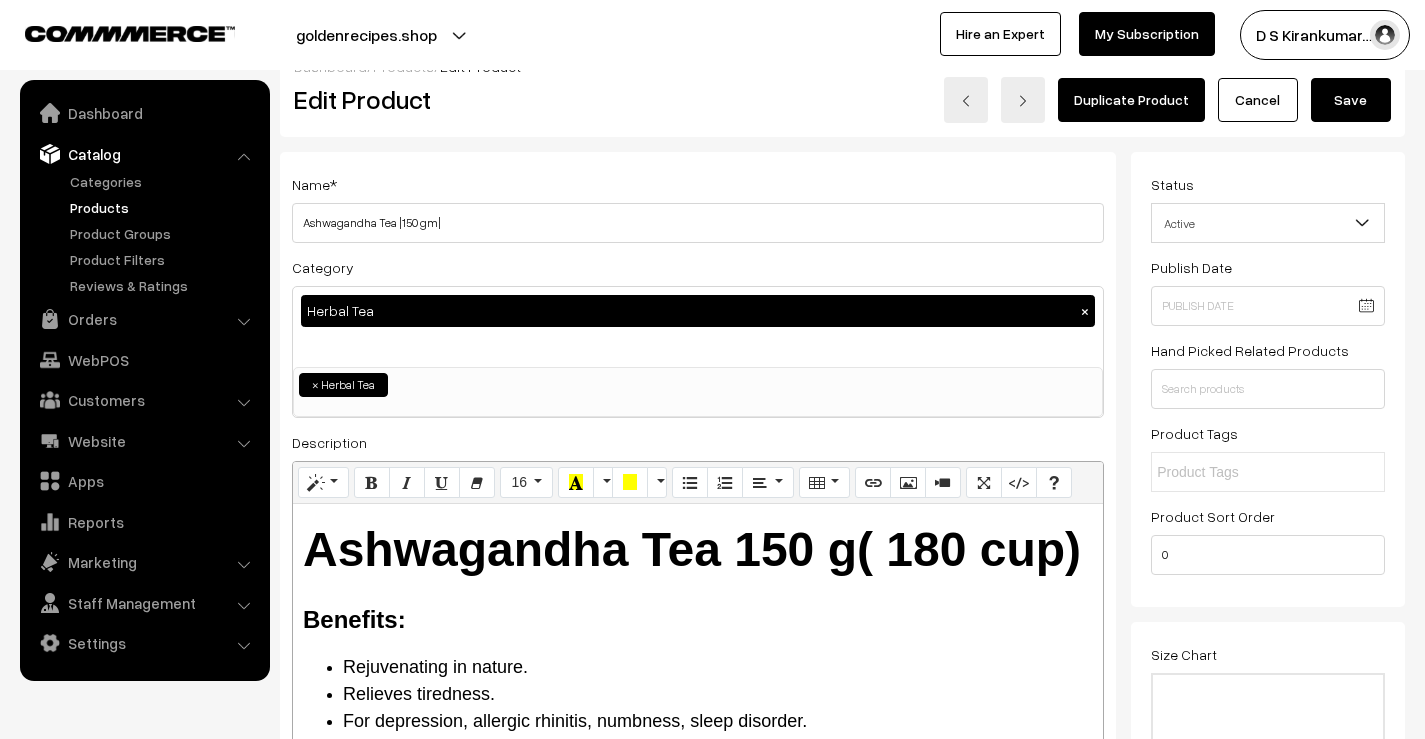 scroll, scrollTop: 0, scrollLeft: 0, axis: both 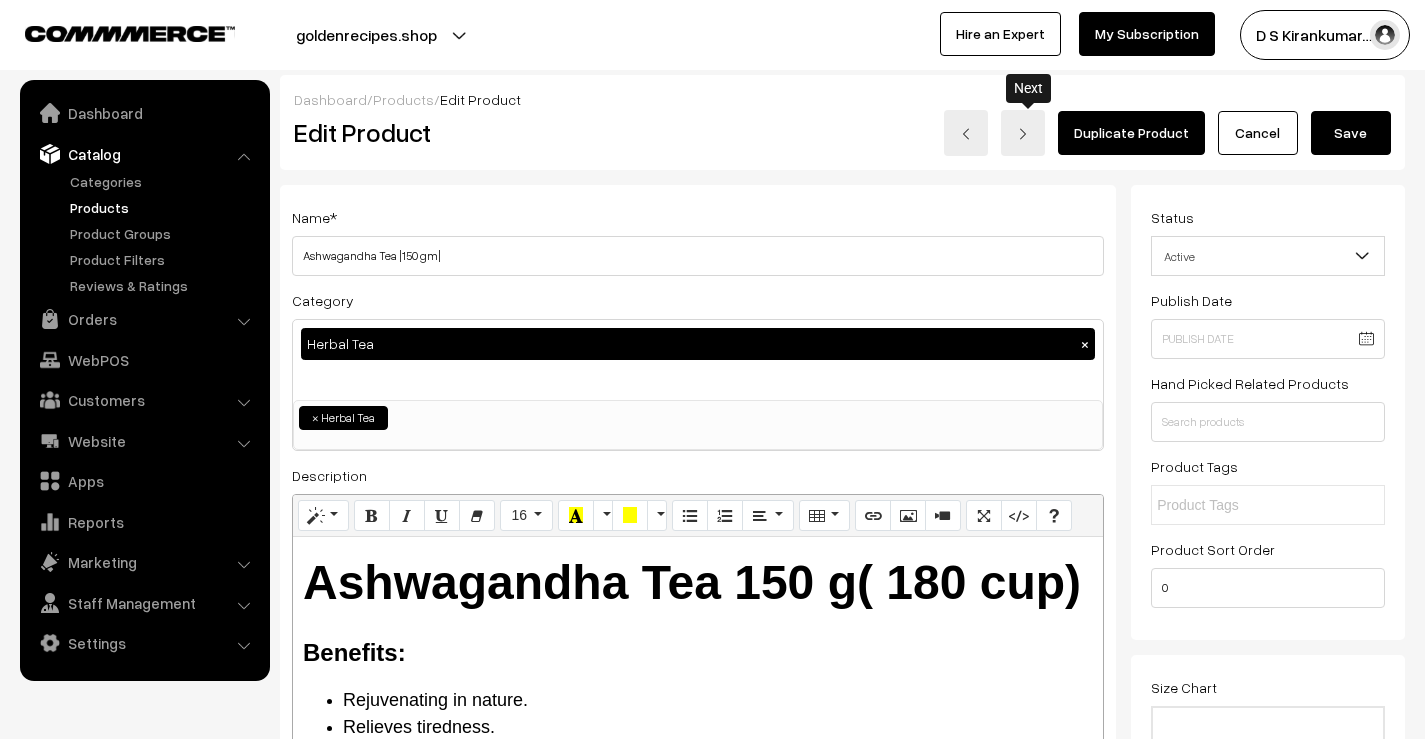 click at bounding box center [1023, 133] 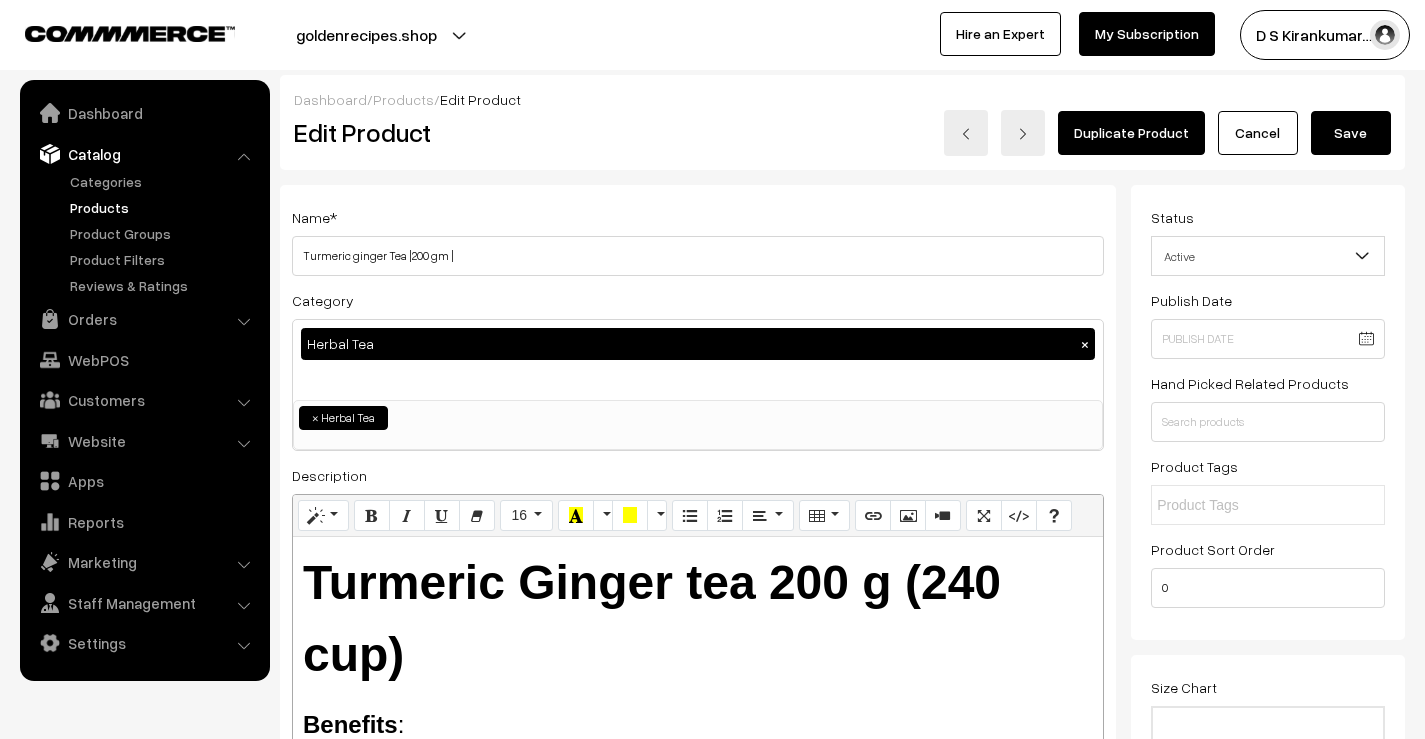 scroll, scrollTop: 600, scrollLeft: 0, axis: vertical 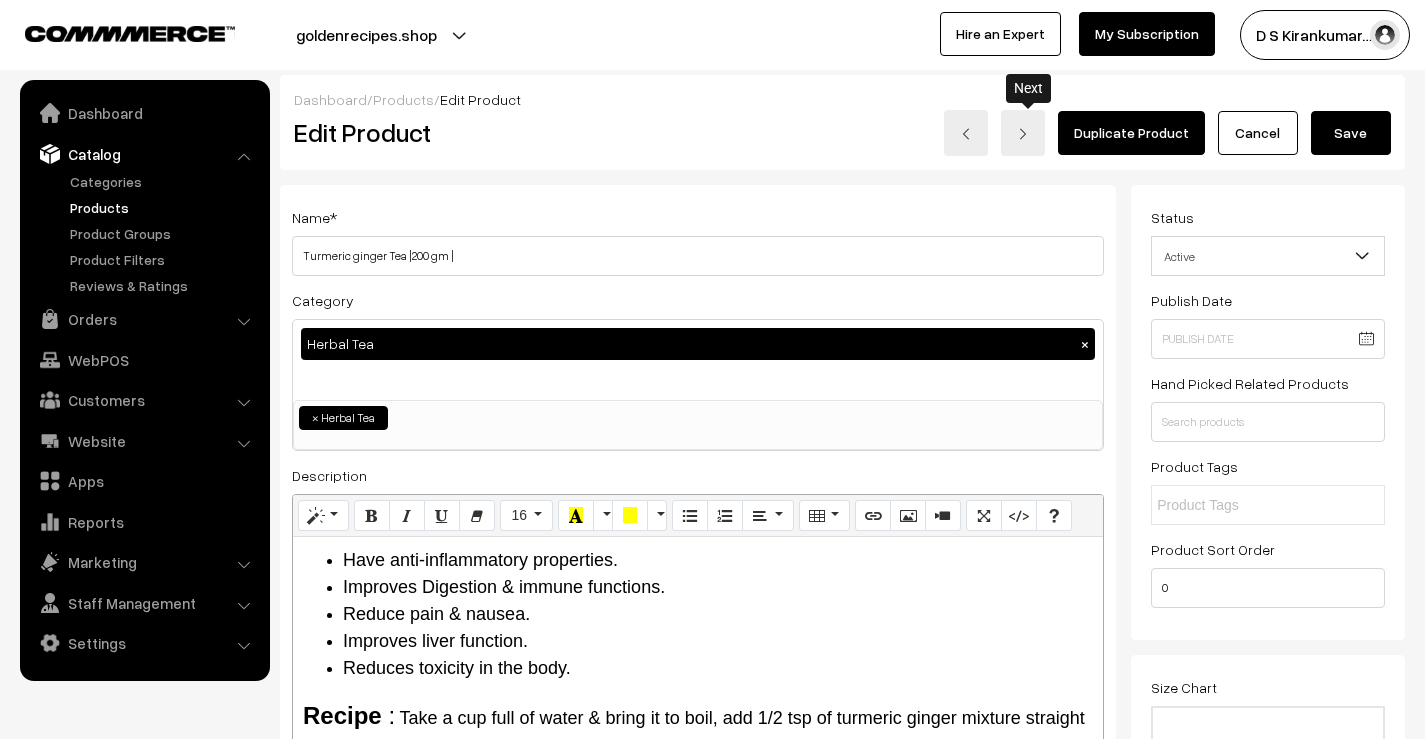 click at bounding box center [1023, 134] 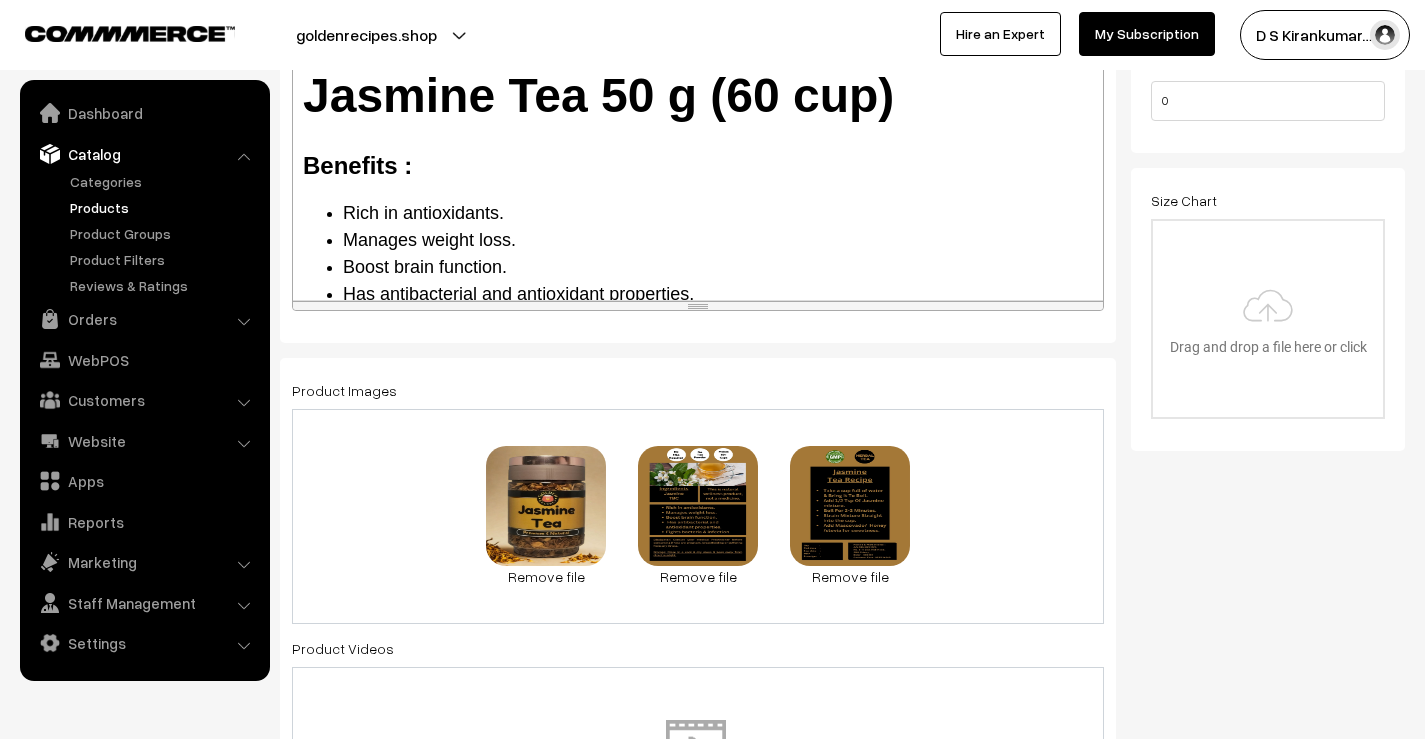 scroll, scrollTop: 262, scrollLeft: 0, axis: vertical 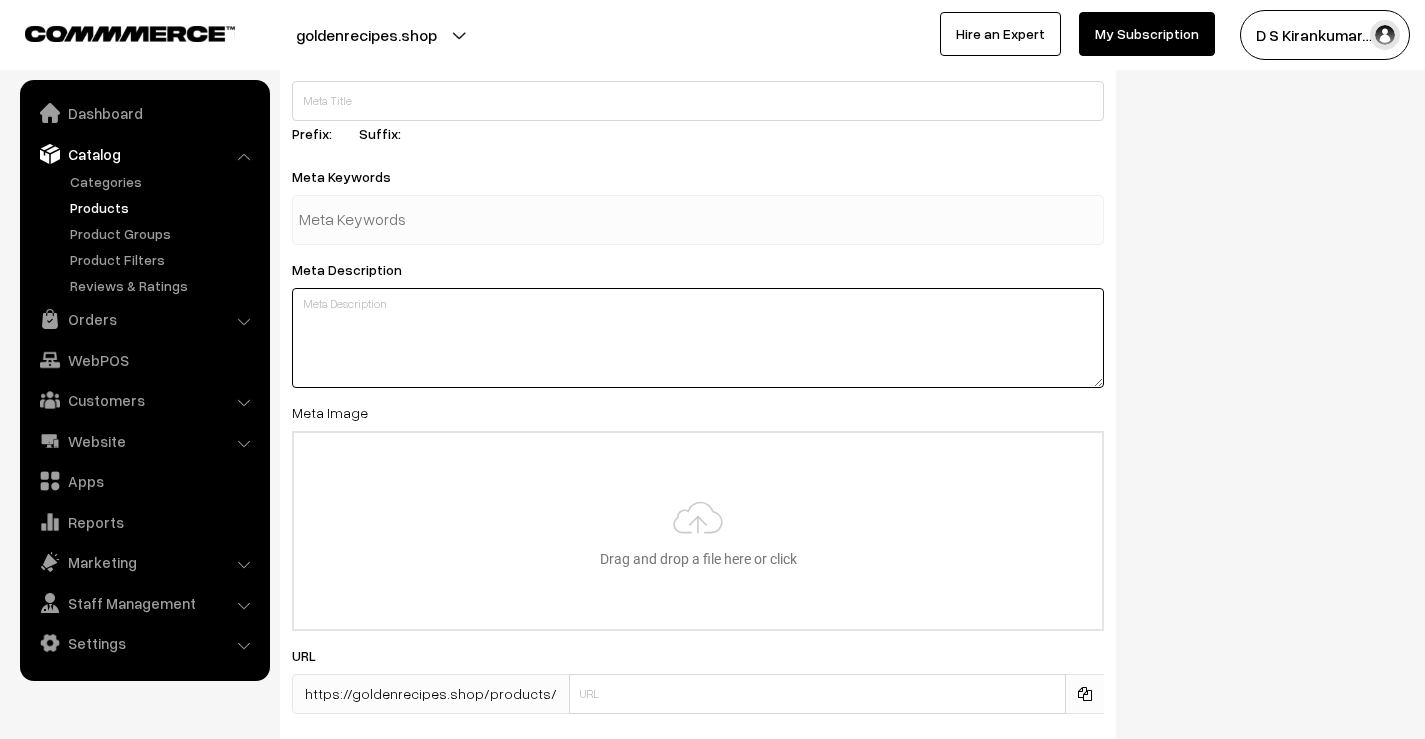 click at bounding box center [698, 338] 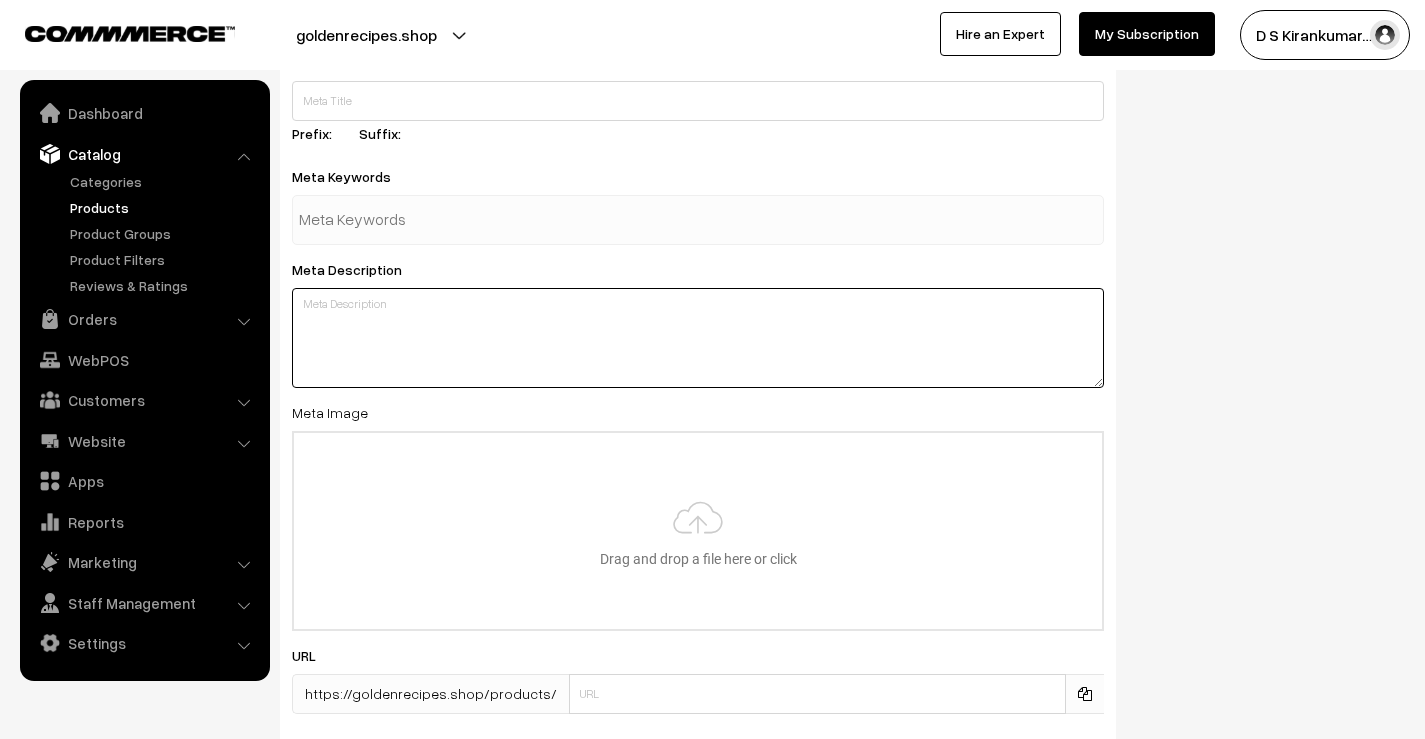paste on "Premium herbal teas prepared with organic, ayurvedic ingredients are available at Golden Recipes. Drink wellness every day to strengthen your immune system and cleanse your body.Learn about Golden Recipes Herbal Teas, which are ayurvedic herb-based, caffeine-free blends for everyday wellness, detoxification, and immunity.
Every cup of Golden Recipes Herbal Teas blends health and heritage. Savor natural concoctions for digestion, immunity, and overall health.
Enjoy the natural deliciousness of Golden Recipes Herbal Teas, which are ayurvedic, organic, and designed to promote relaxation, detoxification, and immunity." 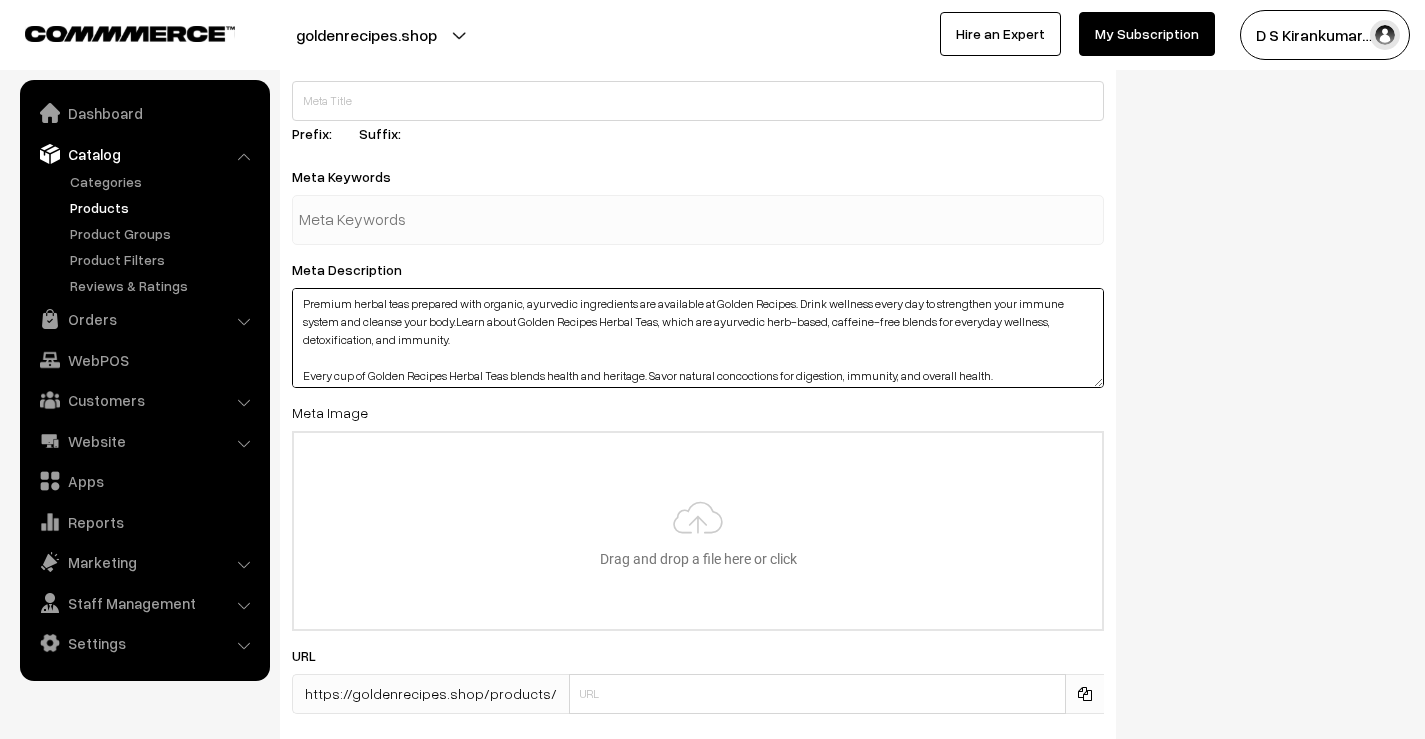 scroll, scrollTop: 50, scrollLeft: 0, axis: vertical 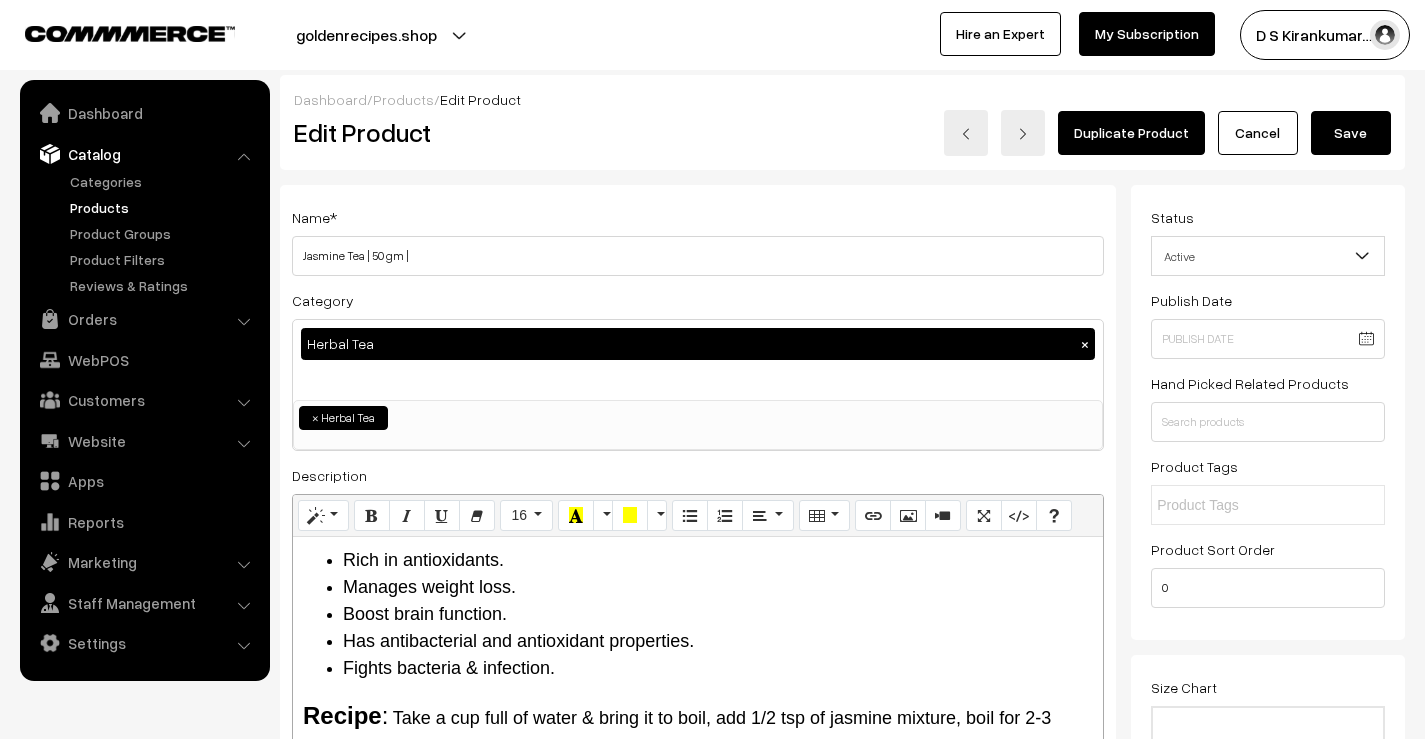 type on "Premium herbal teas prepared with organic, ayurvedic ingredients are available at Golden Recipes. Drink wellness every day to strengthen your immune system and cleanse your body.Learn about Golden Recipes Herbal Teas, which are ayurvedic herb-based, caffeine-free blends for everyday wellness, detoxification, and immunity.
Every cup of Golden Recipes Herbal Teas blends health and heritage. Savor natural concoctions for digestion, immunity, and overall health.
Enjoy the natural deliciousness of Golden Recipes Herbal Teas, which are ayurvedic, organic, and designed to promote relaxation, detoxification, and immunity." 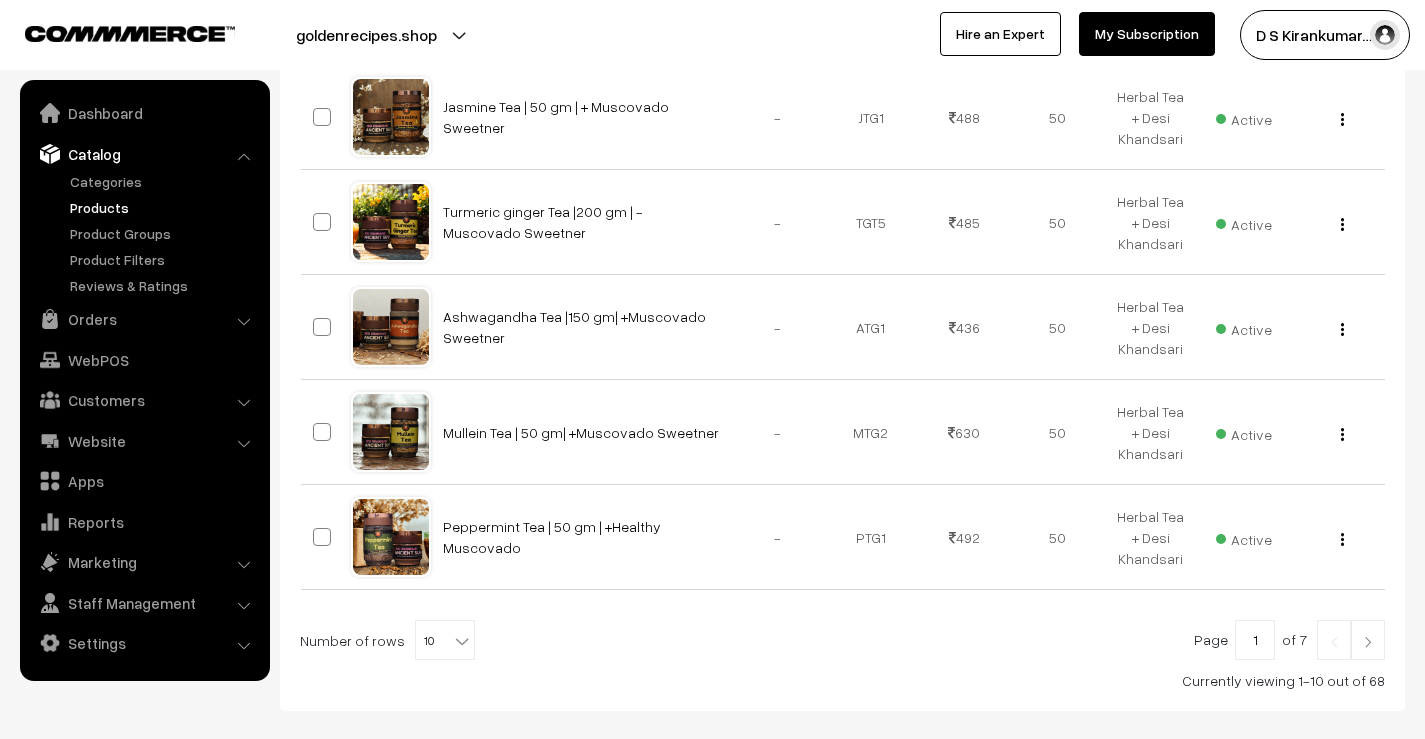 scroll, scrollTop: 1011, scrollLeft: 0, axis: vertical 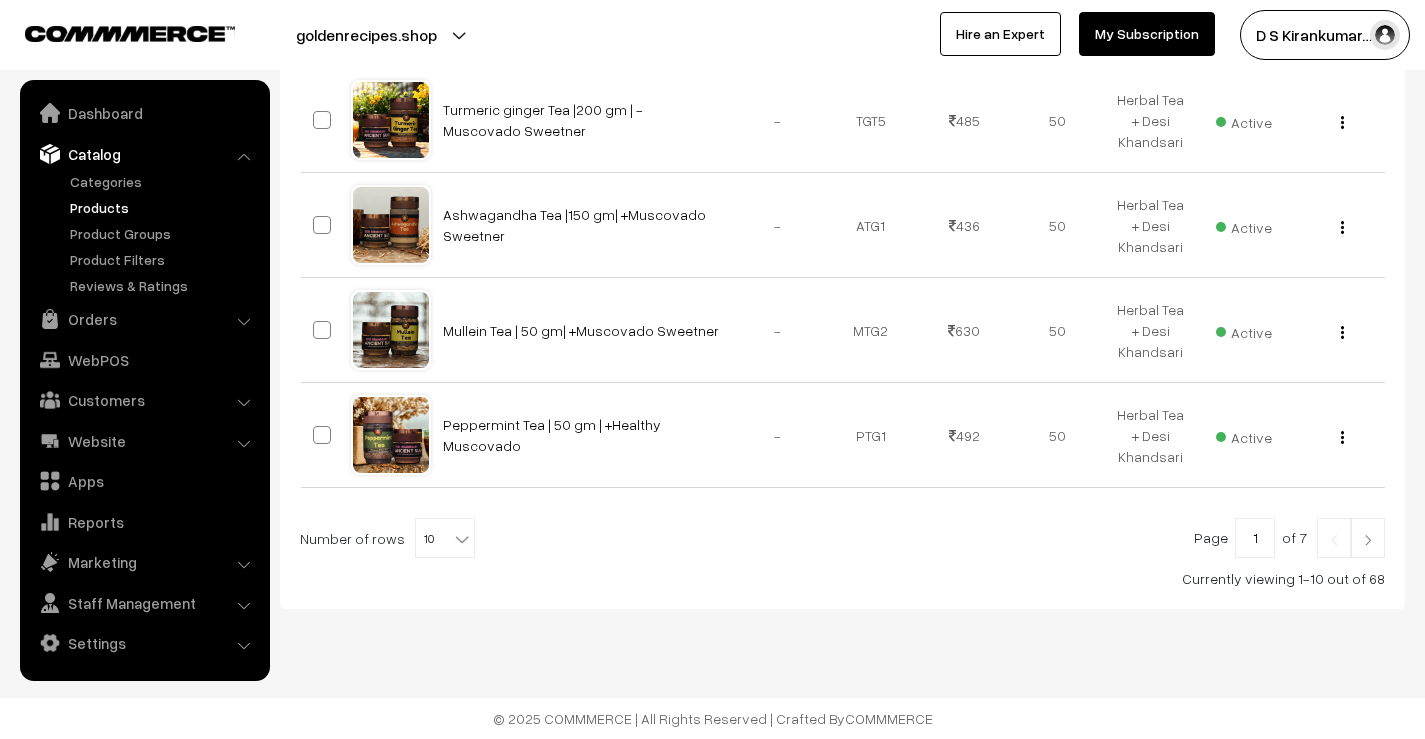 click at bounding box center [1368, 538] 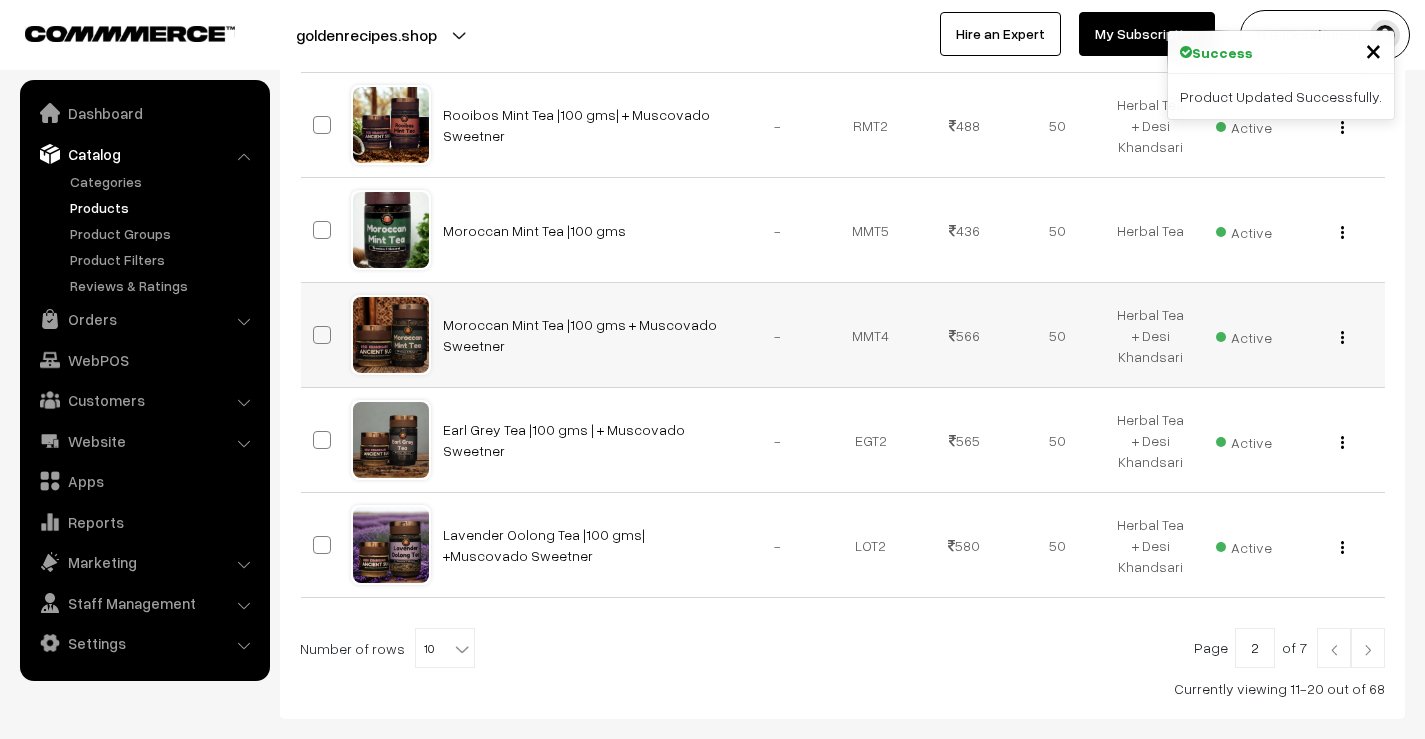 scroll, scrollTop: 1011, scrollLeft: 0, axis: vertical 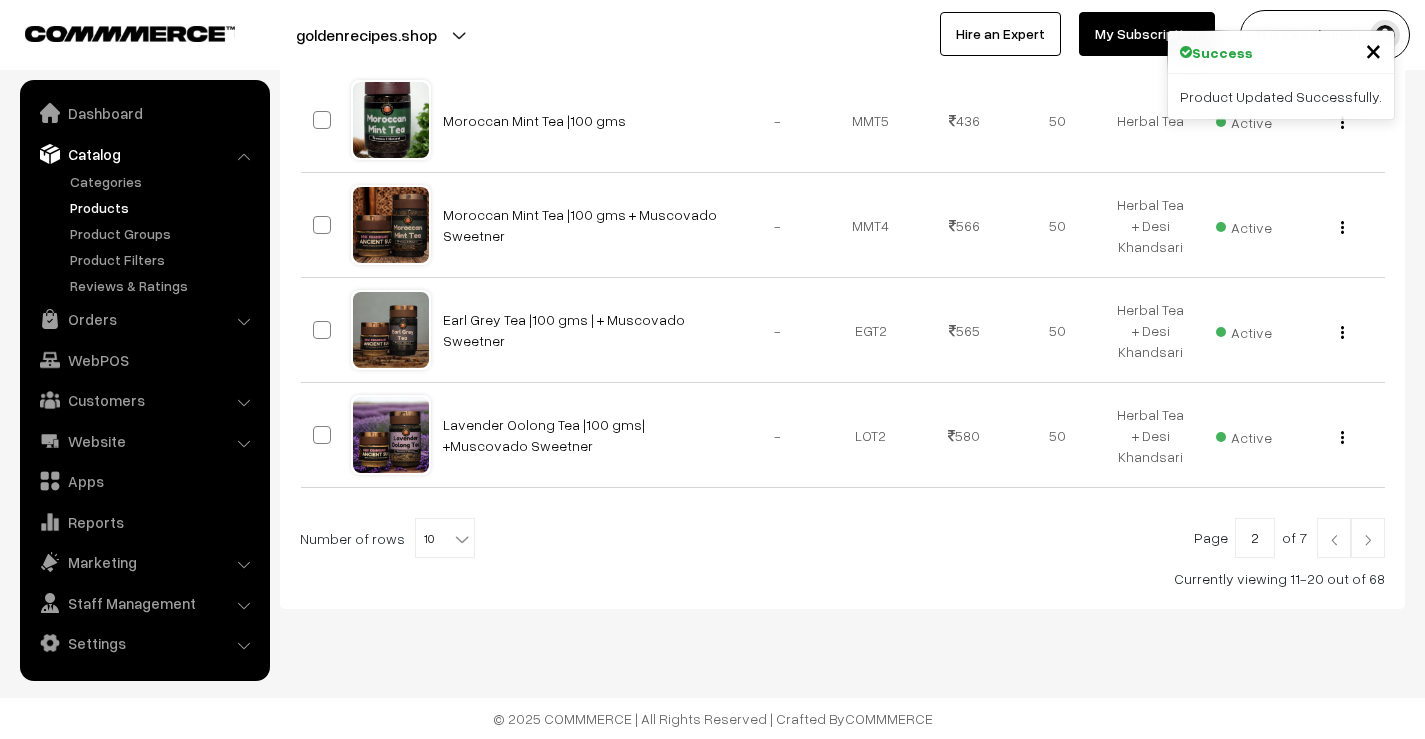 click at bounding box center [1368, 538] 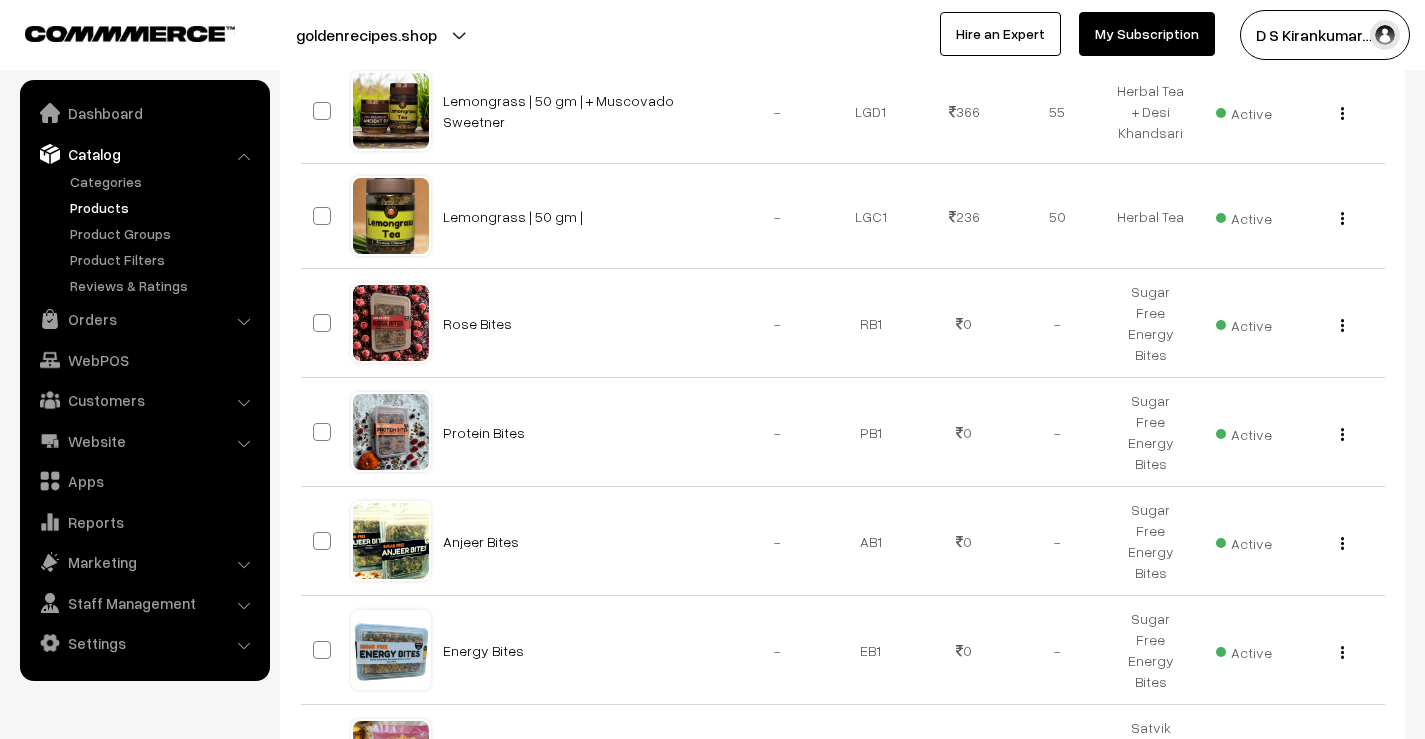 scroll, scrollTop: 1019, scrollLeft: 0, axis: vertical 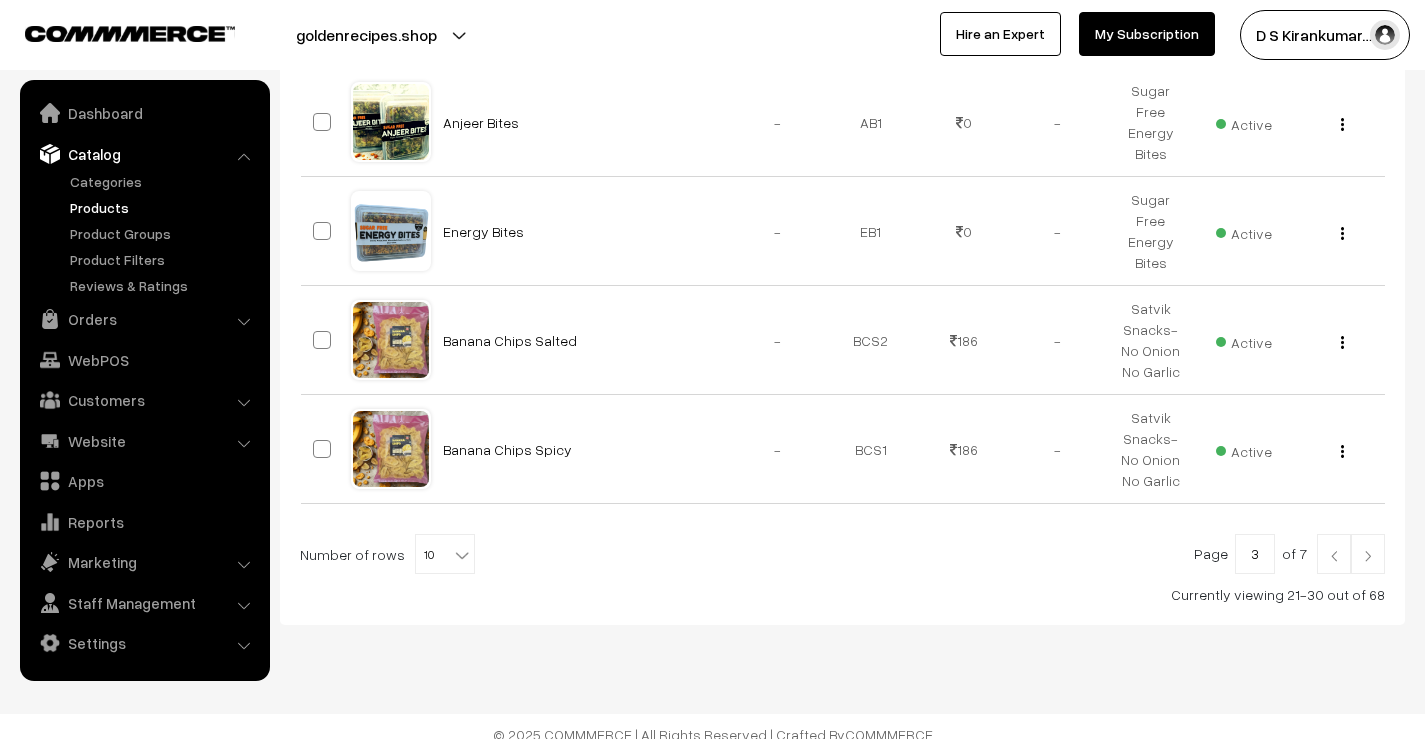click at bounding box center (1368, 556) 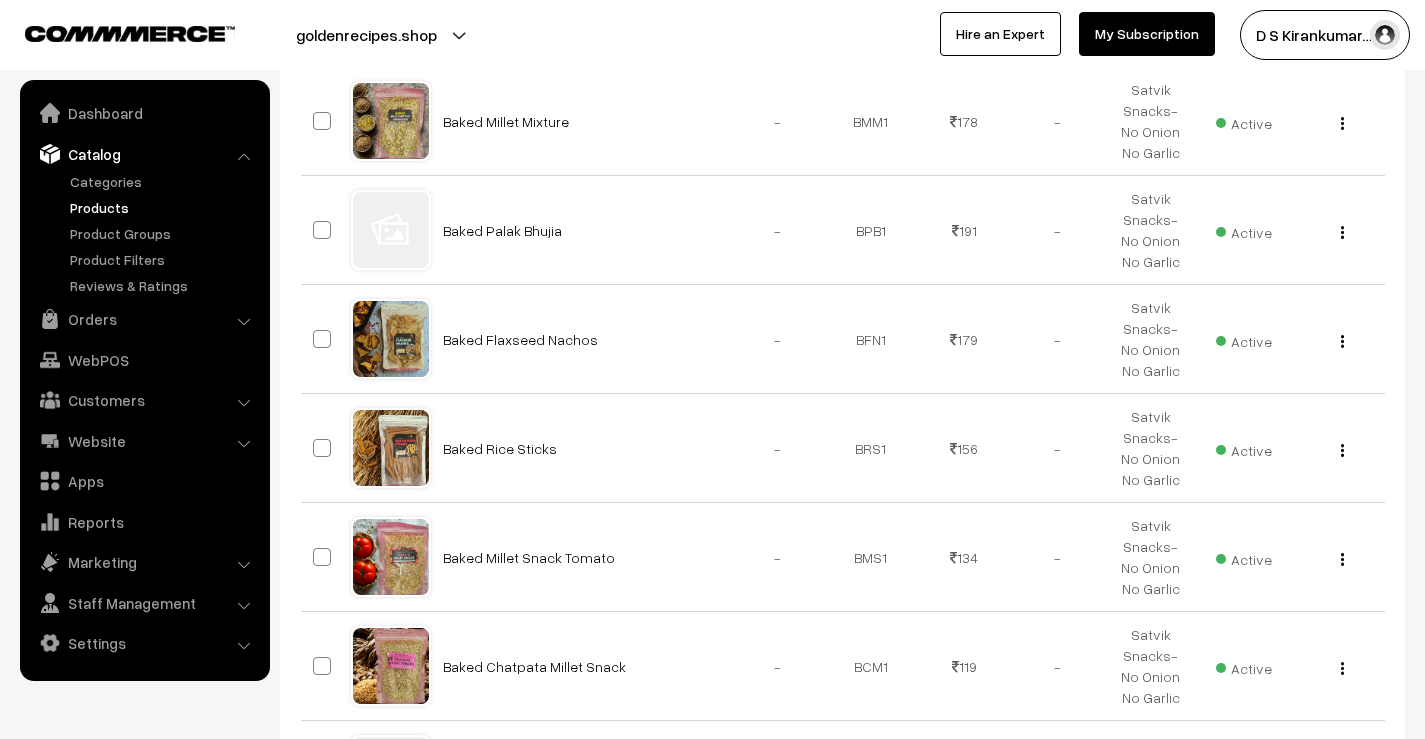scroll, scrollTop: 1051, scrollLeft: 0, axis: vertical 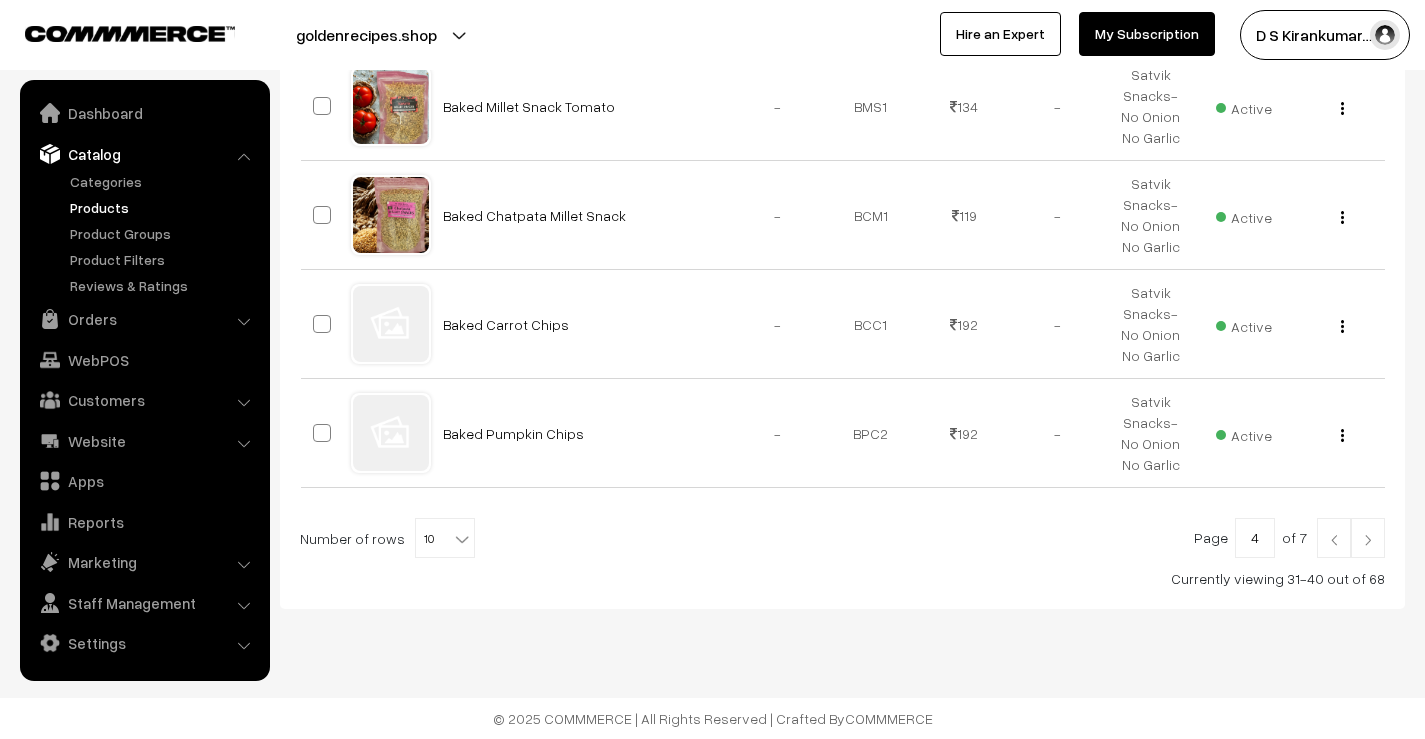 drag, startPoint x: 0, startPoint y: 0, endPoint x: 1367, endPoint y: 539, distance: 1469.425 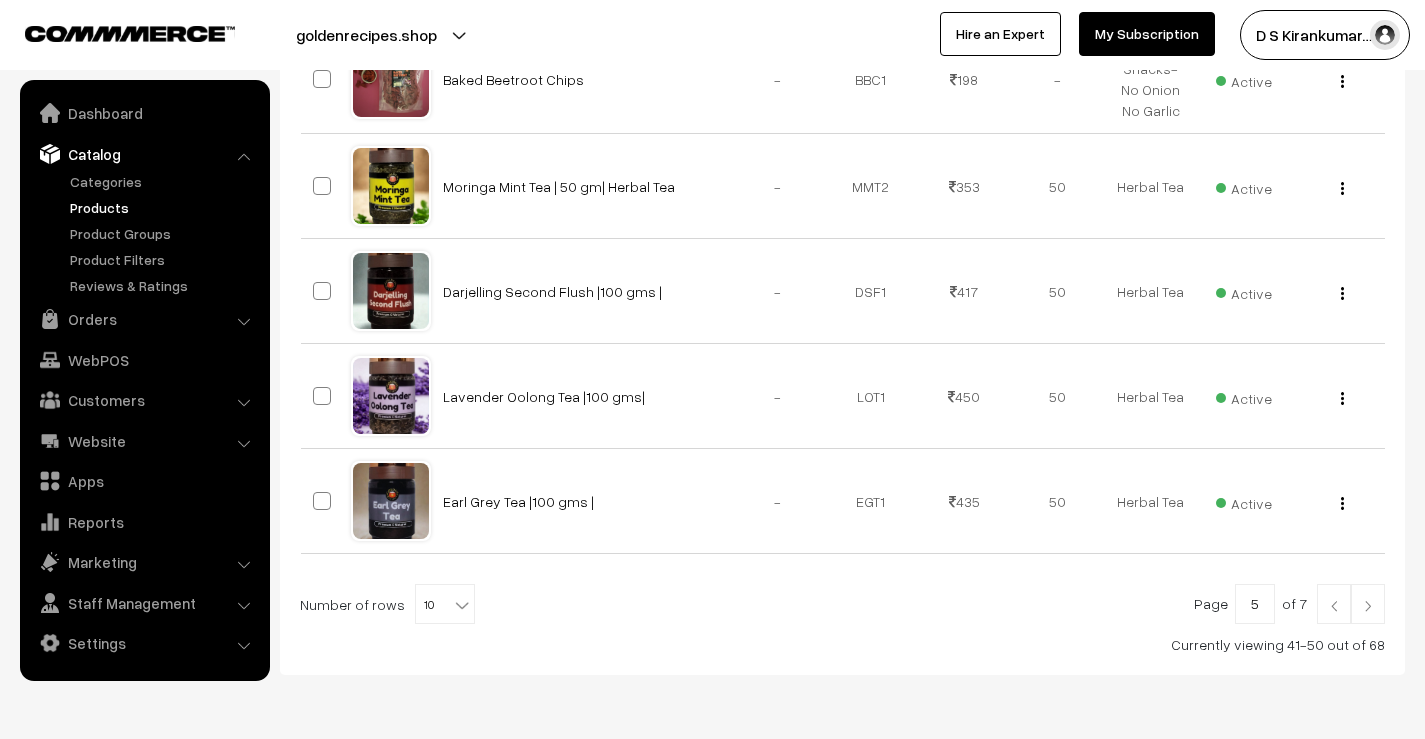 scroll, scrollTop: 1000, scrollLeft: 0, axis: vertical 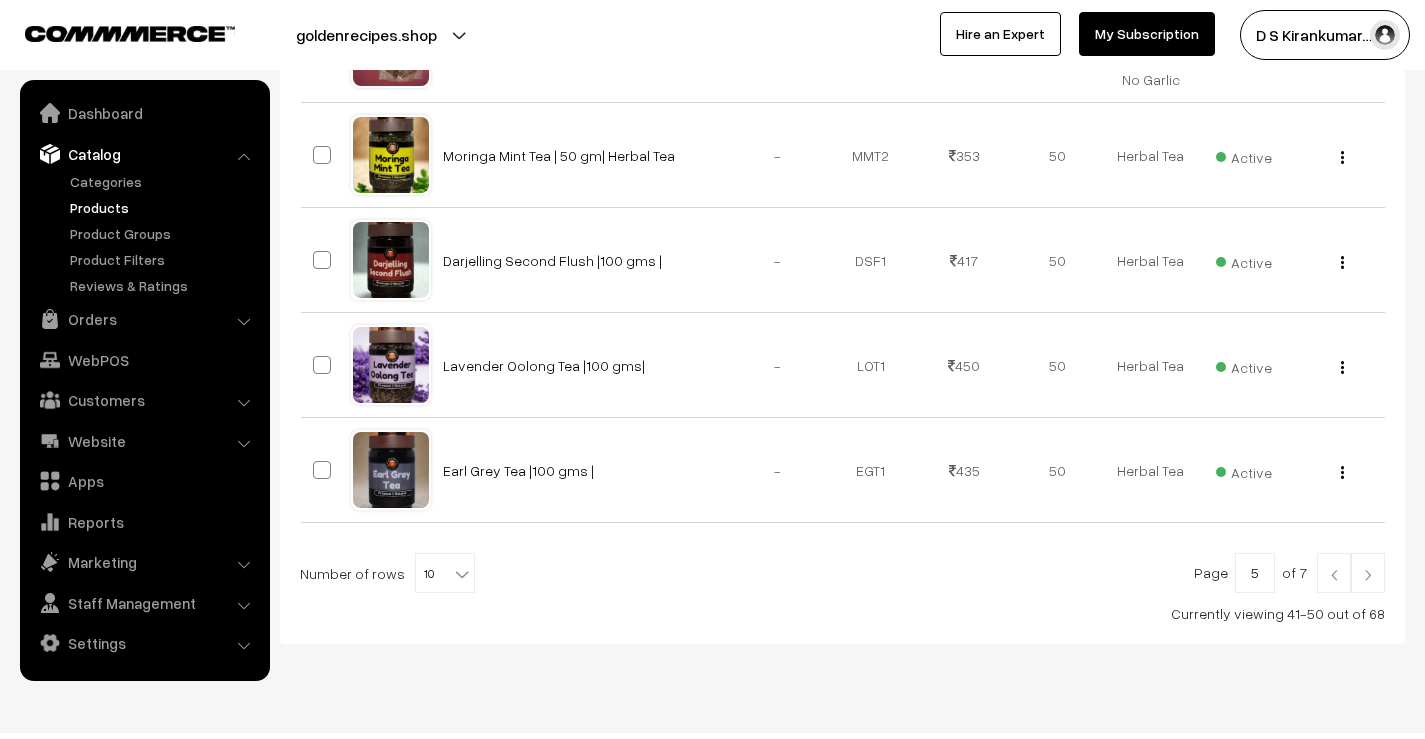 click at bounding box center (1368, 573) 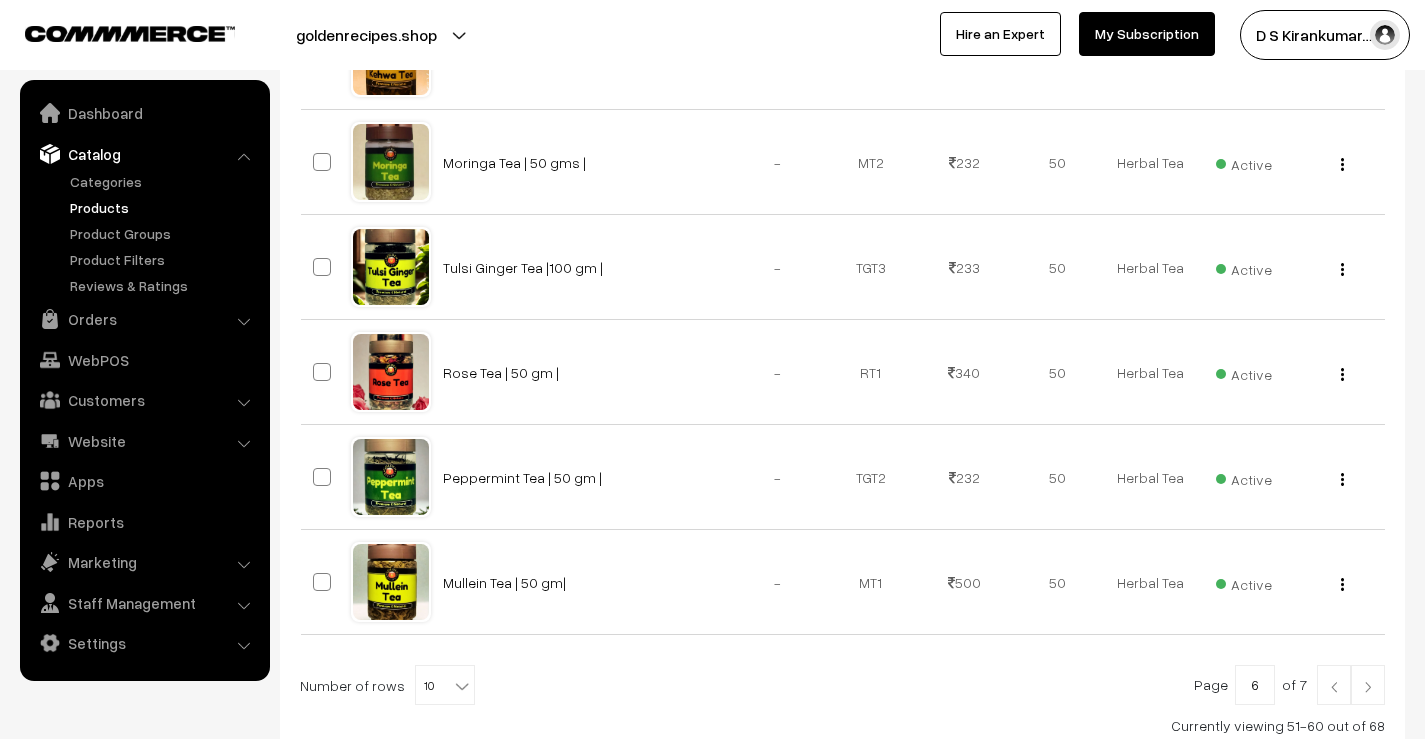 scroll, scrollTop: 900, scrollLeft: 0, axis: vertical 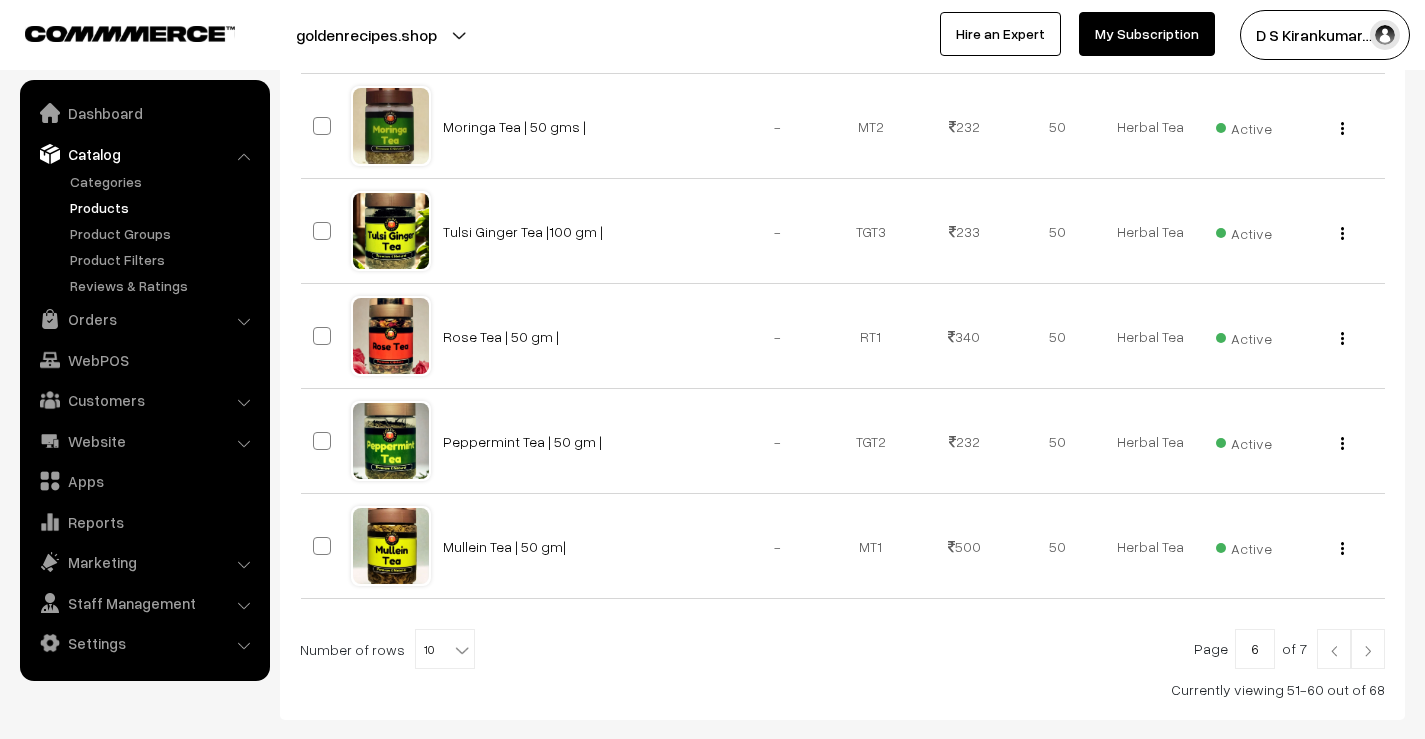 click at bounding box center [1368, 651] 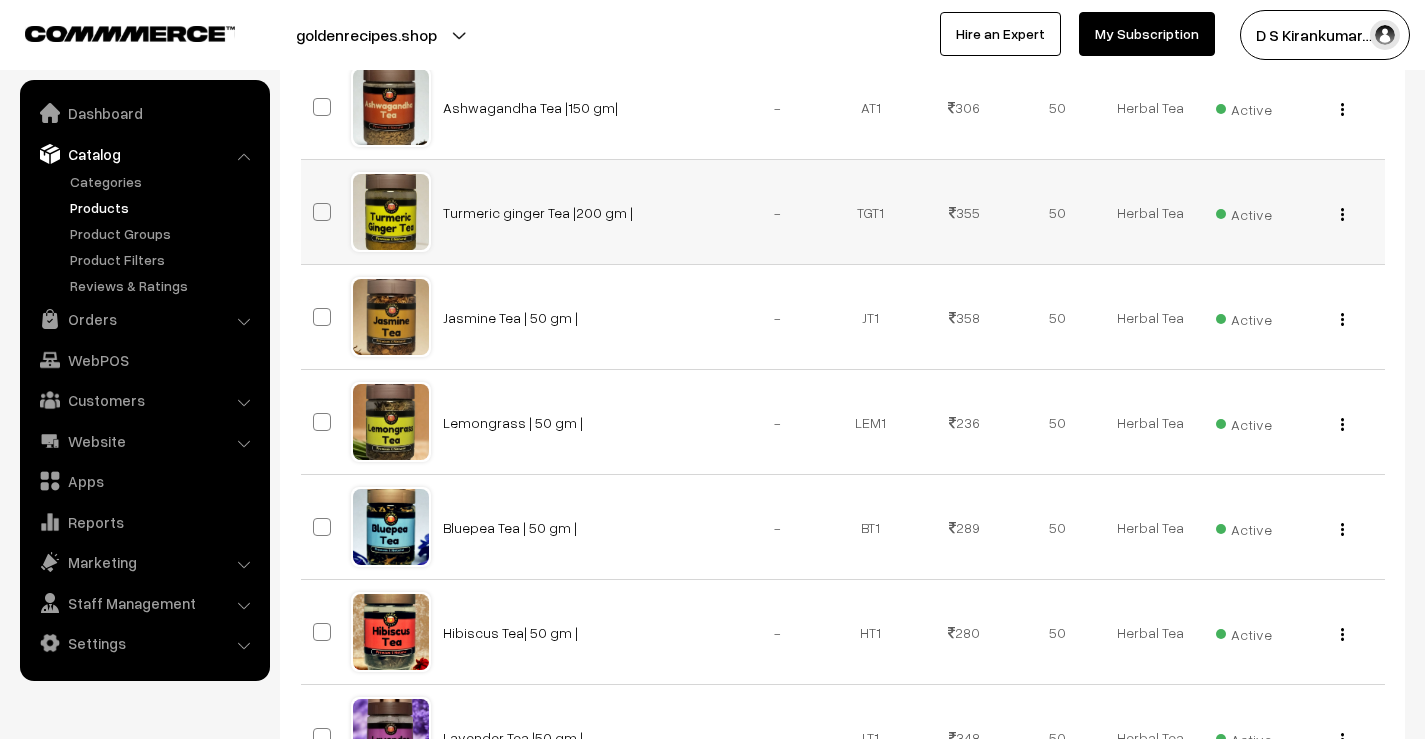 scroll, scrollTop: 400, scrollLeft: 0, axis: vertical 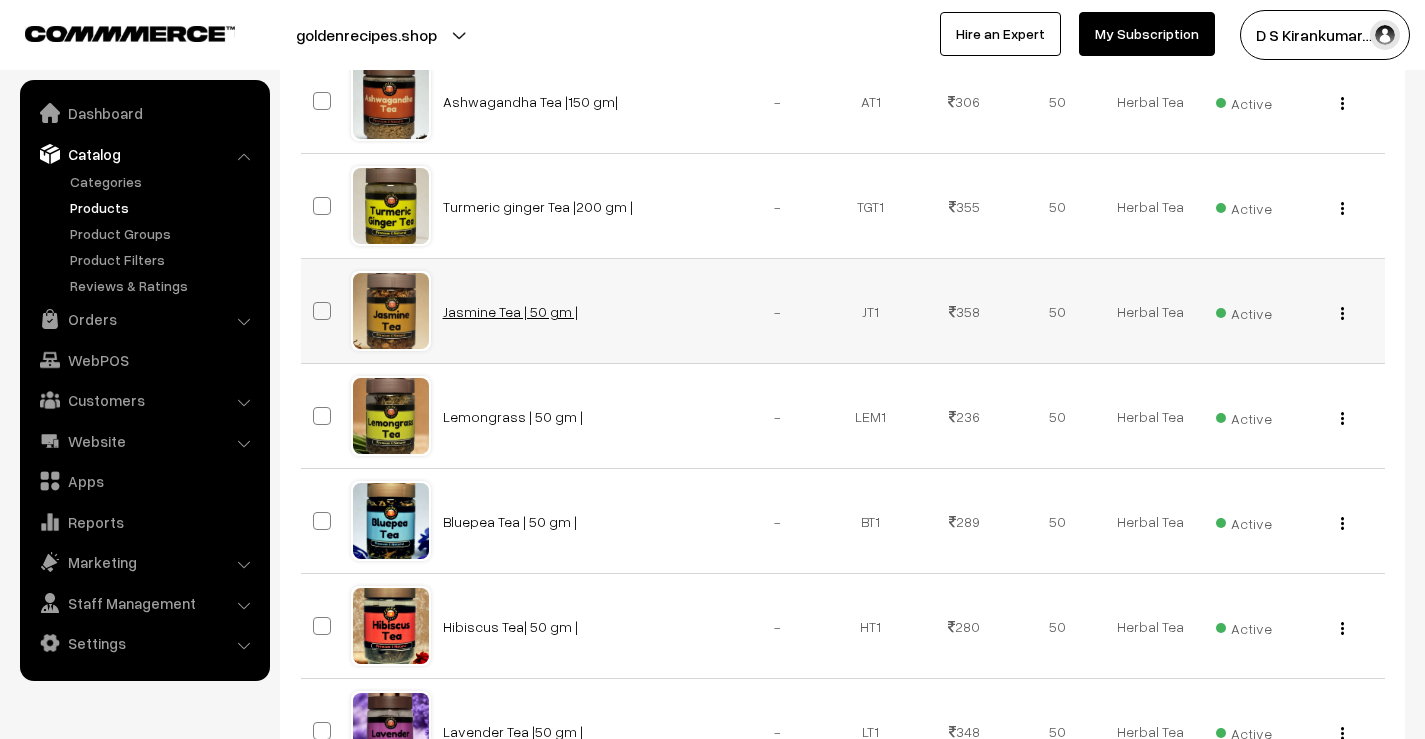 click on "Jasmine Tea | 50 gm |" at bounding box center [510, 311] 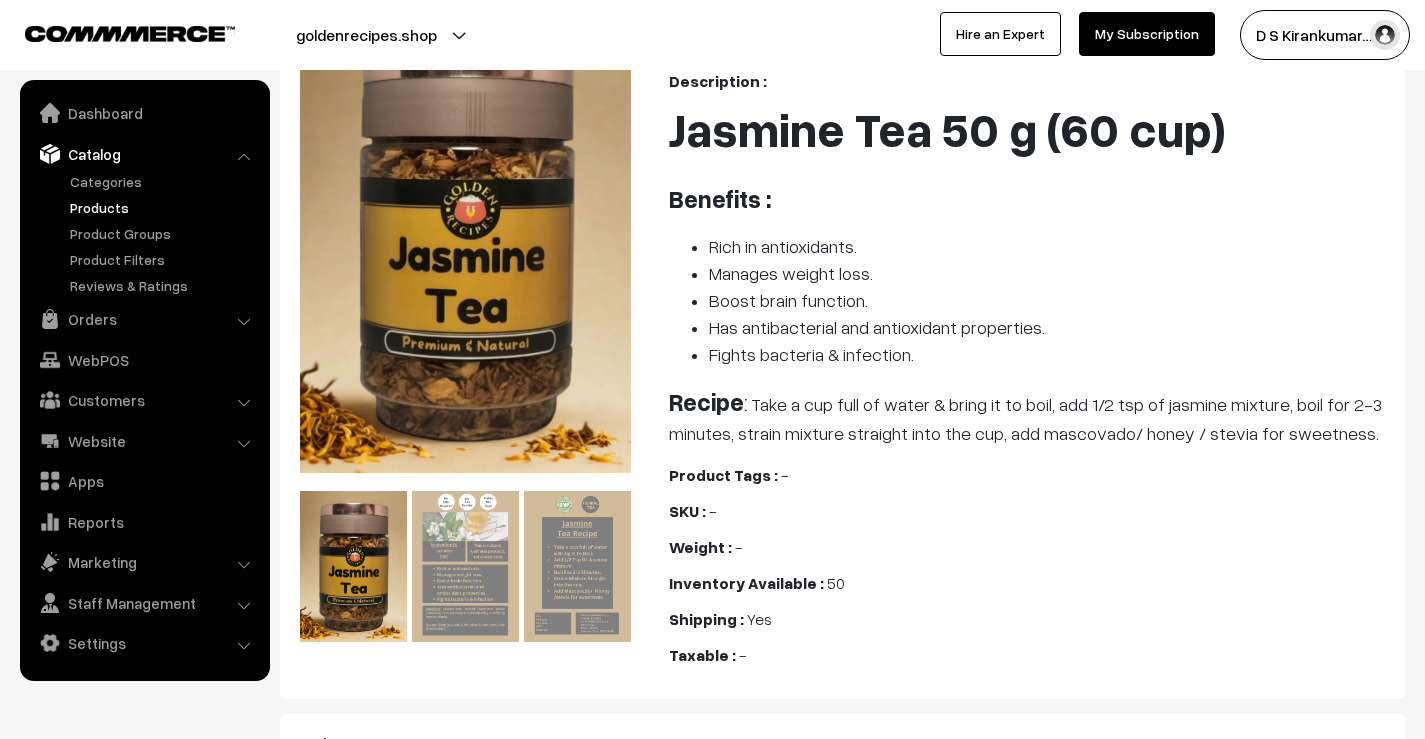 scroll, scrollTop: 0, scrollLeft: 0, axis: both 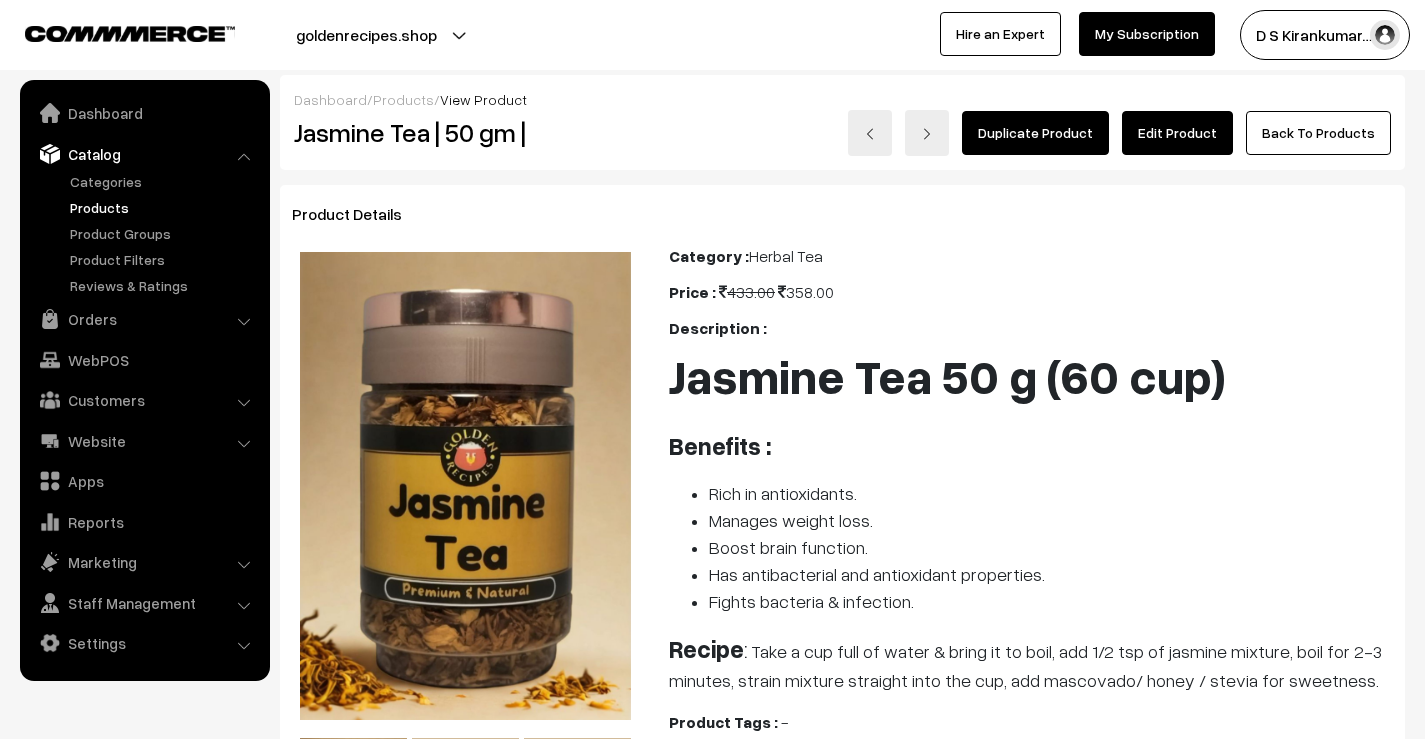 click on "Edit Product" at bounding box center (1177, 133) 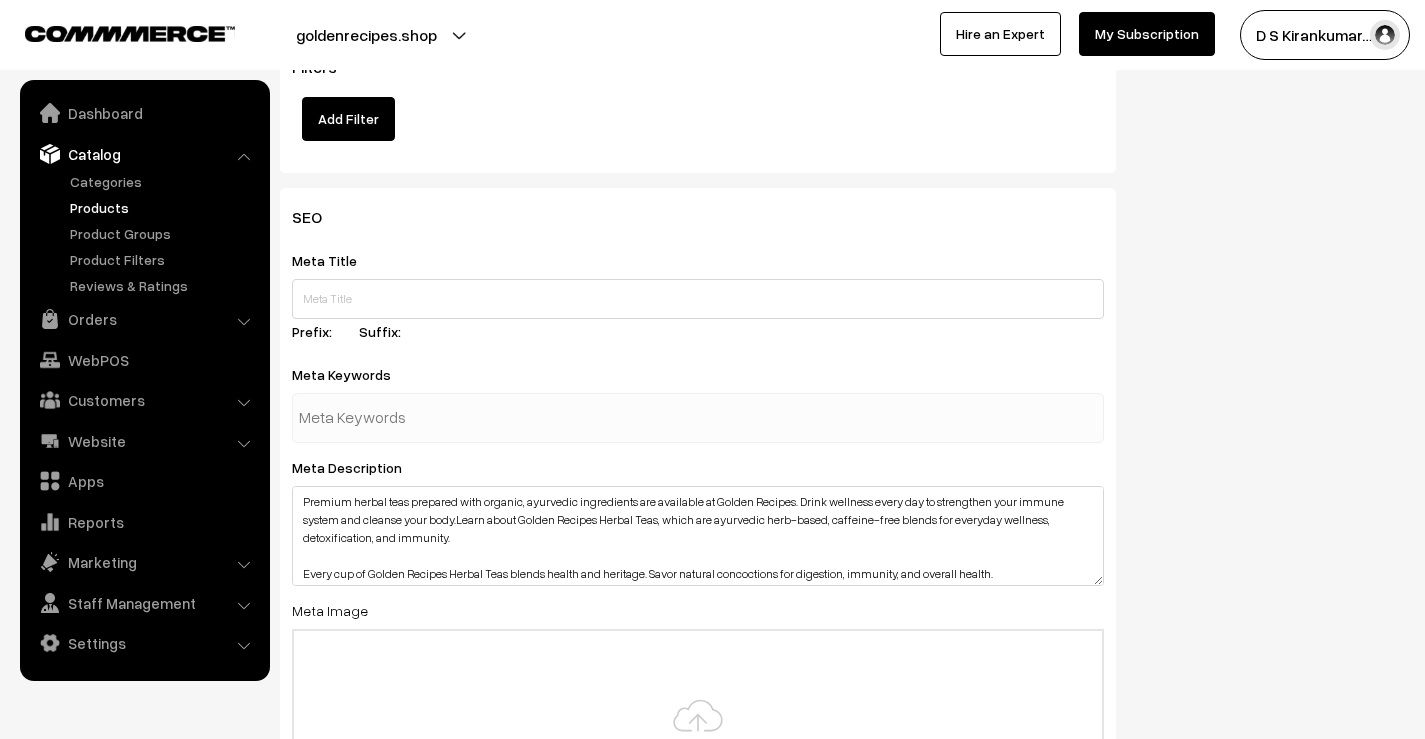 scroll, scrollTop: 2800, scrollLeft: 0, axis: vertical 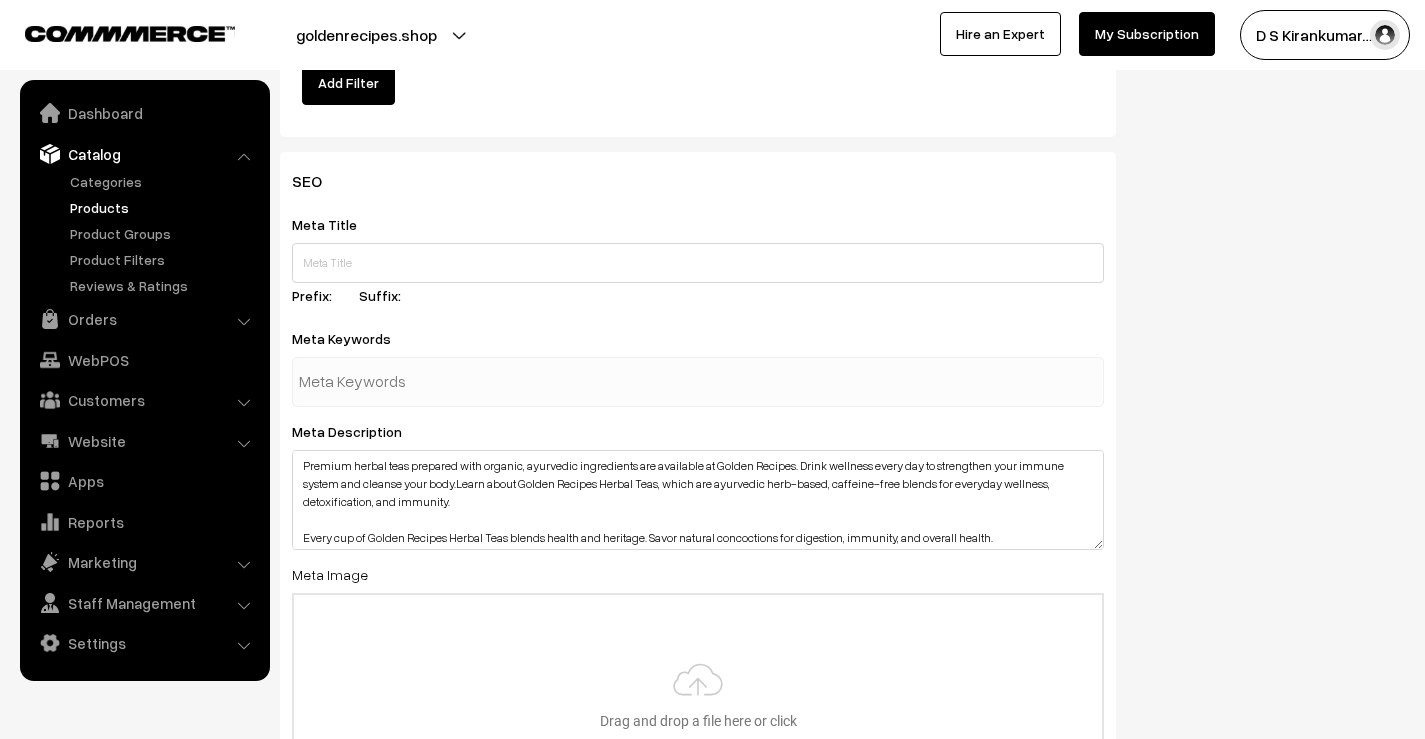 click at bounding box center (698, 382) 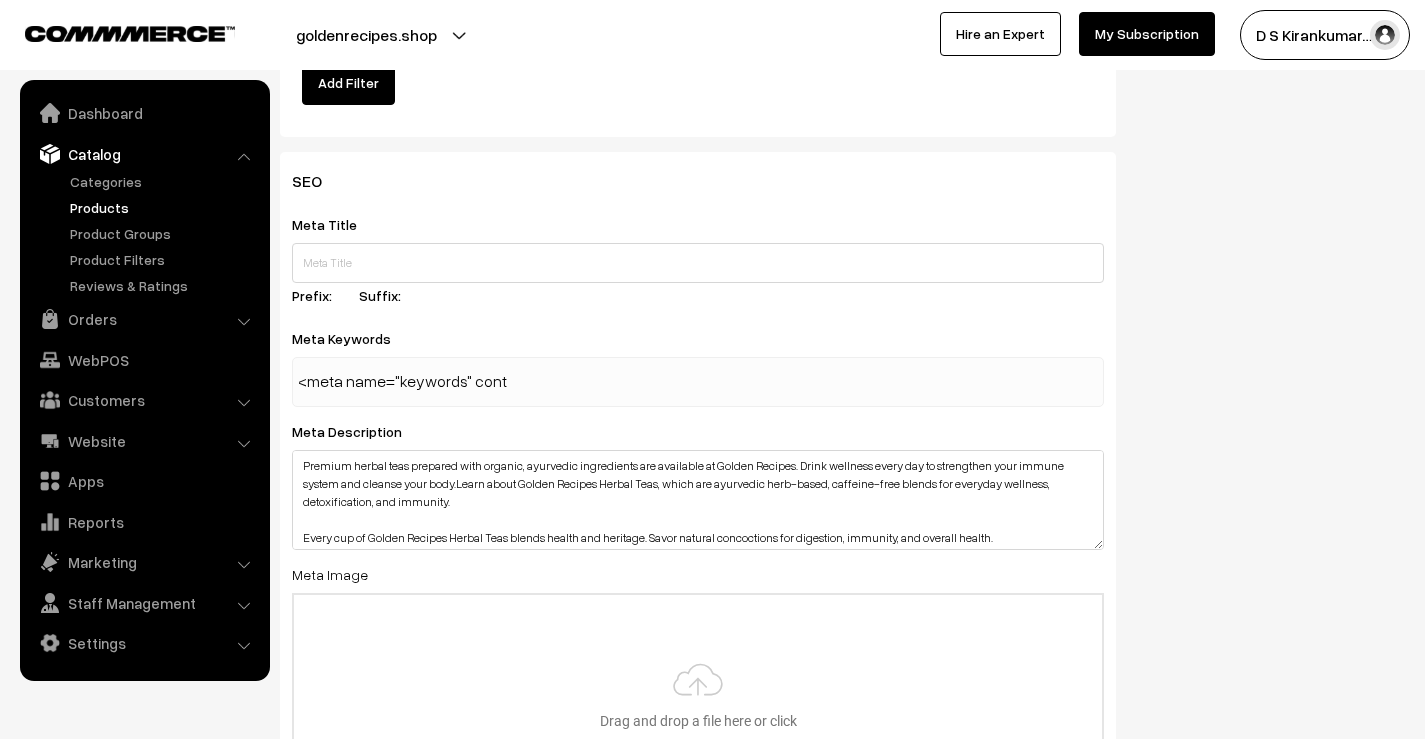 scroll, scrollTop: 0, scrollLeft: 0, axis: both 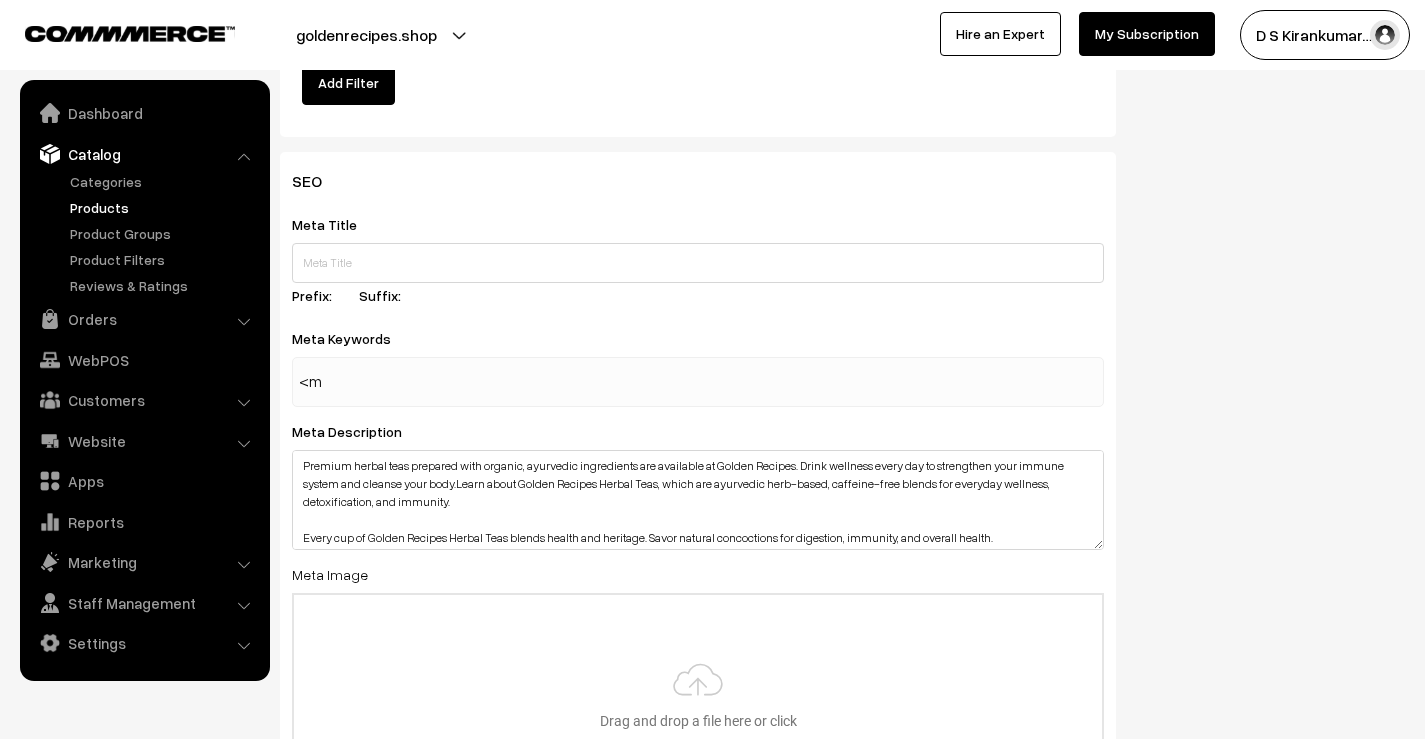 type on "<" 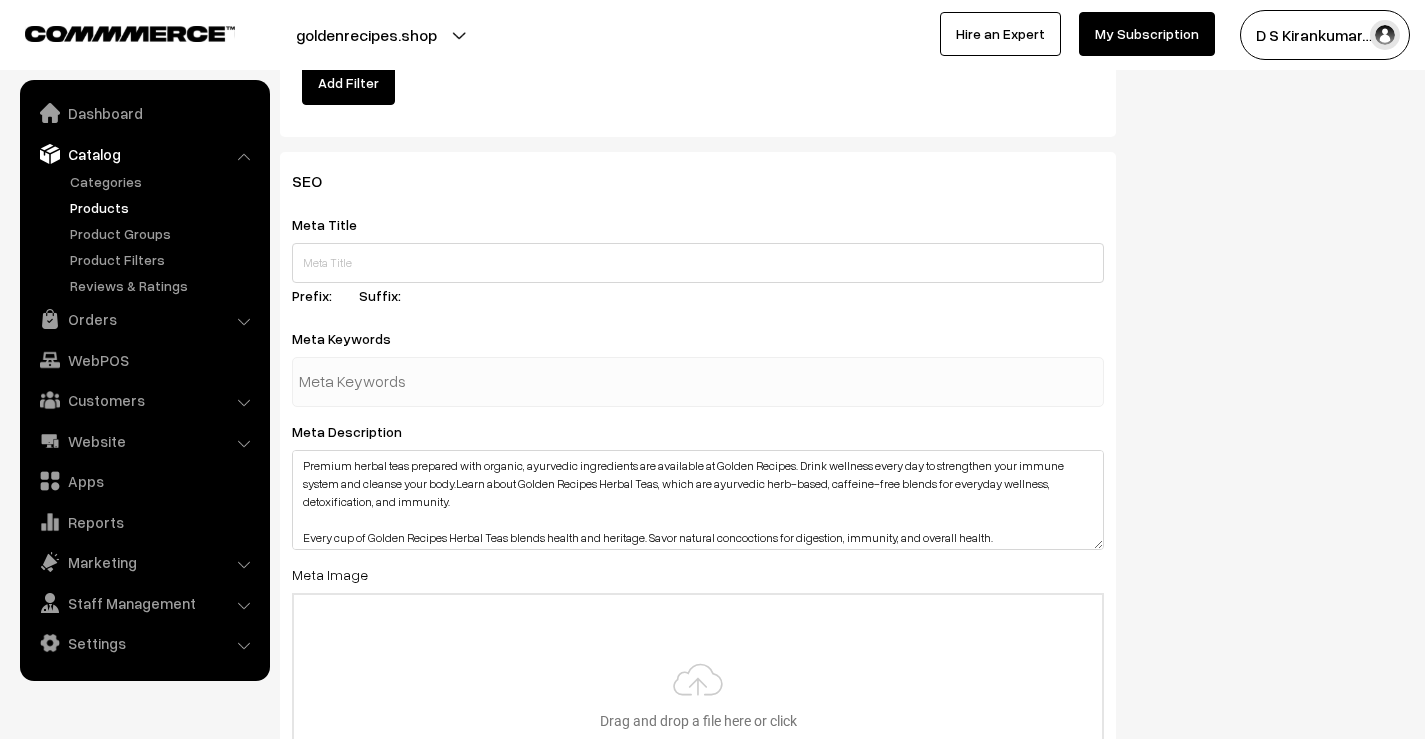 click at bounding box center [698, 382] 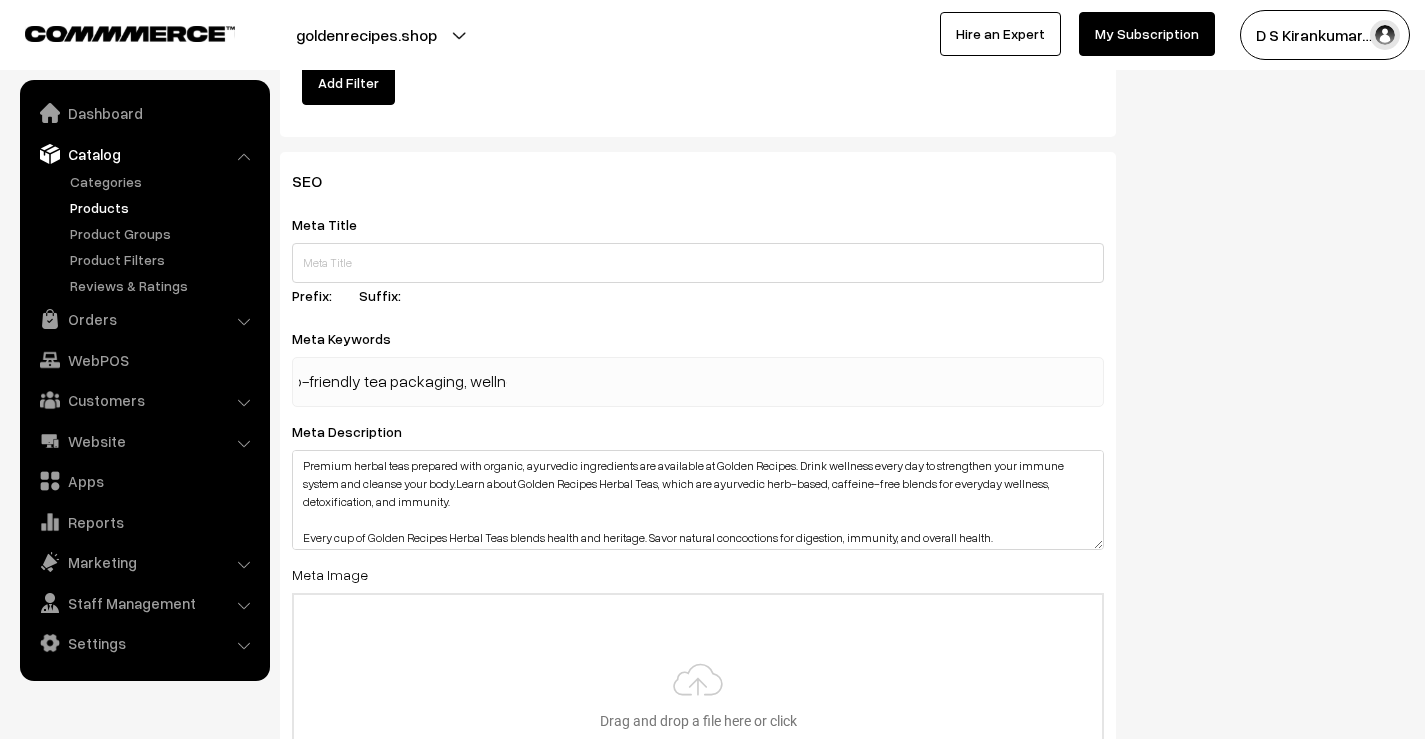 scroll, scrollTop: 0, scrollLeft: 983, axis: horizontal 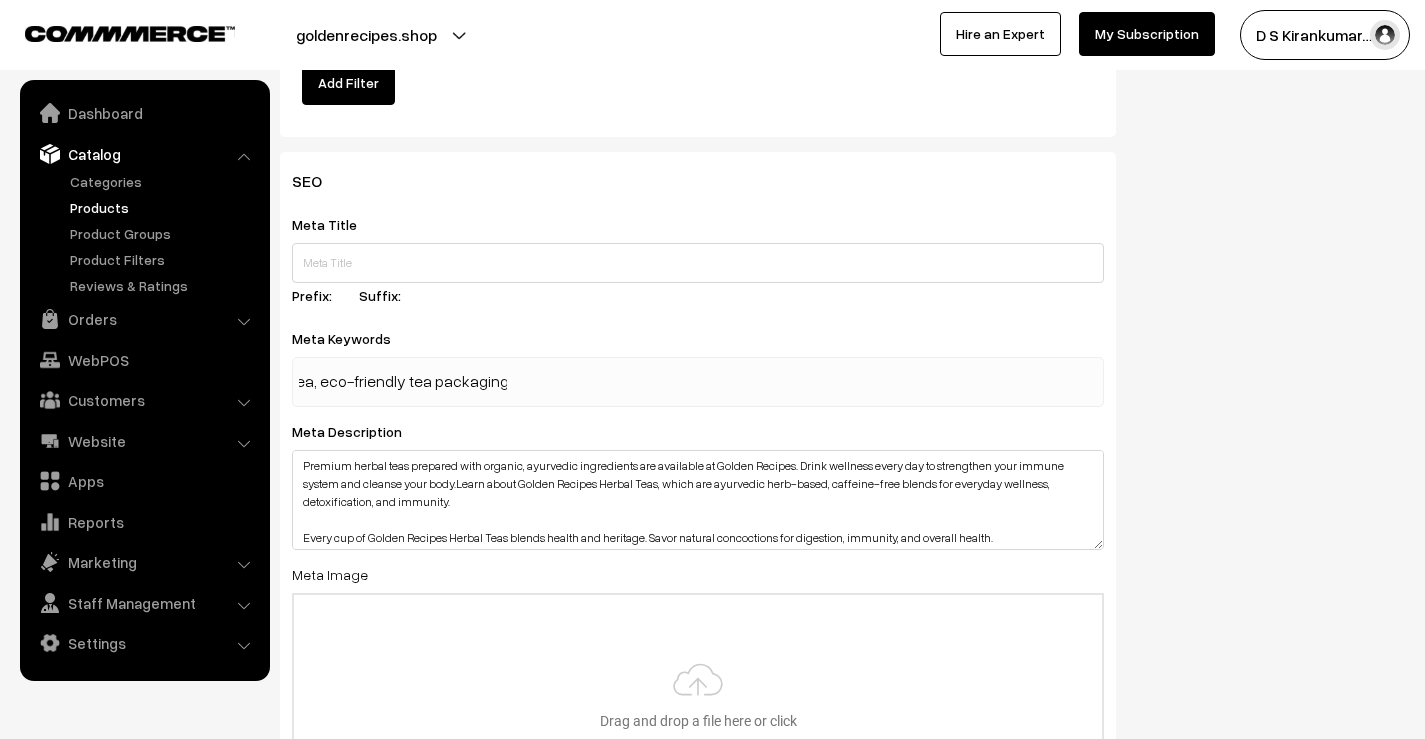 type on "<meta name="keywords" content="Golden Recipes herbal tea, organic Indian tea, ayurvedic blend, pure herbs, handmade tea, FSSAI certified tea, eco-friendly tea packaging, wellness drink, premium tea company" 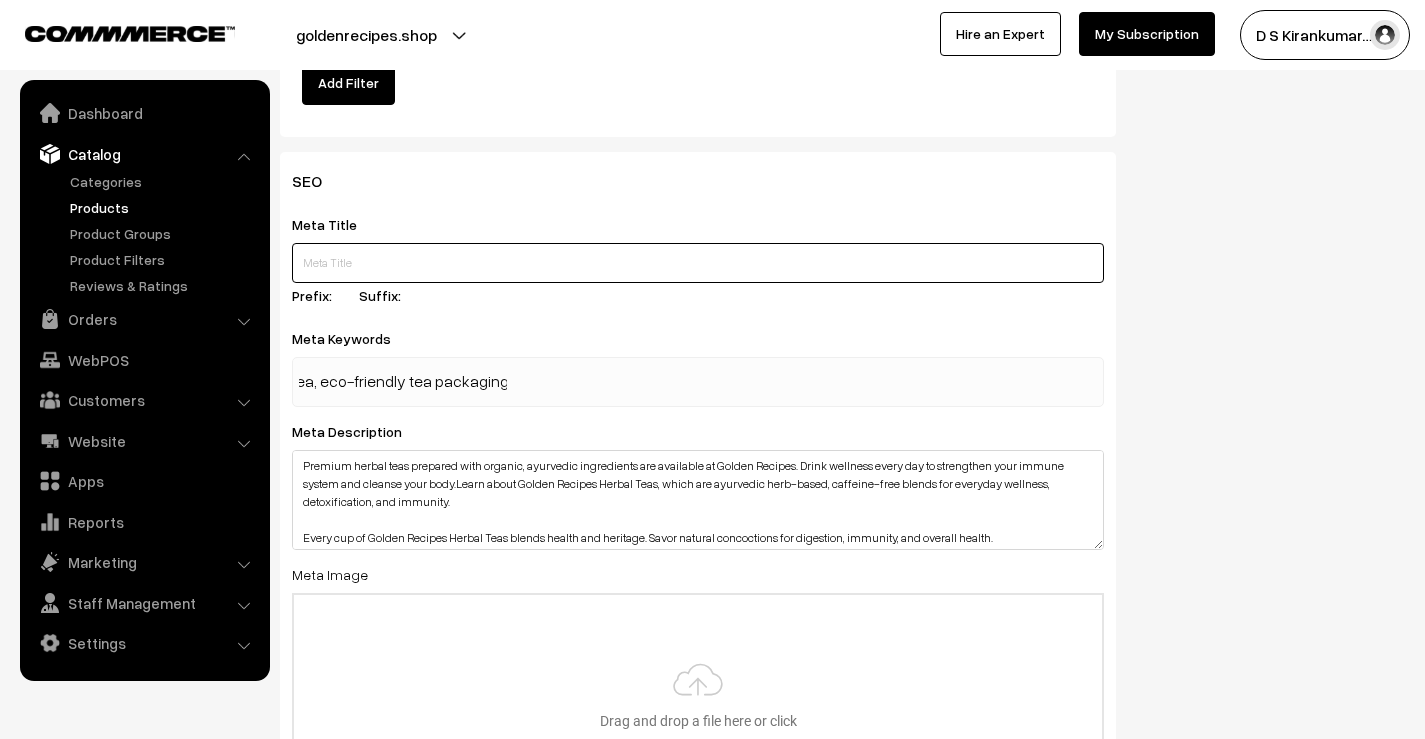 type 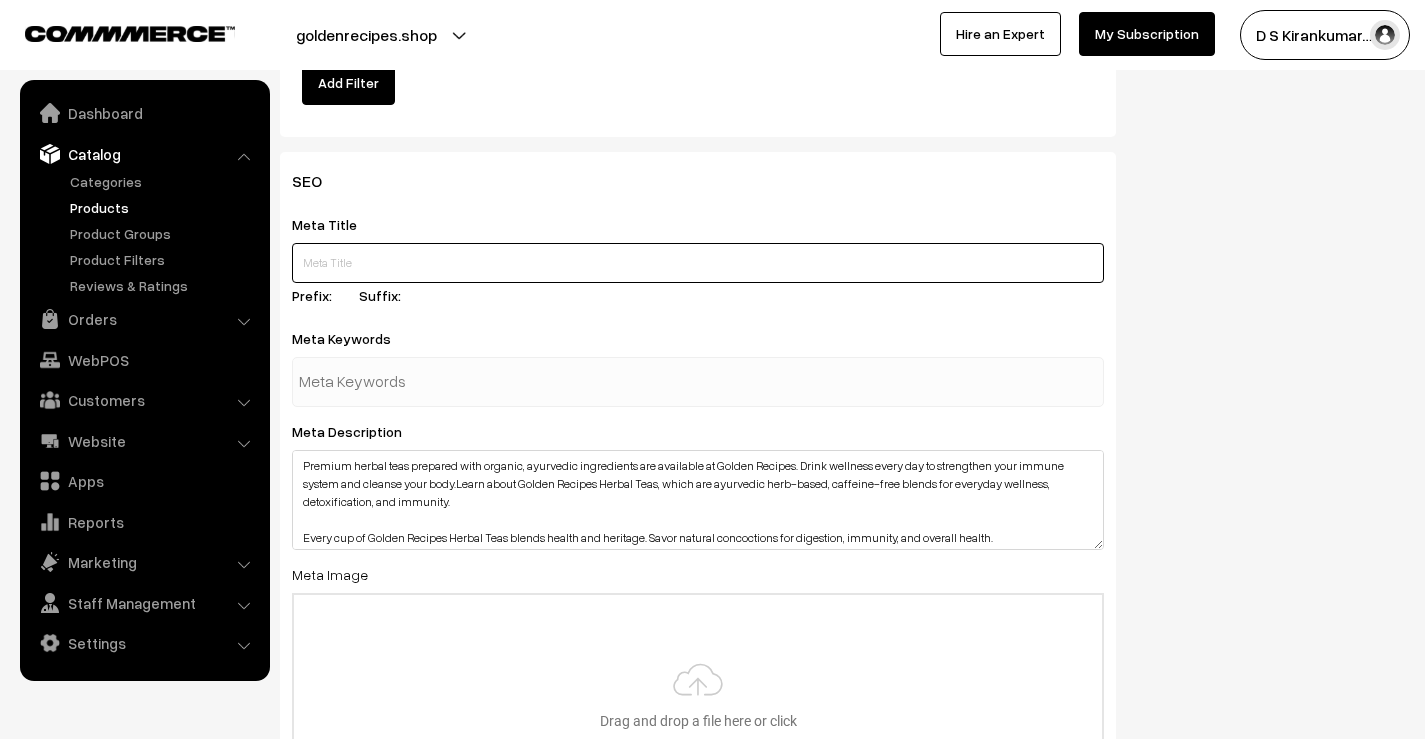 click at bounding box center [698, 263] 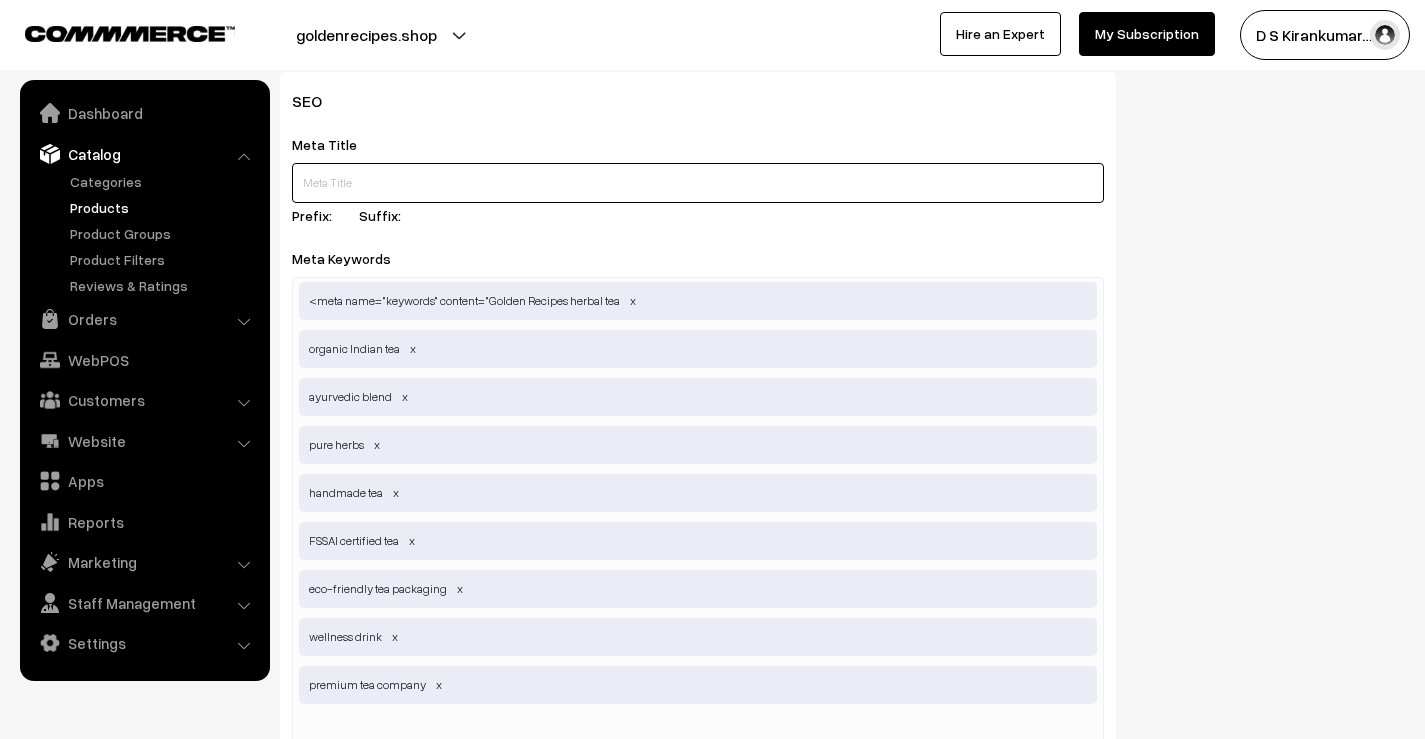 scroll, scrollTop: 2800, scrollLeft: 0, axis: vertical 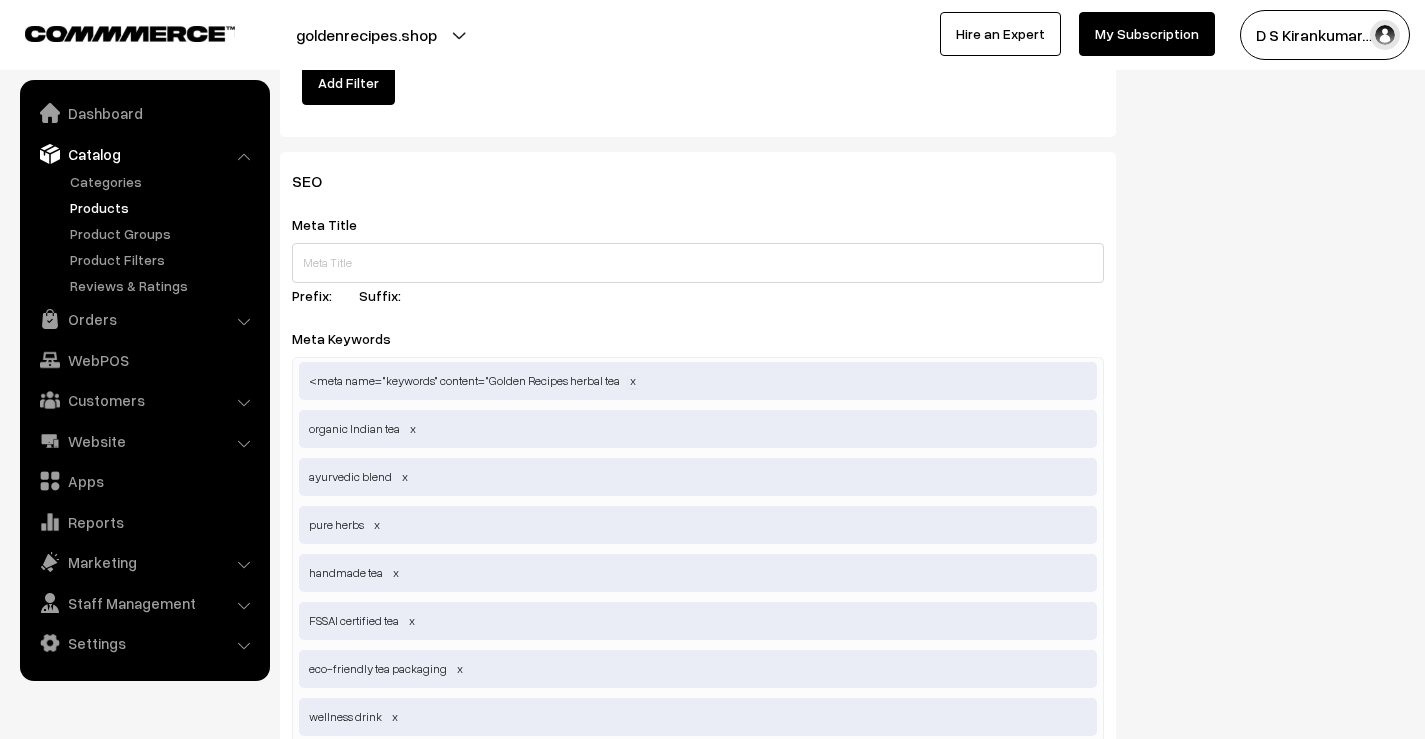 click at bounding box center (633, 380) 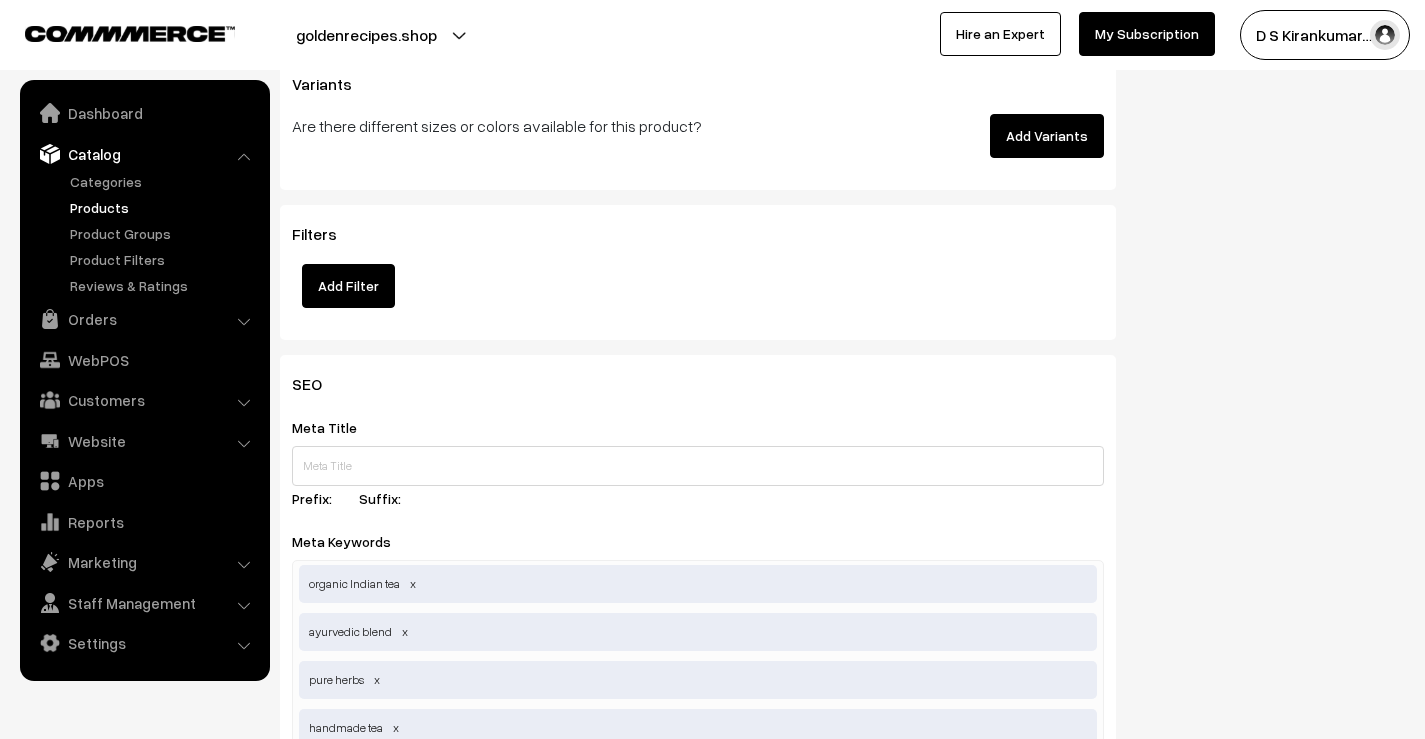 scroll, scrollTop: 2596, scrollLeft: 0, axis: vertical 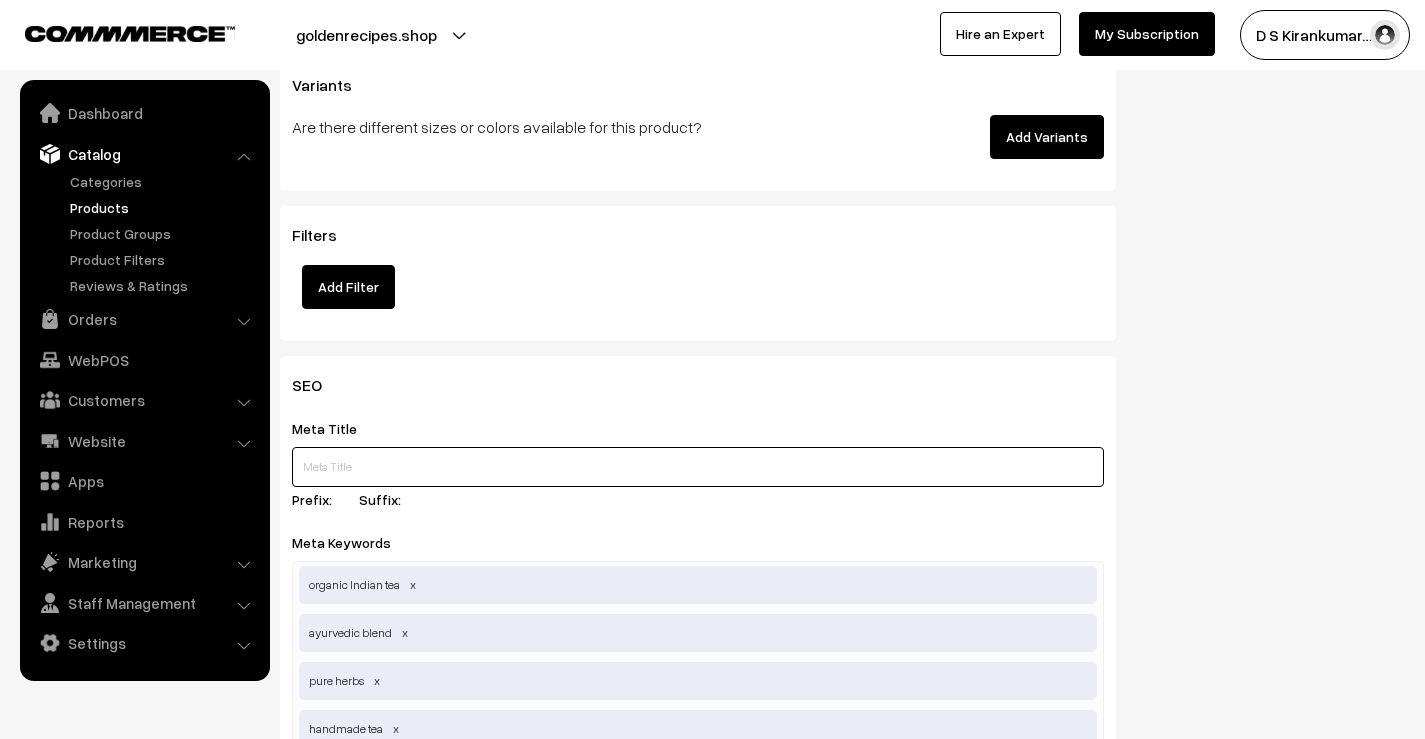 click at bounding box center [698, 467] 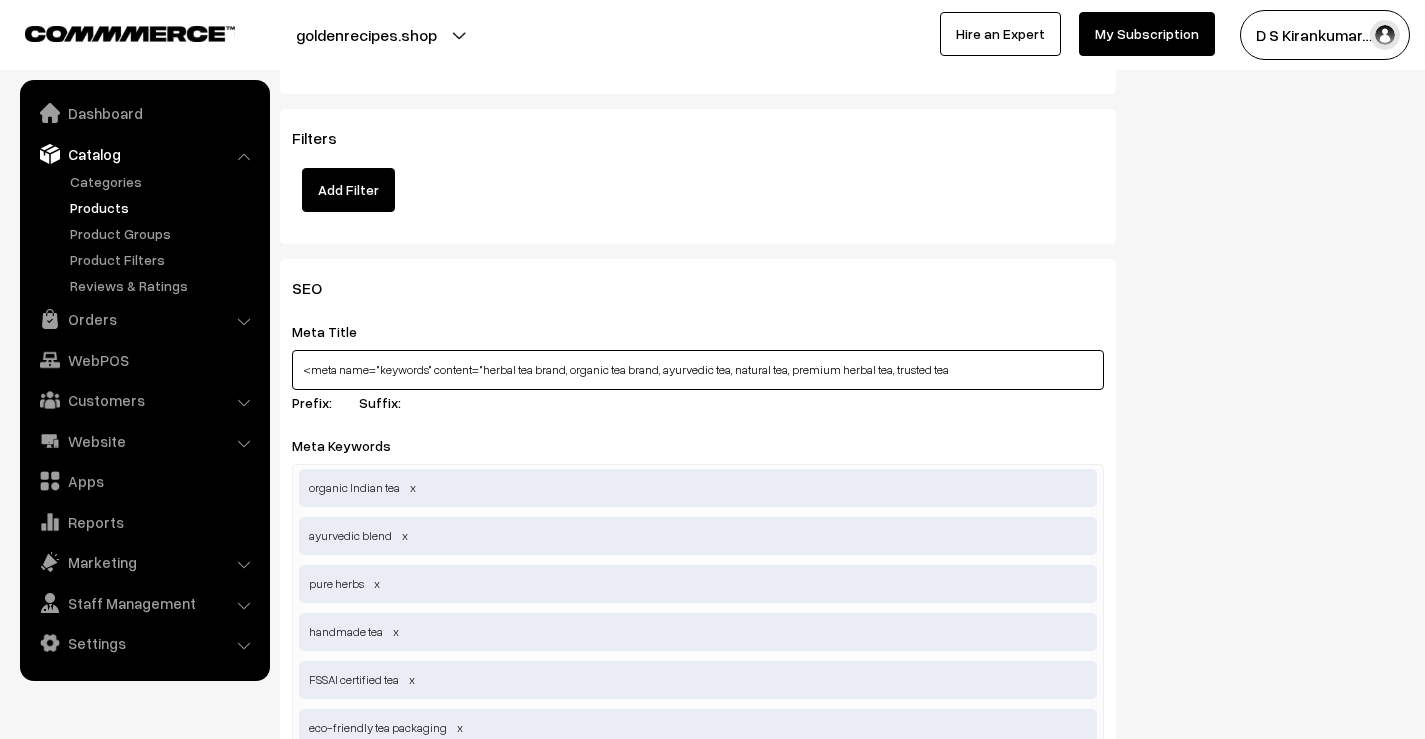 scroll, scrollTop: 2696, scrollLeft: 0, axis: vertical 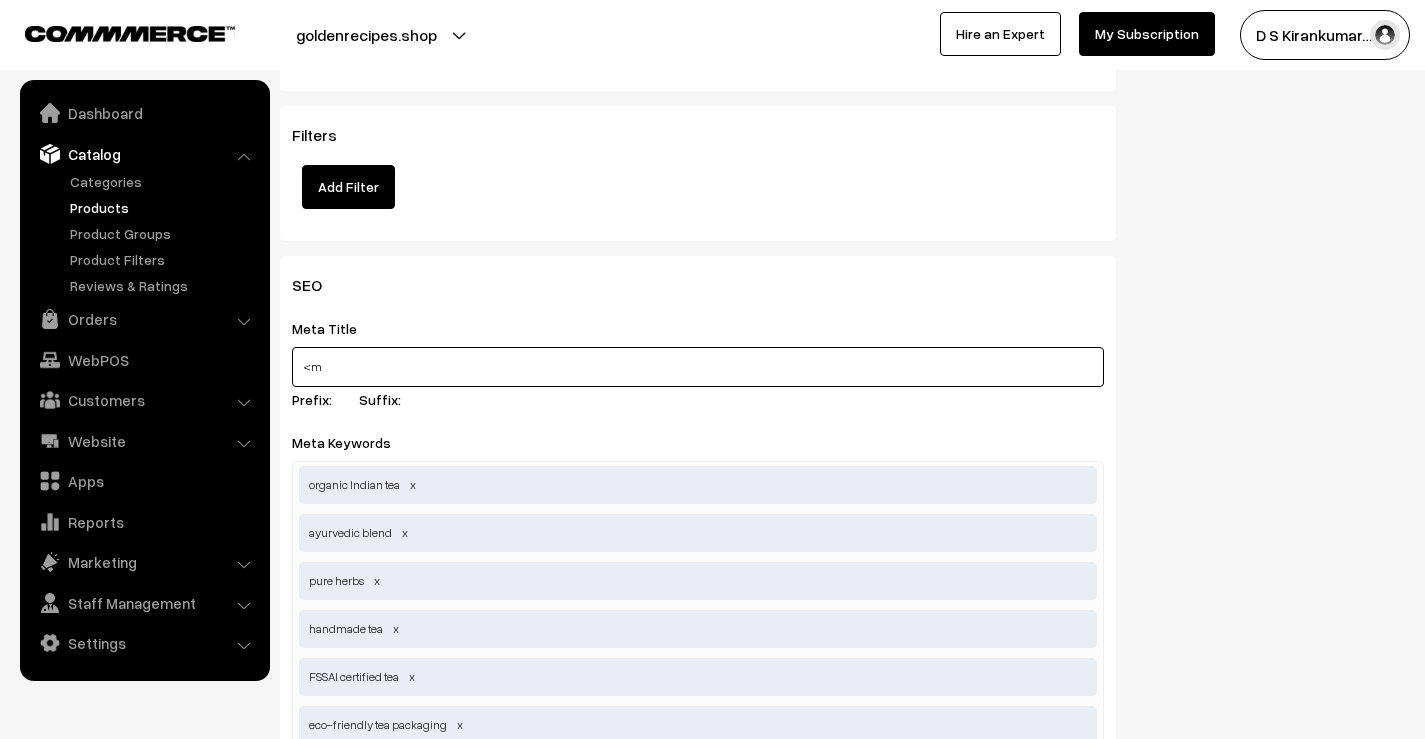 type on "<" 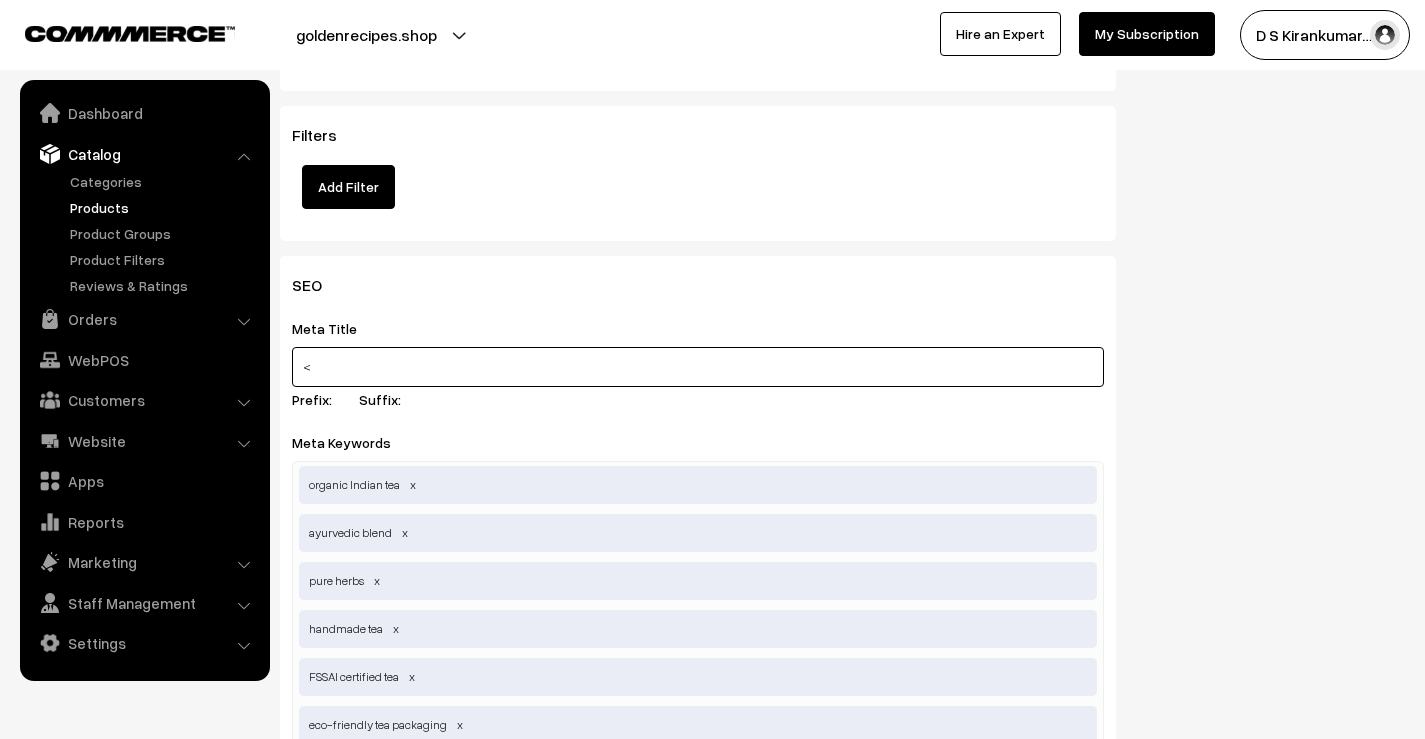 type 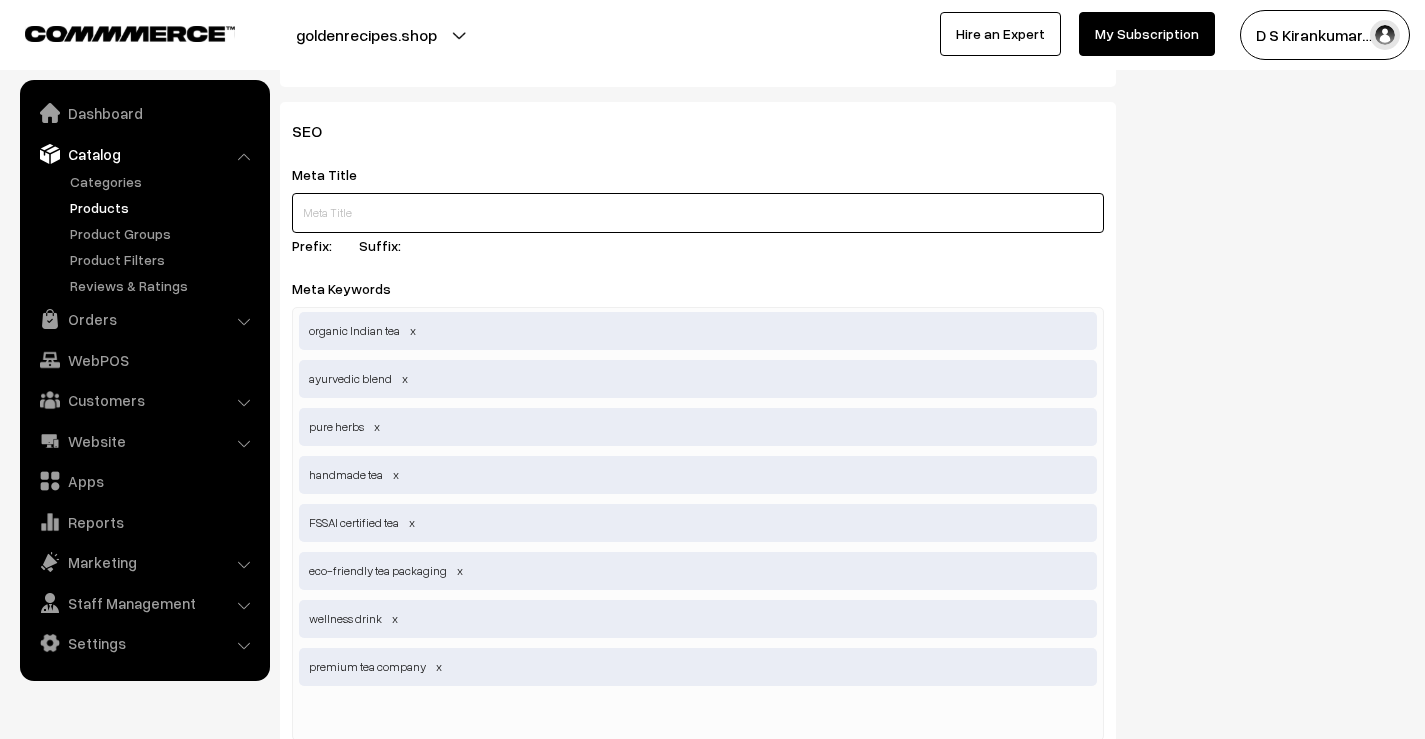 scroll, scrollTop: 3096, scrollLeft: 0, axis: vertical 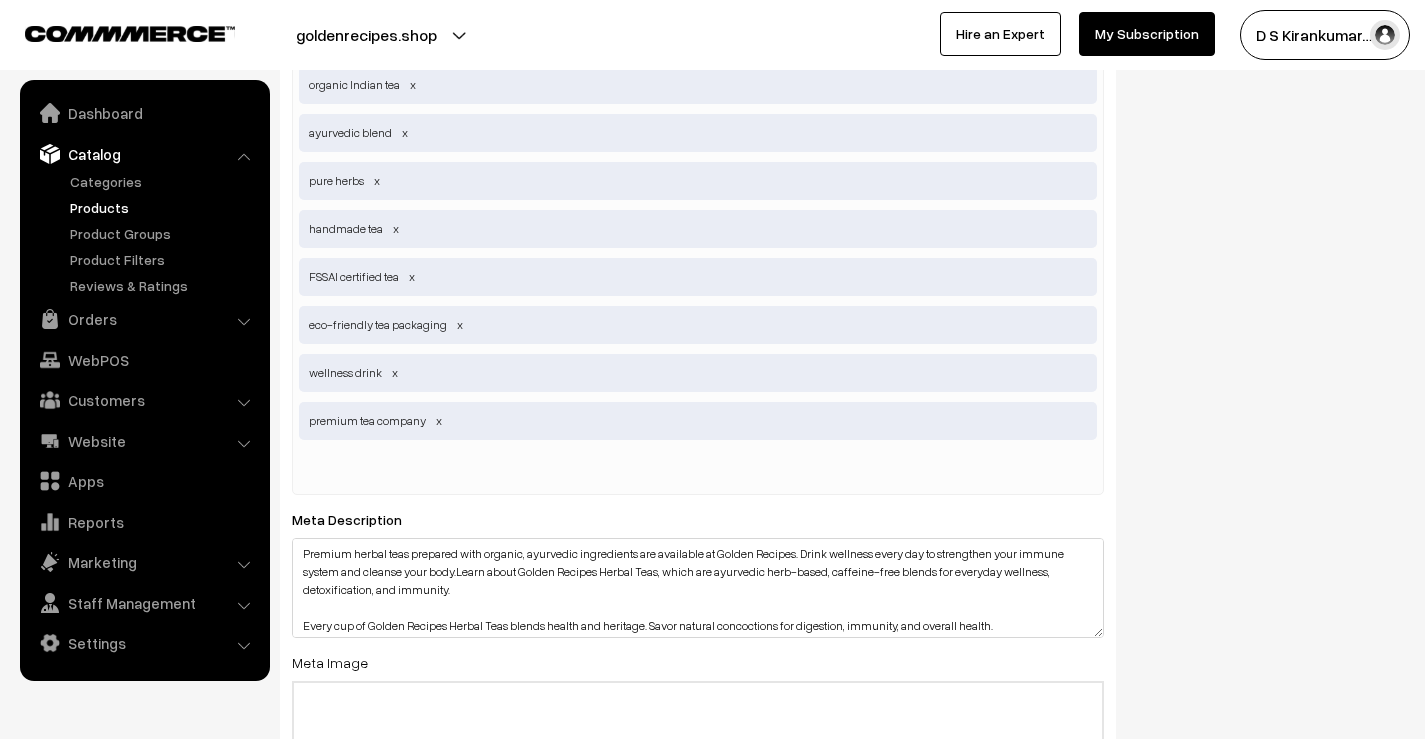 click at bounding box center [403, 470] 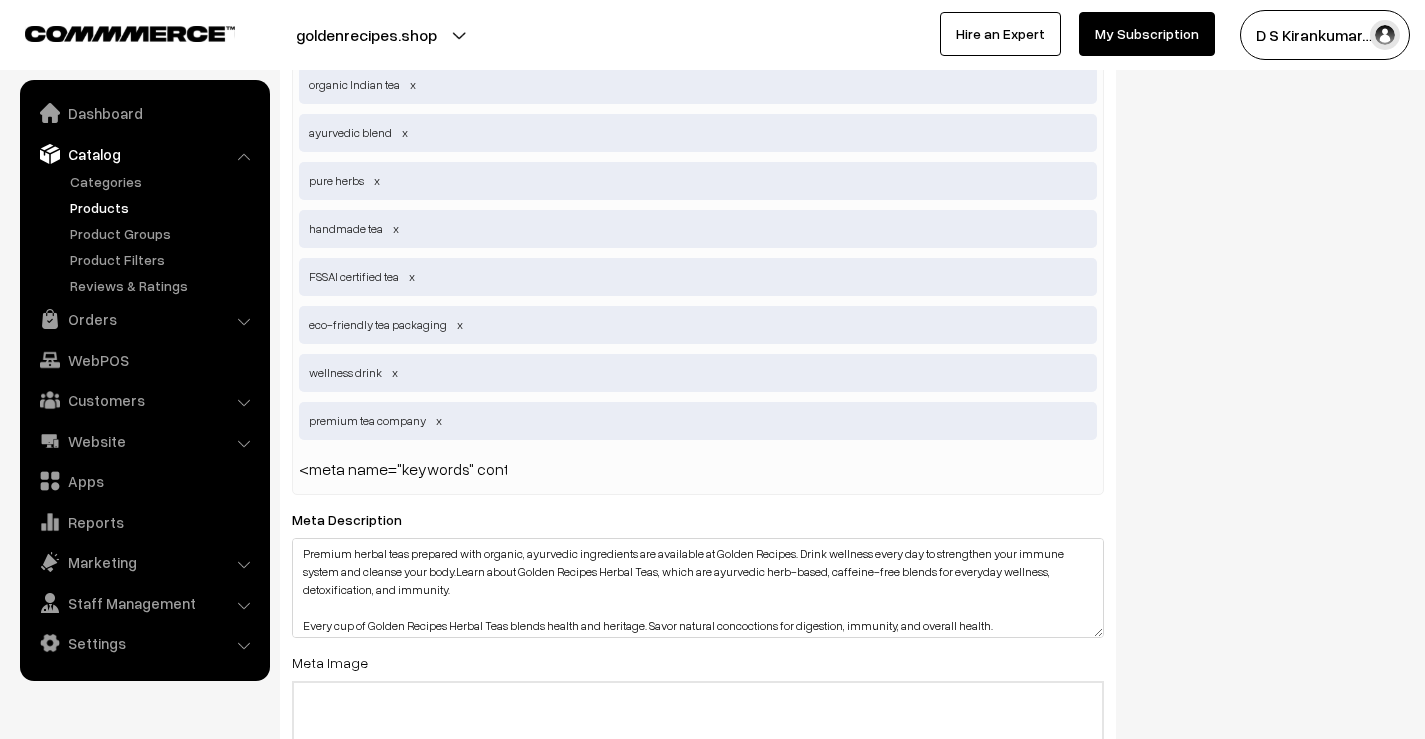 scroll, scrollTop: 0, scrollLeft: 1485, axis: horizontal 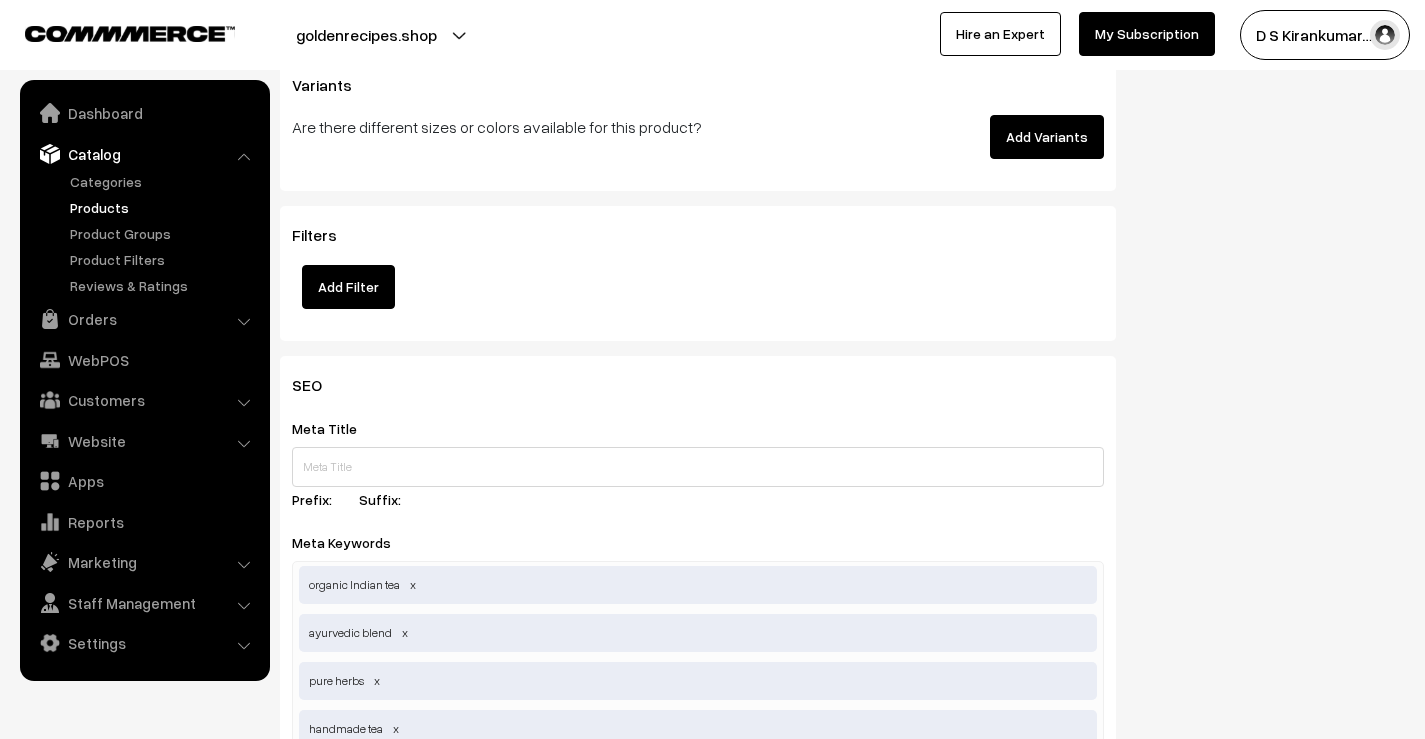 type on "<meta name="keywords" content="herbal tea brand, organic tea brand, ayurvedic tea, natural tea, premium herbal tea, trusted tea brand, caffeine-free tea, wellness tea, immunity tea, detox tea, handmade herbal tea, healthy tea brand, traditional tea blend">" 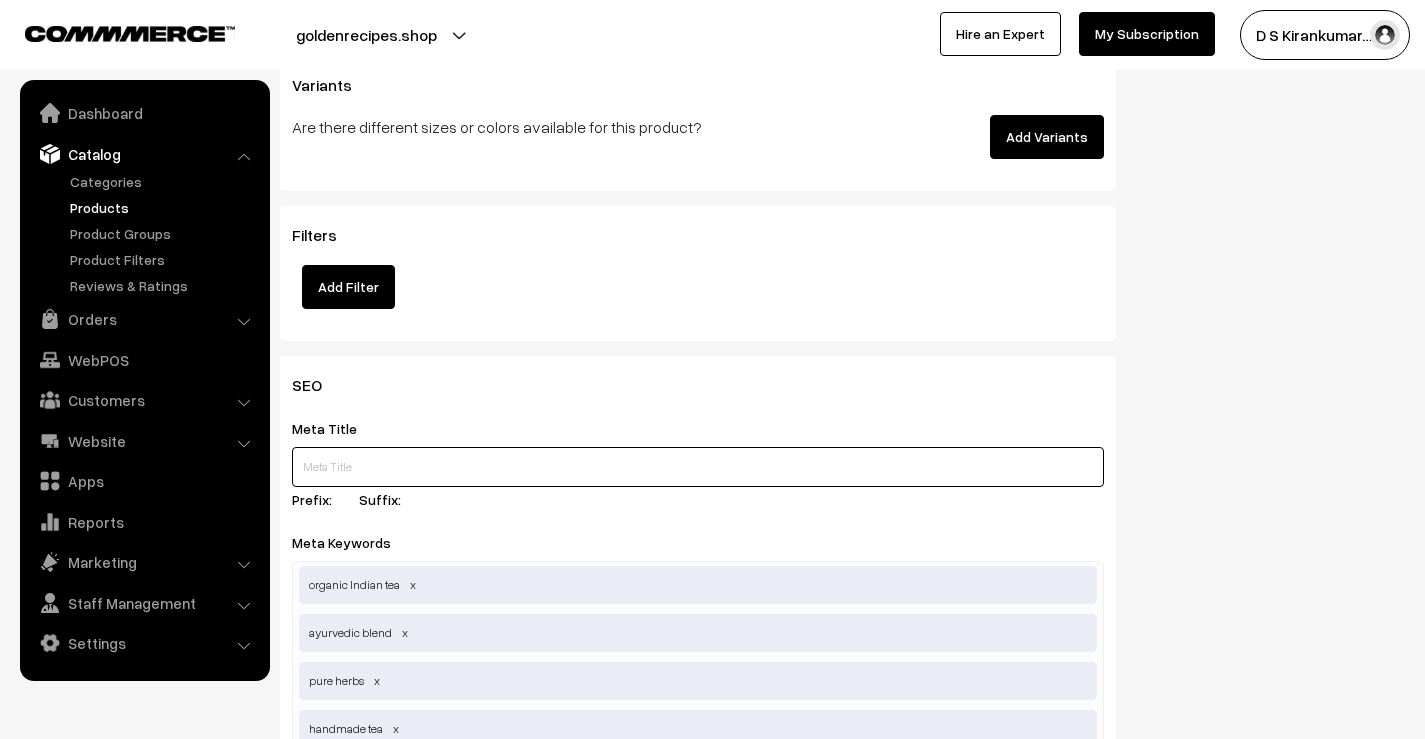 type 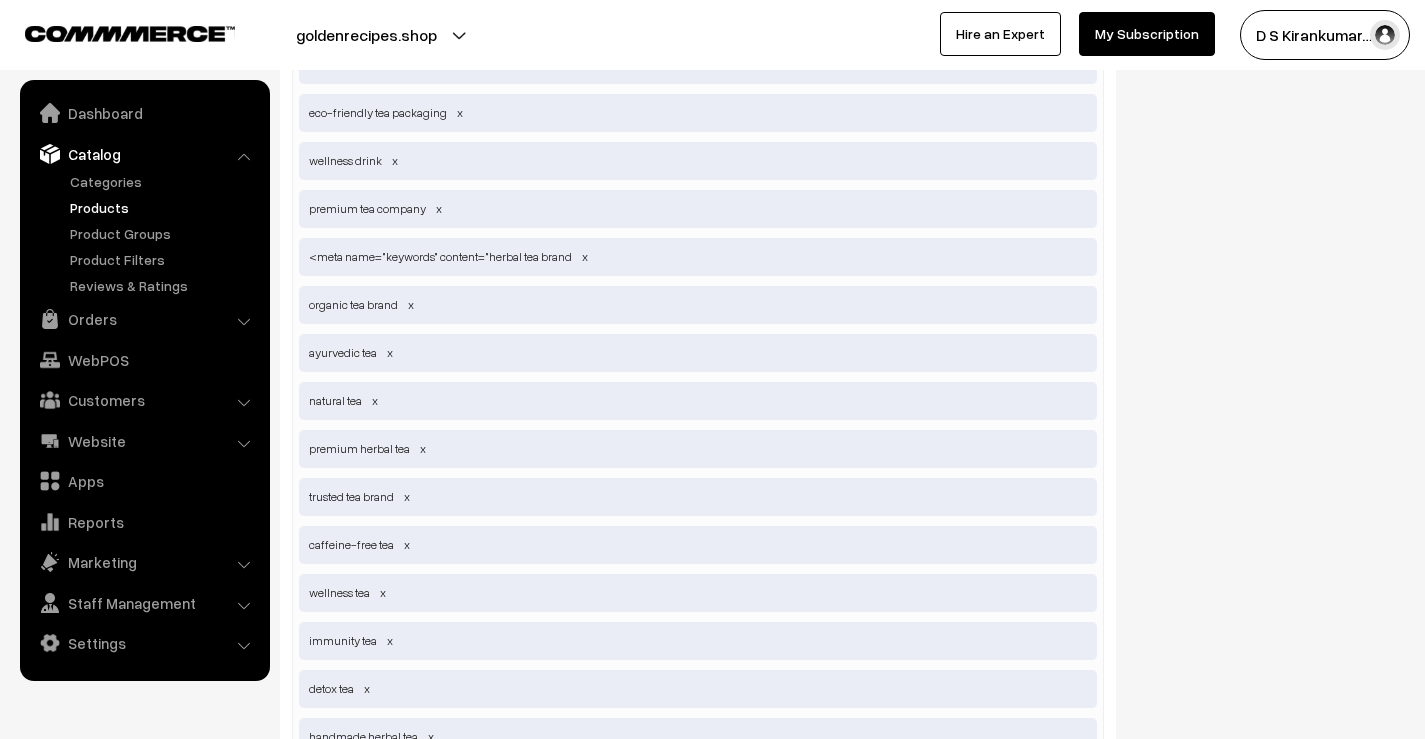 scroll, scrollTop: 3296, scrollLeft: 0, axis: vertical 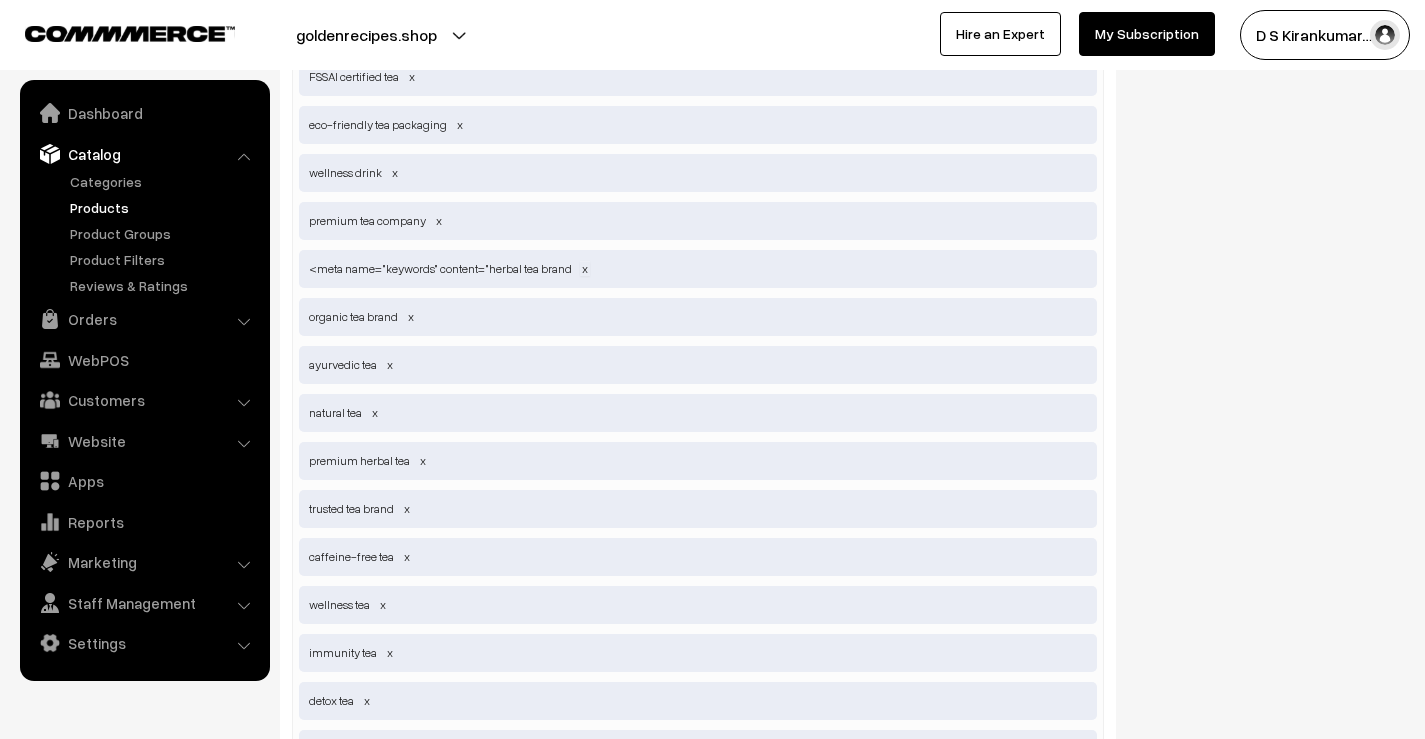 type on "Premium Herbal Tea | Natural Wellness with Every Sip" 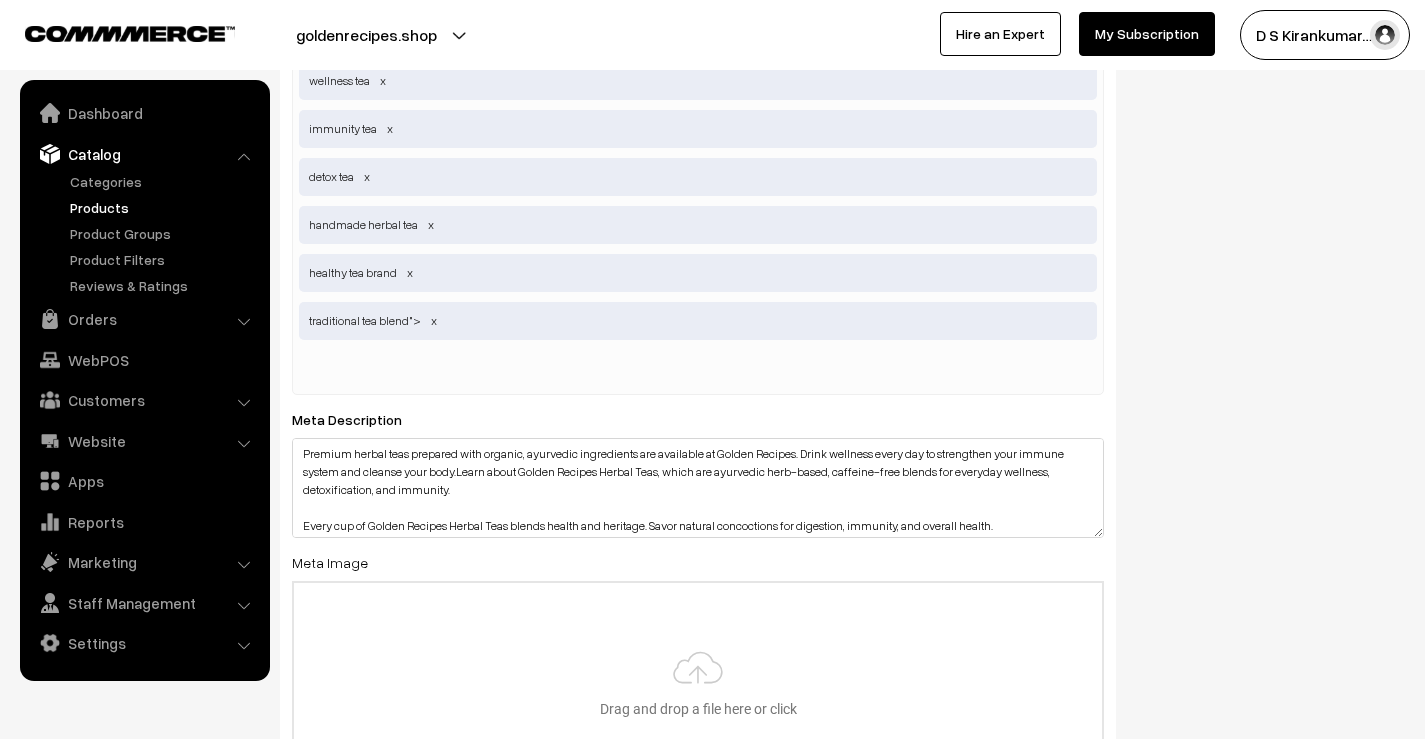 scroll, scrollTop: 3672, scrollLeft: 0, axis: vertical 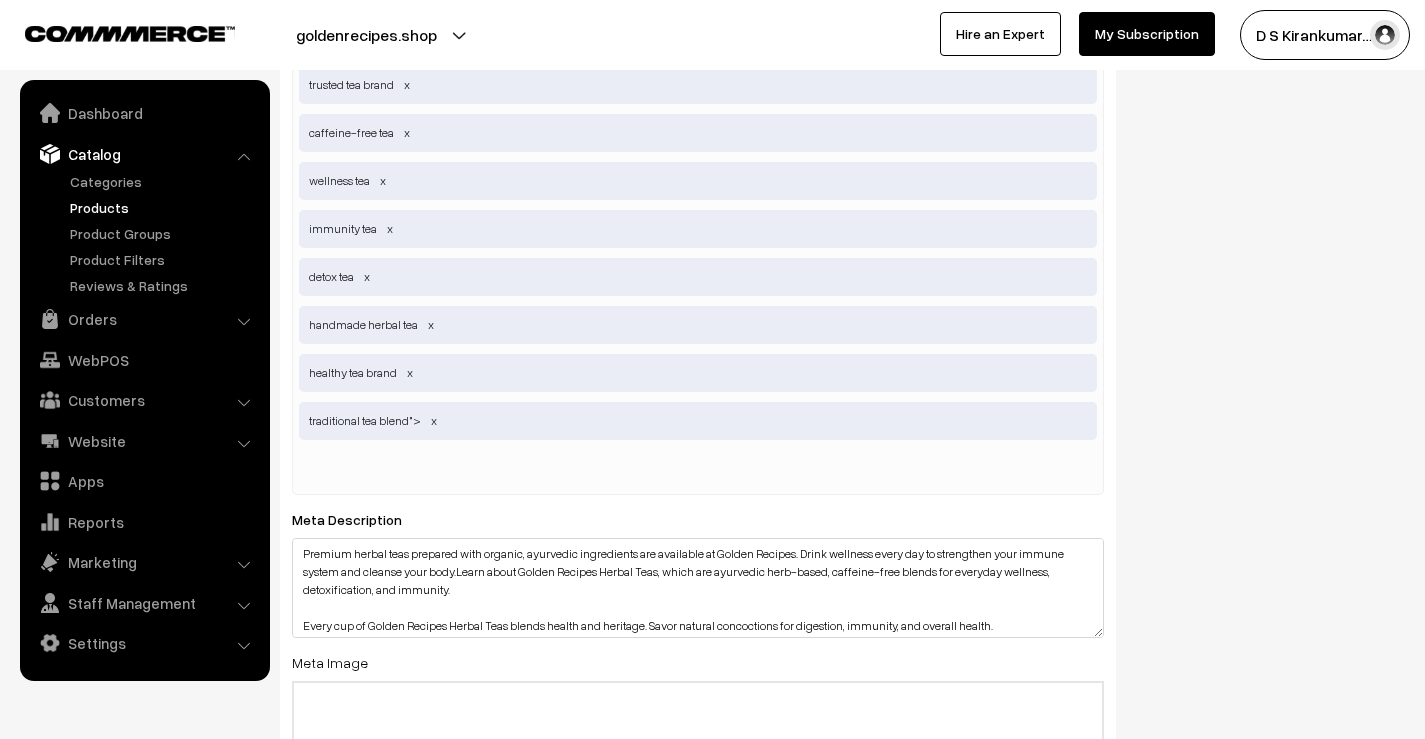 click on "traditional tea blend">" at bounding box center [698, 421] 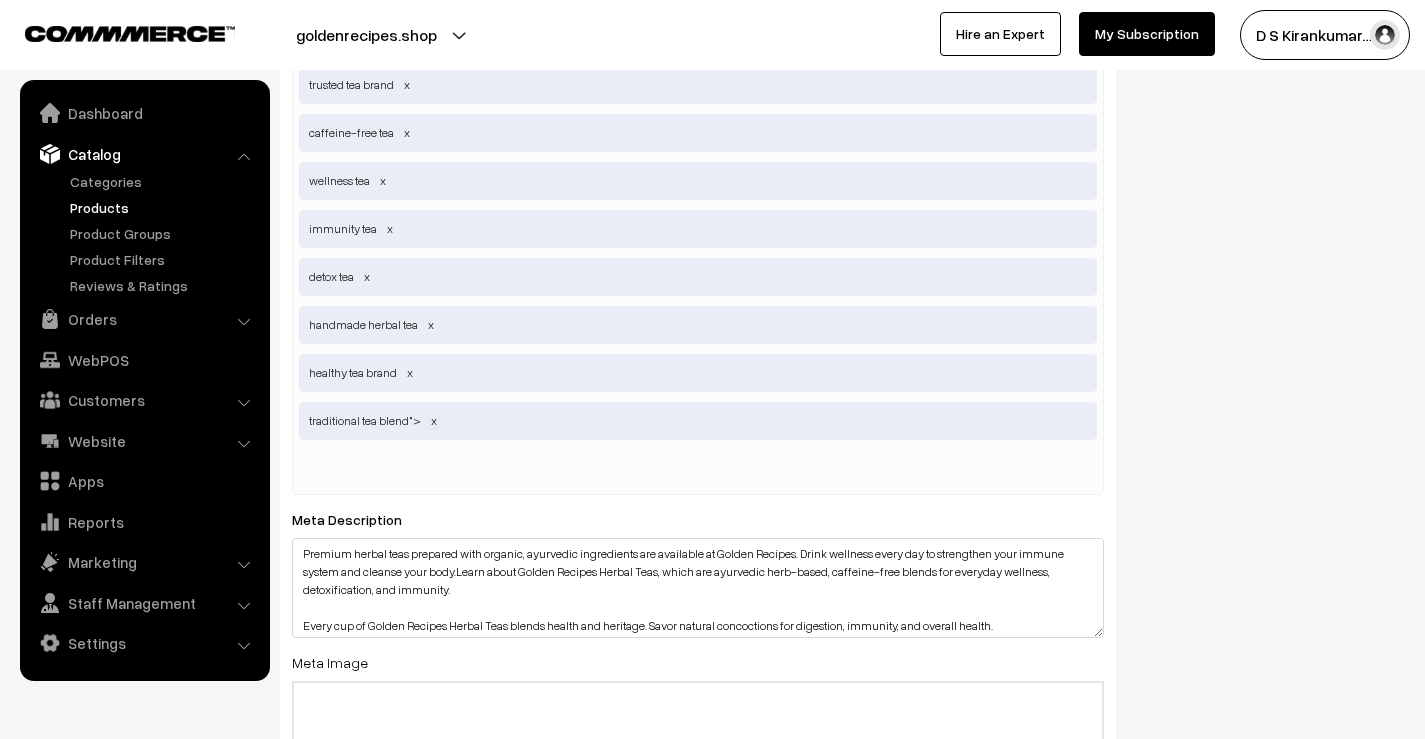 click at bounding box center (434, 420) 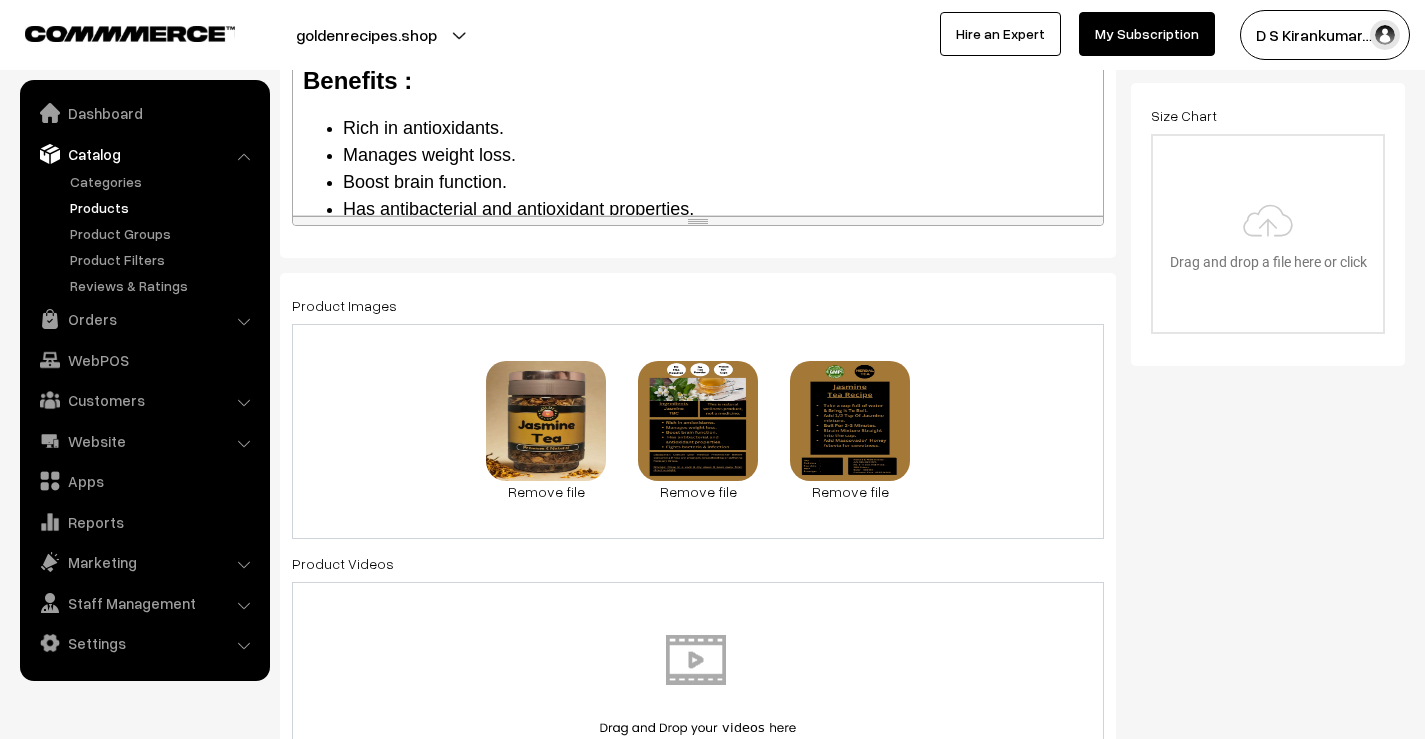 scroll, scrollTop: 0, scrollLeft: 0, axis: both 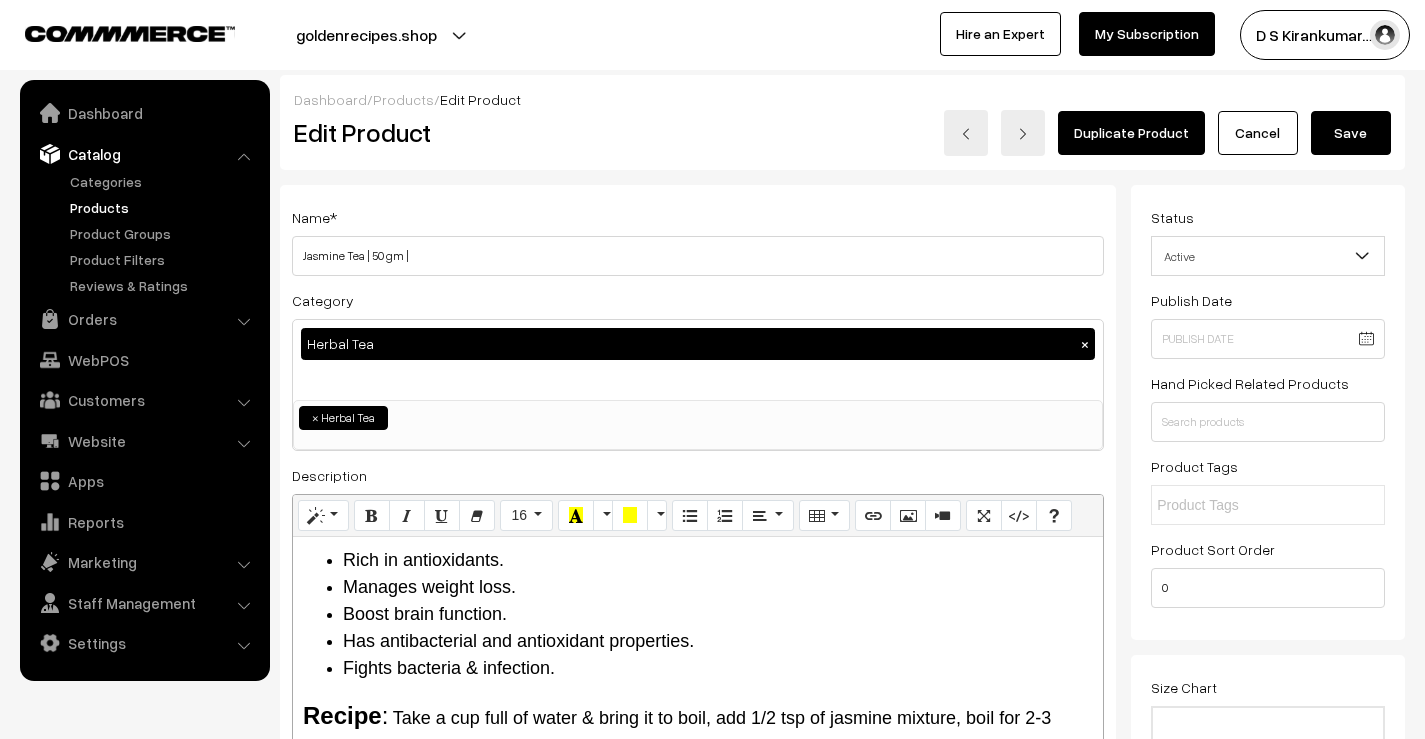 click on "Save" at bounding box center [1351, 133] 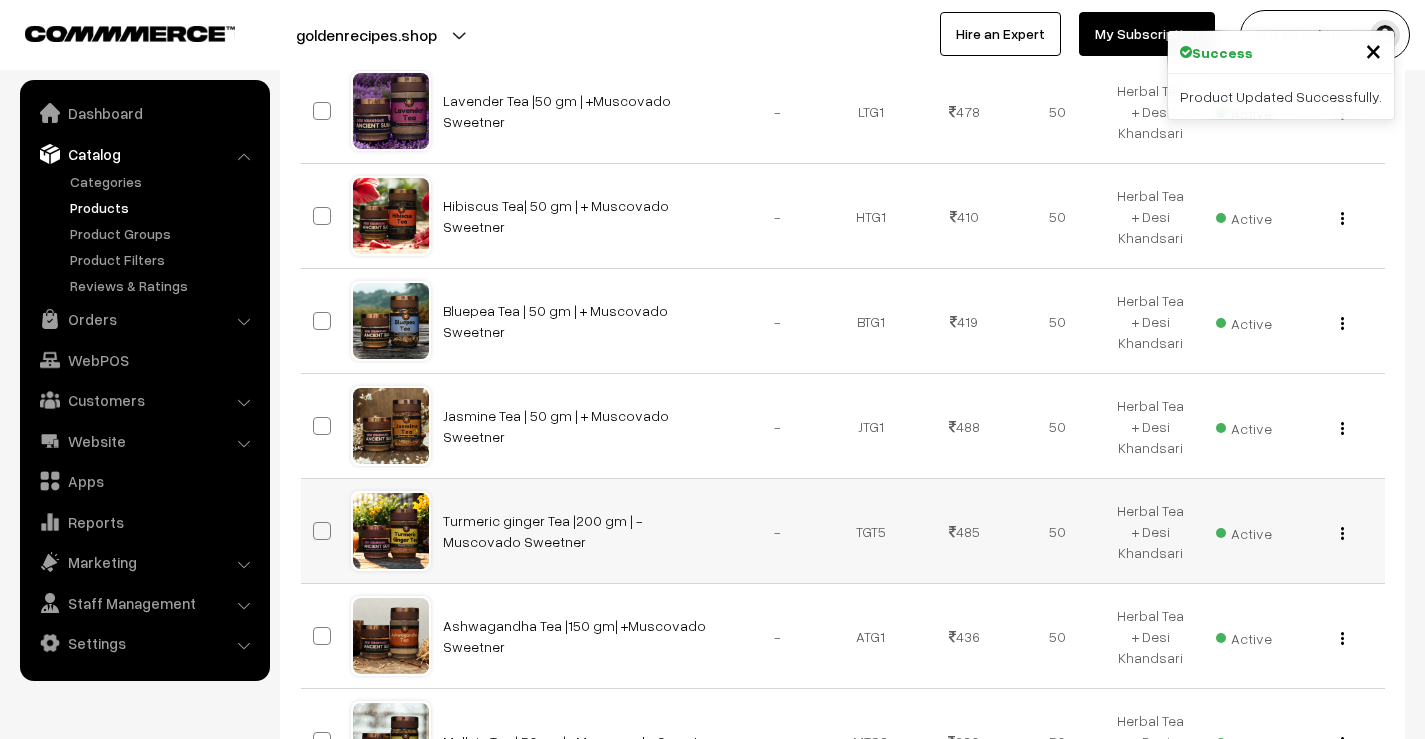 scroll, scrollTop: 1011, scrollLeft: 0, axis: vertical 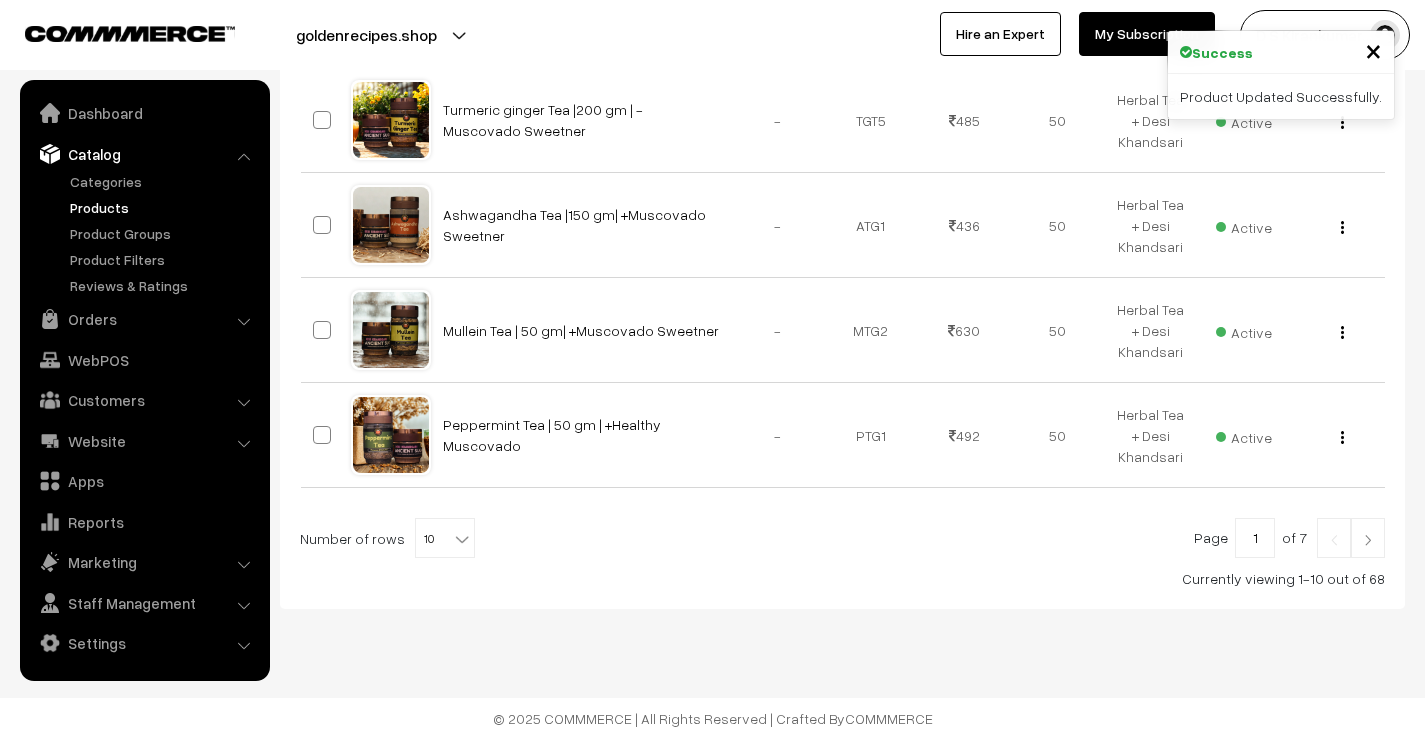 click at bounding box center [1368, 538] 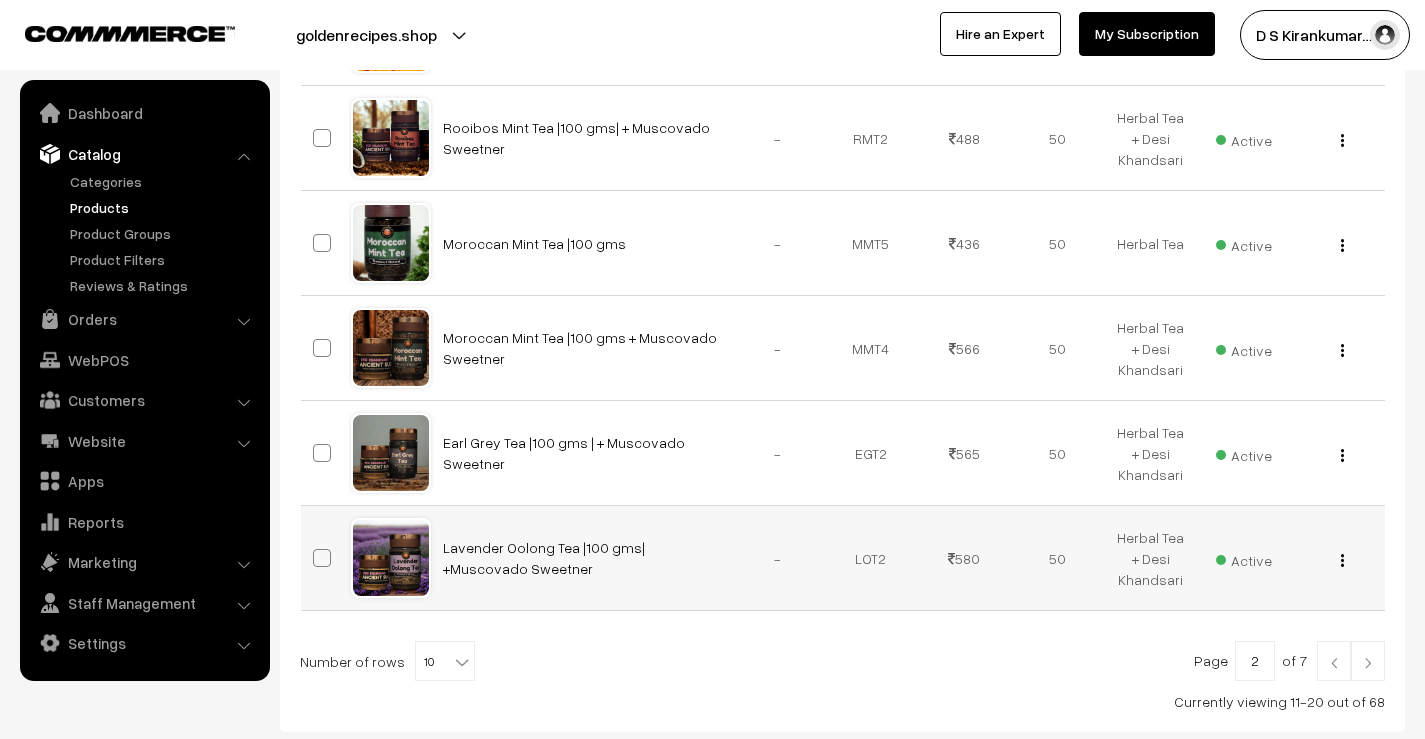 scroll, scrollTop: 1011, scrollLeft: 0, axis: vertical 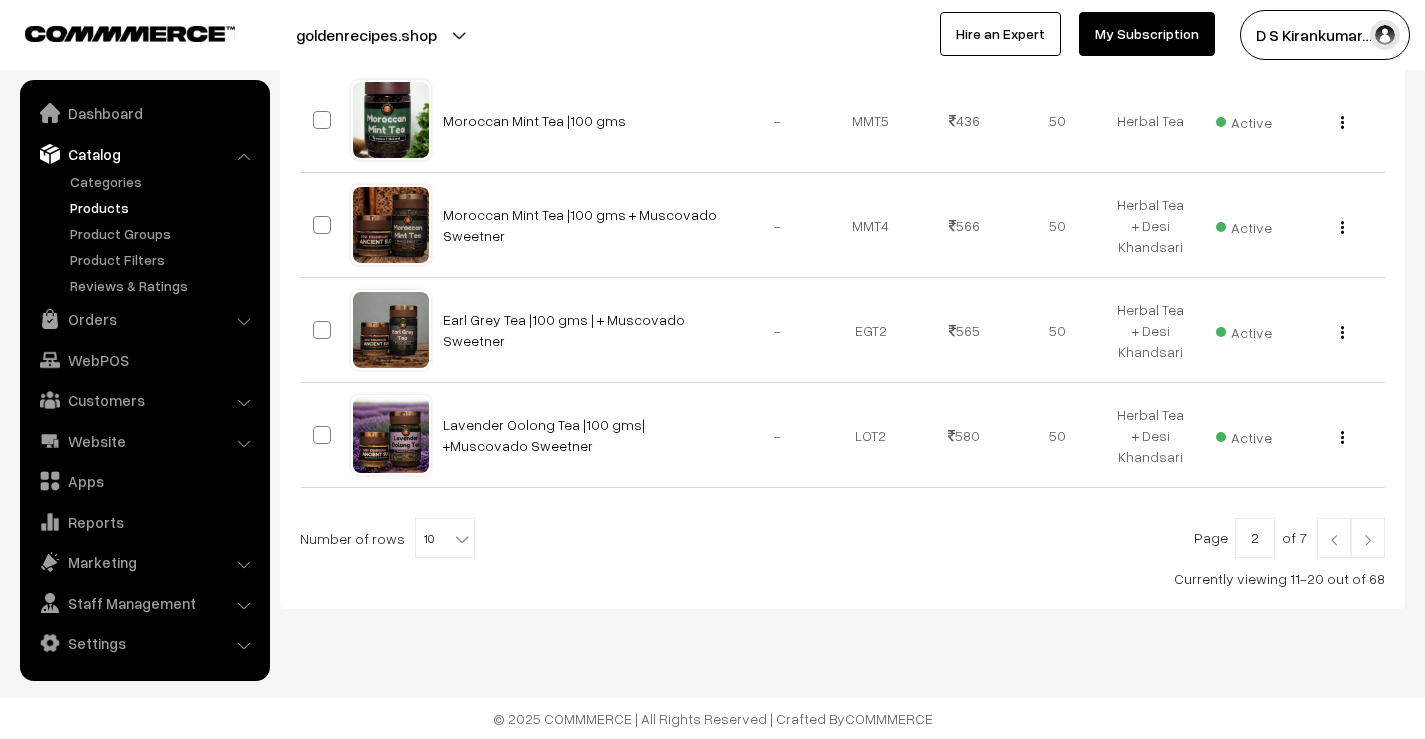 click at bounding box center (1368, 538) 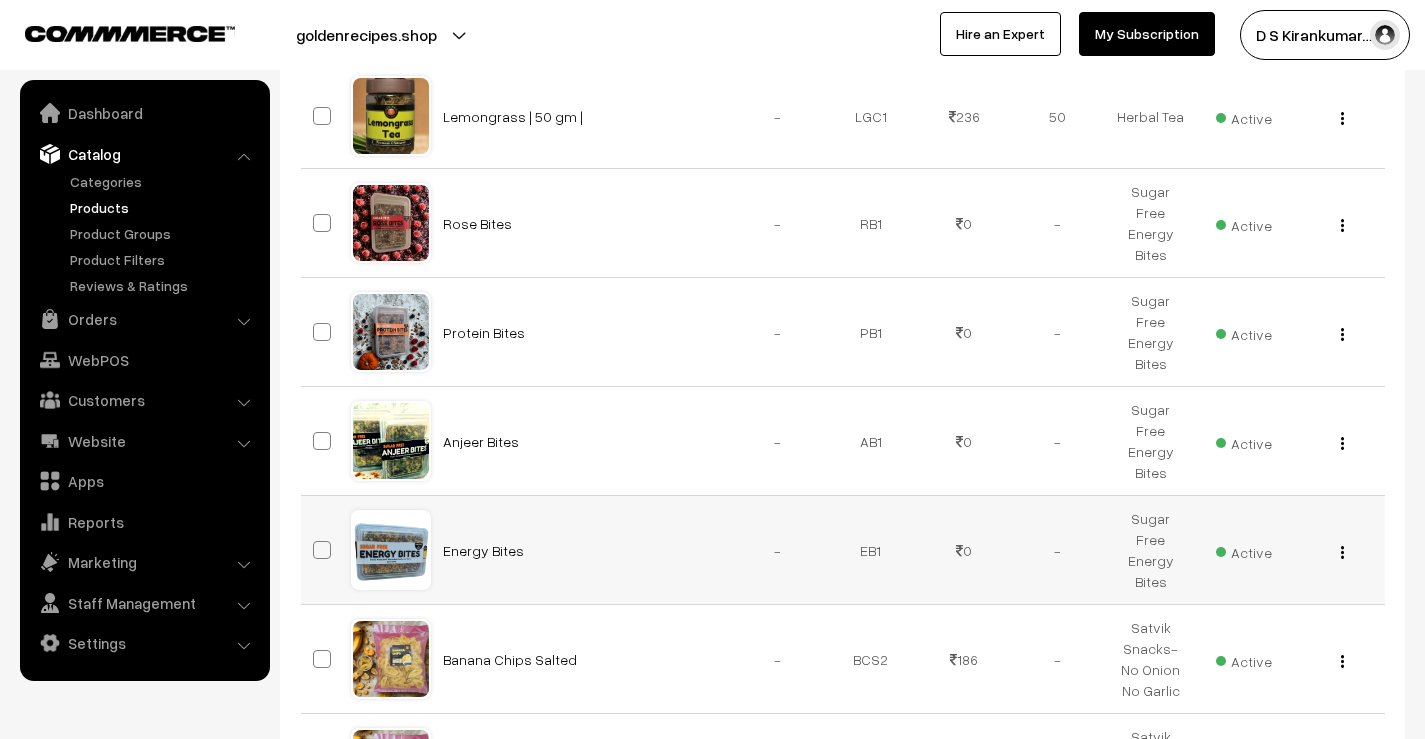 scroll, scrollTop: 1019, scrollLeft: 0, axis: vertical 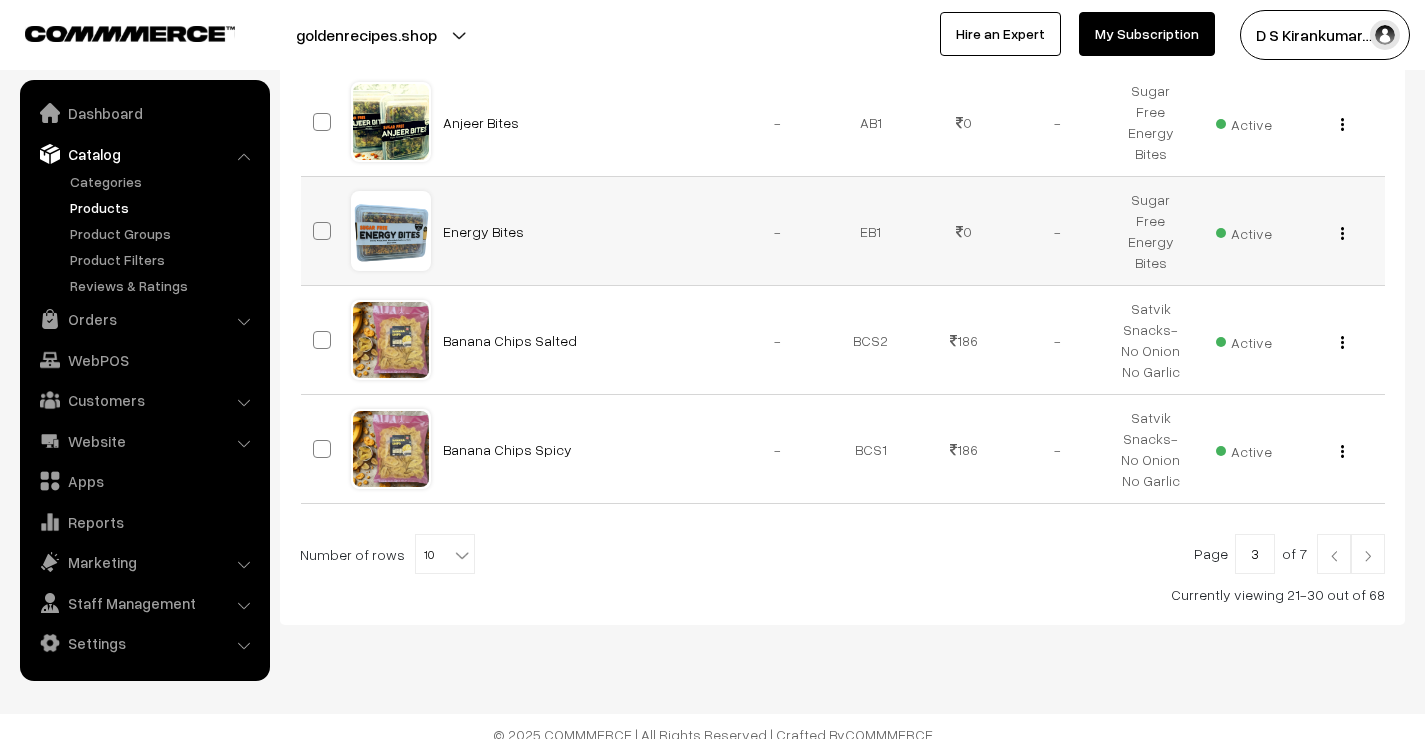 click at bounding box center [1368, 556] 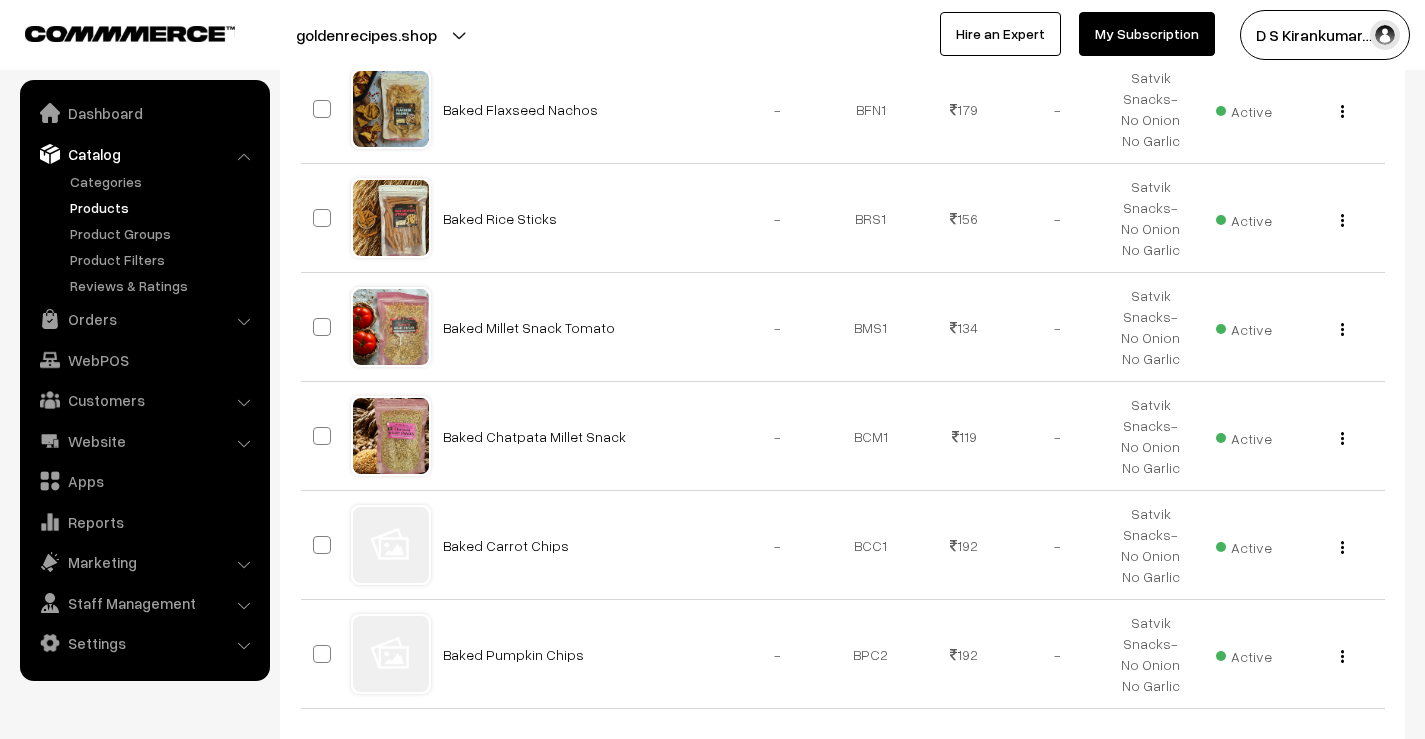 scroll, scrollTop: 1051, scrollLeft: 0, axis: vertical 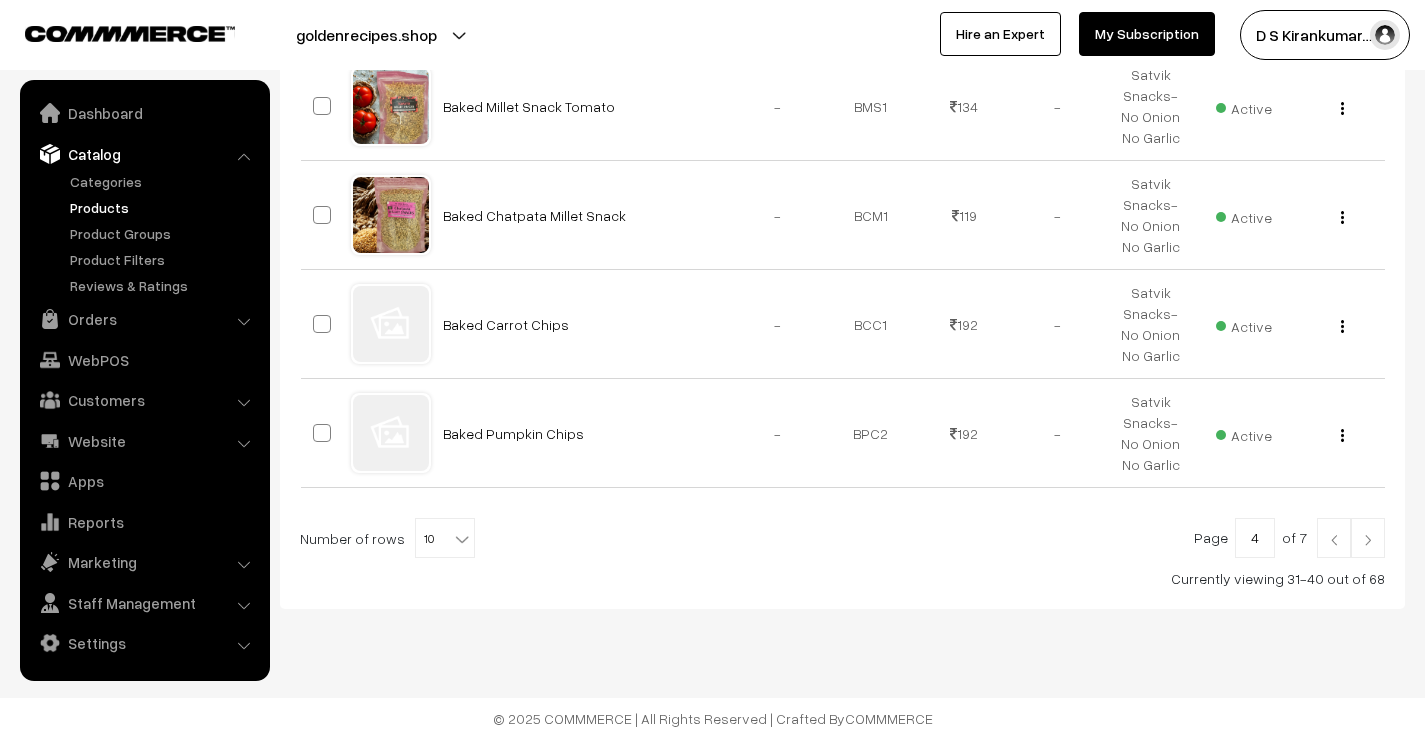 click at bounding box center (1368, 540) 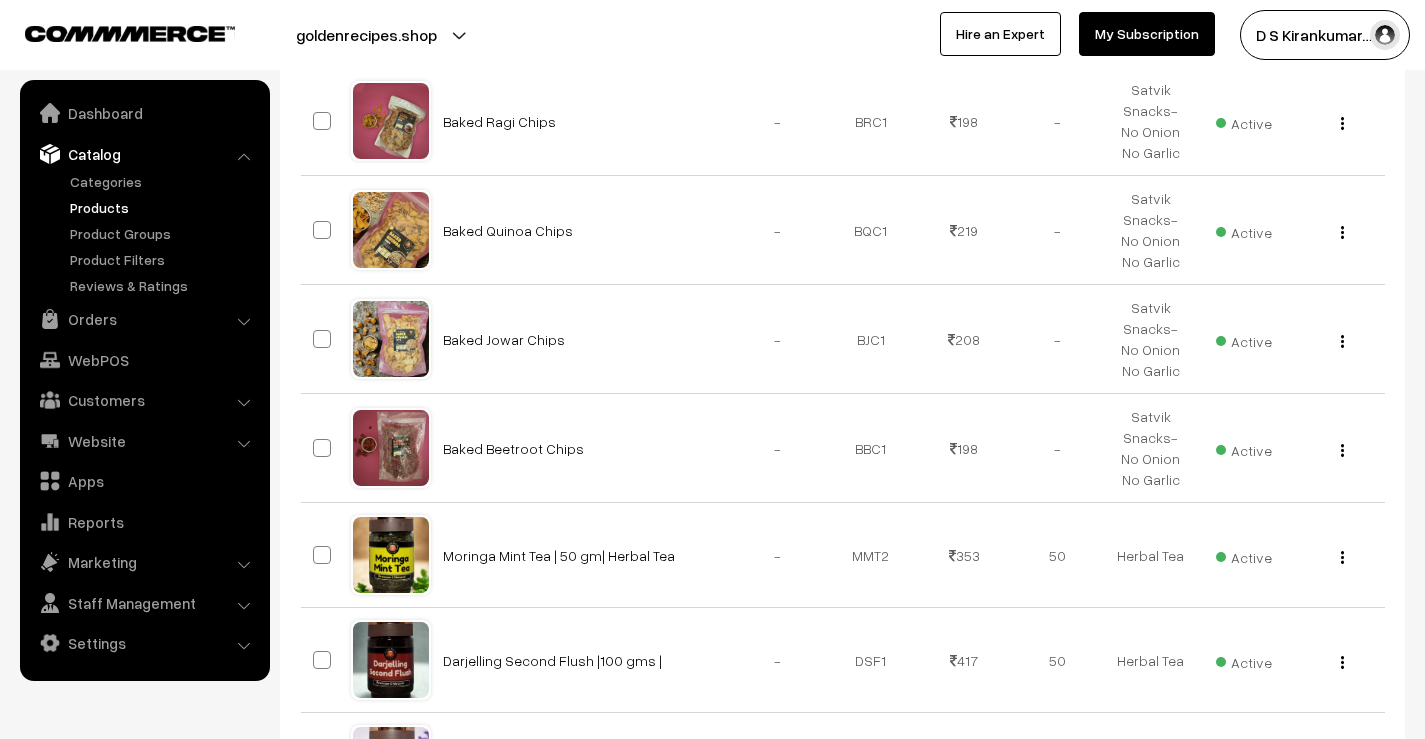 scroll, scrollTop: 1035, scrollLeft: 0, axis: vertical 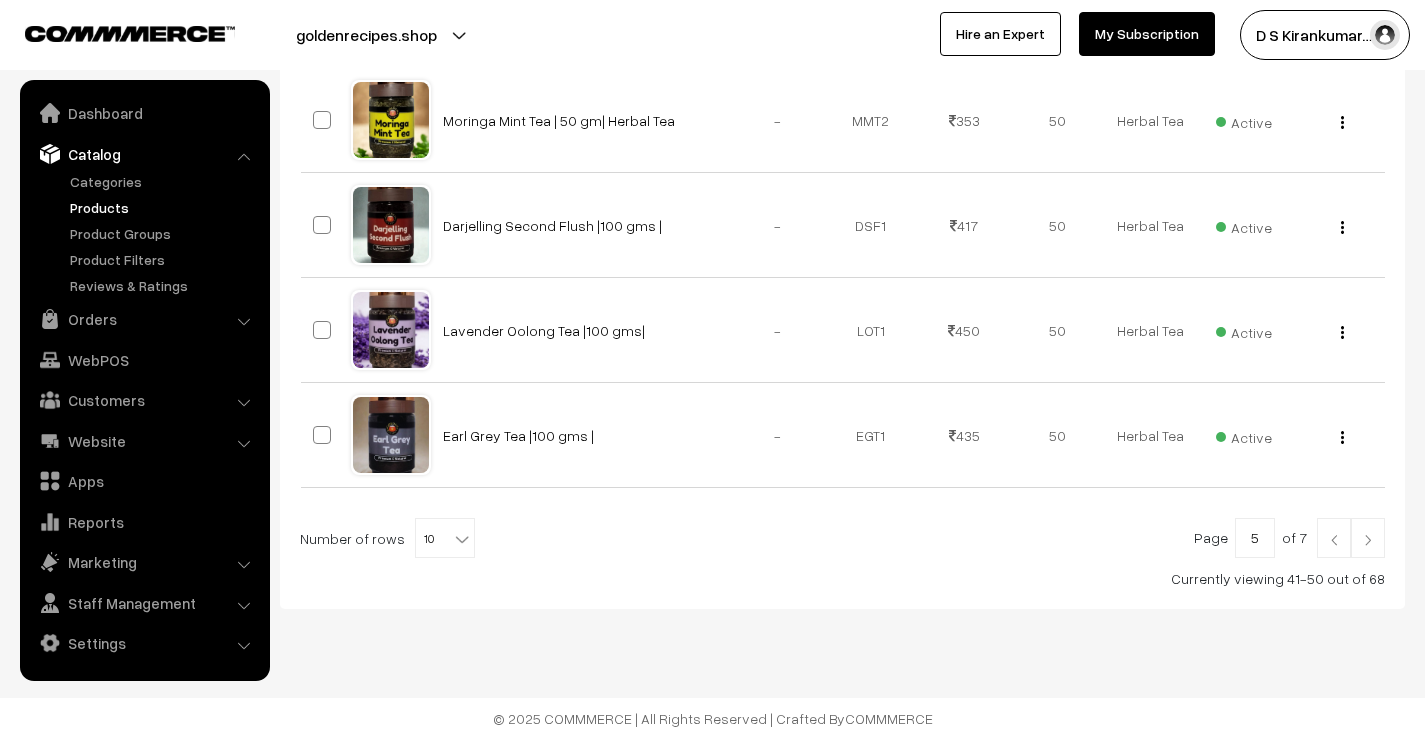 click at bounding box center [1368, 540] 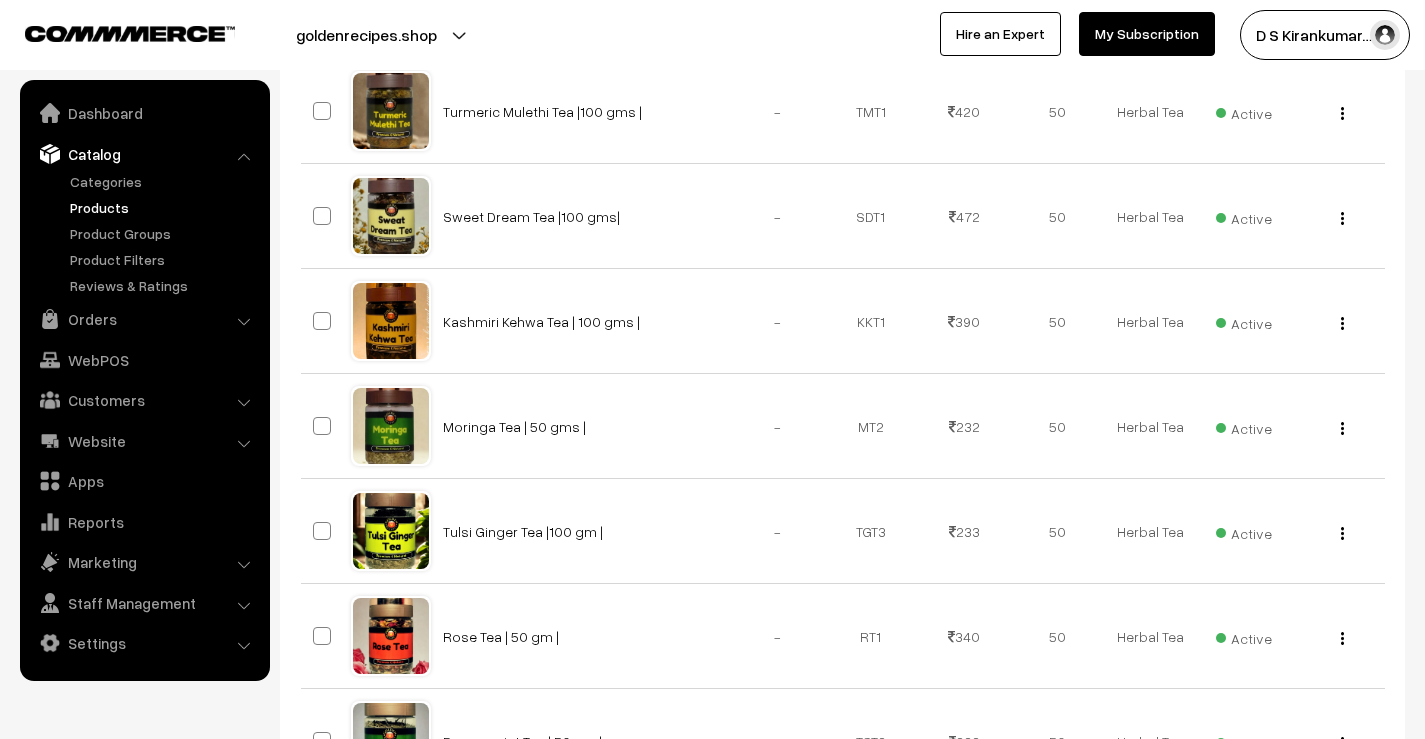 scroll, scrollTop: 1011, scrollLeft: 0, axis: vertical 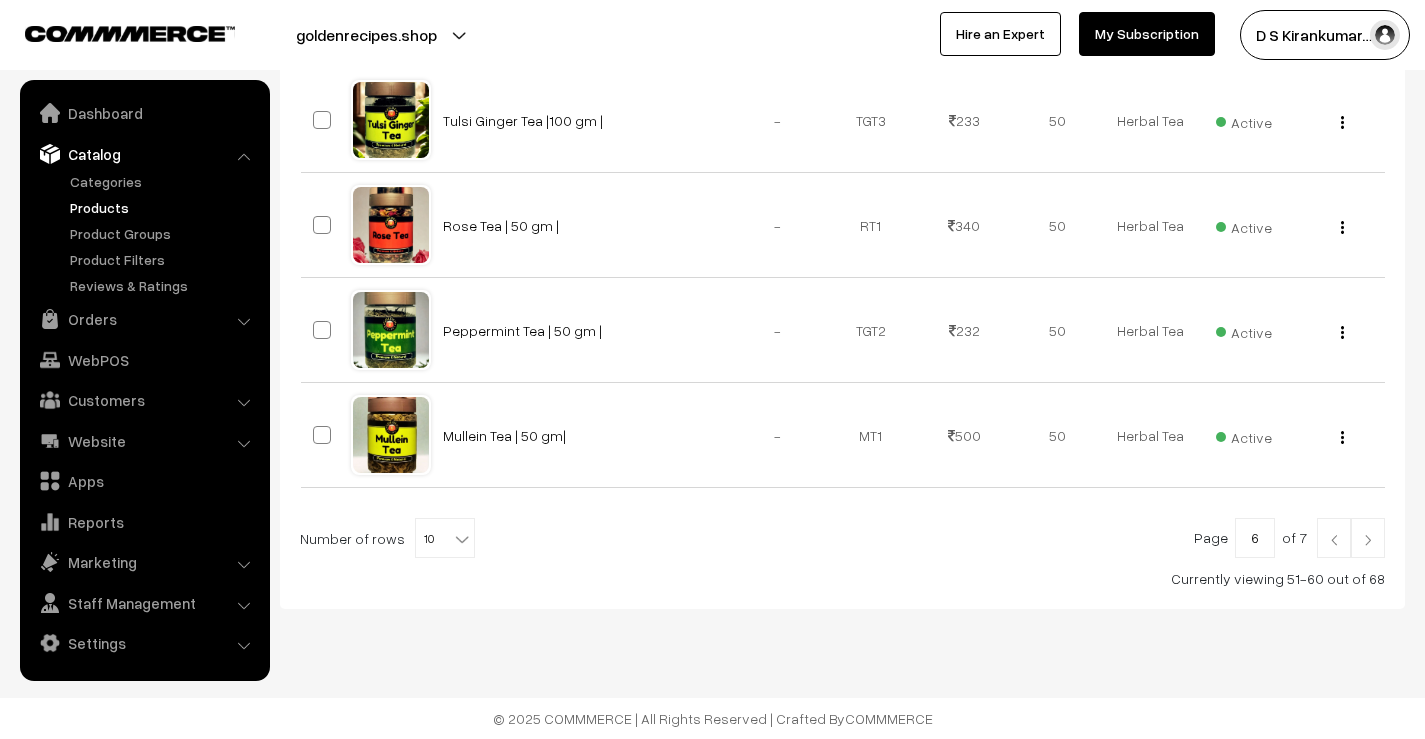 click at bounding box center (1368, 540) 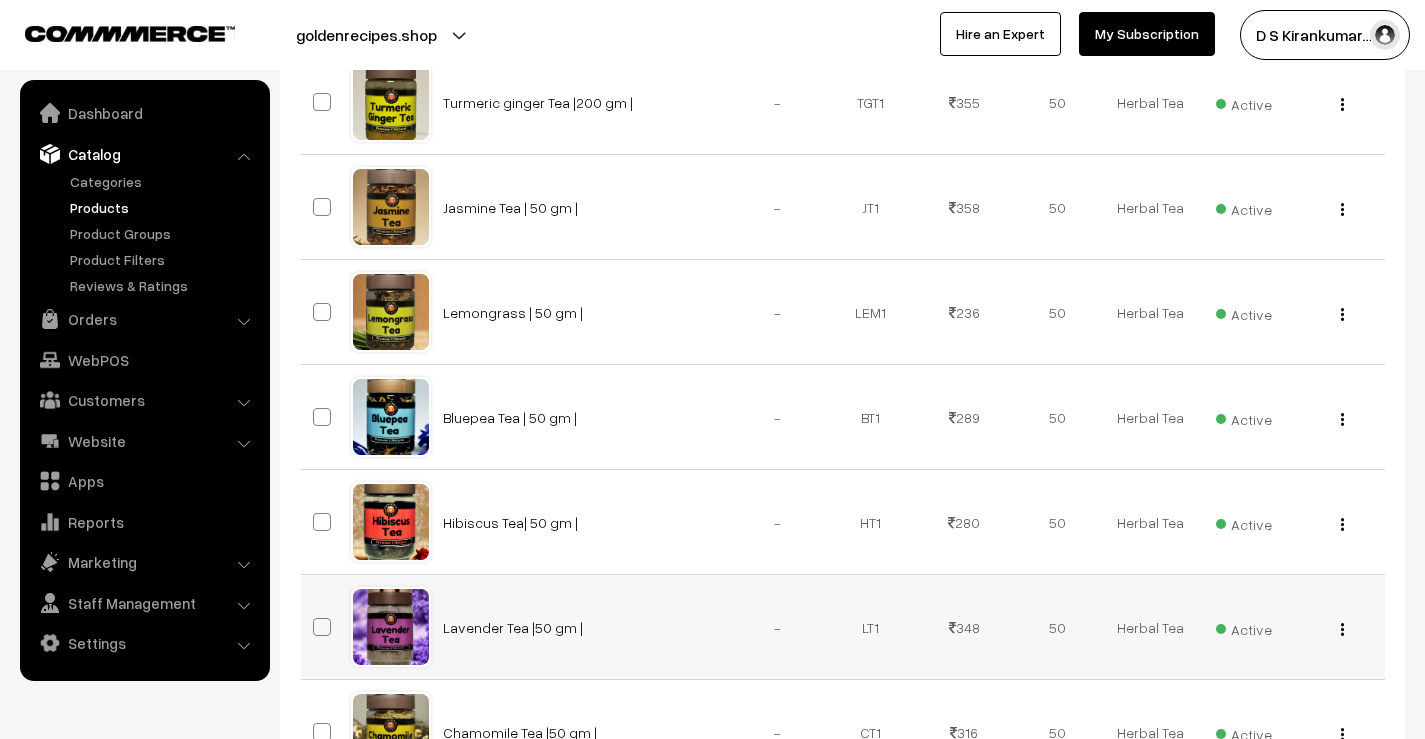scroll, scrollTop: 501, scrollLeft: 0, axis: vertical 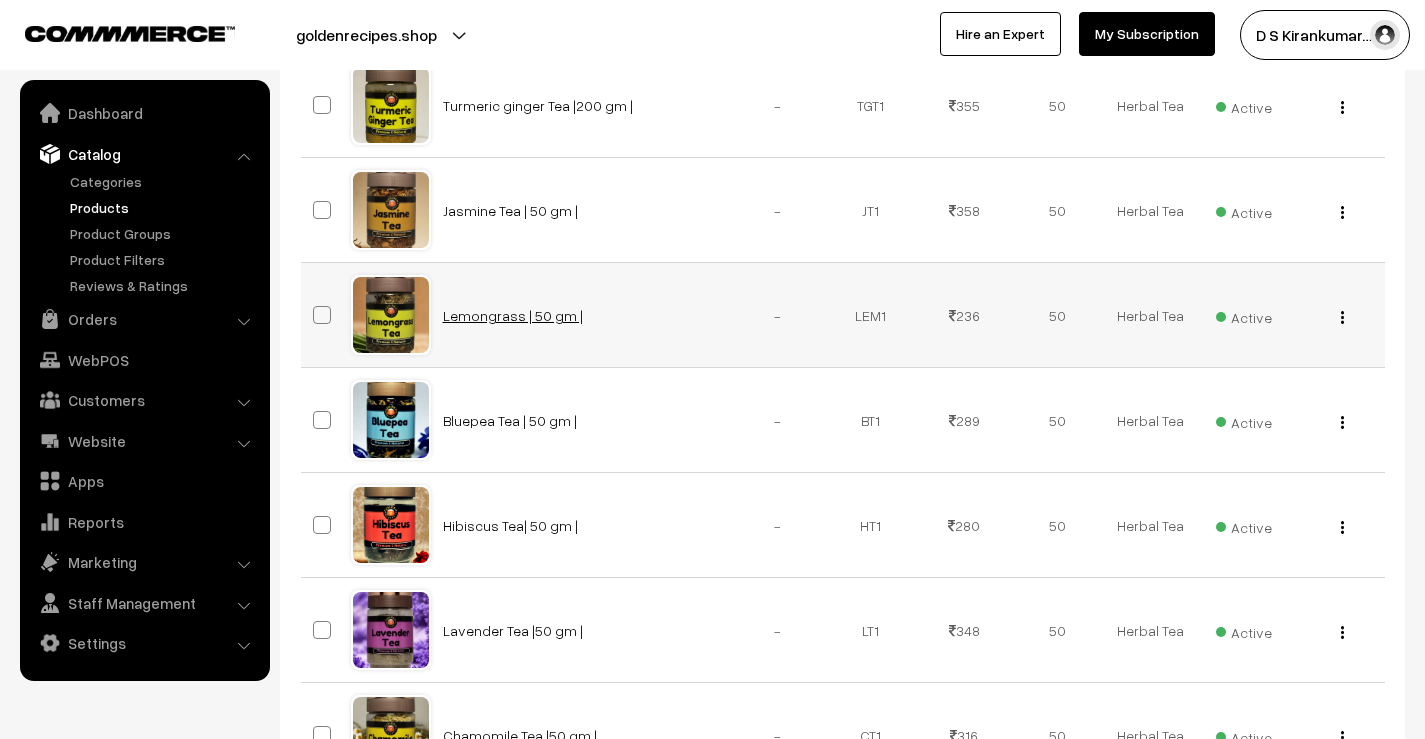 click on "Lemongrass | 50 gm |" at bounding box center [513, 315] 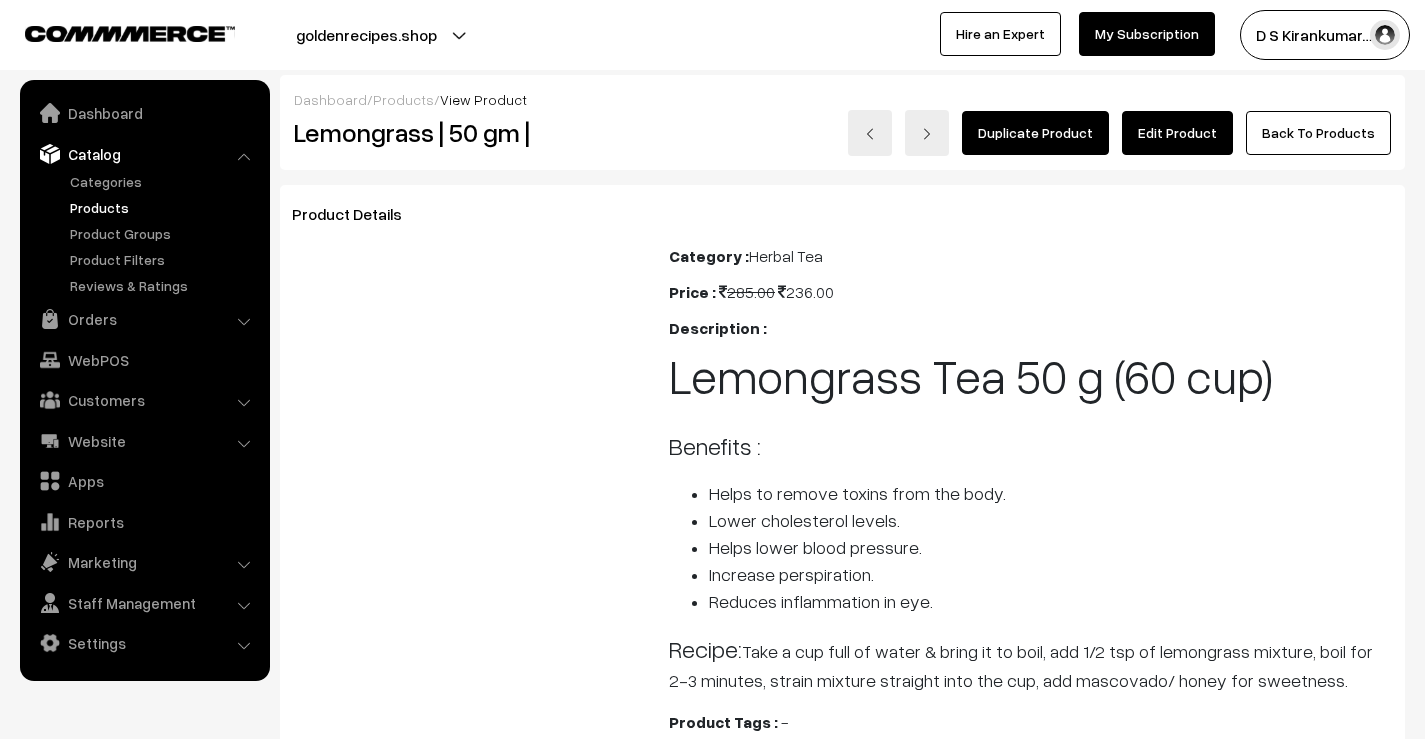 scroll, scrollTop: 0, scrollLeft: 0, axis: both 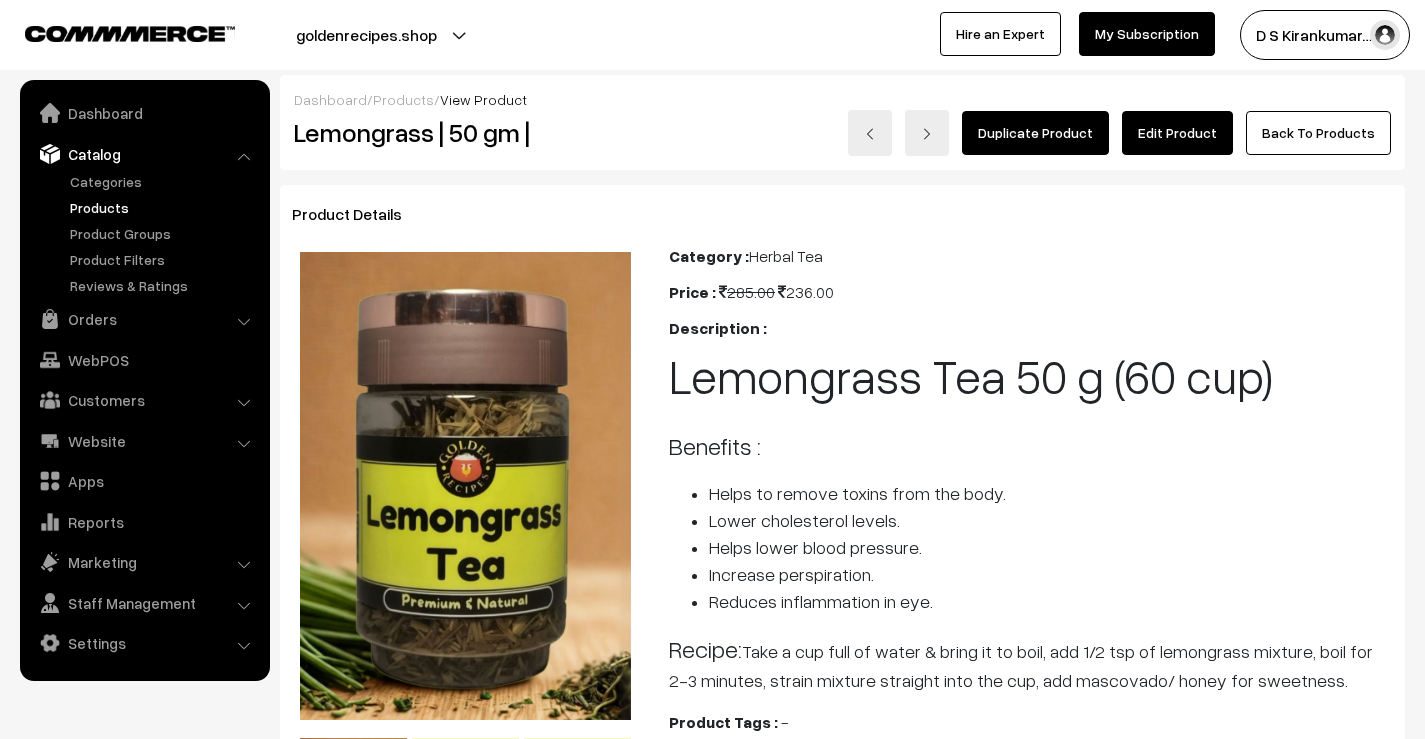 click on "Edit Product" at bounding box center (1177, 133) 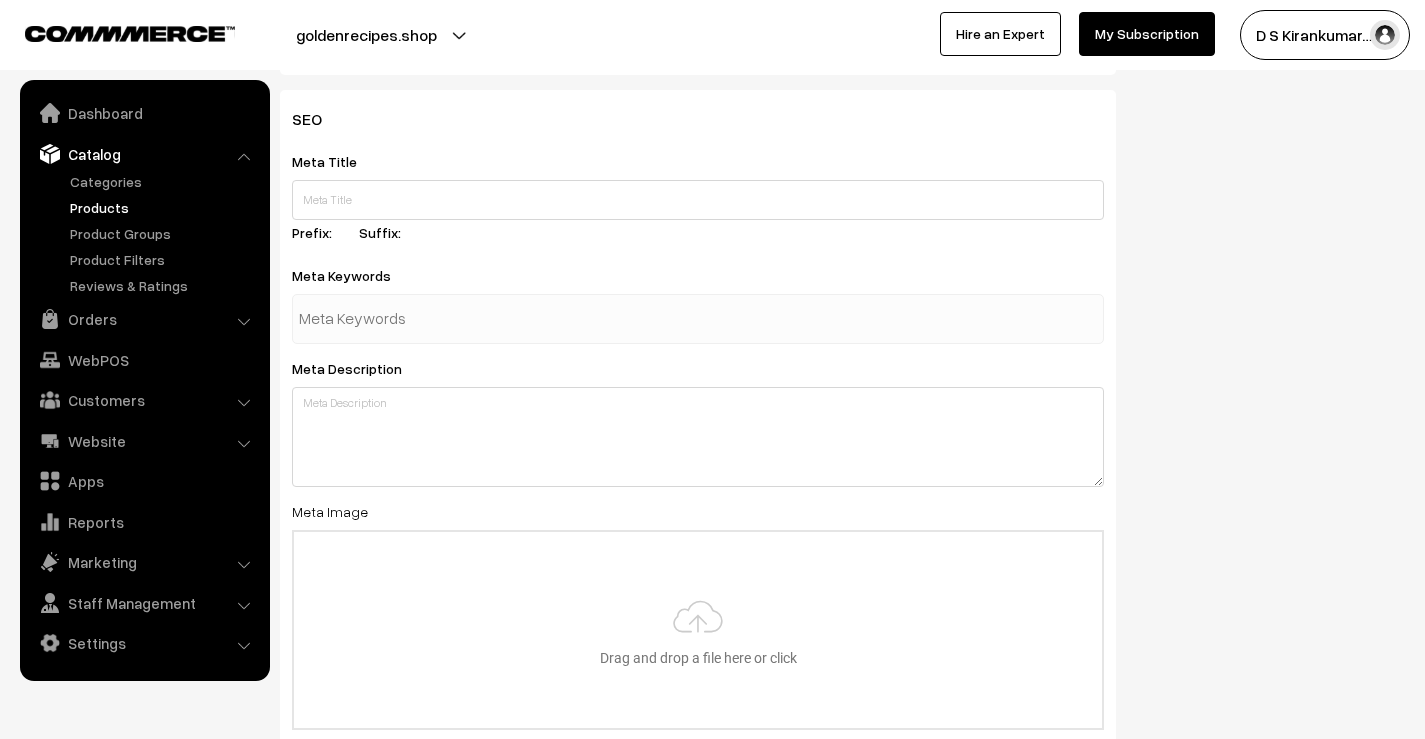 scroll, scrollTop: 3100, scrollLeft: 0, axis: vertical 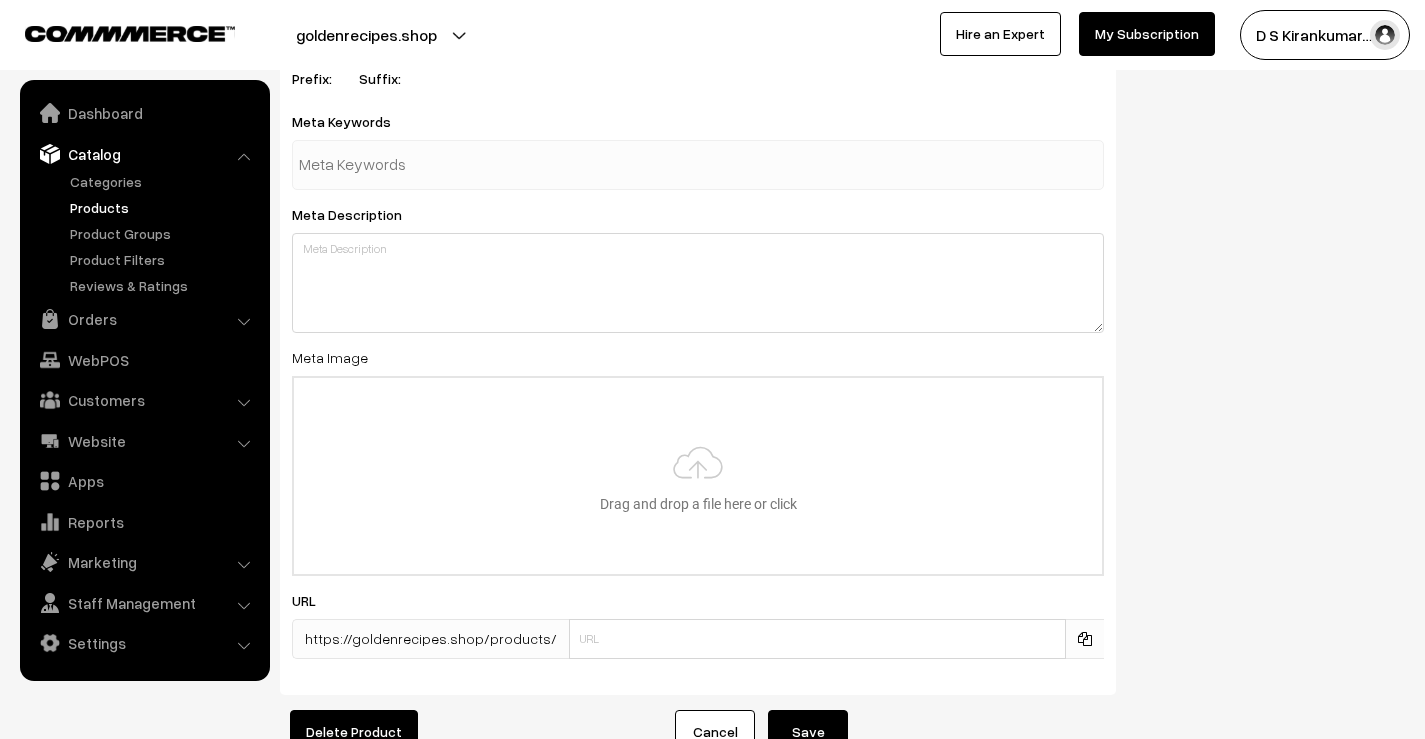 click at bounding box center [698, 165] 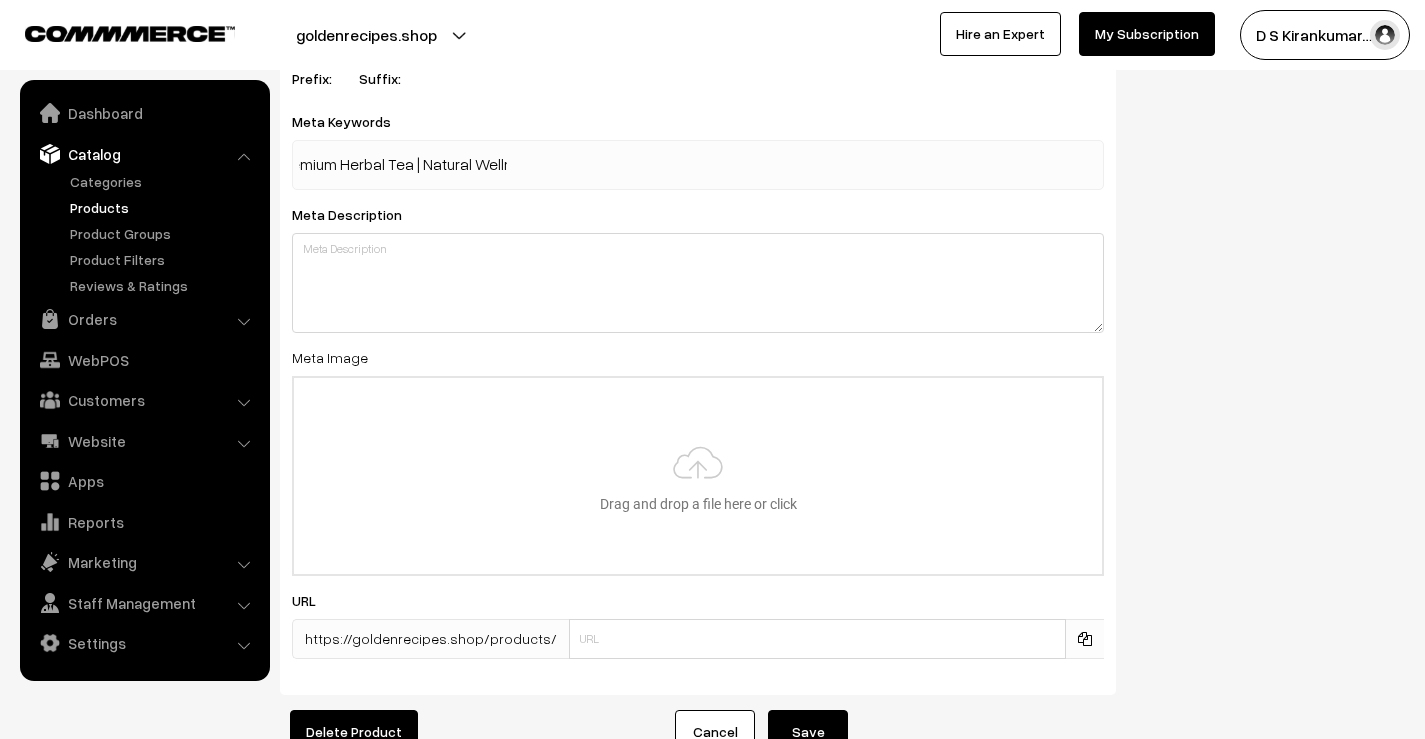 scroll, scrollTop: 0, scrollLeft: 0, axis: both 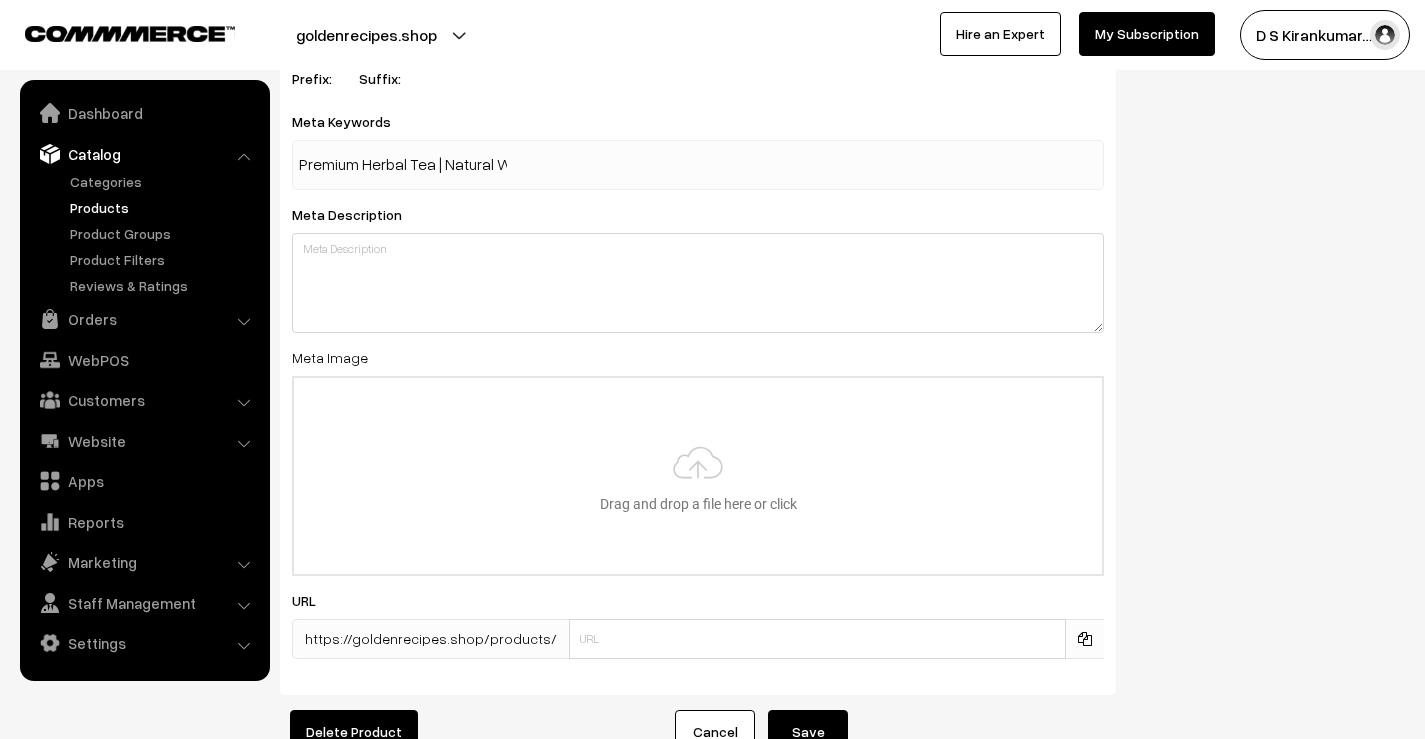 type on "Premium Herbal Tea | Natural Wellness with Every Sip" 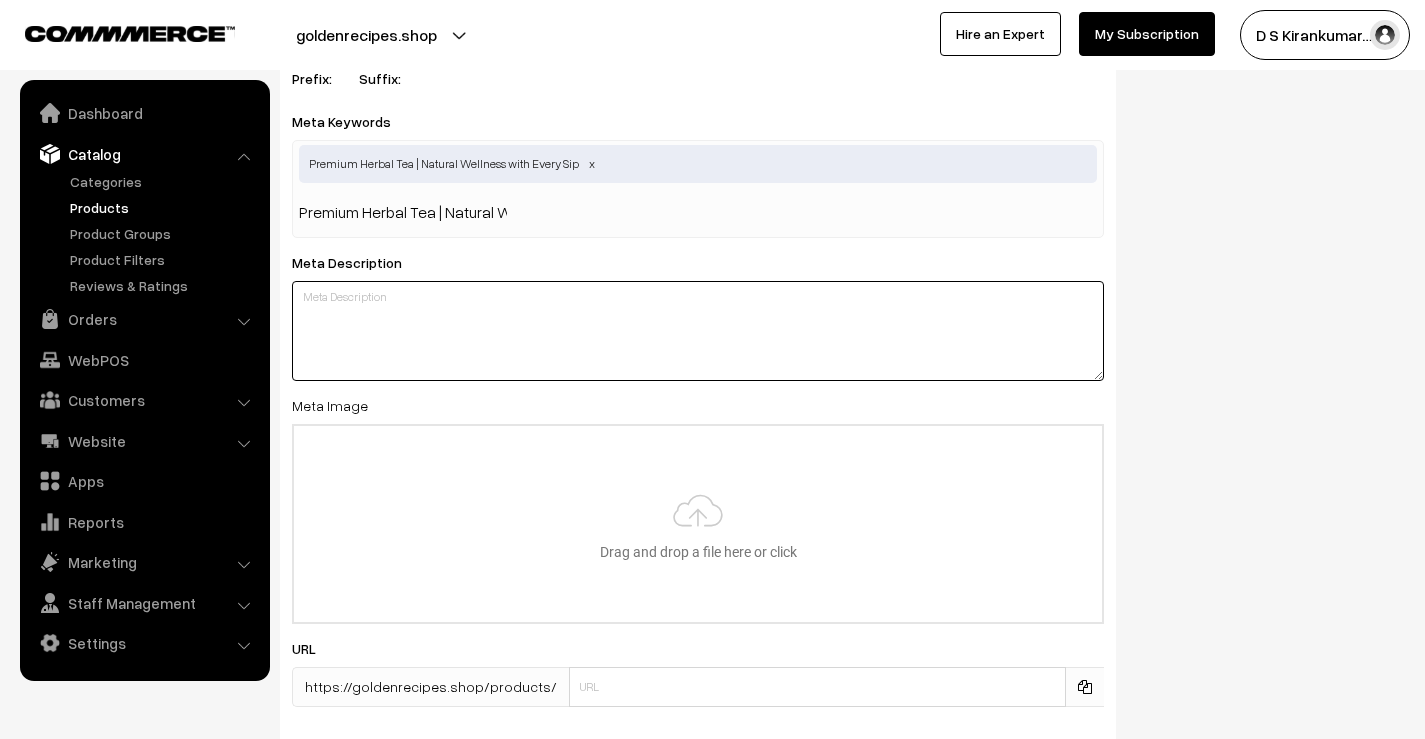 type 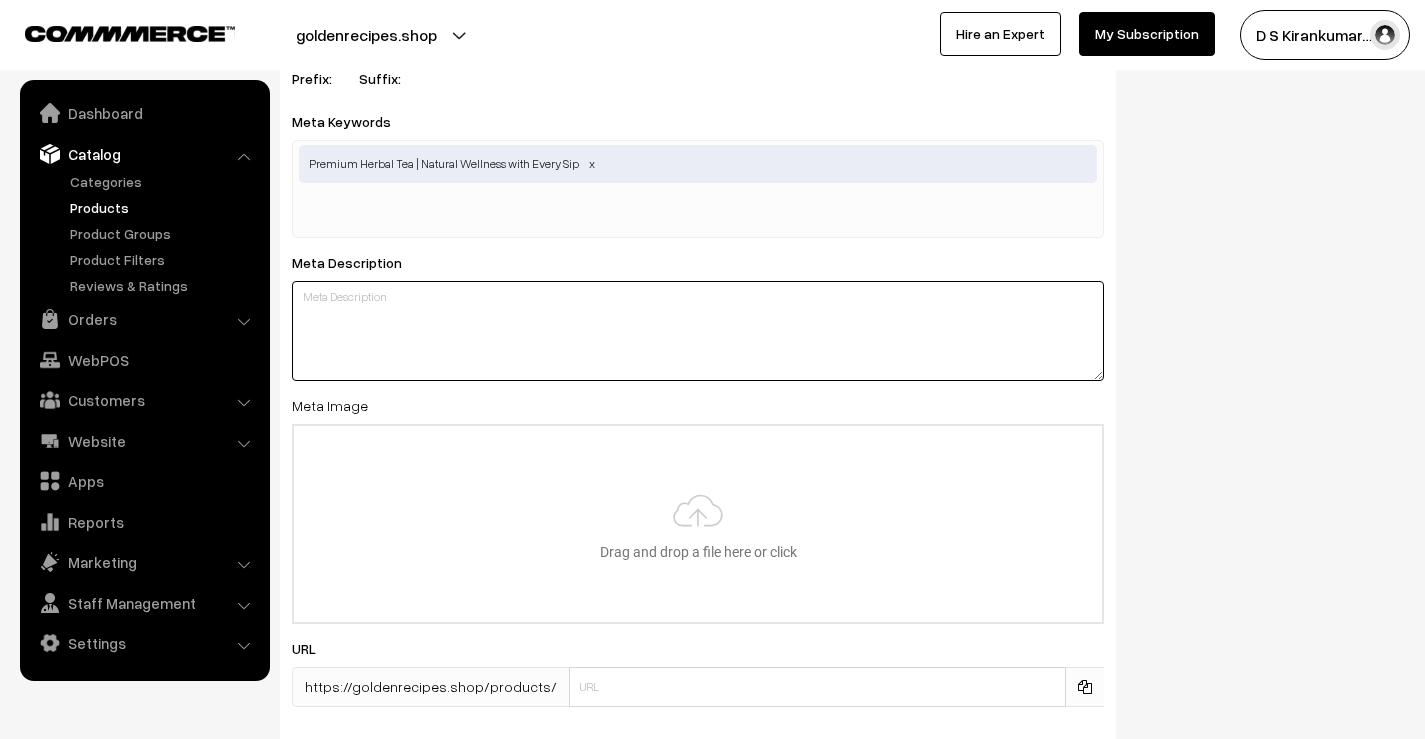 click at bounding box center (698, 331) 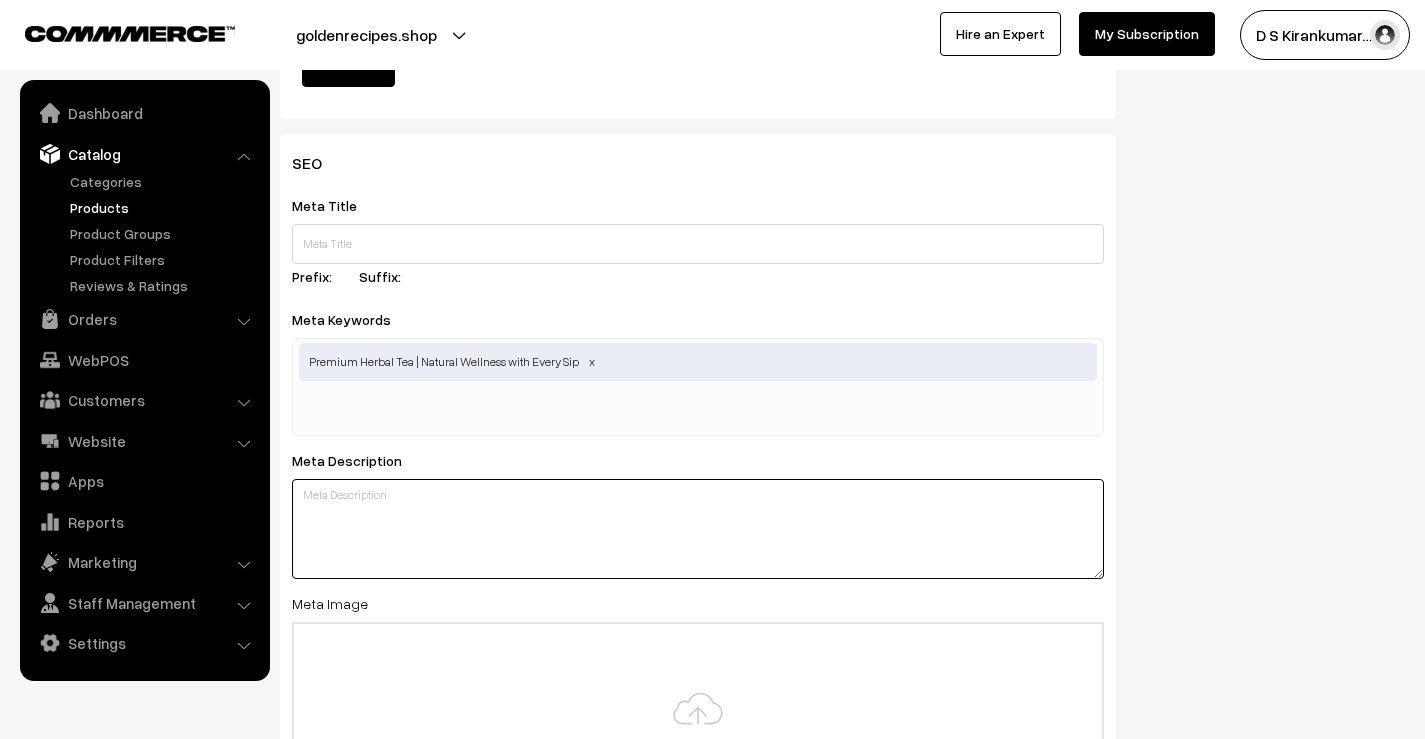 scroll, scrollTop: 2900, scrollLeft: 0, axis: vertical 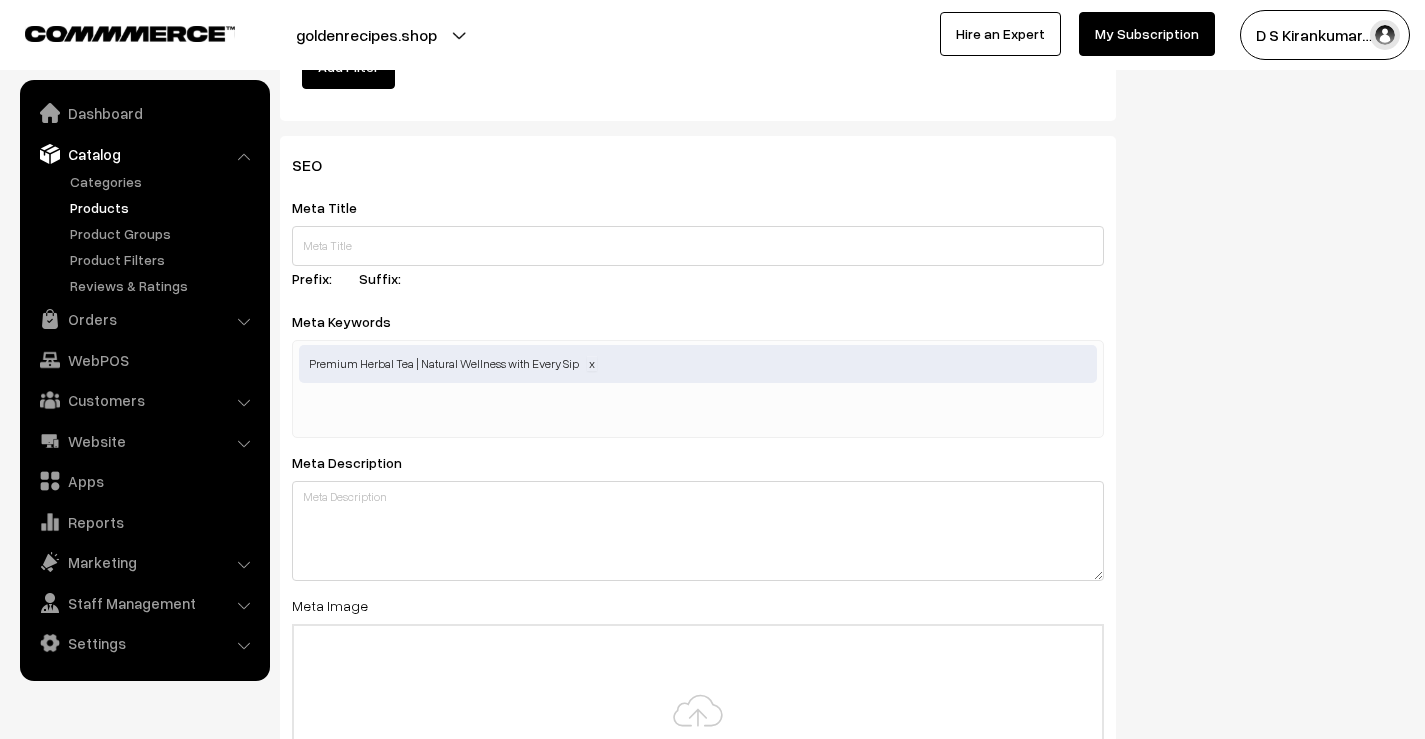 click at bounding box center [592, 363] 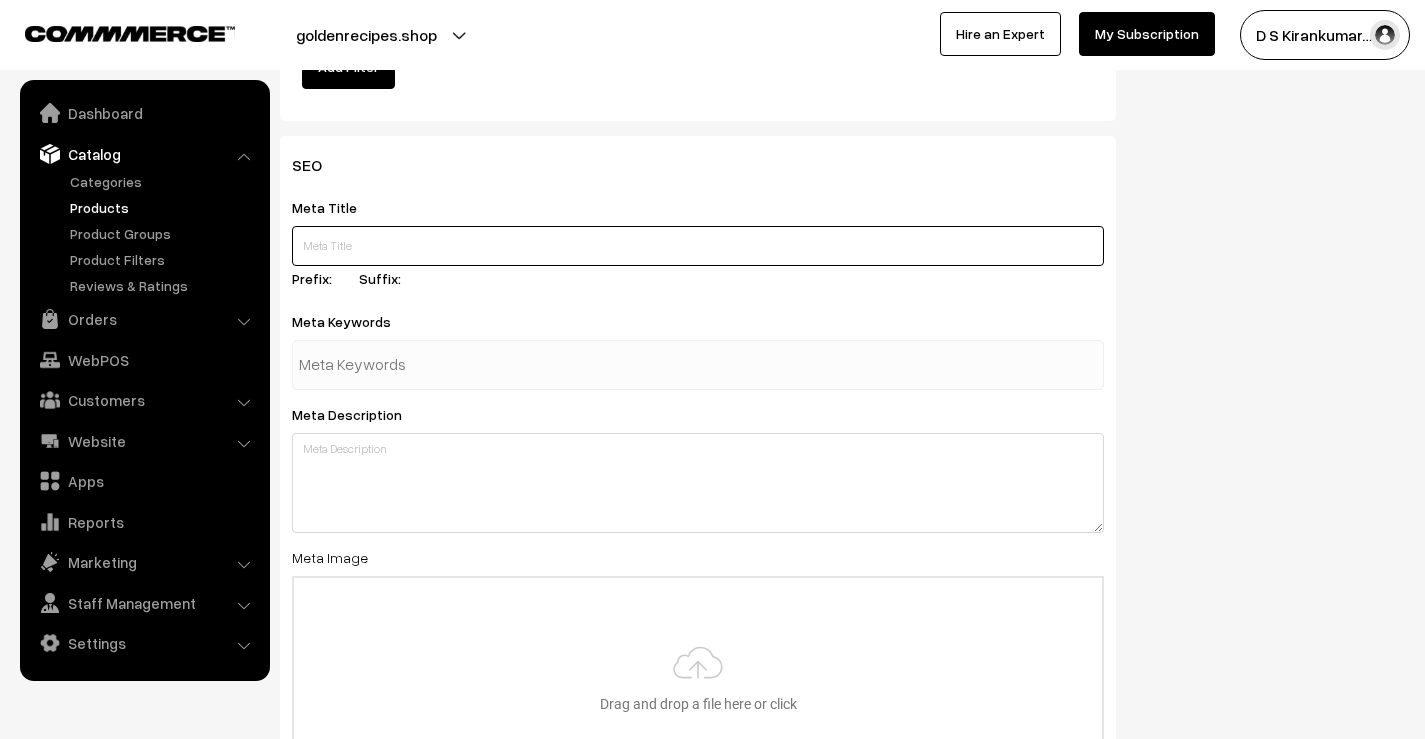 click at bounding box center [698, 246] 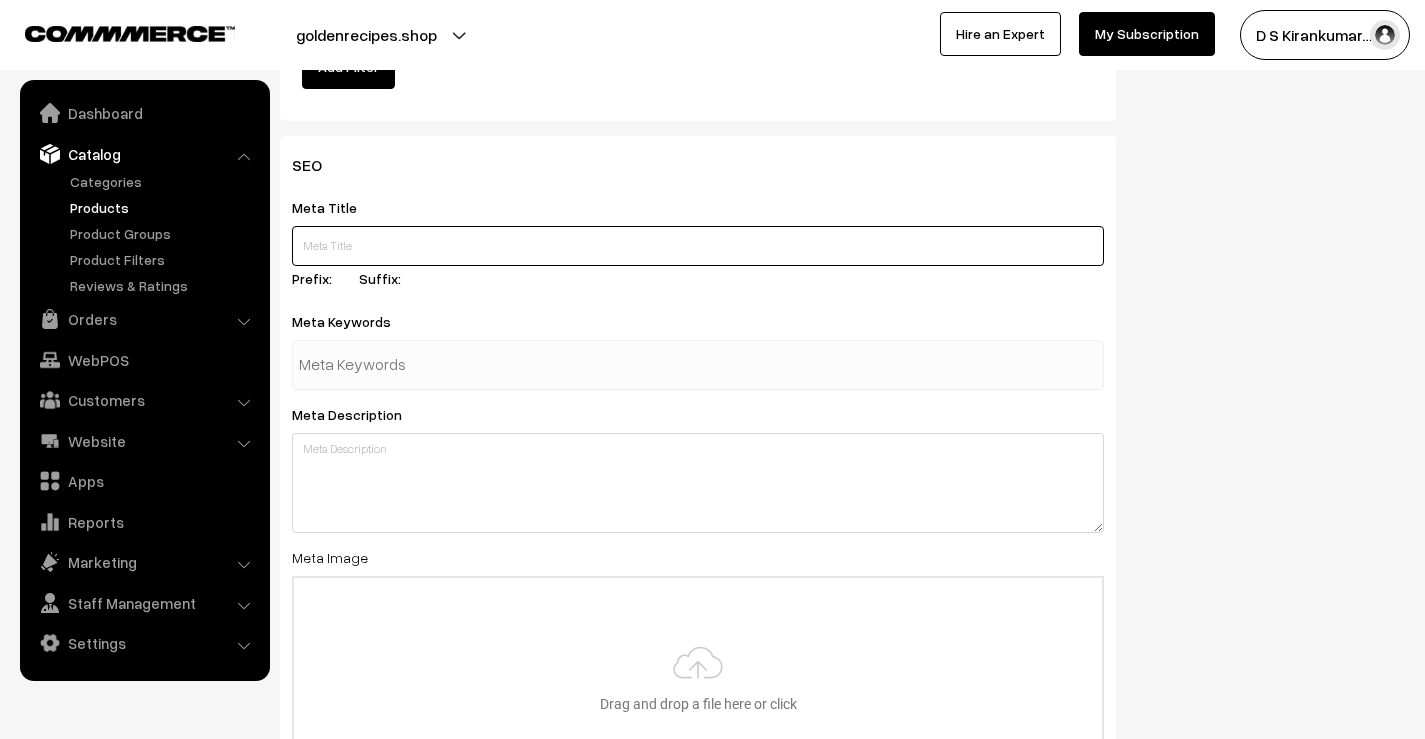 paste on "Premium Herbal Tea | Natural Wellness with Every Sip" 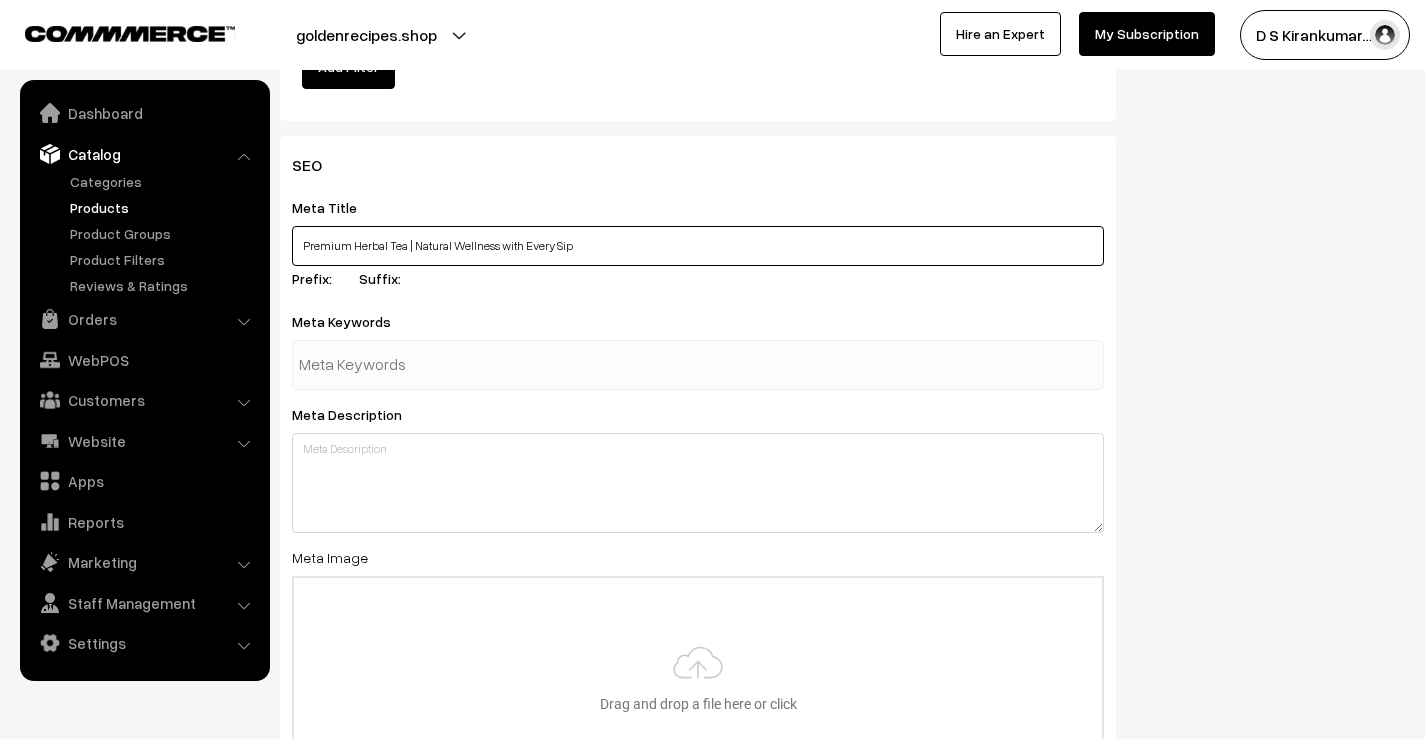 type on "Premium Herbal Tea | Natural Wellness with Every Sip" 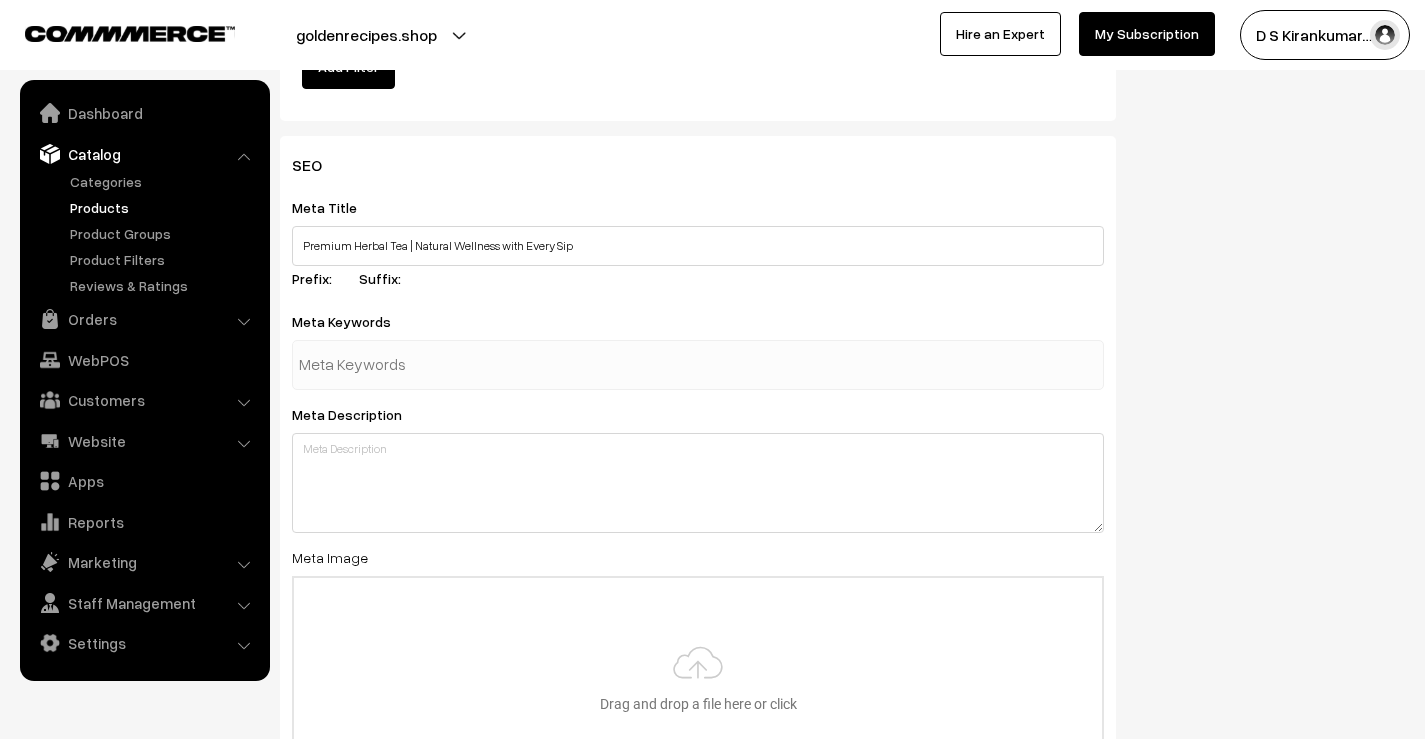click at bounding box center (403, 365) 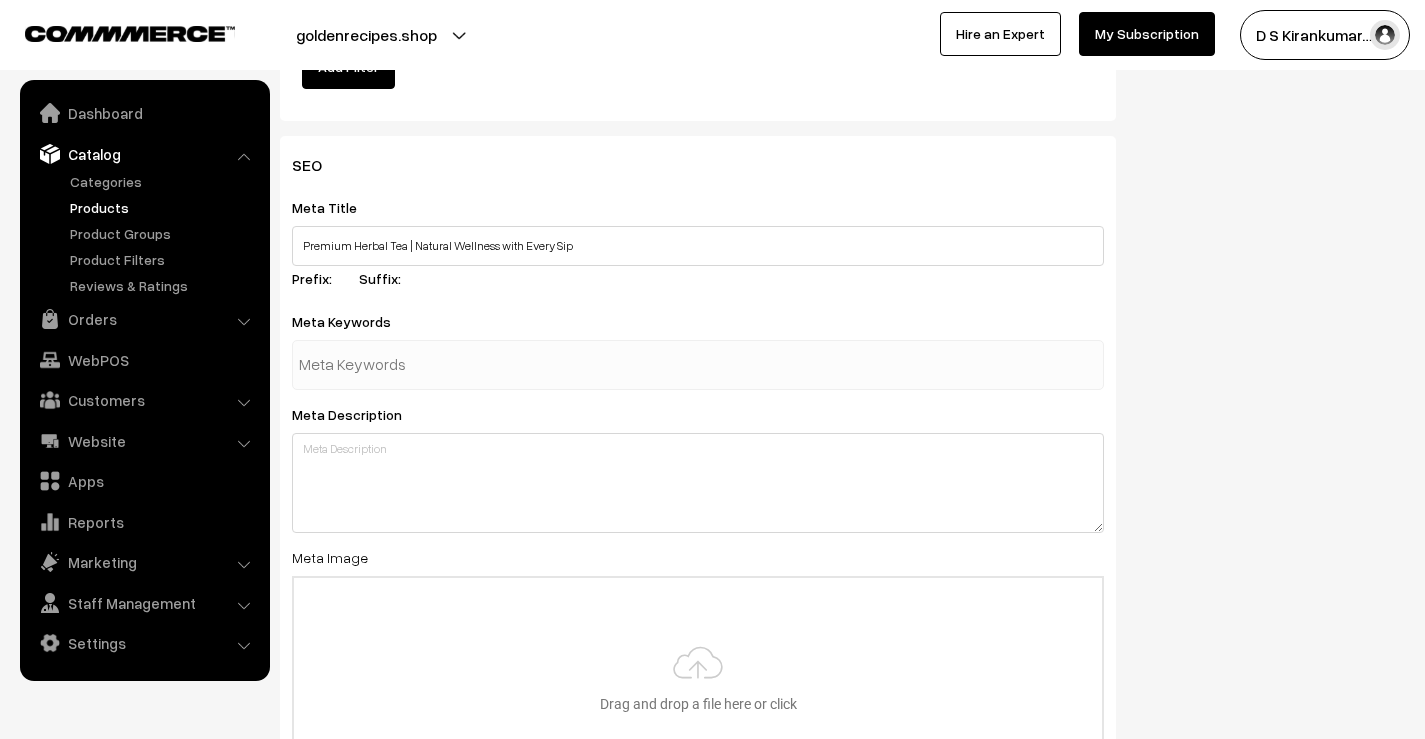 click at bounding box center [403, 365] 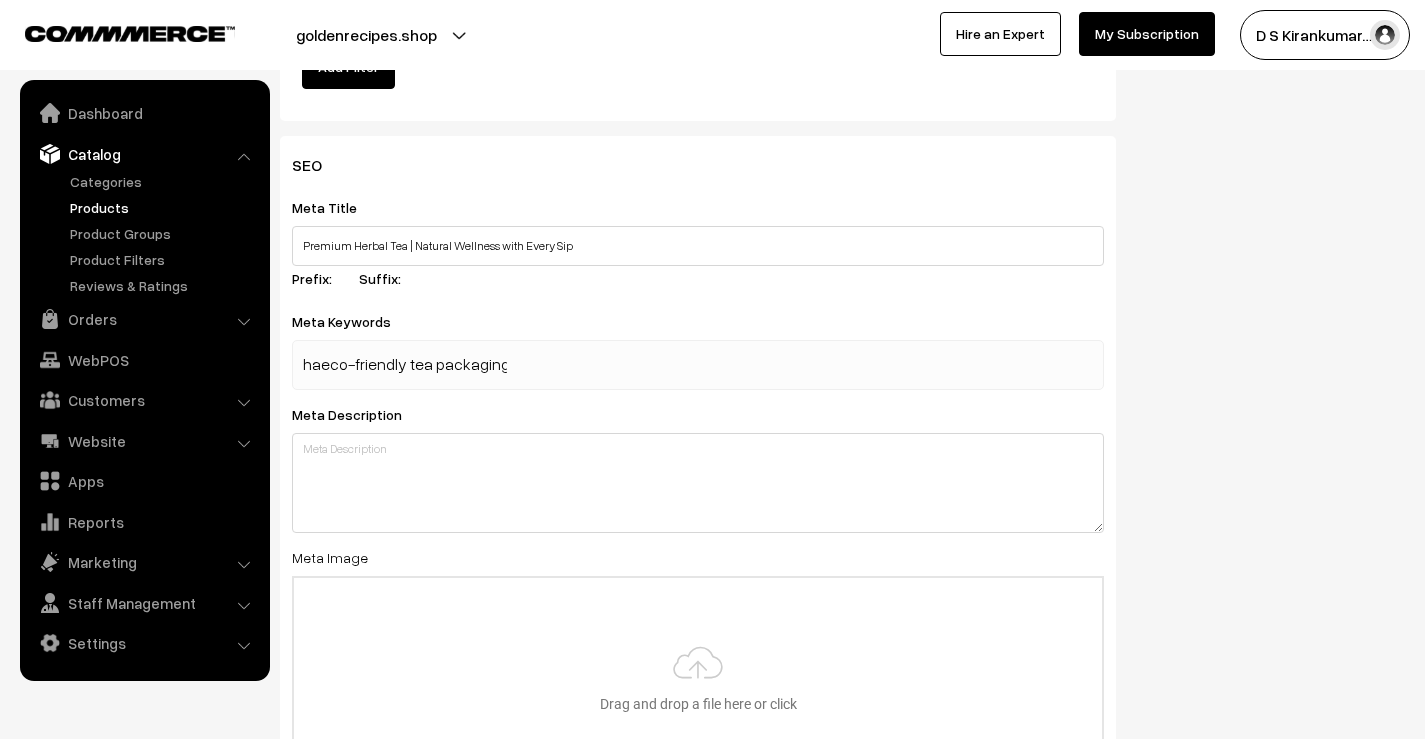 scroll, scrollTop: 0, scrollLeft: 749, axis: horizontal 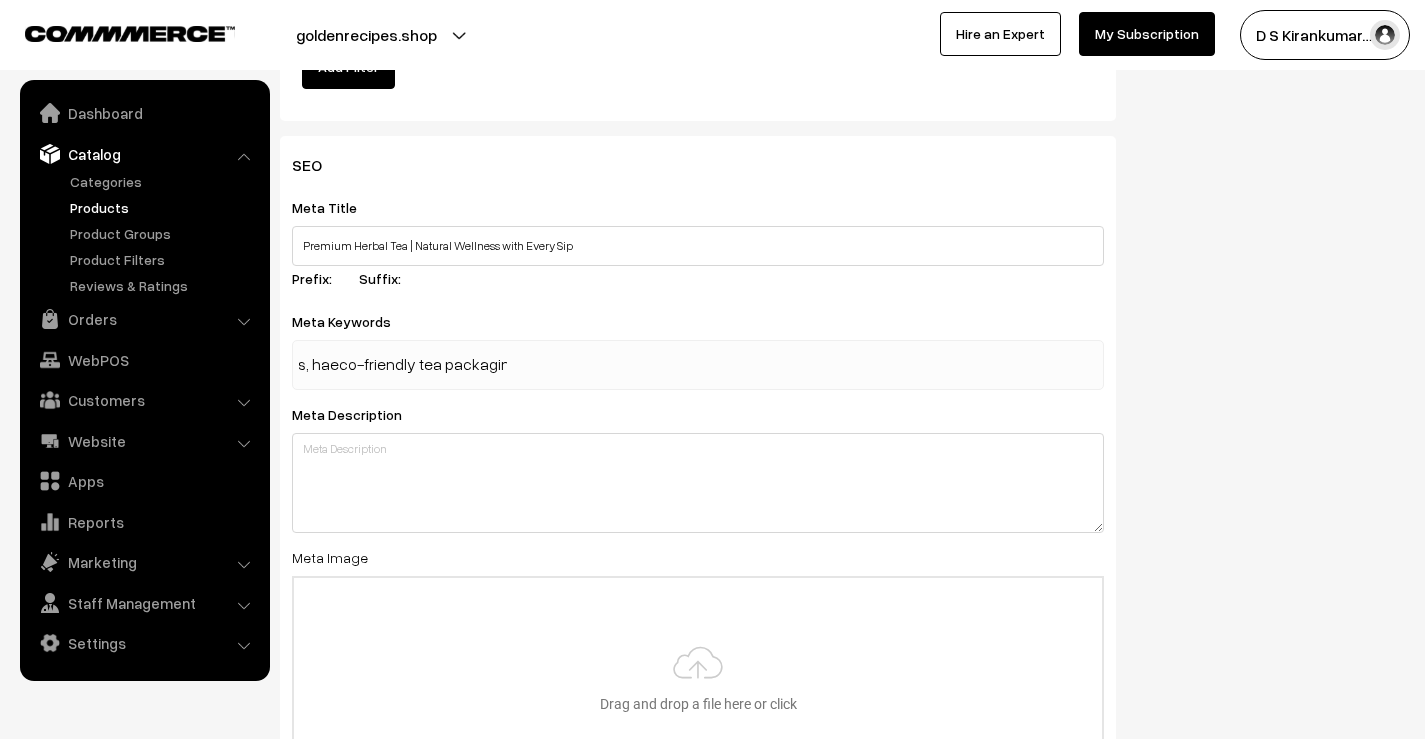 type on "<meta name="keywords" content="Golden Recipes herbal tea, organic Indian tea, ayurvedic blend, pure herbs, haeco-friendly tea packaging, wellness drink, premium tea company" 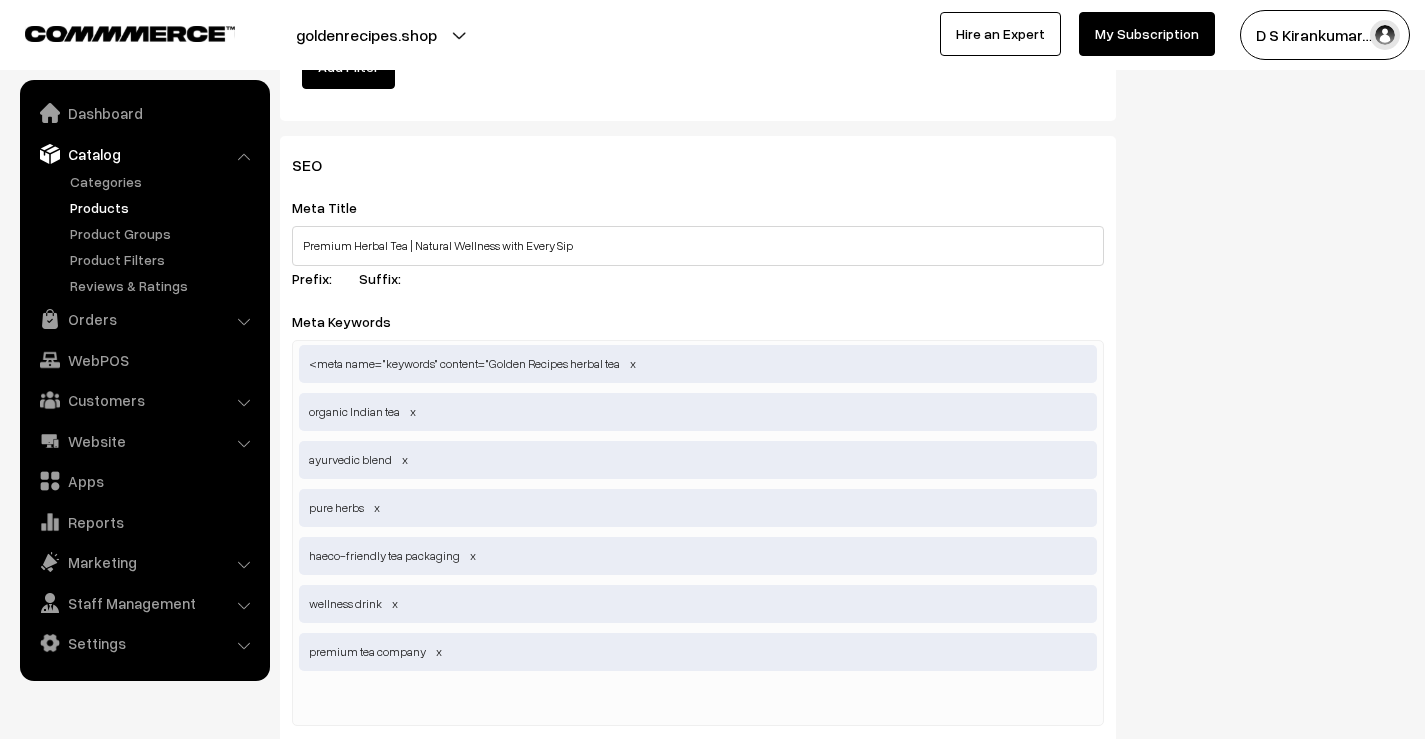 scroll, scrollTop: 0, scrollLeft: 0, axis: both 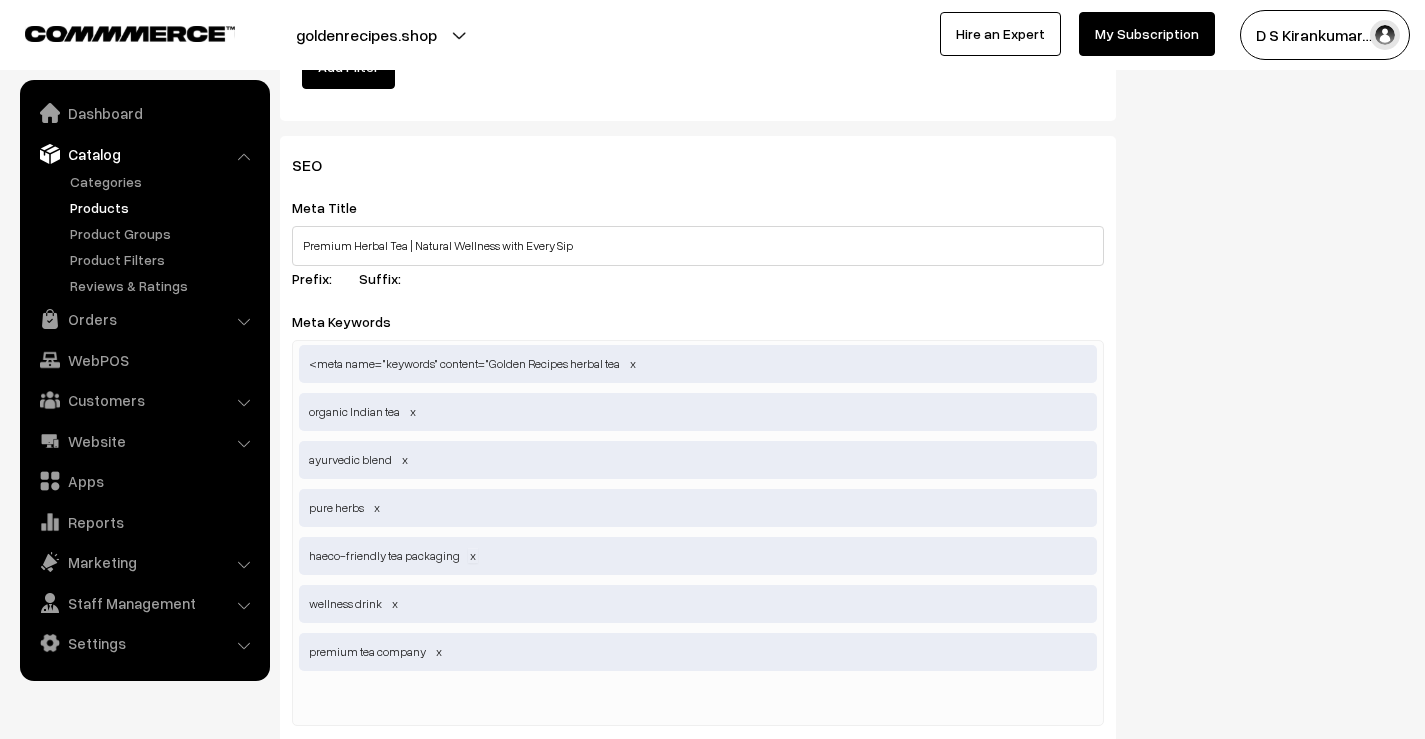 click at bounding box center (473, 555) 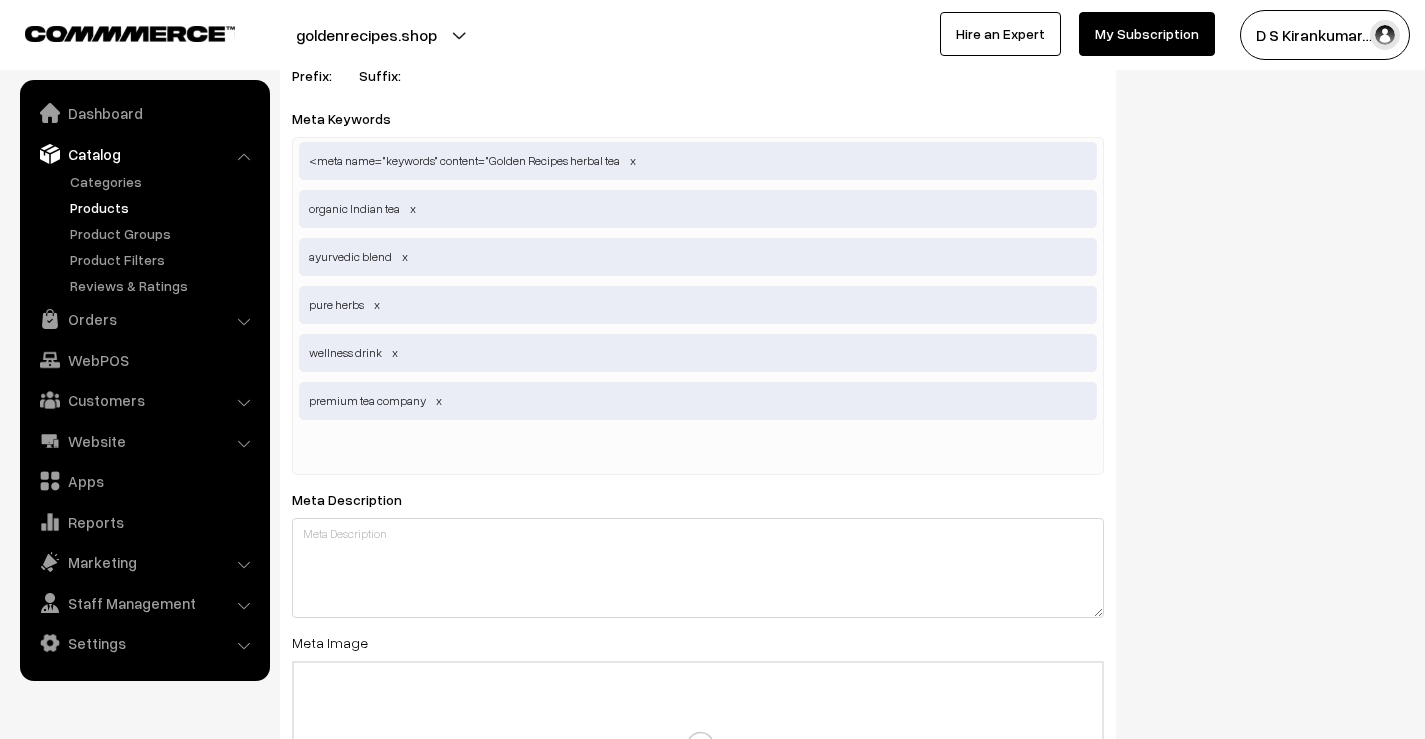 scroll, scrollTop: 3000, scrollLeft: 0, axis: vertical 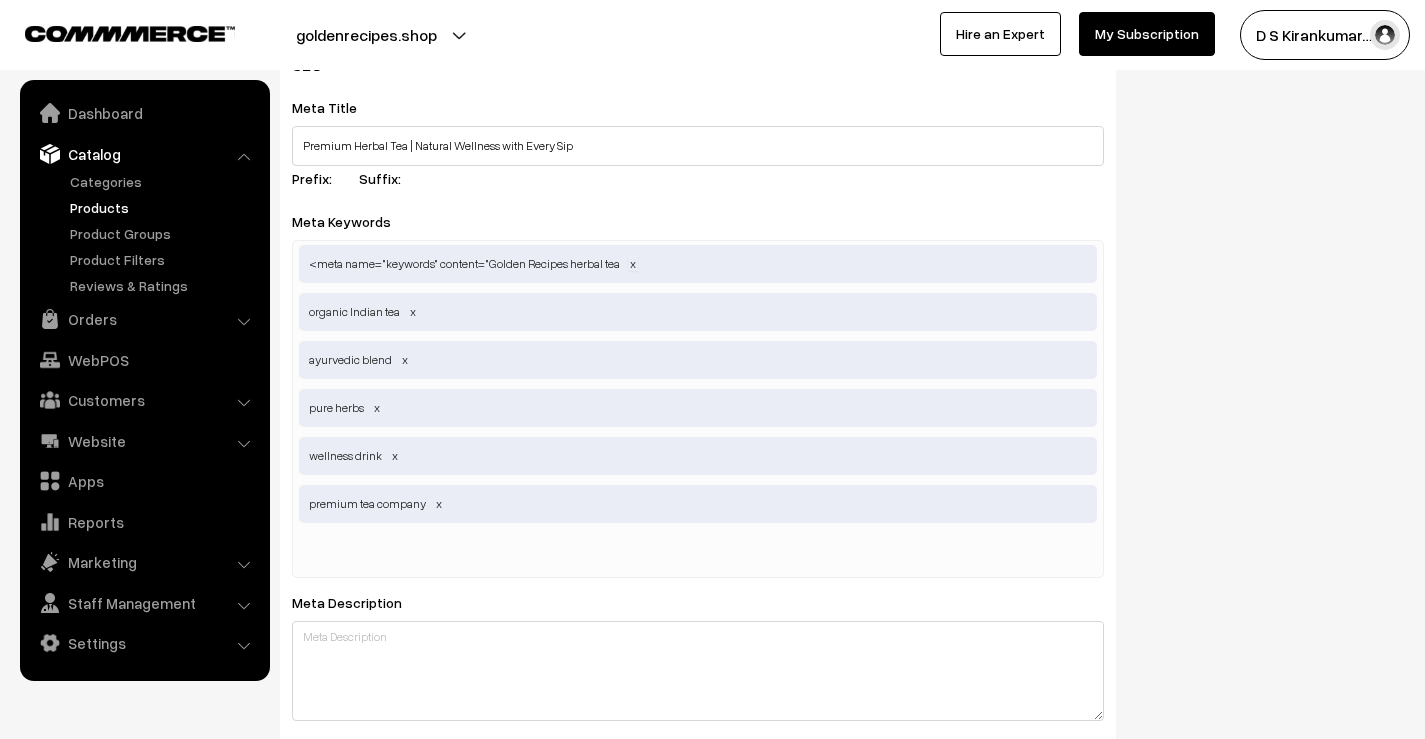 click at bounding box center [633, 263] 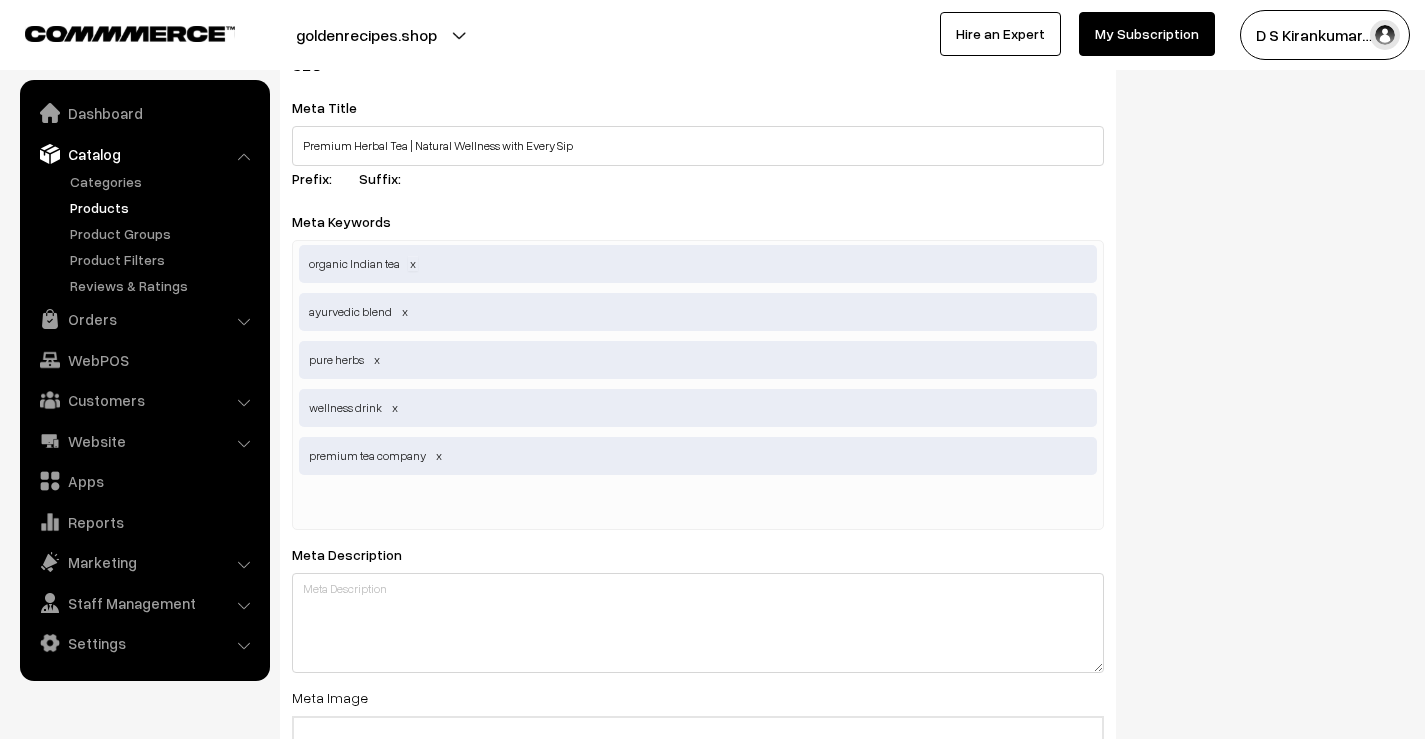 click at bounding box center (413, 263) 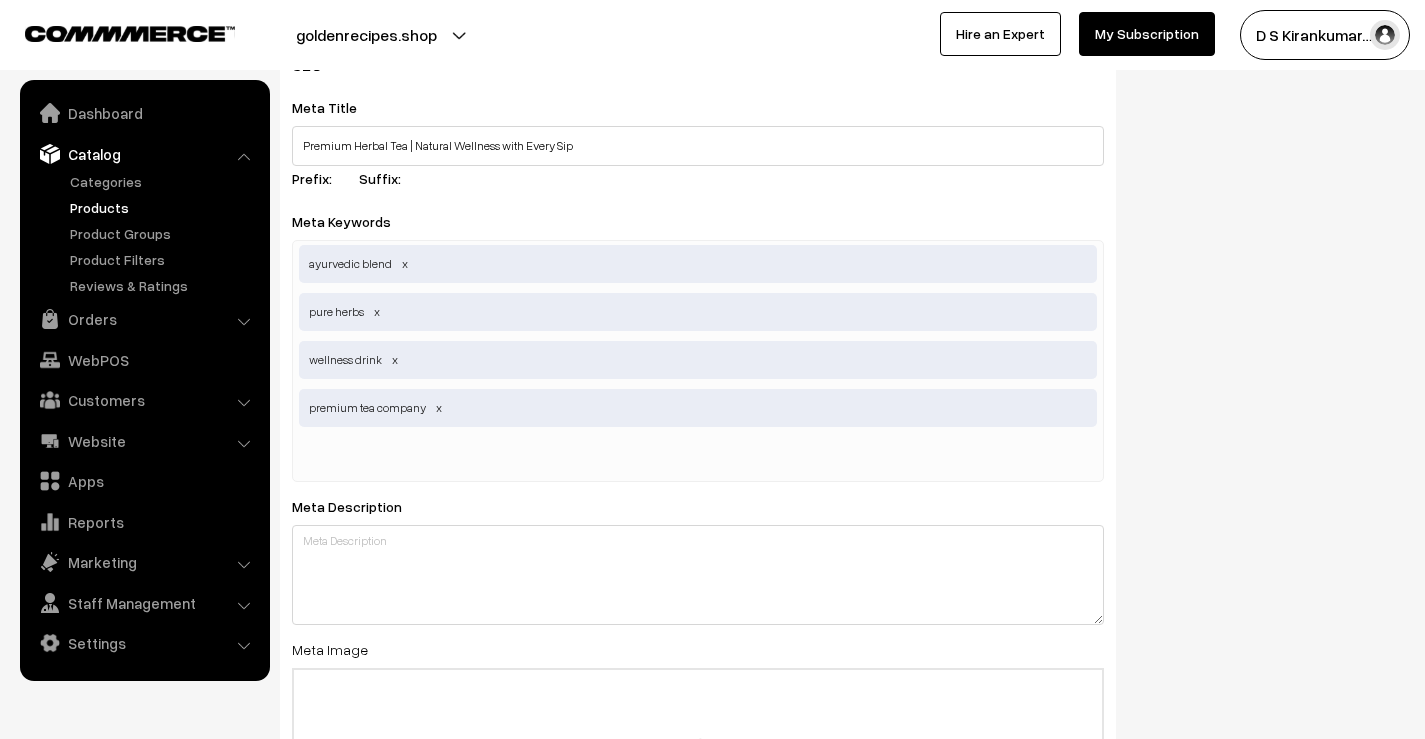 click at bounding box center (403, 457) 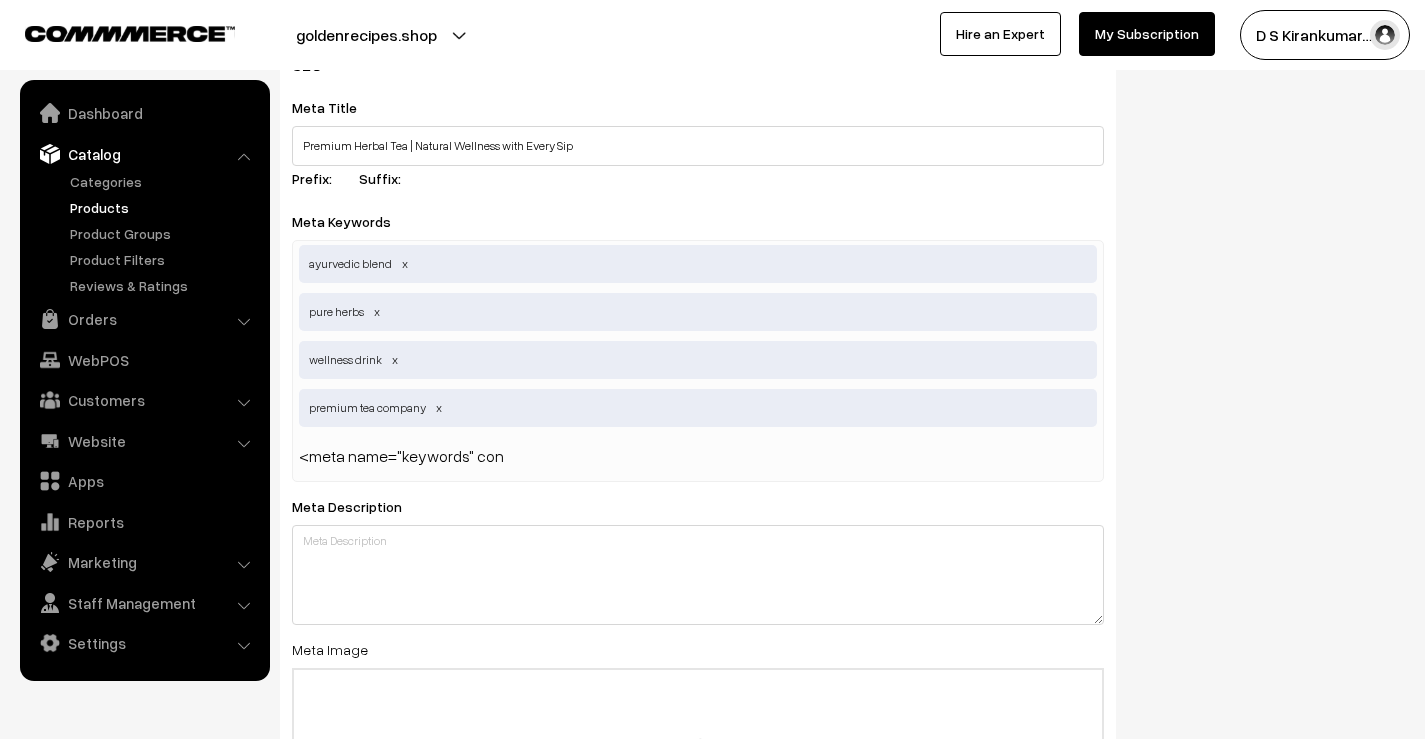 scroll, scrollTop: 0, scrollLeft: 0, axis: both 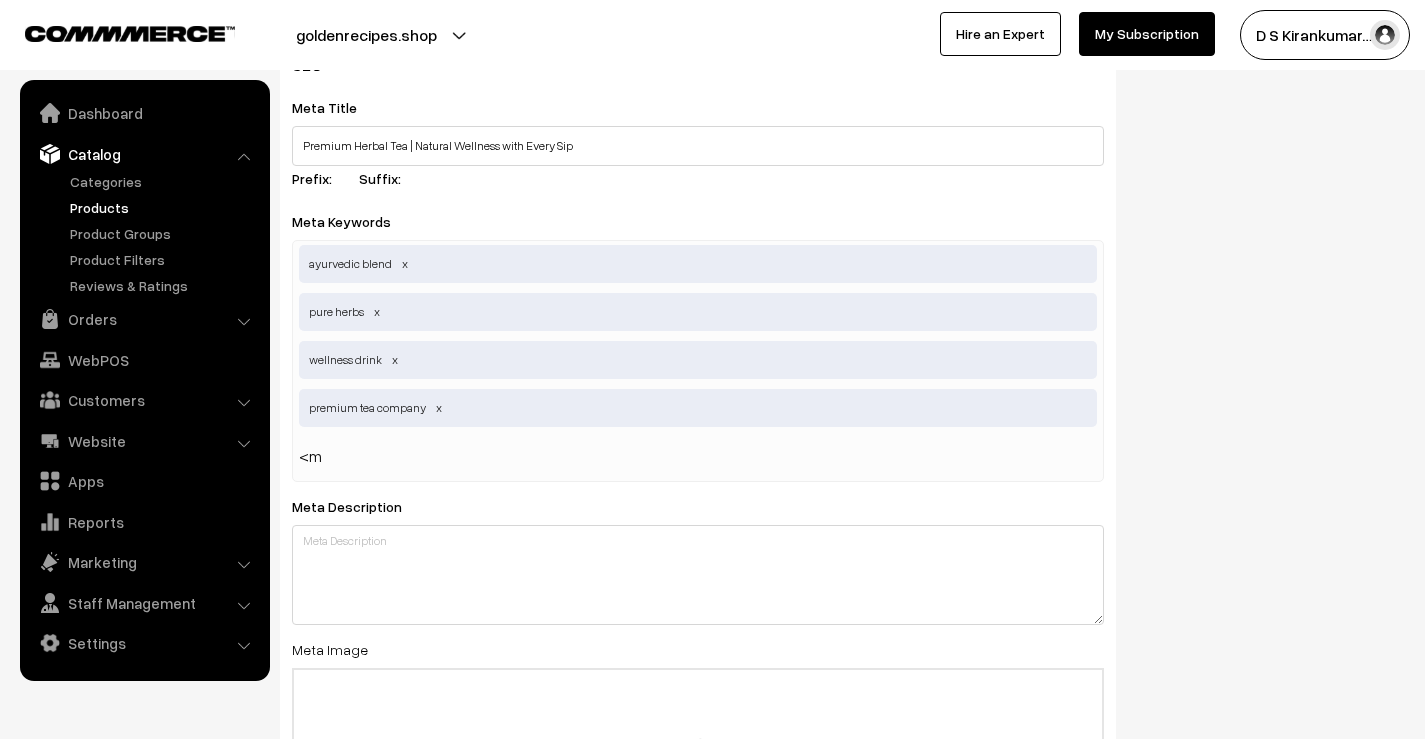 type on "<" 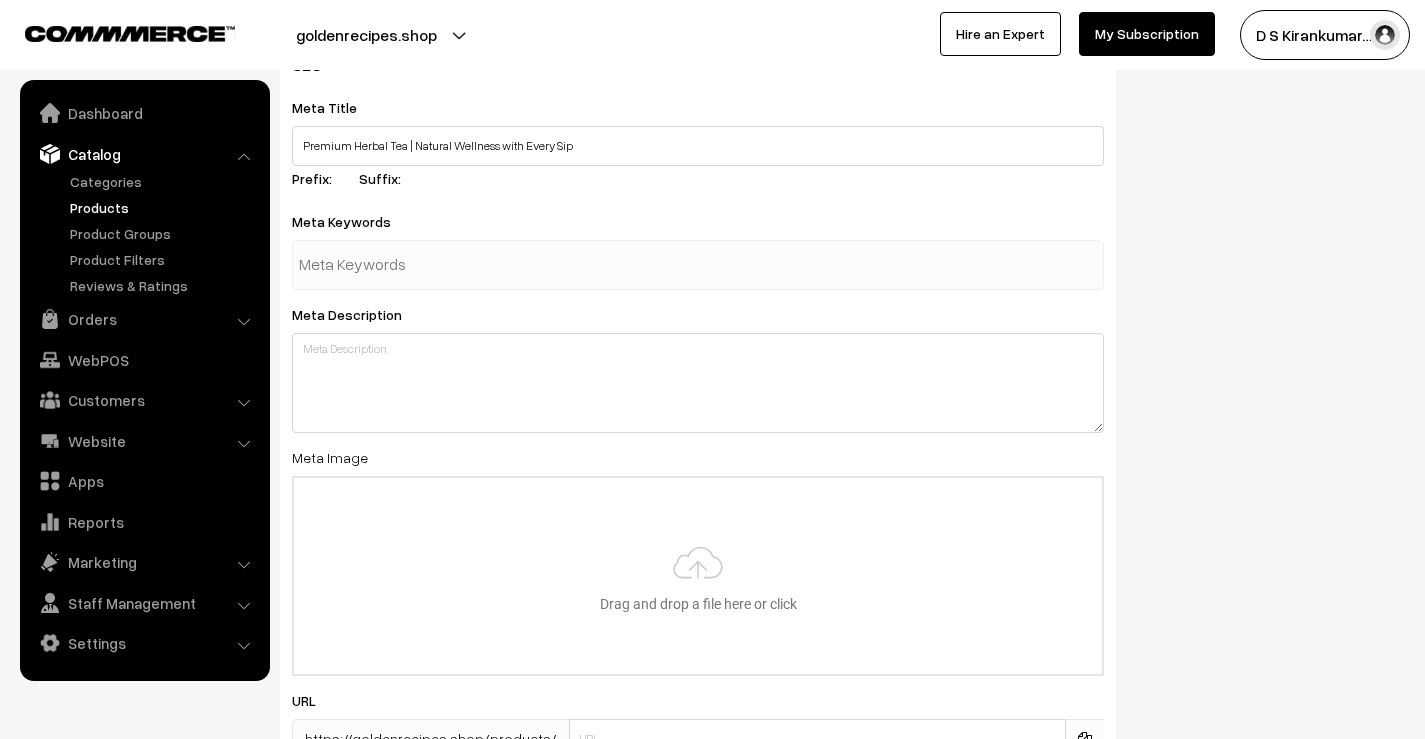 click at bounding box center (698, 265) 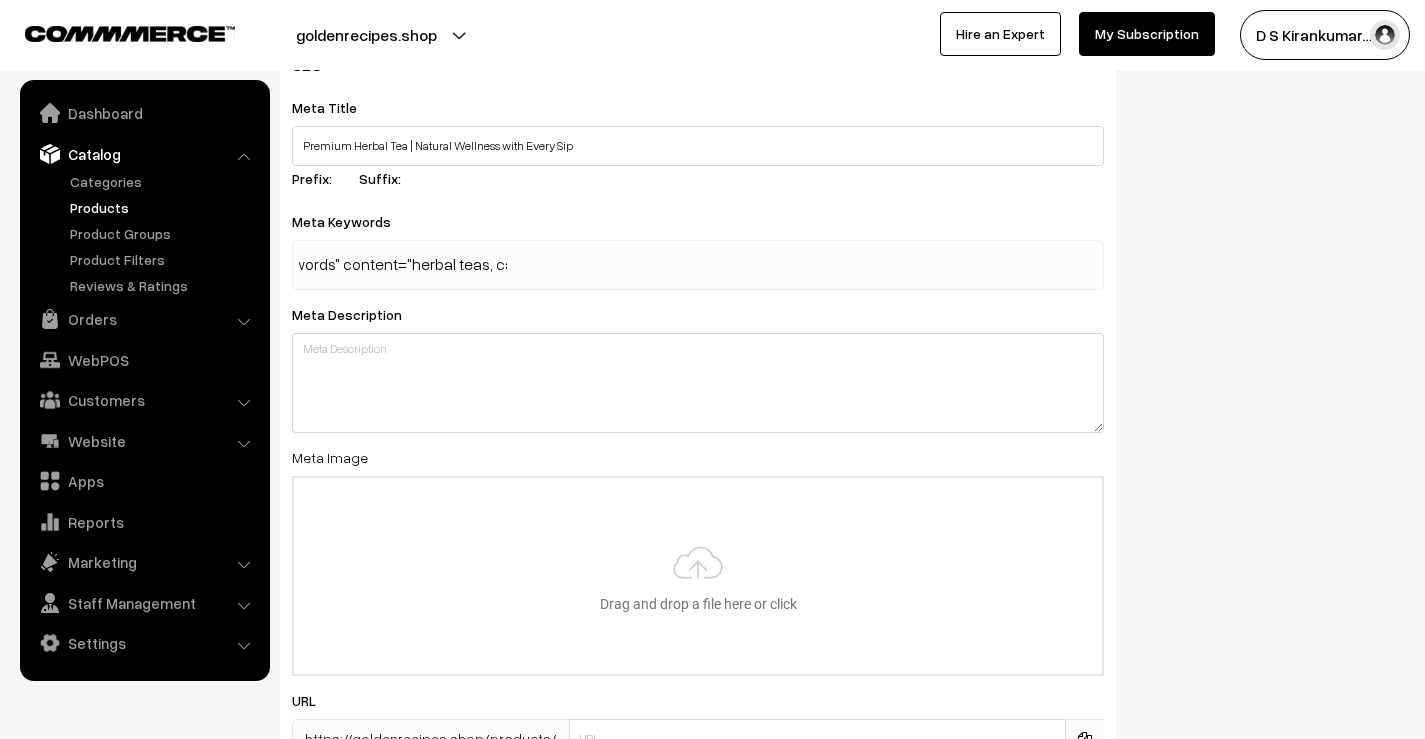 scroll, scrollTop: 0, scrollLeft: 63, axis: horizontal 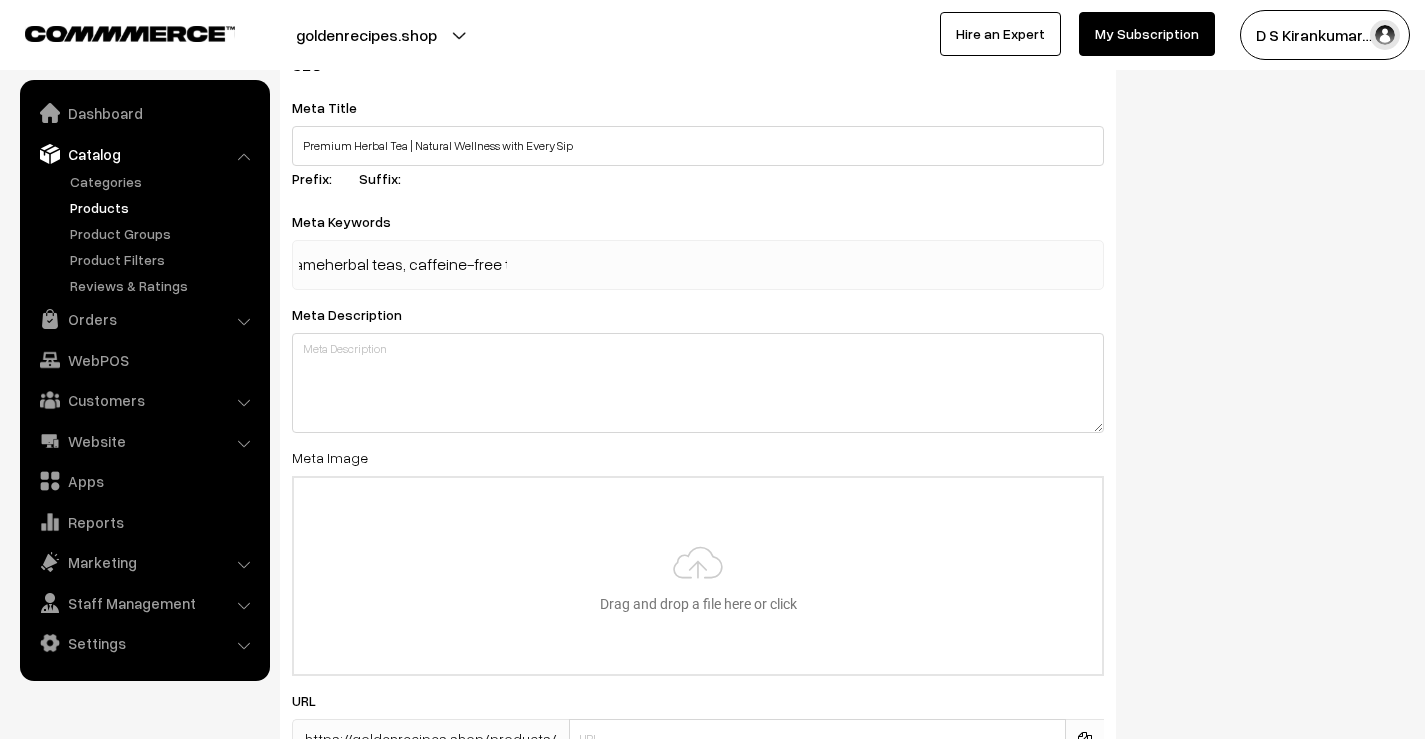 type on "<meta naherbal teas, caffeine-free tea, detox tea, immunity booster tea, stress relief tea, weight loss tea, digestive tea, sleep support tea, antioxidant tea, soothing herbal tea, healthy tea blends, refreshing tea, natural ingredients tea, wellness drink" 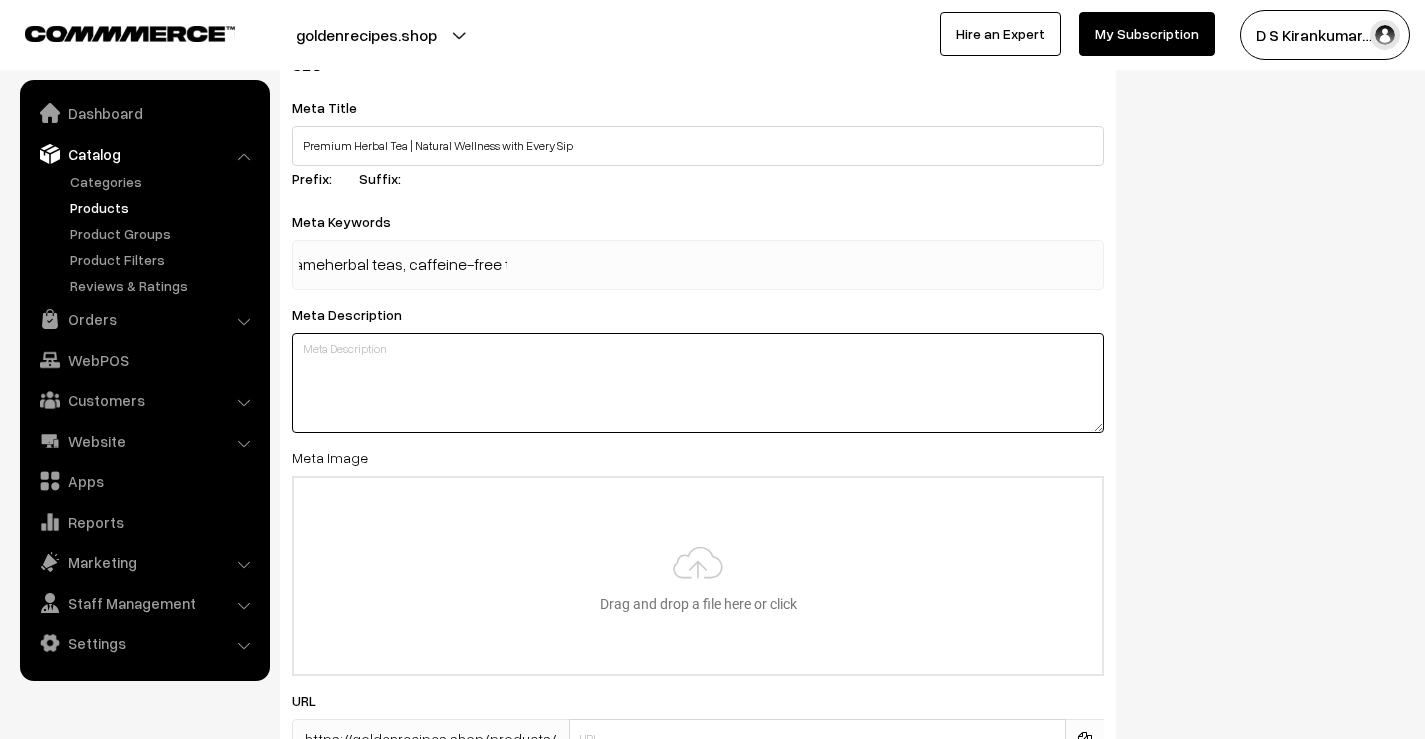 type 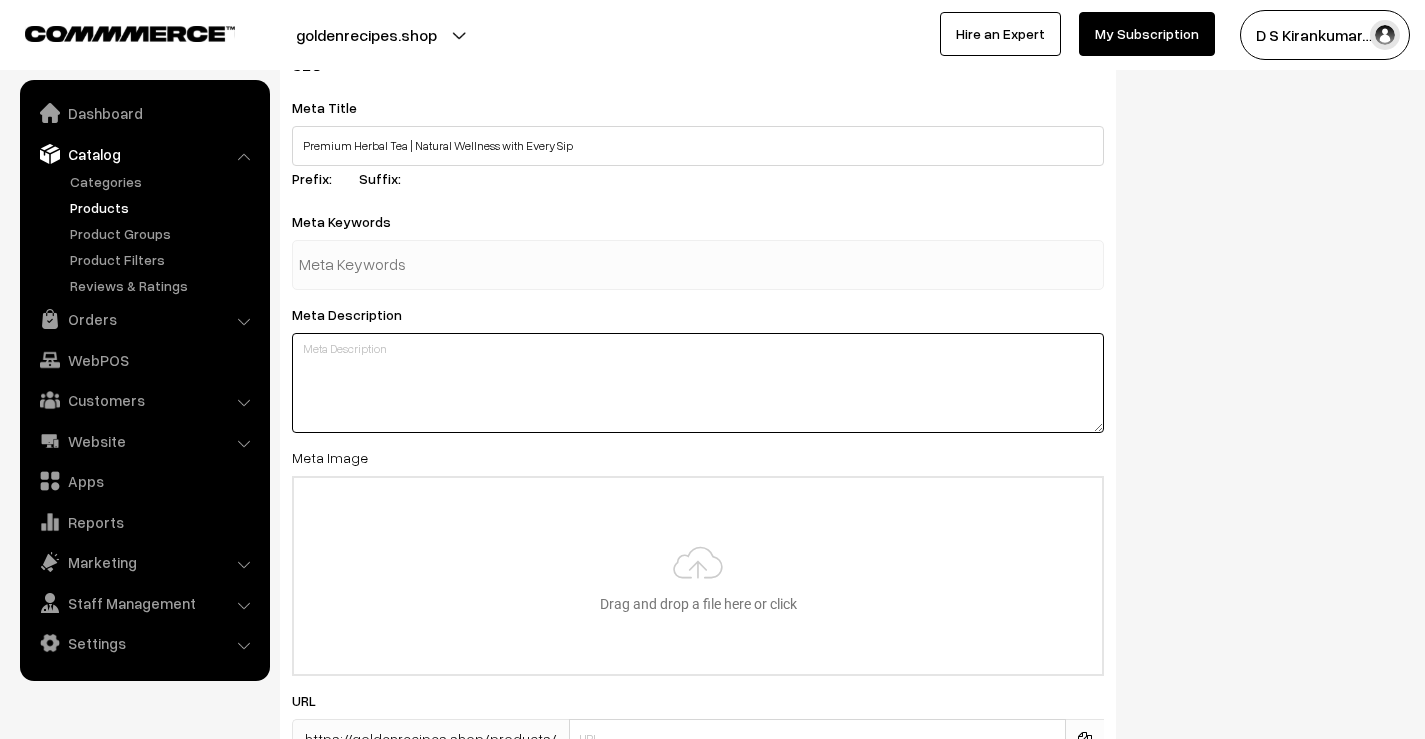 click on "SEO
Meta Title
Premium Herbal Tea | Natural Wellness with Every Sip
Prefix:
Suffix:
Meta Keywords
<meta naherbal teas, caffeine-free tea, detox tea, immunity booster tea, stress relief tea, weight loss tea, digestive tea, sleep support tea, antioxidant tea, soothing herbal tea, healthy tea blends, refreshing tea, natural ingredients tea, wellness drink
Meta Description
Meta Image
Drag and drop a file here or click Ooops, something wrong appended.   Drag and drop or click to replace
URL" at bounding box center [698, 415] 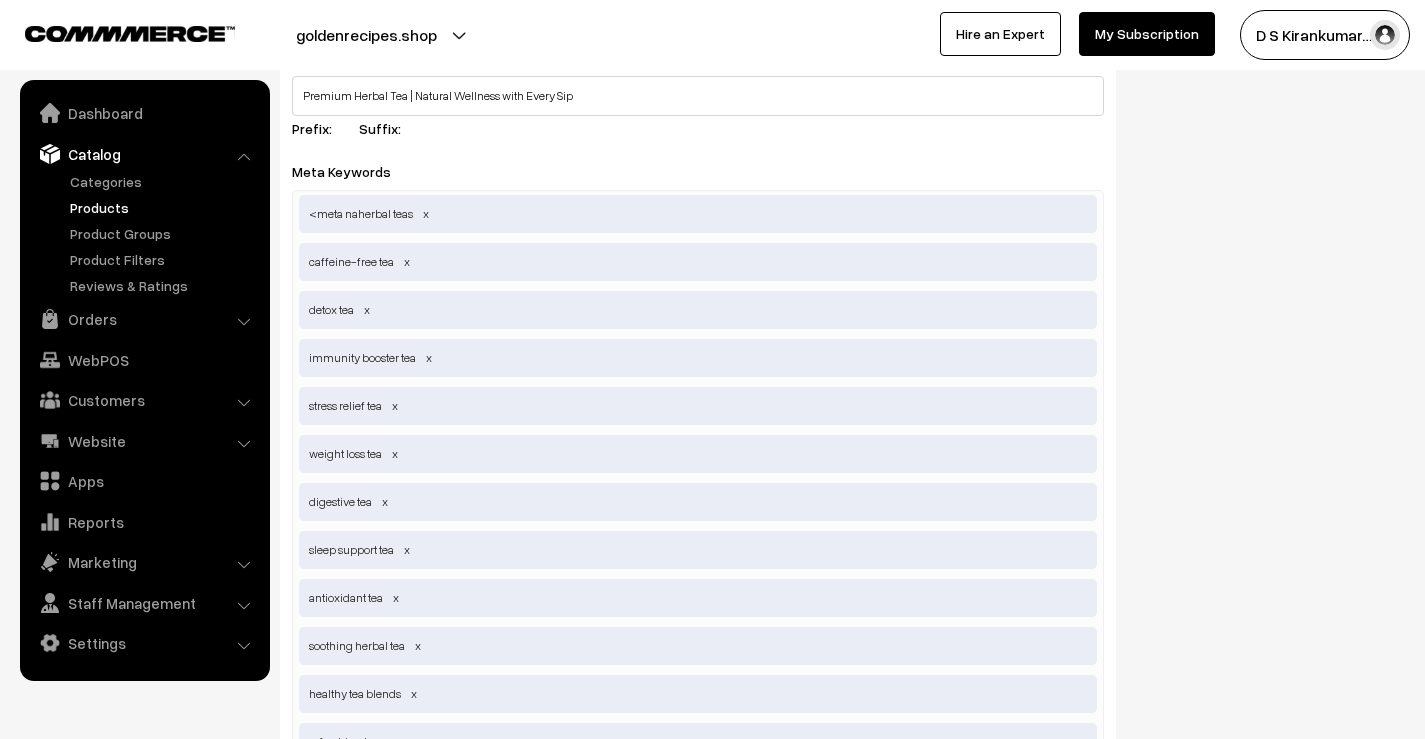 scroll, scrollTop: 3100, scrollLeft: 0, axis: vertical 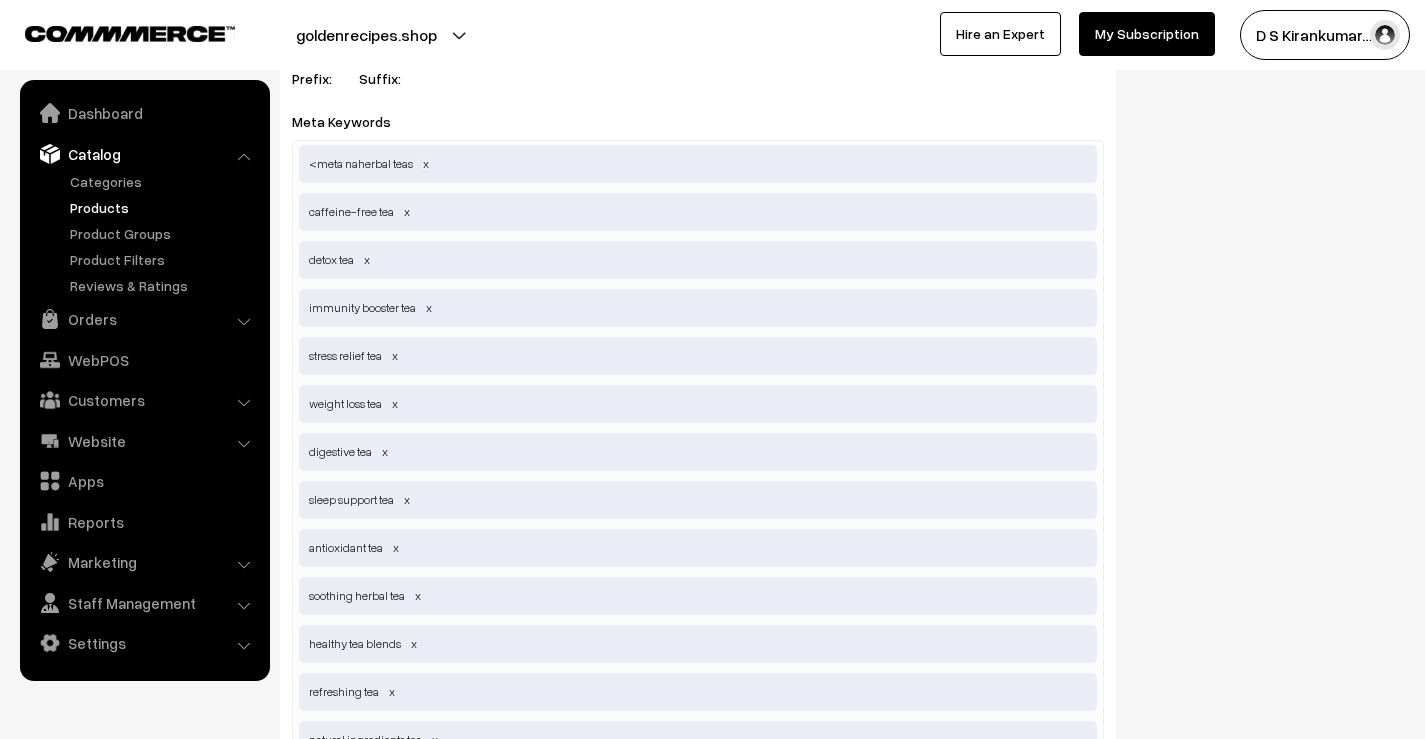 click at bounding box center [426, 163] 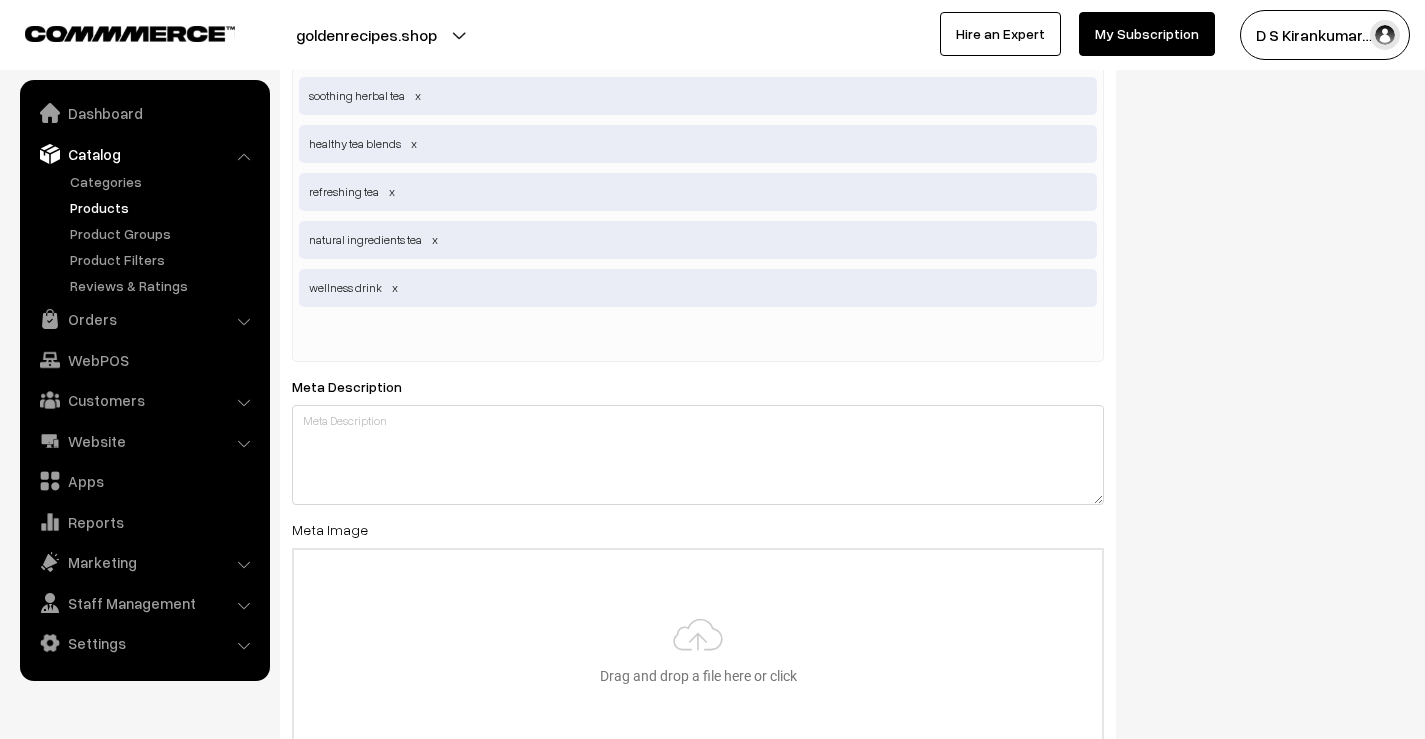 scroll, scrollTop: 3719, scrollLeft: 0, axis: vertical 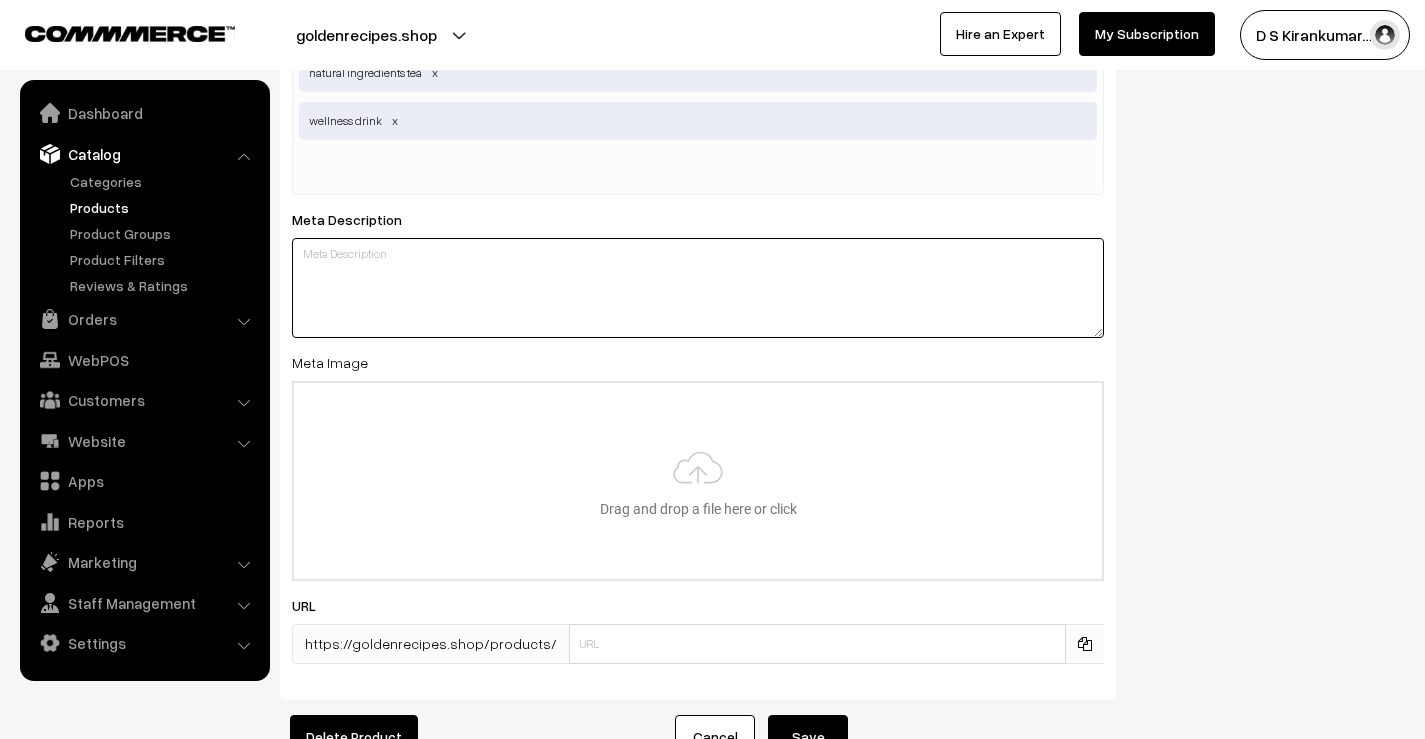 click at bounding box center [698, 288] 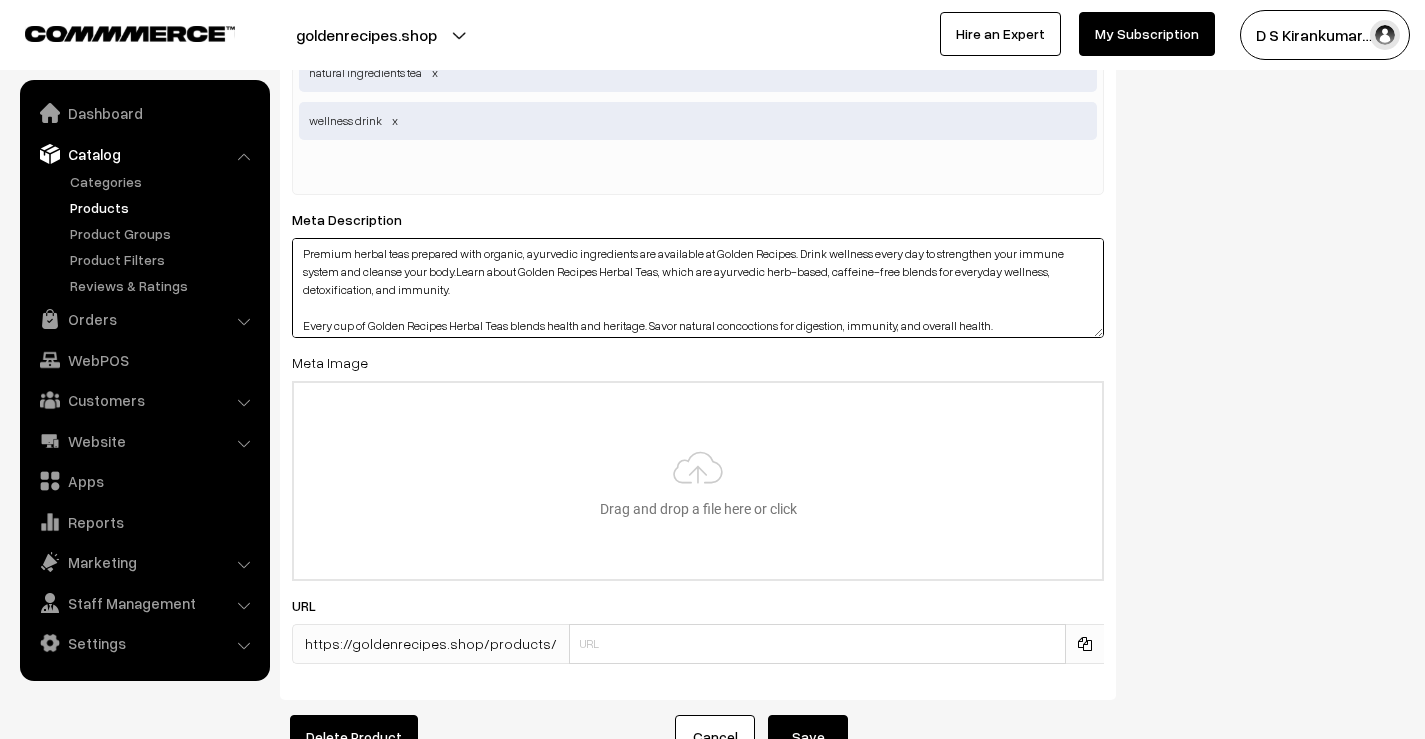 scroll, scrollTop: 50, scrollLeft: 0, axis: vertical 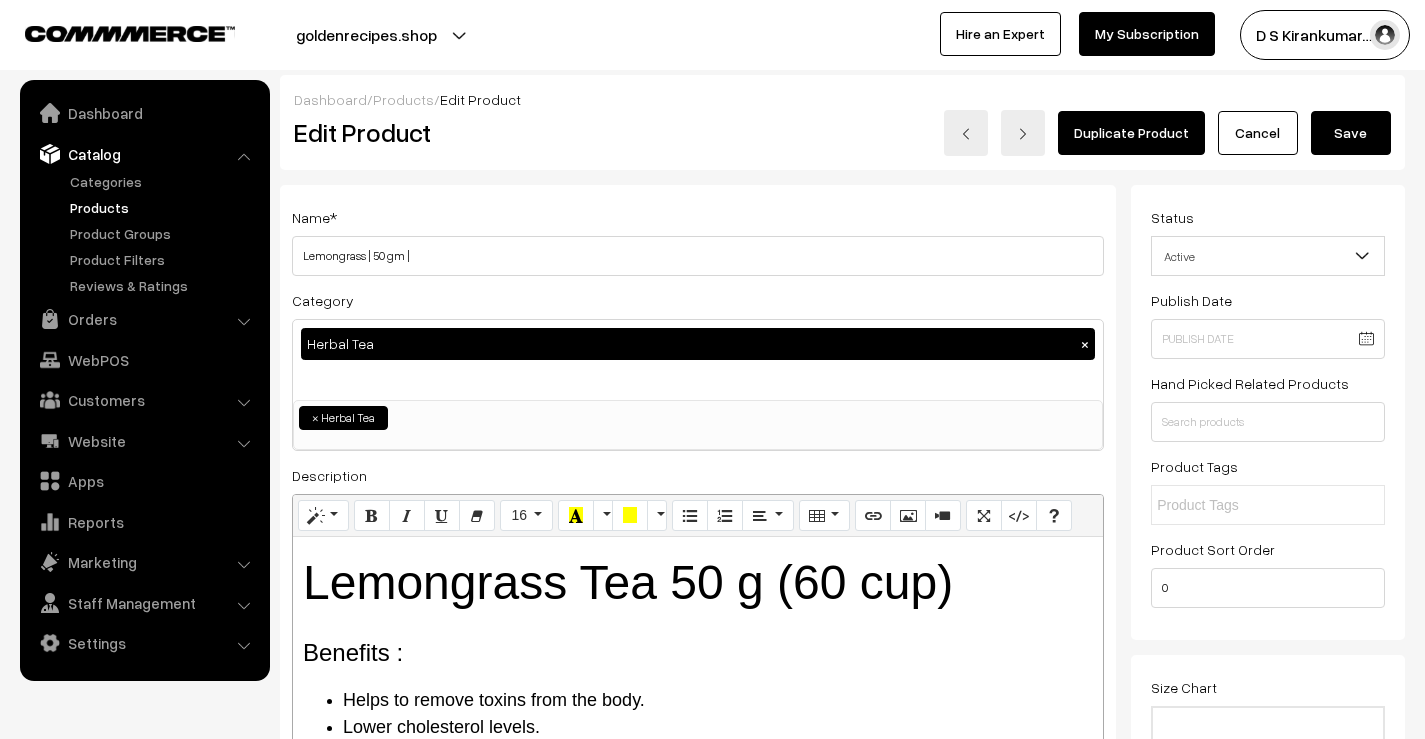type on "Premium herbal teas prepared with organic, ayurvedic ingredients are available at Golden Recipes. Drink wellness every day to strengthen your immune system and cleanse your body.Learn about Golden Recipes Herbal Teas, which are ayurvedic herb-based, caffeine-free blends for everyday wellness, detoxification, and immunity.
Every cup of Golden Recipes Herbal Teas blends health and heritage. Savor natural concoctions for digestion, immunity, and overall health.
Enjoy the natural deliciousness of Golden Recipes Herbal Teas, which are ayurvedic, organic, and designed to promote relaxation, detoxification, and immunity." 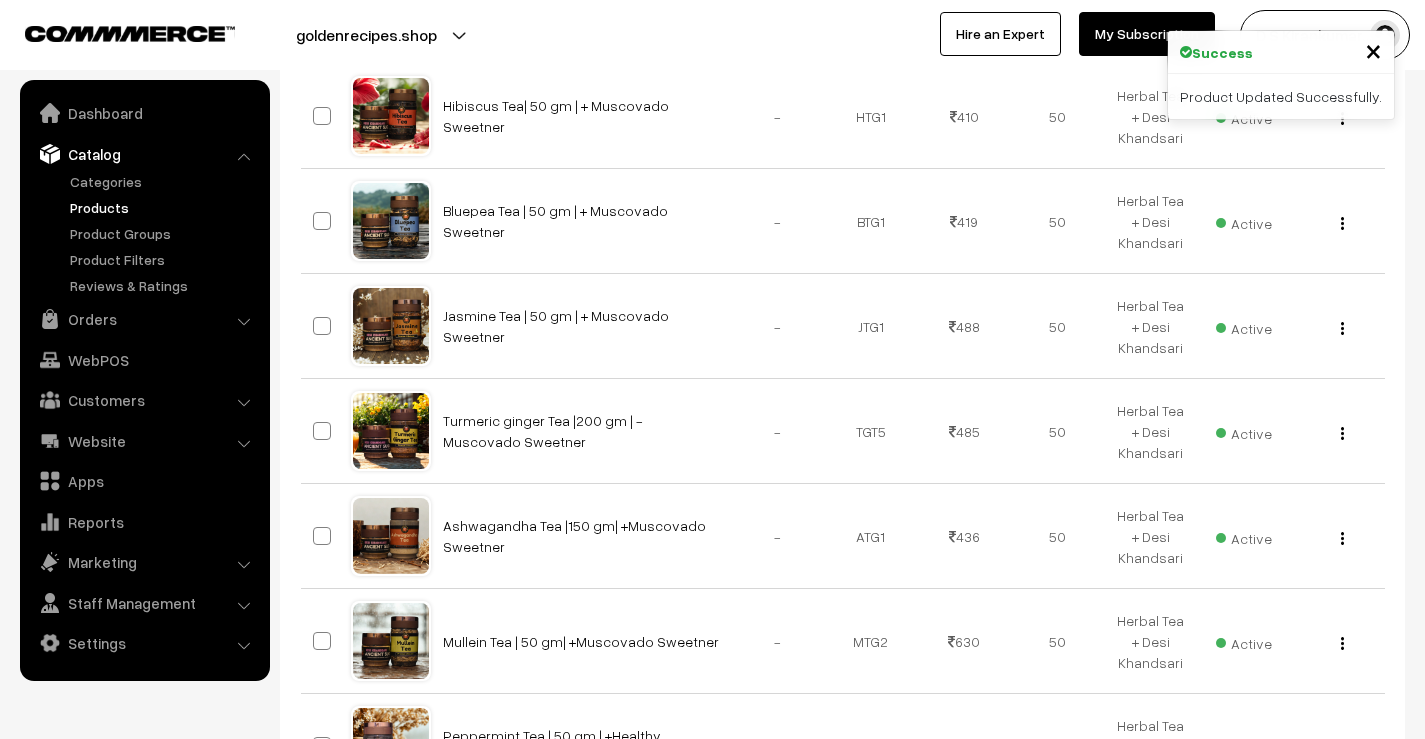 scroll, scrollTop: 1011, scrollLeft: 0, axis: vertical 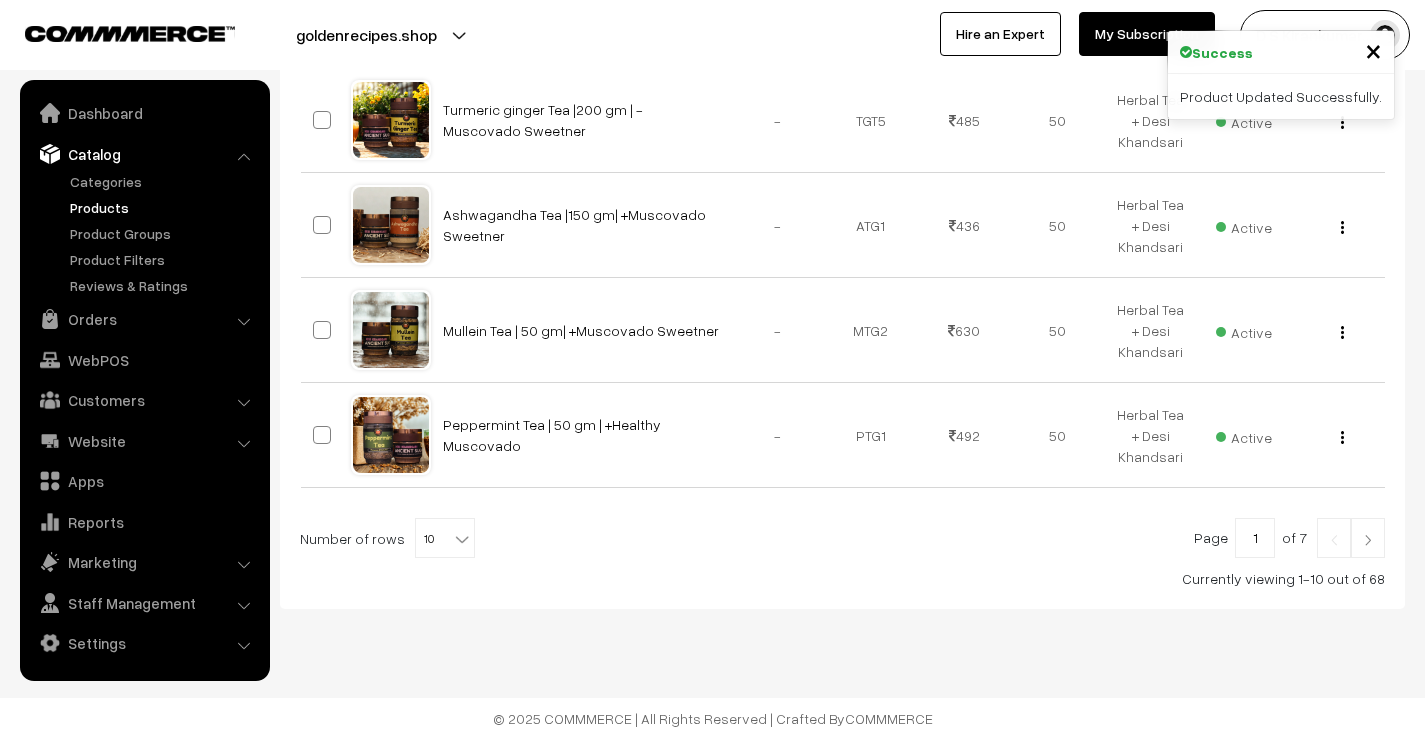 click at bounding box center (1368, 540) 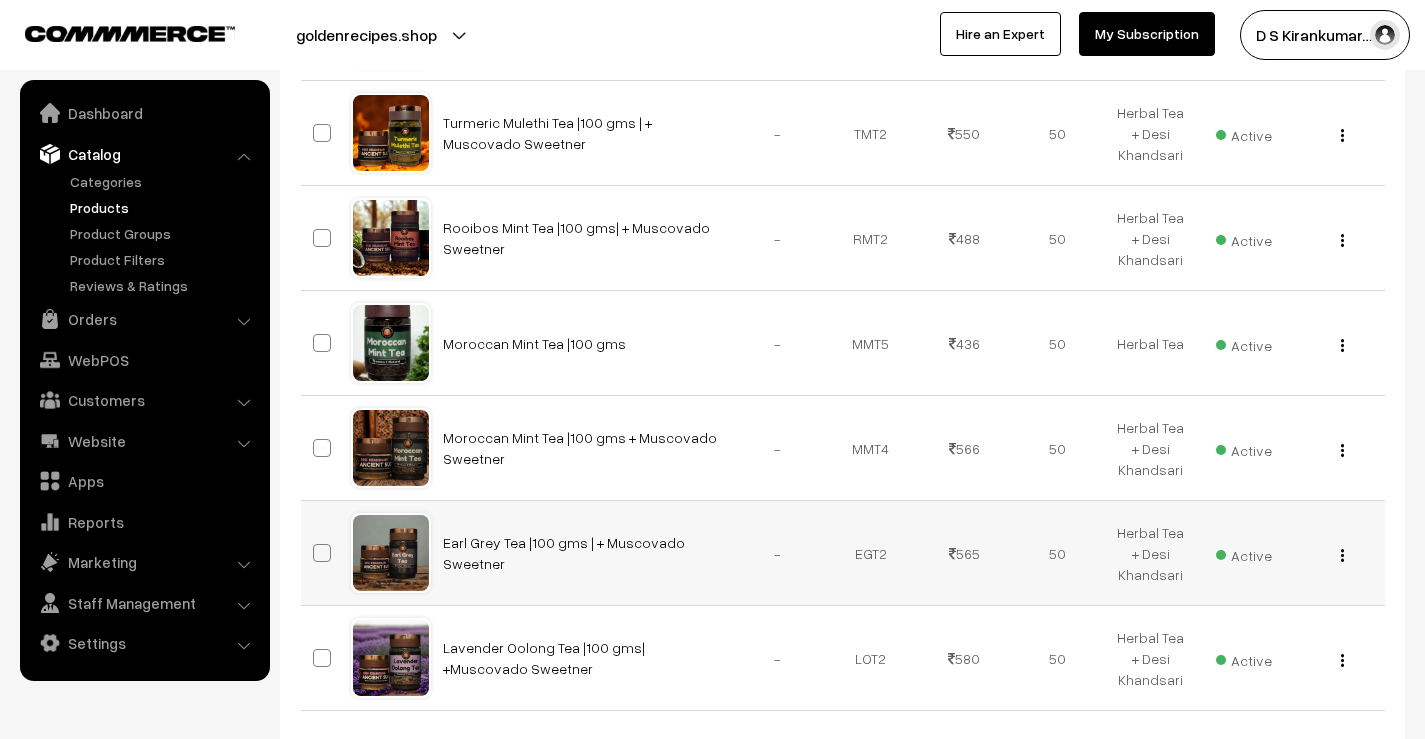 scroll, scrollTop: 1011, scrollLeft: 0, axis: vertical 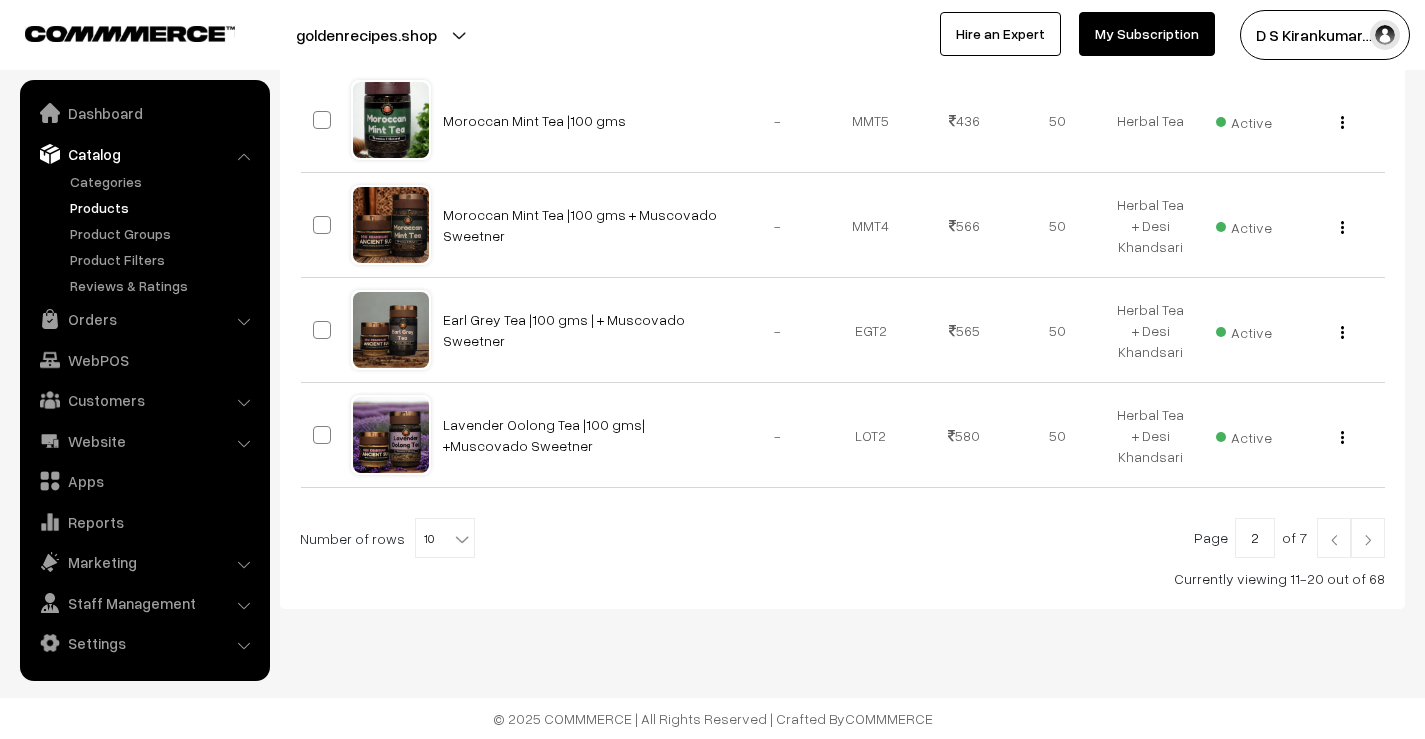 click at bounding box center (1368, 540) 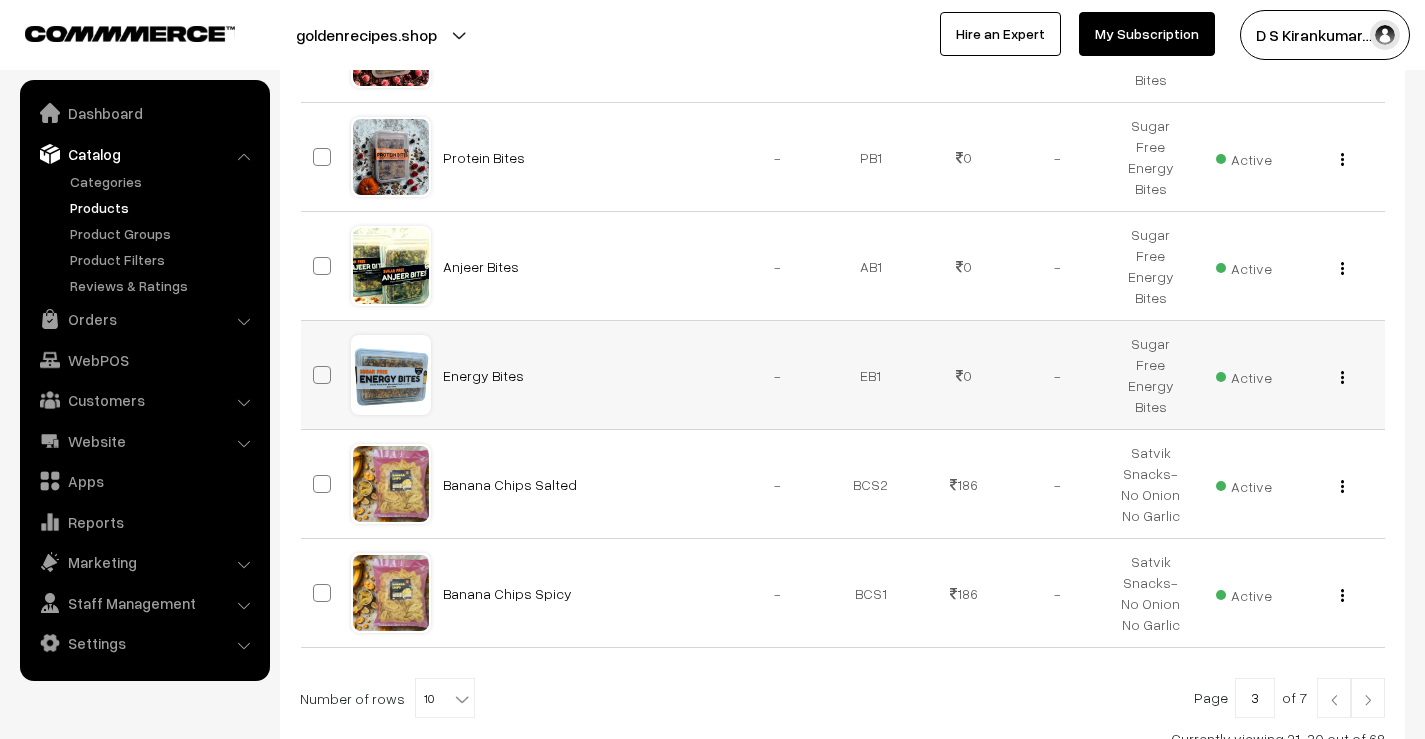 scroll, scrollTop: 1019, scrollLeft: 0, axis: vertical 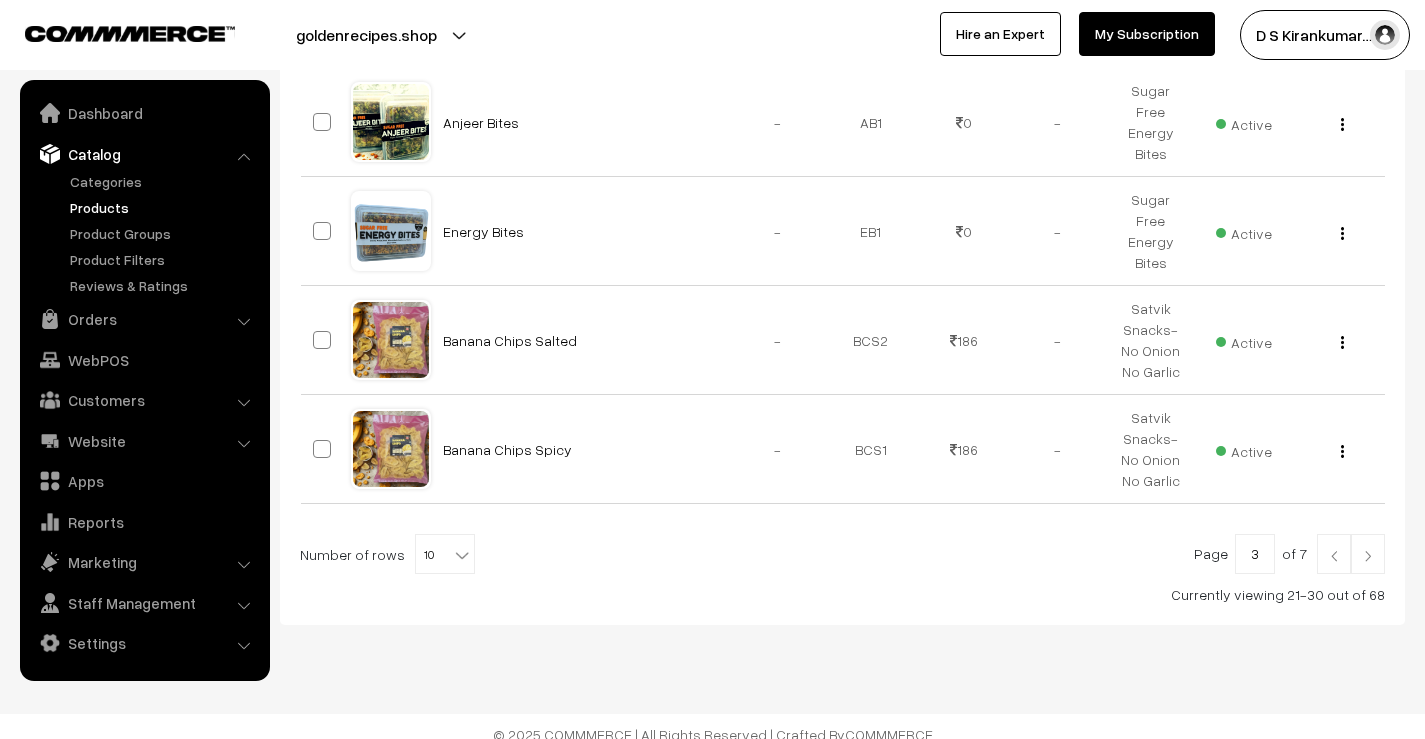 click at bounding box center [1368, 556] 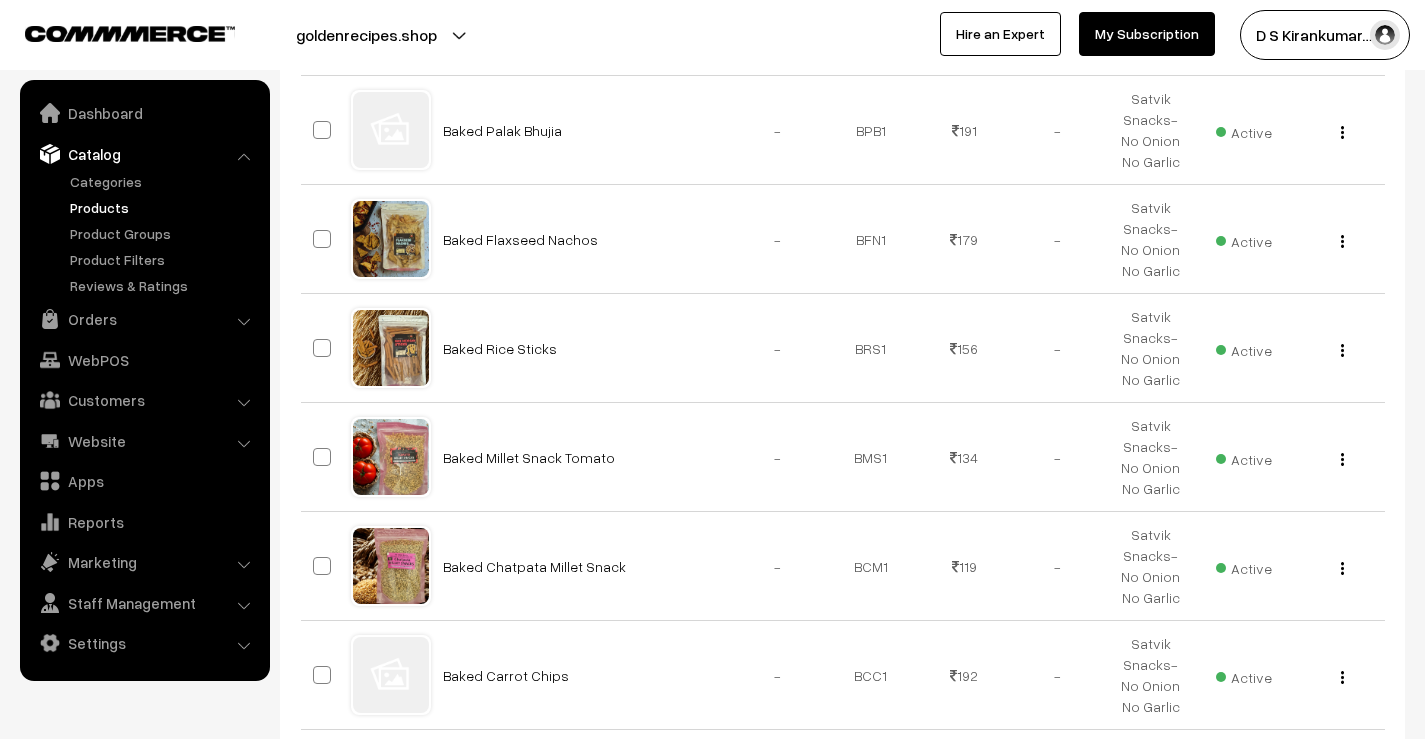 scroll, scrollTop: 1051, scrollLeft: 0, axis: vertical 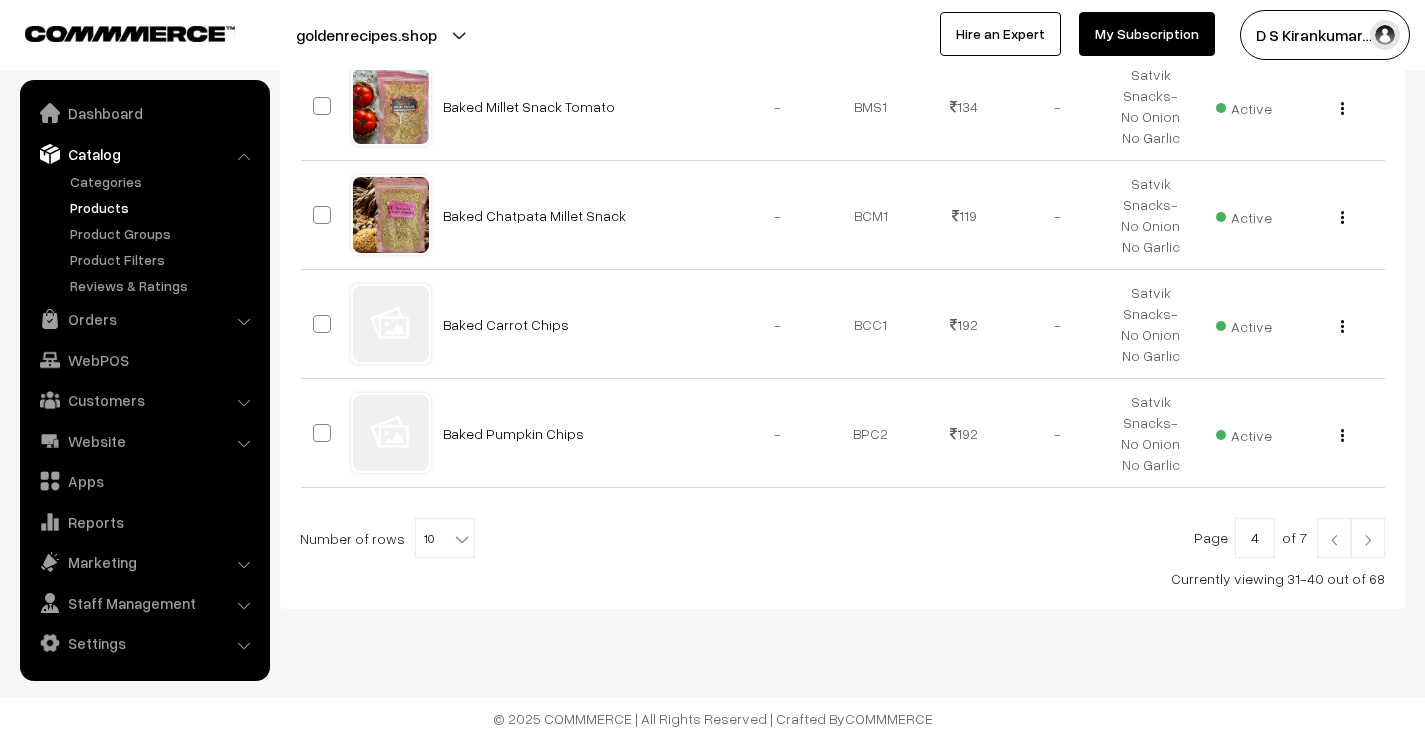 click at bounding box center [1368, 540] 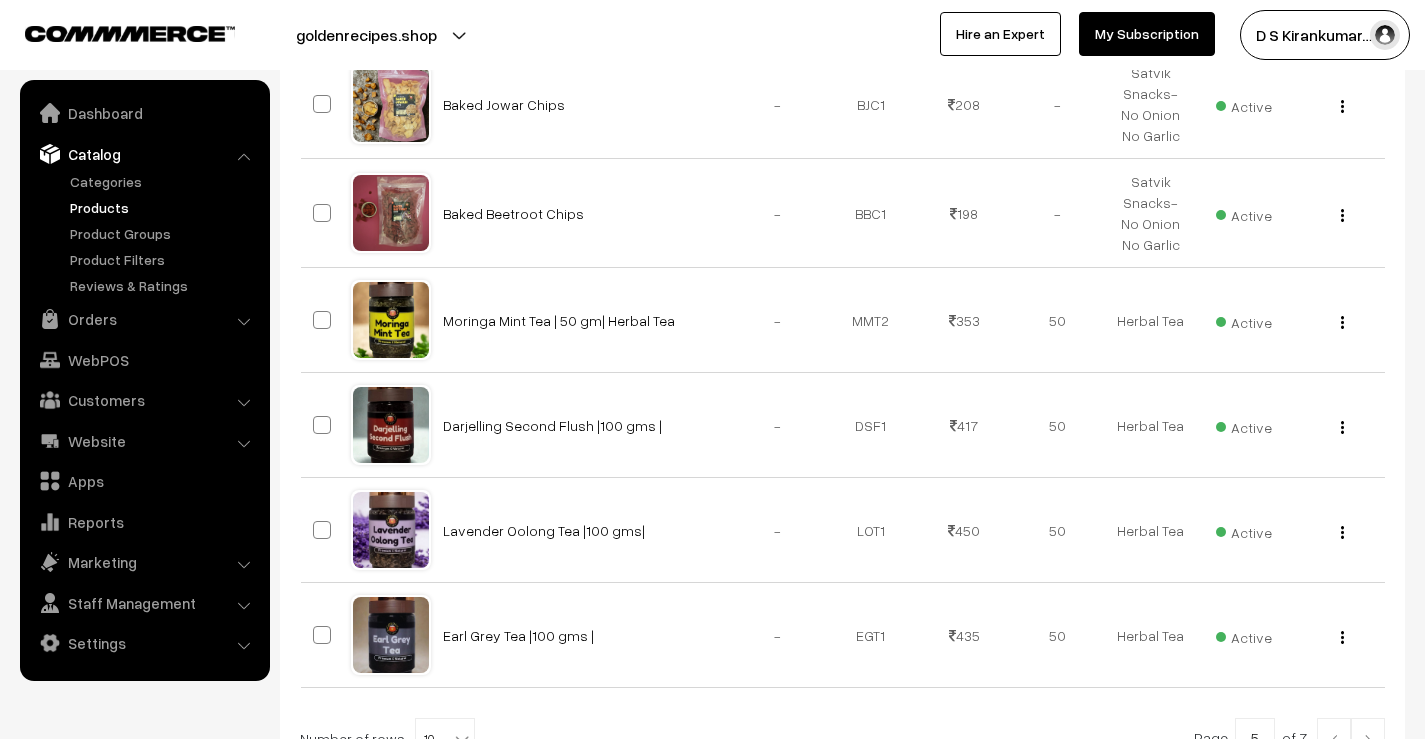 scroll, scrollTop: 1035, scrollLeft: 0, axis: vertical 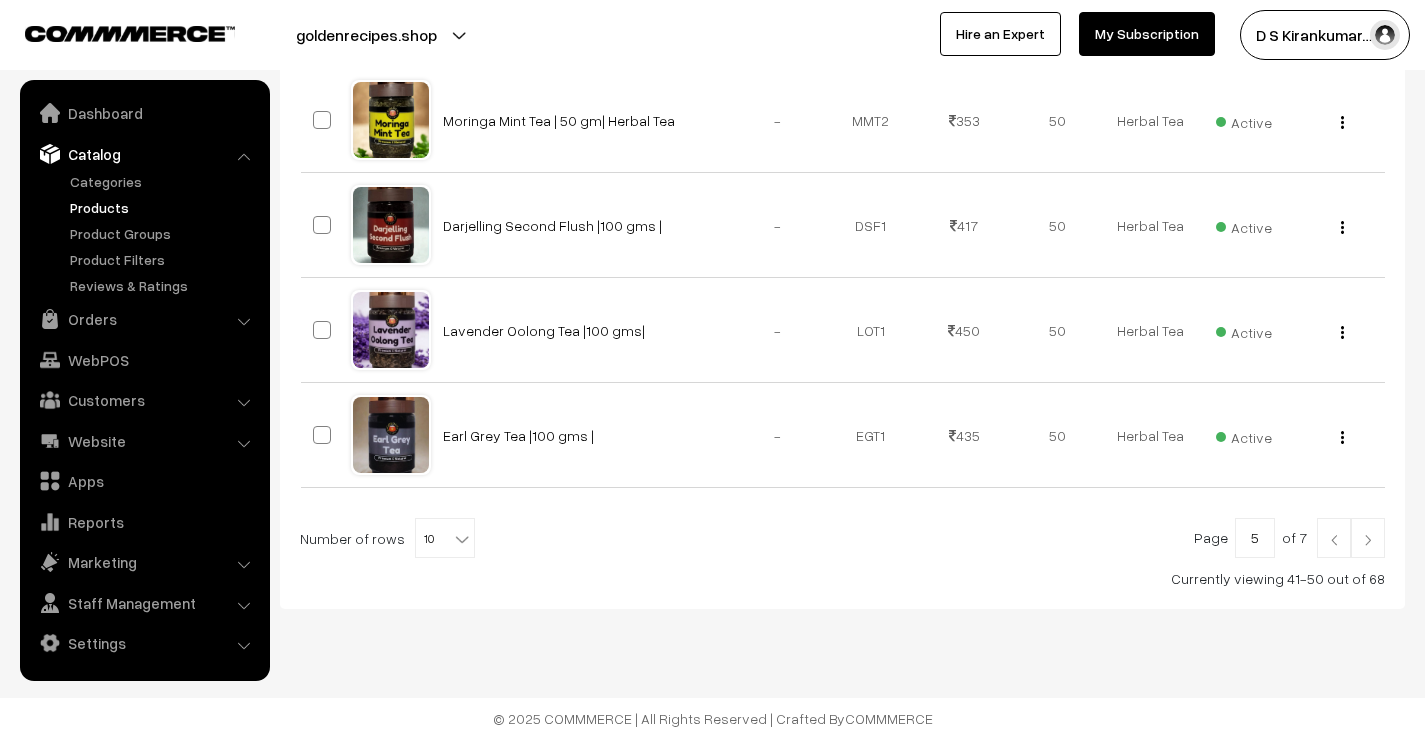 click at bounding box center (1368, 540) 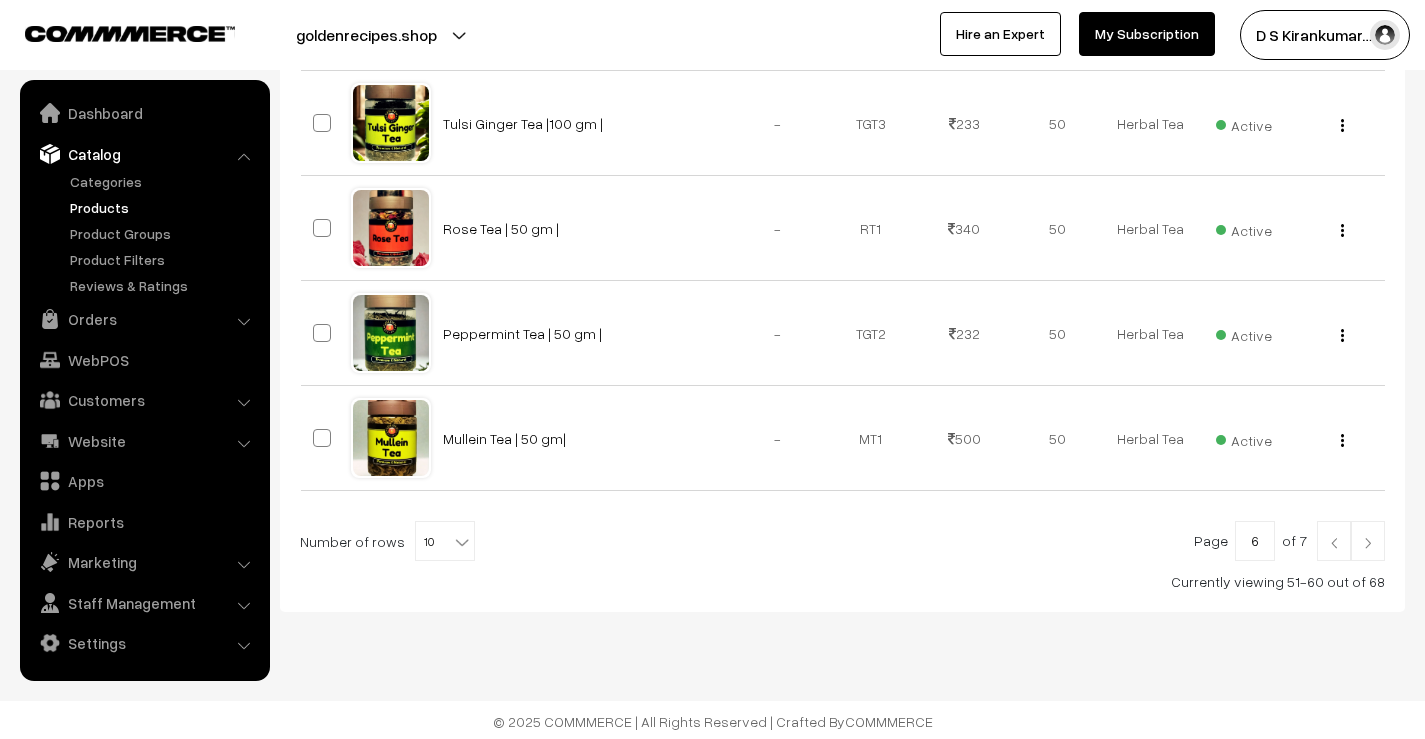 scroll, scrollTop: 1011, scrollLeft: 0, axis: vertical 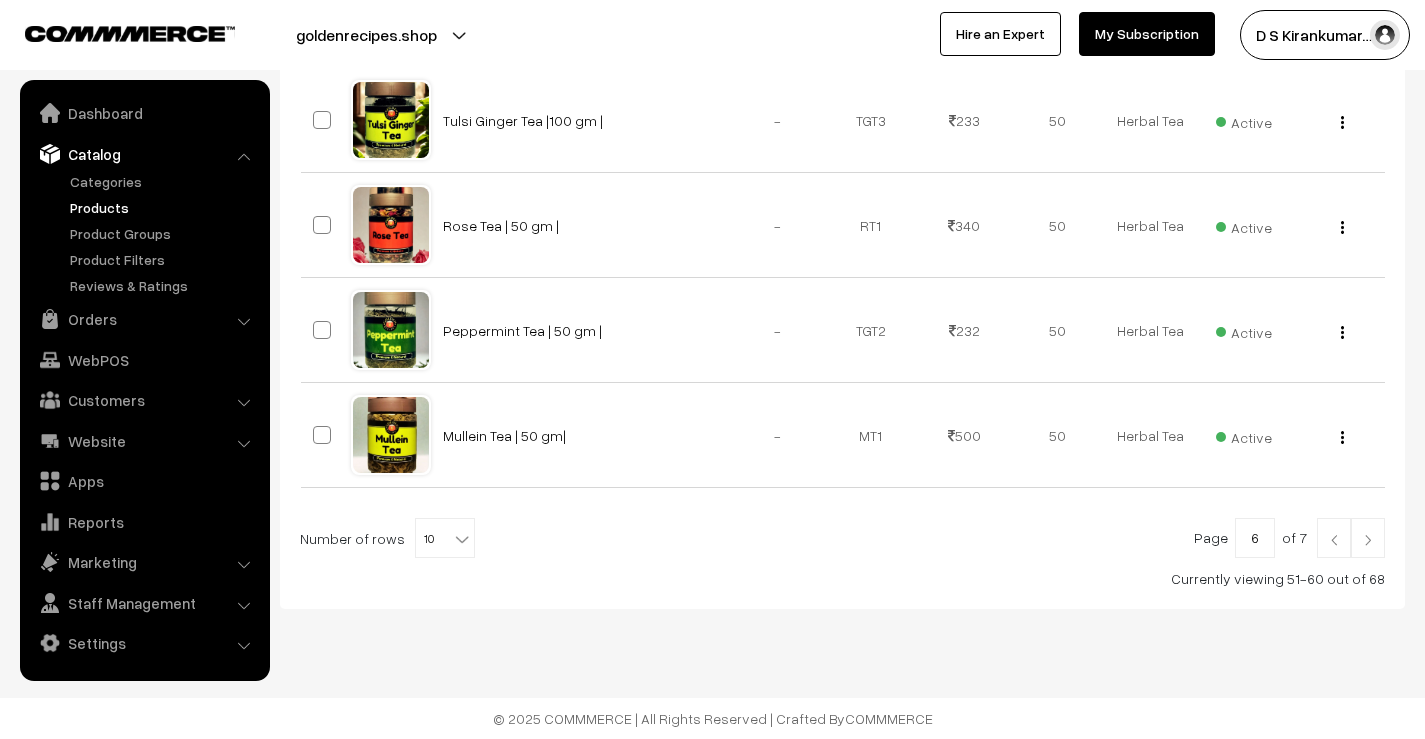 click at bounding box center (1368, 538) 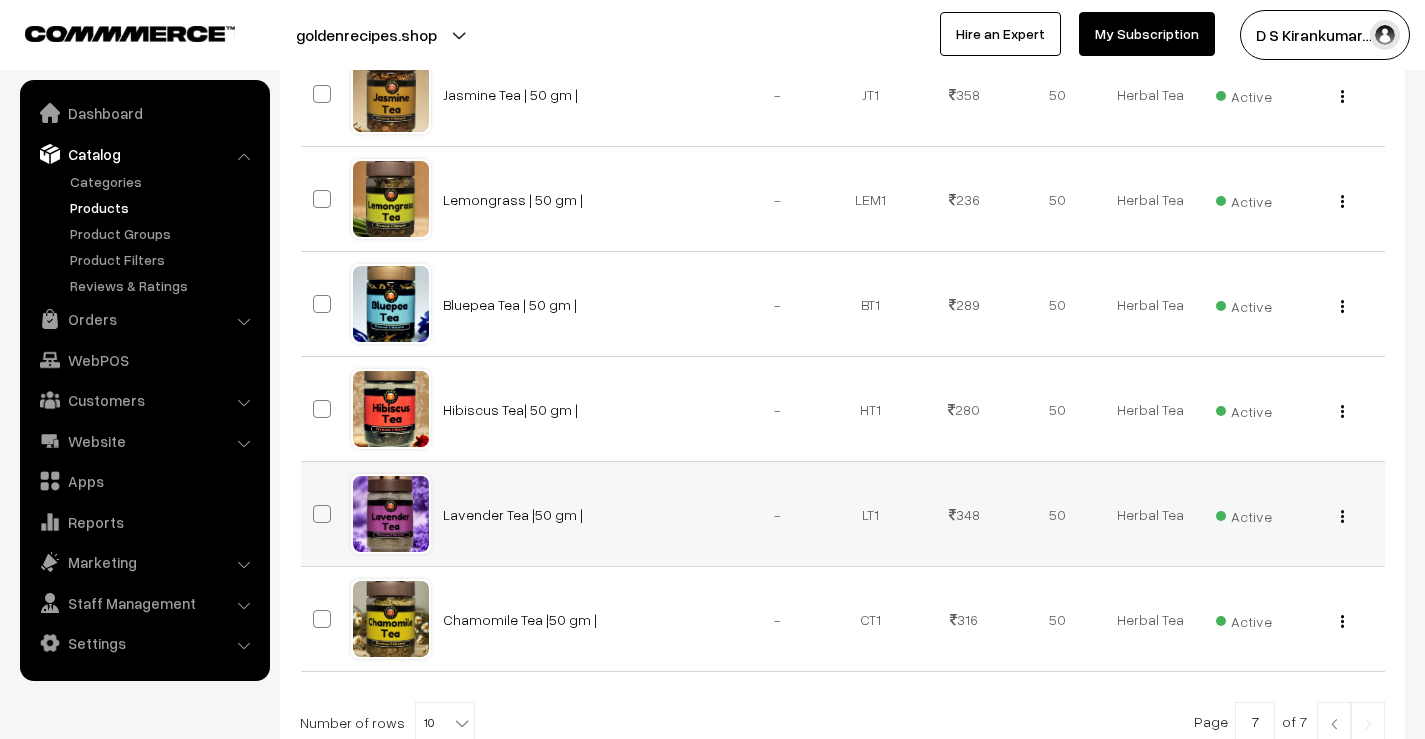 scroll, scrollTop: 601, scrollLeft: 0, axis: vertical 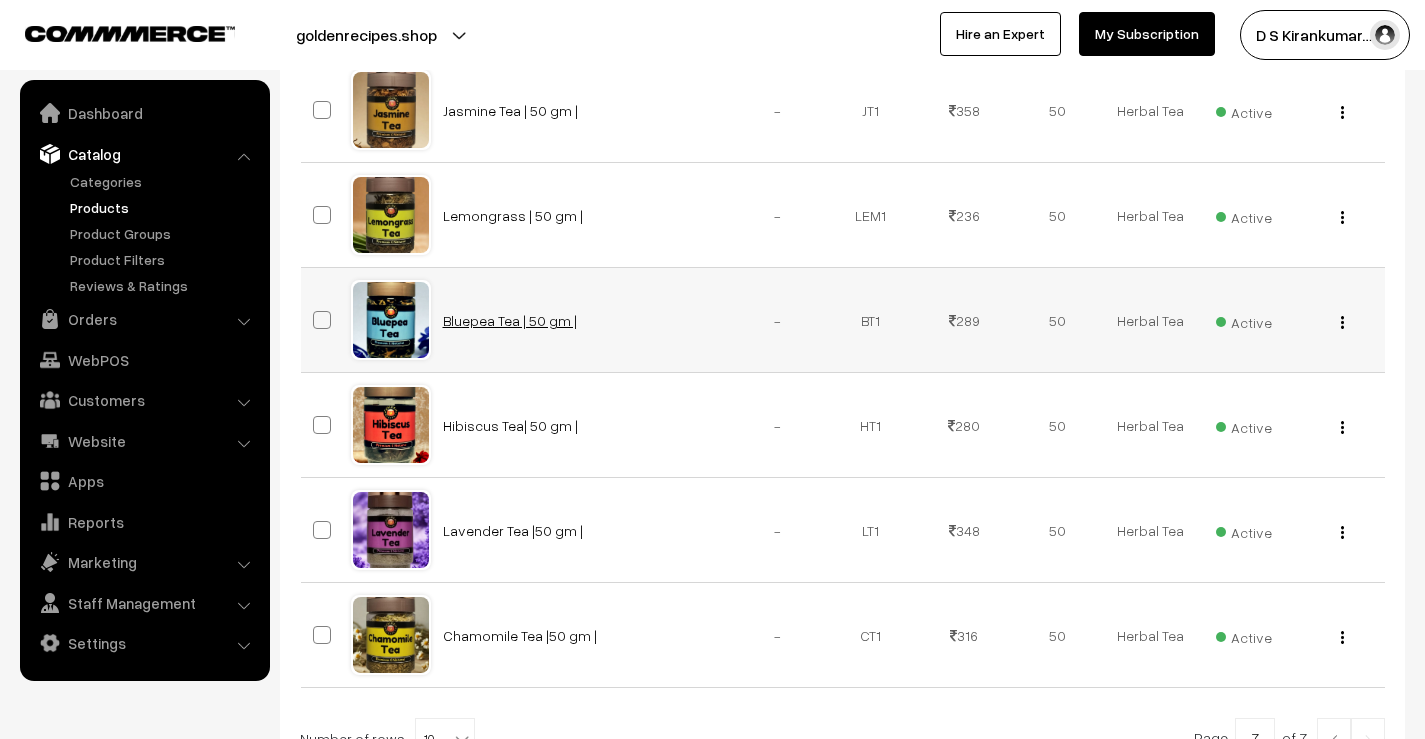 click on "Bluepea Tea | 50 gm |" at bounding box center [510, 320] 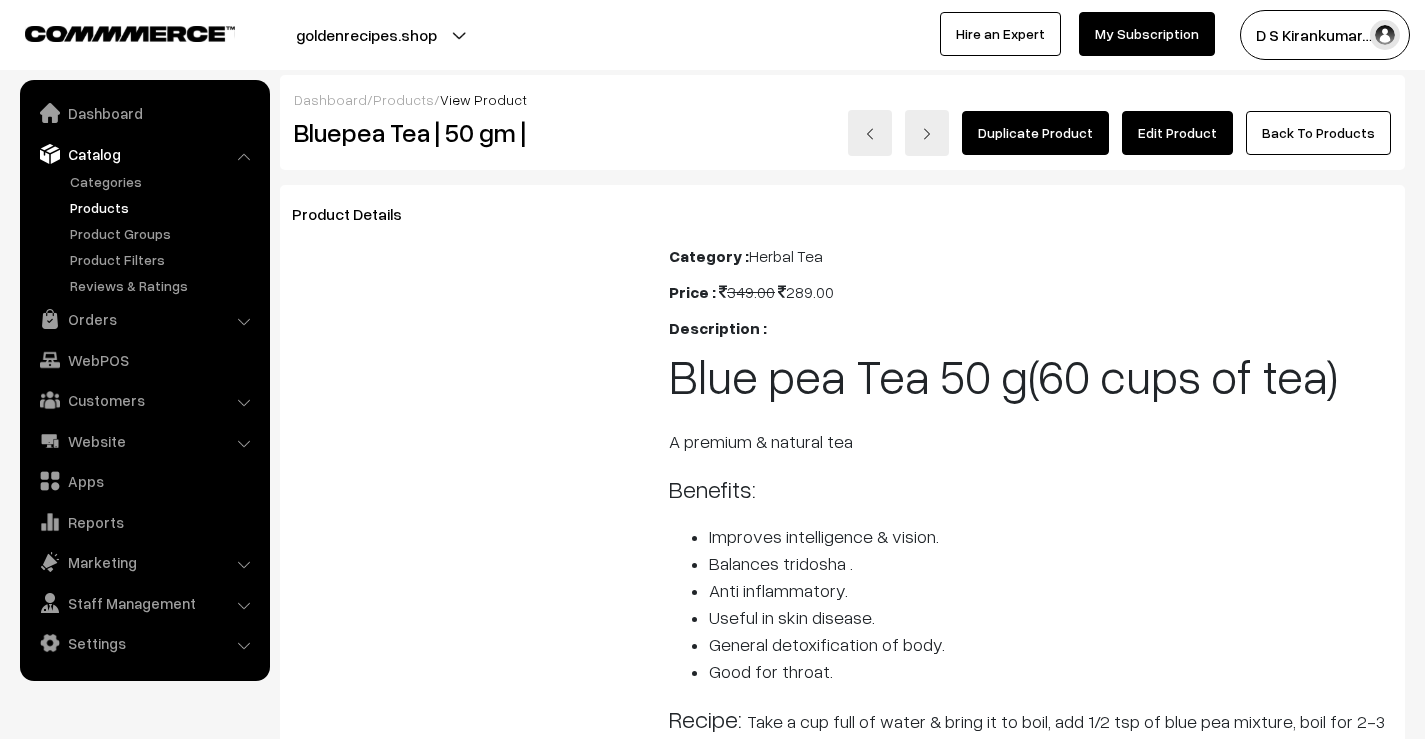 scroll, scrollTop: 0, scrollLeft: 0, axis: both 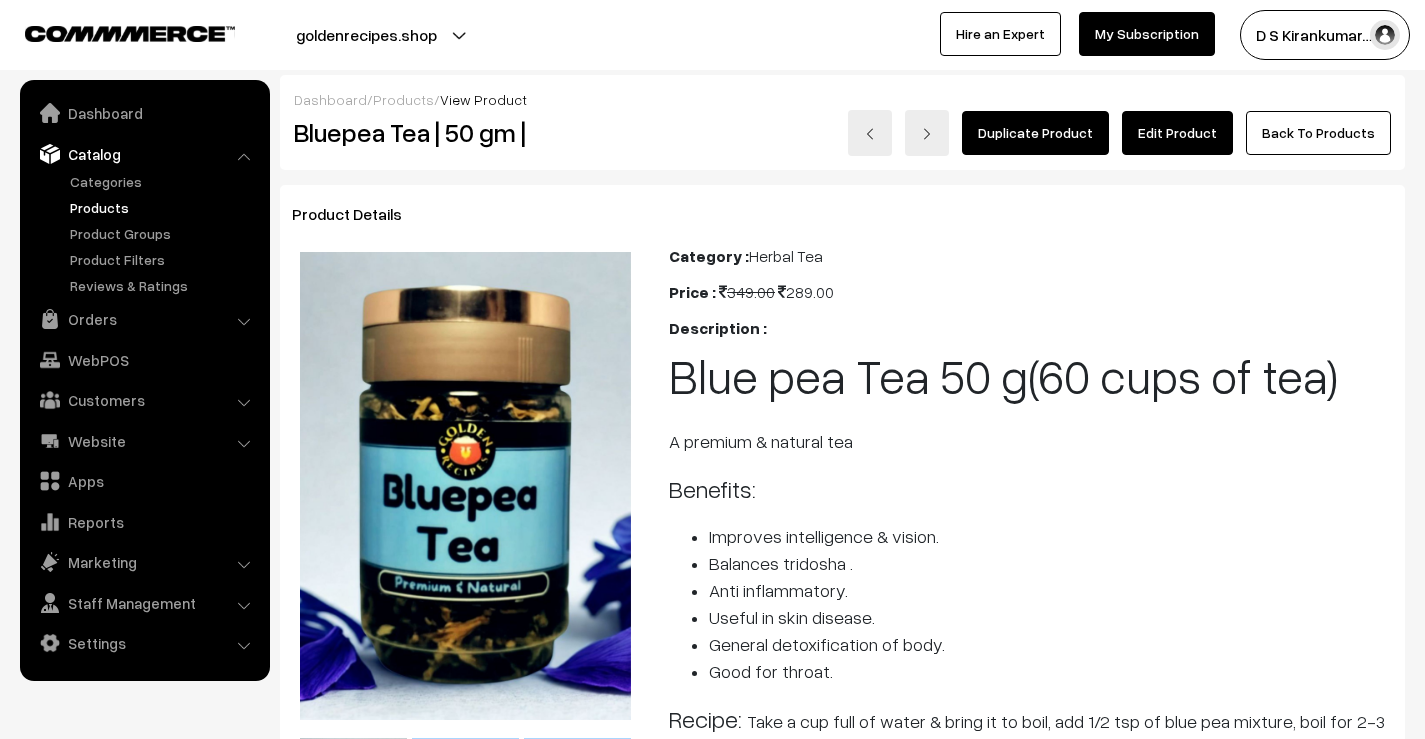 click on "Edit Product" at bounding box center (1177, 133) 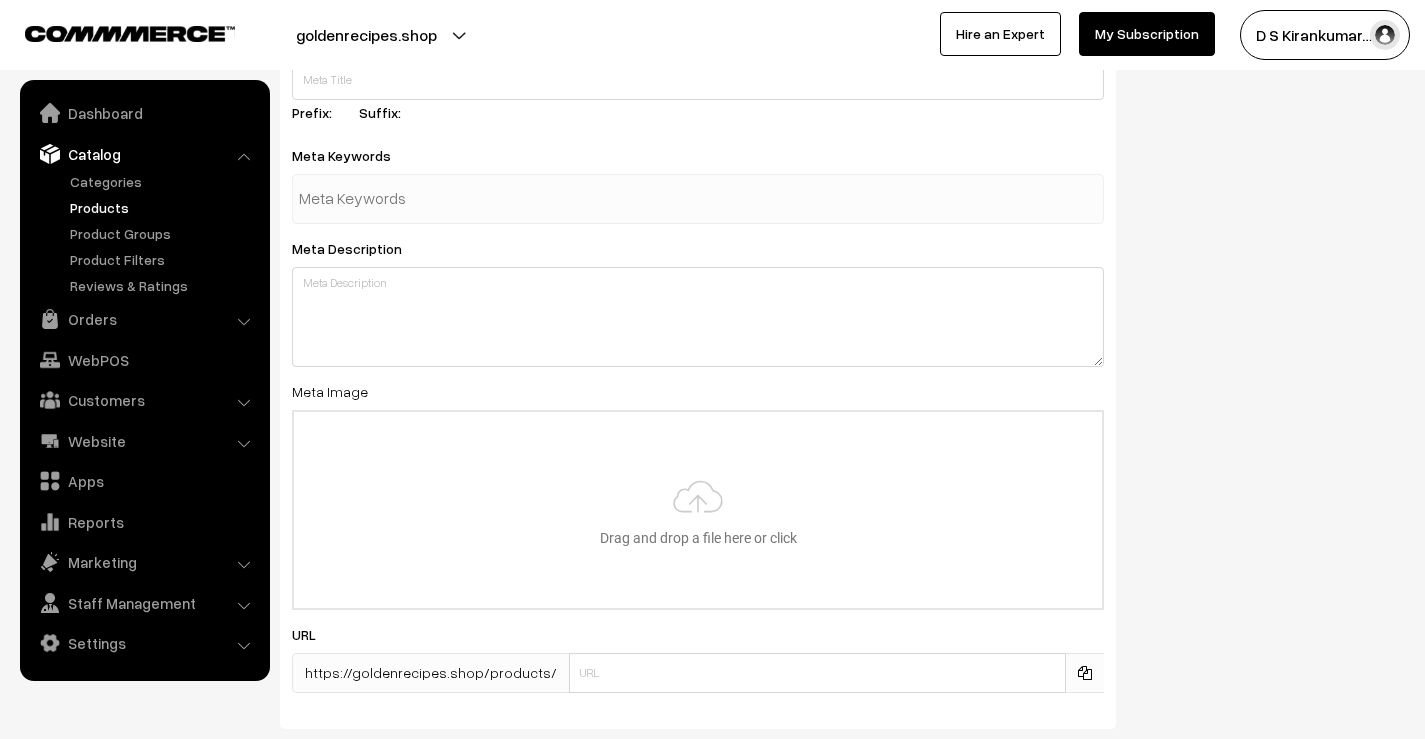 scroll, scrollTop: 3000, scrollLeft: 0, axis: vertical 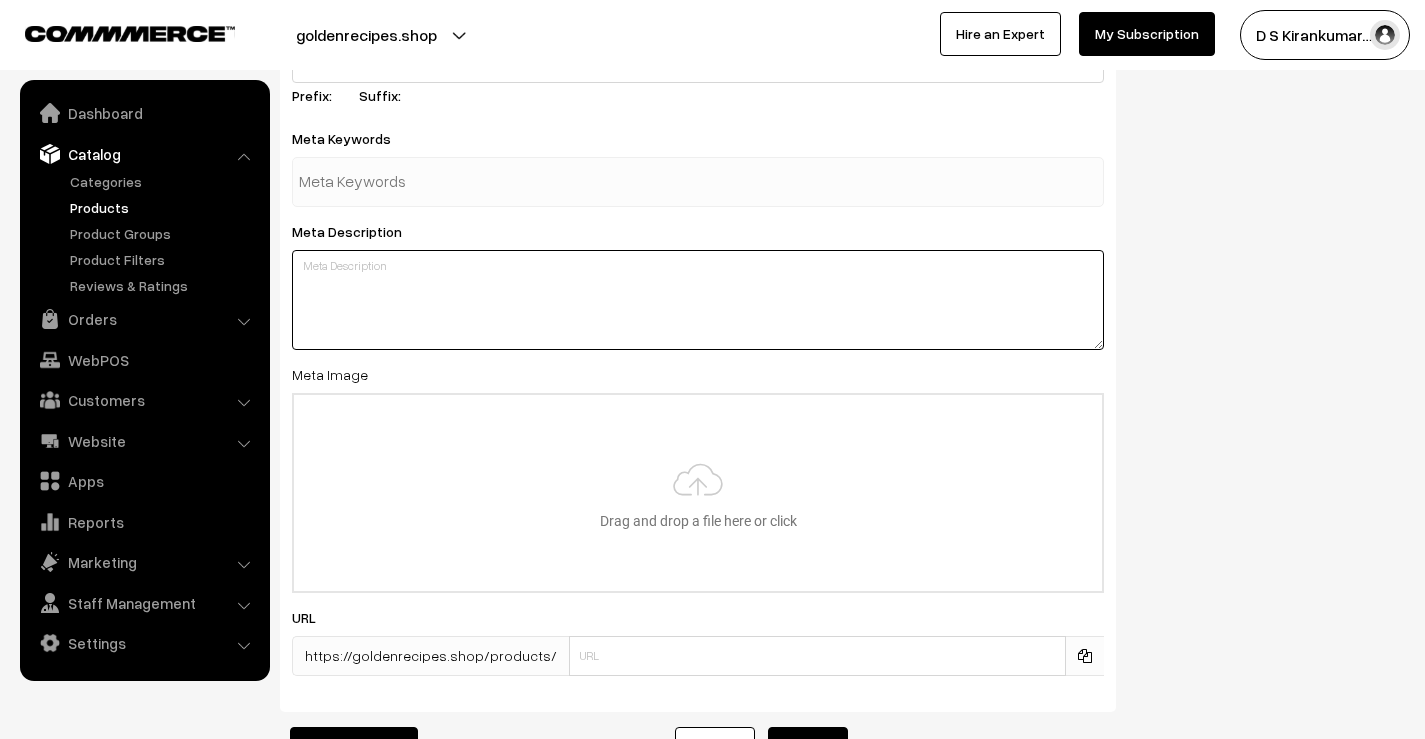 click at bounding box center [698, 300] 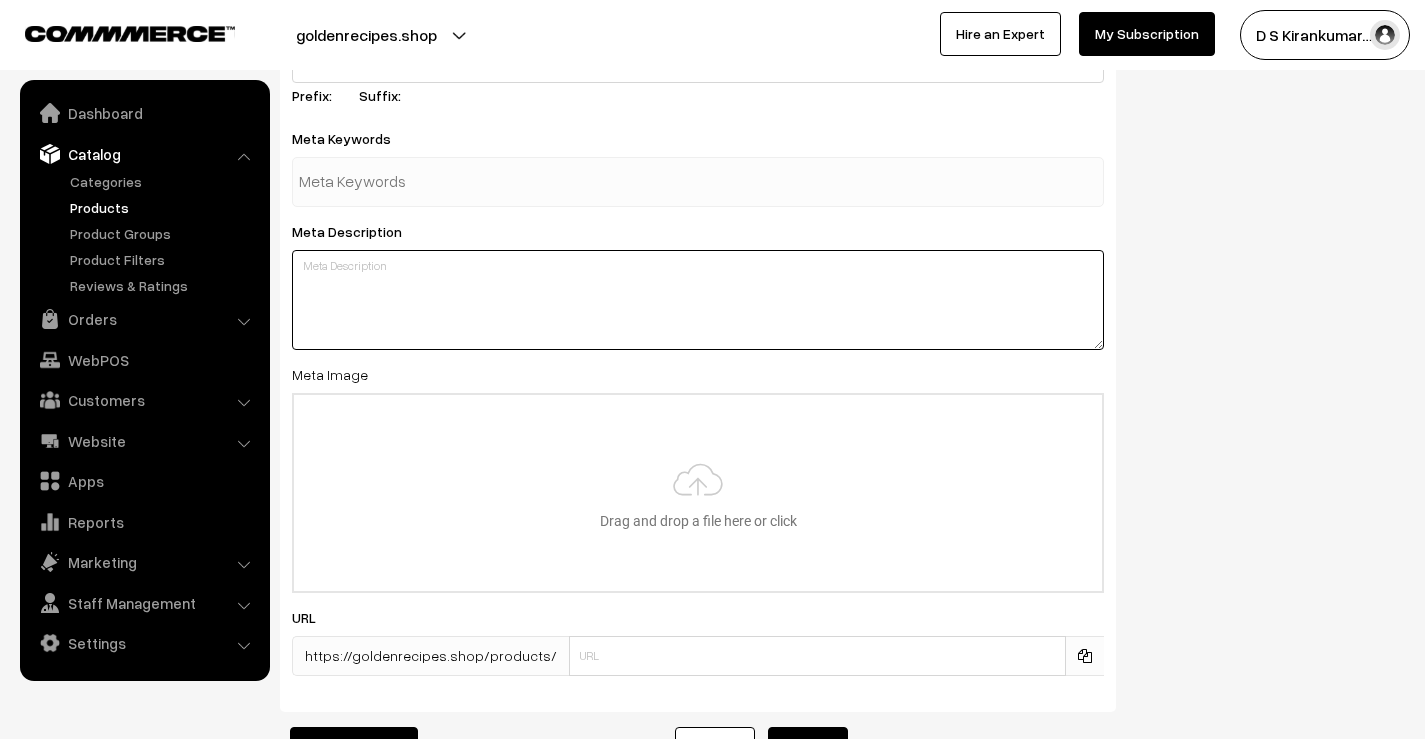 paste on "Premium herbal teas prepared with organic, ayurvedic ingredients are available at Golden Recipes. Drink wellness every day to strengthen your immune system and cleanse your body.Learn about Golden Recipes Herbal Teas, which are ayurvedic herb-based, caffeine-free blends for everyday wellness, detoxification, and immunity.
Every cup of Golden Recipes Herbal Teas blends health and heritage. Savor natural concoctions for digestion, immunity, and overall health.
Enjoy the natural deliciousness of Golden Recipes Herbal Teas, which are ayurvedic, organic, and designed to promote relaxation, detoxification, and immunity." 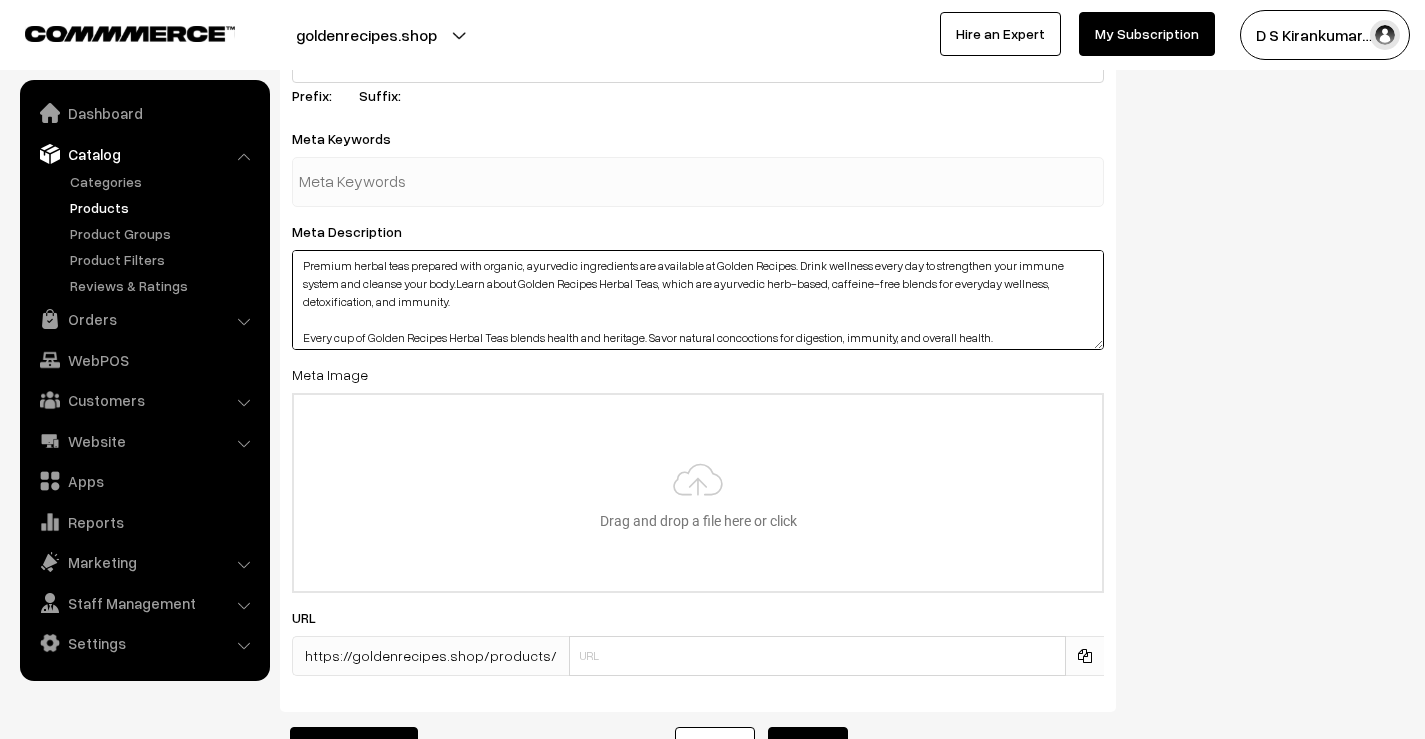 scroll, scrollTop: 50, scrollLeft: 0, axis: vertical 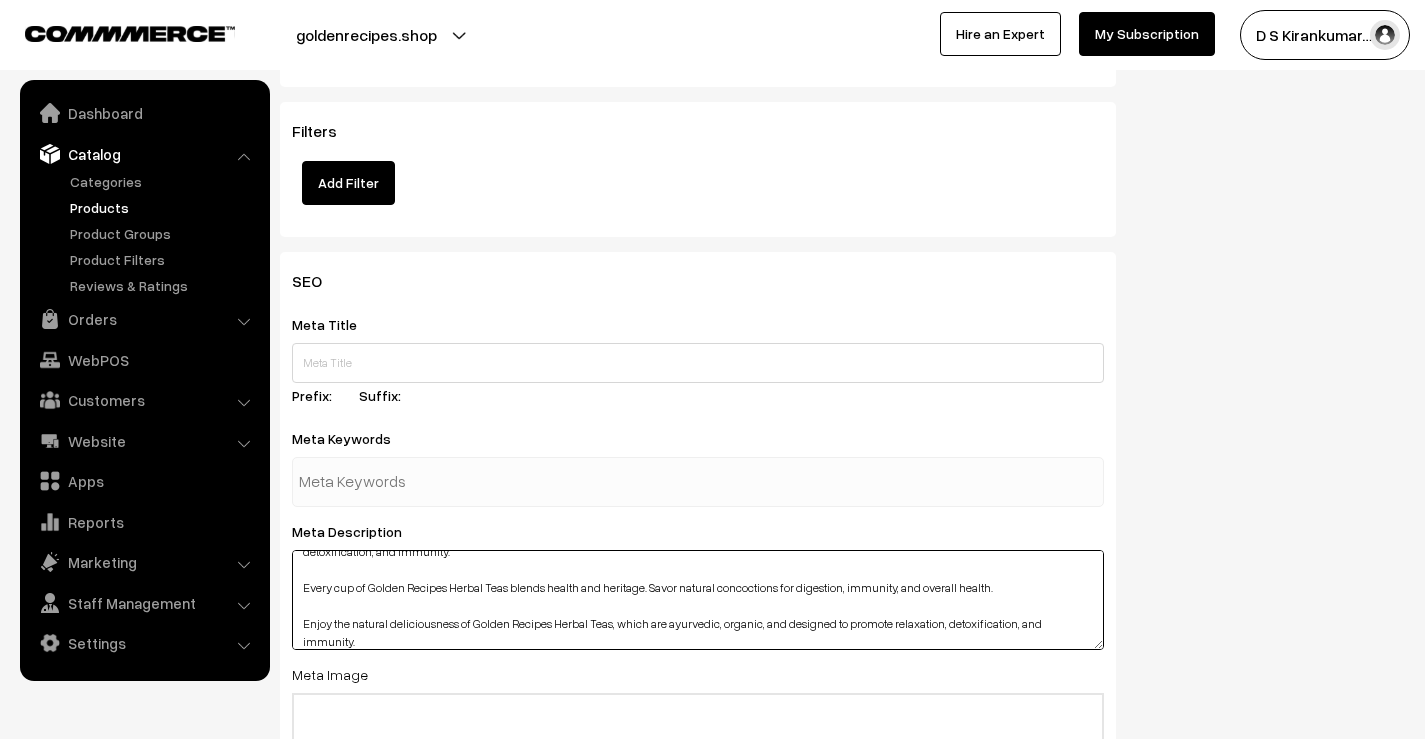 type on "Premium herbal teas prepared with organic, ayurvedic ingredients are available at Golden Recipes. Drink wellness every day to strengthen your immune system and cleanse your body.Learn about Golden Recipes Herbal Teas, which are ayurvedic herb-based, caffeine-free blends for everyday wellness, detoxification, and immunity.
Every cup of Golden Recipes Herbal Teas blends health and heritage. Savor natural concoctions for digestion, immunity, and overall health.
Enjoy the natural deliciousness of Golden Recipes Herbal Teas, which are ayurvedic, organic, and designed to promote relaxation, detoxification, and immunity." 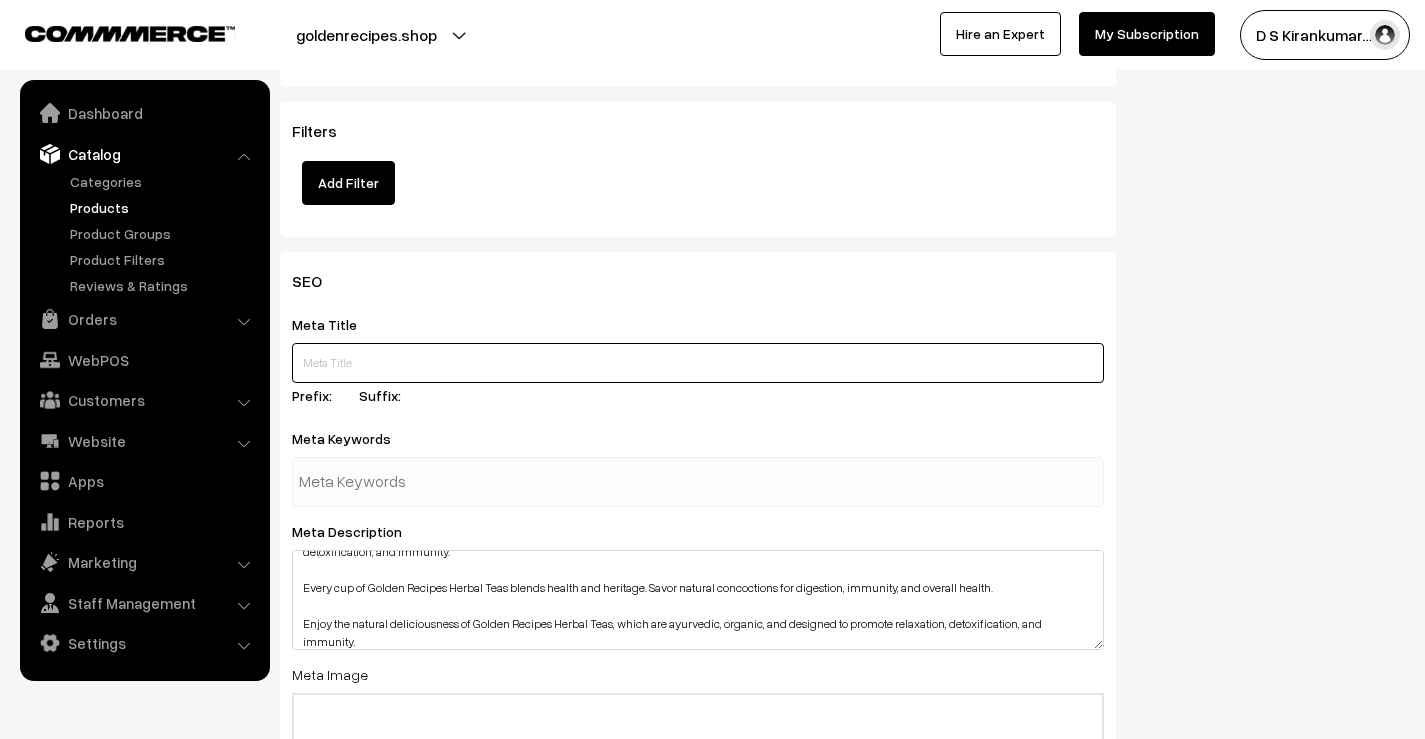 click at bounding box center (698, 363) 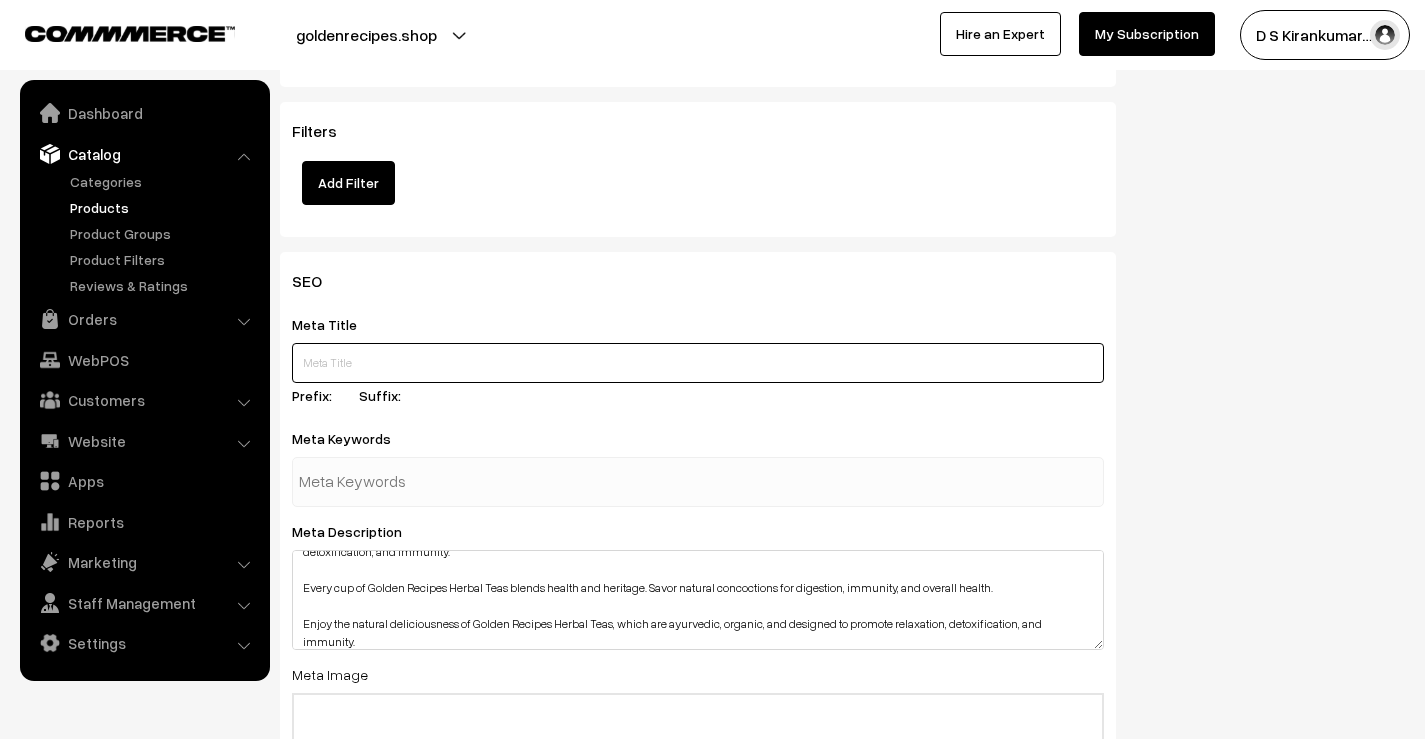 click at bounding box center (698, 363) 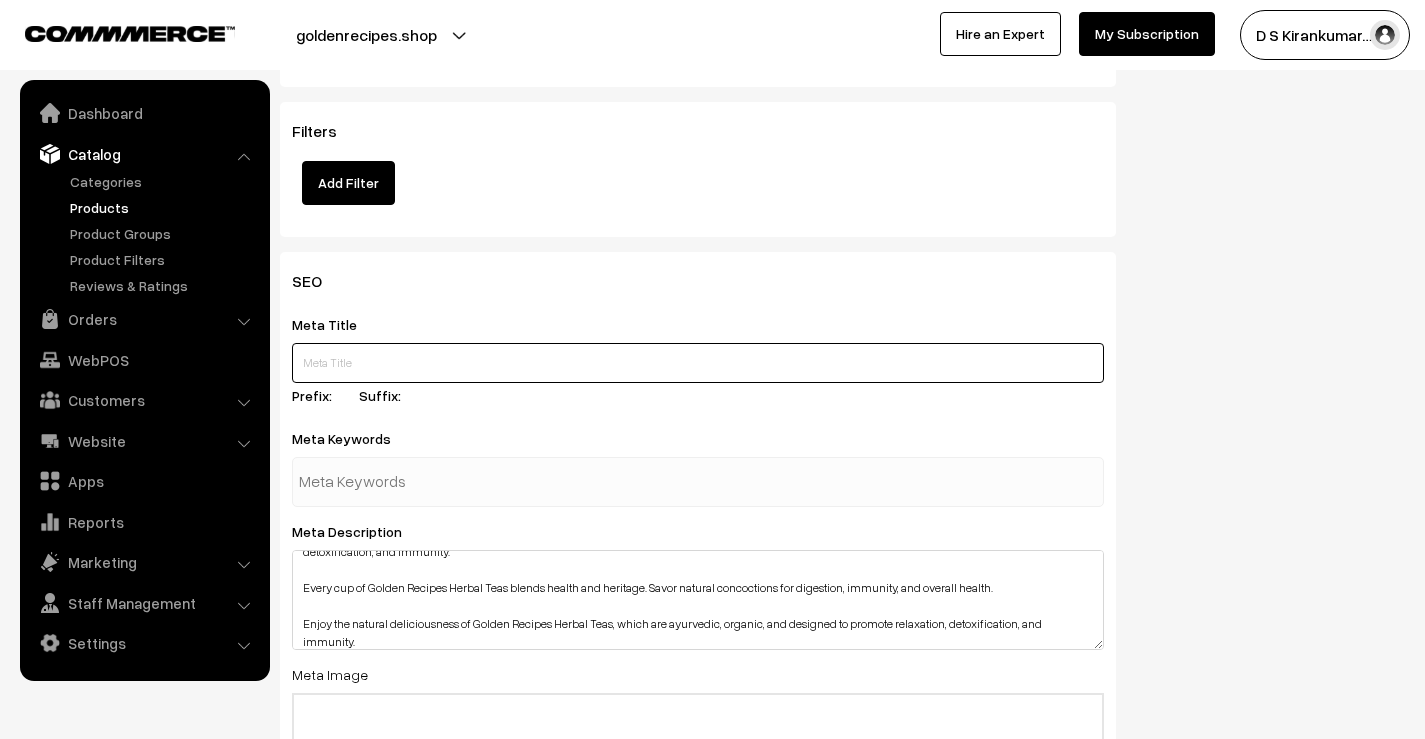 paste on "Handcrafted Herbal Teas | Wellness in Every Cup" 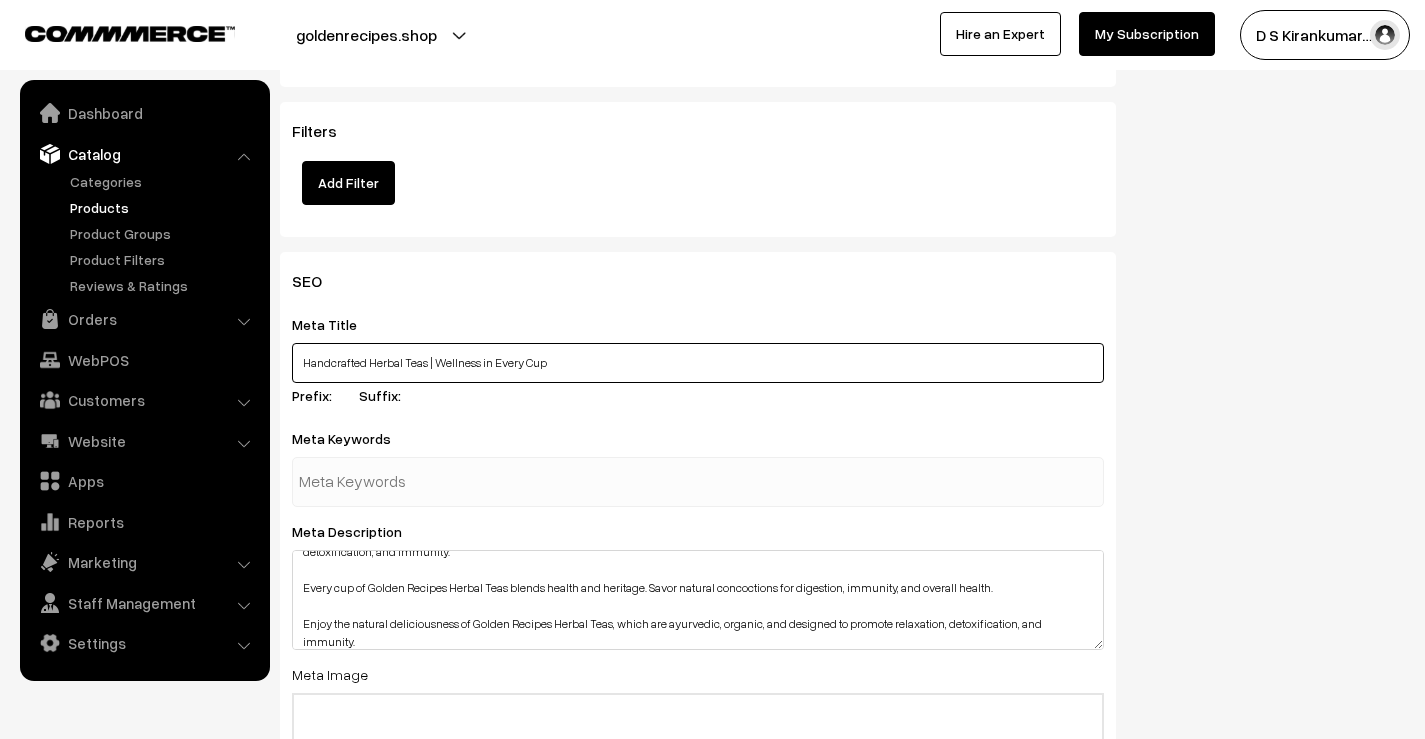 type on "Handcrafted Herbal Teas | Wellness in Every Cup" 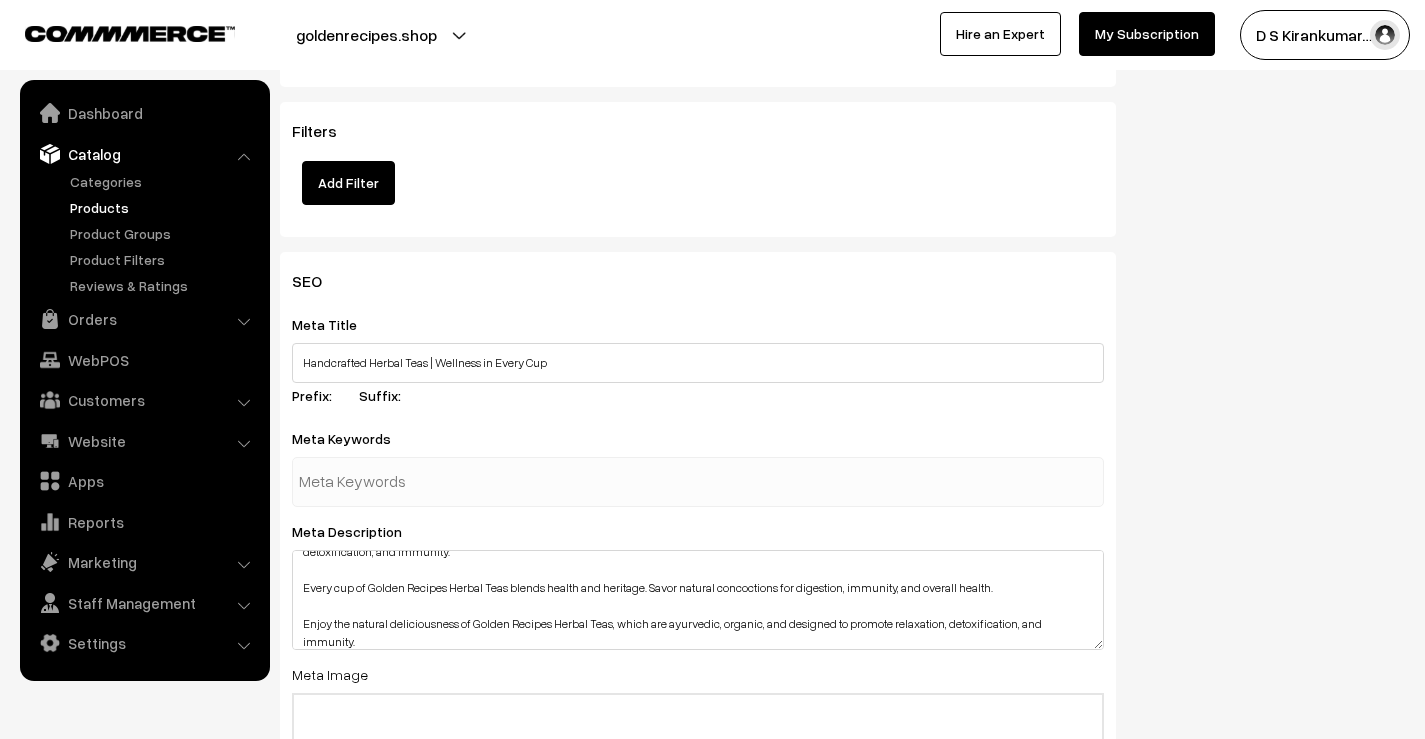 click at bounding box center (403, 482) 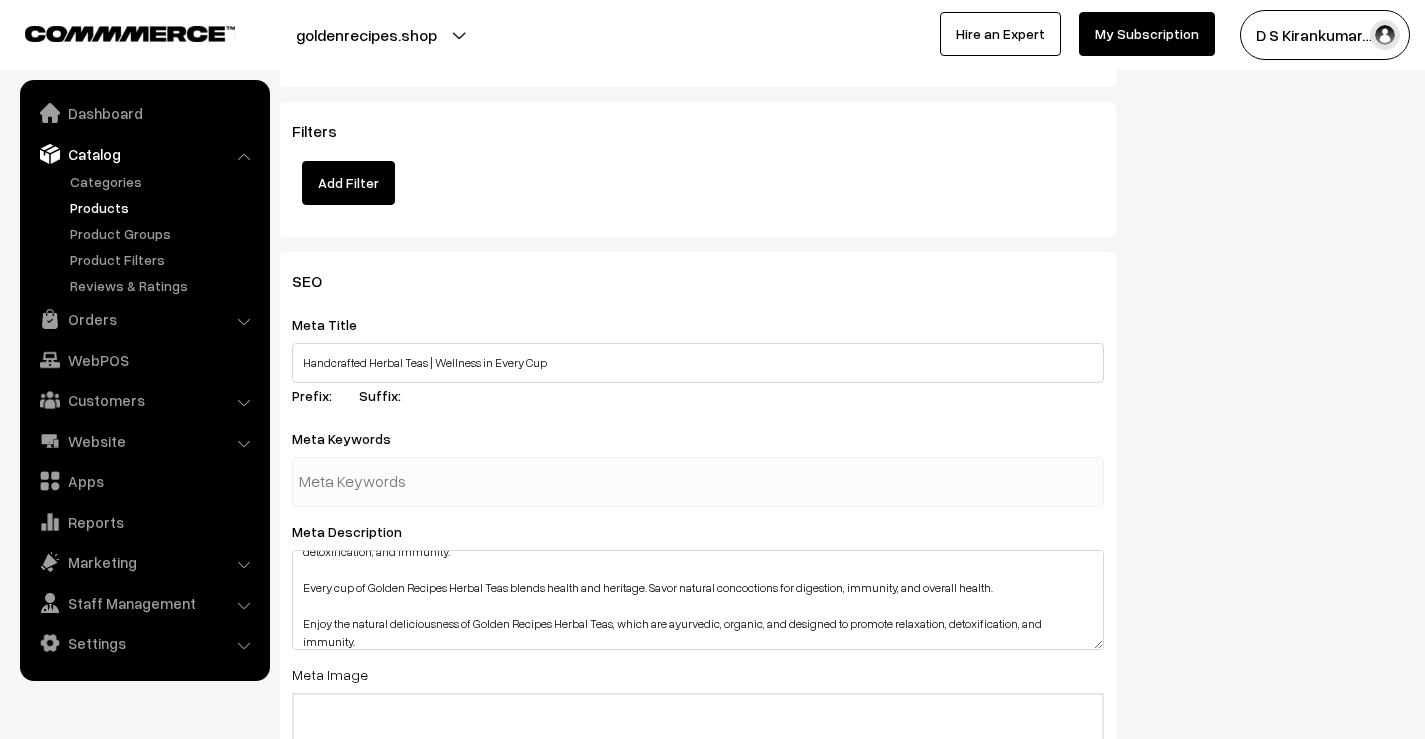 paste on "<meta name="keywords" content="Golden Recipes herbal tea, organic Indian tea, ayurvedic blend, pure herbs, handmade tea, FSSAI certified tea, eco-friendly tea packaging, wellness drink, premium tea company">" 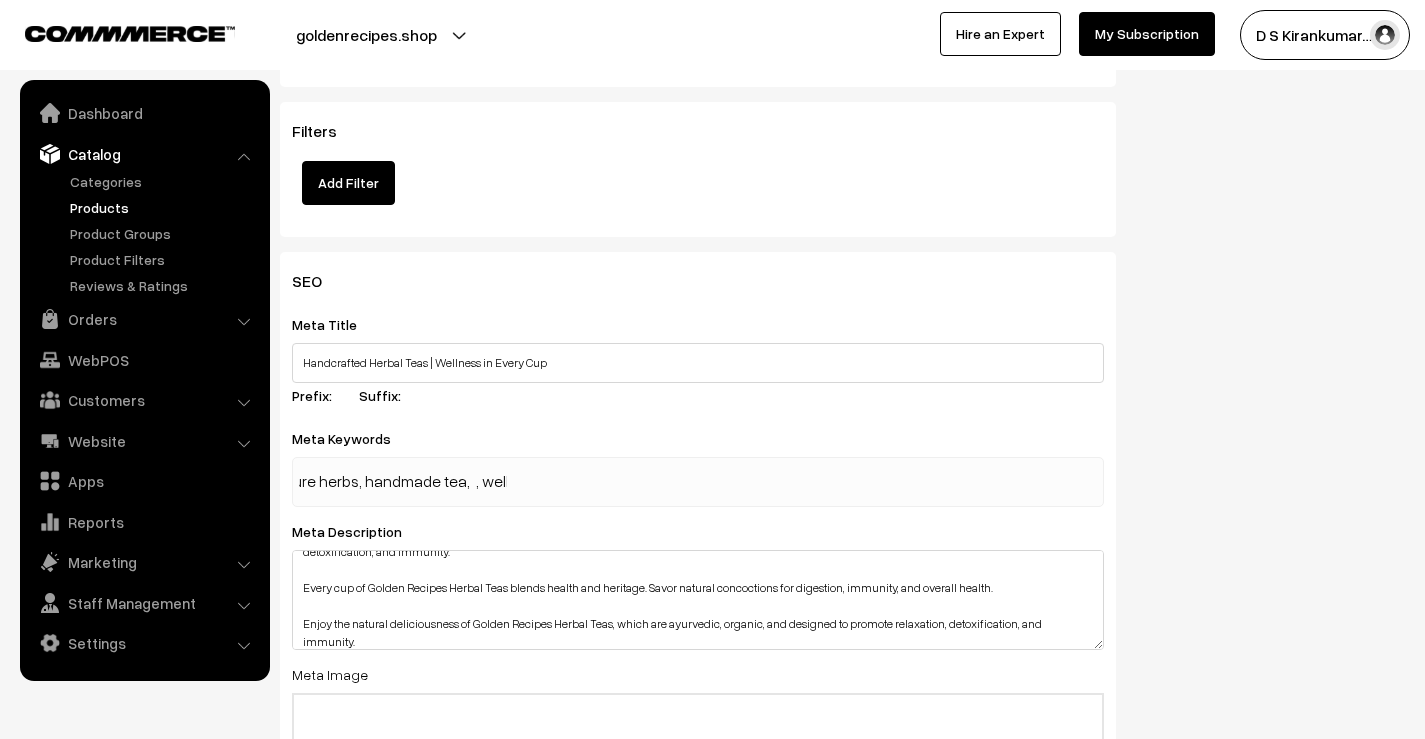 scroll, scrollTop: 0, scrollLeft: 676, axis: horizontal 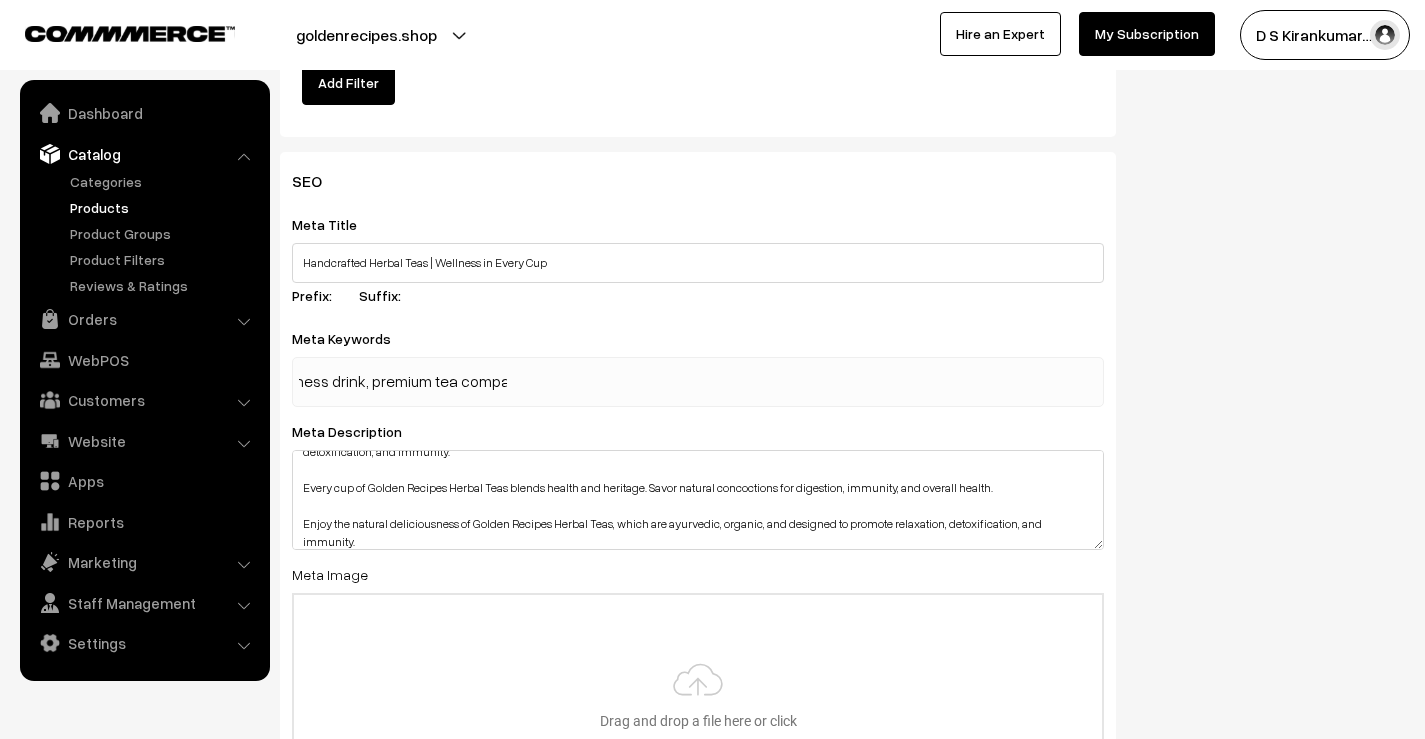 type on "Golden Recipes herbal tea, organic Indian tea, pure herbs, handmade tea, wellness drink, premium tea company" 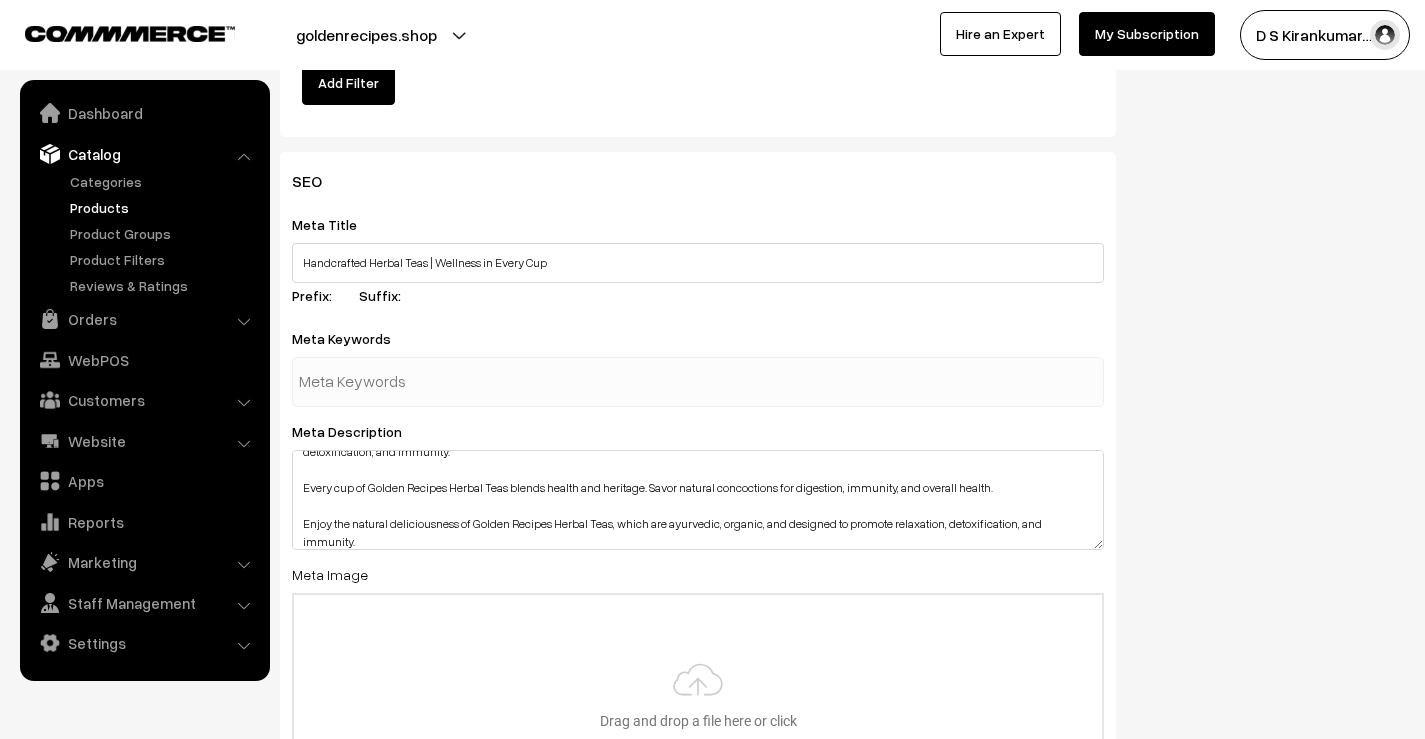 scroll, scrollTop: 0, scrollLeft: 0, axis: both 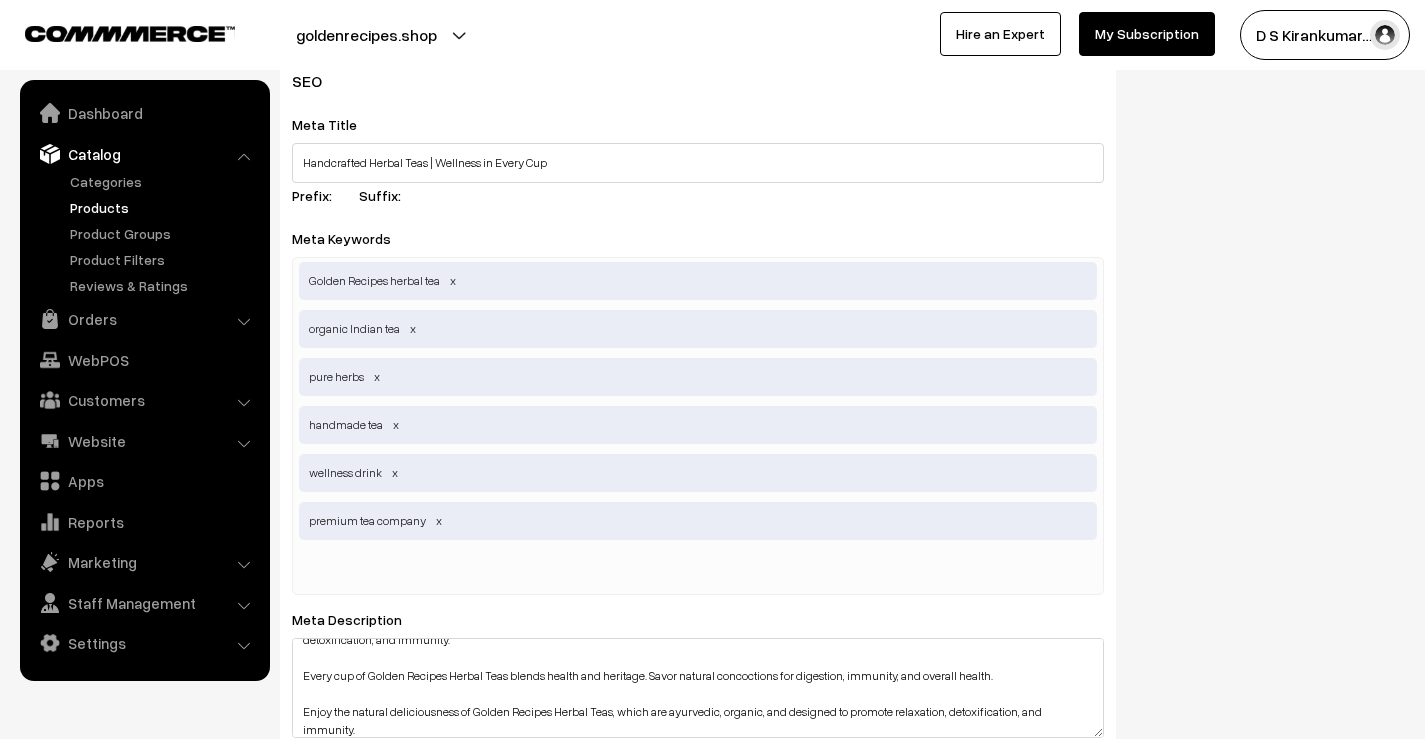 click at bounding box center (403, 570) 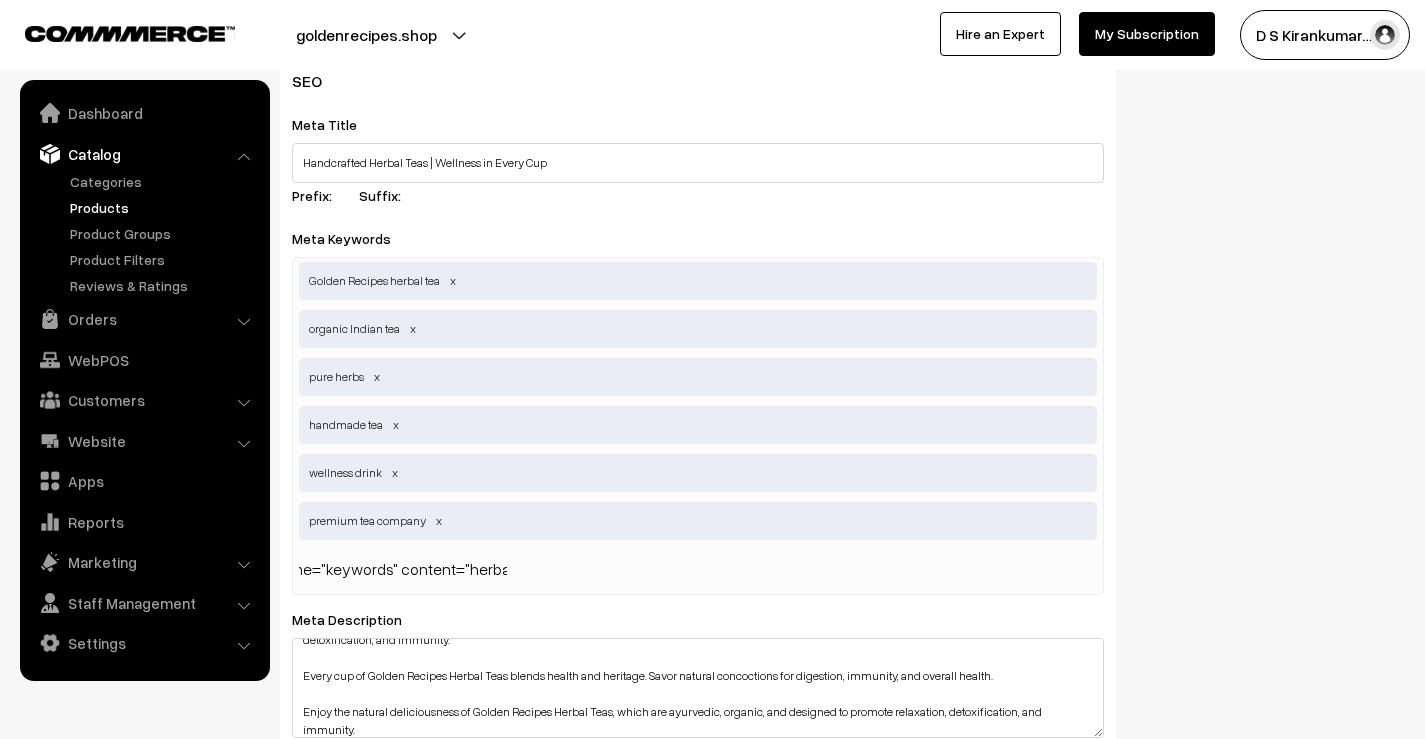 scroll, scrollTop: 0, scrollLeft: 63, axis: horizontal 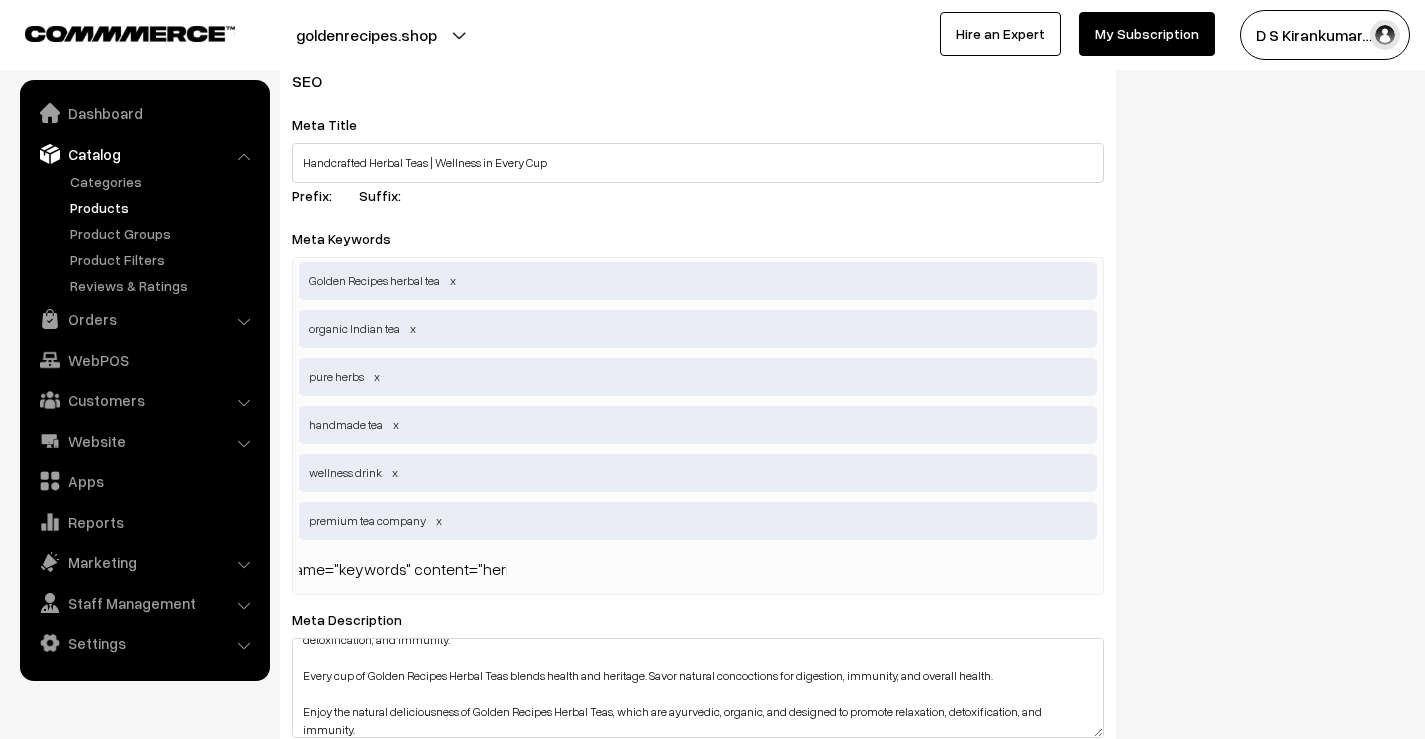 type on "<meta naherbal teas, caffeine-free tea, detox tea, immunity booster tea, stress relief tea, weight loss tea, digestive tea, sleep support tea, antioxidant tea, soothing herbal tea, healthy tea blends, refreshing tea, natural ingredients tea, wellness drink" 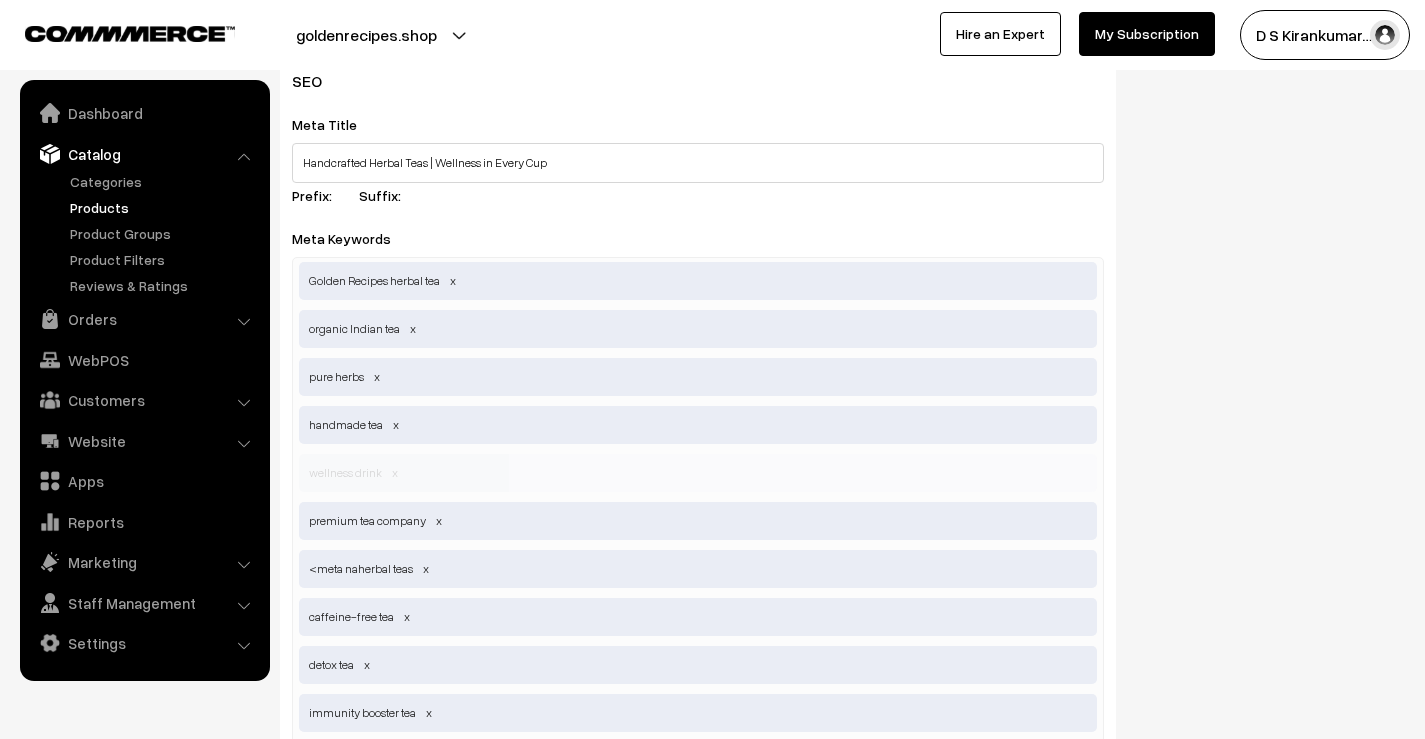scroll, scrollTop: 0, scrollLeft: 0, axis: both 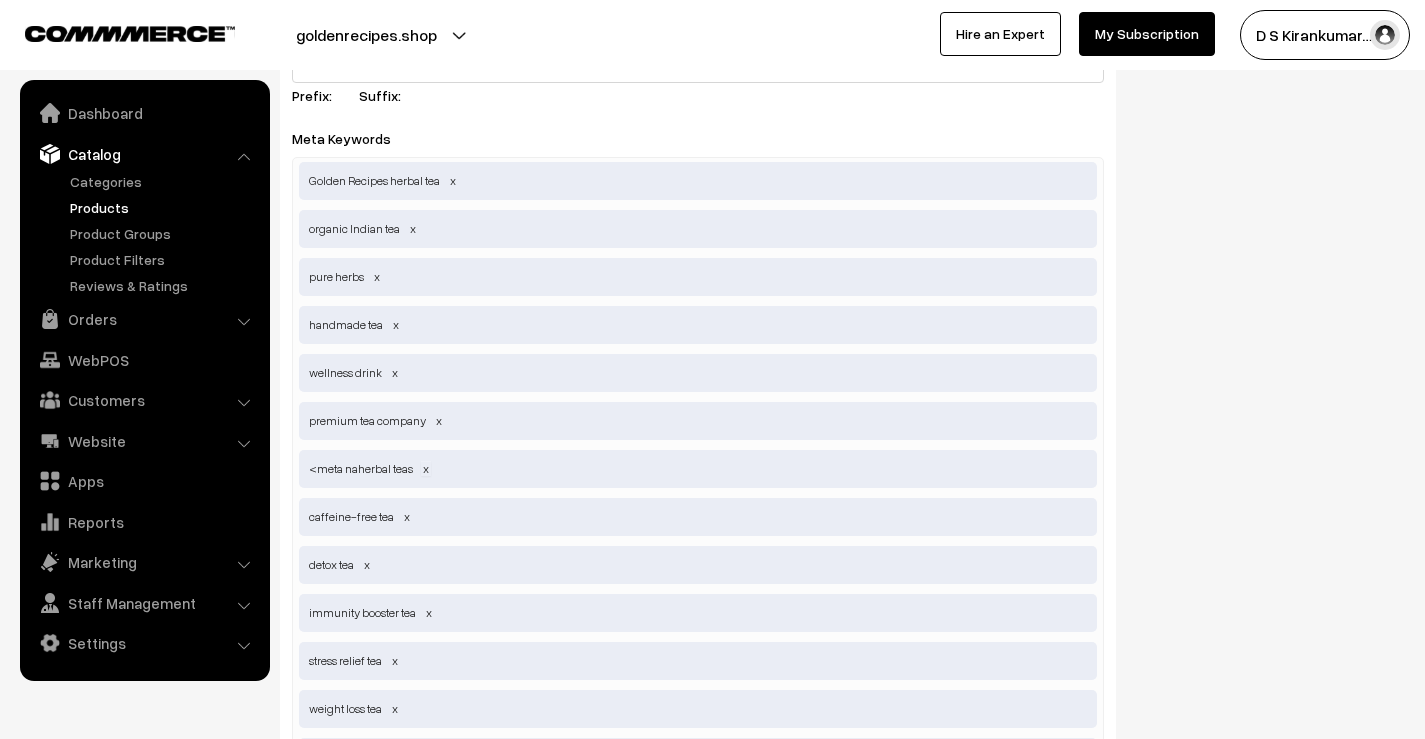 click at bounding box center [426, 468] 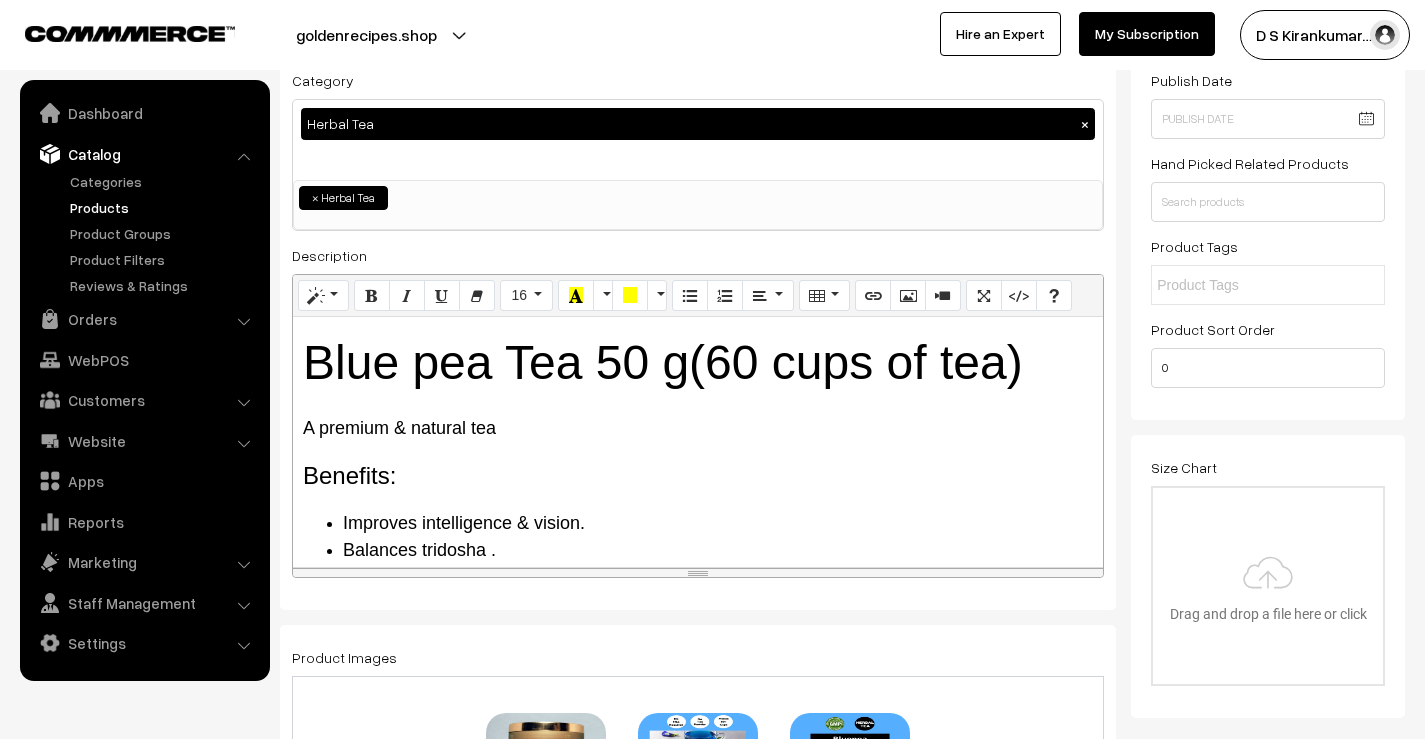 scroll, scrollTop: 0, scrollLeft: 0, axis: both 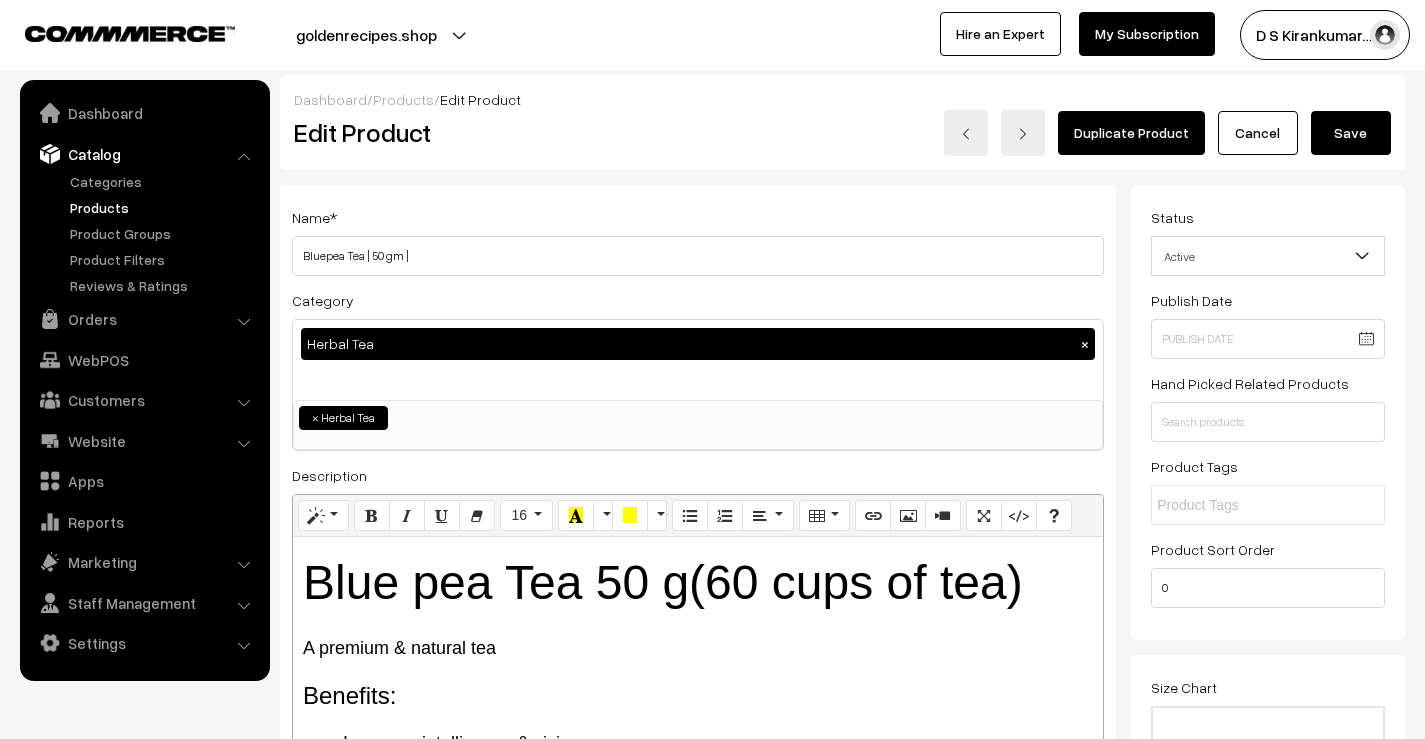 click on "Save" at bounding box center (1351, 133) 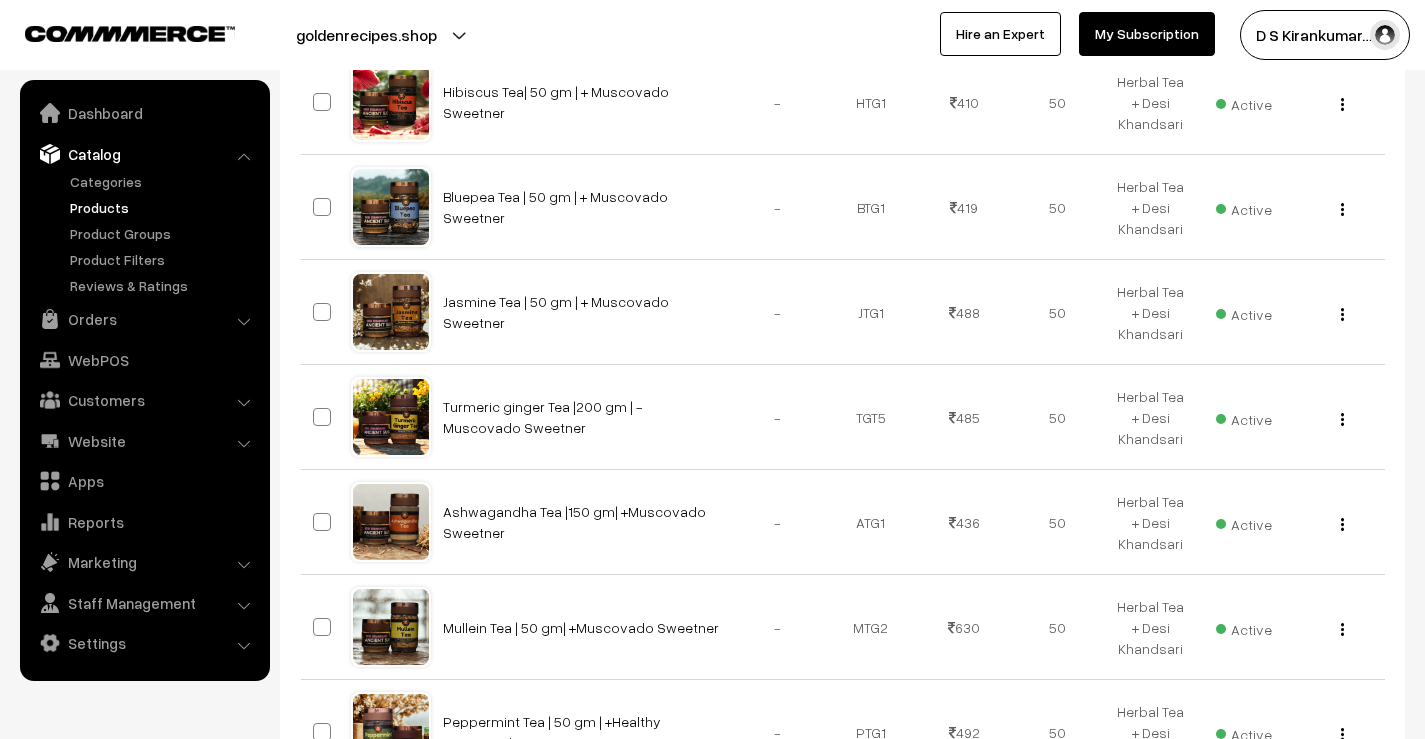 scroll, scrollTop: 1011, scrollLeft: 0, axis: vertical 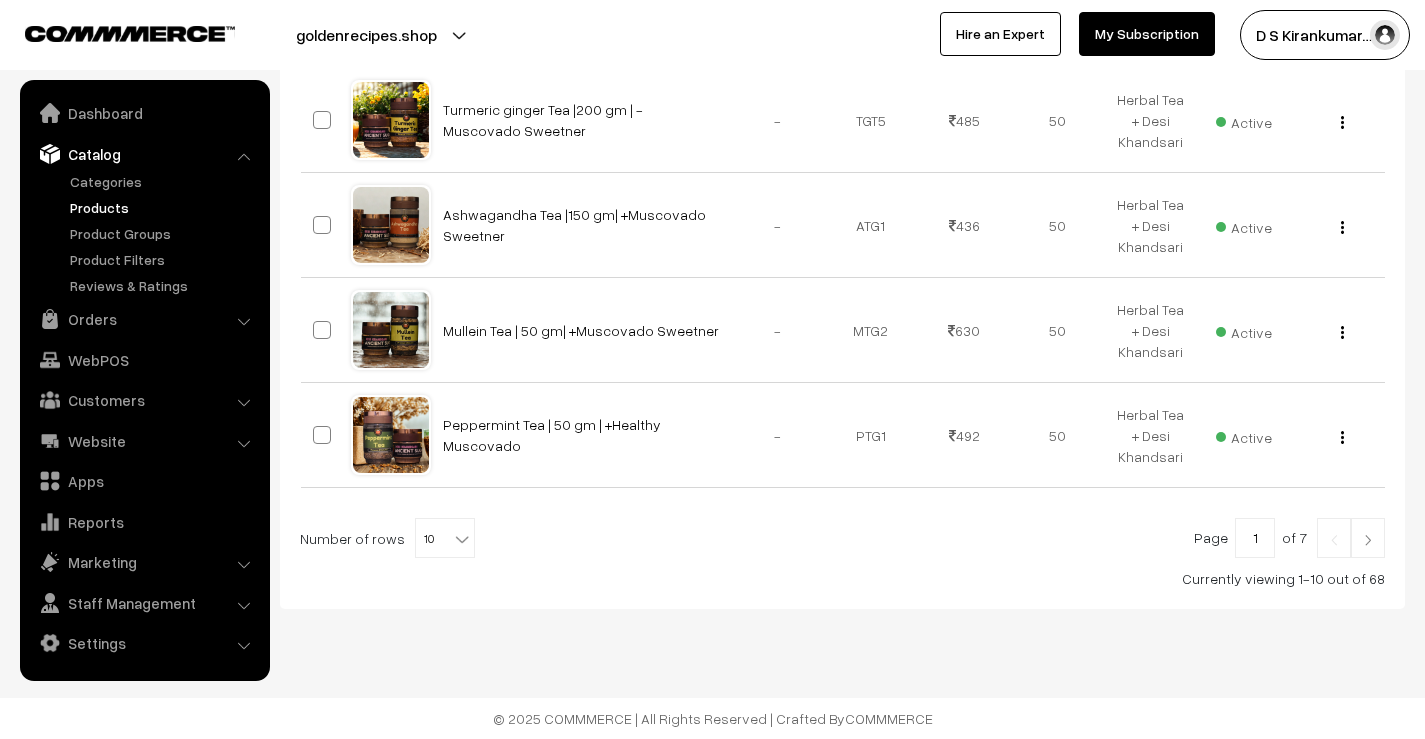 click at bounding box center (1368, 538) 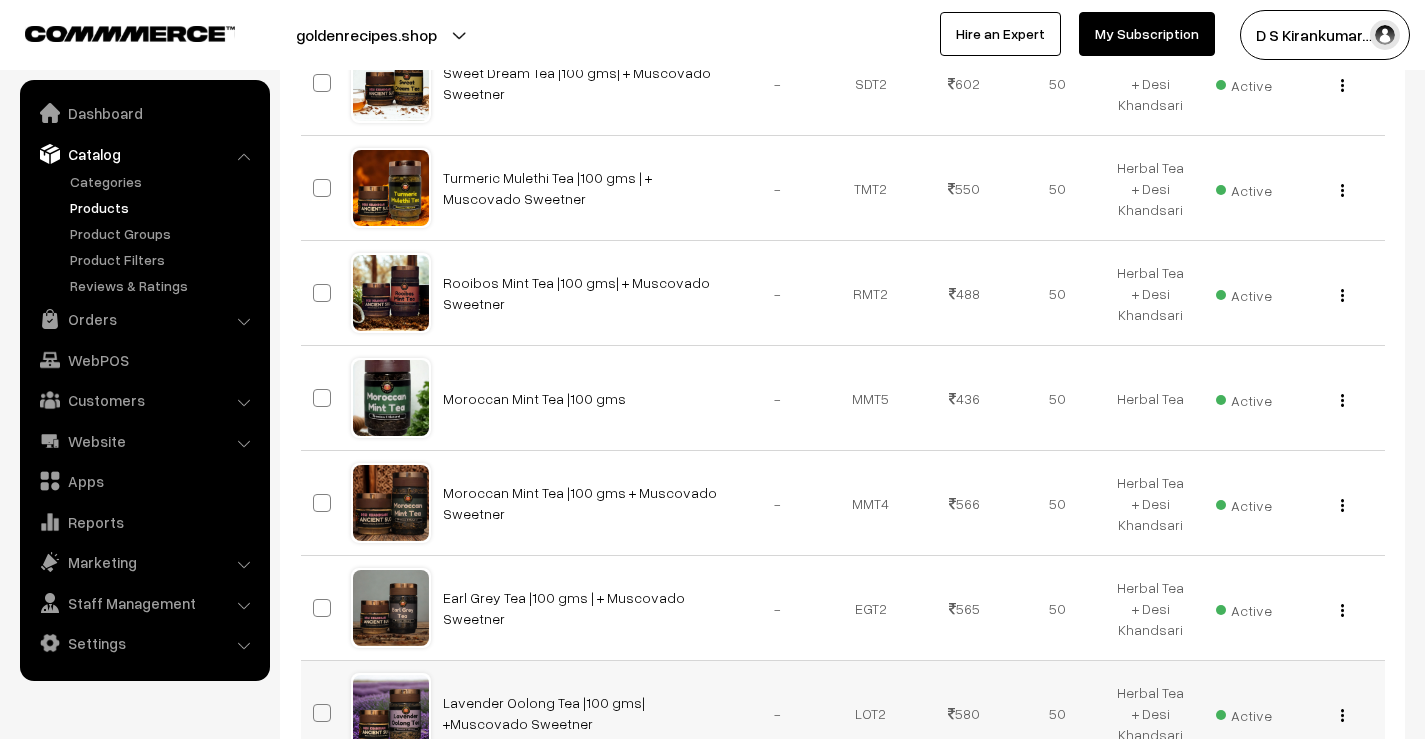 scroll, scrollTop: 1000, scrollLeft: 0, axis: vertical 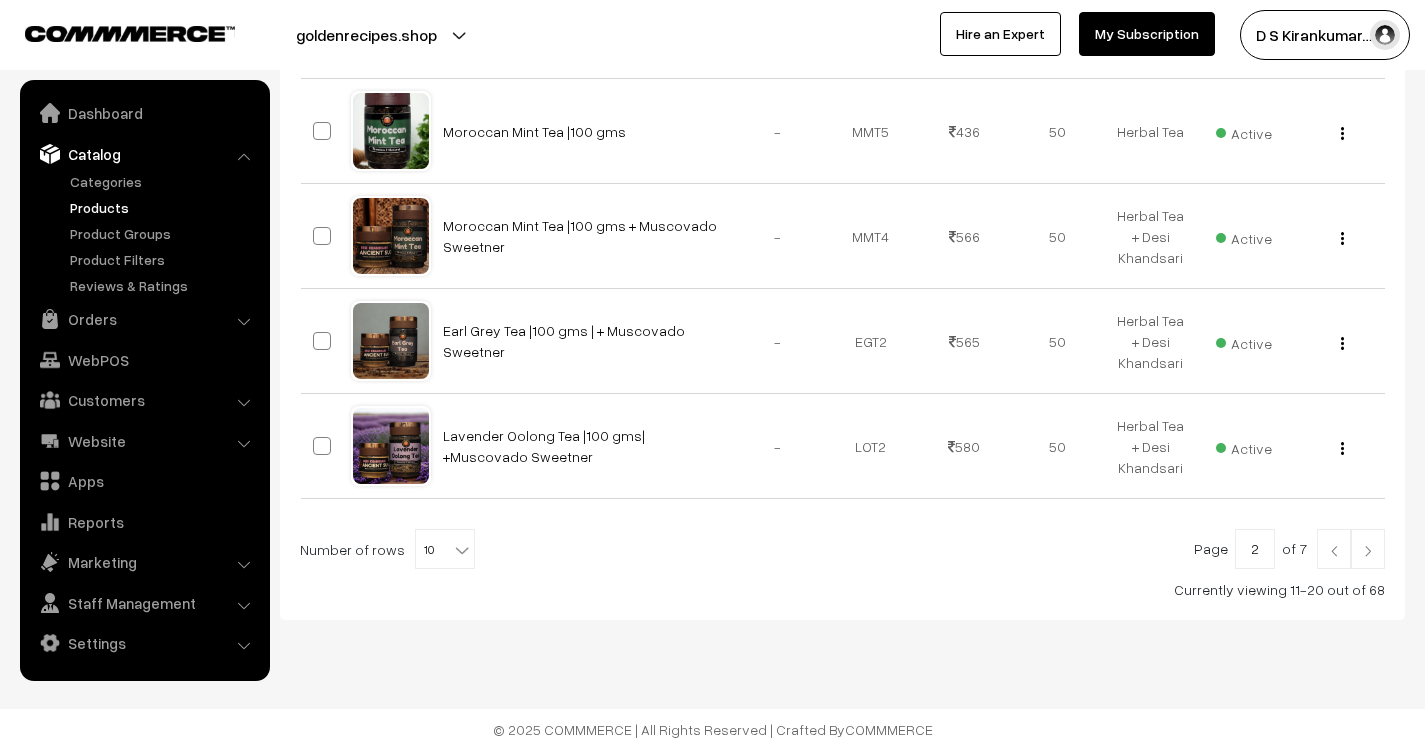 click at bounding box center [1368, 549] 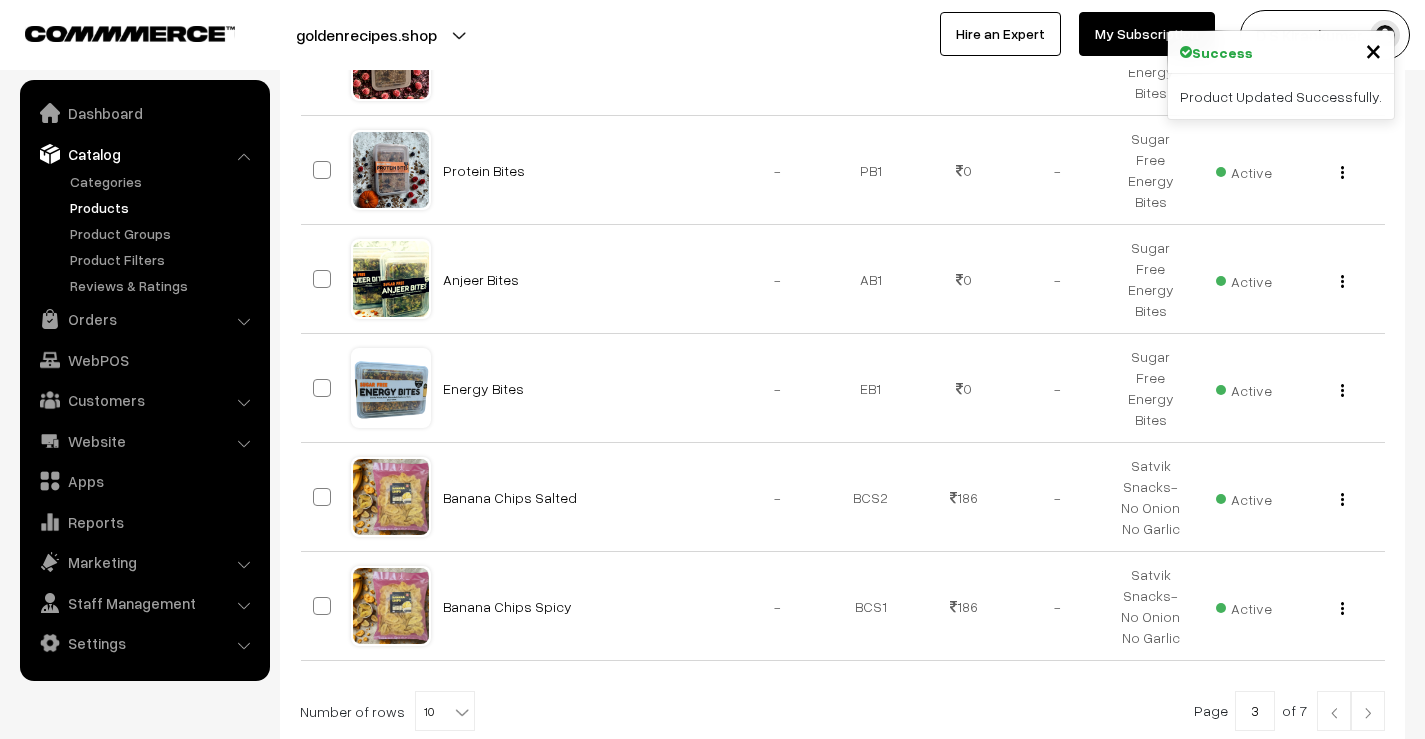 scroll, scrollTop: 1019, scrollLeft: 0, axis: vertical 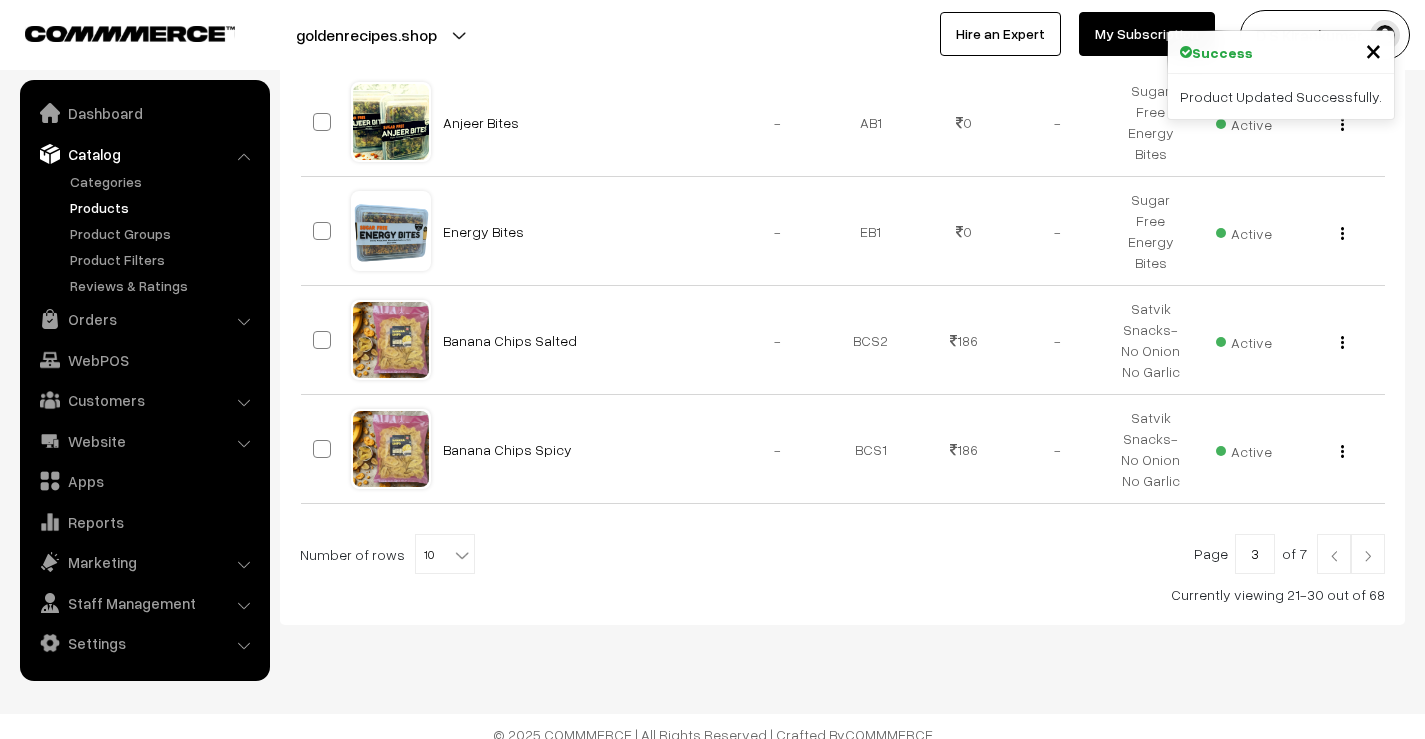 click at bounding box center [1368, 554] 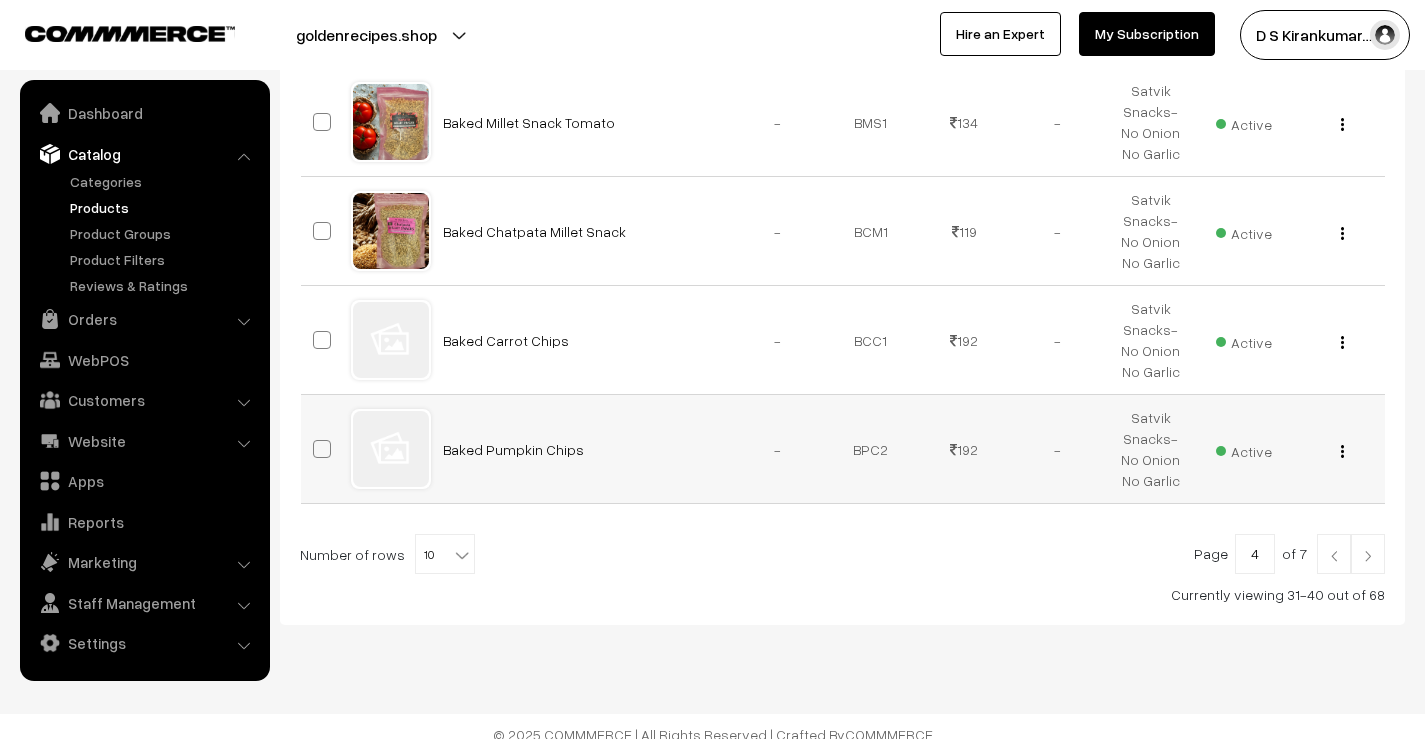 scroll, scrollTop: 1051, scrollLeft: 0, axis: vertical 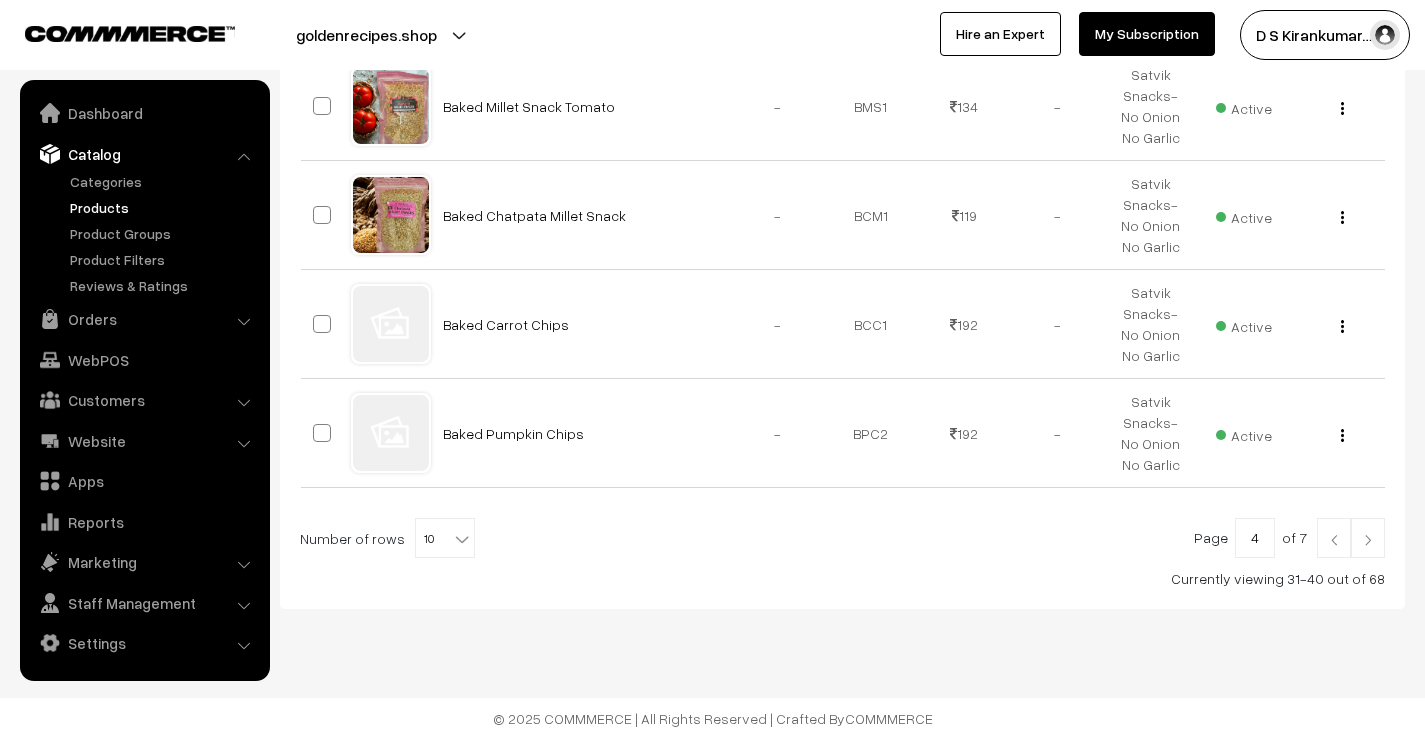 click at bounding box center [1368, 540] 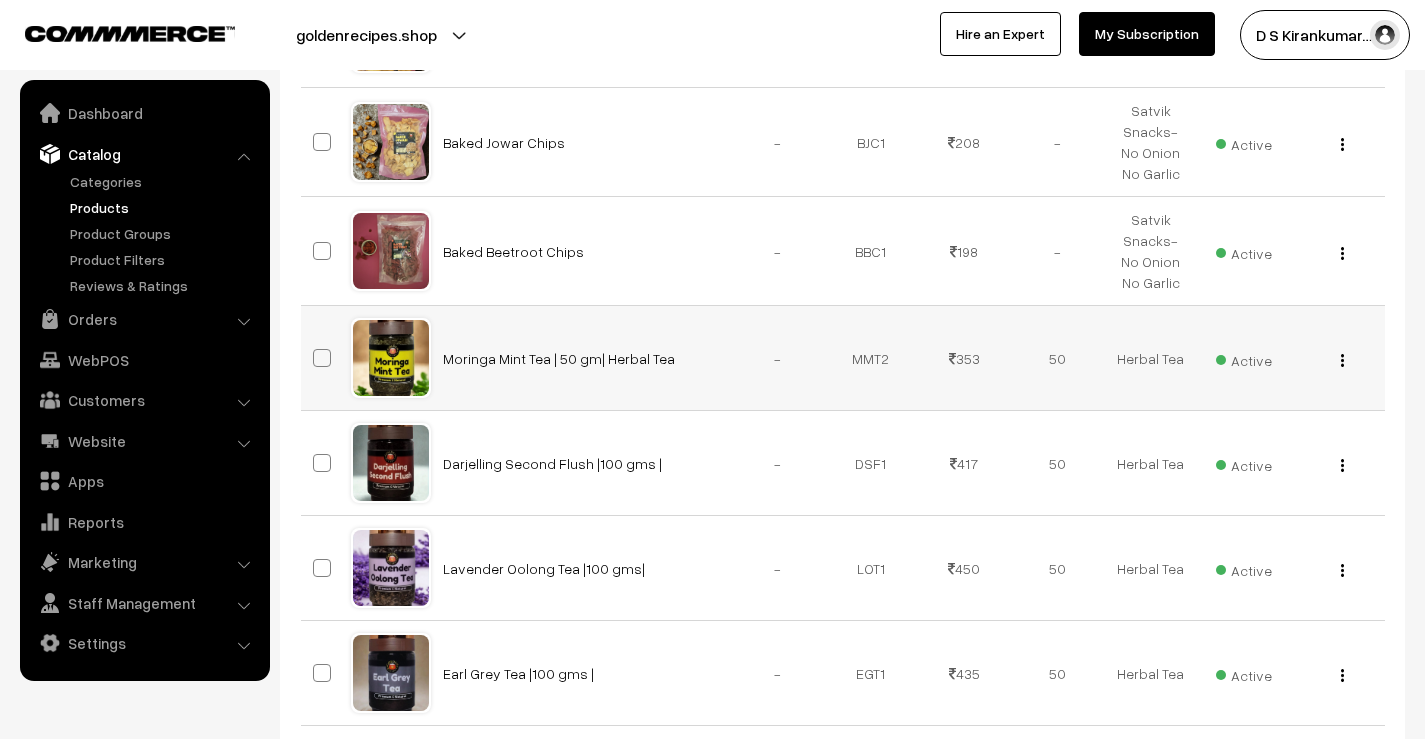 scroll, scrollTop: 1035, scrollLeft: 0, axis: vertical 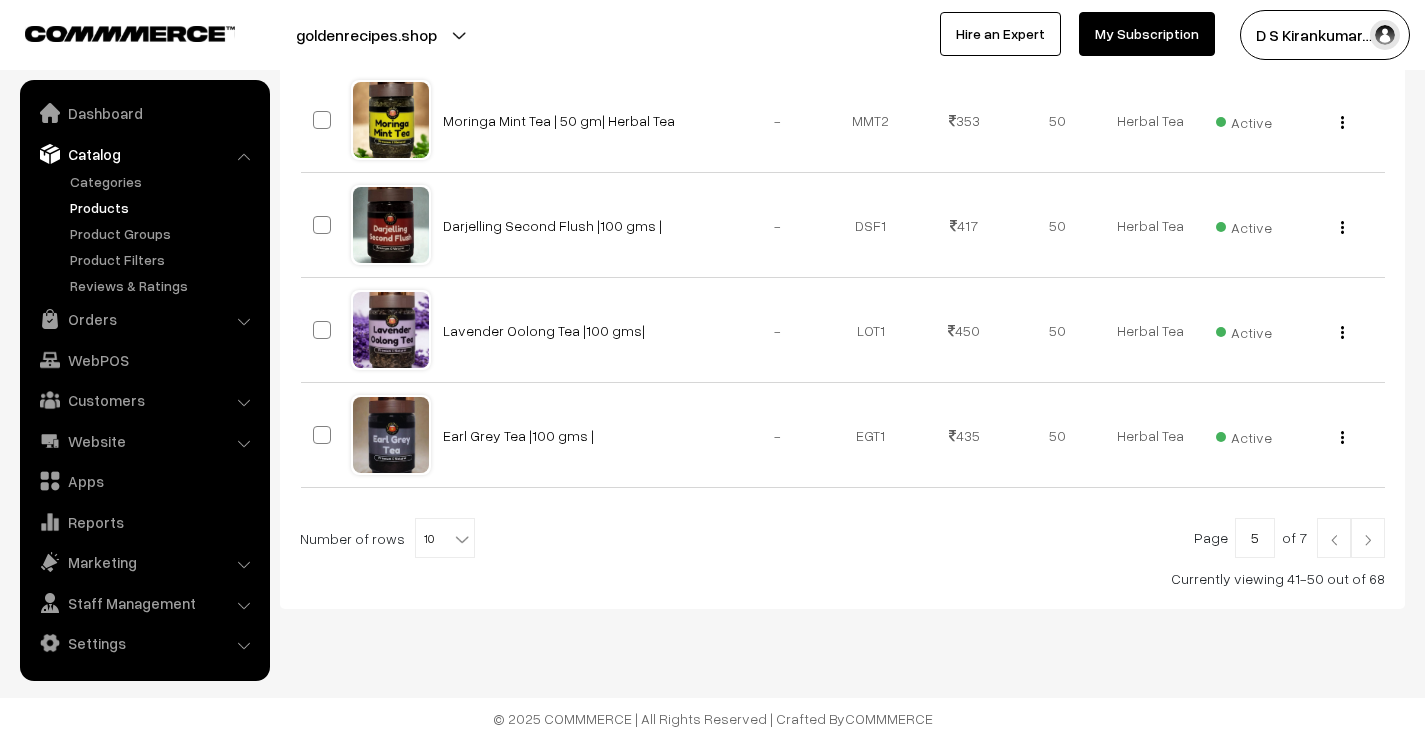 click at bounding box center [1368, 540] 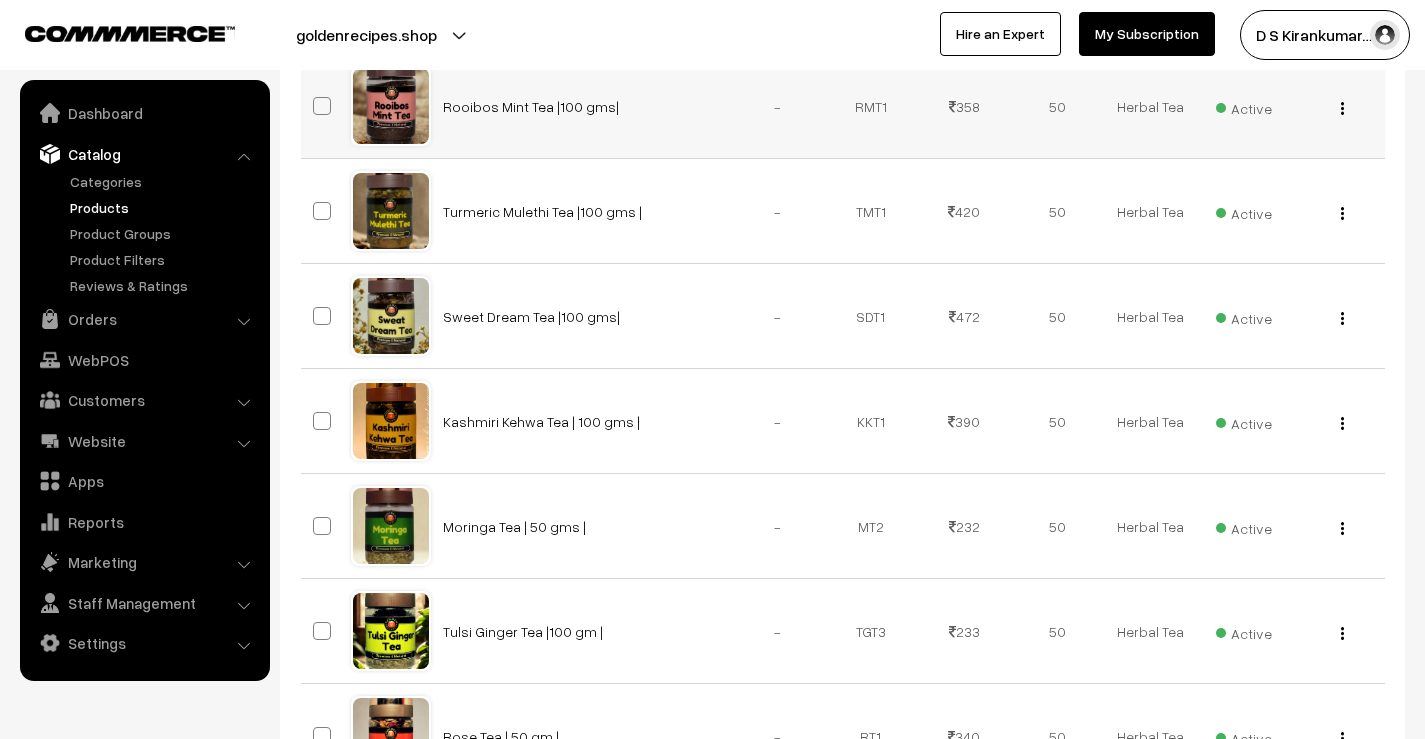 scroll, scrollTop: 1000, scrollLeft: 0, axis: vertical 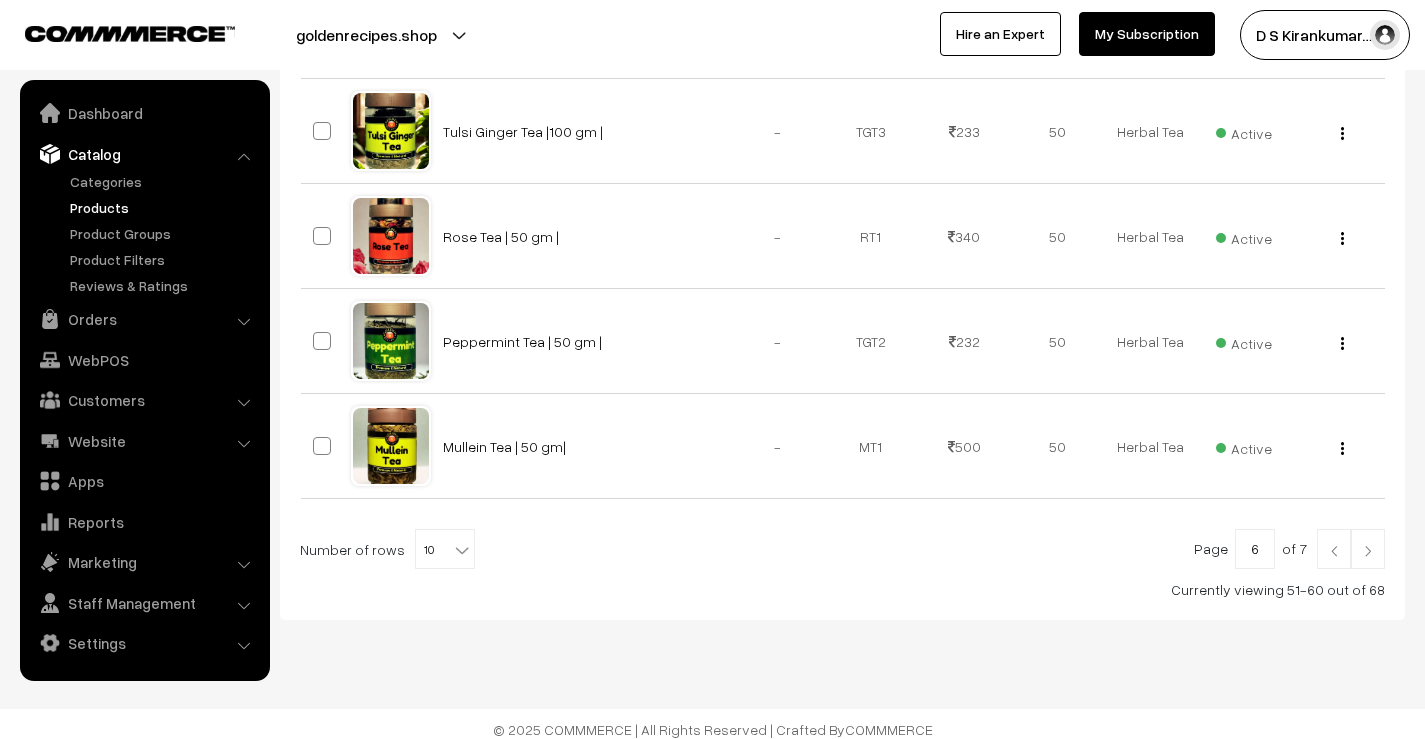 click at bounding box center (1368, 551) 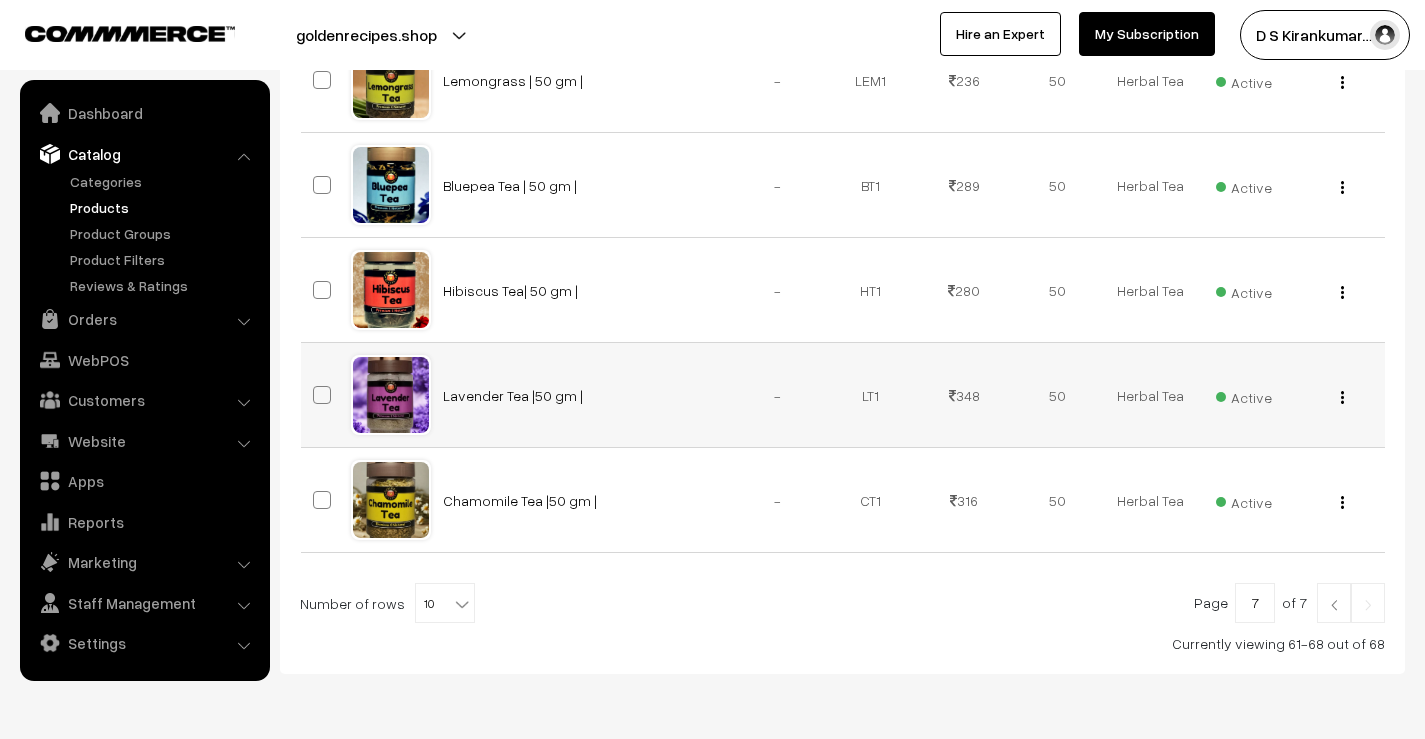 scroll, scrollTop: 701, scrollLeft: 0, axis: vertical 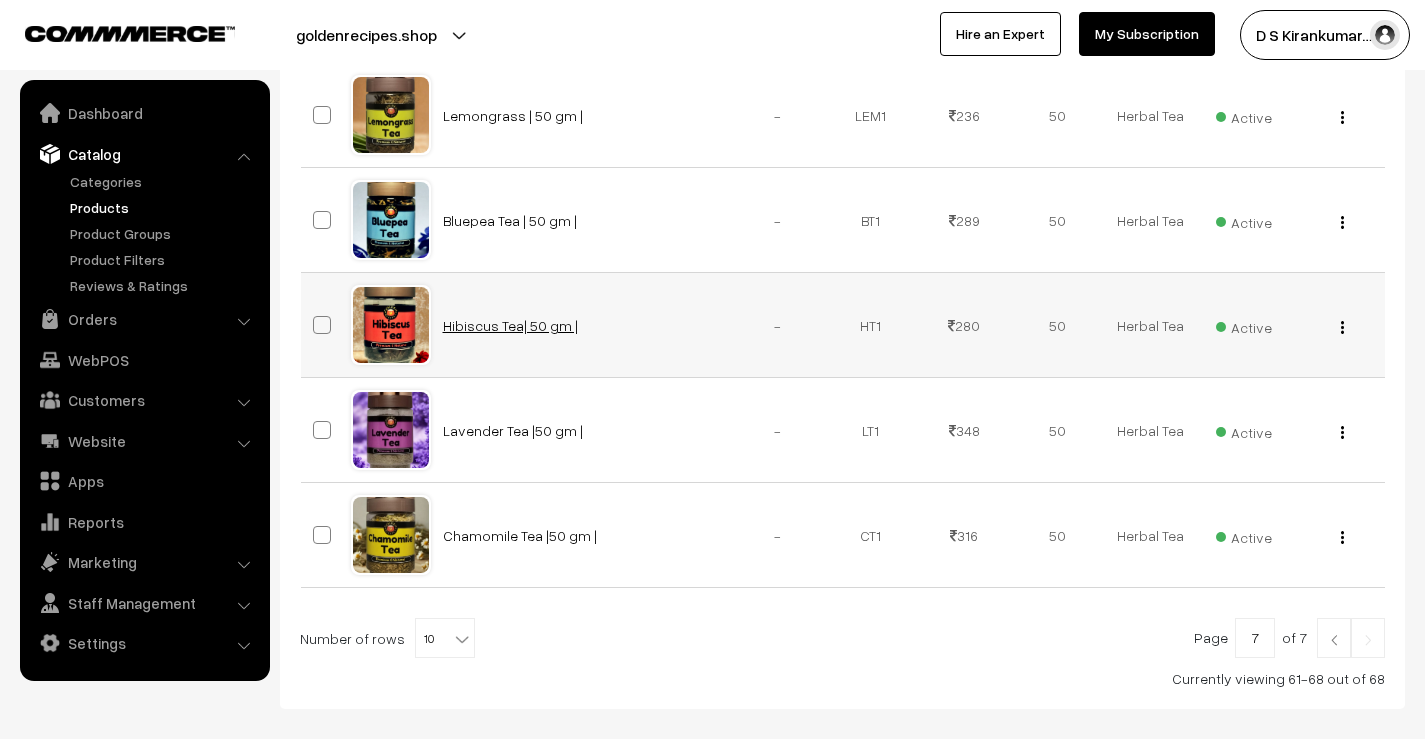 click on "Hibiscus Tea| 50 gm |" at bounding box center [510, 325] 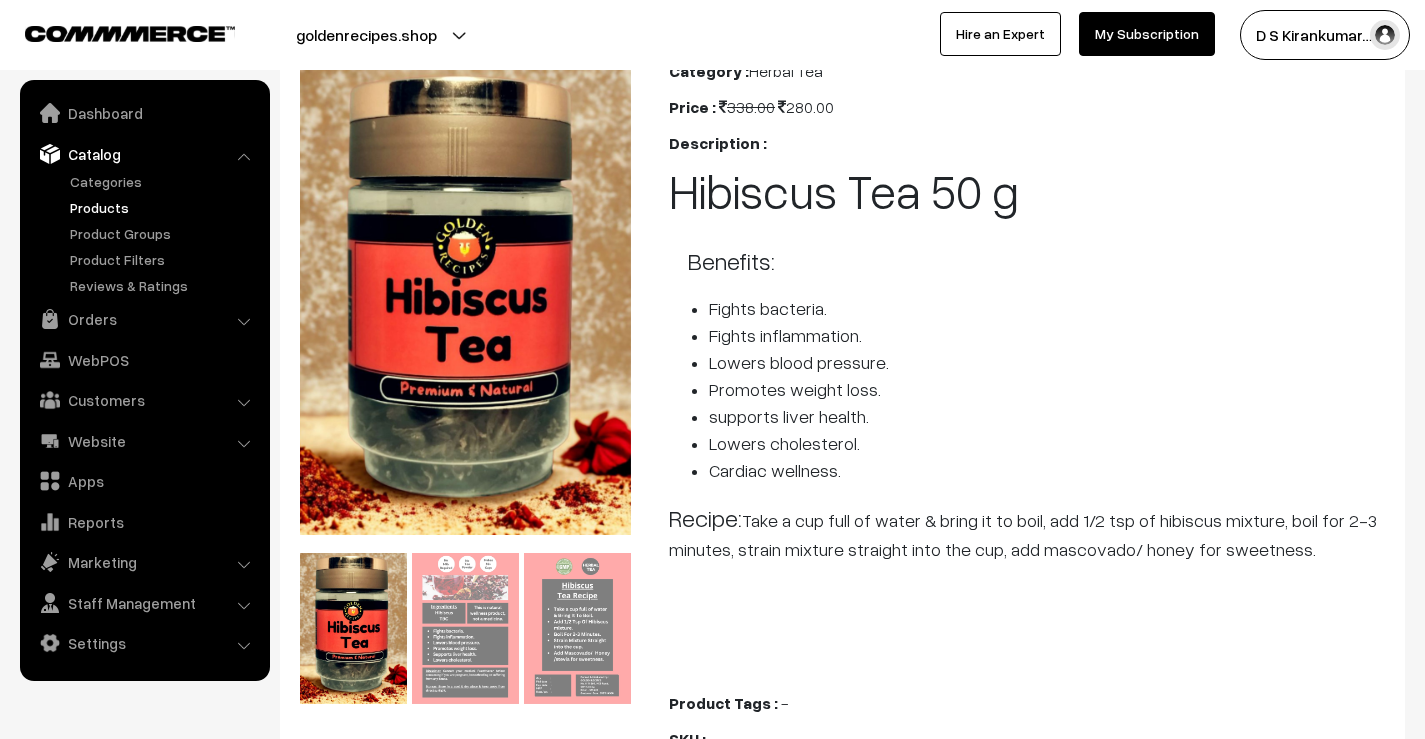 scroll, scrollTop: 0, scrollLeft: 0, axis: both 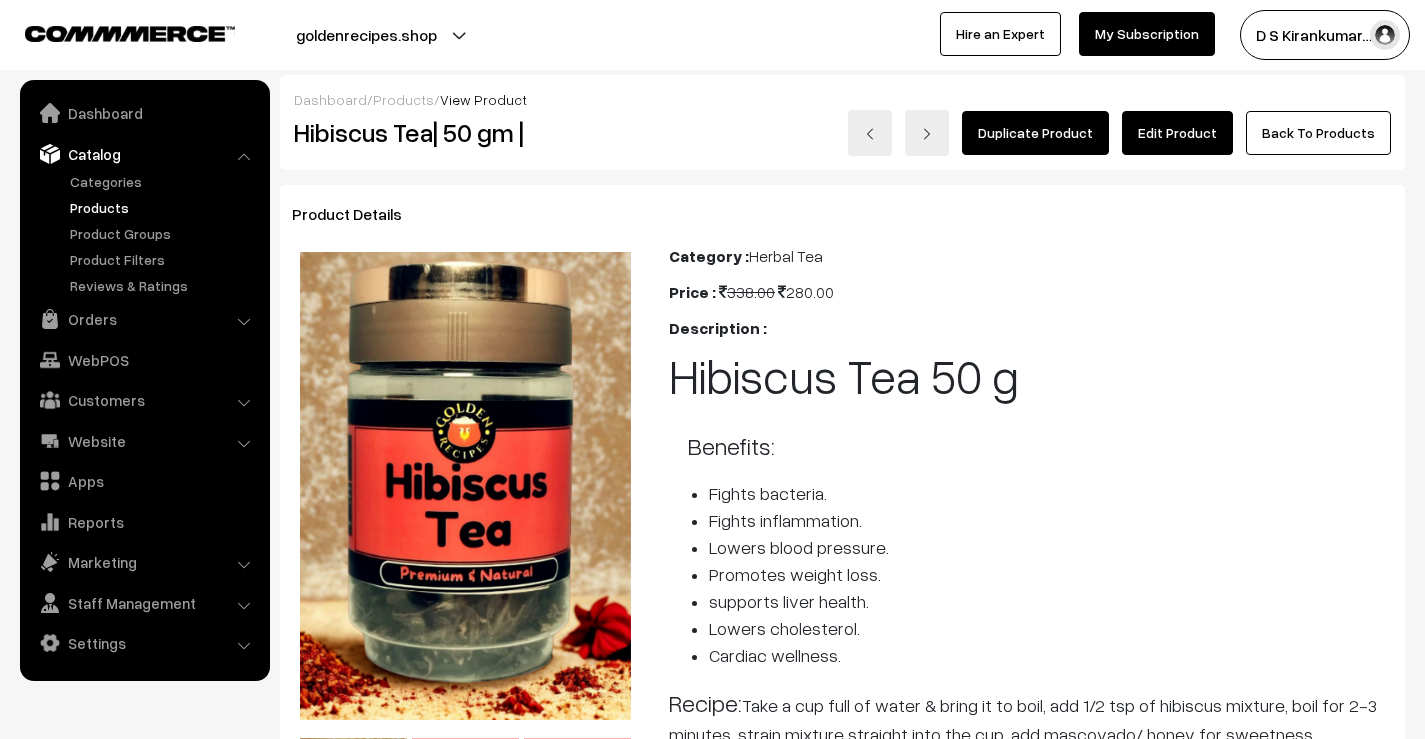 click on "Edit Product" at bounding box center [1177, 133] 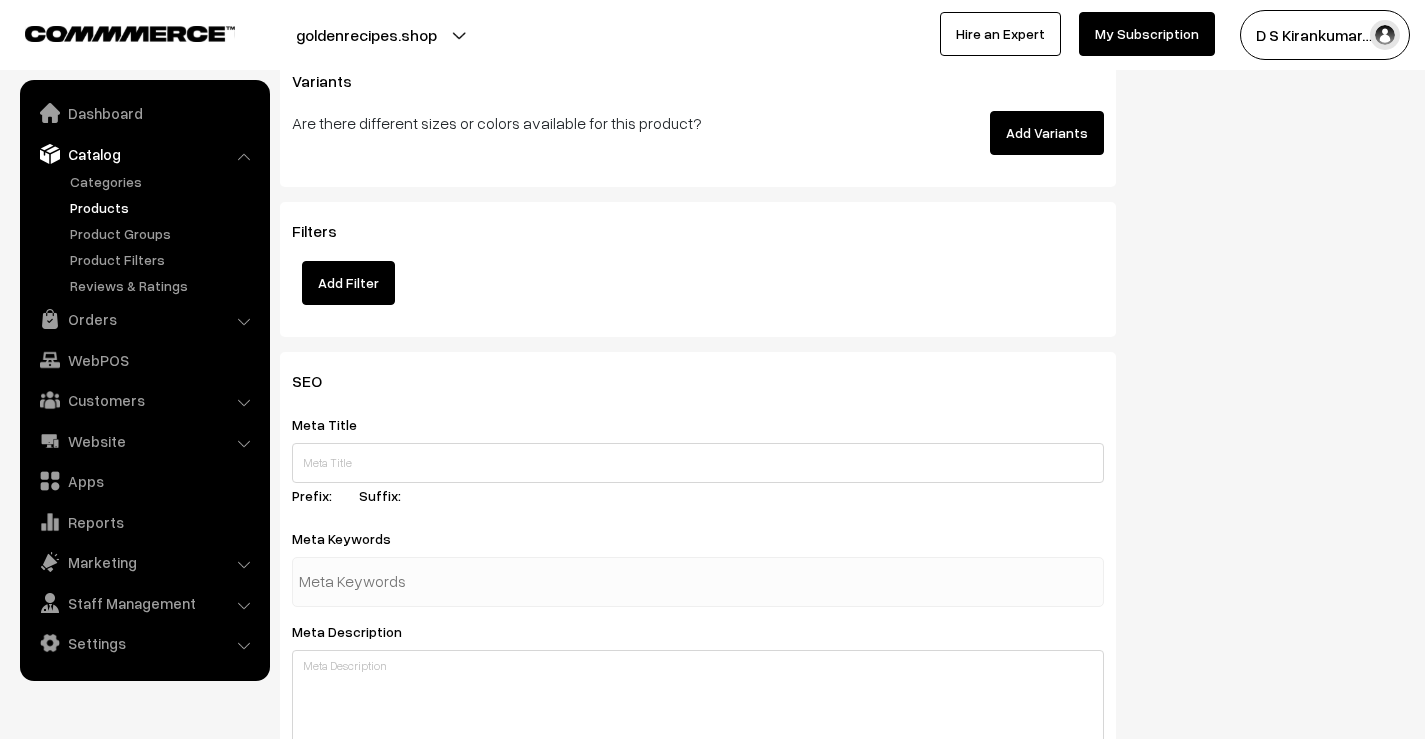 scroll, scrollTop: 2800, scrollLeft: 0, axis: vertical 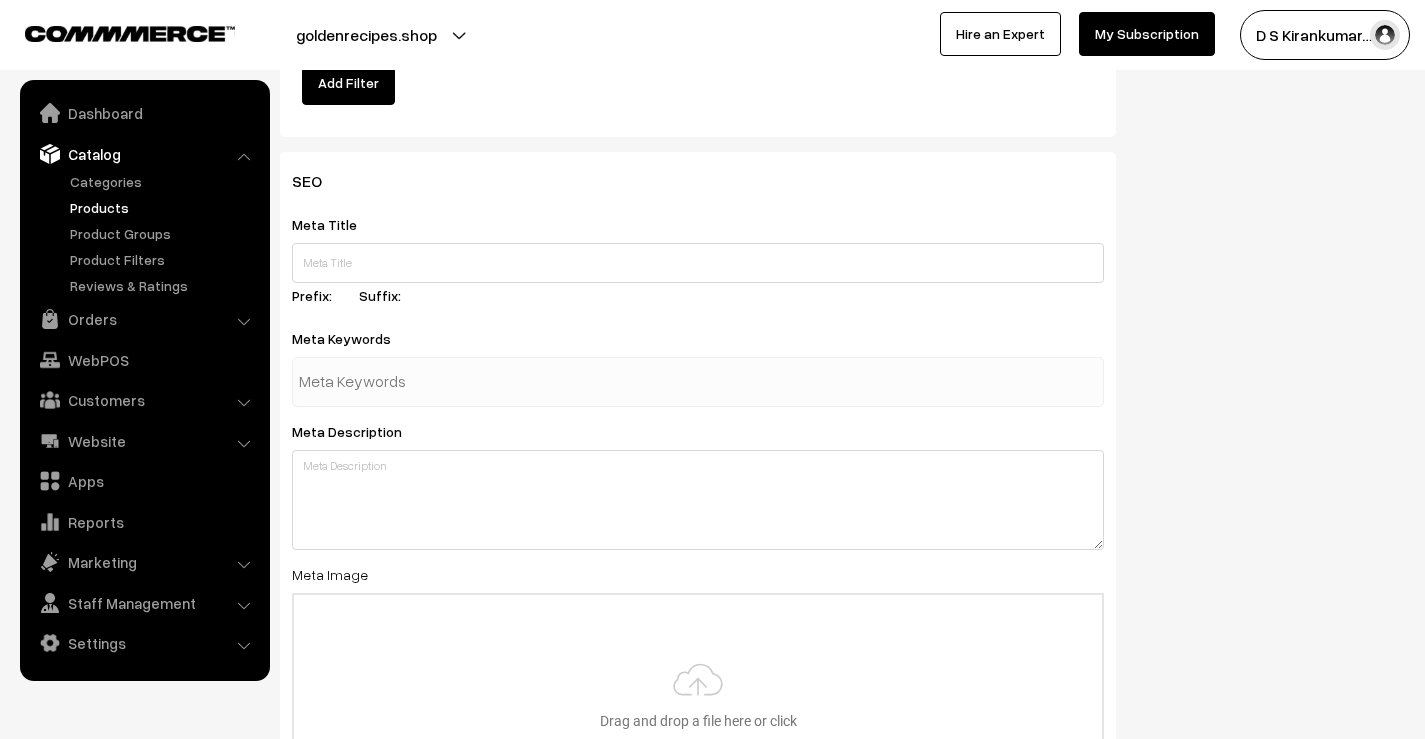 click at bounding box center [698, 382] 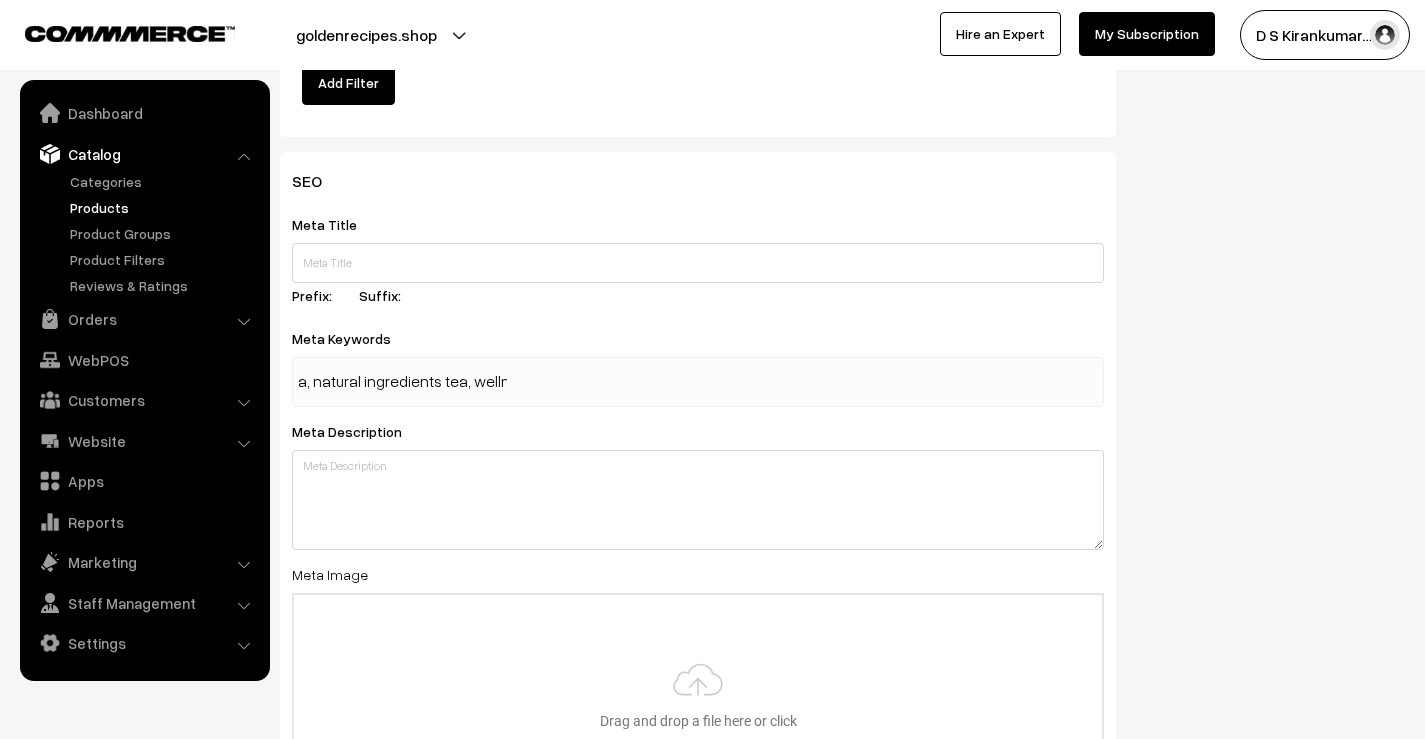 scroll, scrollTop: 0, scrollLeft: 1356, axis: horizontal 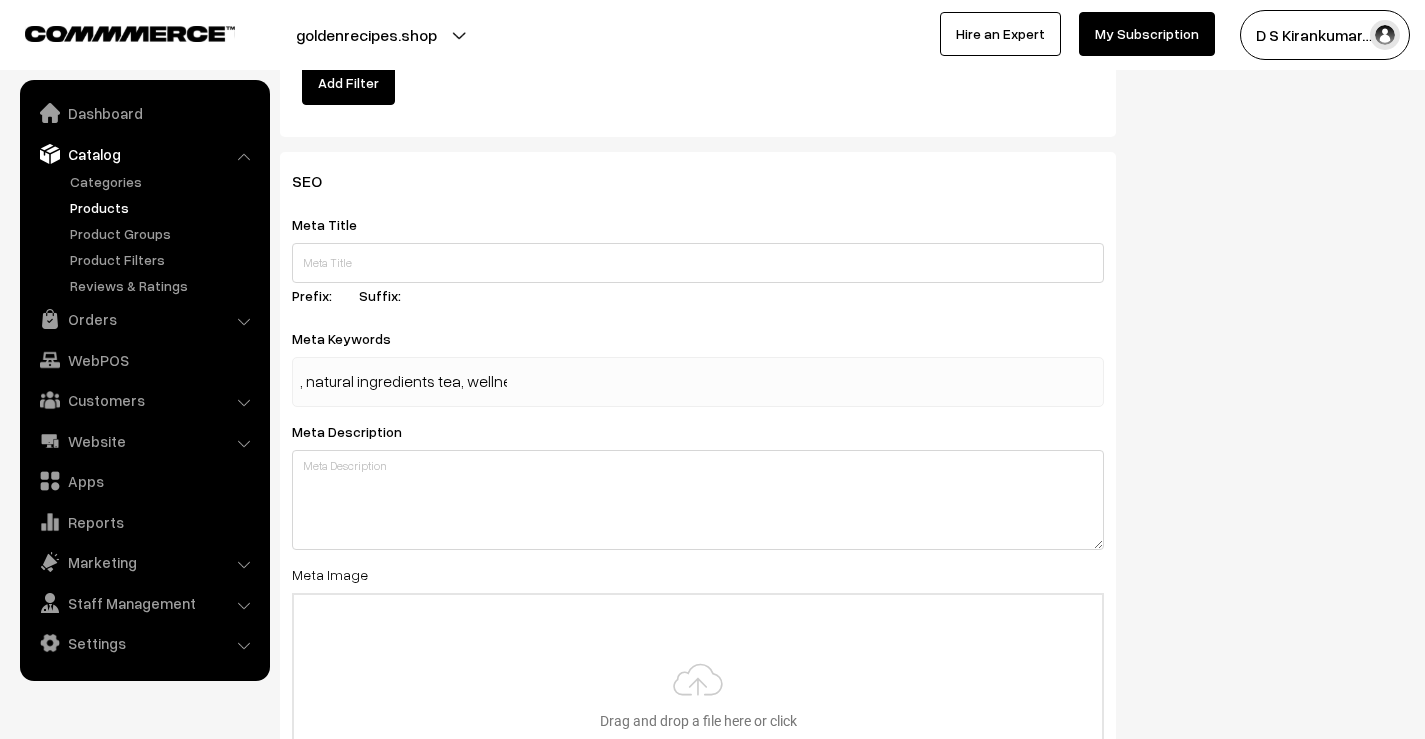 type on "herbal teas, caffeine-free tea, detox tea, immunity booster tea, stress relief tea, weight loss tea, digestive tea, sleep support tea, antioxidant tea, soothing herbal tea, healthy tea blends, refreshing tea, natural ingredients tea, wellness drink" 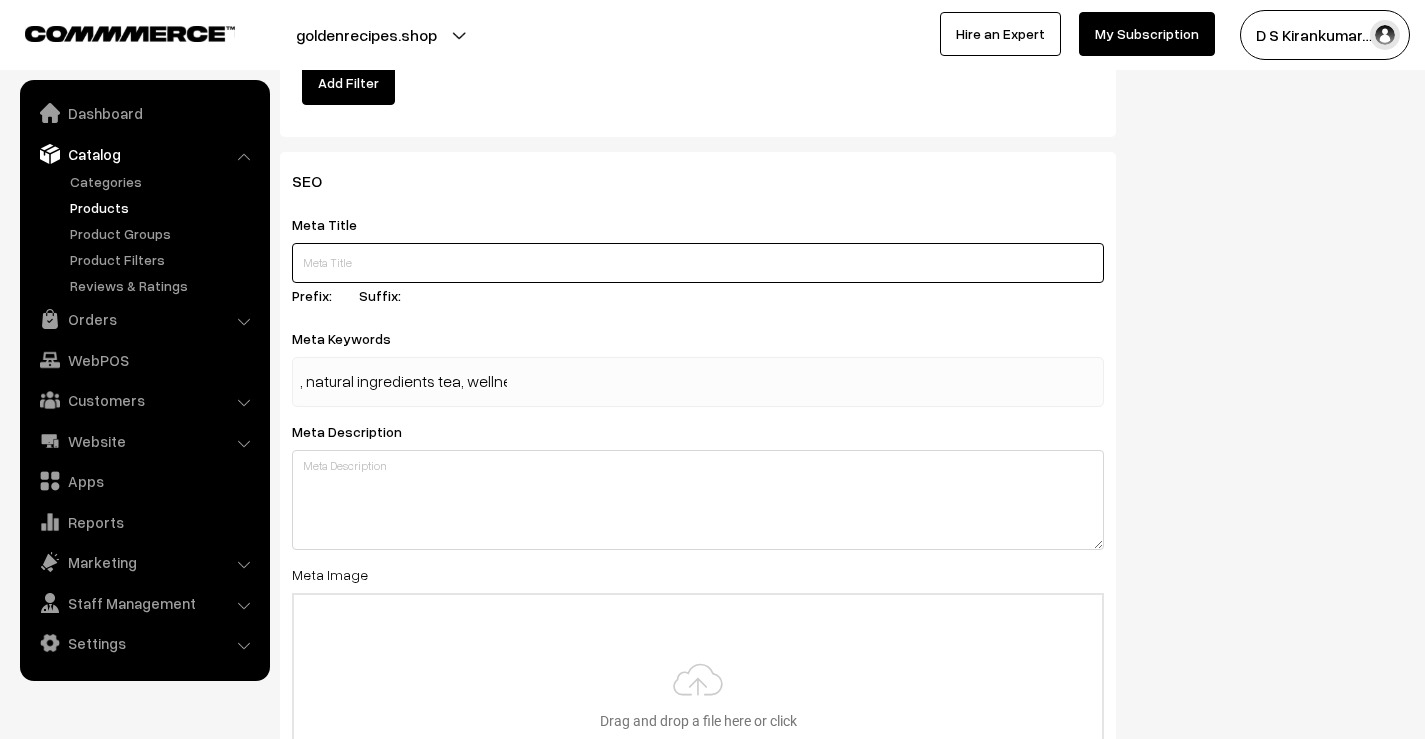 type 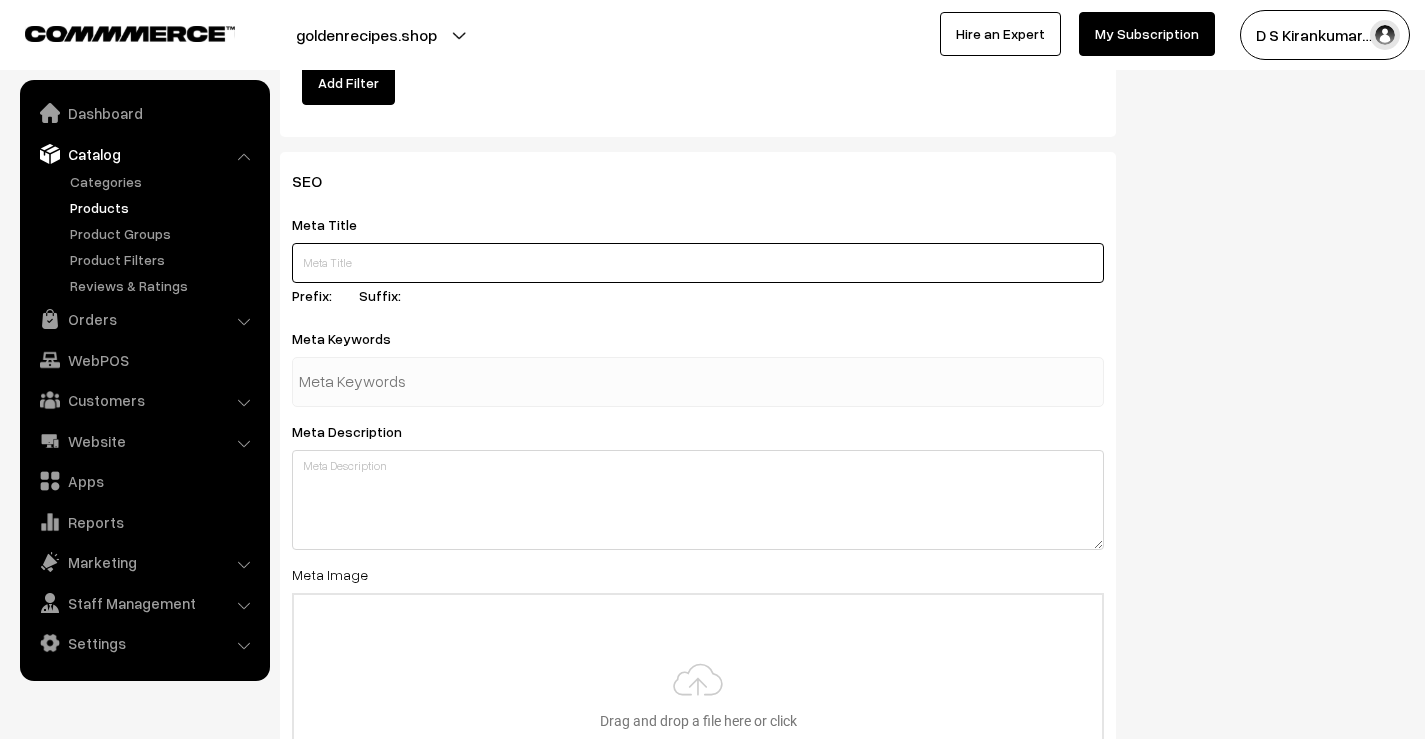 click at bounding box center (698, 263) 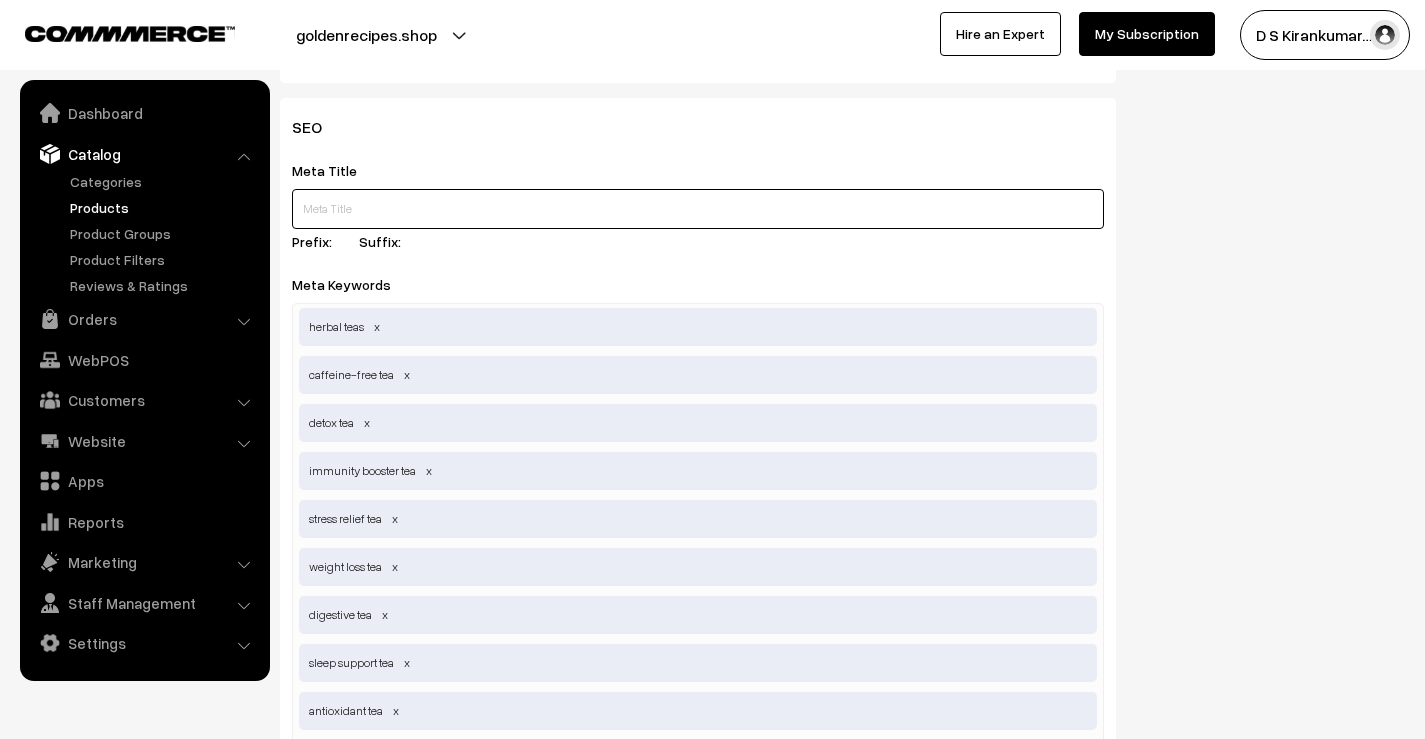 scroll, scrollTop: 2700, scrollLeft: 0, axis: vertical 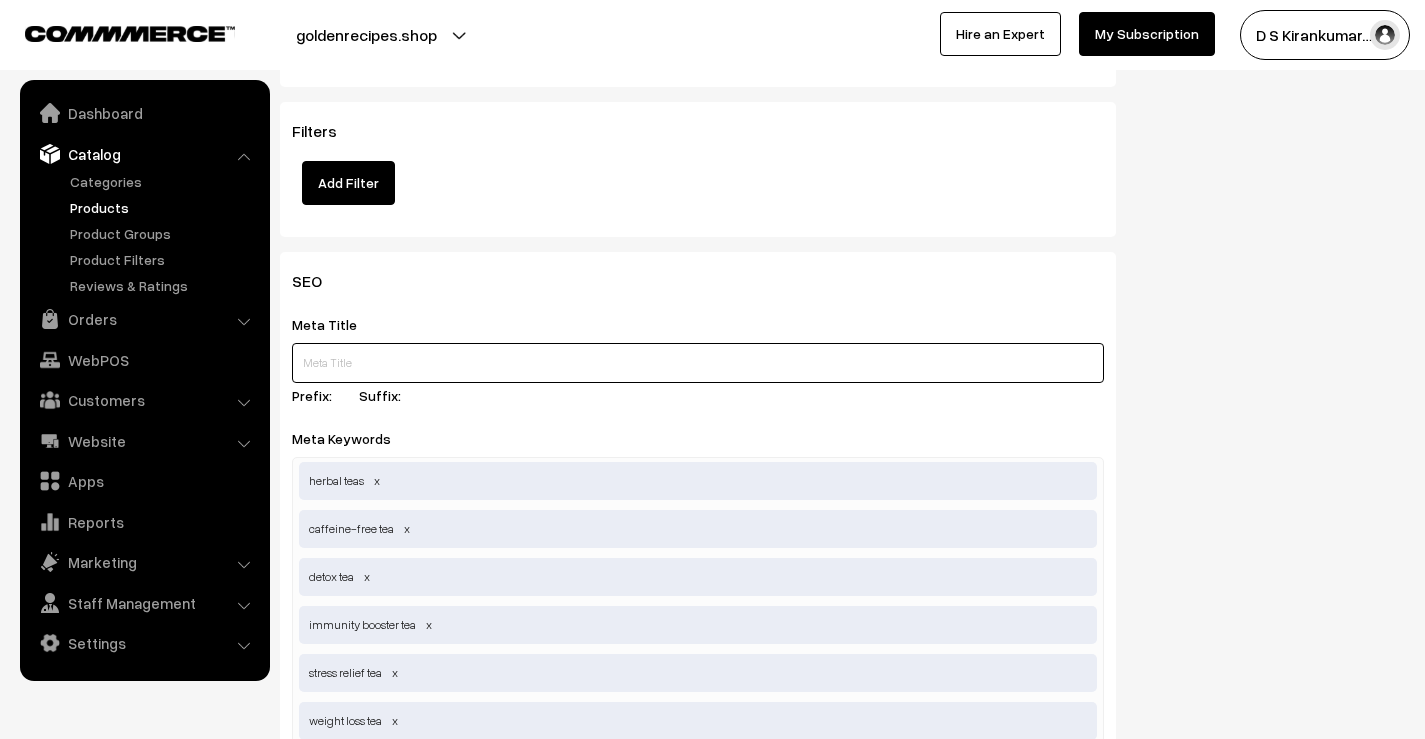 click at bounding box center (698, 363) 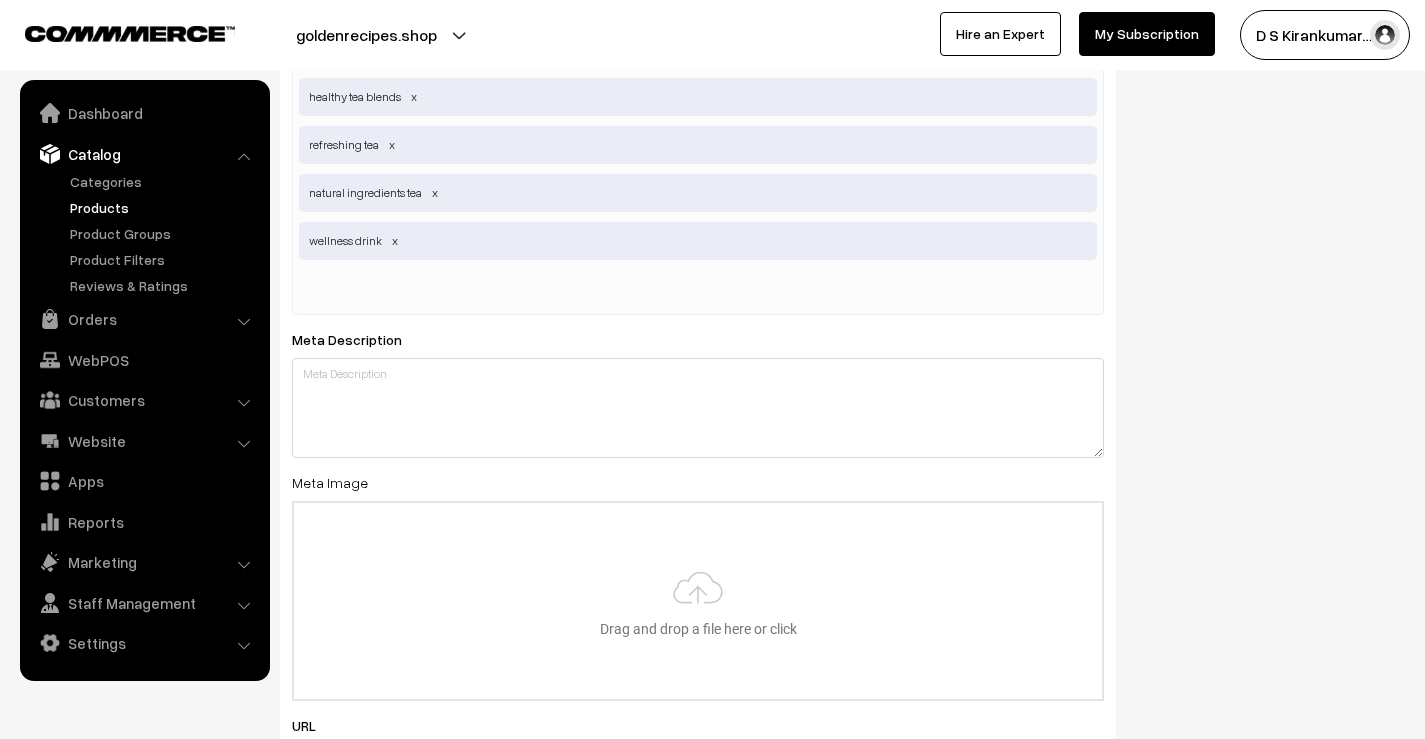 scroll, scrollTop: 3600, scrollLeft: 0, axis: vertical 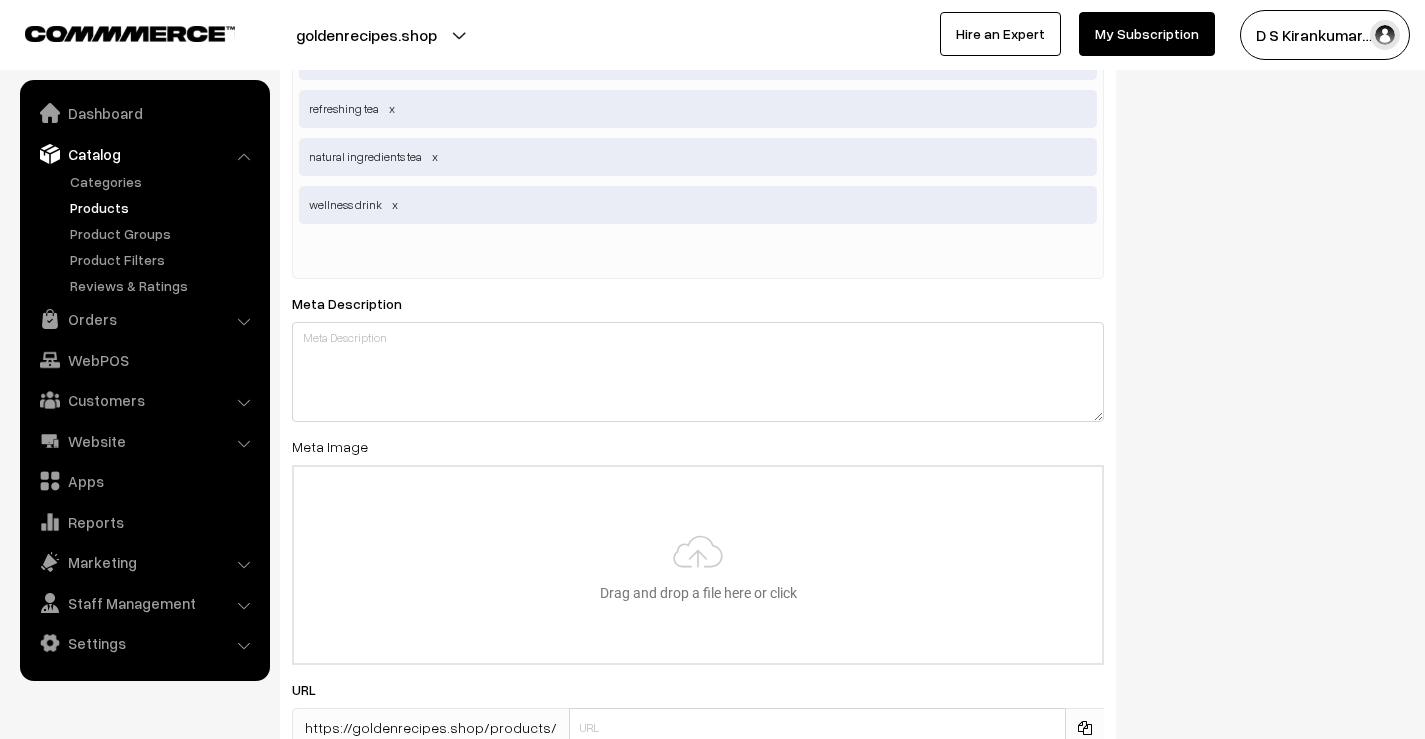 type on "Premium Herbal Tea | Natural Wellness with Every Sip" 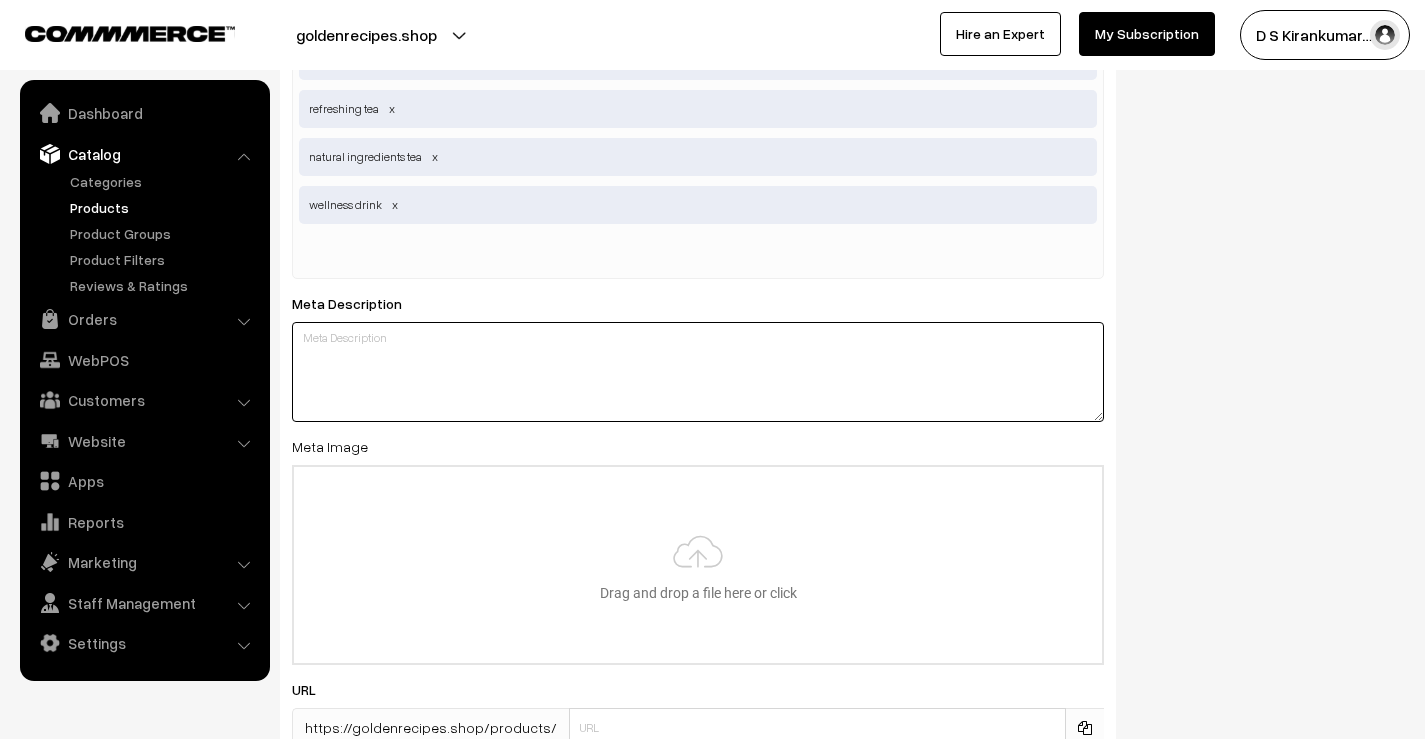 click at bounding box center (698, 372) 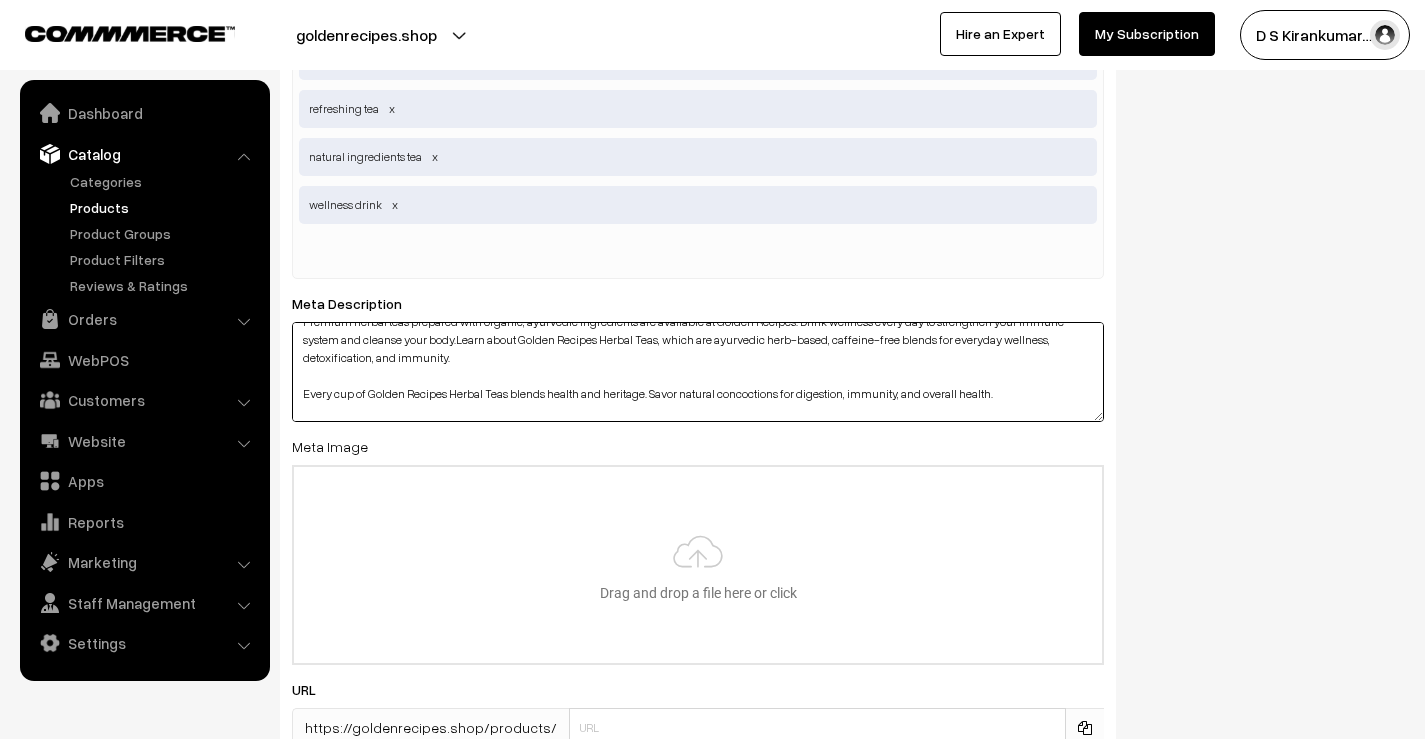 scroll, scrollTop: 0, scrollLeft: 0, axis: both 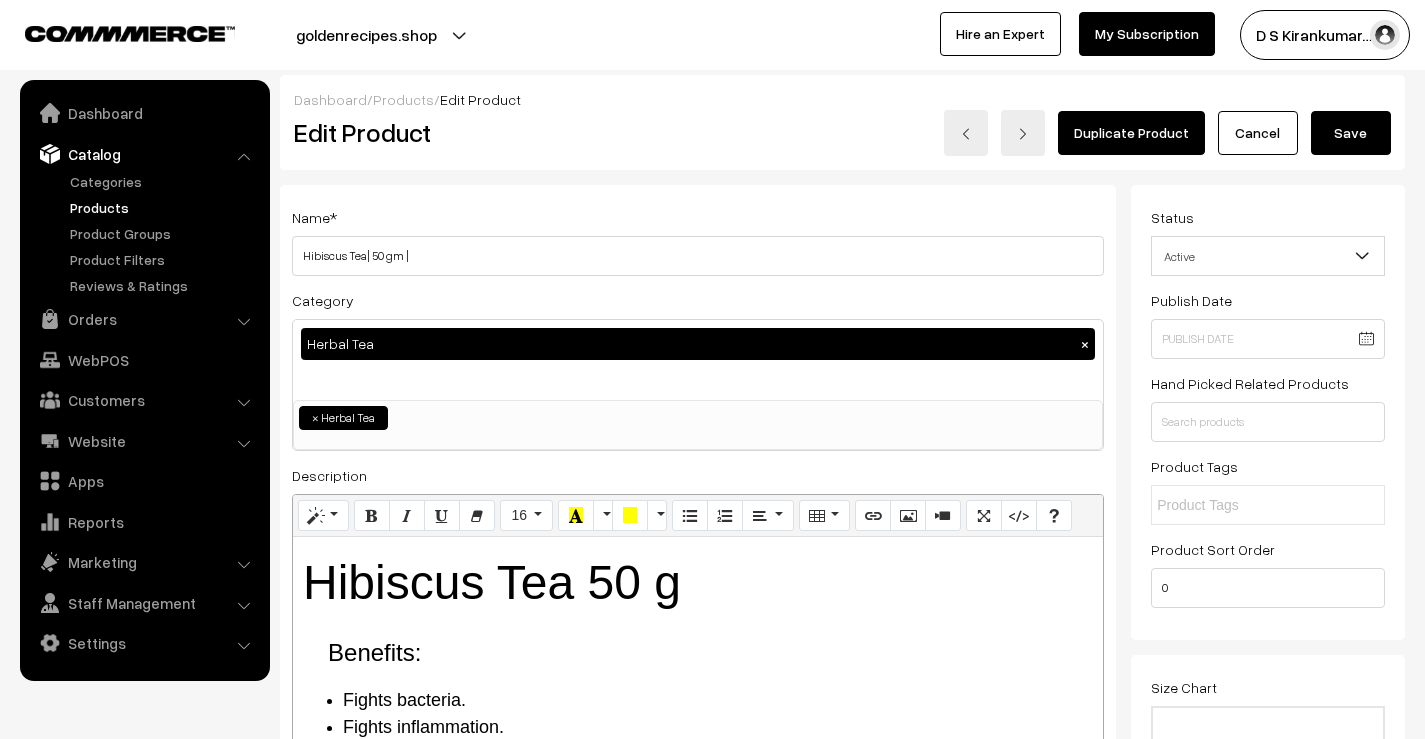 type on "Premium herbal teas prepared with organic, ayurvedic ingredients are available at Golden Recipes. Drink wellness every day to strengthen your immune system and cleanse your body.Learn about Golden Recipes Herbal Teas, which are ayurvedic herb-based, caffeine-free blends for everyday wellness, detoxification, and immunity.
Every cup of Golden Recipes Herbal Teas blends health and heritage. Savor natural concoctions for digestion, immunity, and overall health.
Enjoy the natural deliciousness of Golden Recipes Herbal Teas, which are ayurvedic, organic, and designed to promote relaxation, detoxification, and immunity." 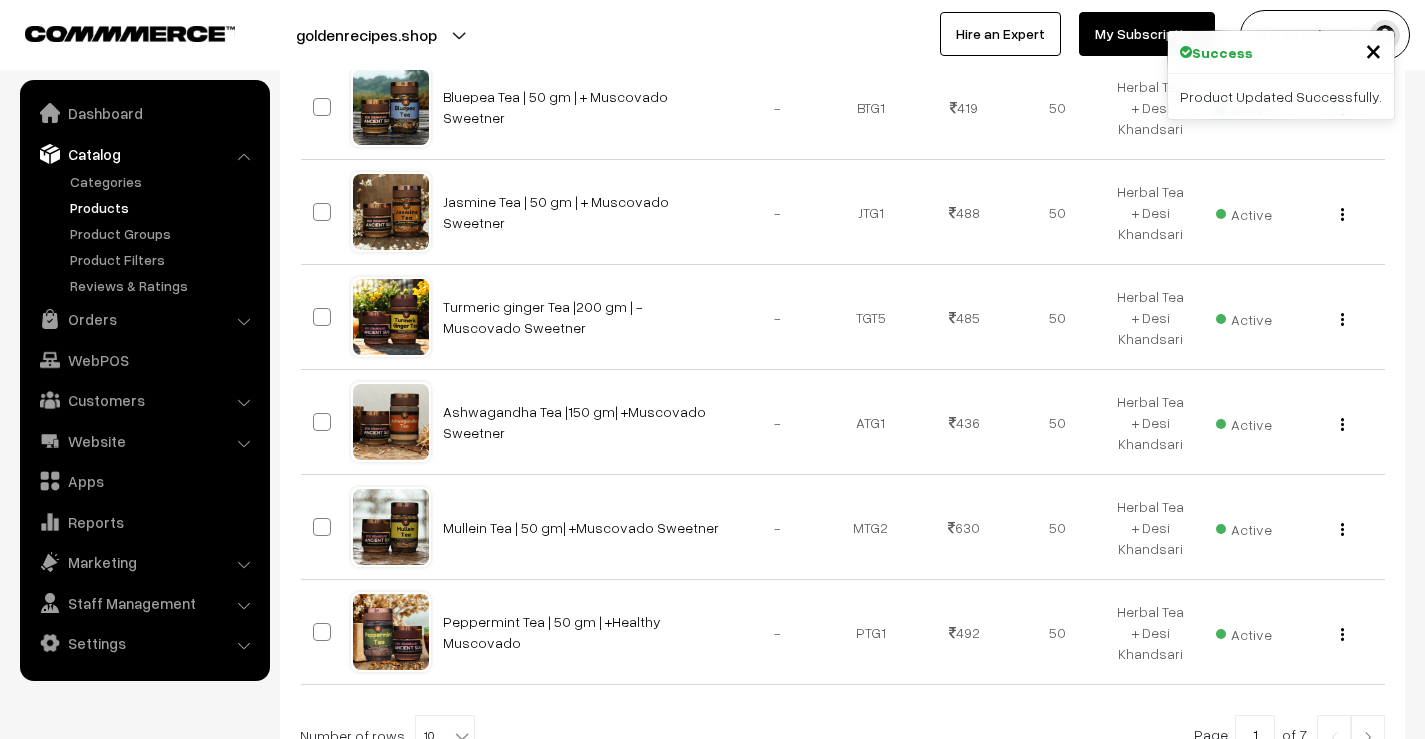 scroll, scrollTop: 1011, scrollLeft: 0, axis: vertical 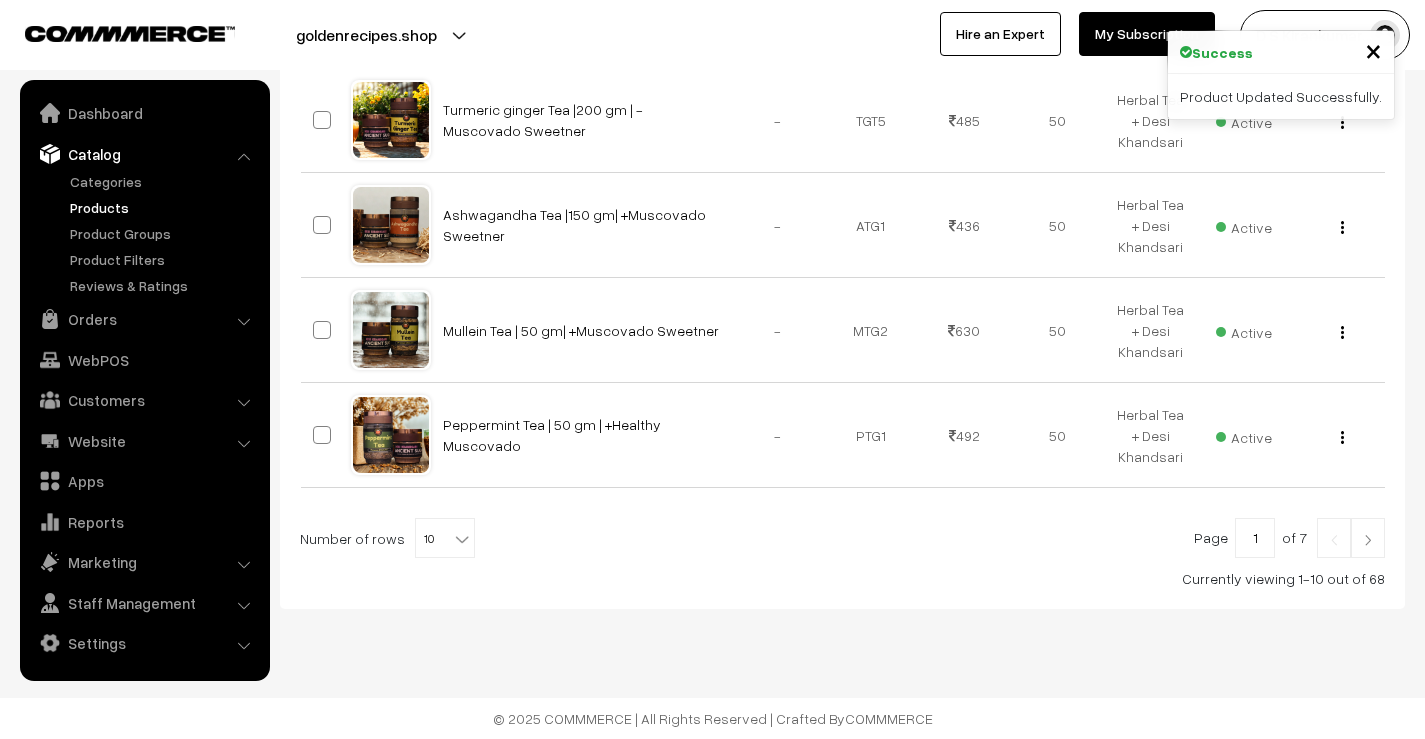click at bounding box center (1368, 540) 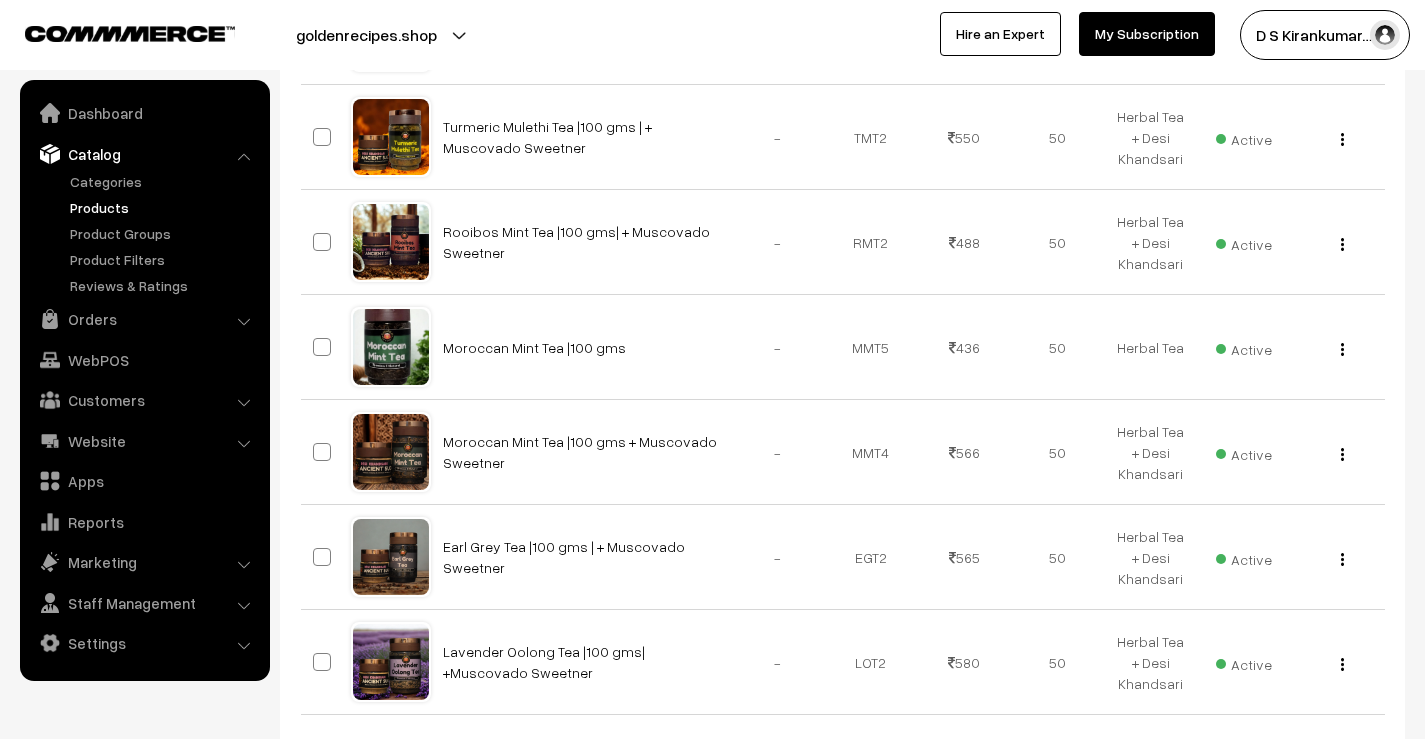 scroll, scrollTop: 1011, scrollLeft: 0, axis: vertical 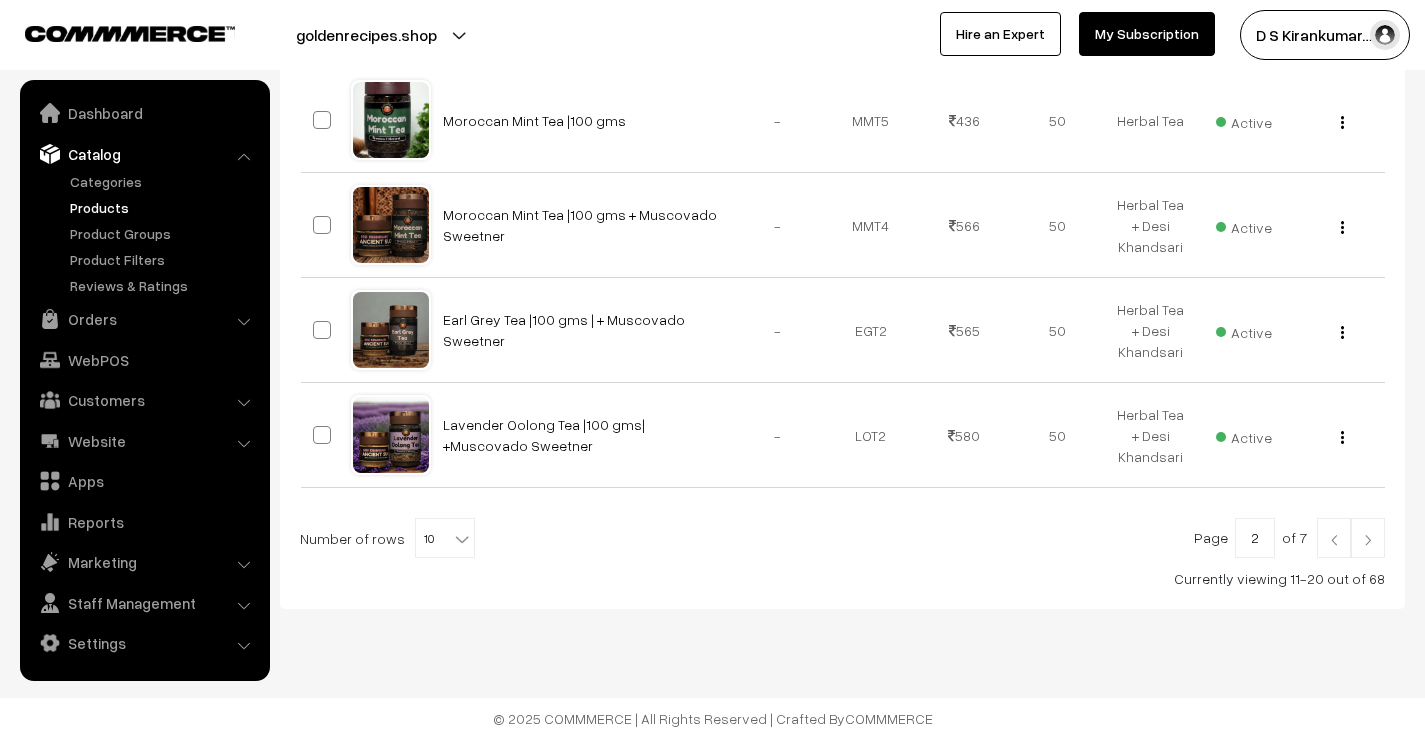 click at bounding box center [1368, 538] 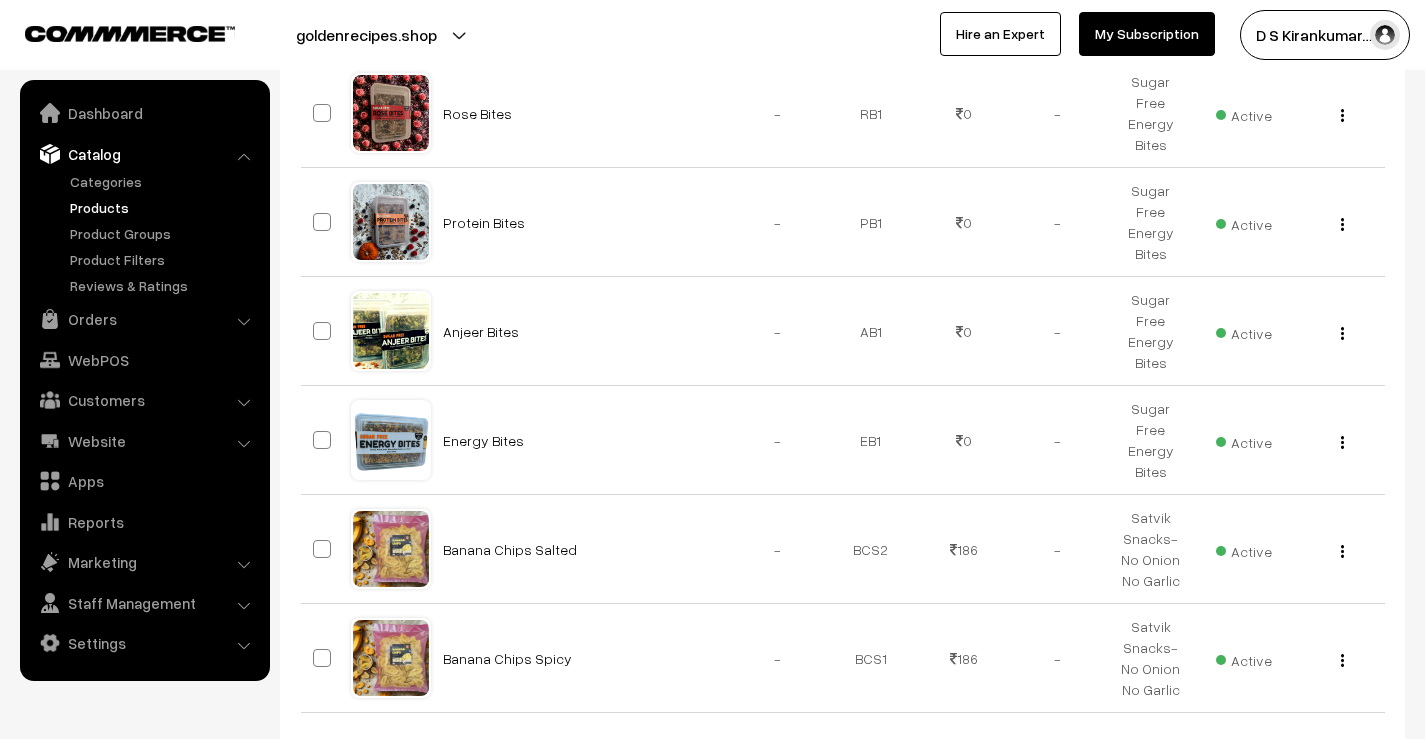scroll, scrollTop: 1019, scrollLeft: 0, axis: vertical 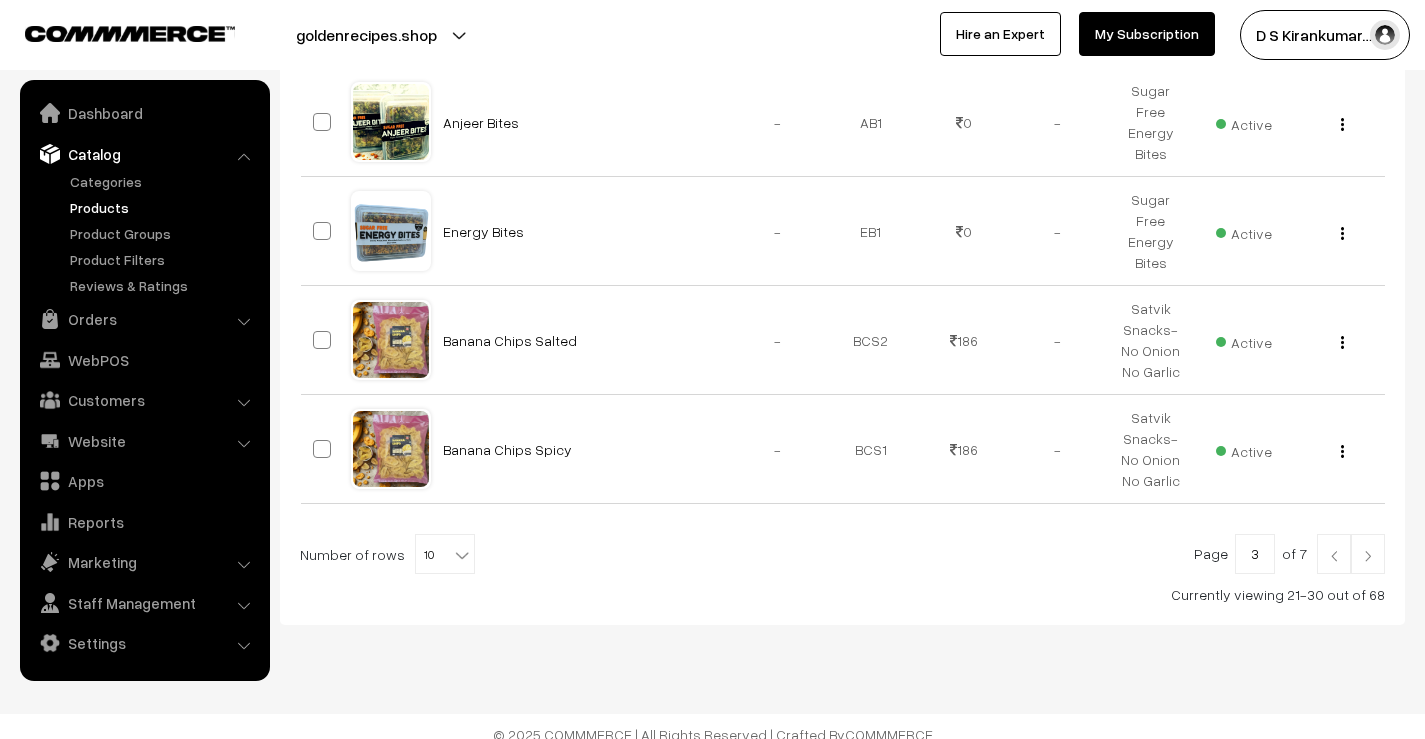 click at bounding box center [1368, 556] 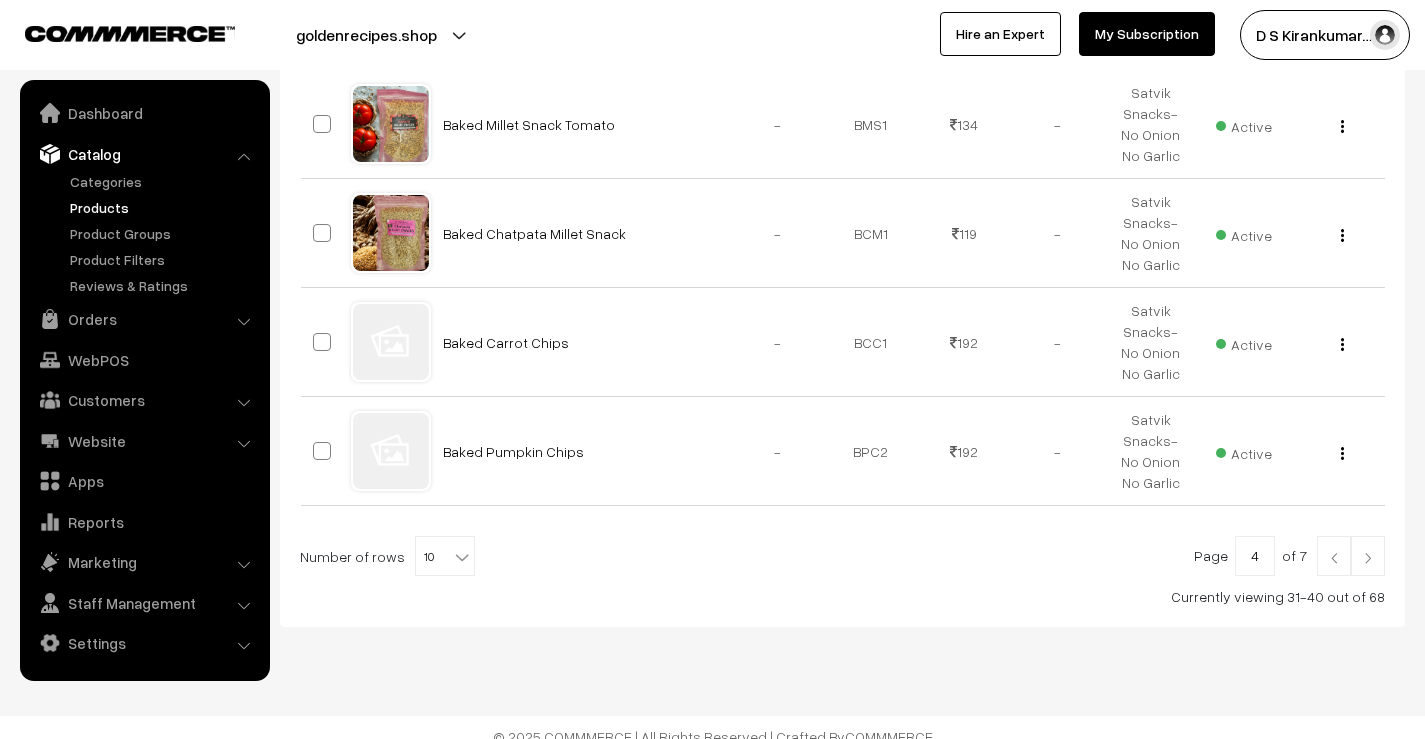 scroll, scrollTop: 1051, scrollLeft: 0, axis: vertical 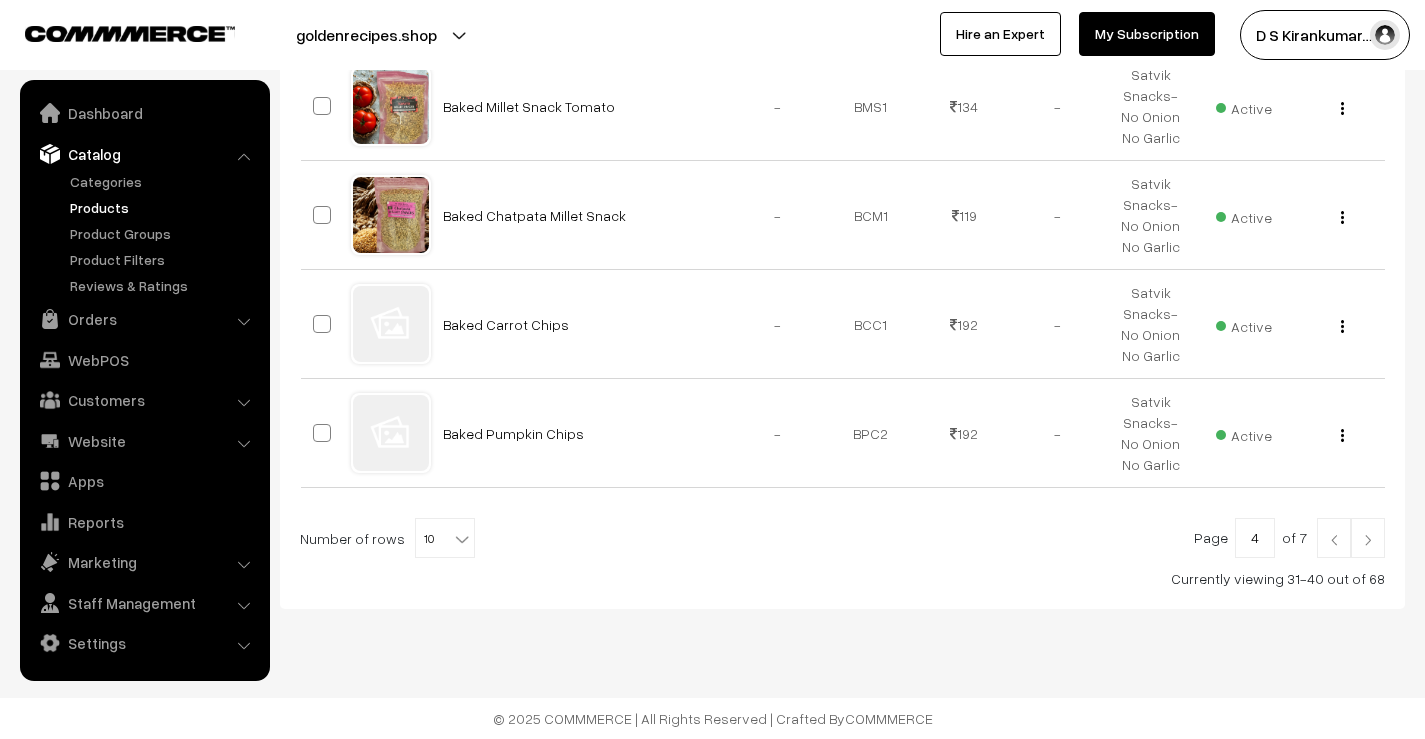 click at bounding box center [1368, 538] 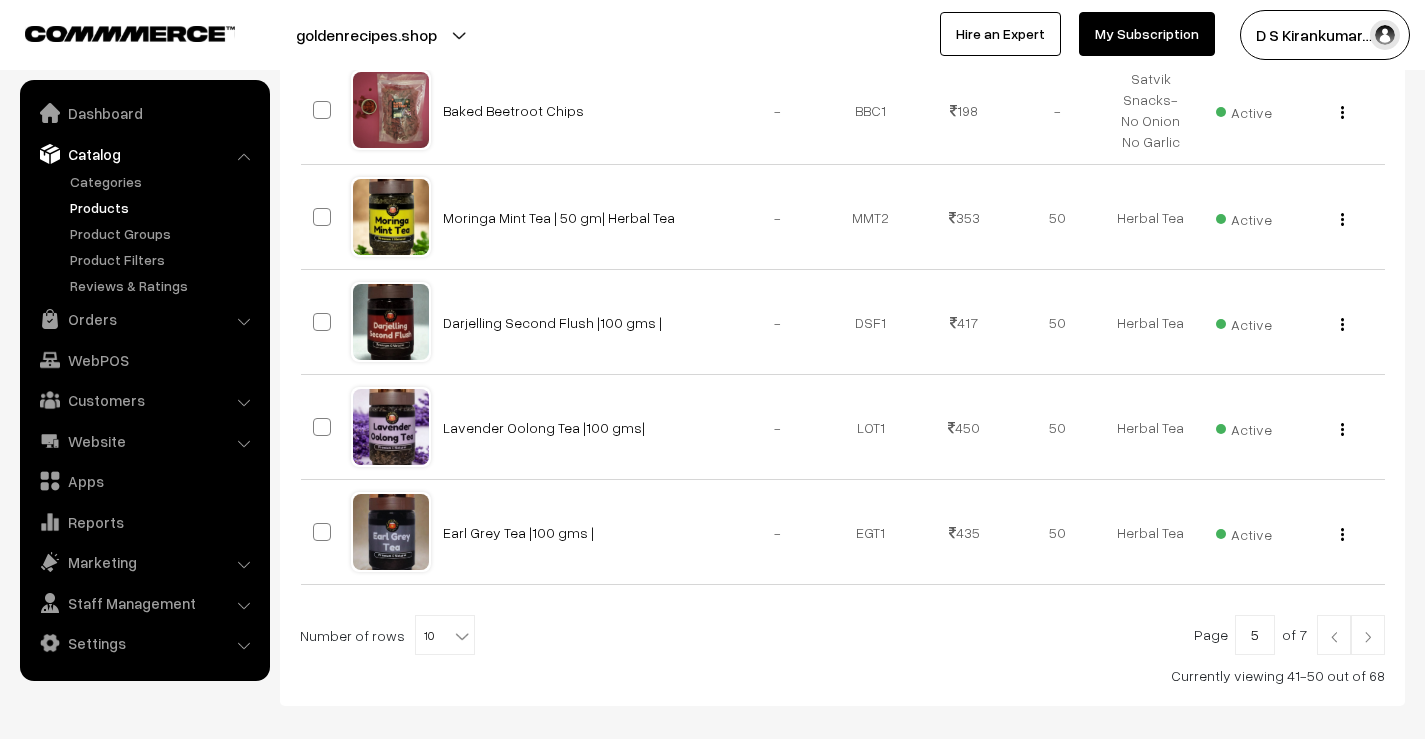 scroll, scrollTop: 1035, scrollLeft: 0, axis: vertical 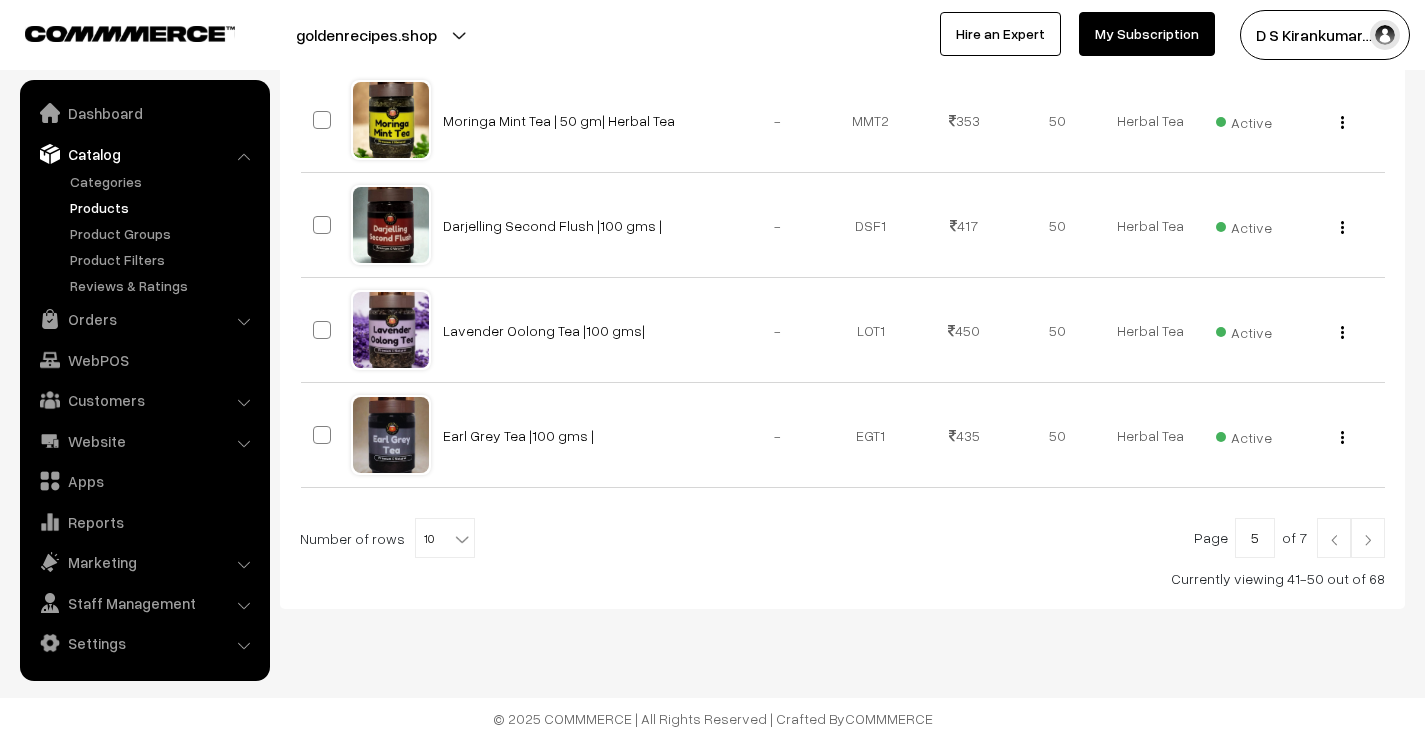 click at bounding box center (1368, 540) 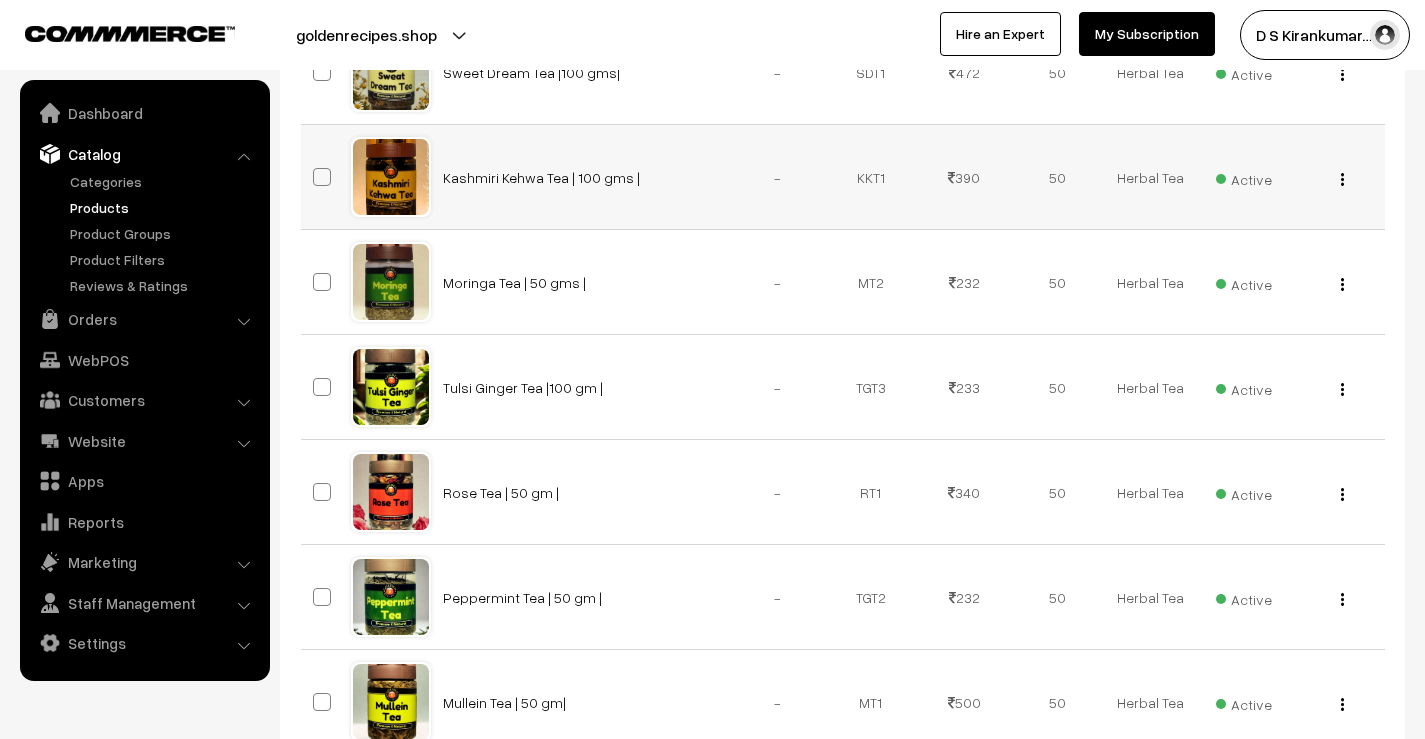 scroll, scrollTop: 1011, scrollLeft: 0, axis: vertical 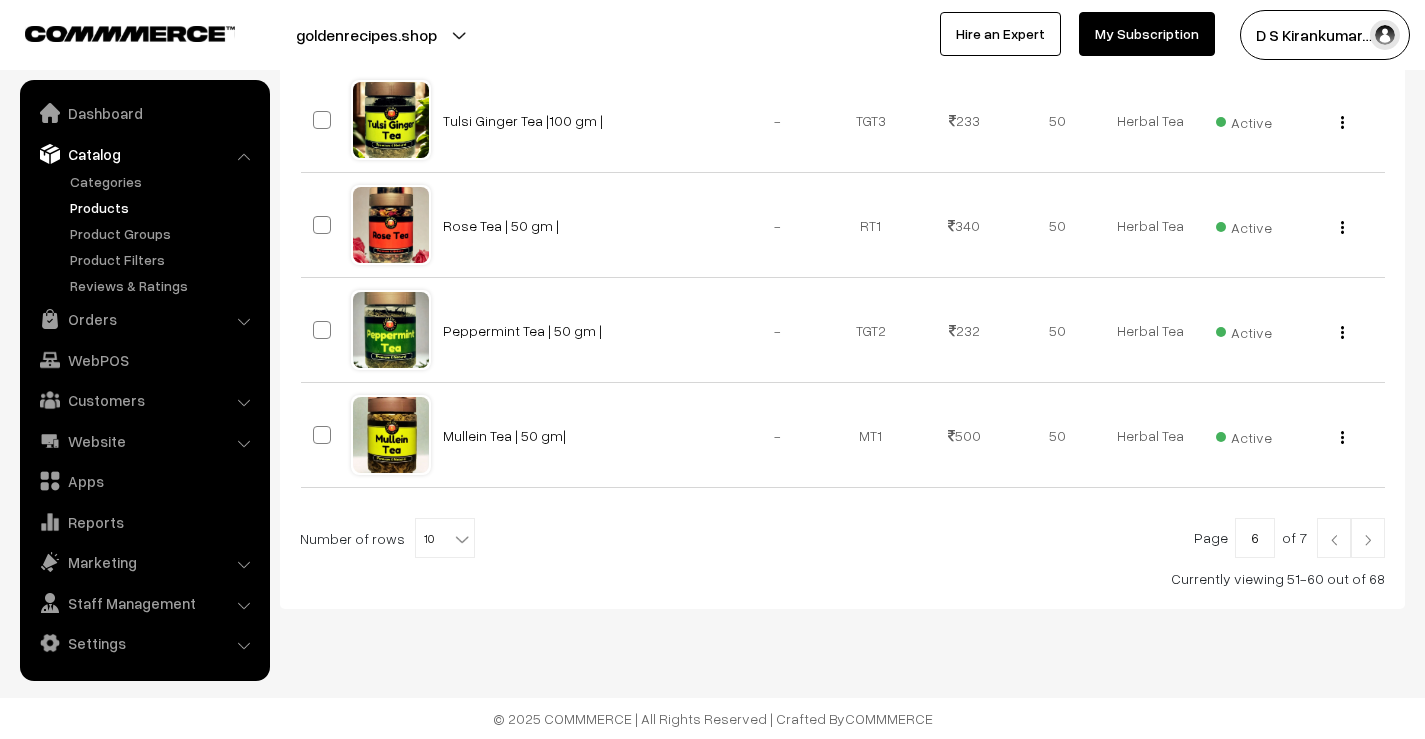 click at bounding box center (1368, 540) 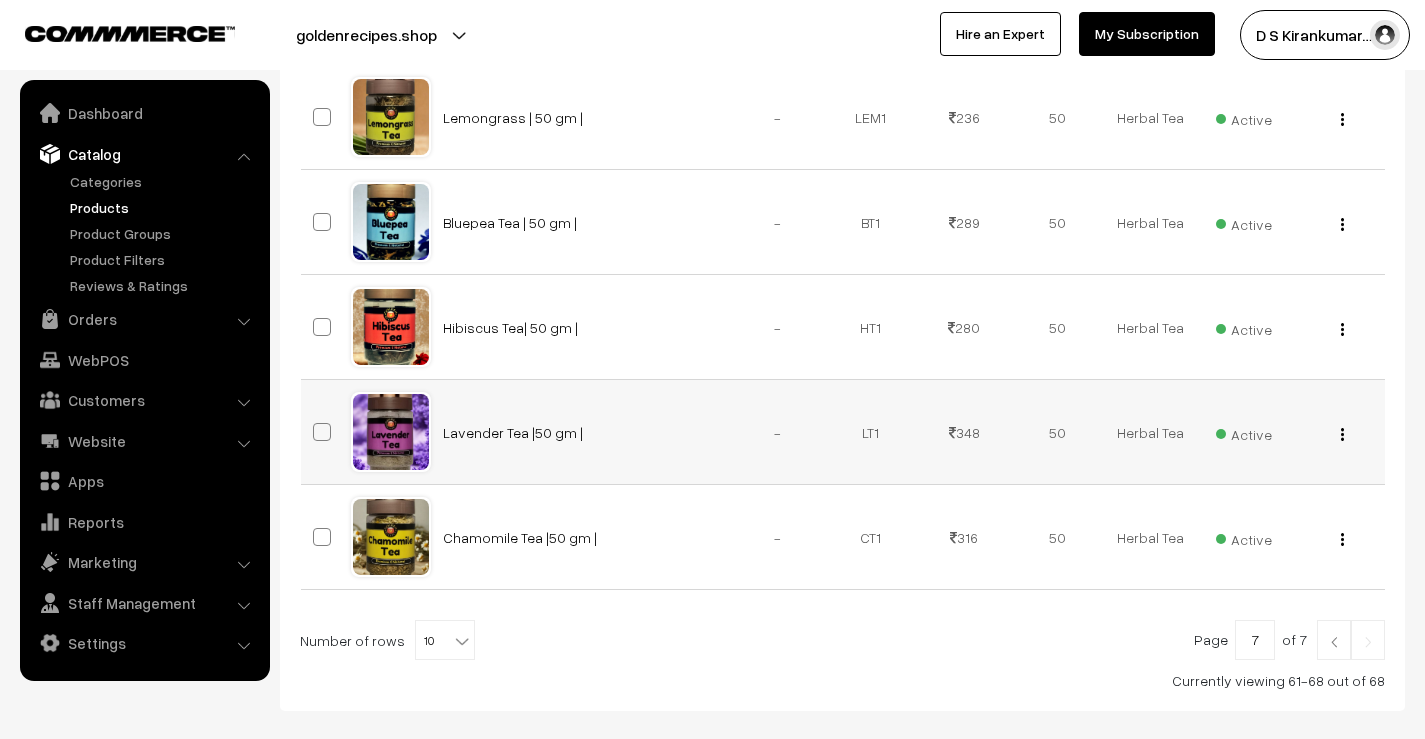 scroll, scrollTop: 801, scrollLeft: 0, axis: vertical 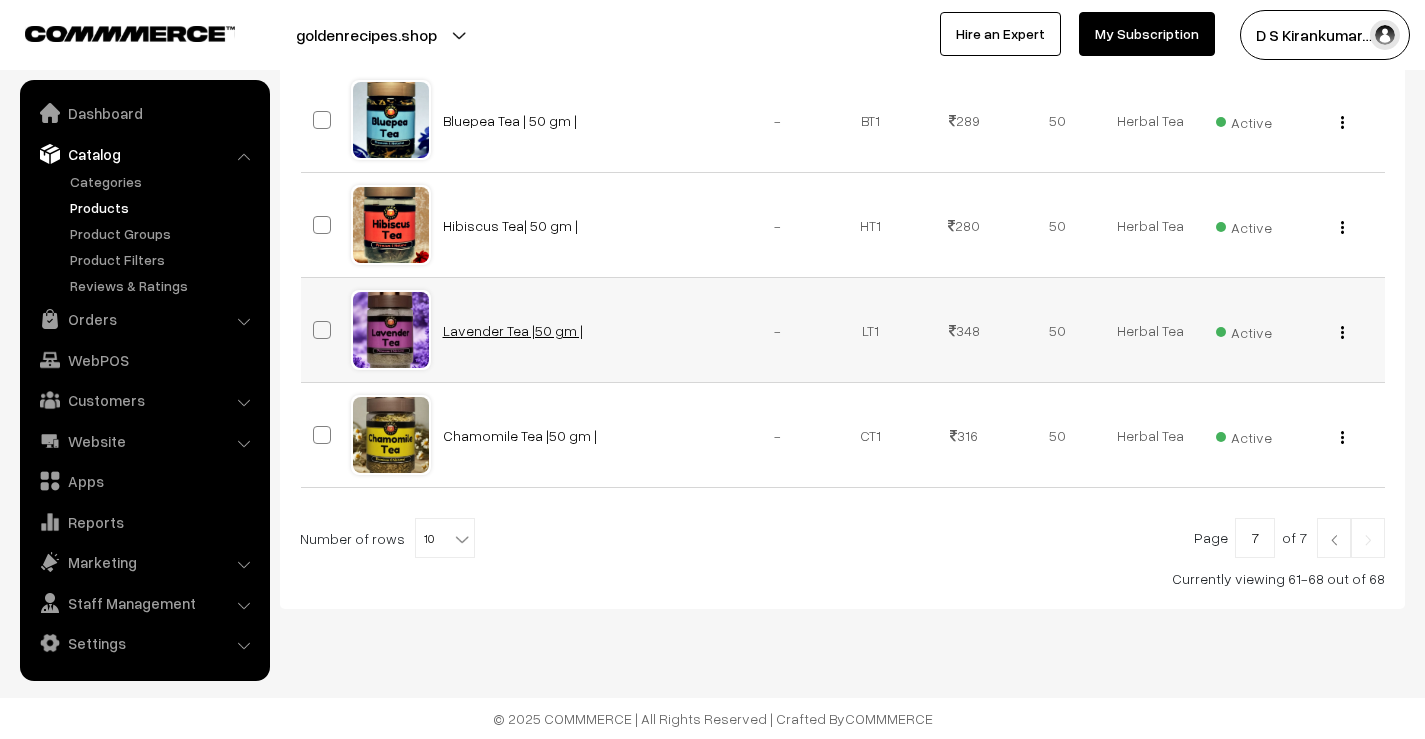 click on "Lavender Tea |50 gm |" at bounding box center [513, 330] 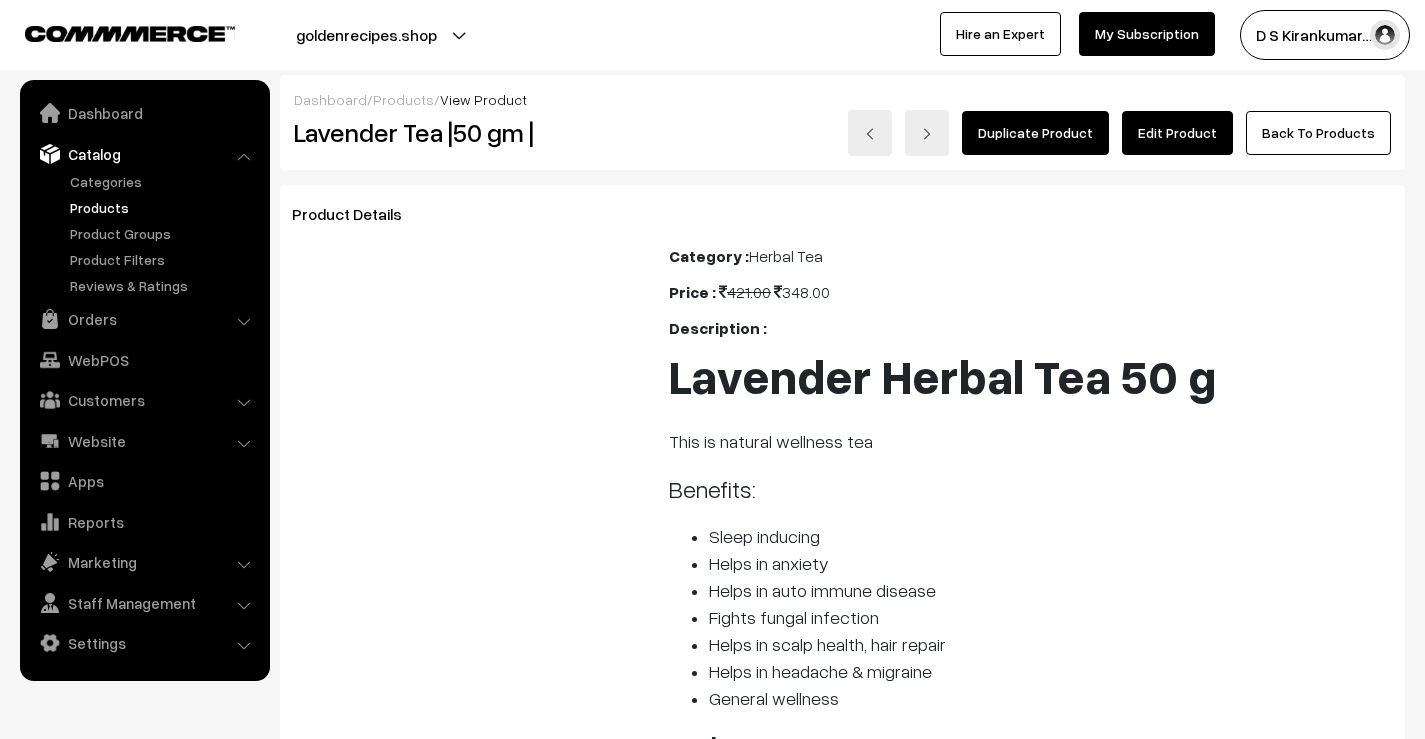 scroll, scrollTop: 0, scrollLeft: 0, axis: both 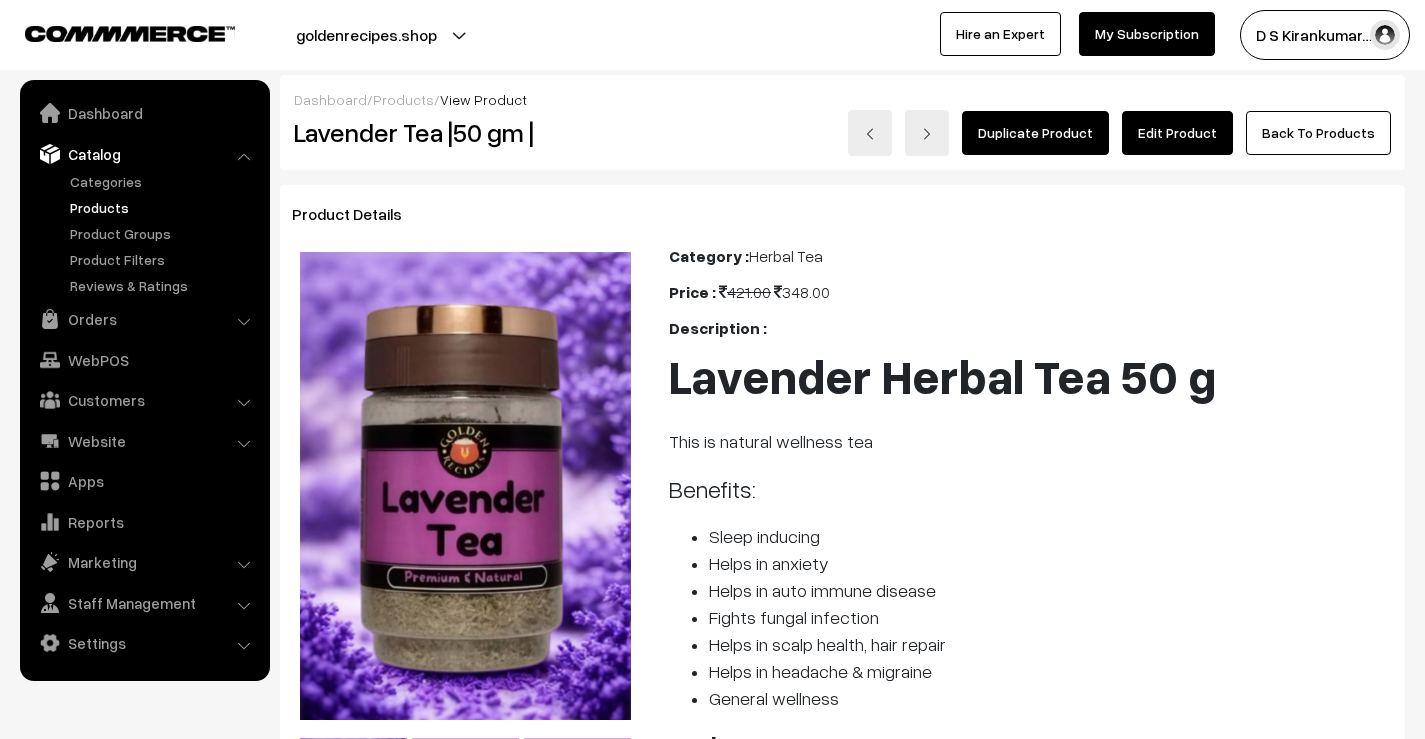 click on "Edit Product" at bounding box center [1177, 133] 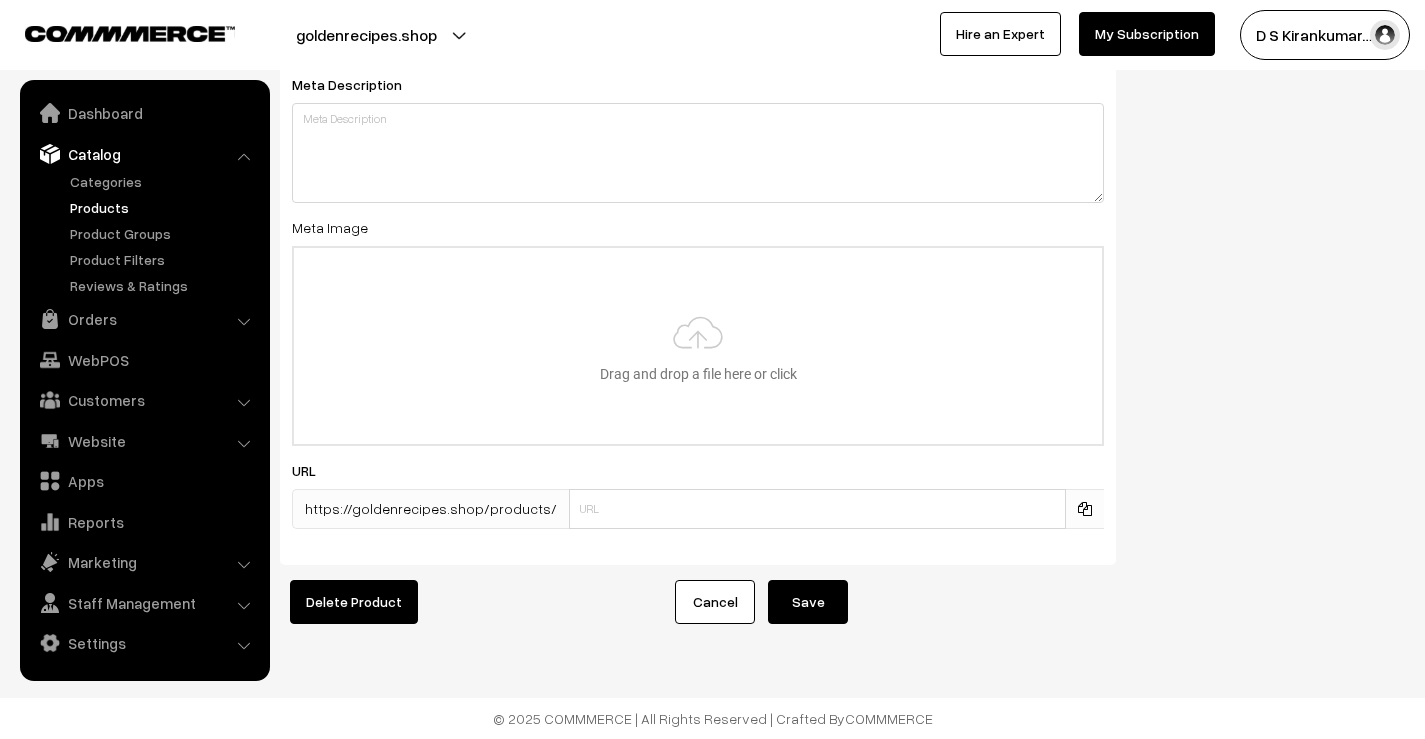 scroll, scrollTop: 3162, scrollLeft: 0, axis: vertical 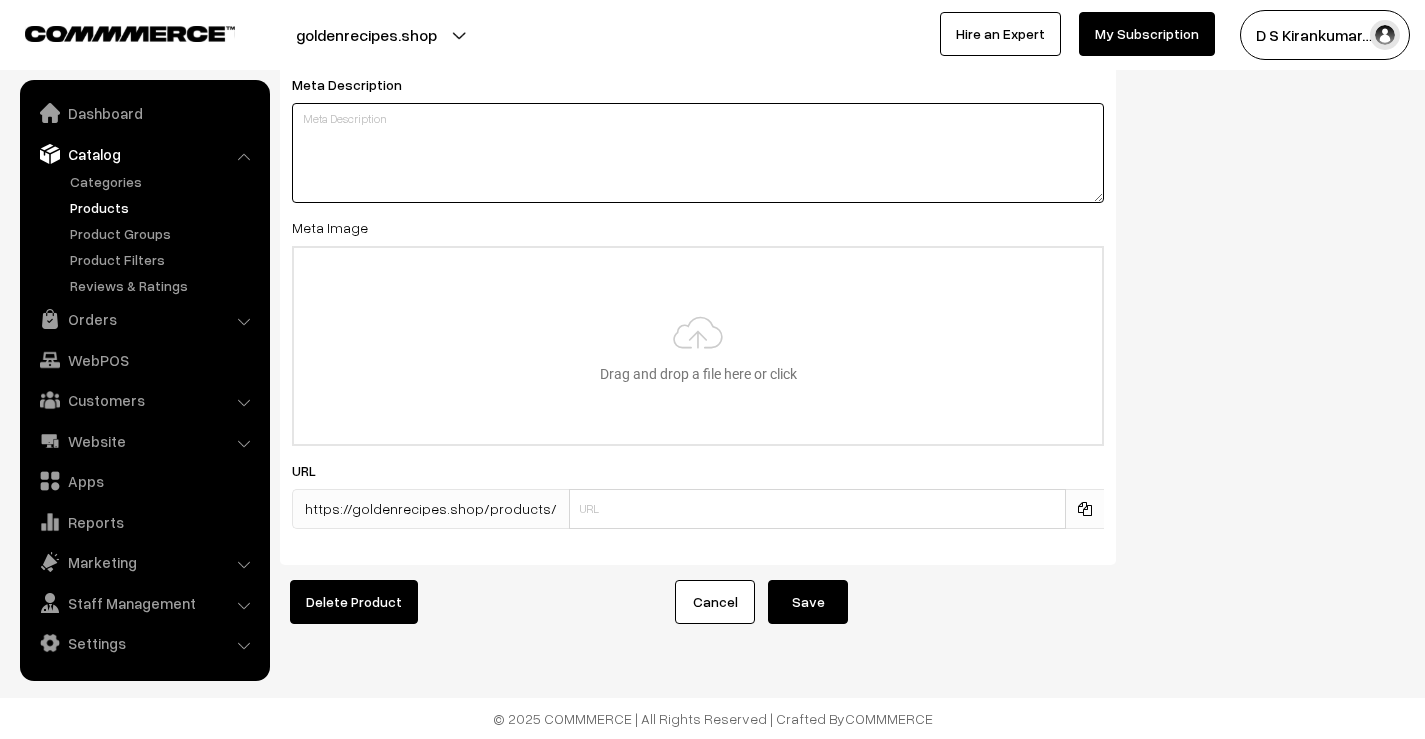 click at bounding box center [698, 153] 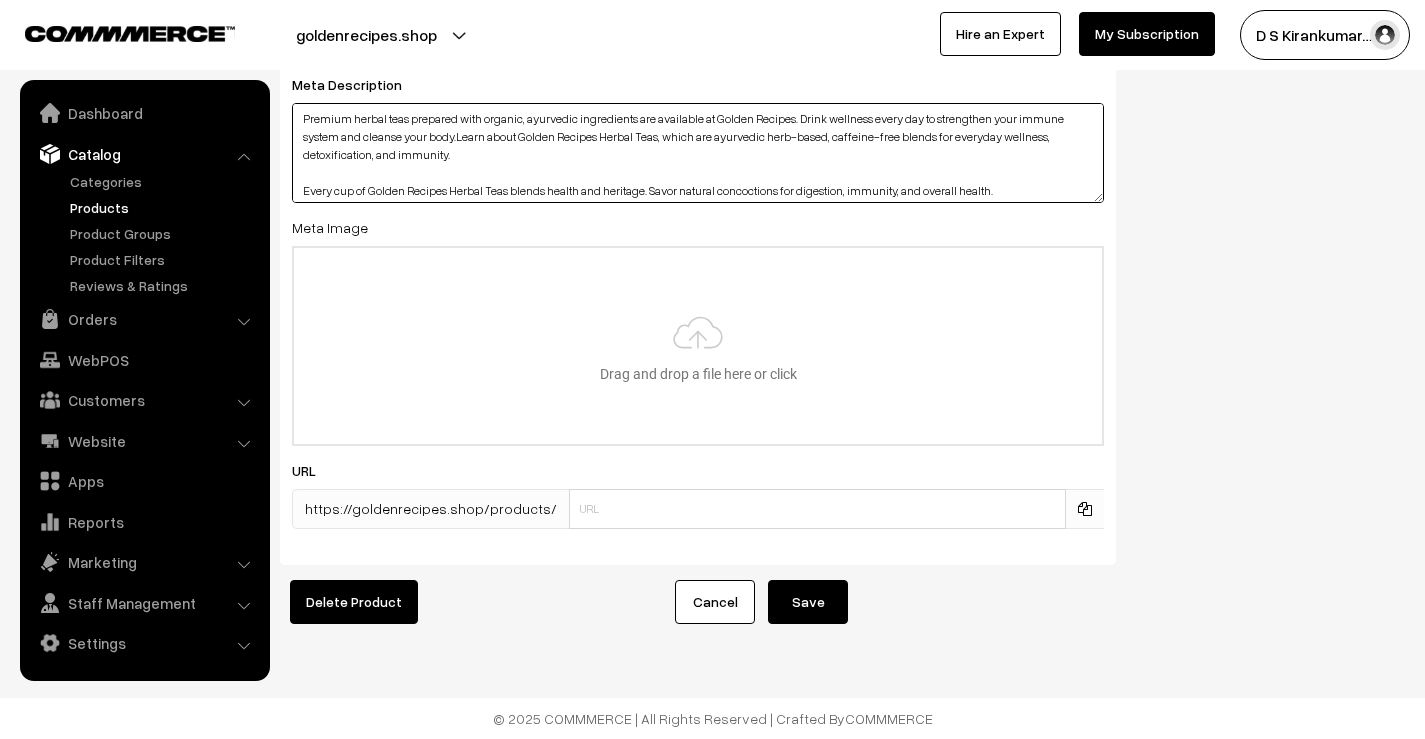 scroll, scrollTop: 50, scrollLeft: 0, axis: vertical 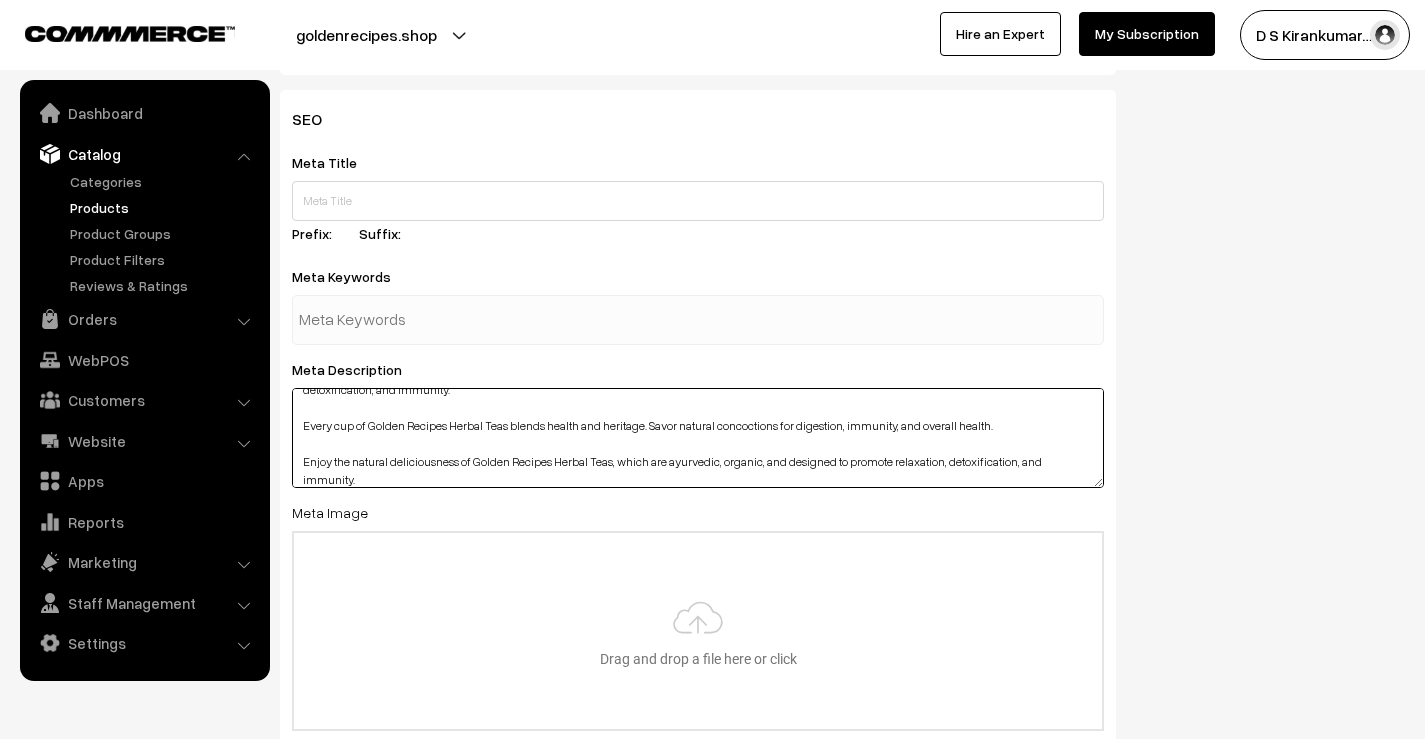 type on "Premium herbal teas prepared with organic, ayurvedic ingredients are available at Golden Recipes. Drink wellness every day to strengthen your immune system and cleanse your body.Learn about Golden Recipes Herbal Teas, which are ayurvedic herb-based, caffeine-free blends for everyday wellness, detoxification, and immunity.
Every cup of Golden Recipes Herbal Teas blends health and heritage. Savor natural concoctions for digestion, immunity, and overall health.
Enjoy the natural deliciousness of Golden Recipes Herbal Teas, which are ayurvedic, organic, and designed to promote relaxation, detoxification, and immunity." 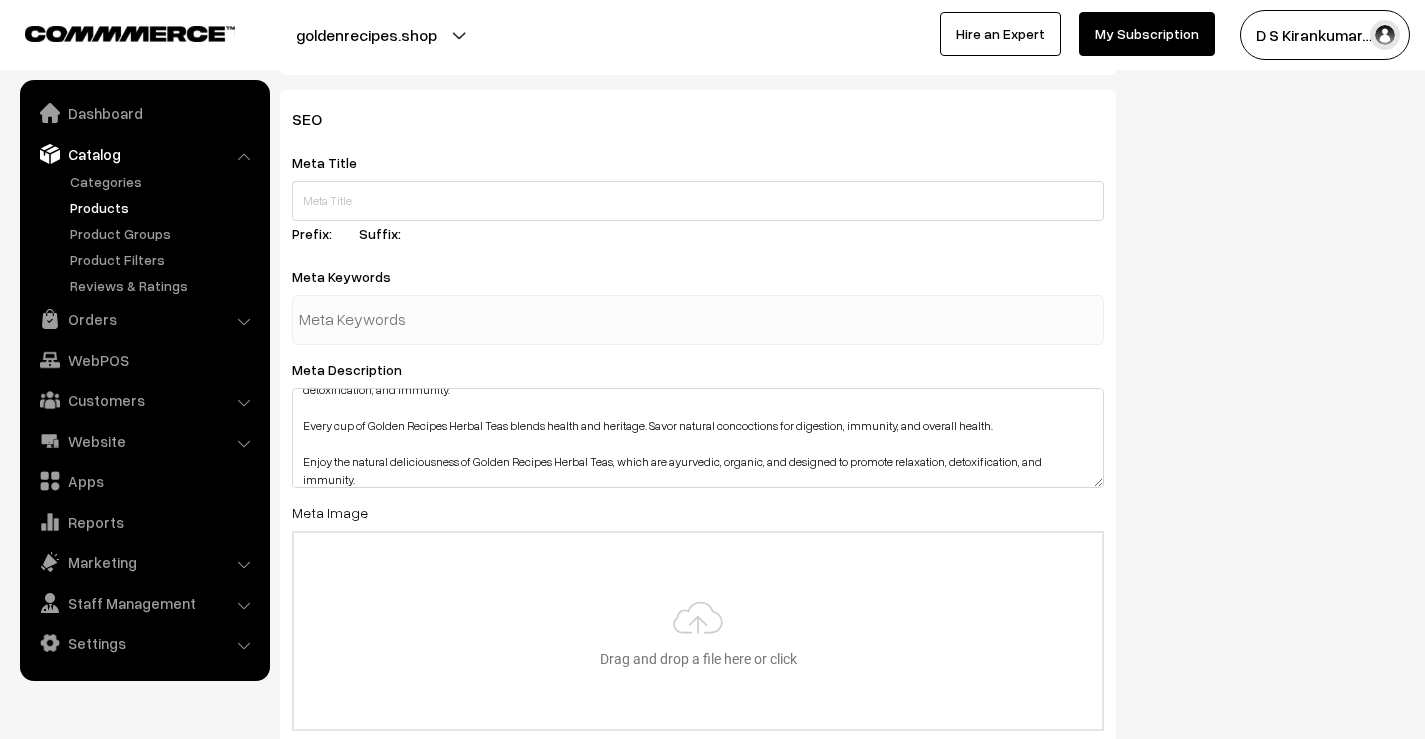 click at bounding box center [698, 320] 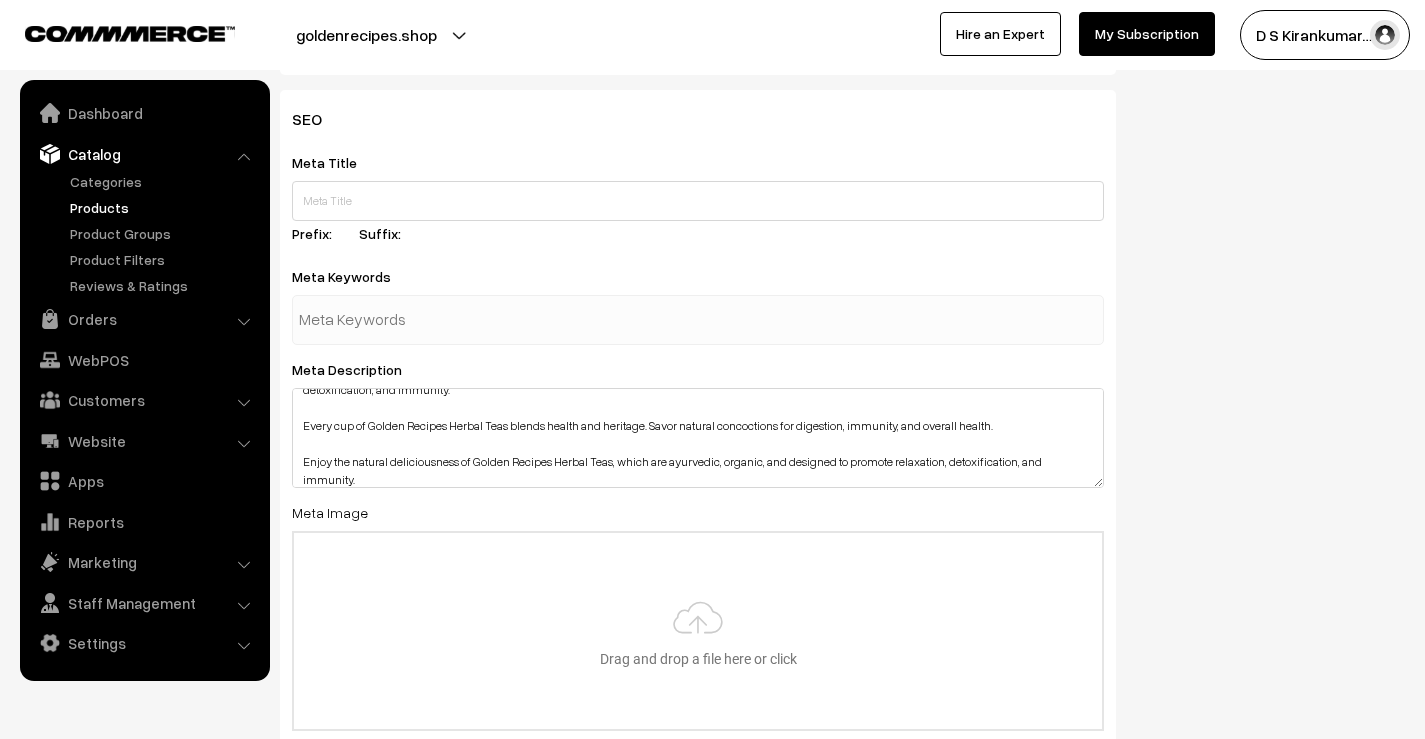 click at bounding box center (403, 320) 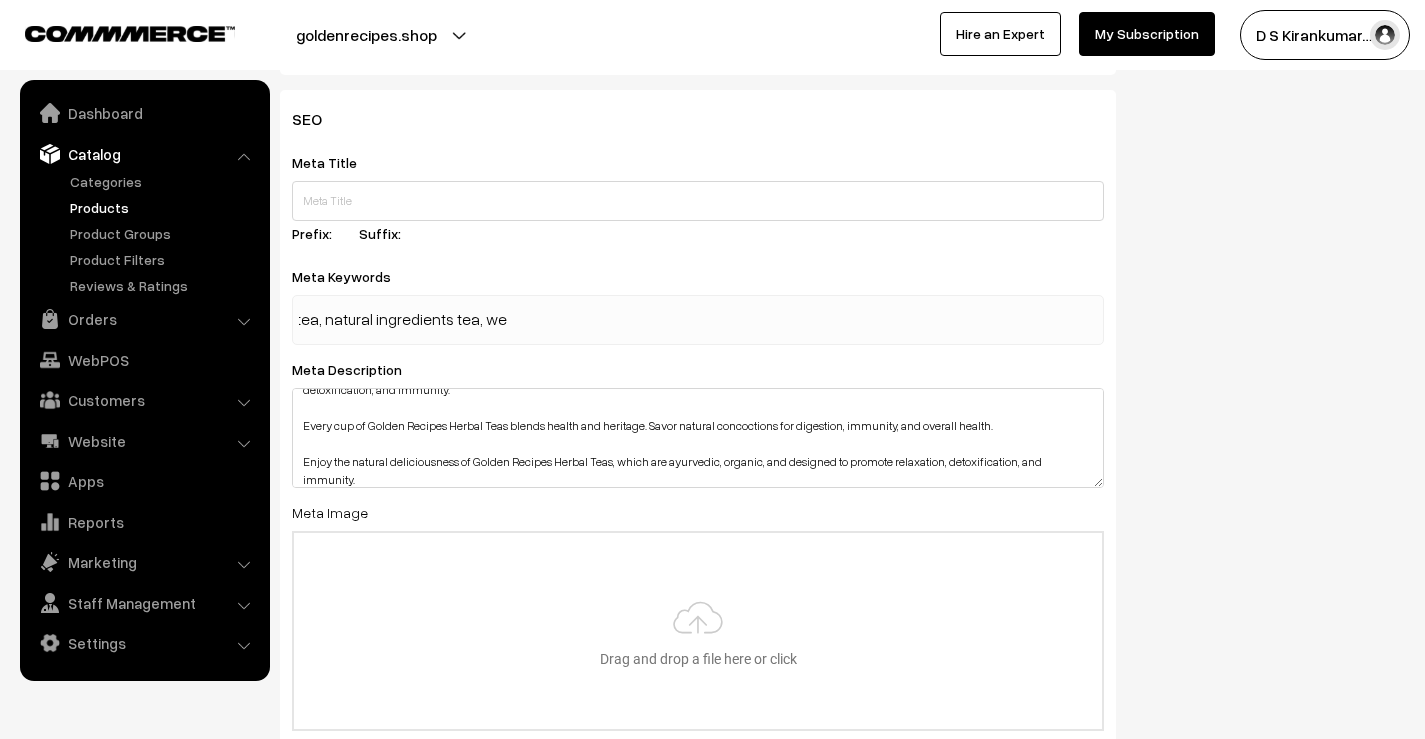 scroll, scrollTop: 0, scrollLeft: 1441, axis: horizontal 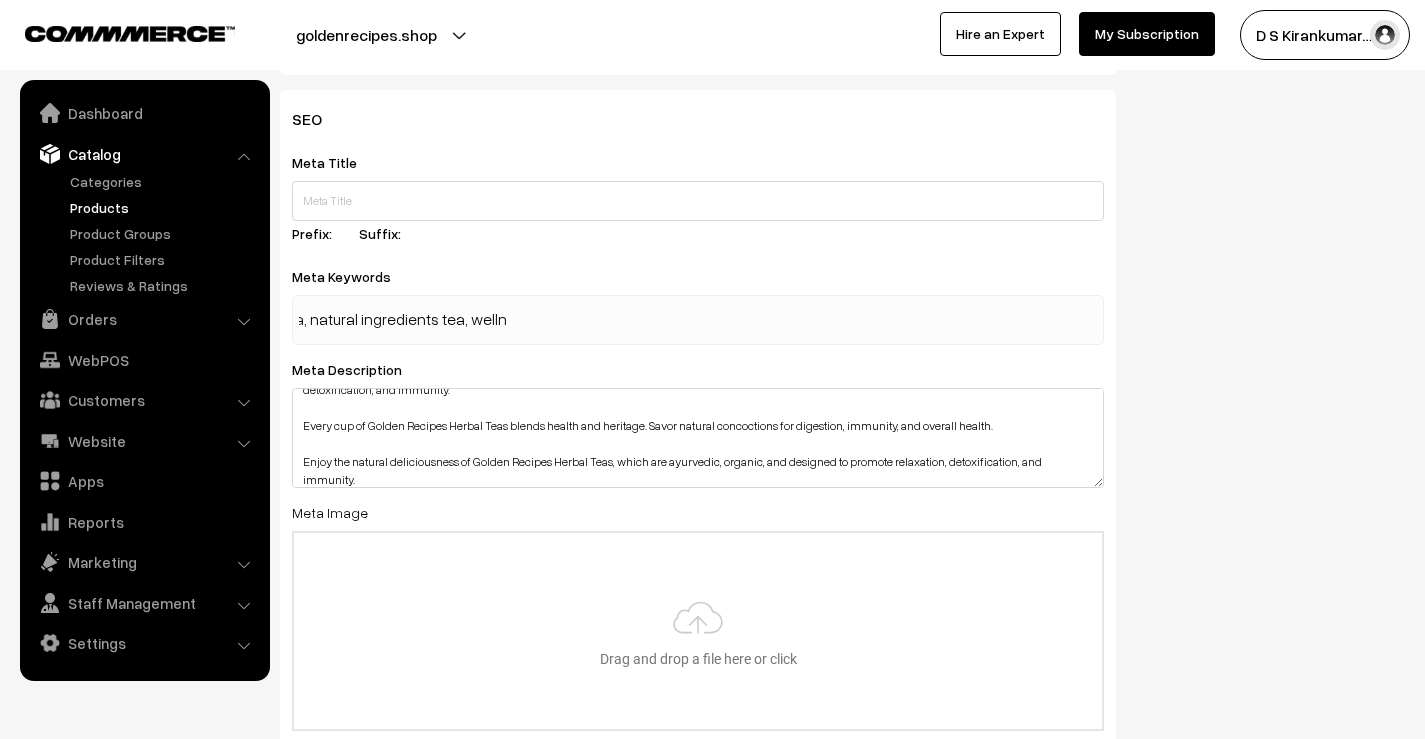 type on "<meta nameherbal teas, caffeine-free tea, detox tea, immunity booster tea, stress relief tea, weight loss tea, digestive tea, sleep support tea, antioxidant tea, soothing herbal tea, healthy tea blends, refreshing tea, natural ingredients tea, wellness drink" 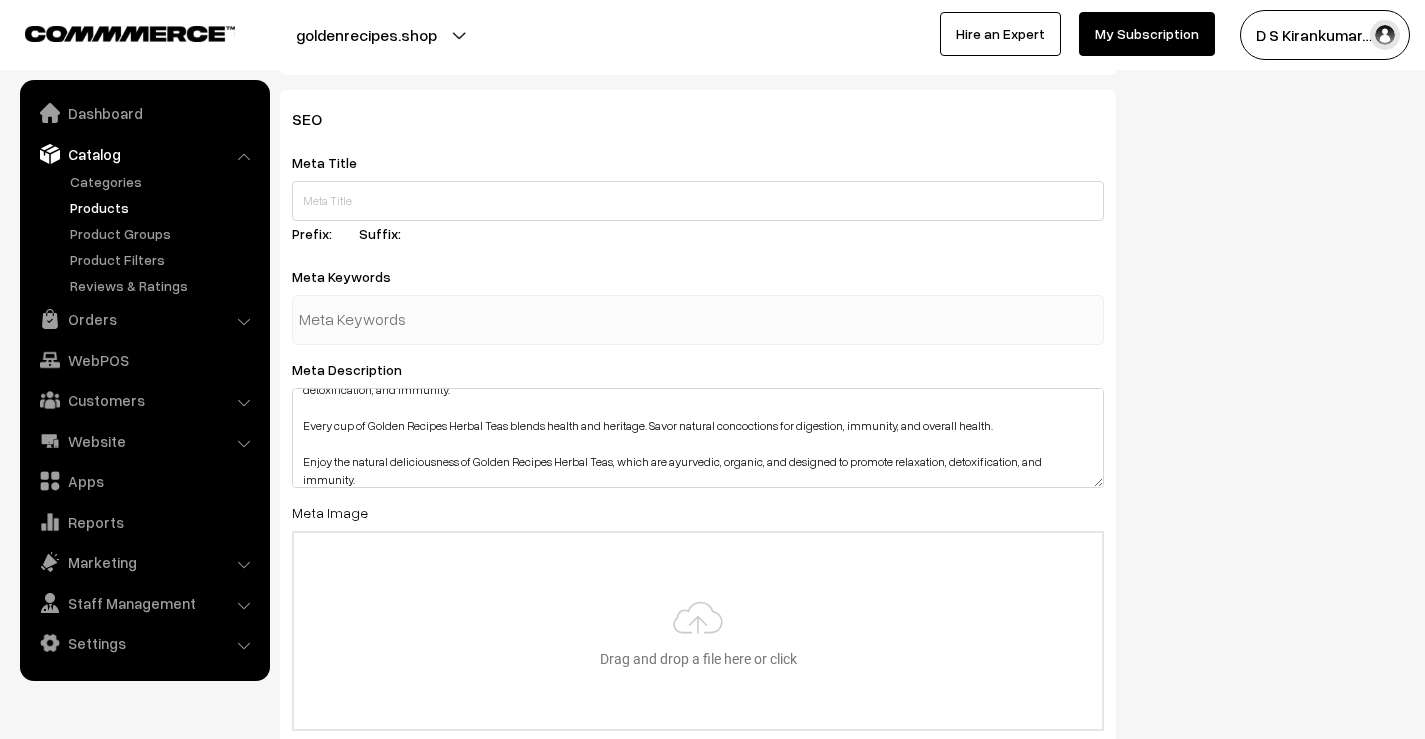 scroll, scrollTop: 0, scrollLeft: 0, axis: both 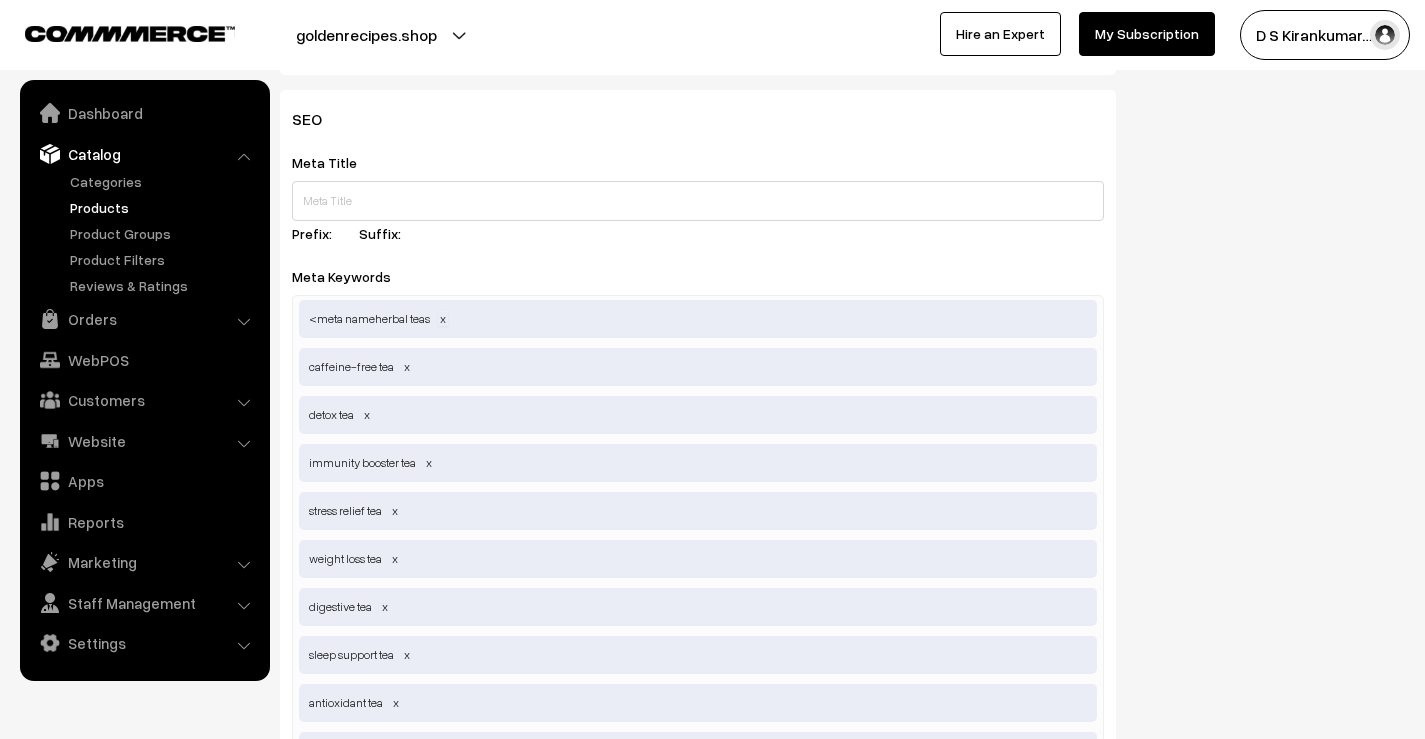 click at bounding box center (443, 318) 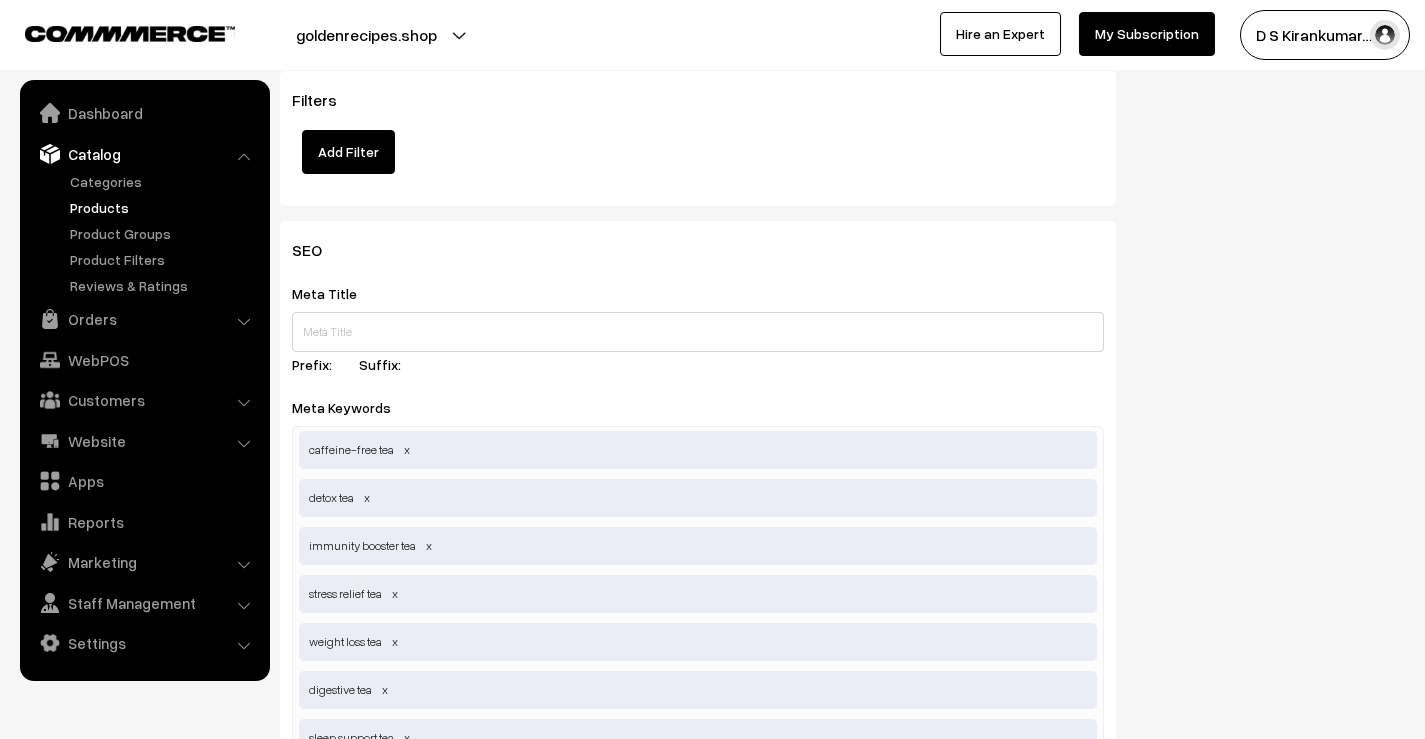 scroll, scrollTop: 2636, scrollLeft: 0, axis: vertical 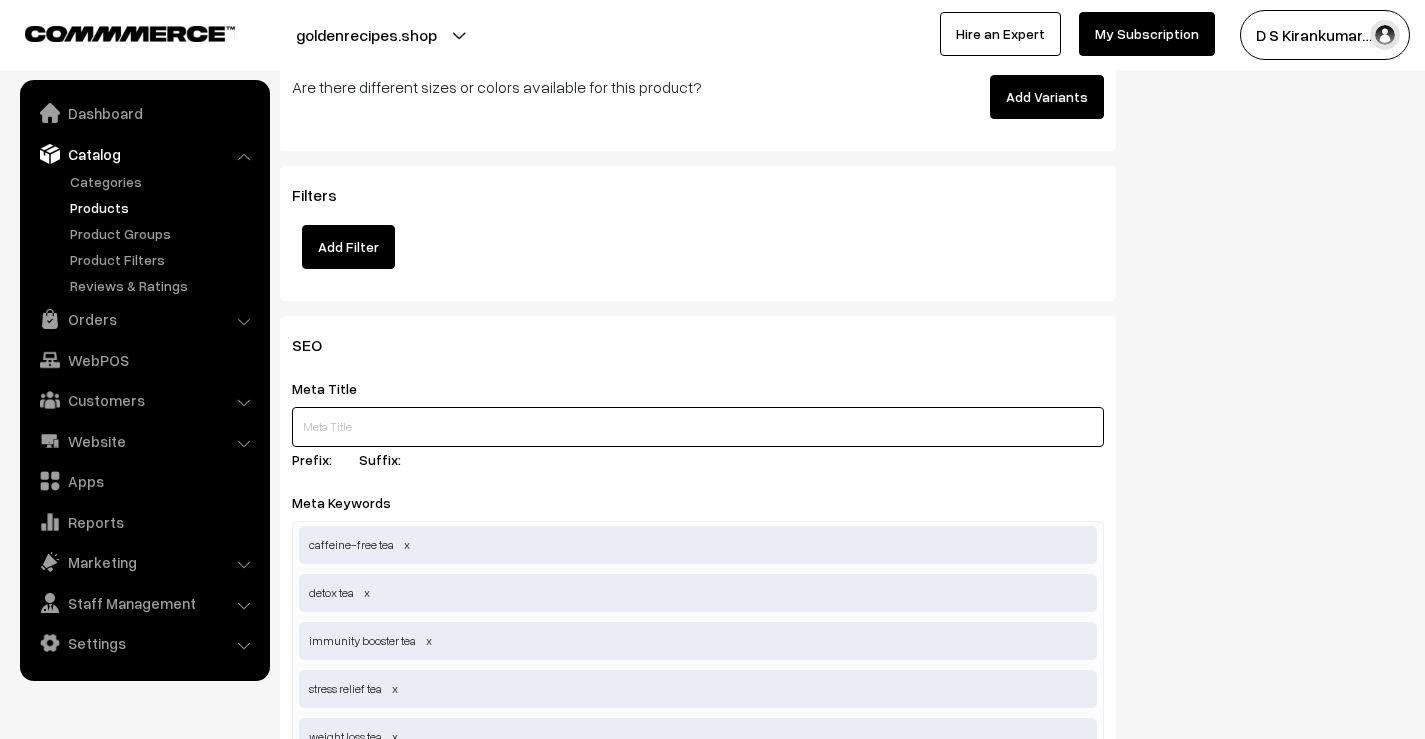 click at bounding box center (698, 427) 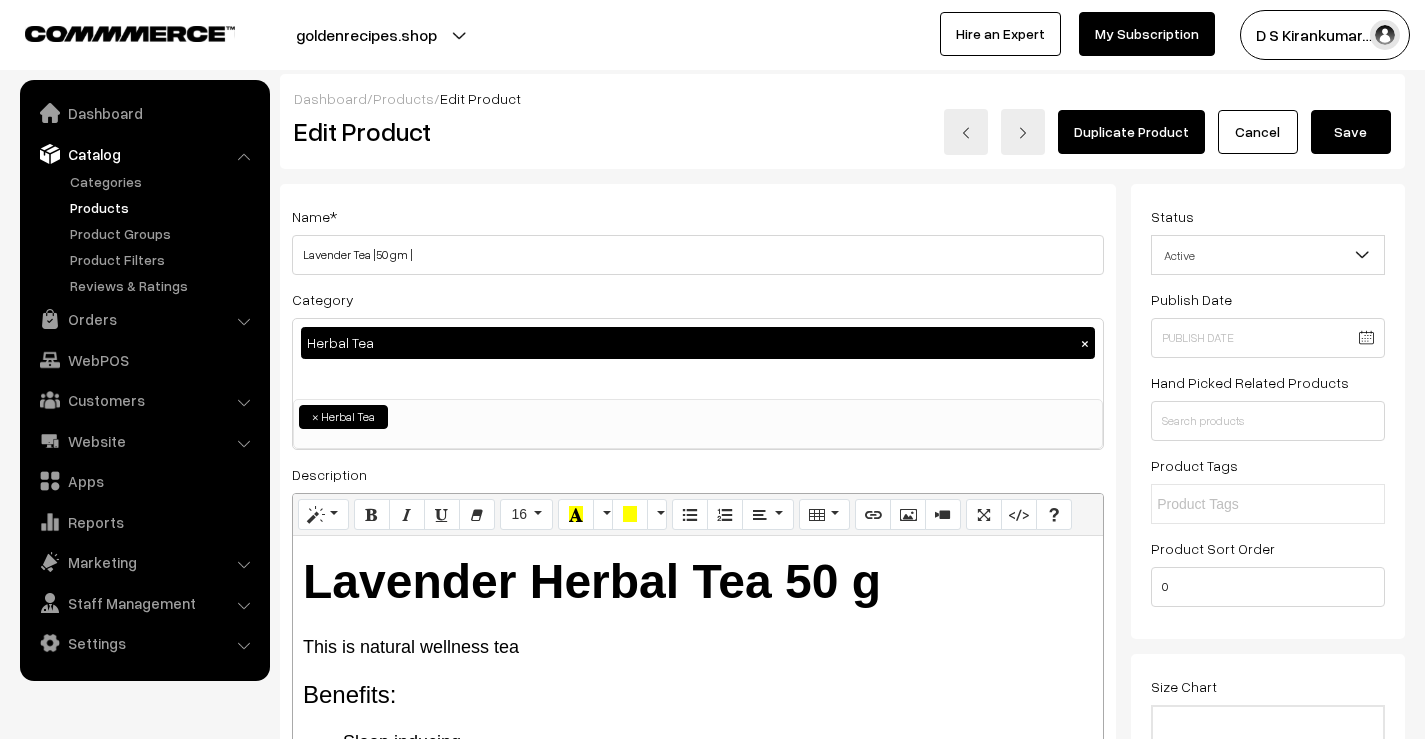 scroll, scrollTop: 0, scrollLeft: 0, axis: both 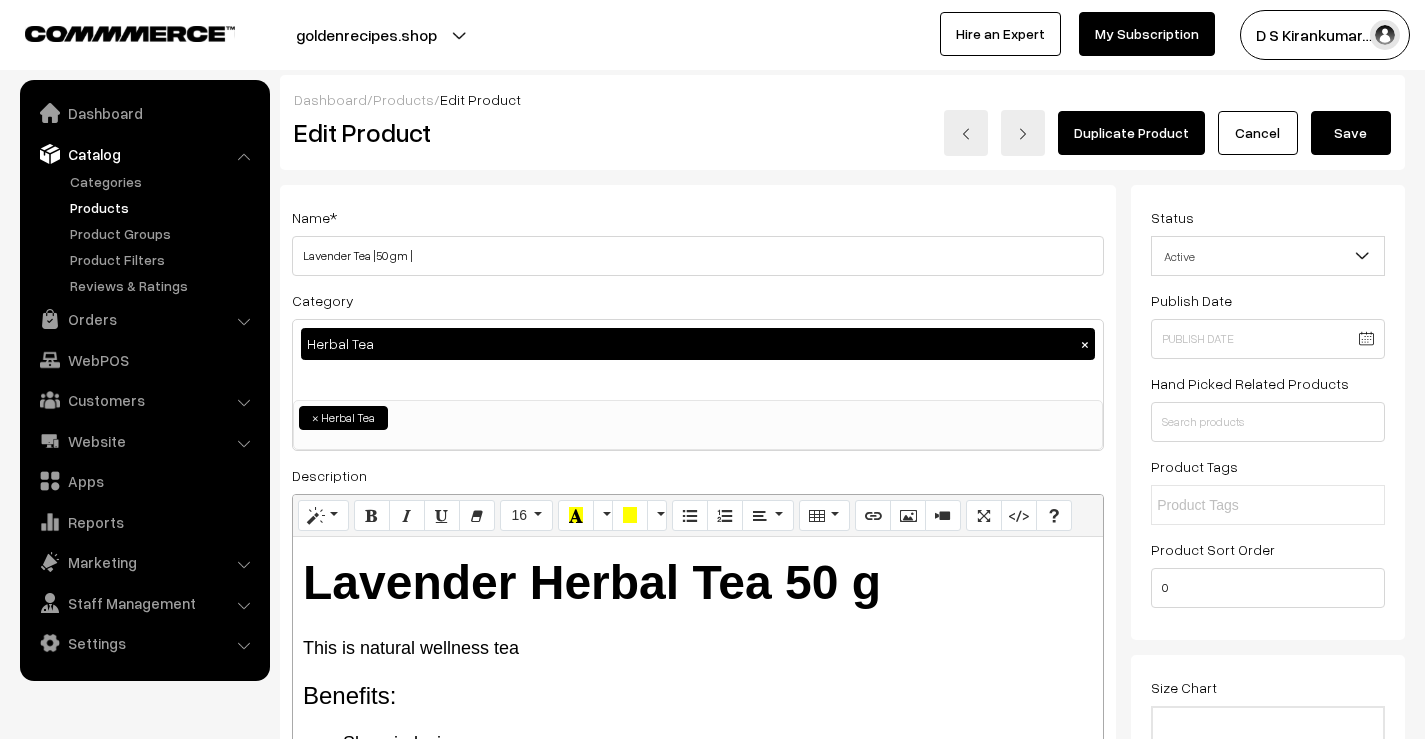 type on "Premium Herbal Tea | Natural Wellness with Every Sip" 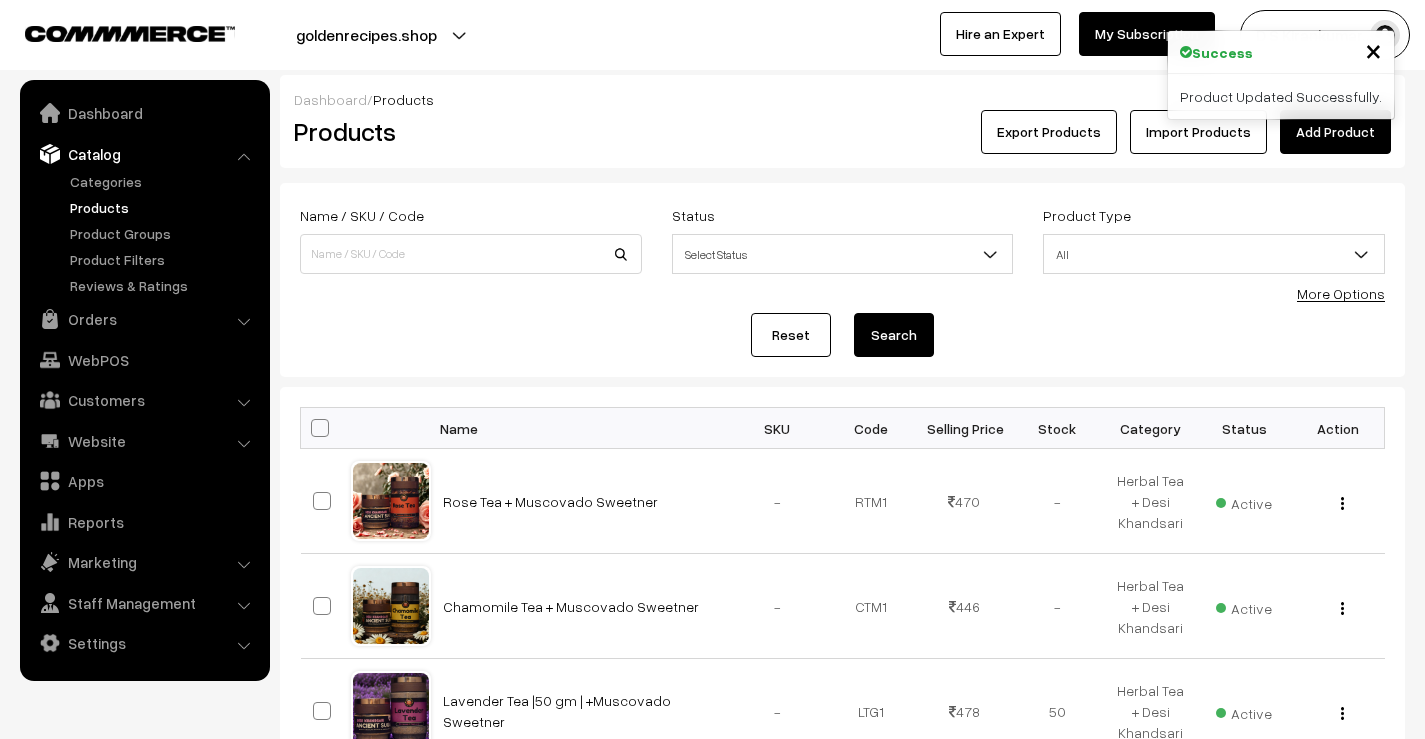 scroll, scrollTop: 1011, scrollLeft: 0, axis: vertical 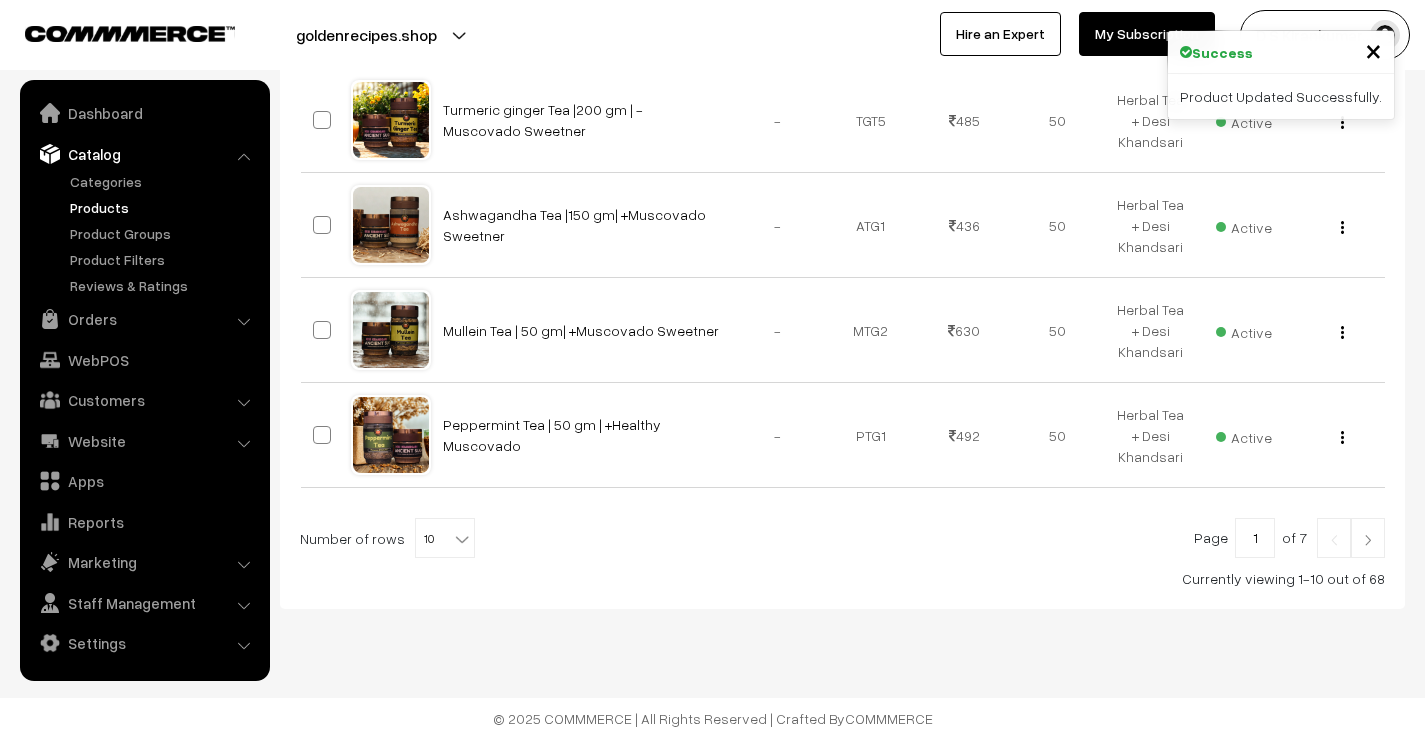 click at bounding box center [1368, 540] 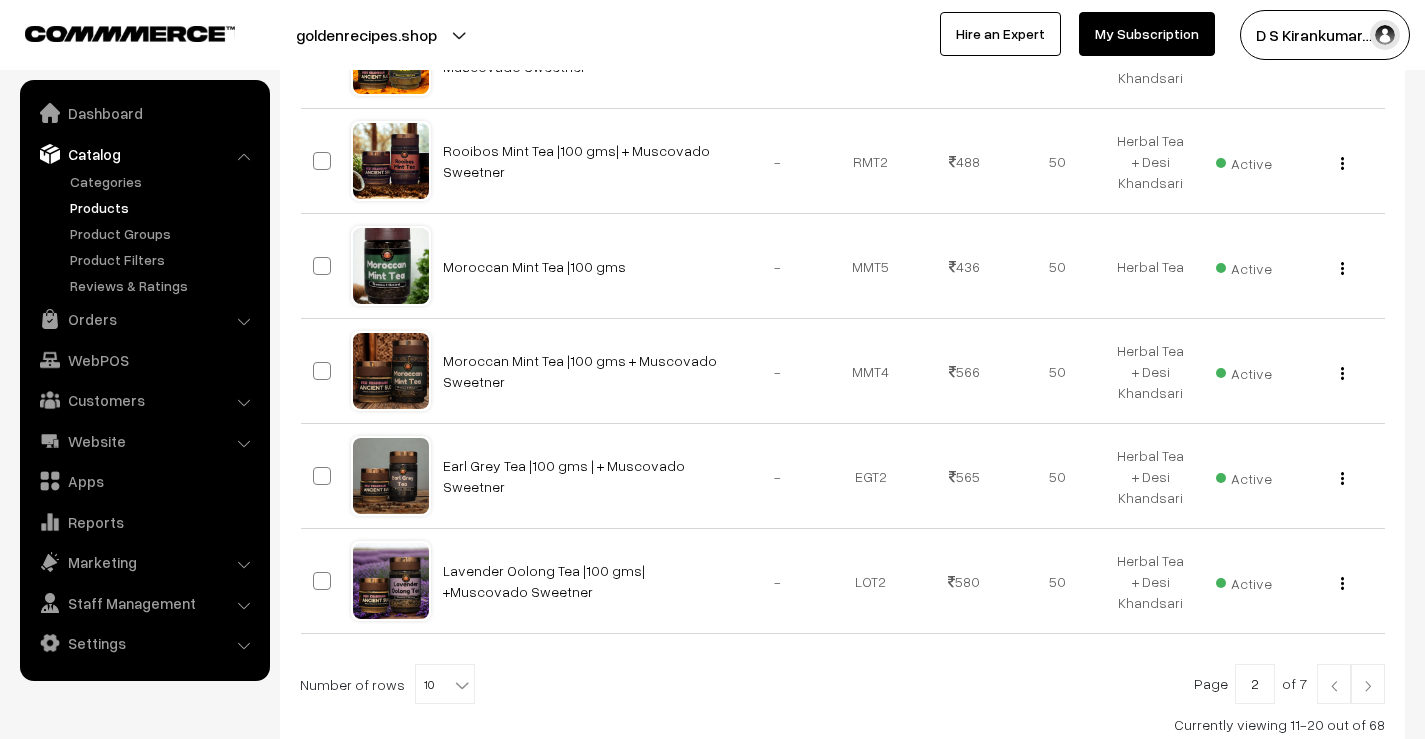 scroll, scrollTop: 1011, scrollLeft: 0, axis: vertical 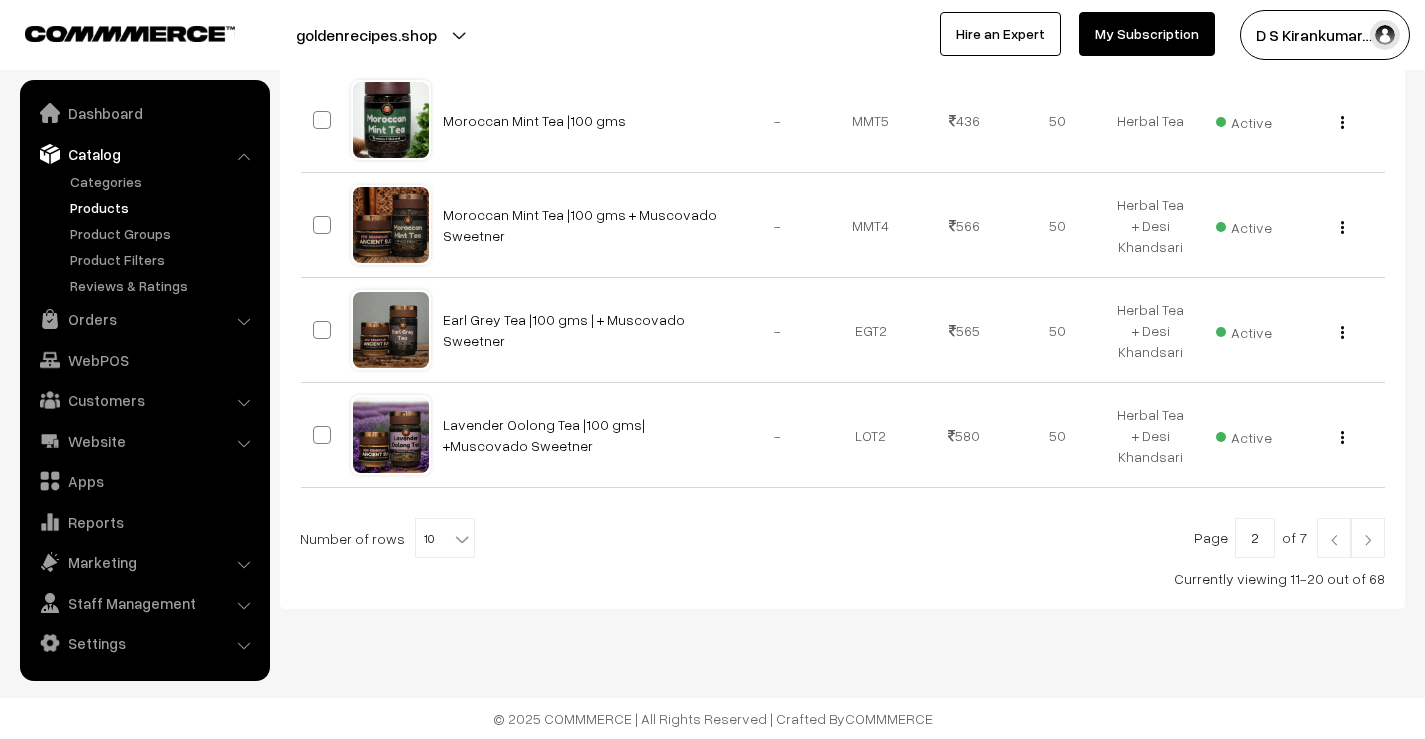 click at bounding box center (1368, 540) 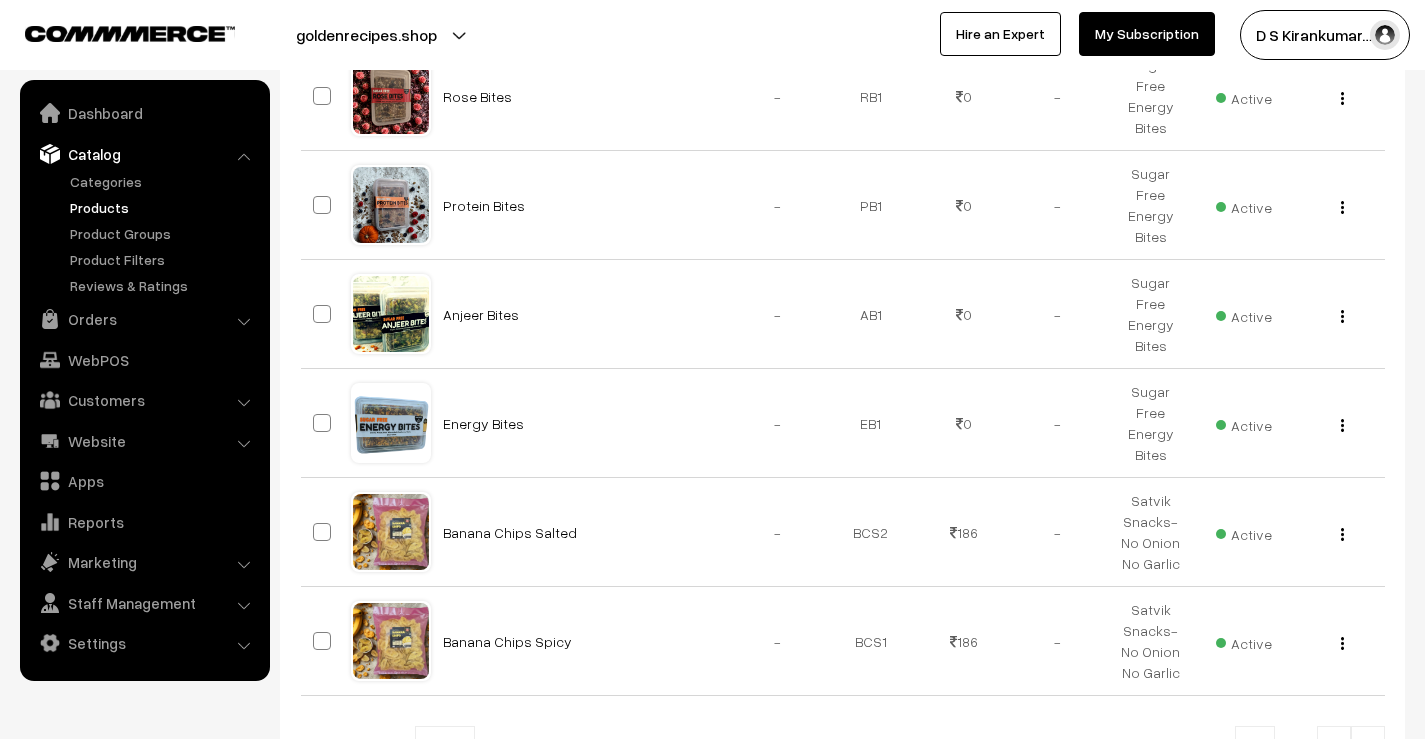 scroll, scrollTop: 1019, scrollLeft: 0, axis: vertical 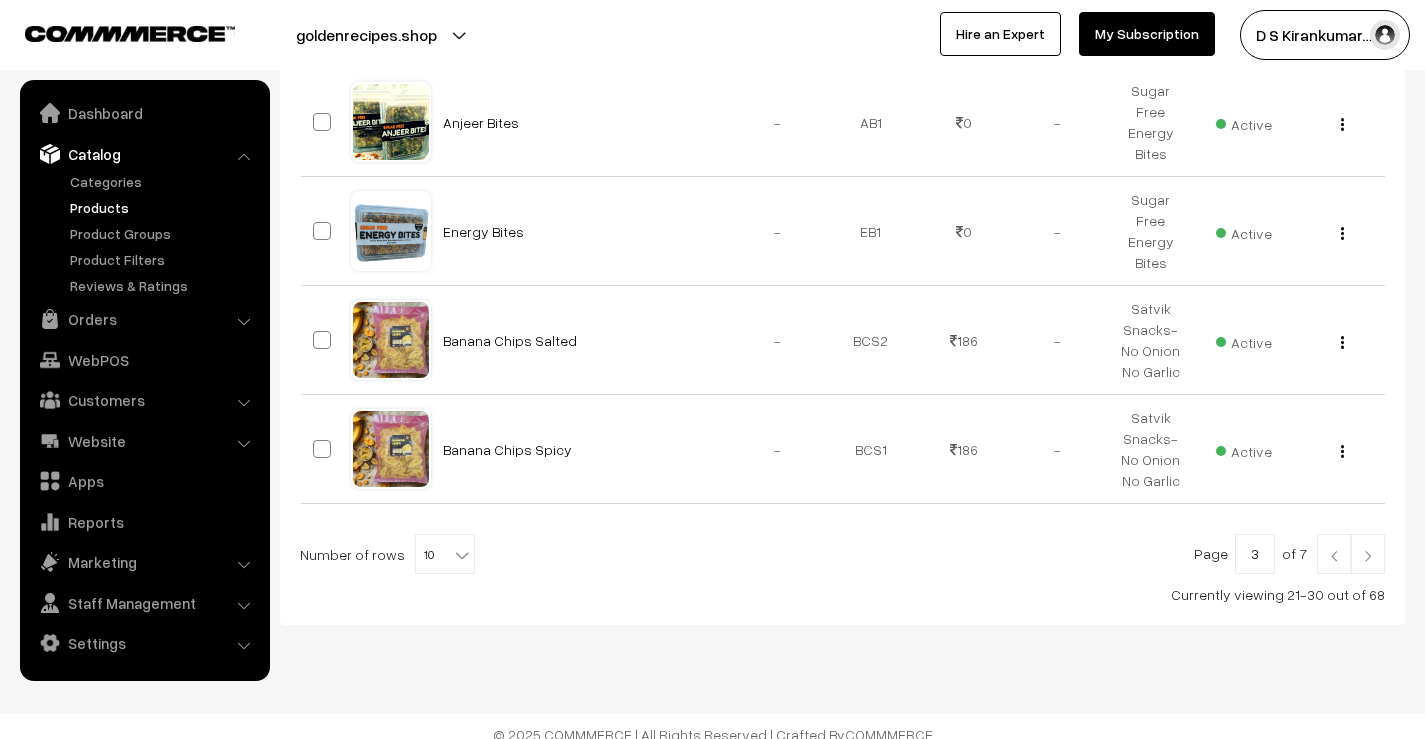 click at bounding box center [1368, 554] 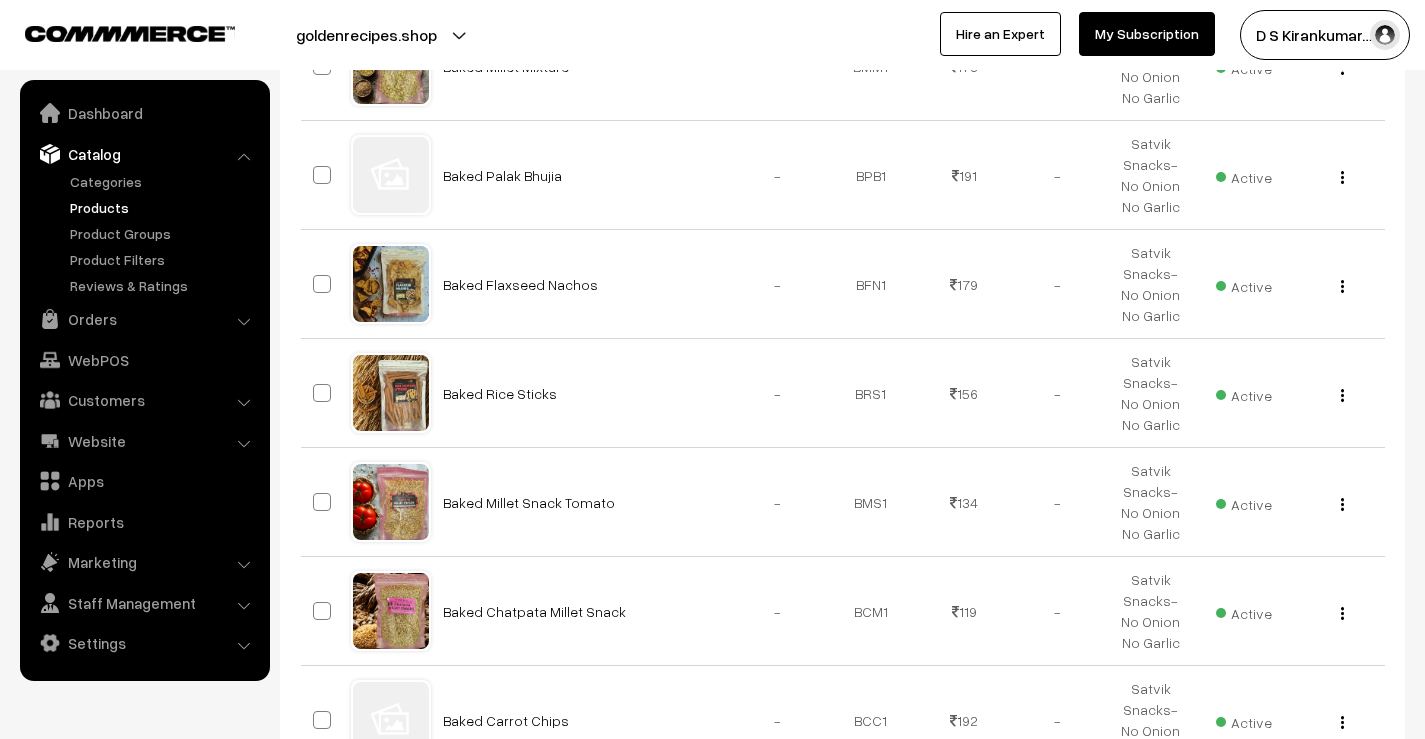 scroll, scrollTop: 1051, scrollLeft: 0, axis: vertical 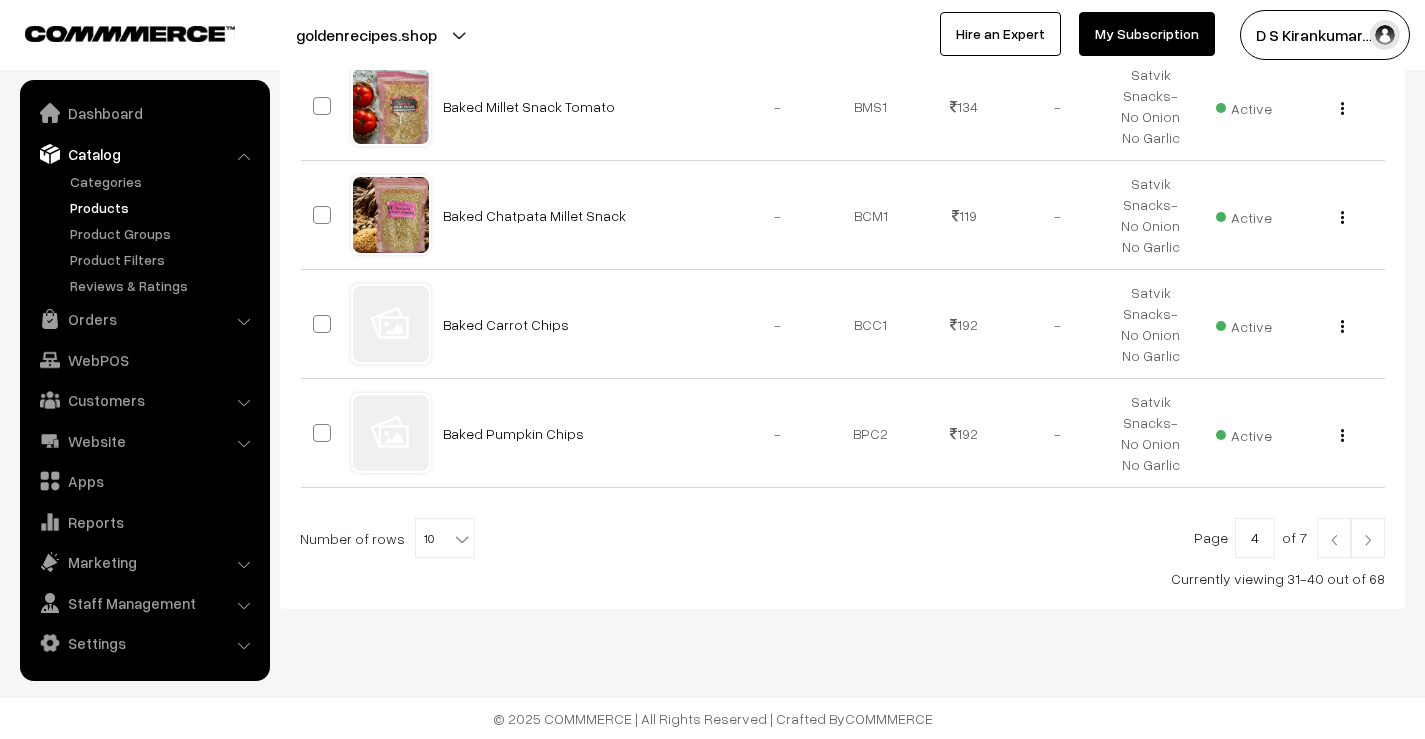 click at bounding box center (1368, 538) 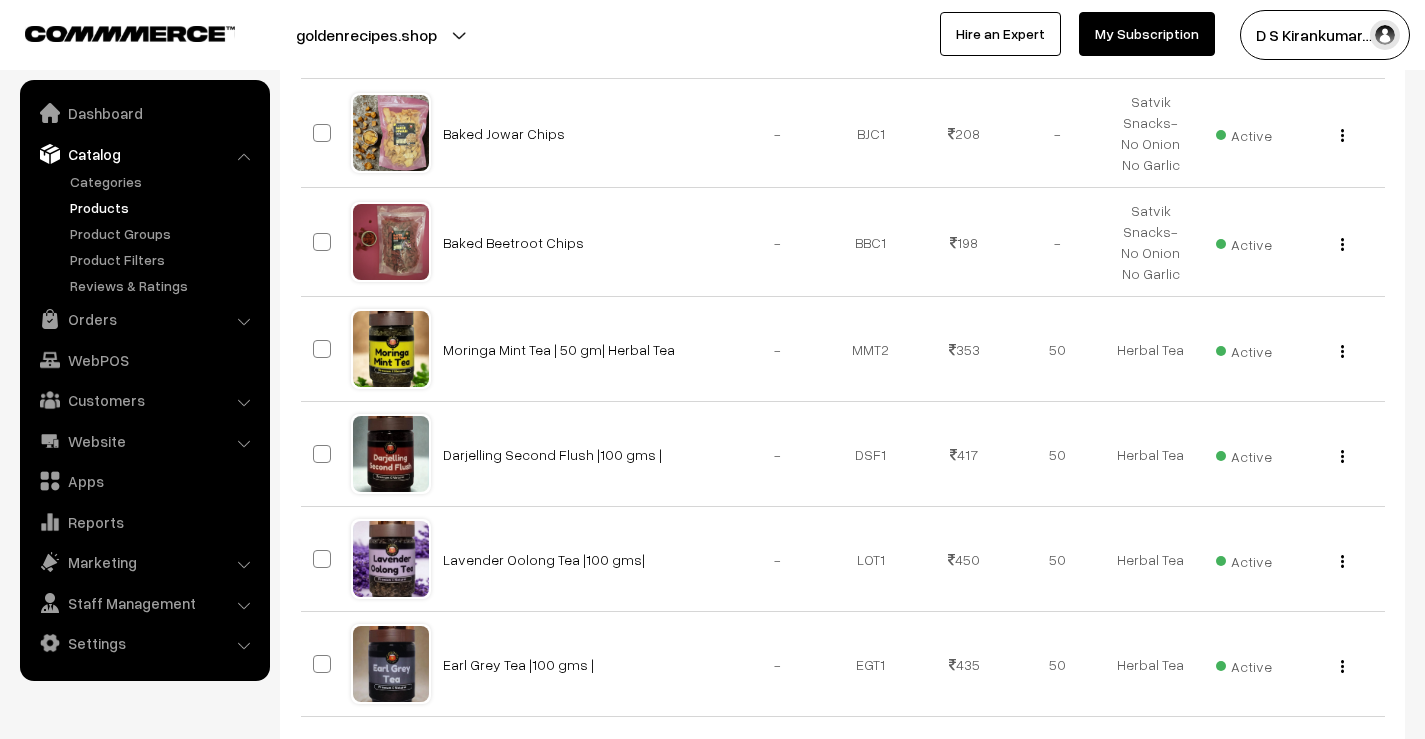 scroll, scrollTop: 1035, scrollLeft: 0, axis: vertical 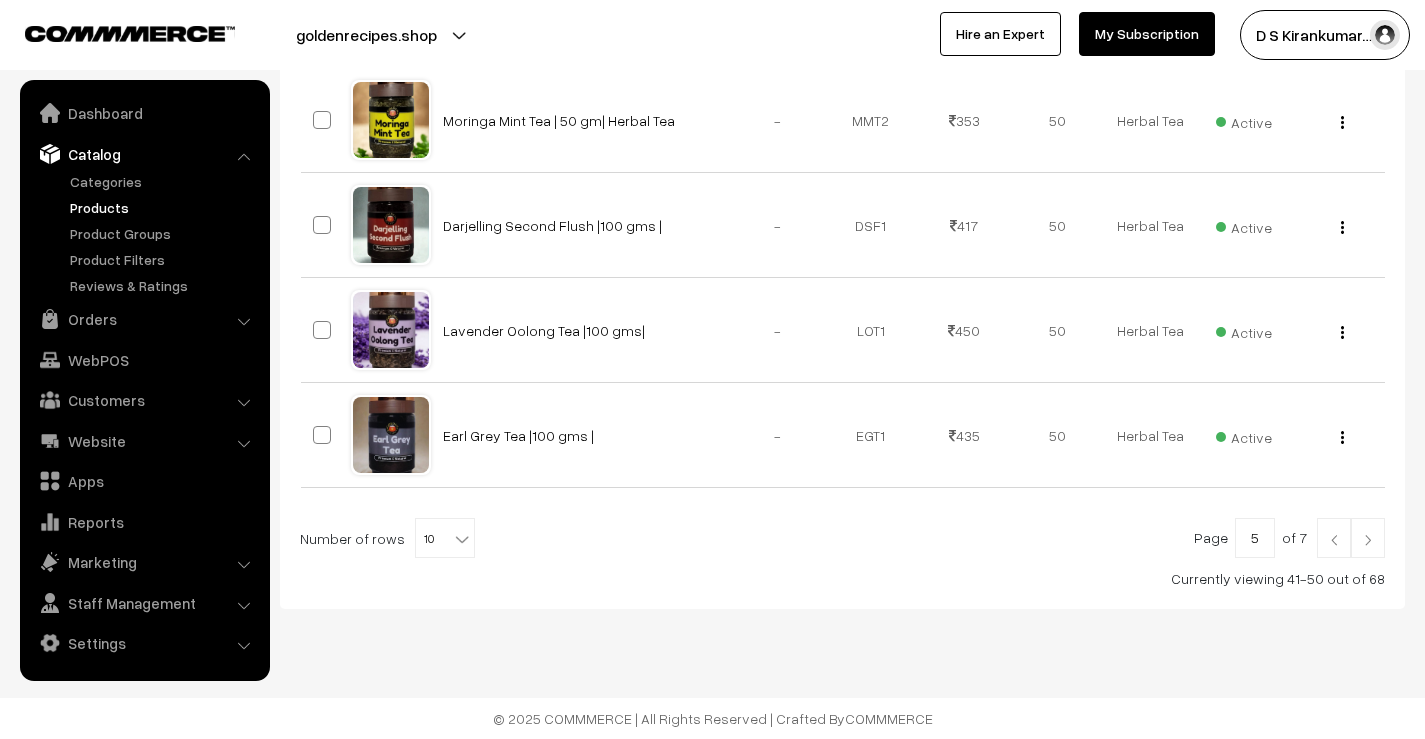 click at bounding box center (1368, 540) 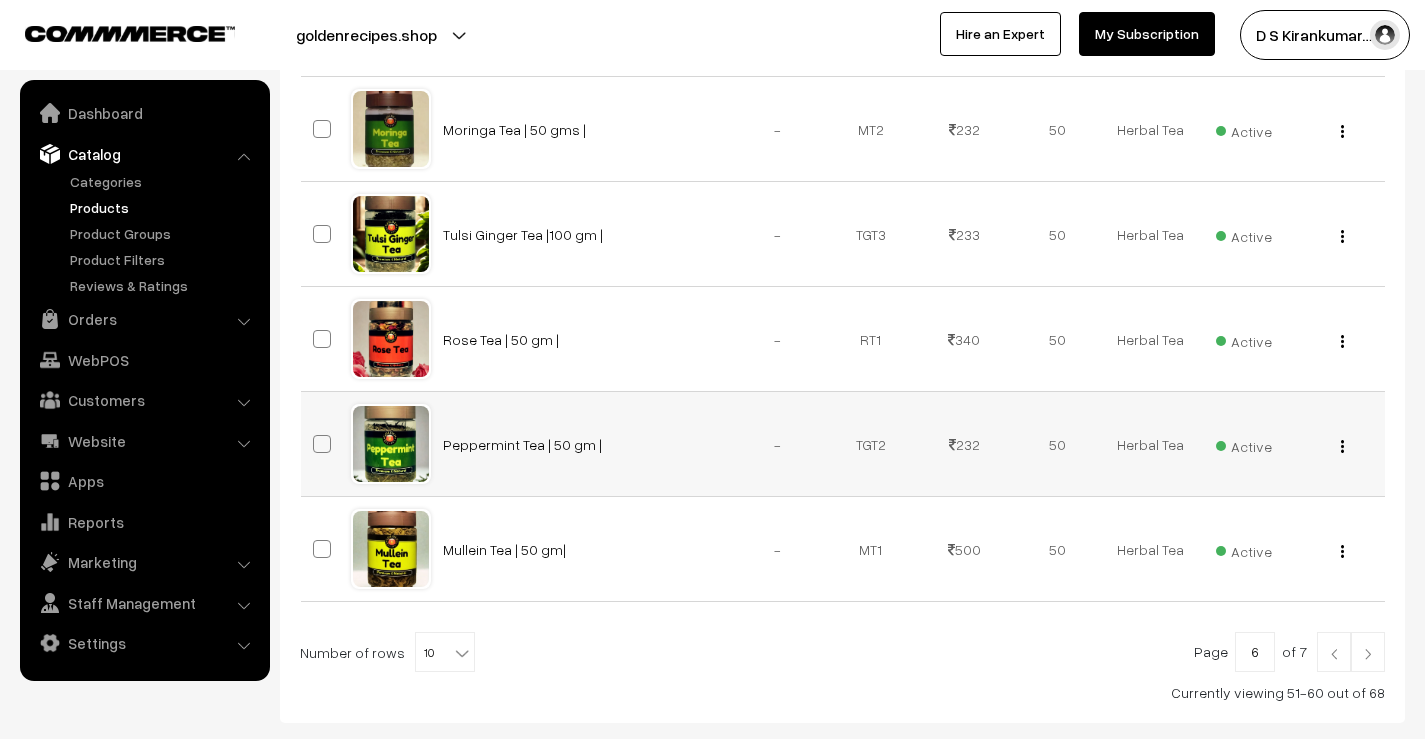 scroll, scrollTop: 1011, scrollLeft: 0, axis: vertical 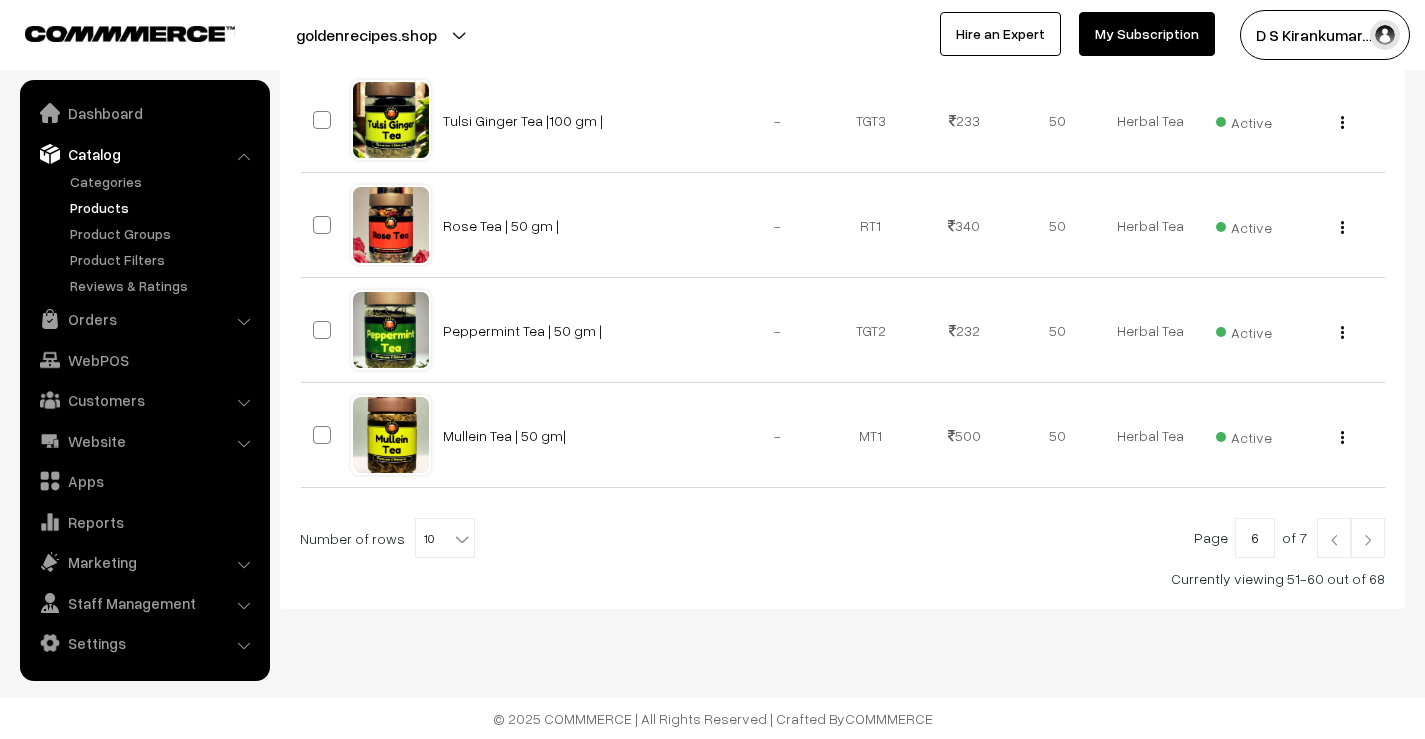 click at bounding box center [1368, 540] 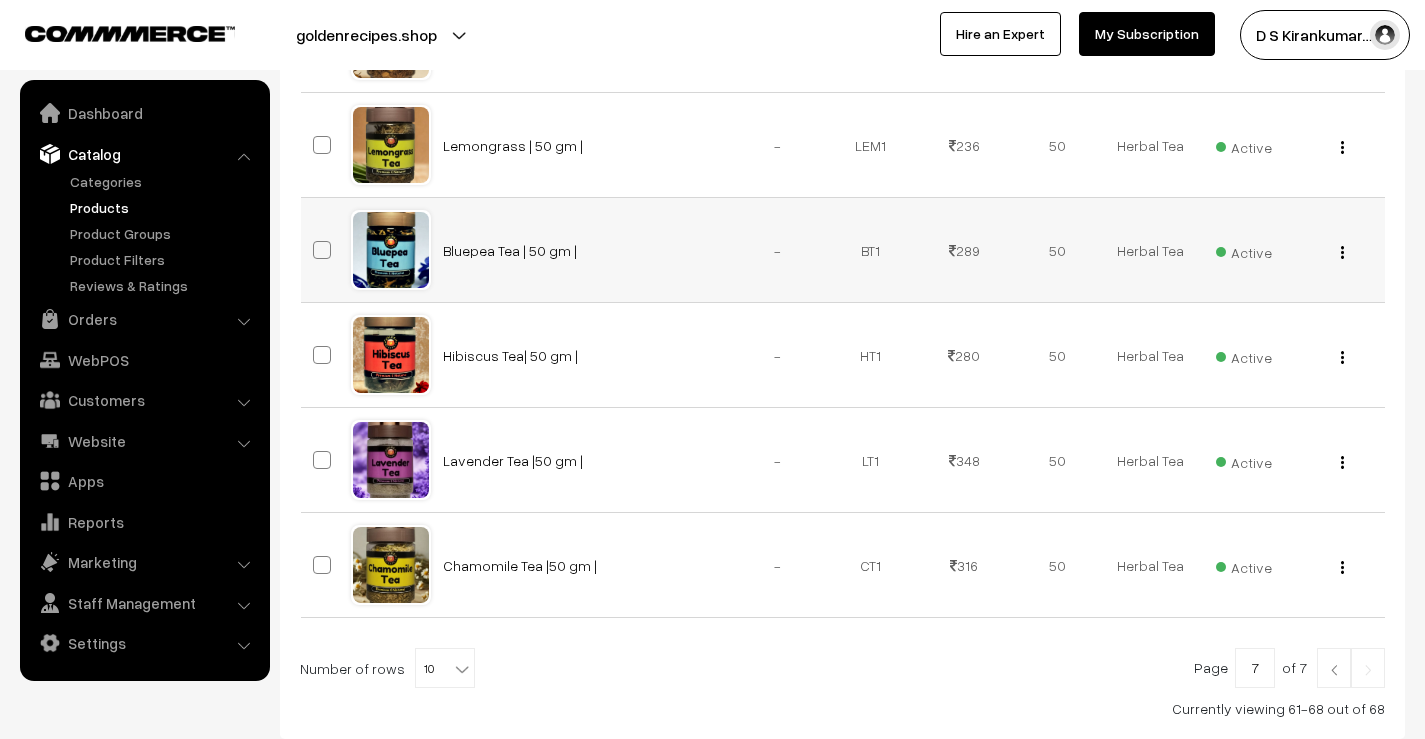scroll, scrollTop: 801, scrollLeft: 0, axis: vertical 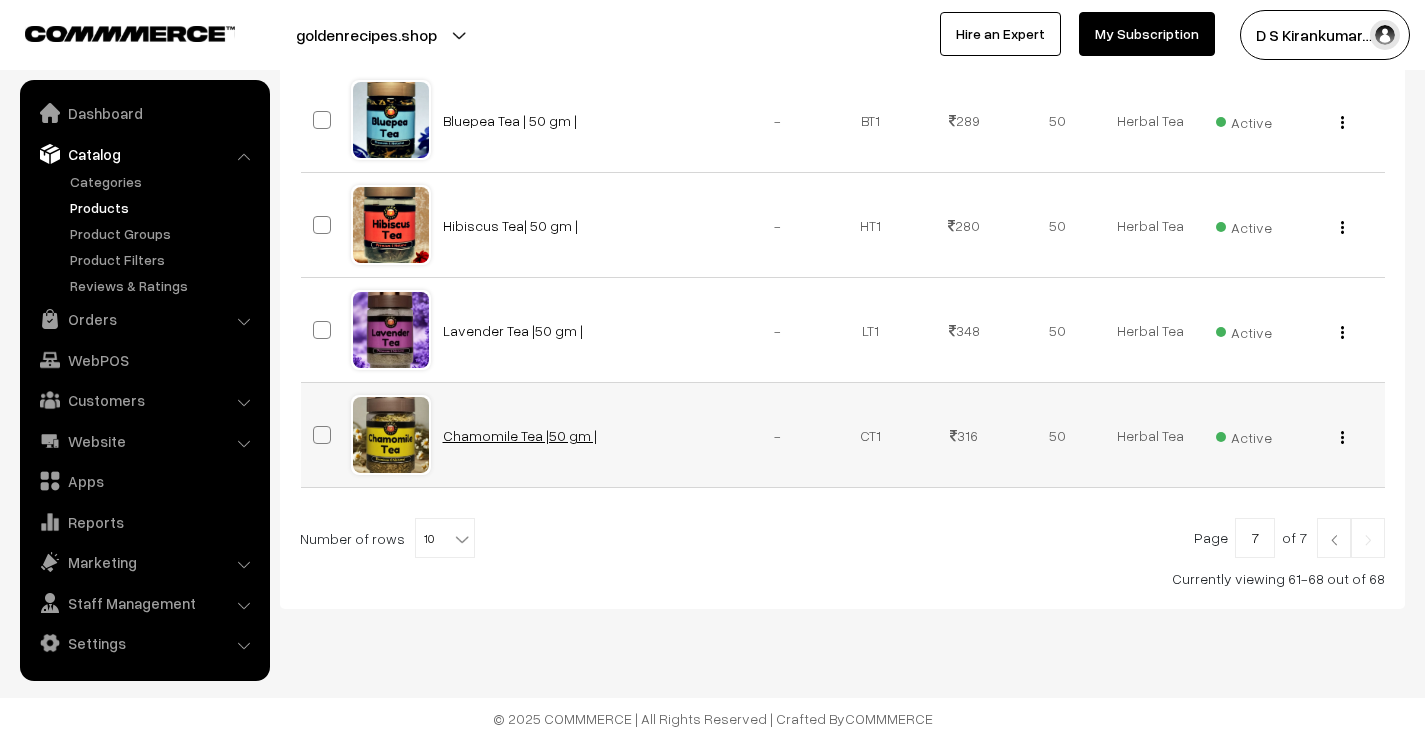 click on "Chamomile Tea |50 gm |" at bounding box center (520, 435) 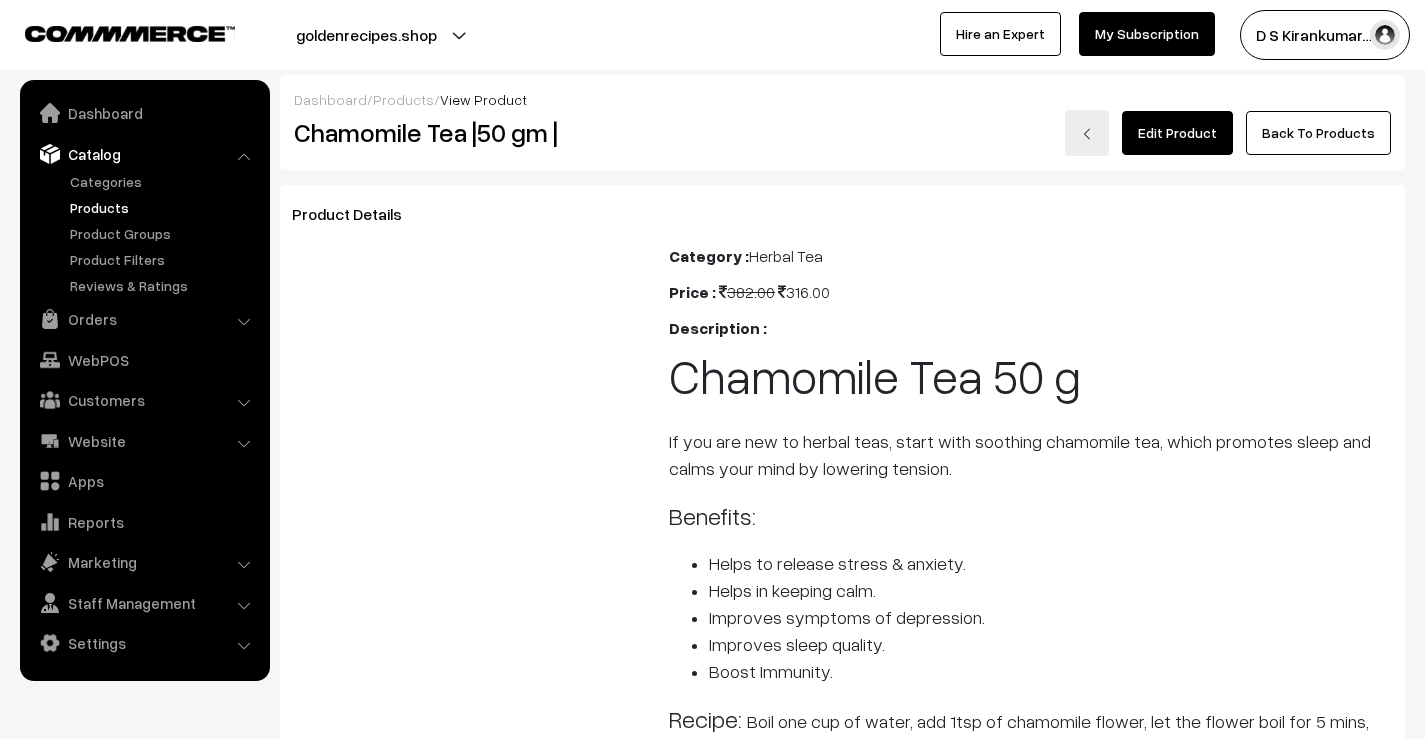 scroll, scrollTop: 0, scrollLeft: 0, axis: both 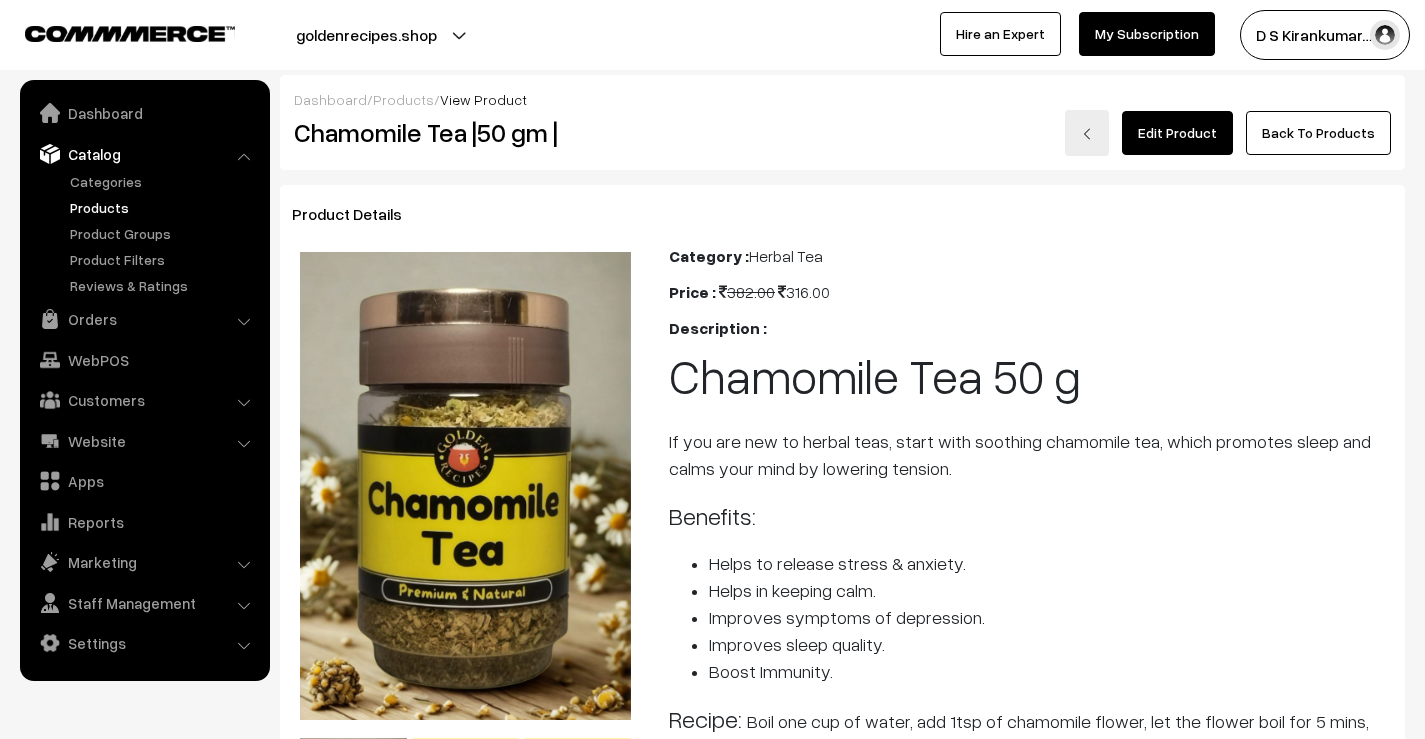 click on "Edit Product" at bounding box center [1177, 133] 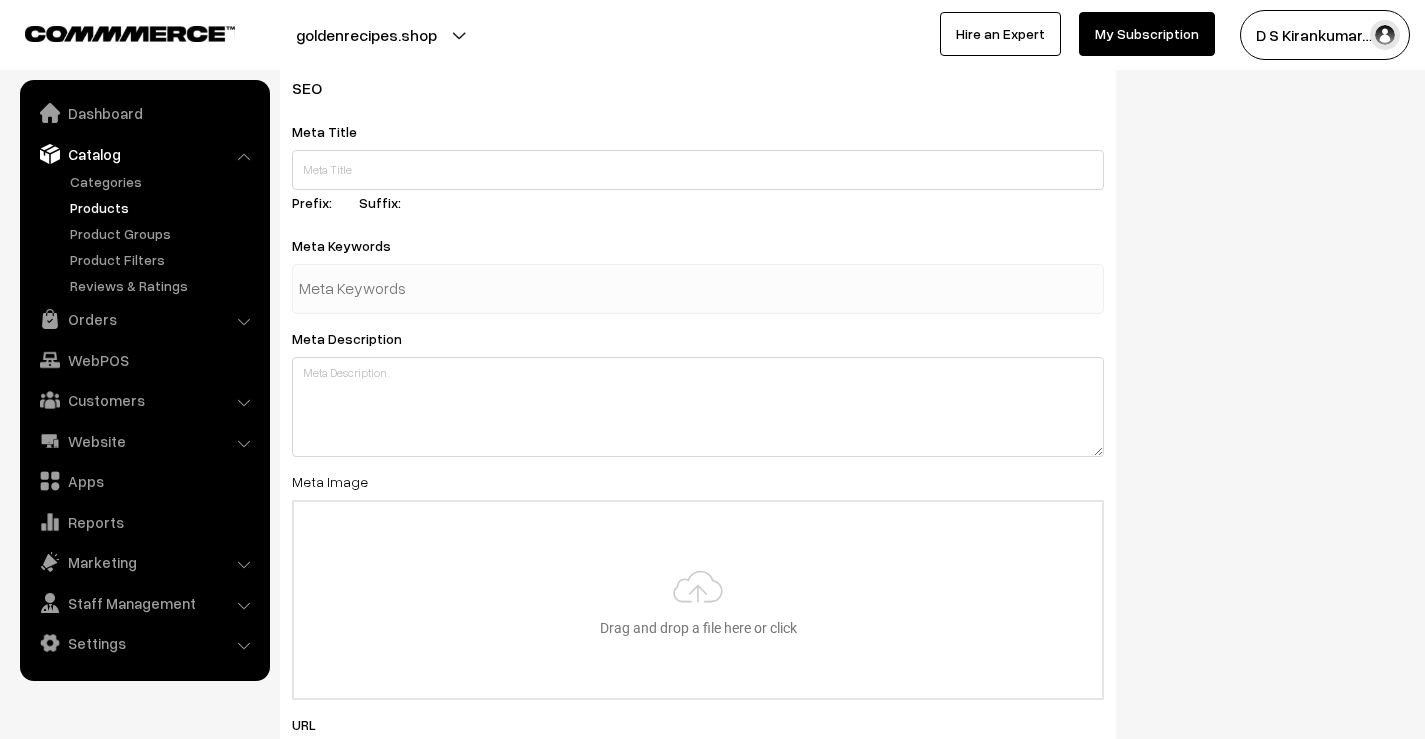 scroll, scrollTop: 2900, scrollLeft: 0, axis: vertical 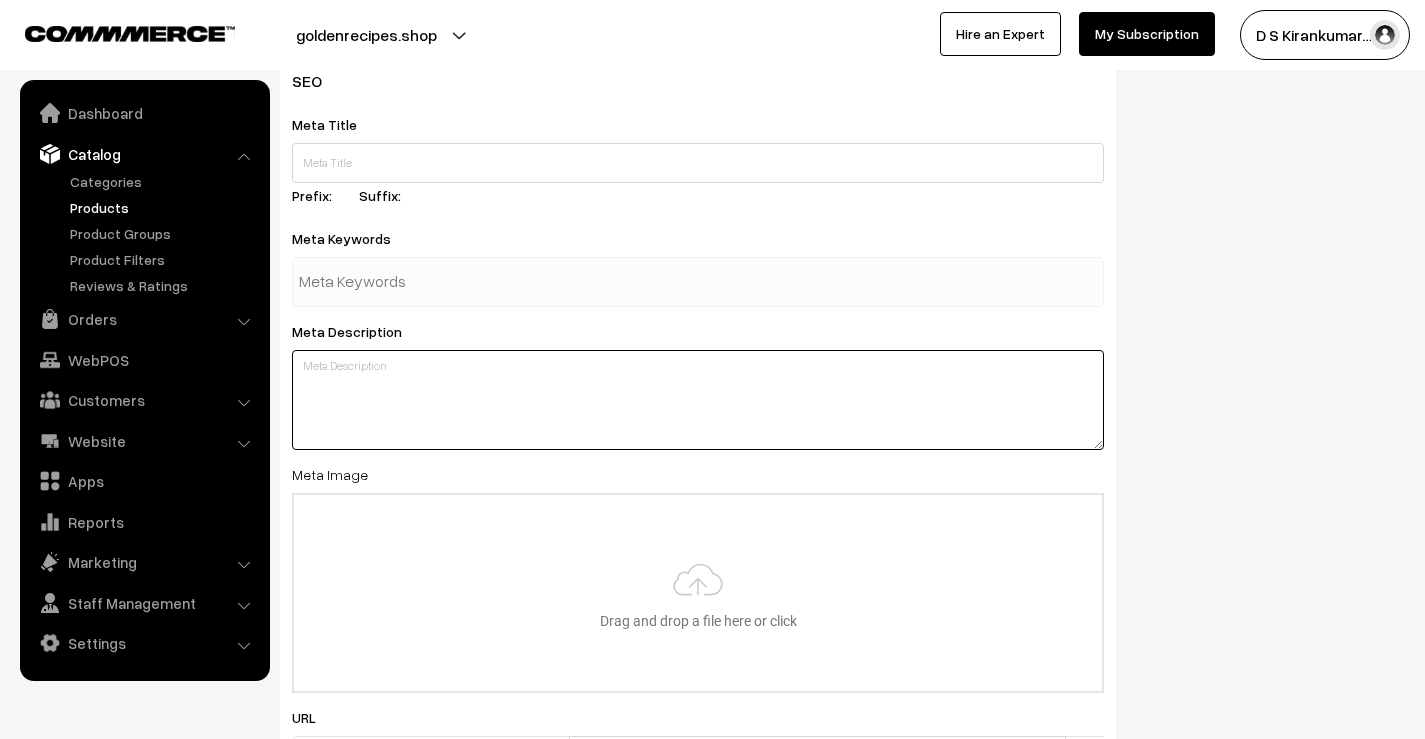click at bounding box center (698, 400) 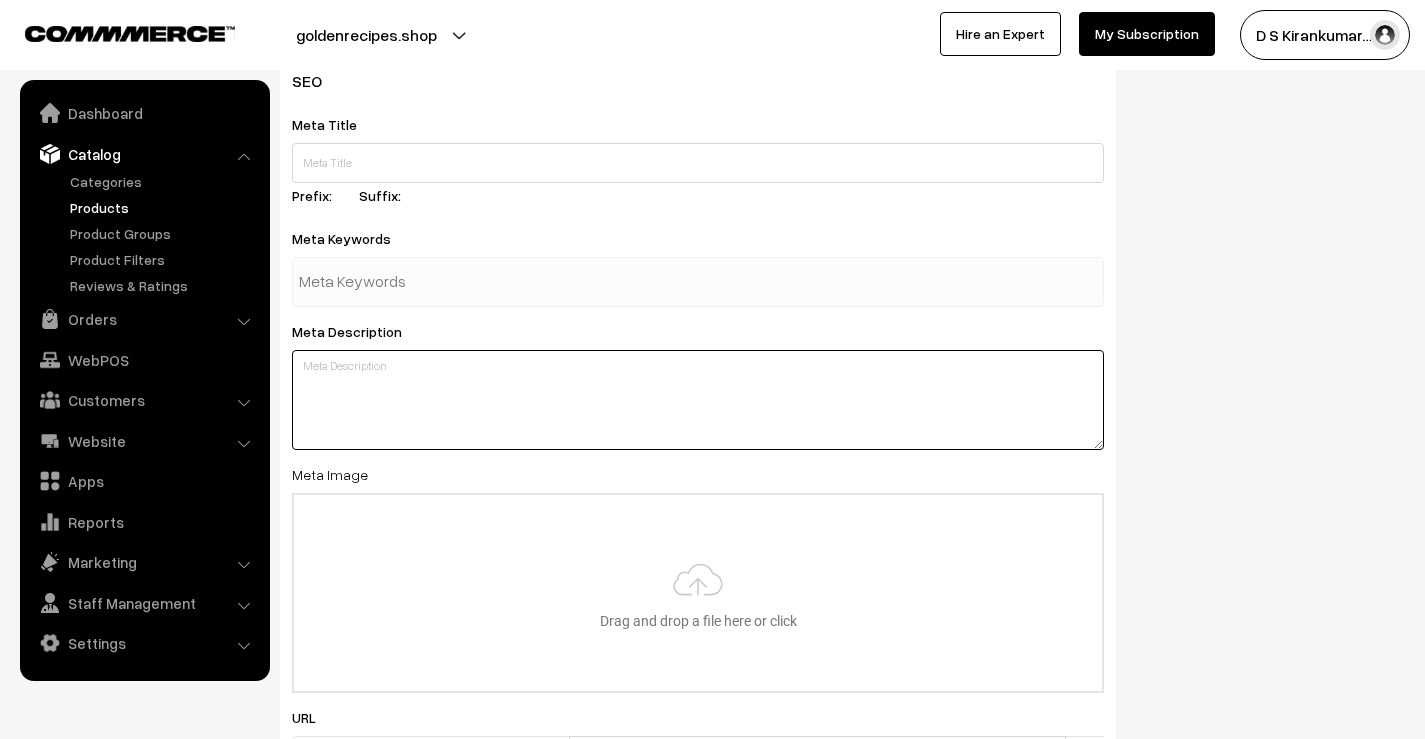 paste on "Premium Herbal Tea | Natural Wellness with Every Sip" 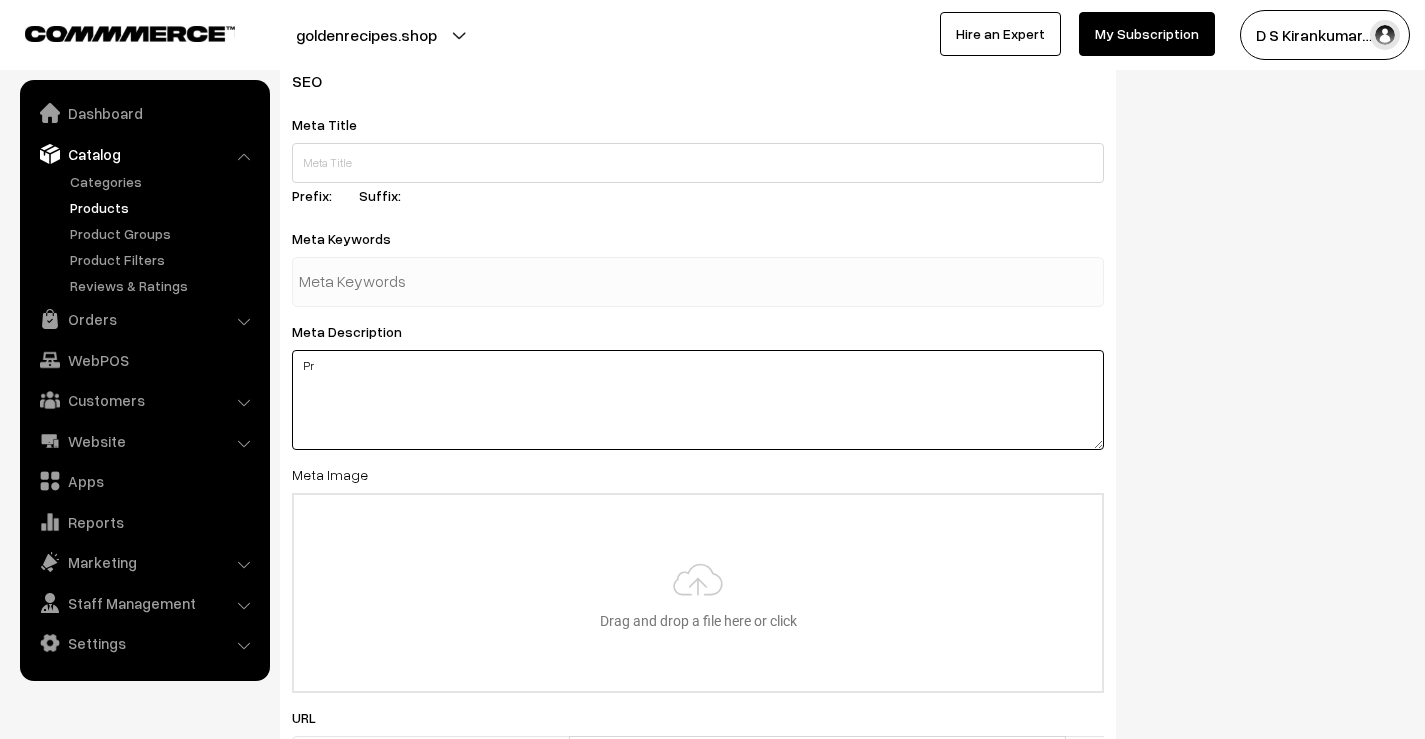 type on "P" 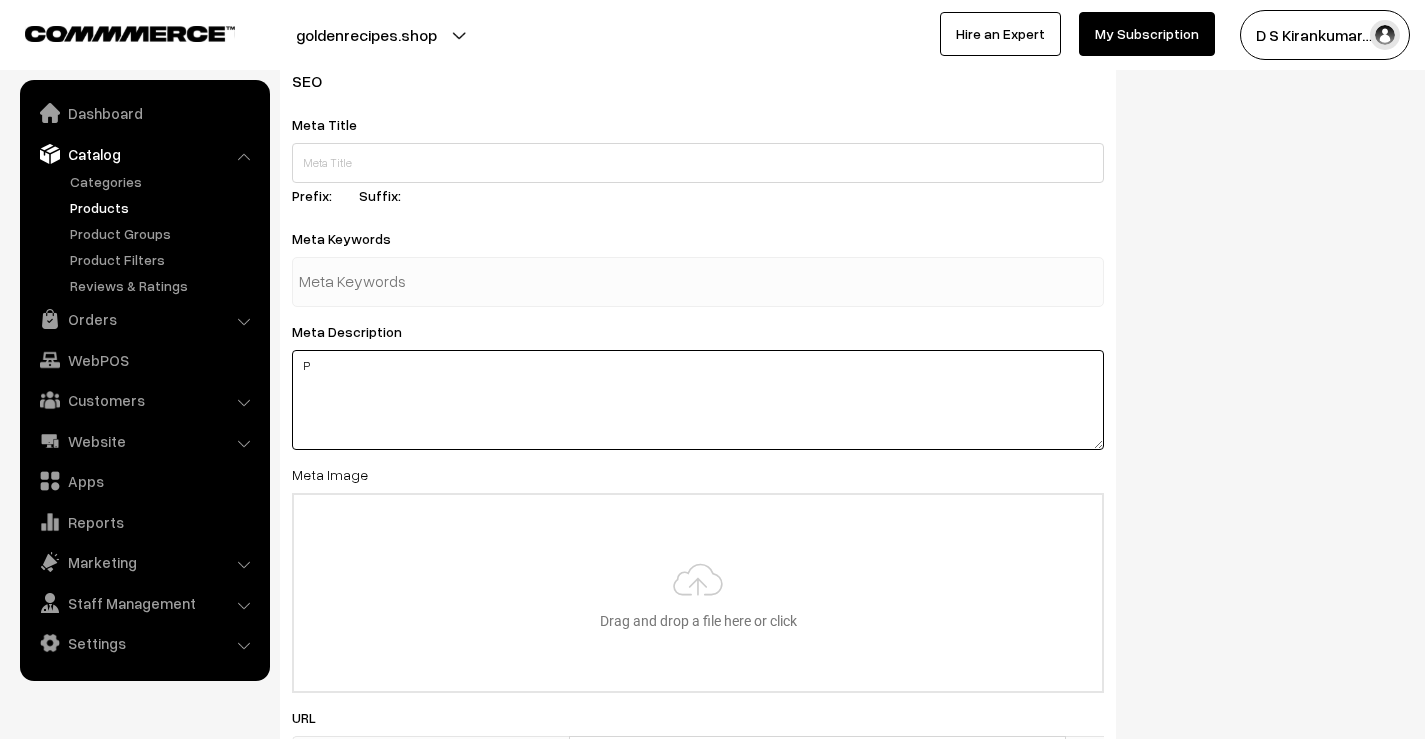 type 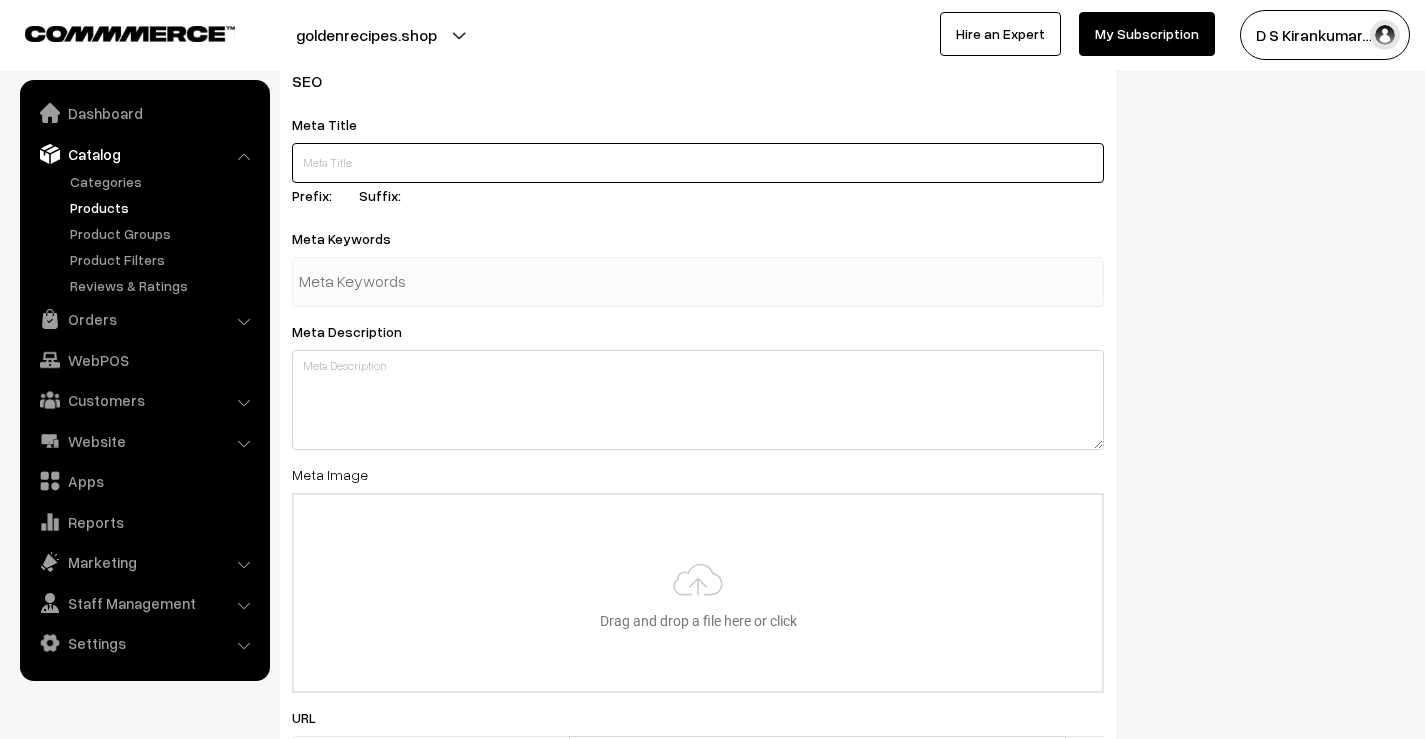 click at bounding box center (698, 163) 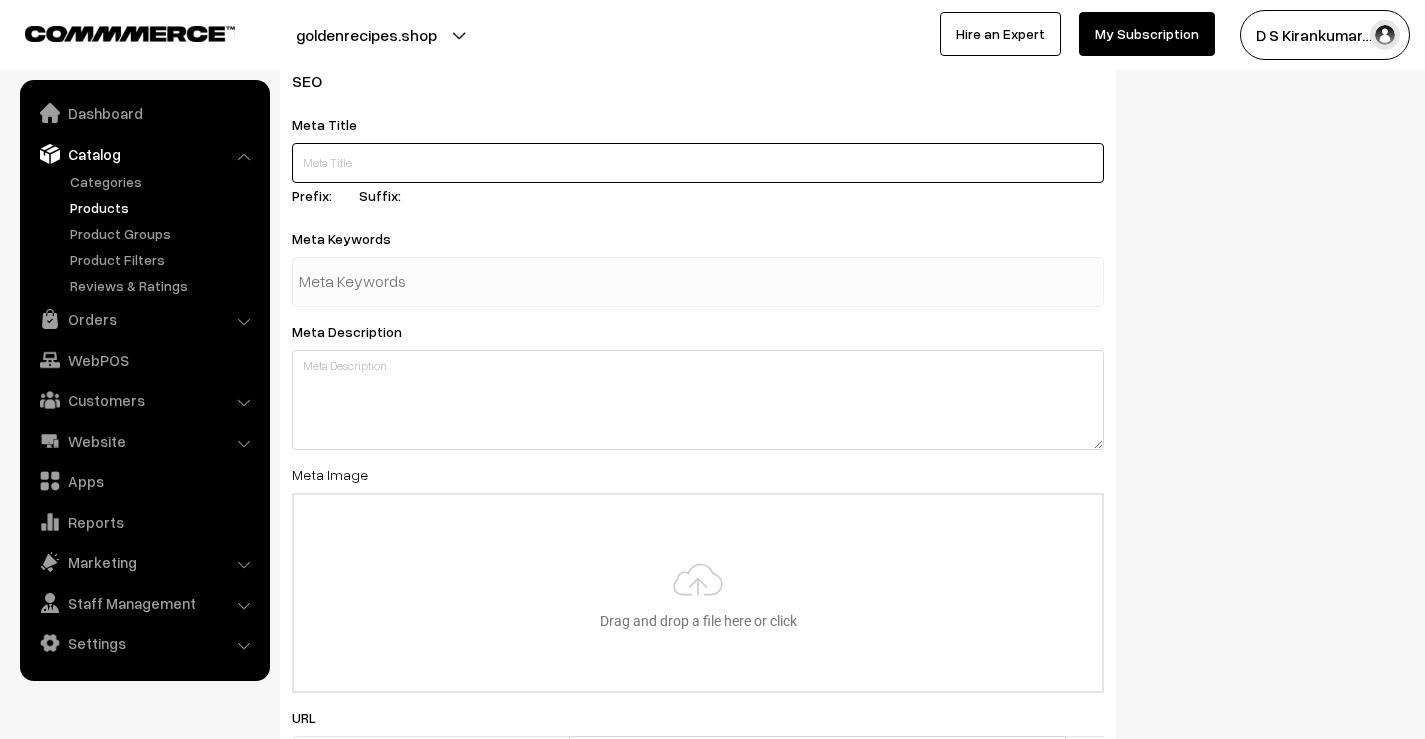 paste on "Premium Herbal Tea | Natural Wellness with Every Sip" 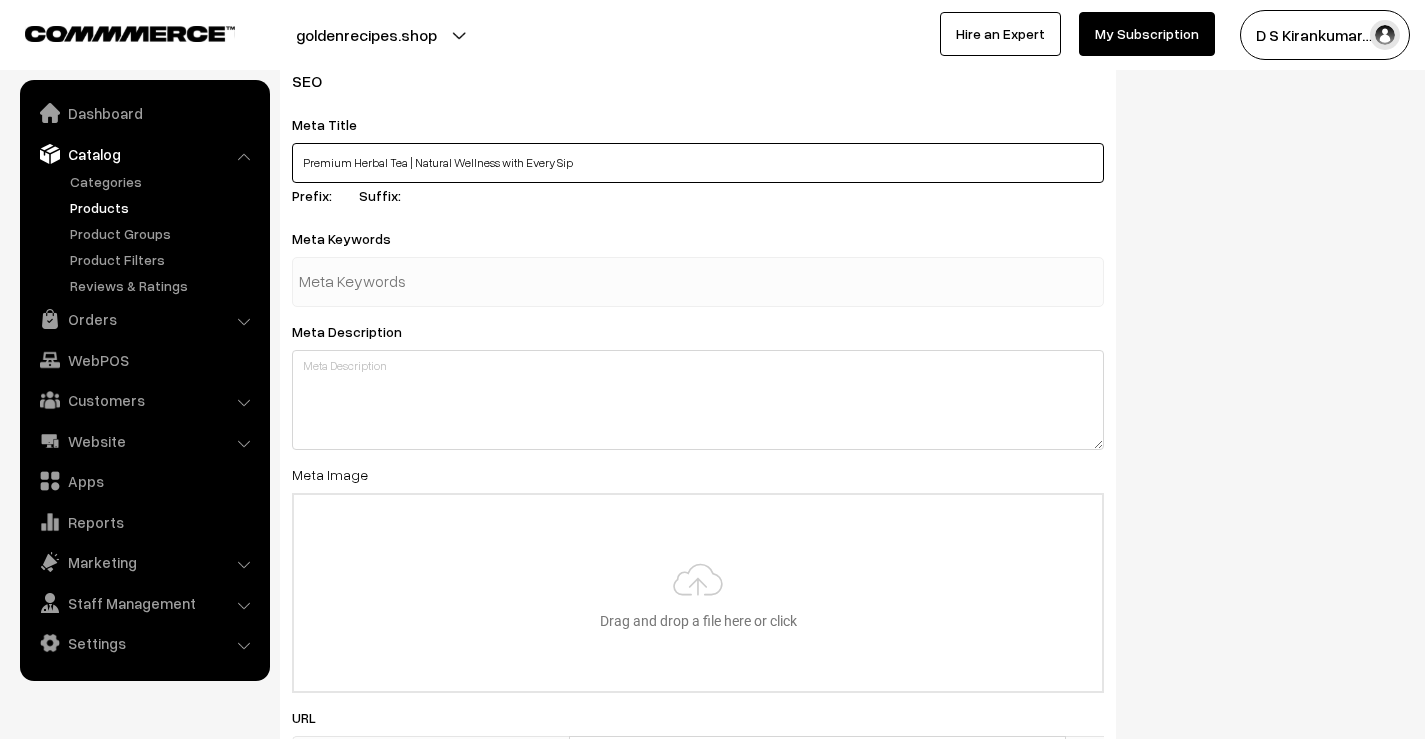 type on "Premium Herbal Tea | Natural Wellness with Every Sip" 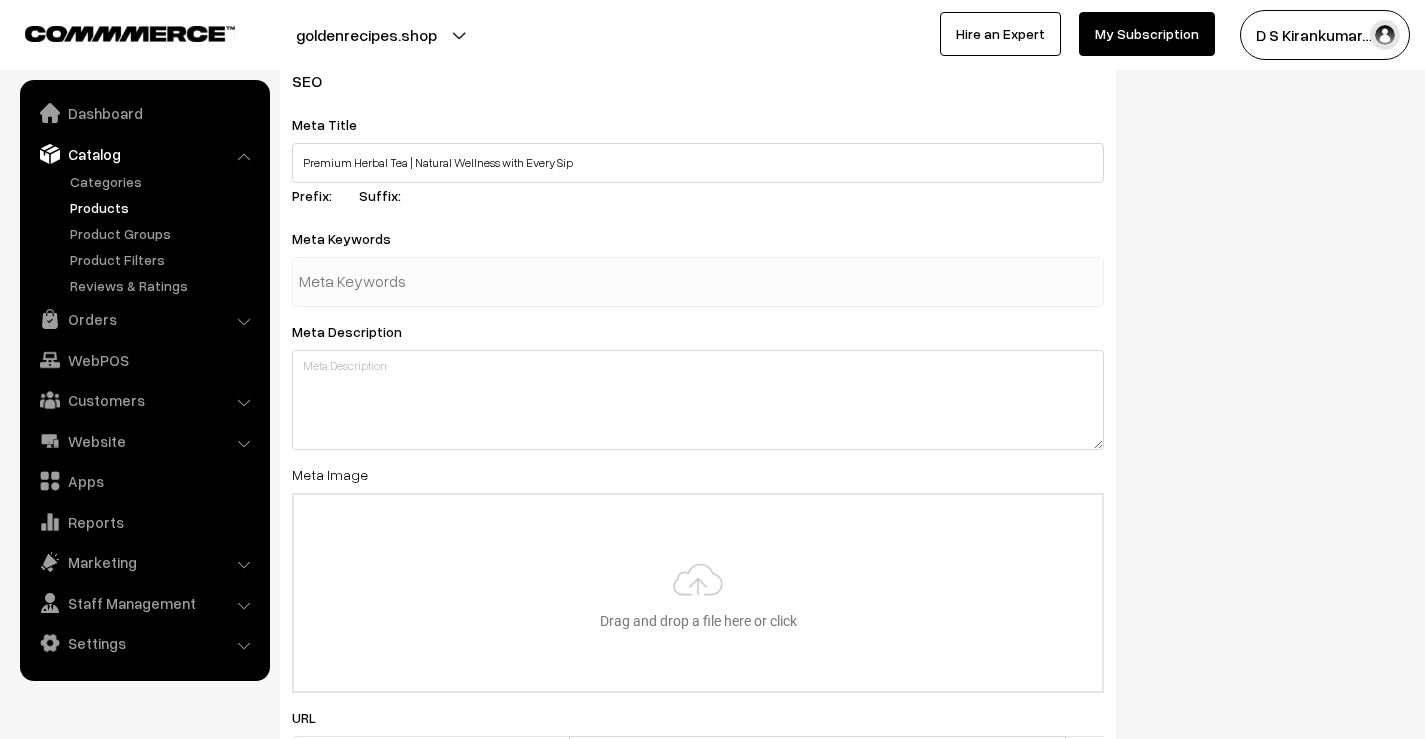 click at bounding box center (403, 282) 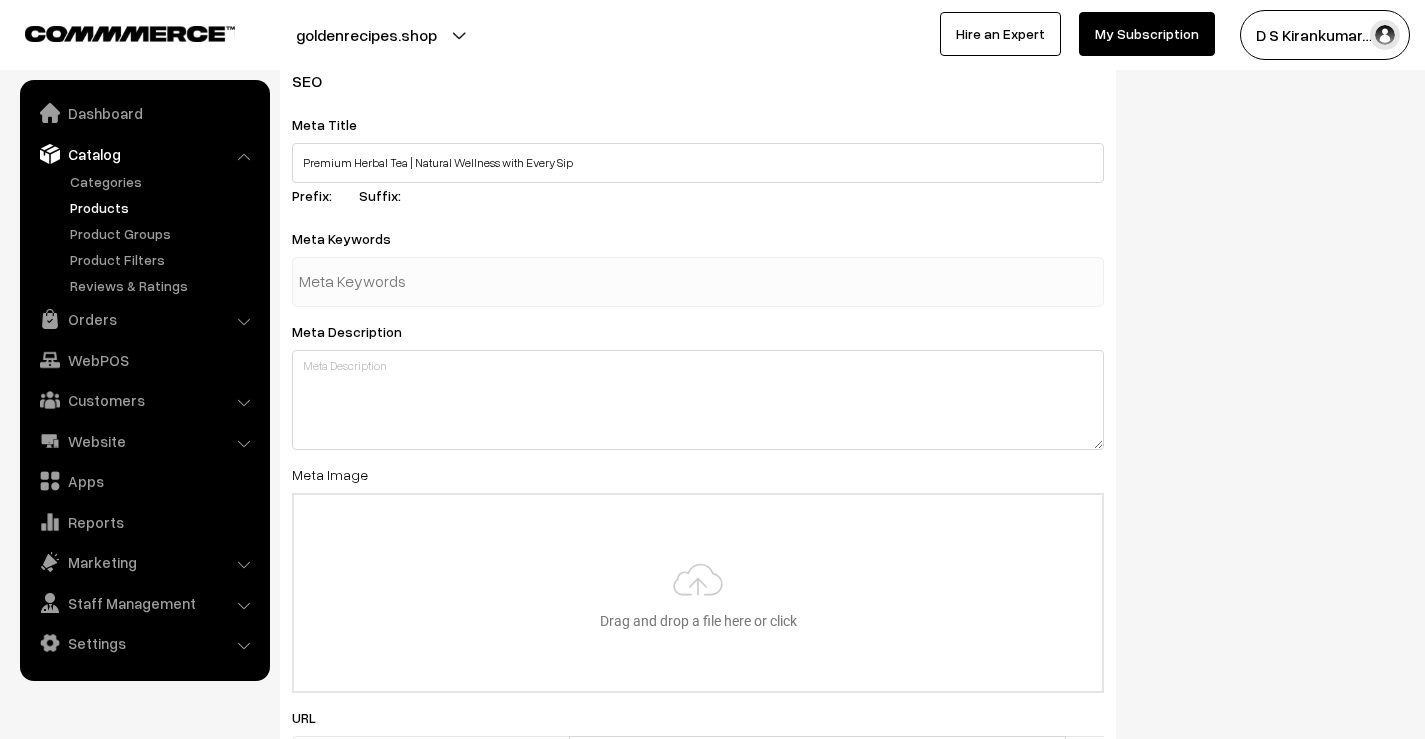 click at bounding box center [403, 282] 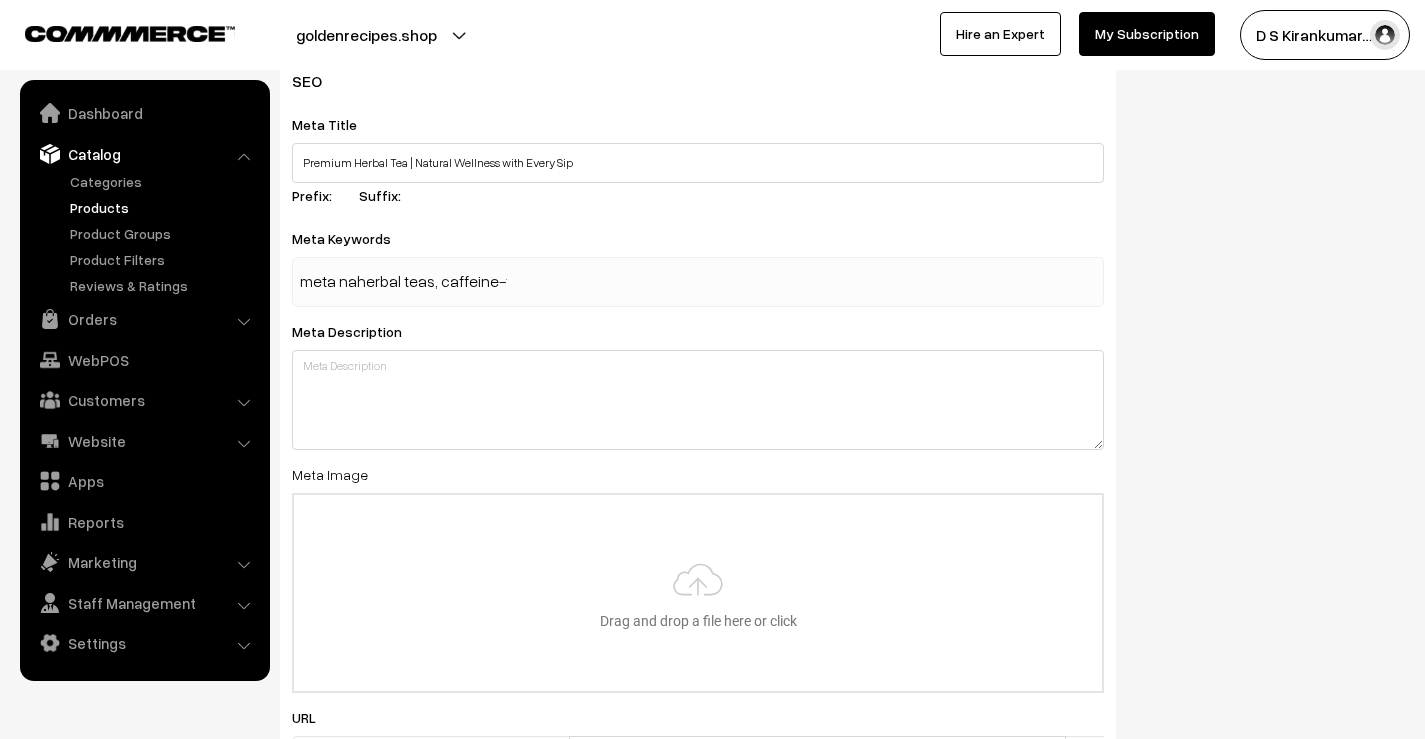 scroll, scrollTop: 0, scrollLeft: 0, axis: both 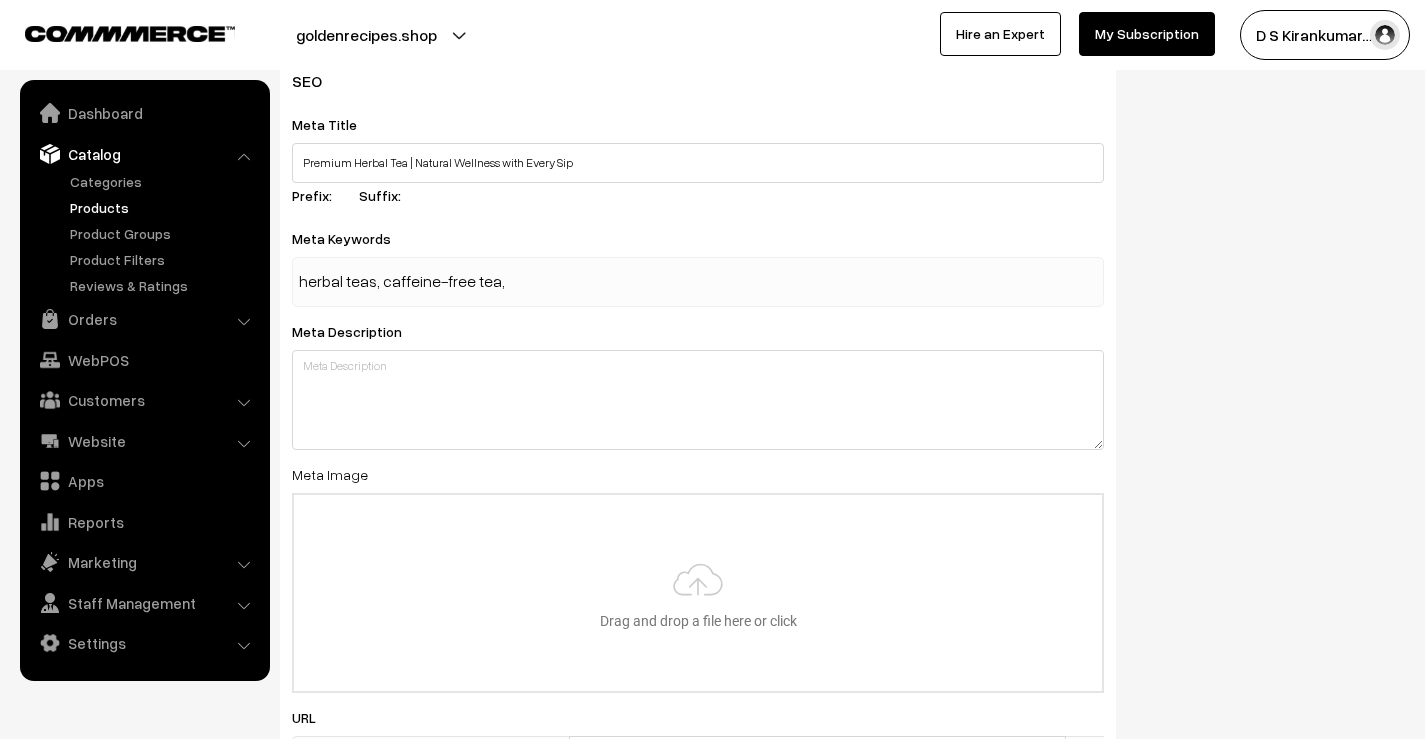 type on "herbal teas, caffeine-free tea, detox tea, immunity booster tea, stress relief tea, weight loss tea, digestive tea, sleep support tea, antioxidant tea, soothing herbal tea, healthy tea blends, refreshing tea, natural ingredients tea, wellness drink" 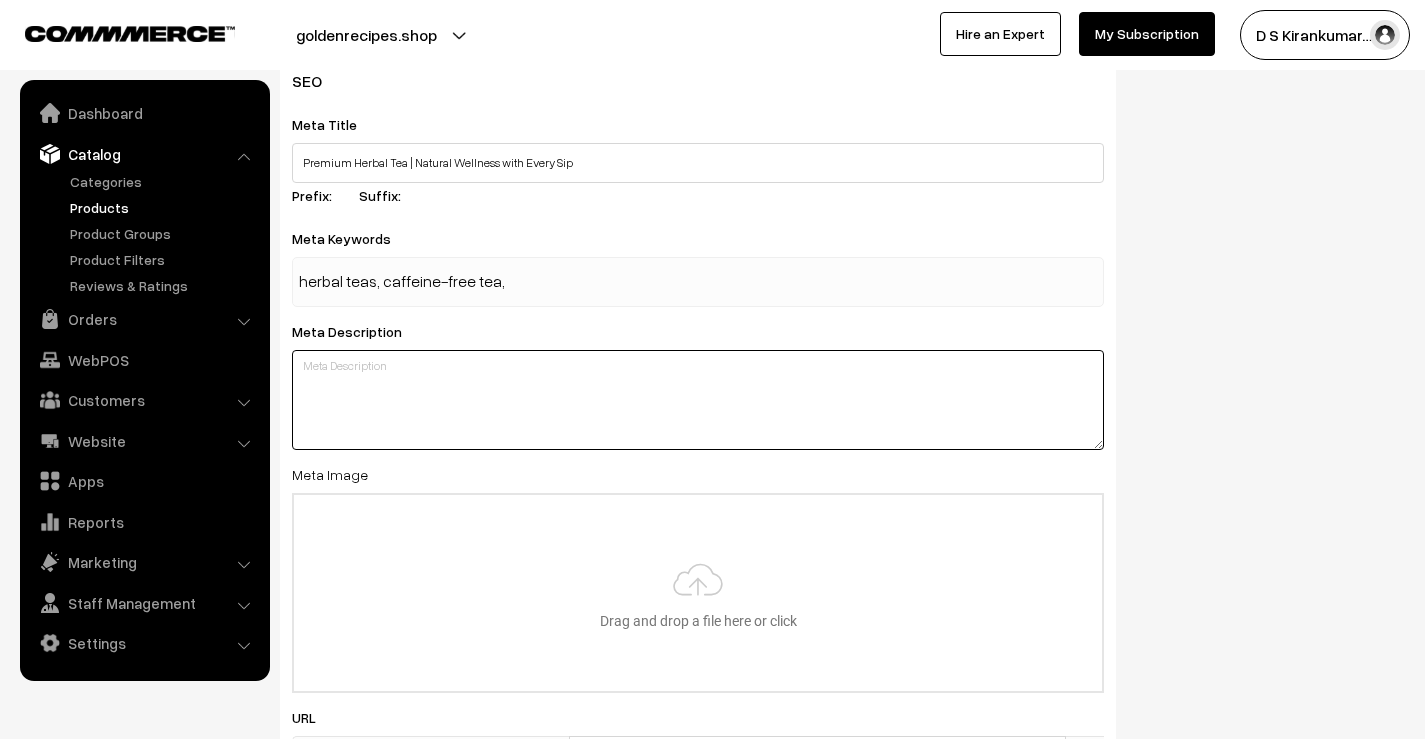 type 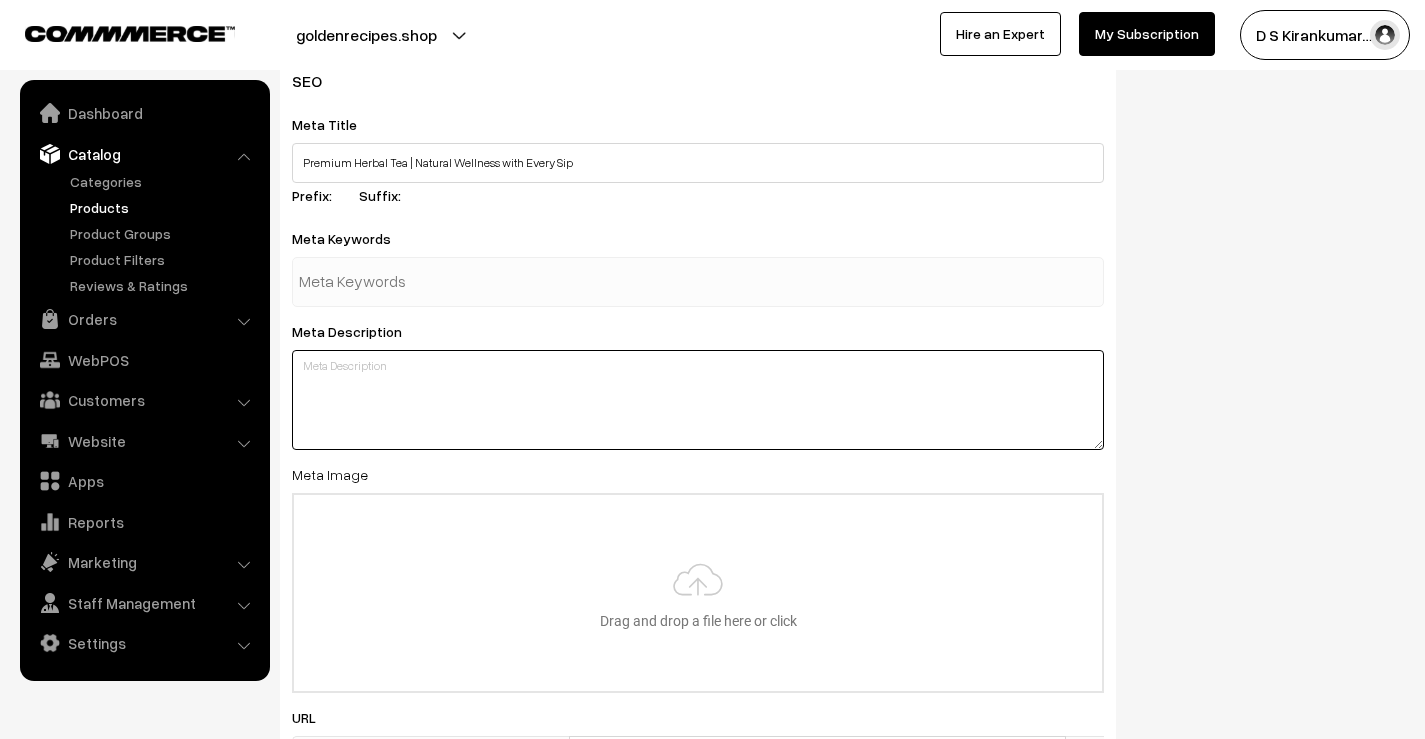 click on "SEO
Meta Title
Premium Herbal Tea | Natural Wellness with Every Sip
Prefix:
Suffix:
Meta Keywords
herbal teas, caffeine-free tea, detox tea, immunity booster tea, stress relief tea, weight loss tea, digestive tea, sleep support tea, antioxidant tea, soothing herbal tea, healthy tea blends, refreshing tea, natural ingredients tea, wellness drink
Meta Description
Meta Image
Drag and drop a file here or click Ooops, something wrong appended.   Drag and drop or click to replace
URL" at bounding box center [698, 431] 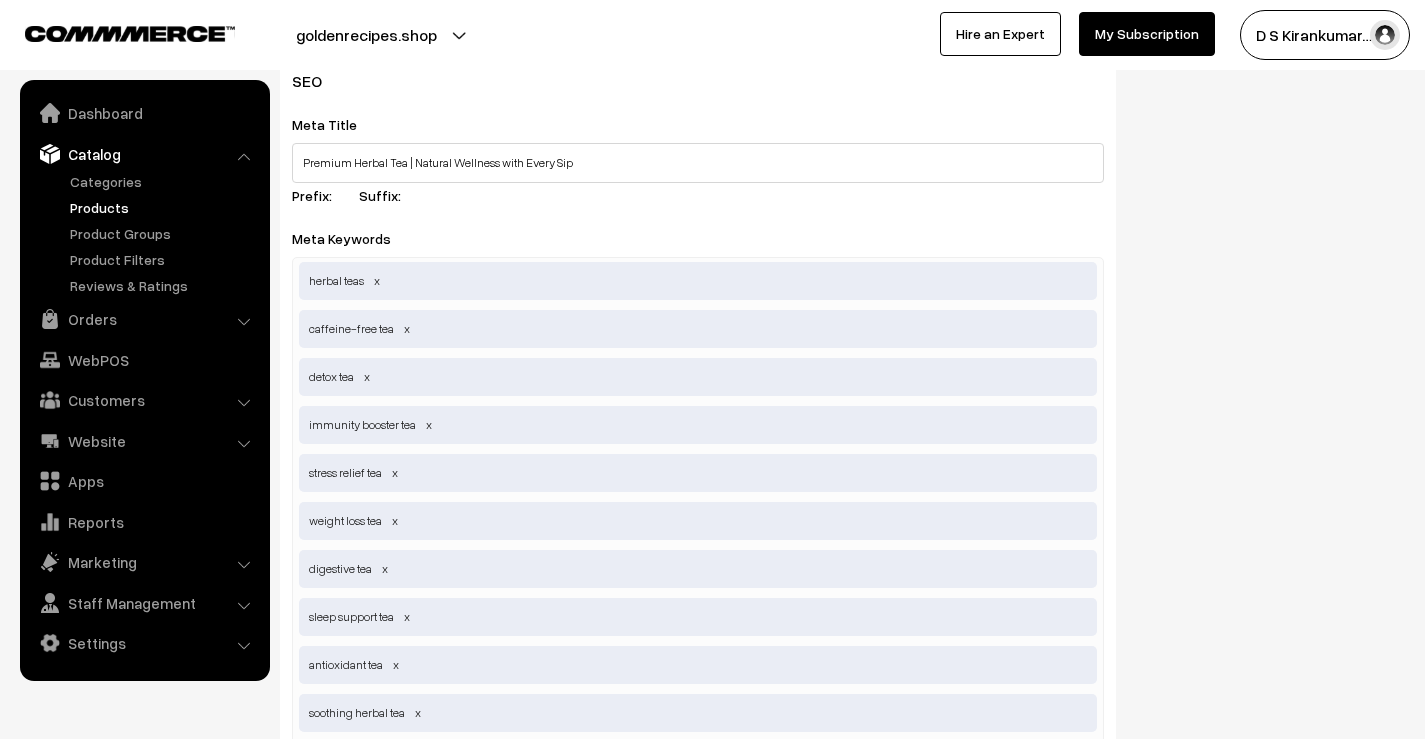 scroll, scrollTop: 3500, scrollLeft: 0, axis: vertical 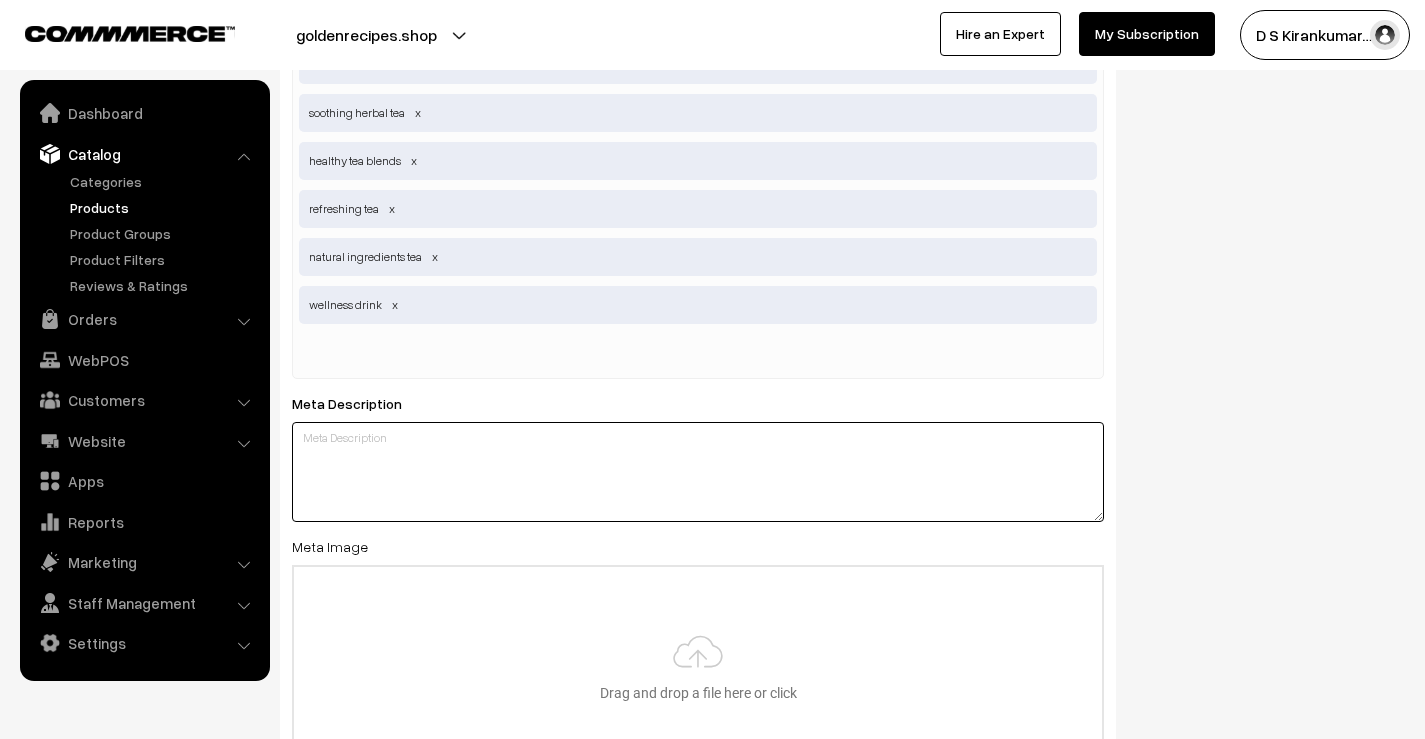 click at bounding box center (698, 472) 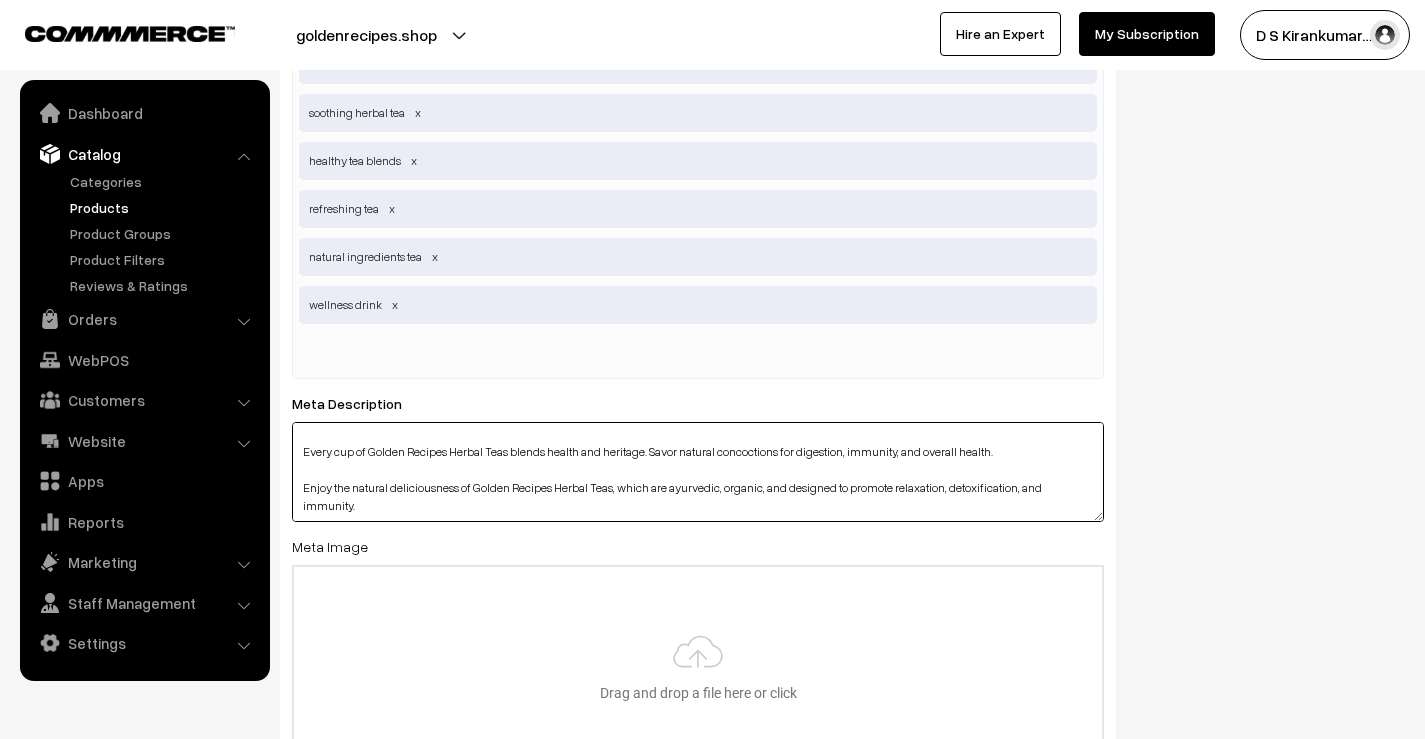 scroll, scrollTop: 0, scrollLeft: 0, axis: both 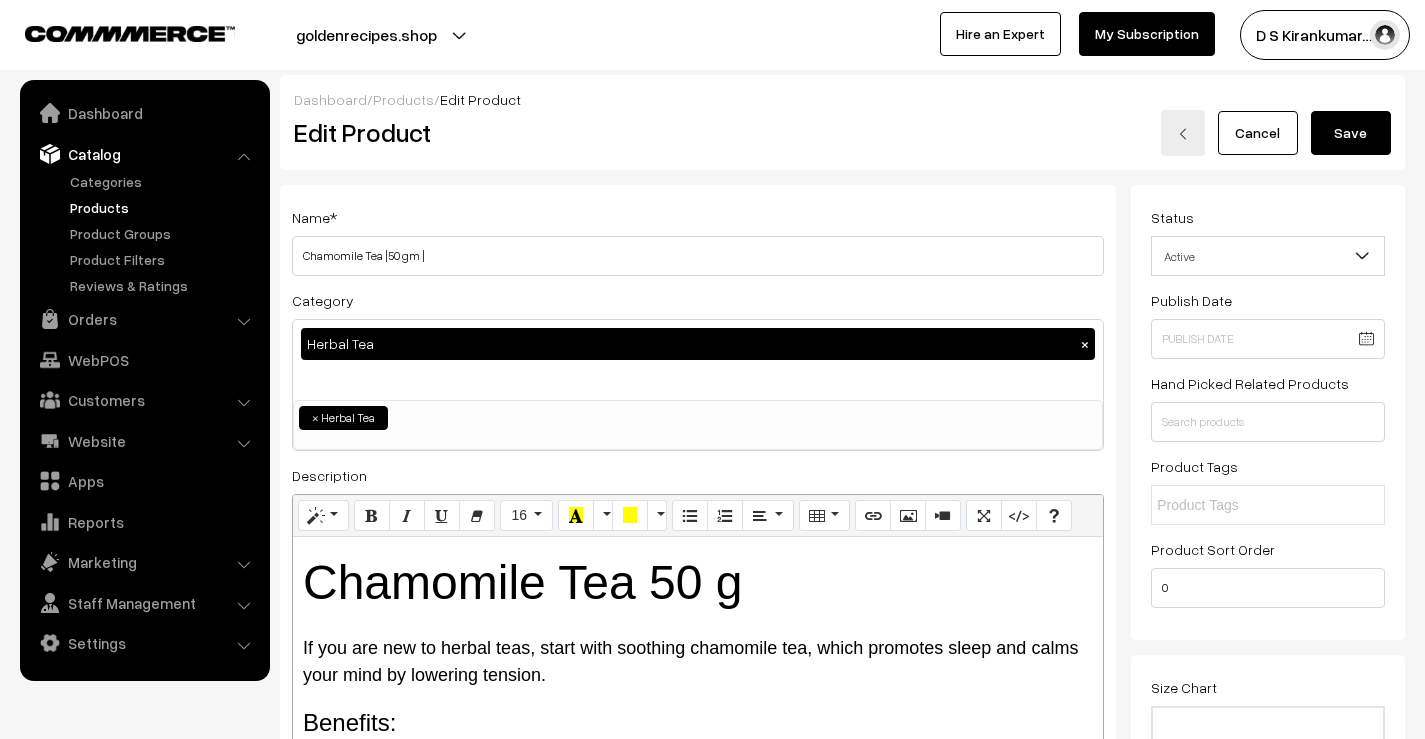 type on "Premium herbal teas prepared with organic, ayurvedic ingredients are available at Golden Recipes. Drink wellness every day to strengthen your immune system and cleanse your body.Learn about Golden Recipes Herbal Teas, which are ayurvedic herb-based, caffeine-free blends for everyday wellness, detoxification, and immunity.
Every cup of Golden Recipes Herbal Teas blends health and heritage. Savor natural concoctions for digestion, immunity, and overall health.
Enjoy the natural deliciousness of Golden Recipes Herbal Teas, which are ayurvedic, organic, and designed to promote relaxation, detoxification, and immunity." 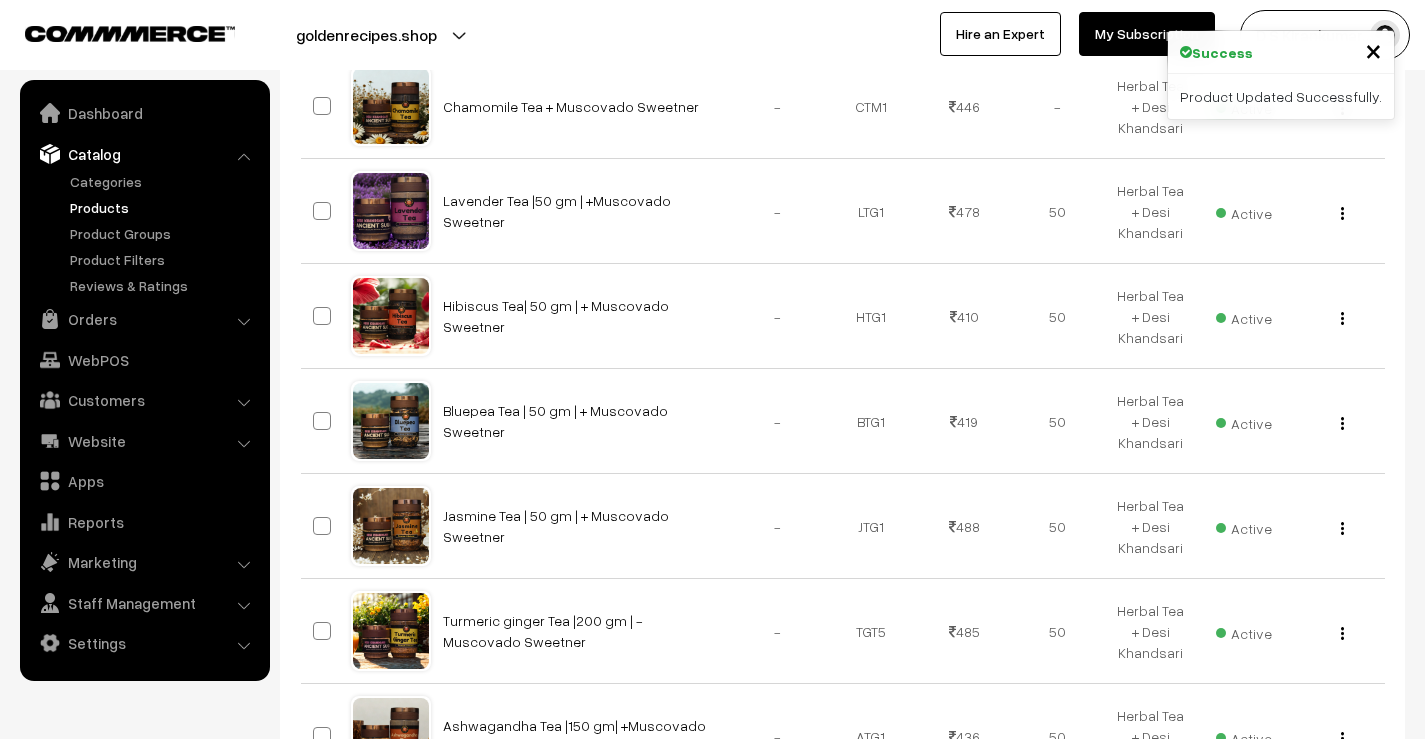 scroll, scrollTop: 1000, scrollLeft: 0, axis: vertical 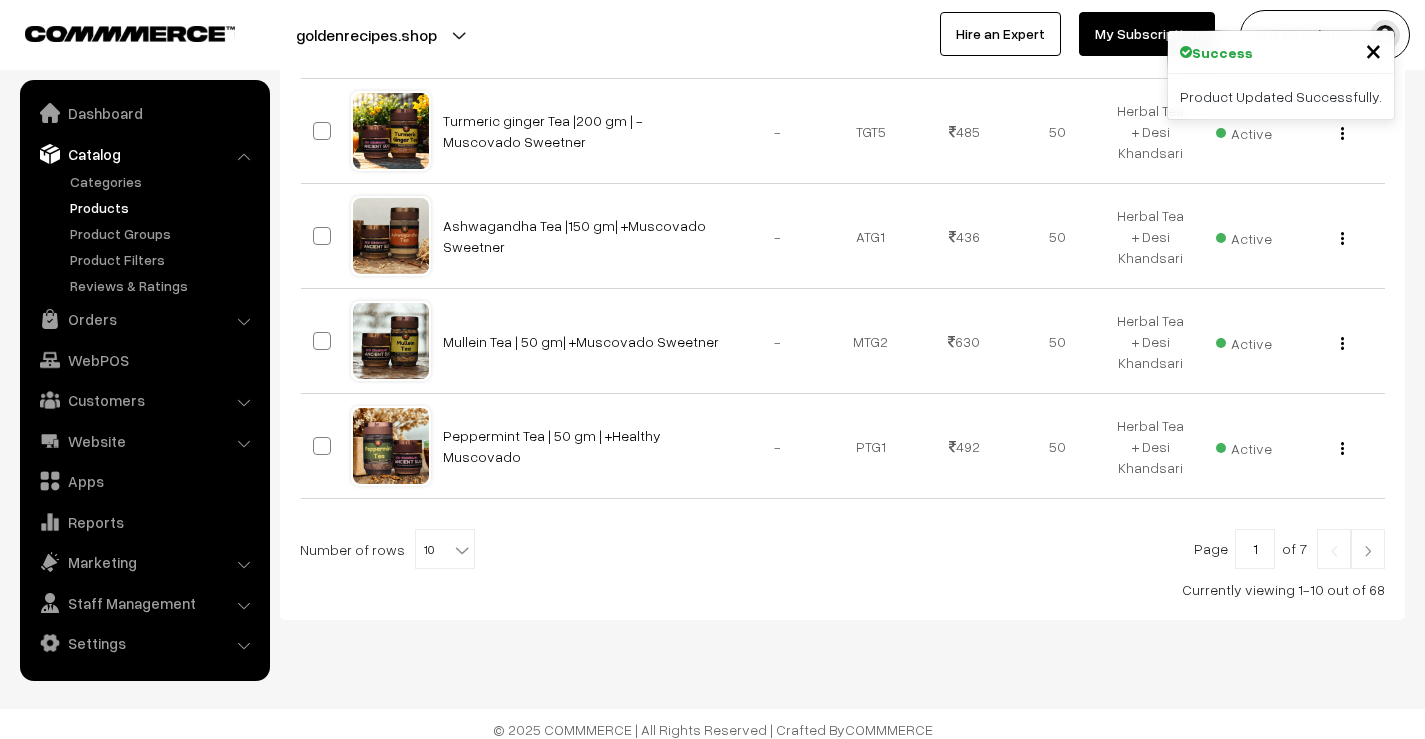 click at bounding box center (1368, 551) 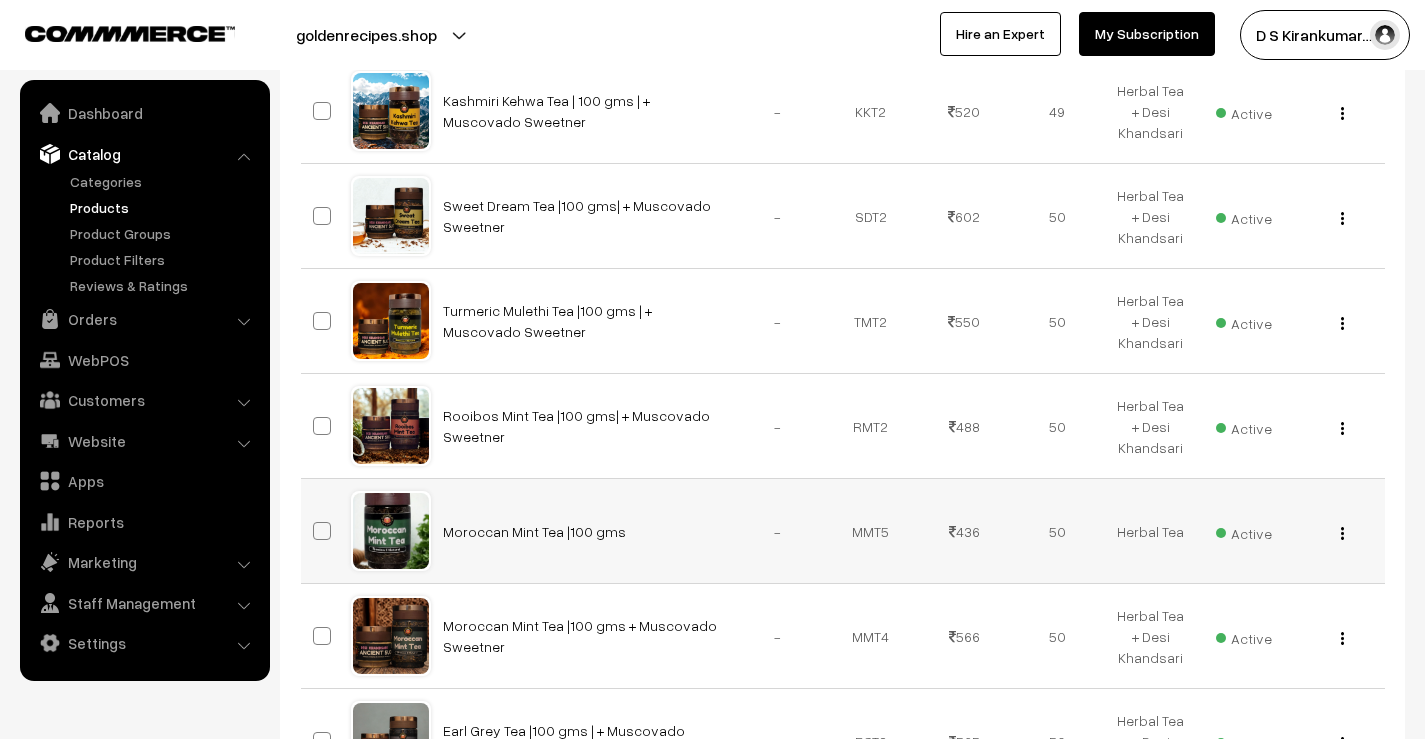 scroll, scrollTop: 1000, scrollLeft: 0, axis: vertical 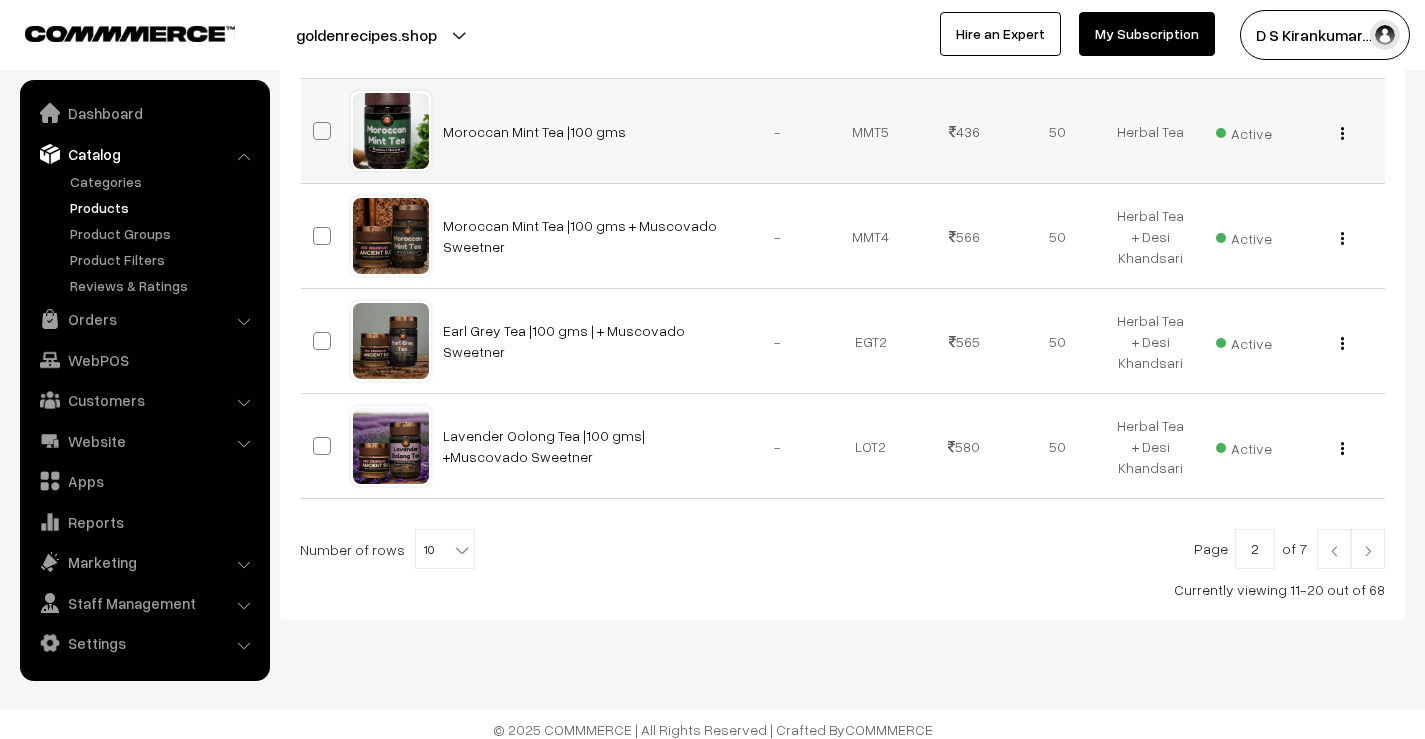 click at bounding box center [1368, 551] 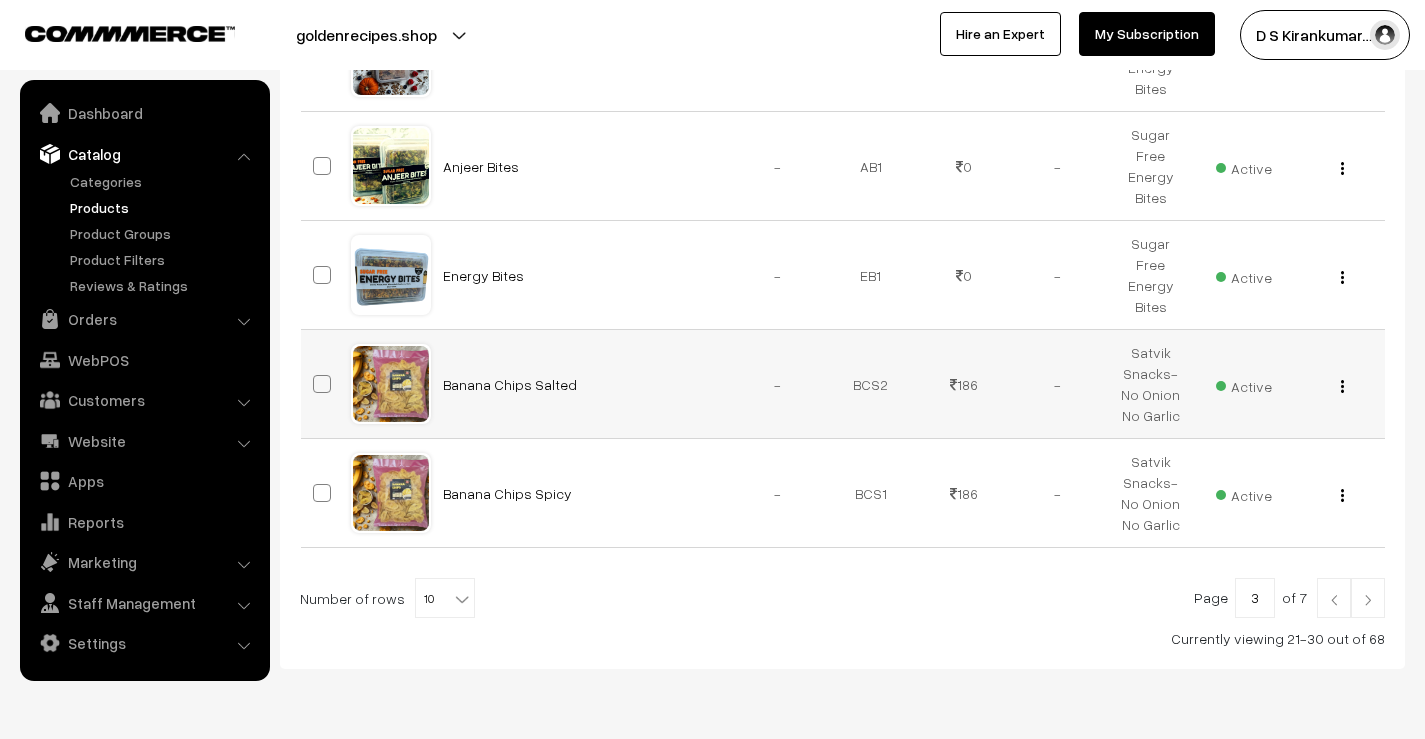 scroll, scrollTop: 1019, scrollLeft: 0, axis: vertical 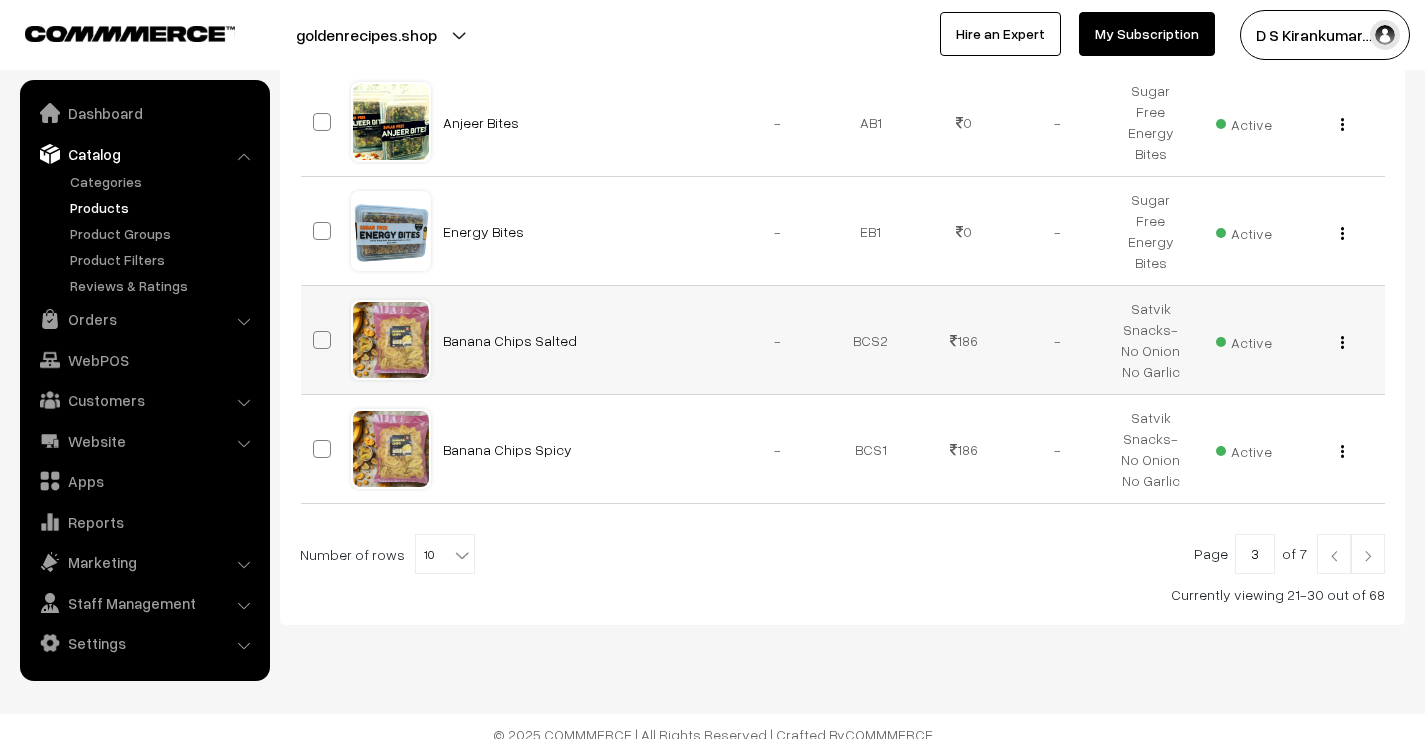 click at bounding box center (1368, 554) 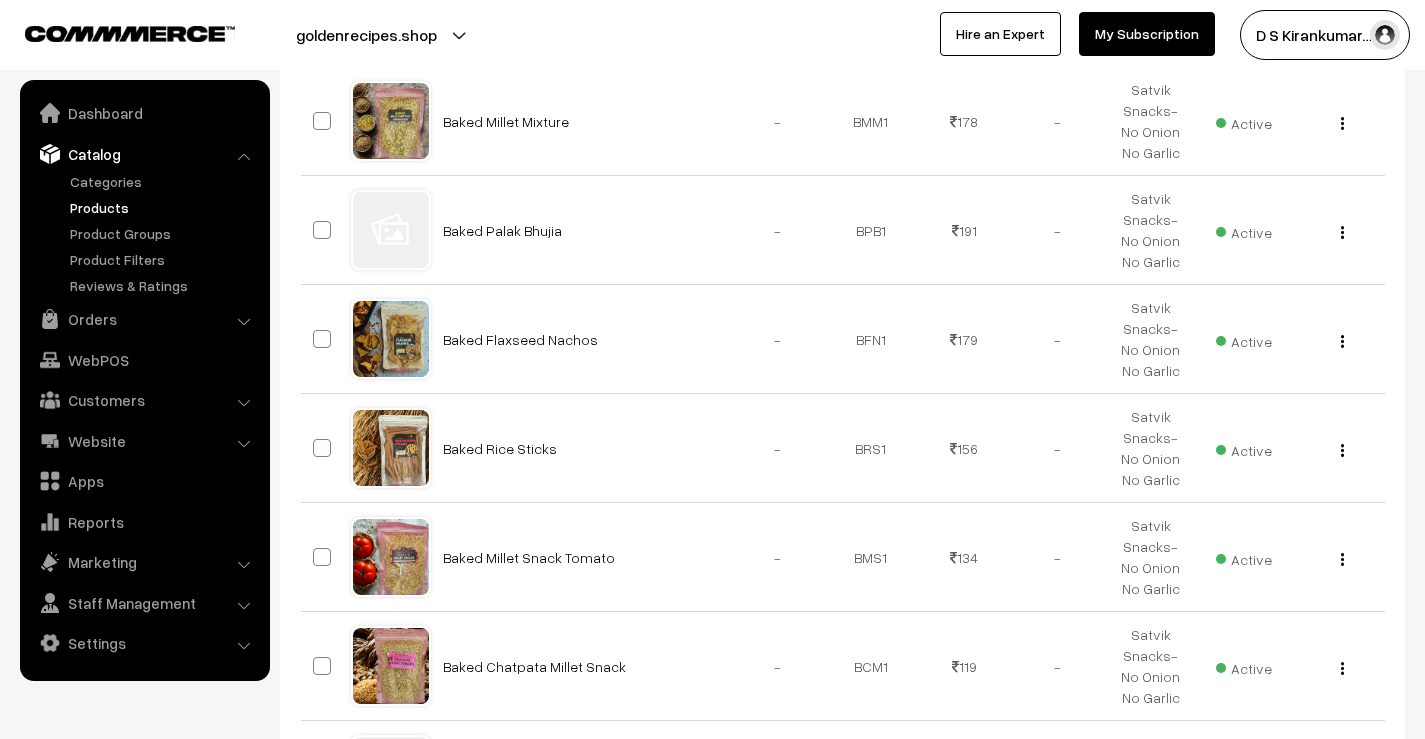 scroll, scrollTop: 1000, scrollLeft: 0, axis: vertical 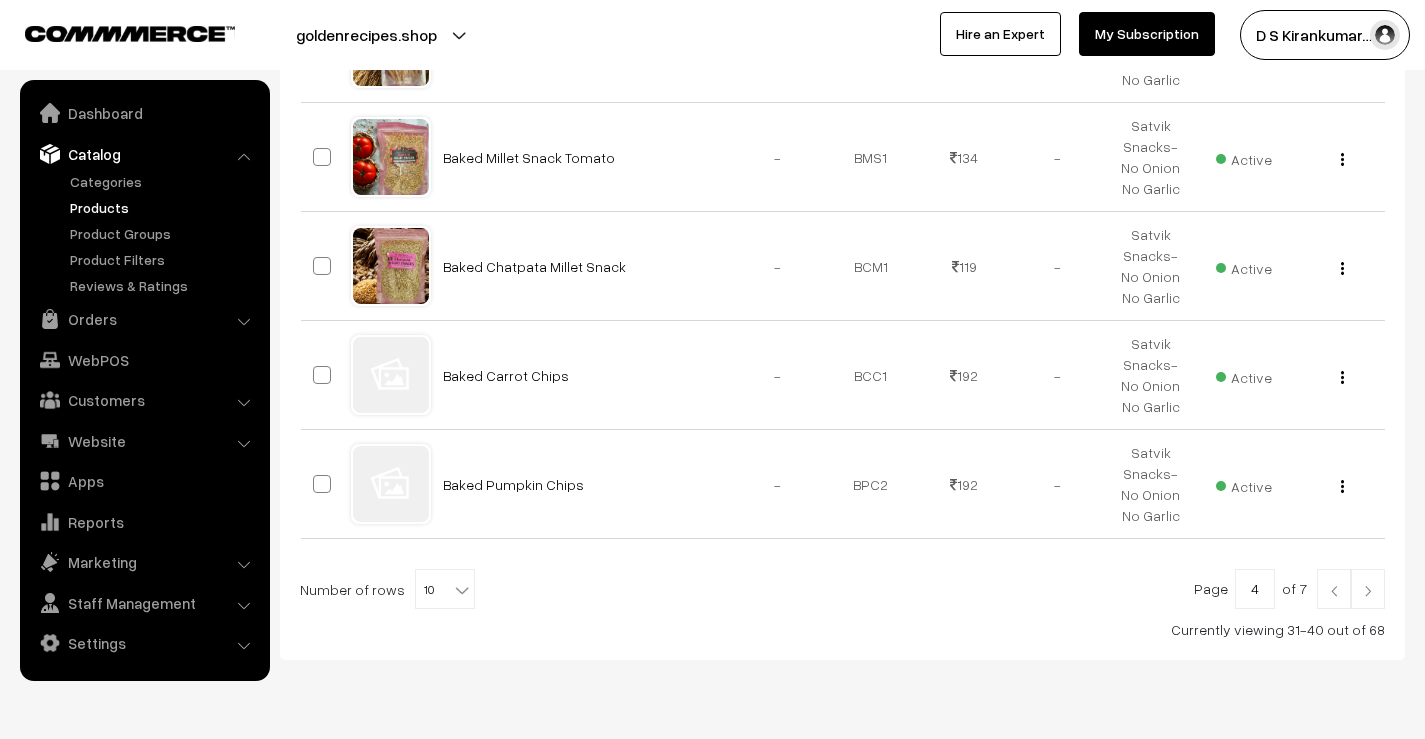 click at bounding box center (1368, 589) 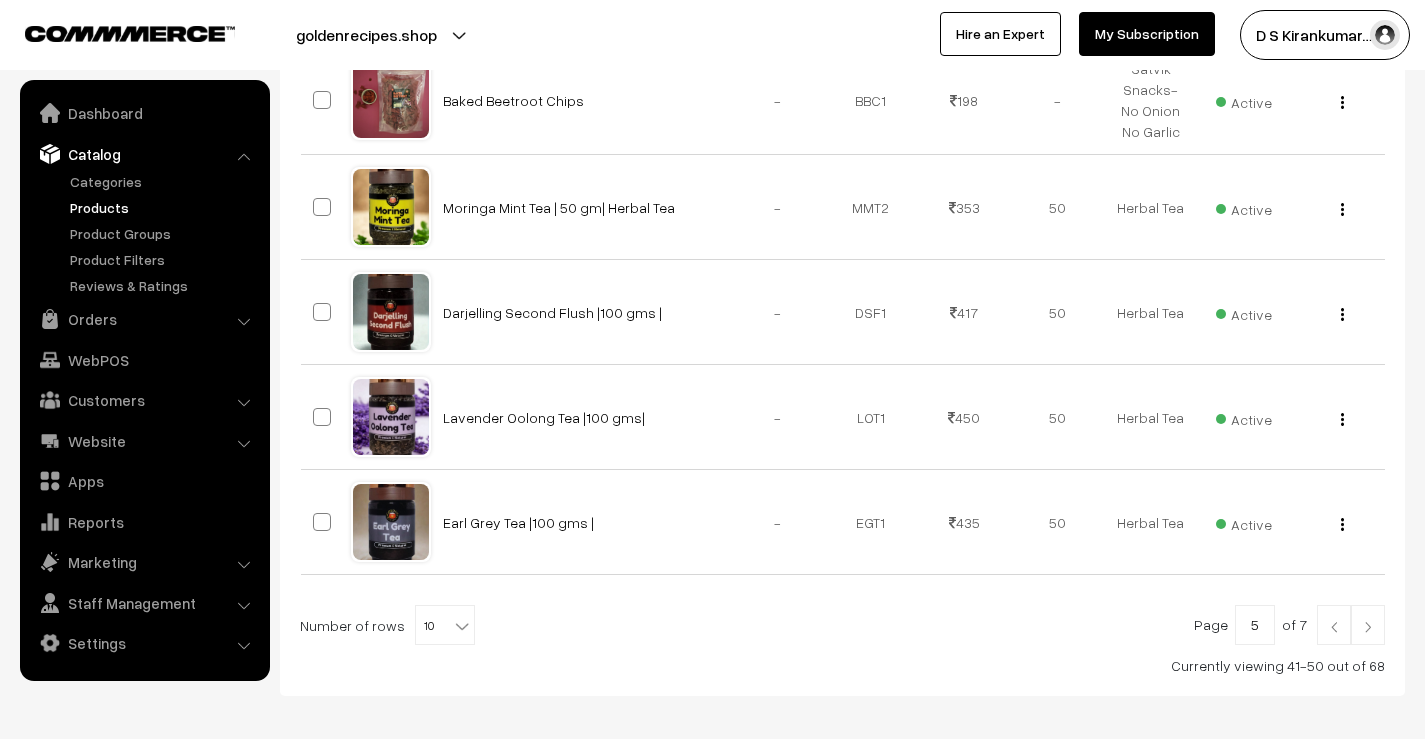 scroll, scrollTop: 1035, scrollLeft: 0, axis: vertical 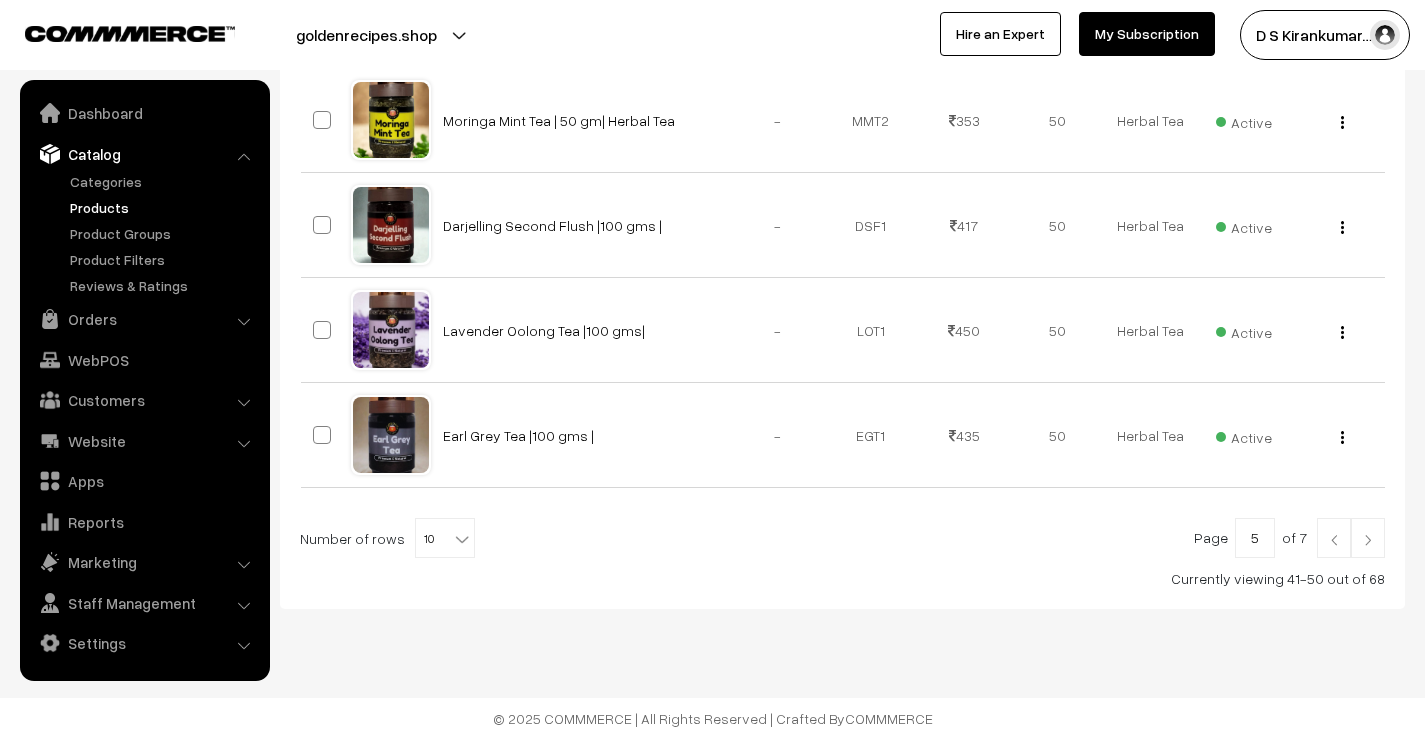 click at bounding box center [1368, 538] 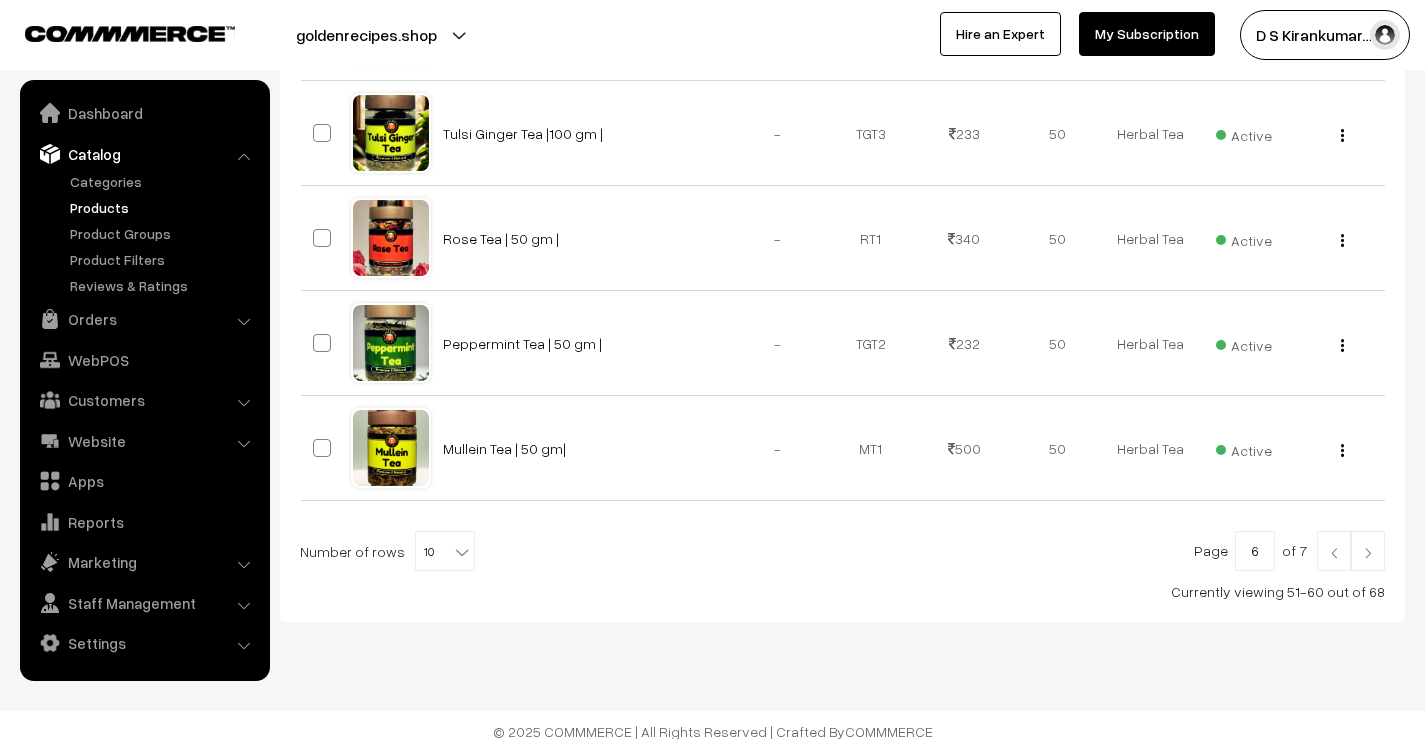 scroll, scrollTop: 1011, scrollLeft: 0, axis: vertical 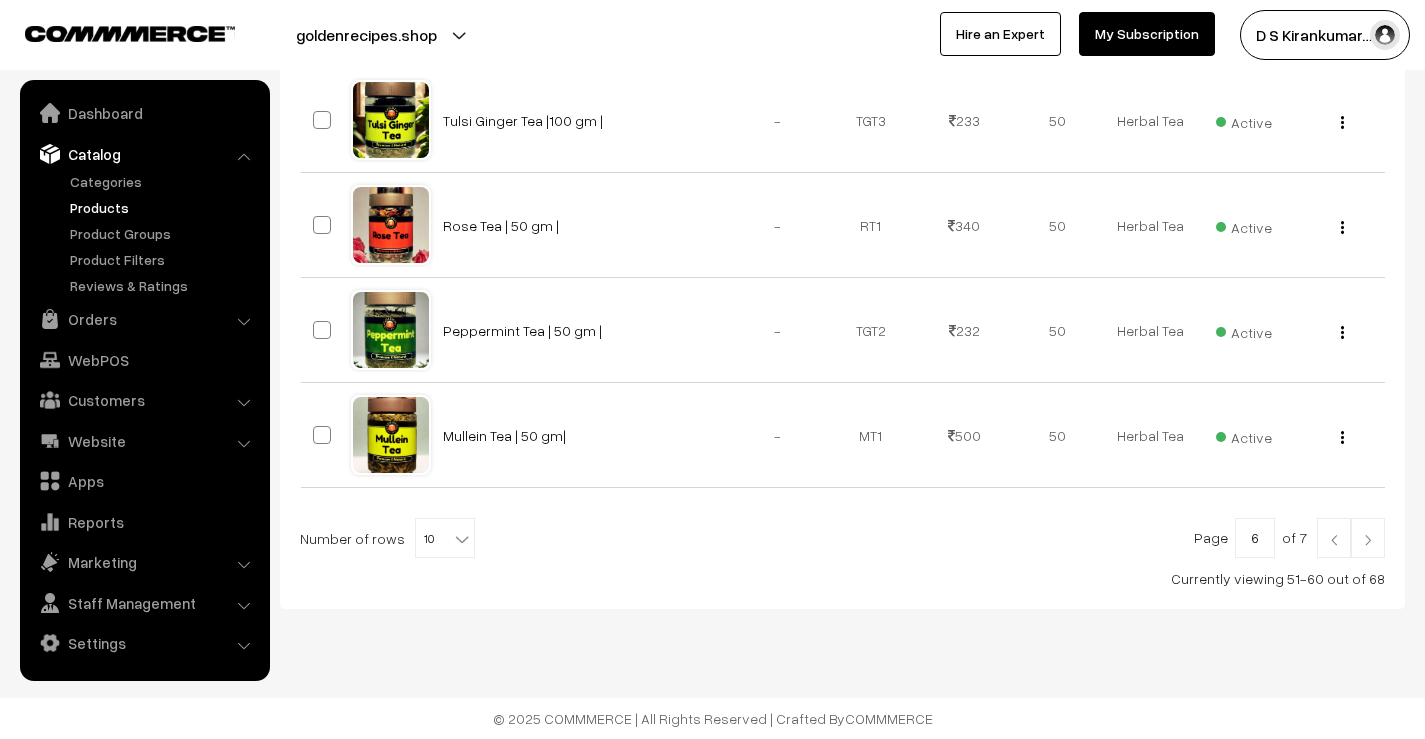 click at bounding box center (1368, 538) 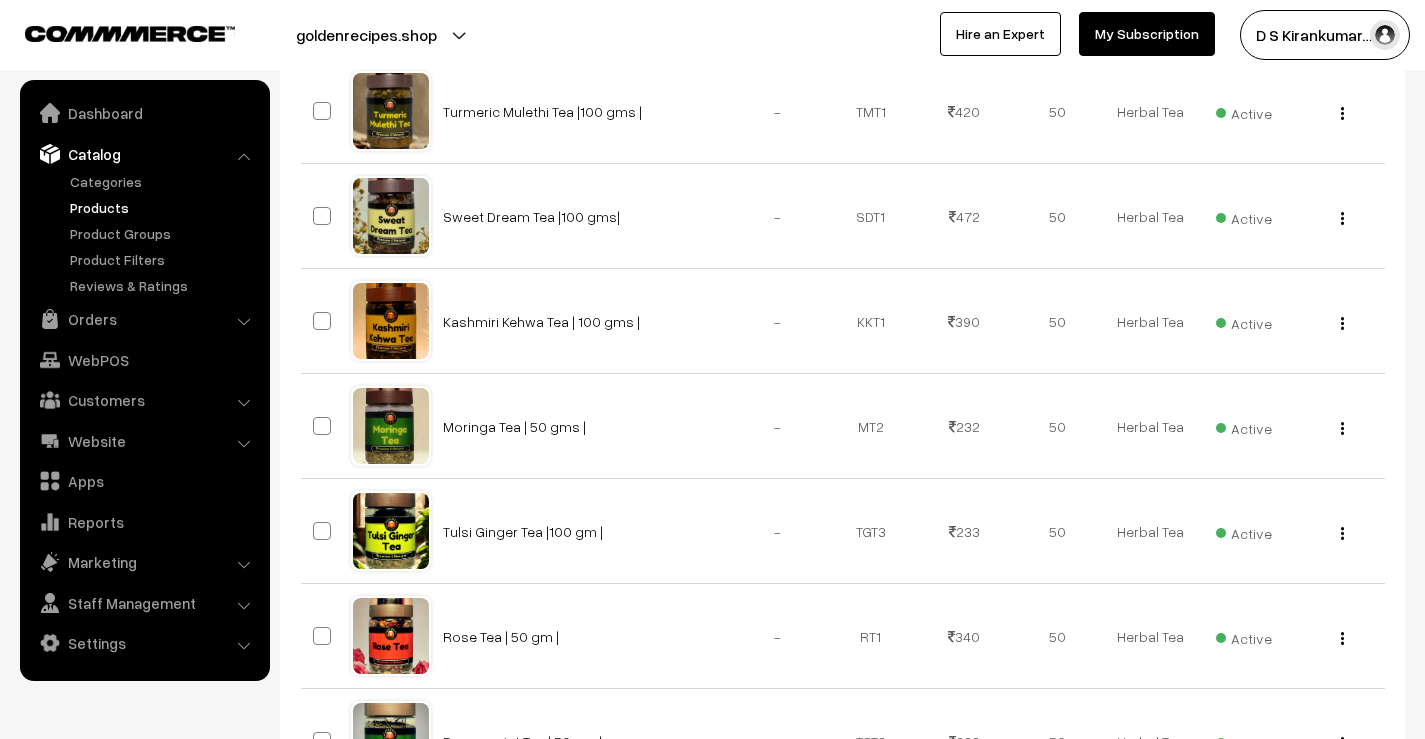 scroll, scrollTop: 1011, scrollLeft: 0, axis: vertical 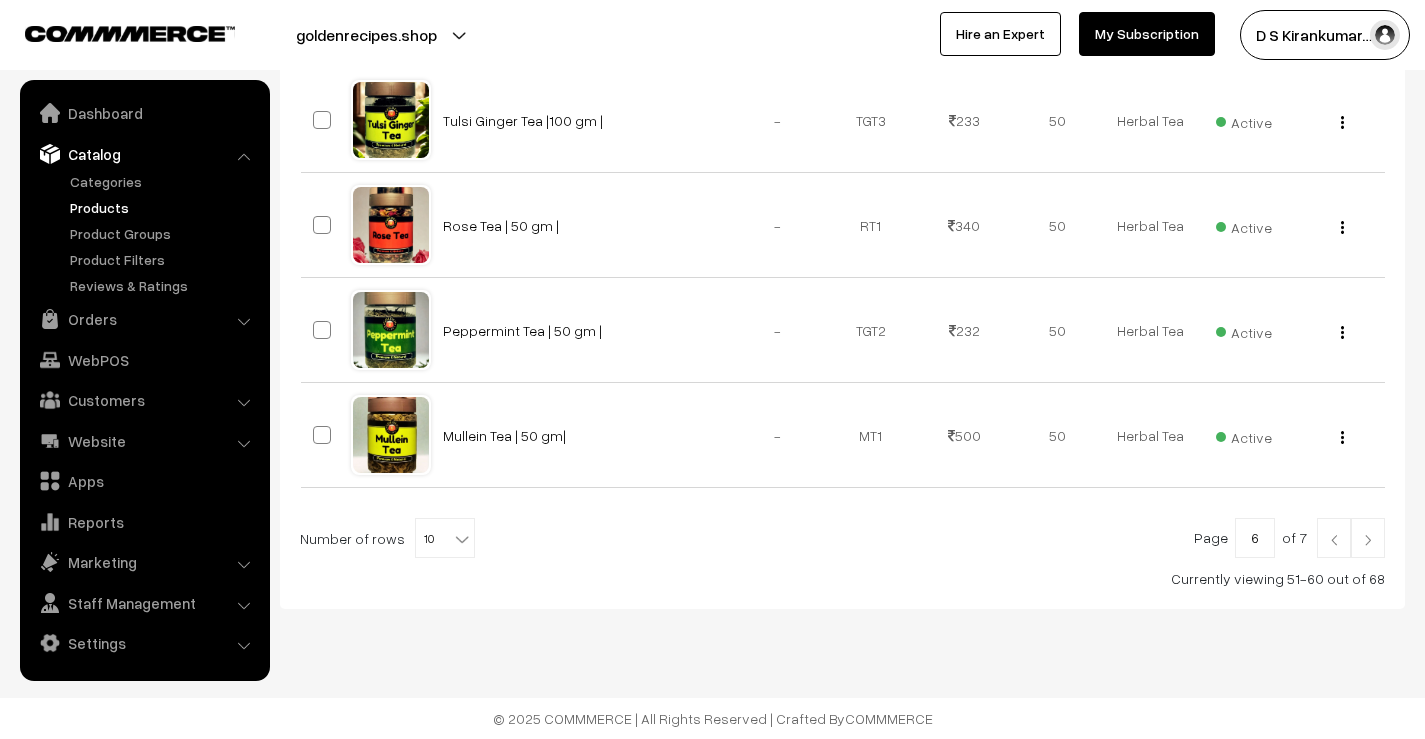 click at bounding box center [1334, 540] 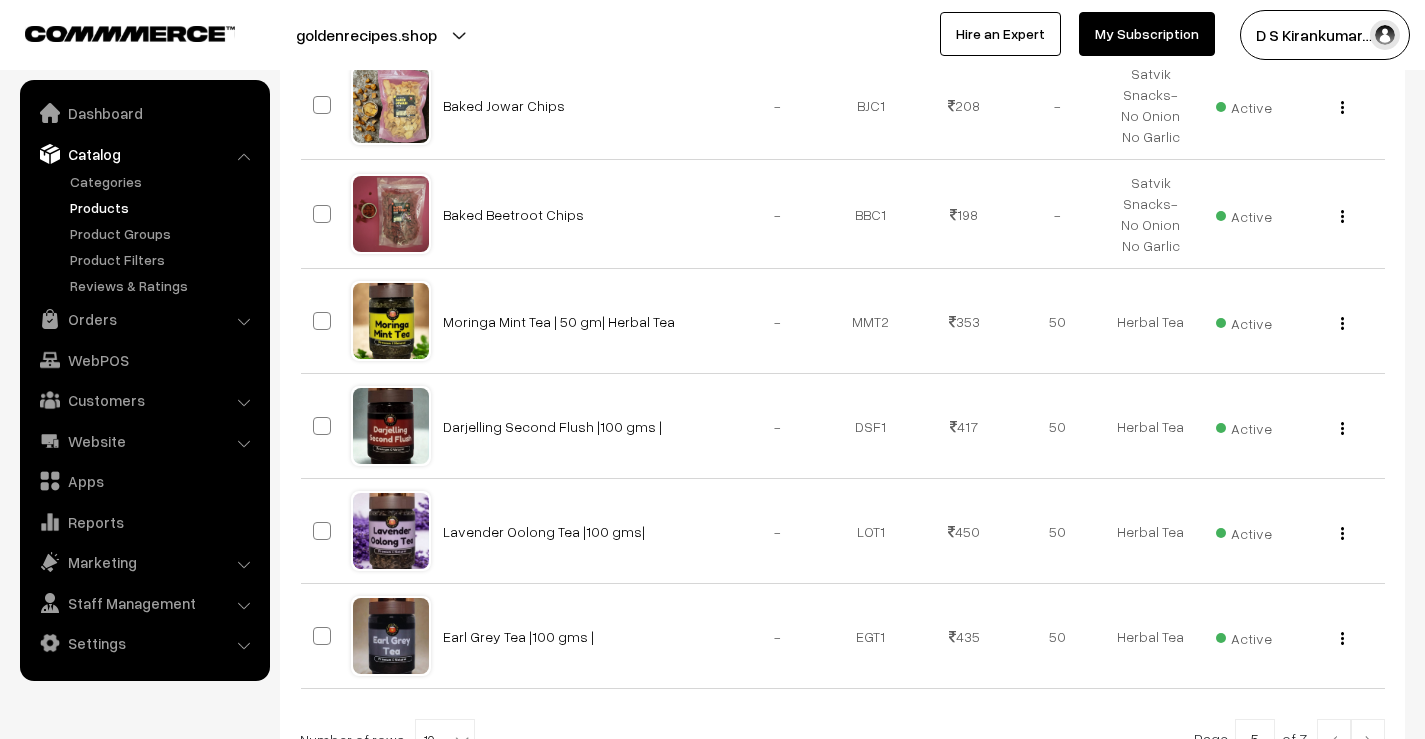 scroll, scrollTop: 1035, scrollLeft: 0, axis: vertical 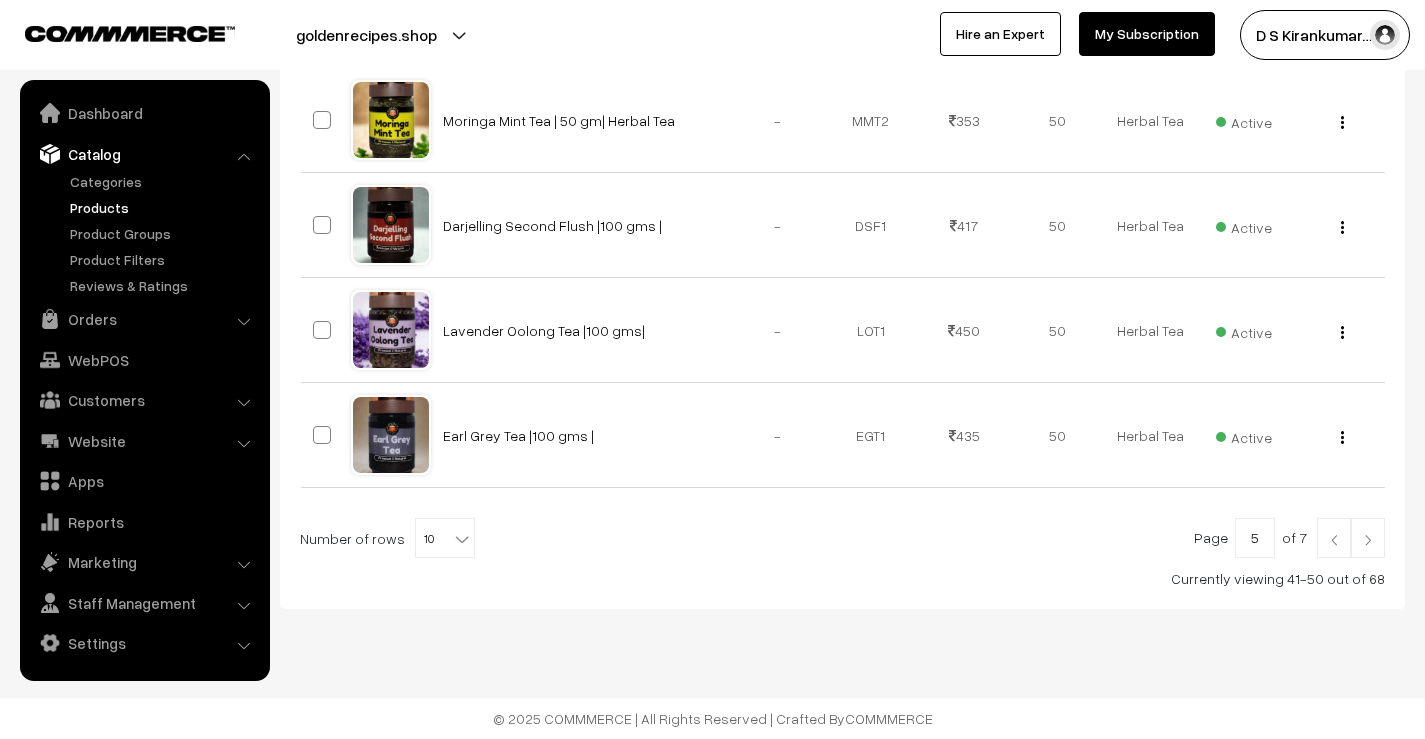 click at bounding box center (1334, 540) 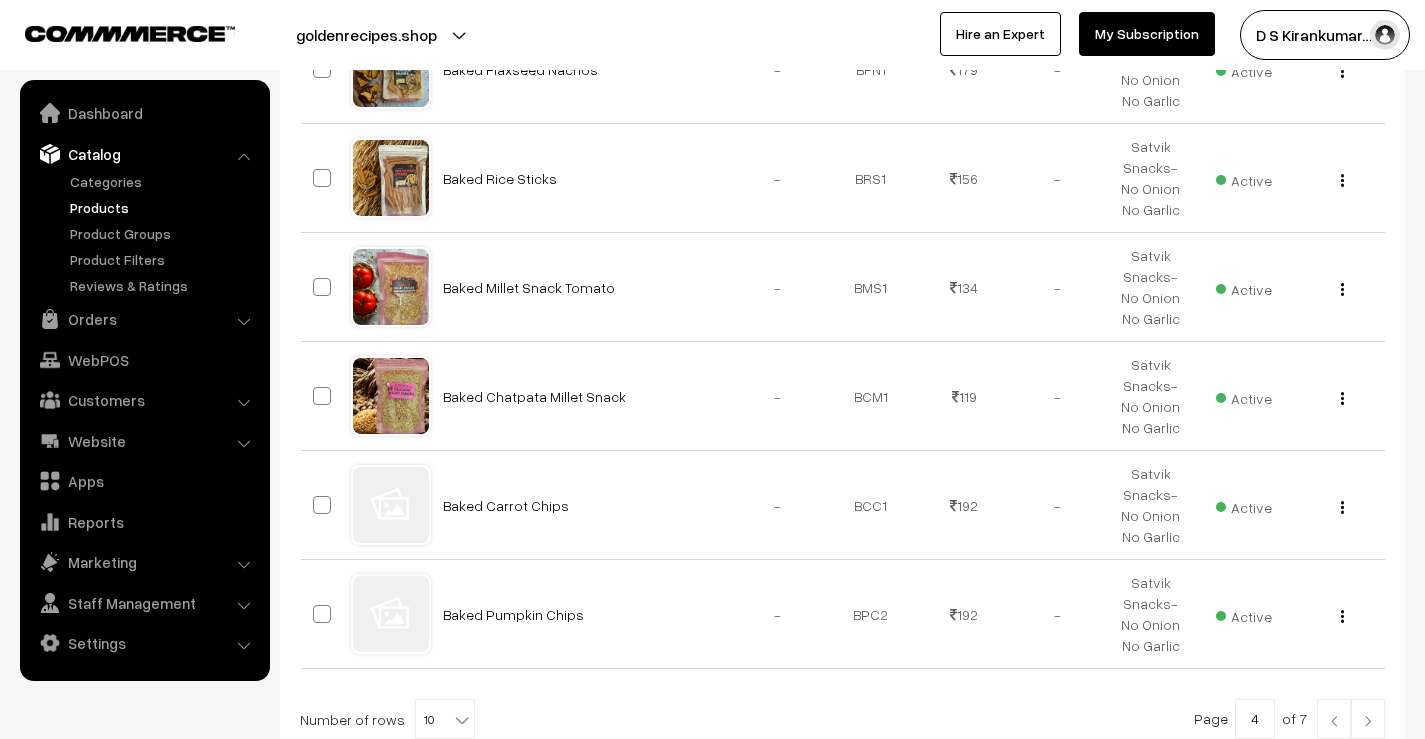scroll, scrollTop: 1000, scrollLeft: 0, axis: vertical 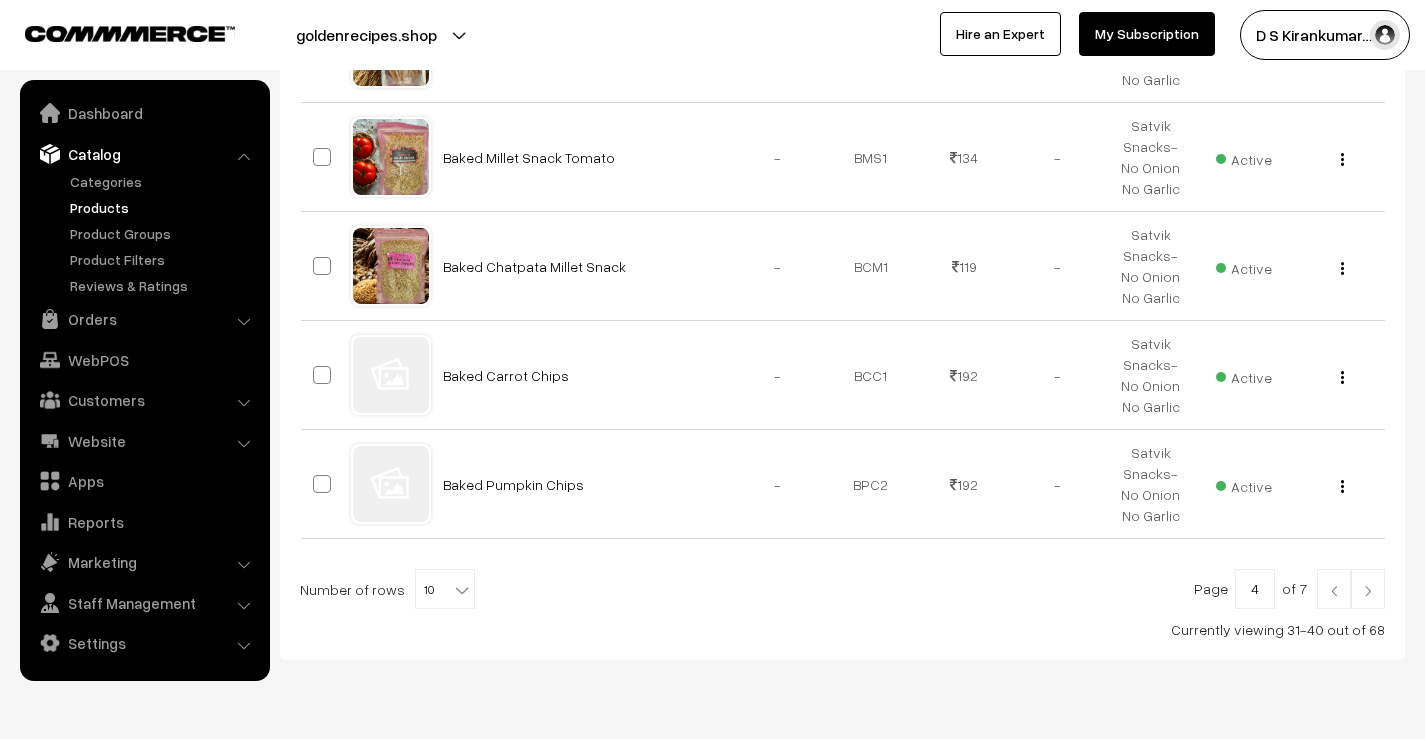 click at bounding box center (1334, 589) 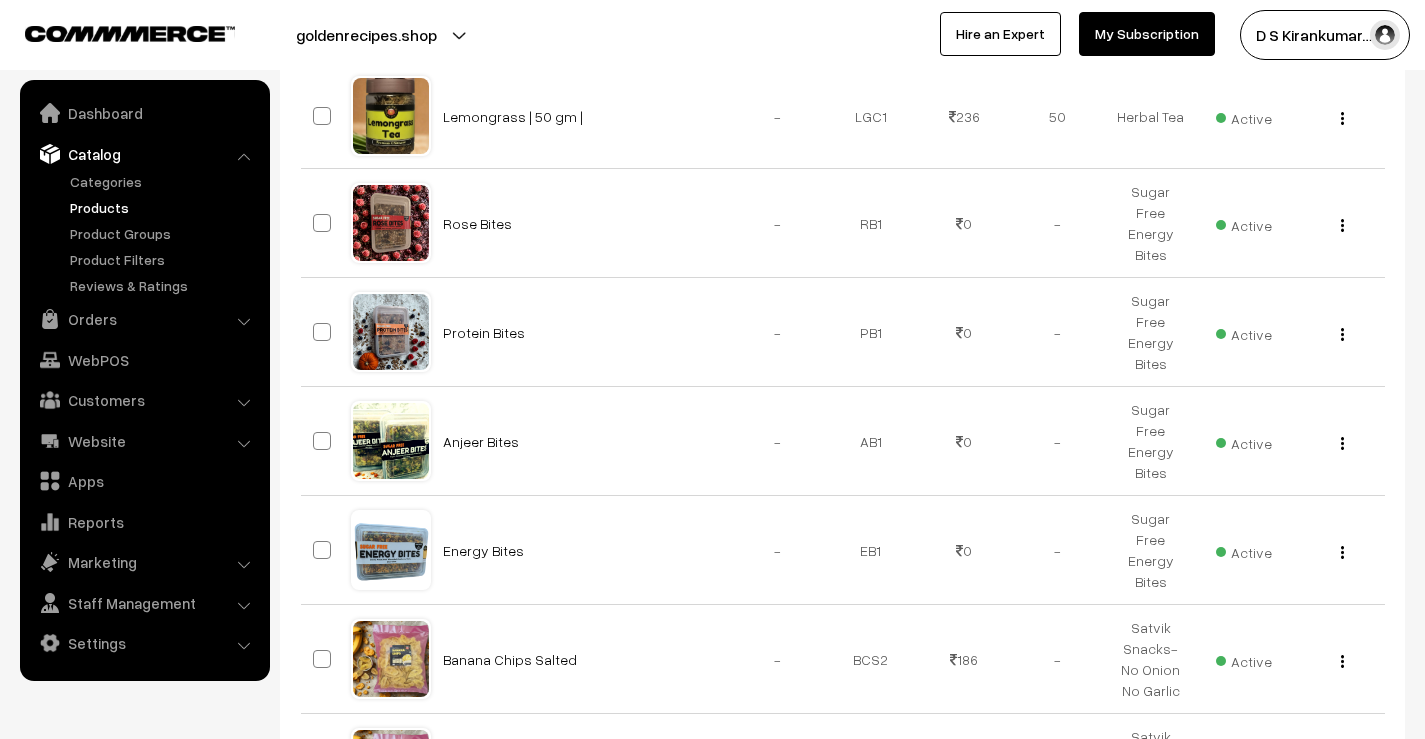 scroll, scrollTop: 1019, scrollLeft: 0, axis: vertical 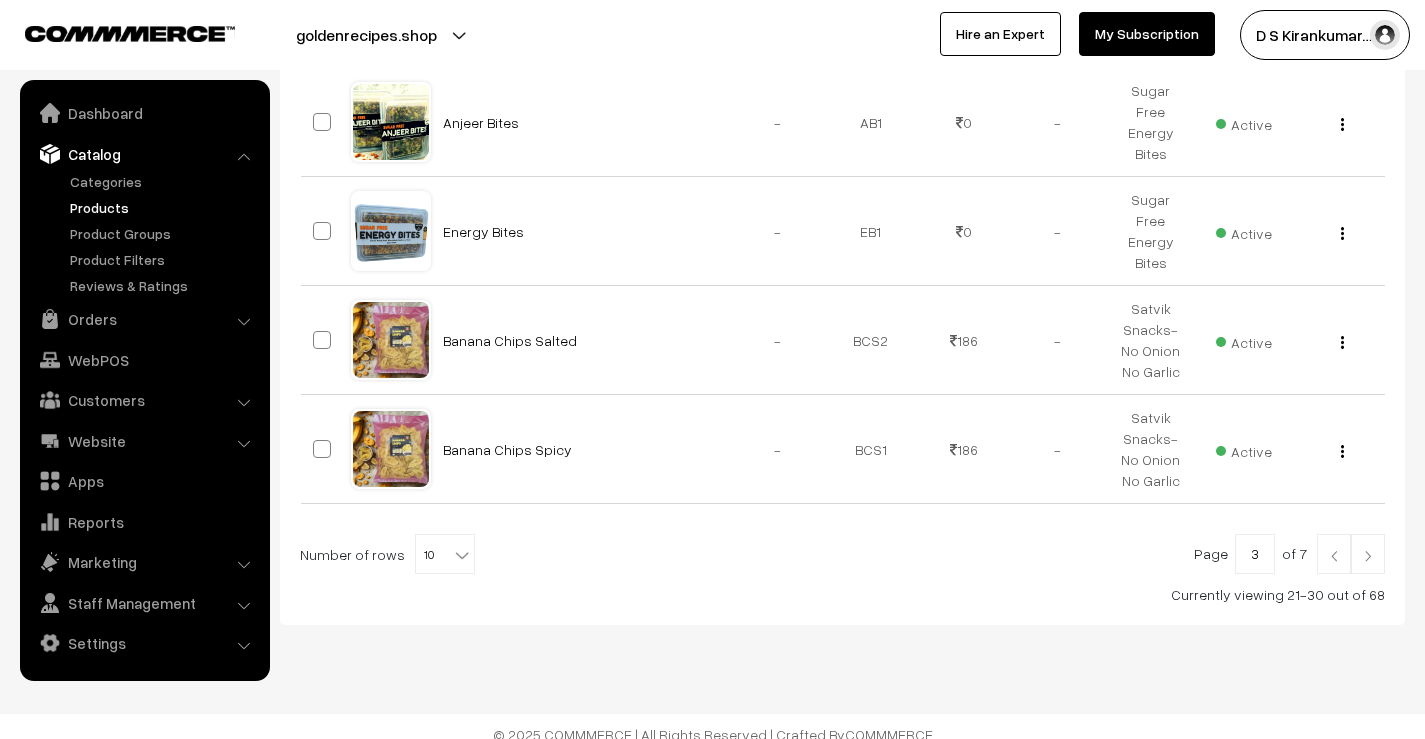 click at bounding box center [1334, 554] 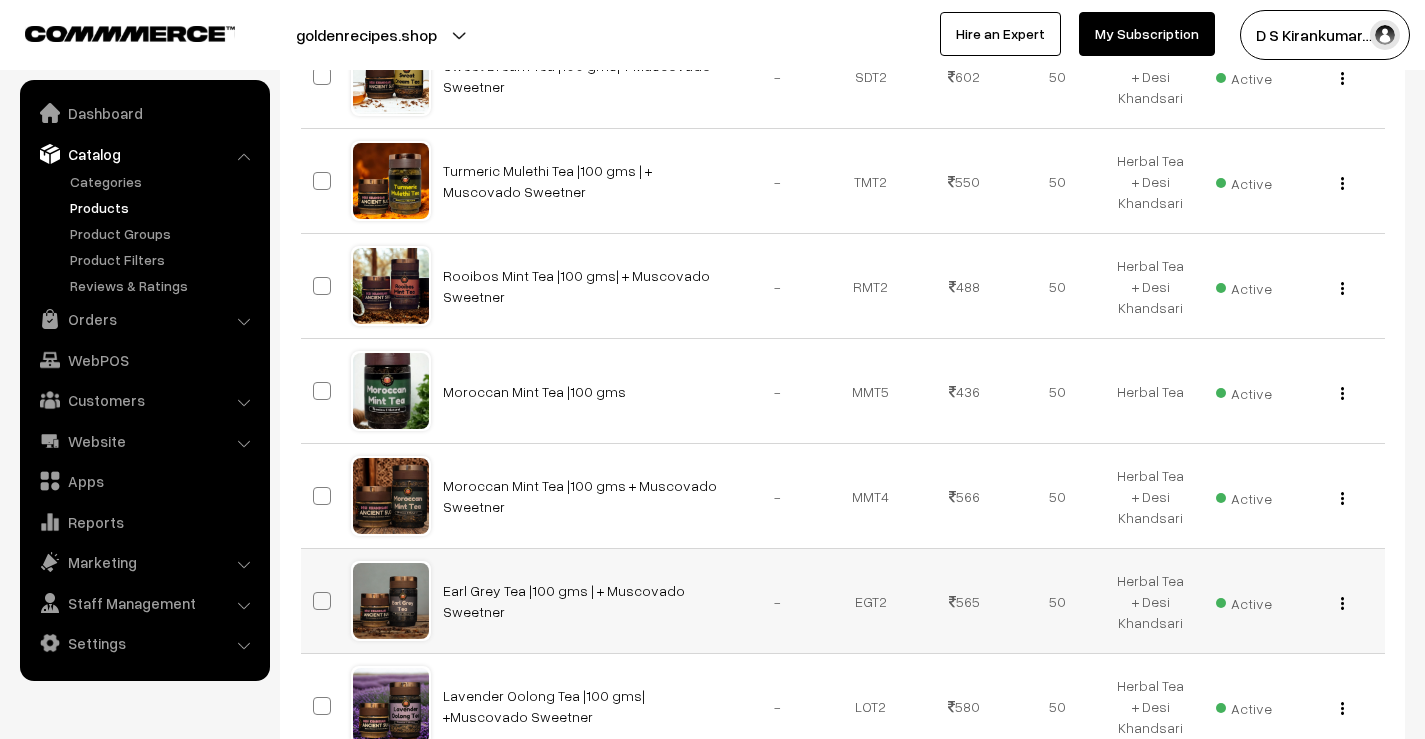 scroll, scrollTop: 1011, scrollLeft: 0, axis: vertical 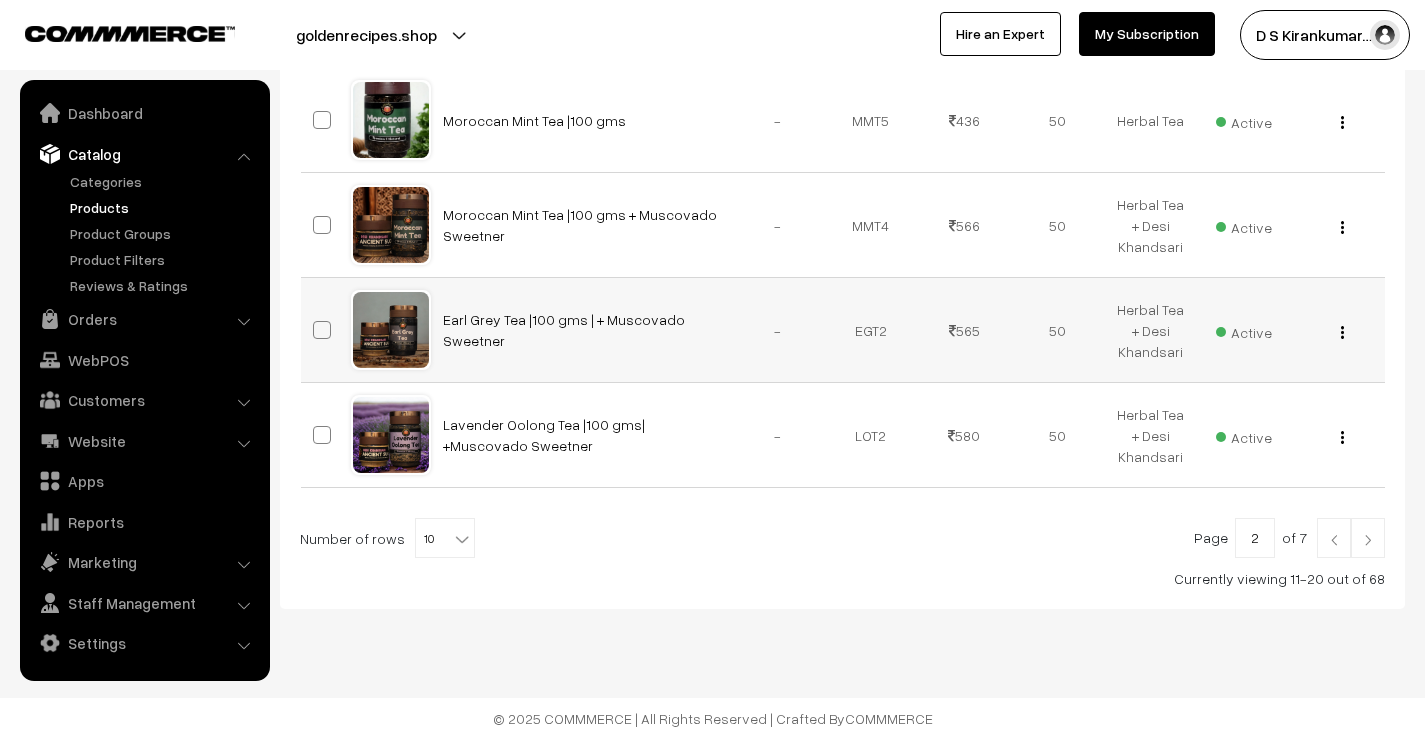 click at bounding box center [1334, 538] 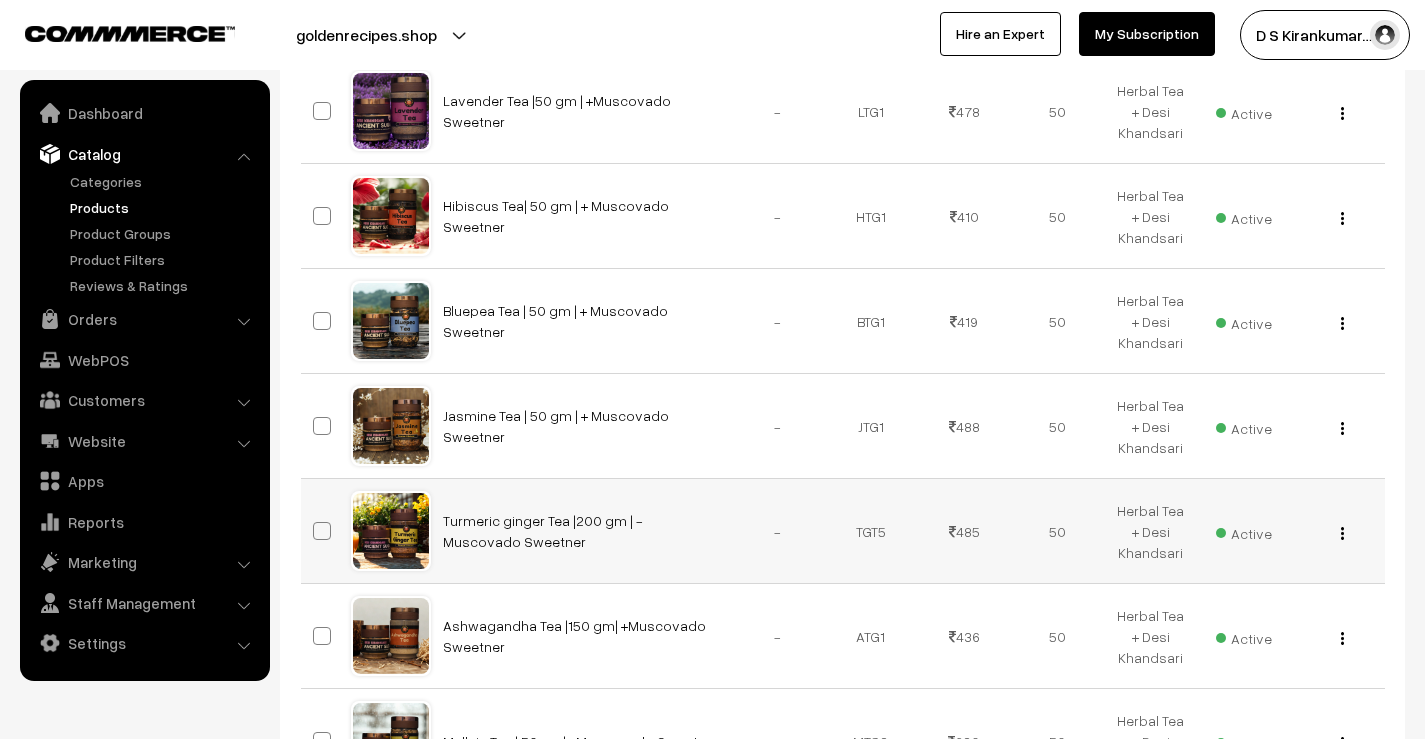 scroll, scrollTop: 600, scrollLeft: 0, axis: vertical 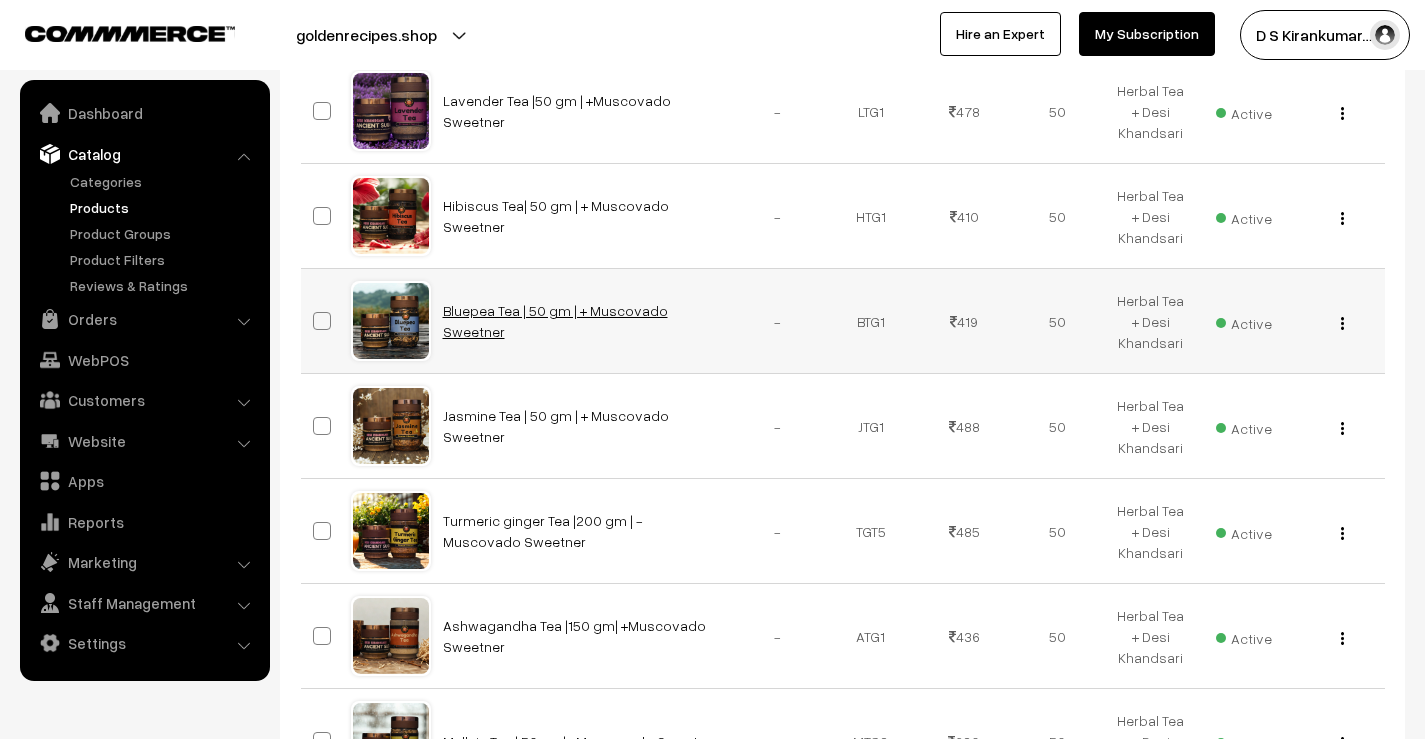 click on "Bluepea Tea | 50 gm | + Muscovado Sweetner" at bounding box center [555, 321] 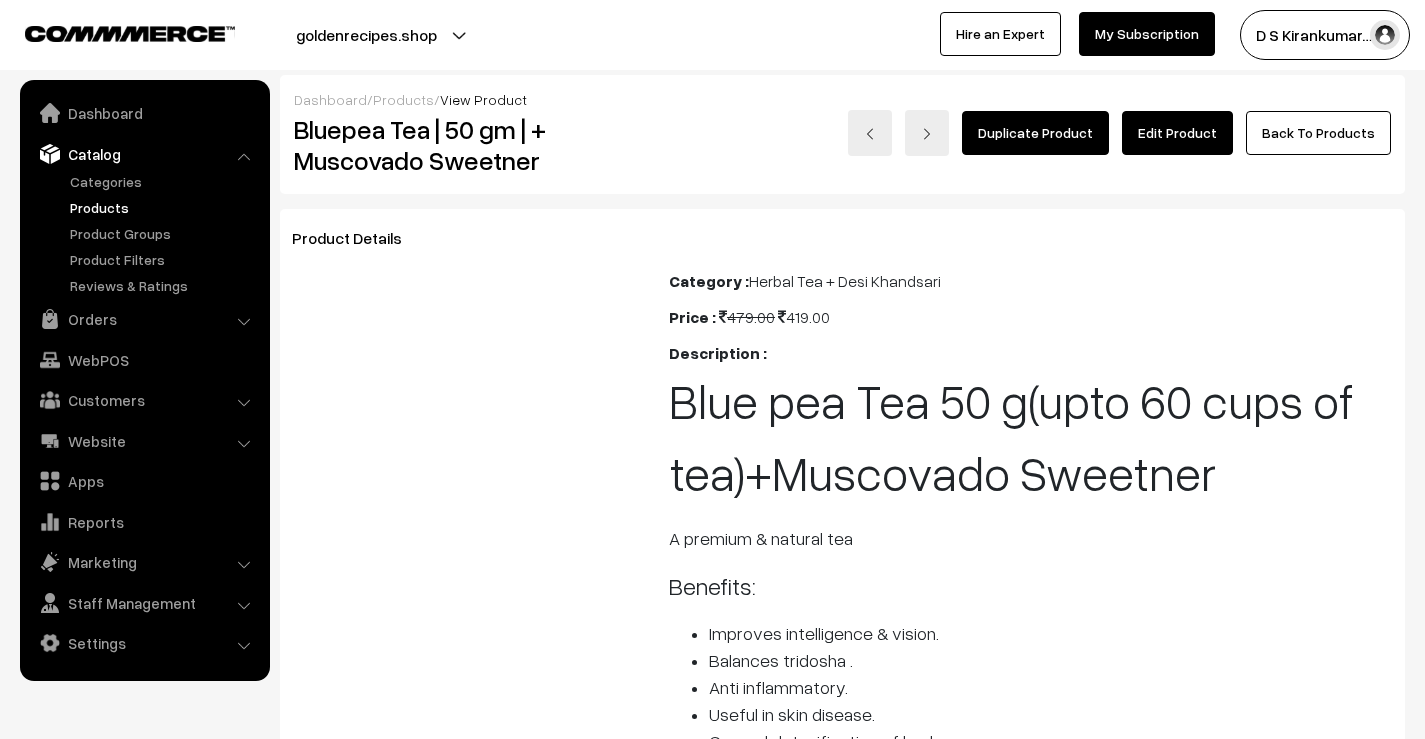 scroll, scrollTop: 0, scrollLeft: 0, axis: both 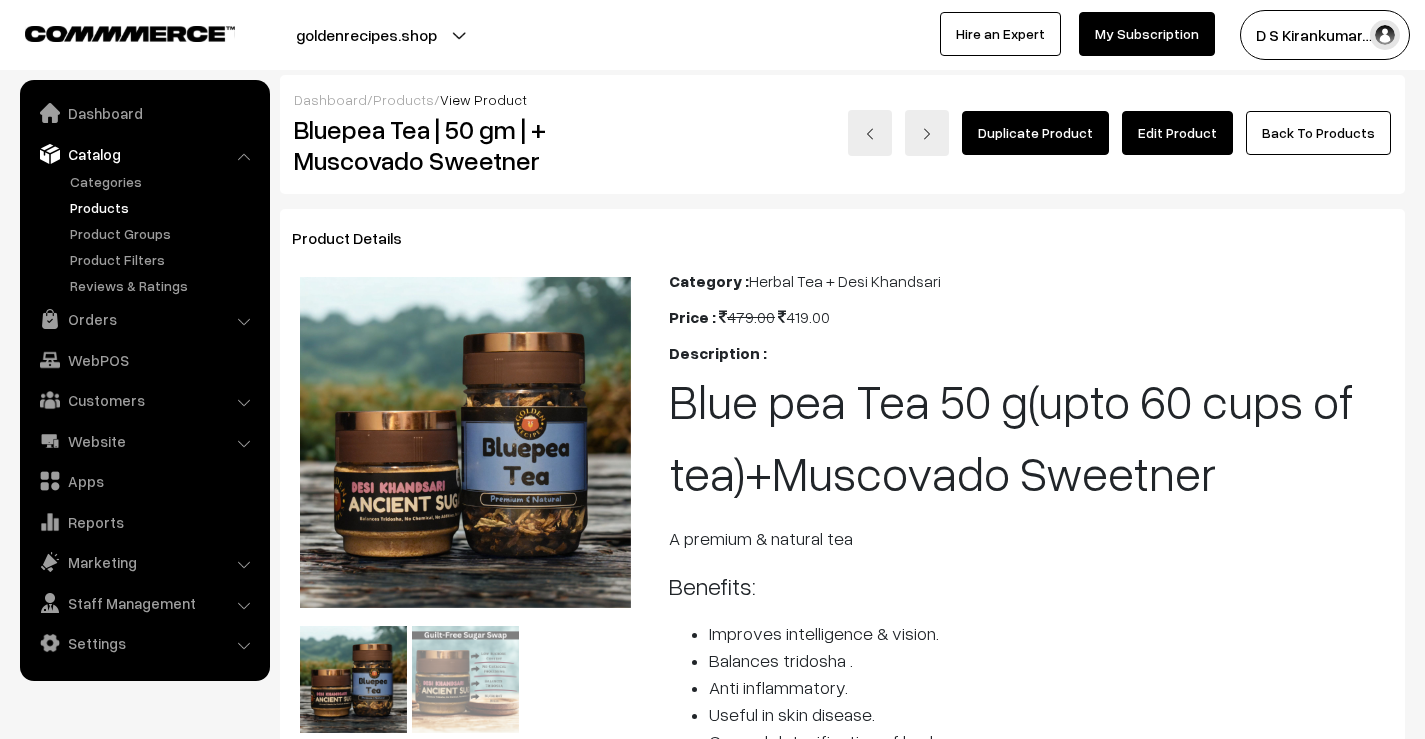 click on "Edit Product" at bounding box center (1177, 133) 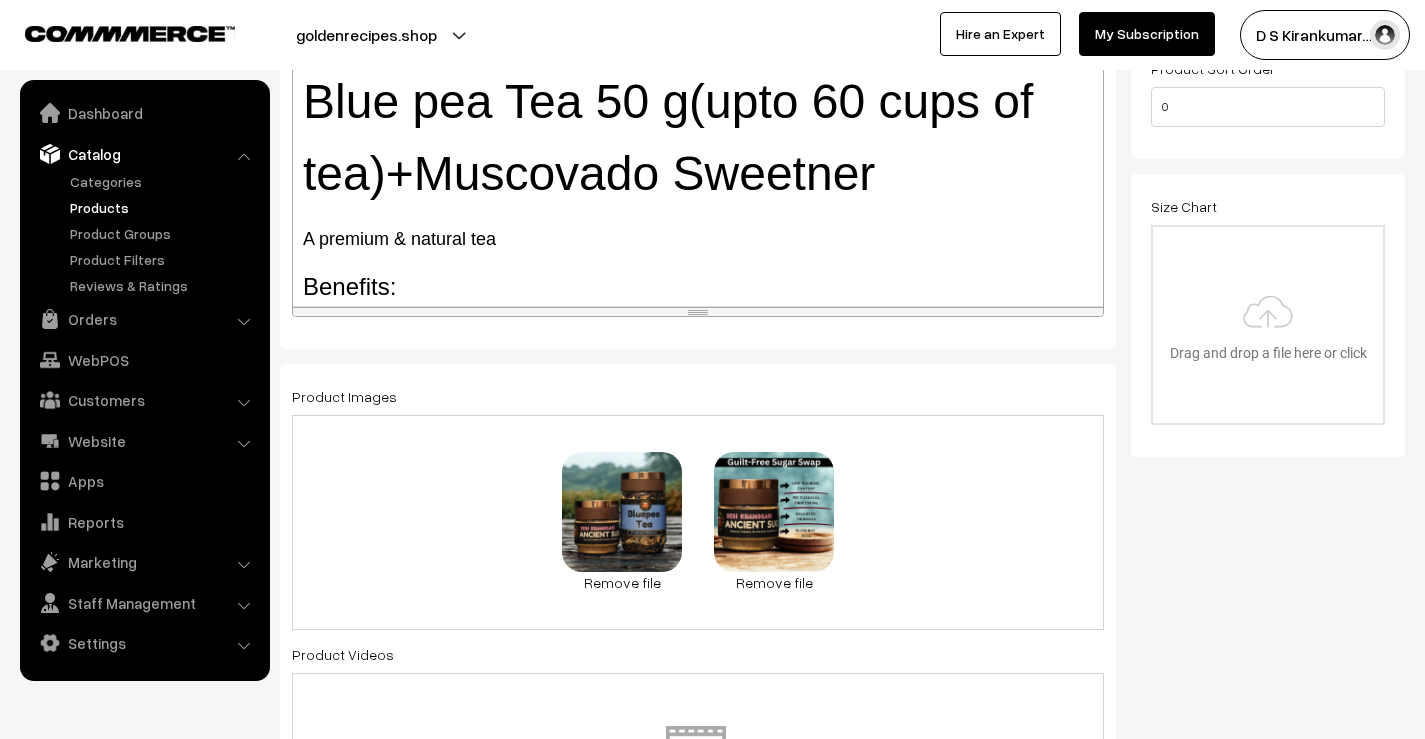 scroll, scrollTop: 500, scrollLeft: 0, axis: vertical 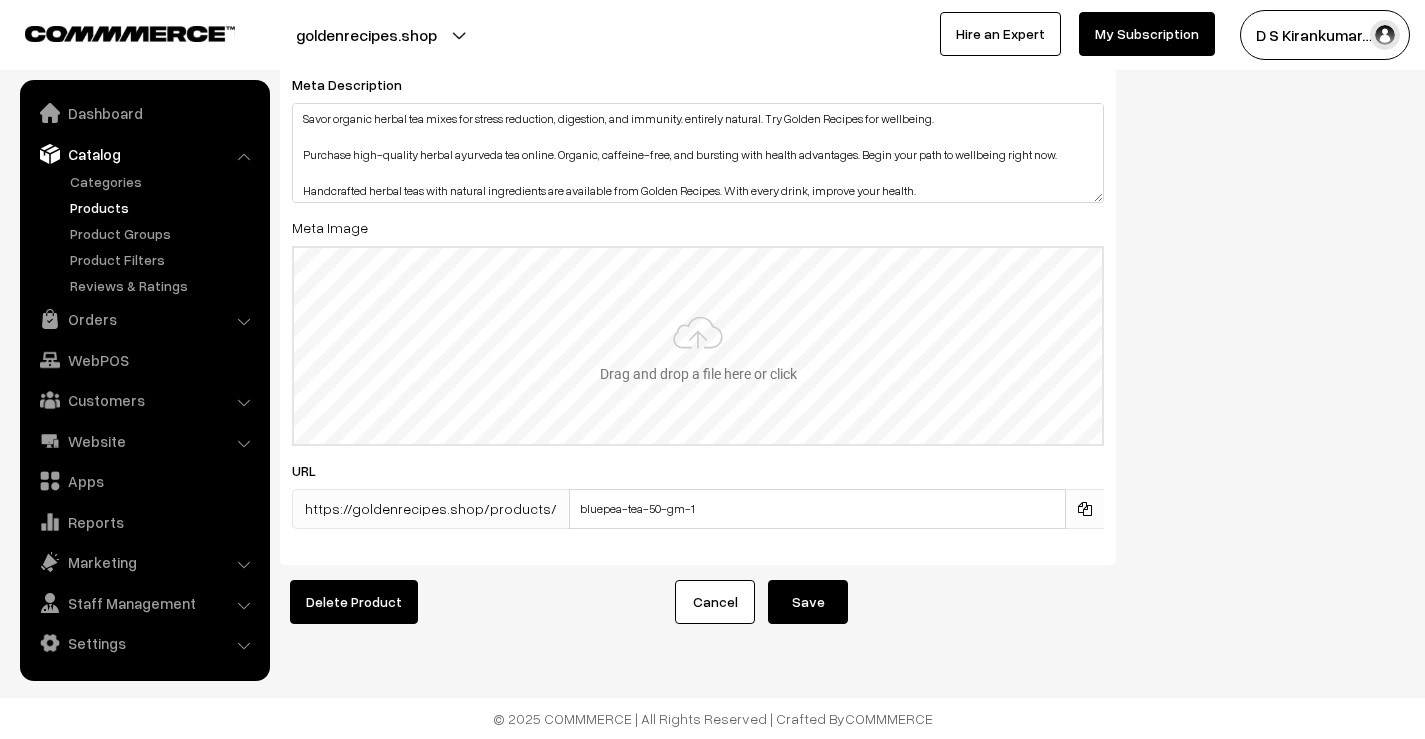 drag, startPoint x: 550, startPoint y: 273, endPoint x: 980, endPoint y: 355, distance: 437.74878 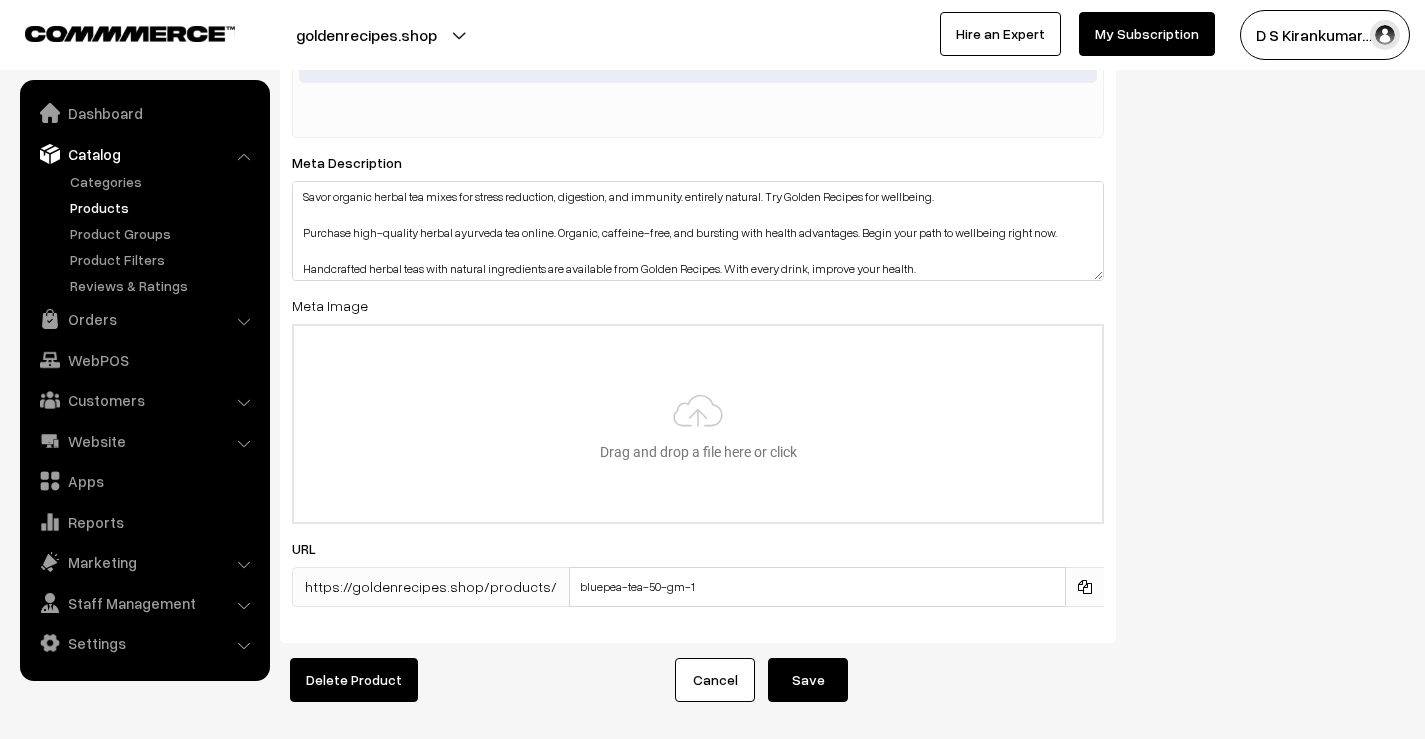 scroll, scrollTop: 3855, scrollLeft: 0, axis: vertical 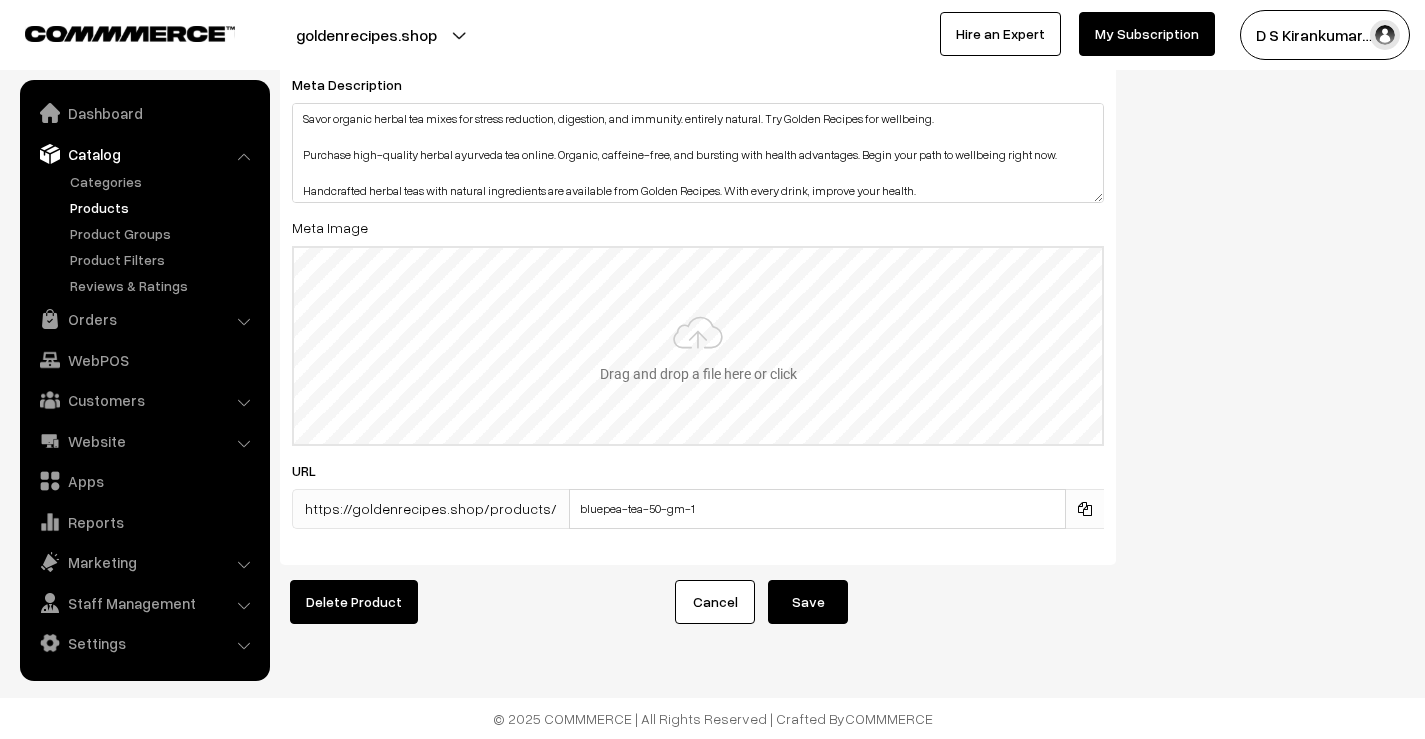 click at bounding box center (698, 346) 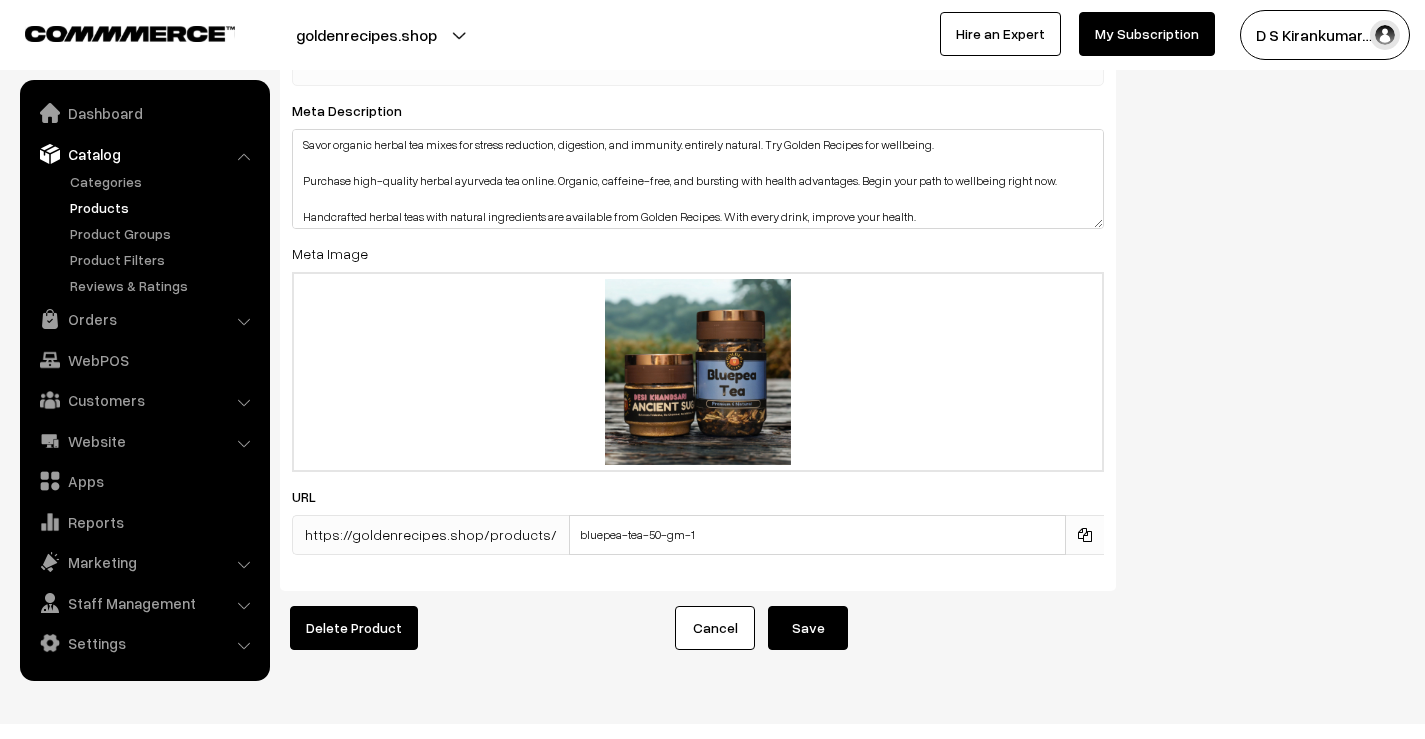 scroll, scrollTop: 3855, scrollLeft: 0, axis: vertical 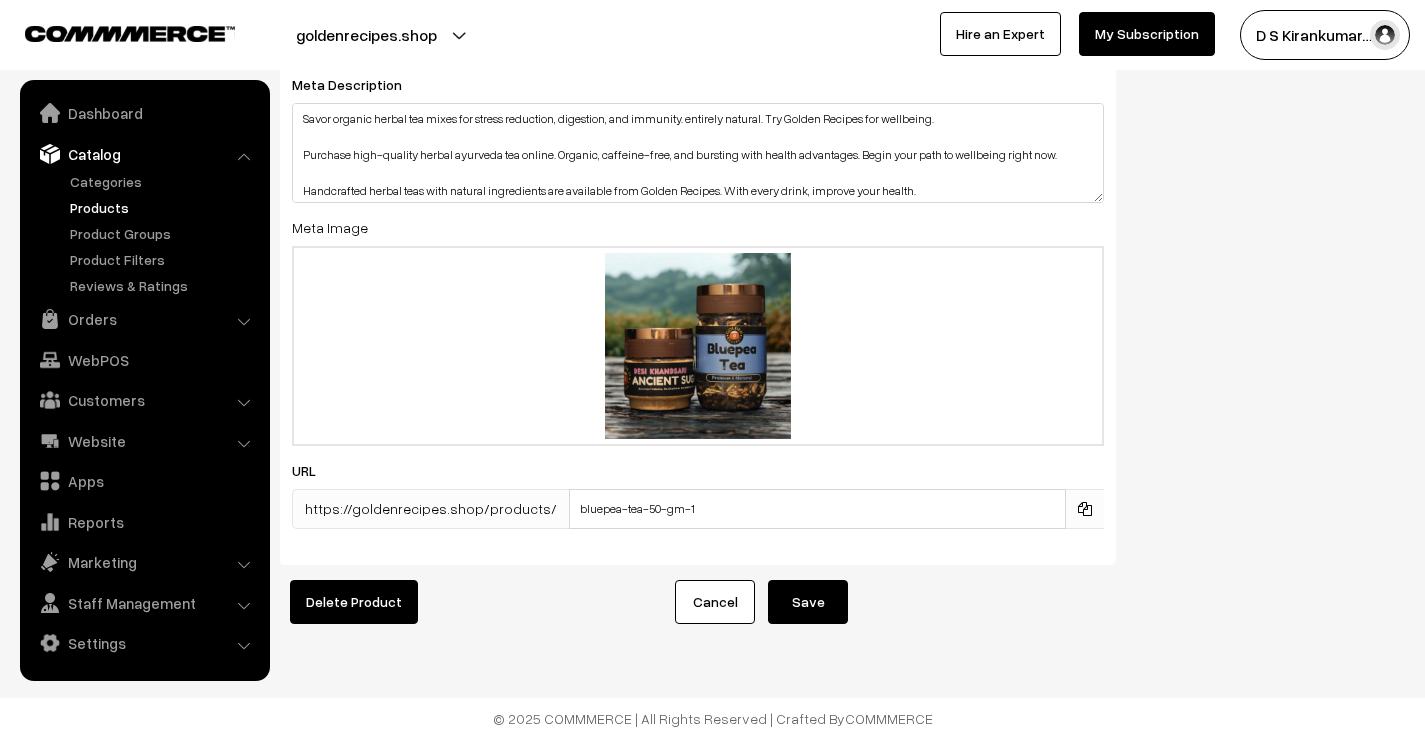 drag, startPoint x: 816, startPoint y: 316, endPoint x: 1354, endPoint y: 454, distance: 555.41693 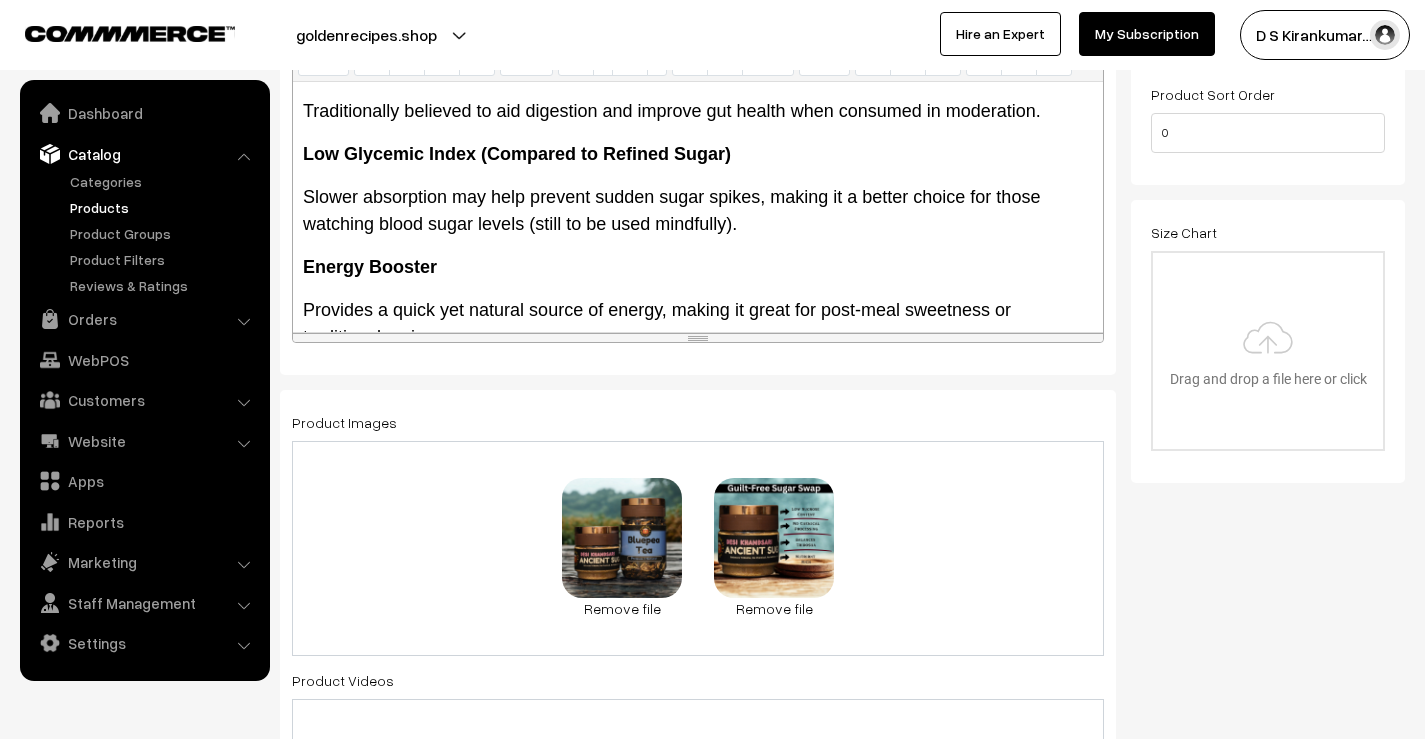 scroll, scrollTop: 0, scrollLeft: 0, axis: both 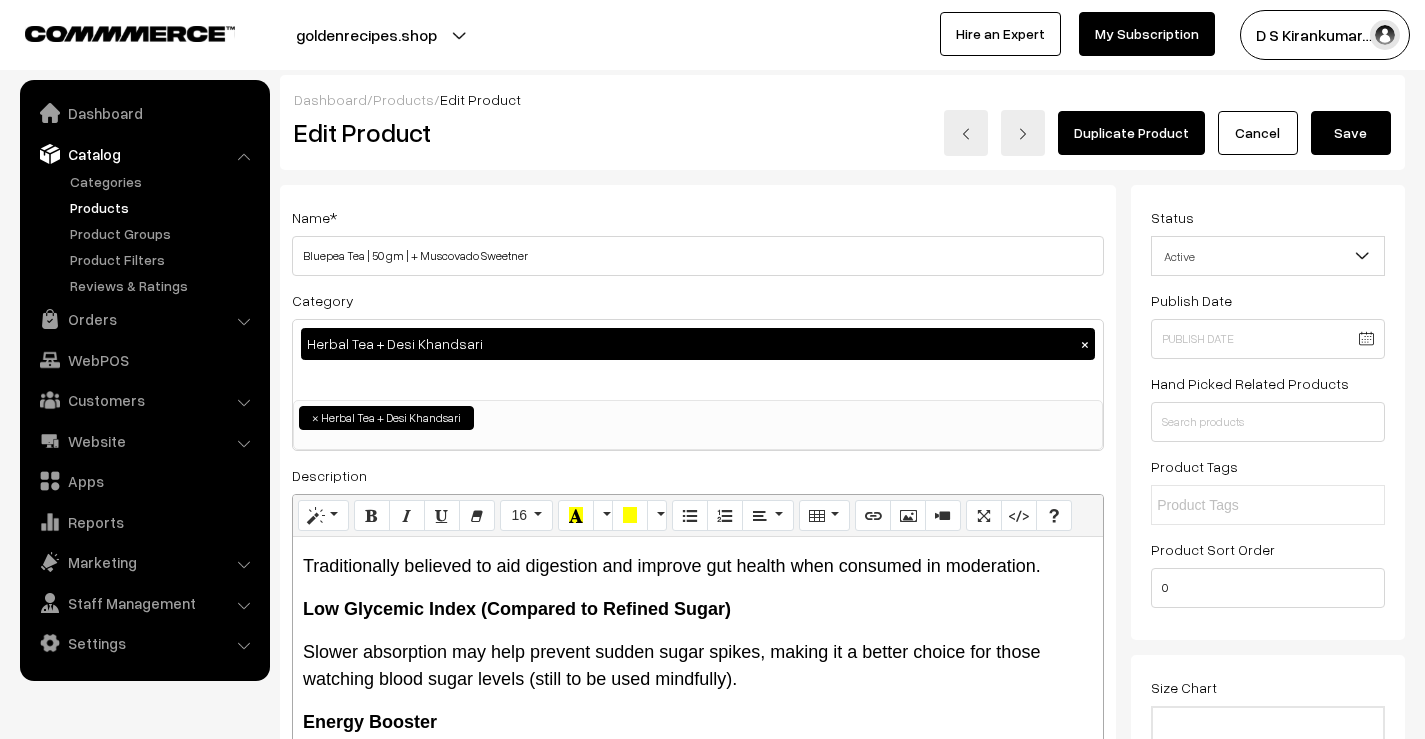 drag, startPoint x: 1370, startPoint y: 151, endPoint x: 1361, endPoint y: 125, distance: 27.513634 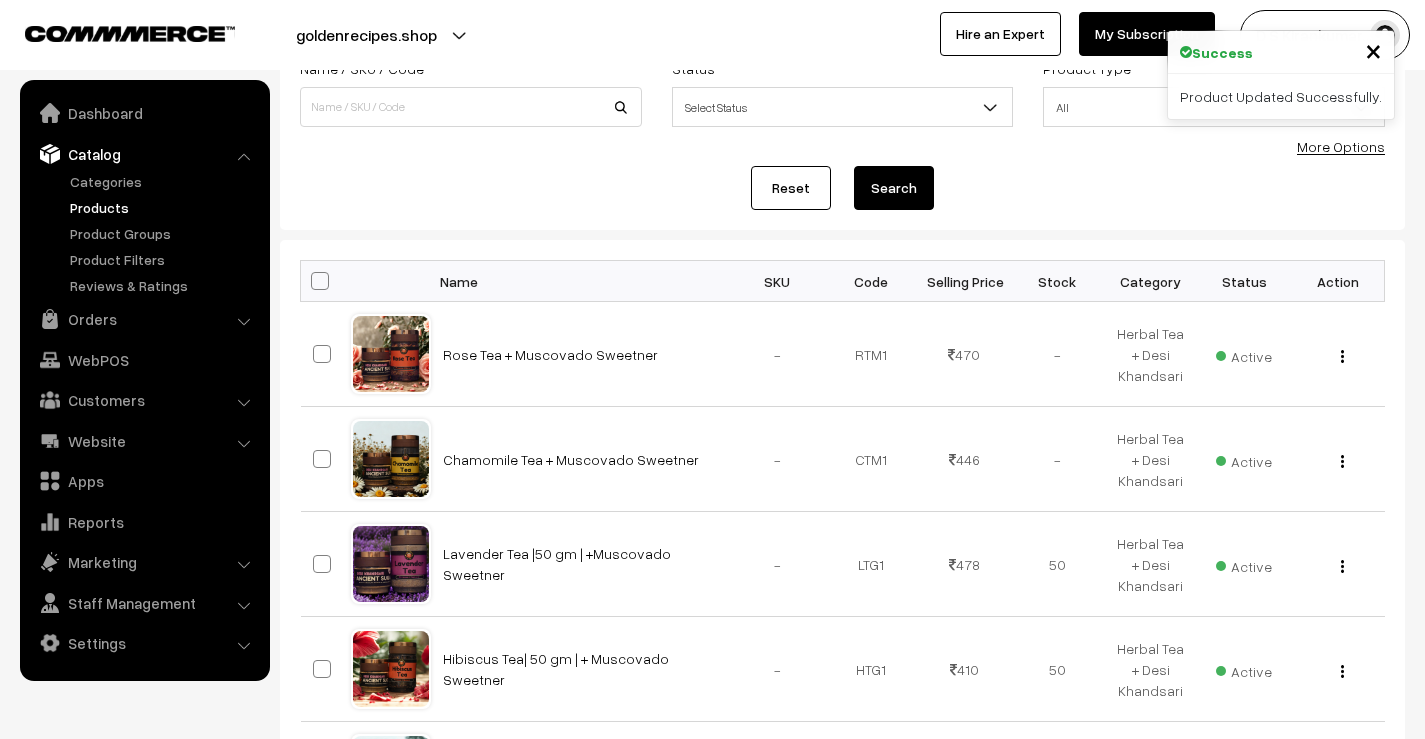 scroll, scrollTop: 200, scrollLeft: 0, axis: vertical 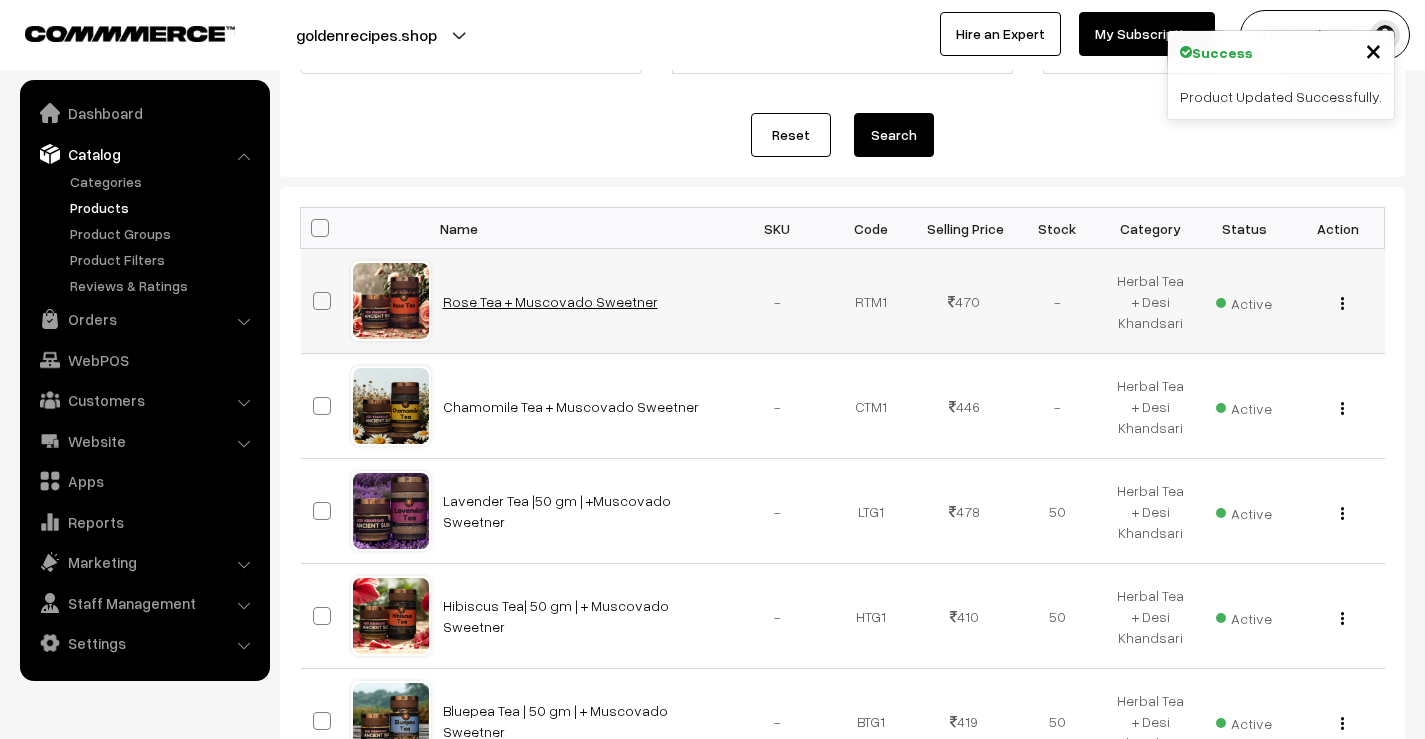 click on "Rose Tea + Muscovado Sweetner" at bounding box center [550, 301] 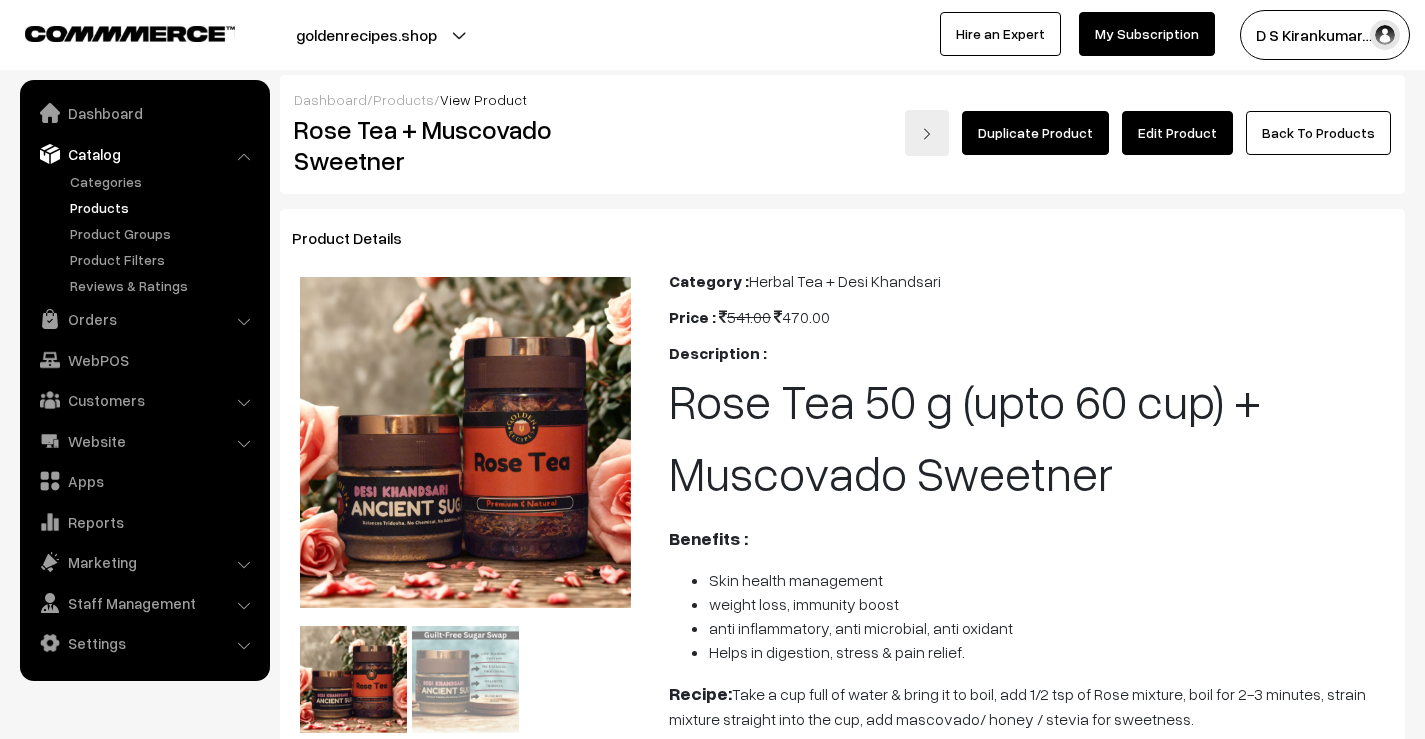scroll, scrollTop: 0, scrollLeft: 0, axis: both 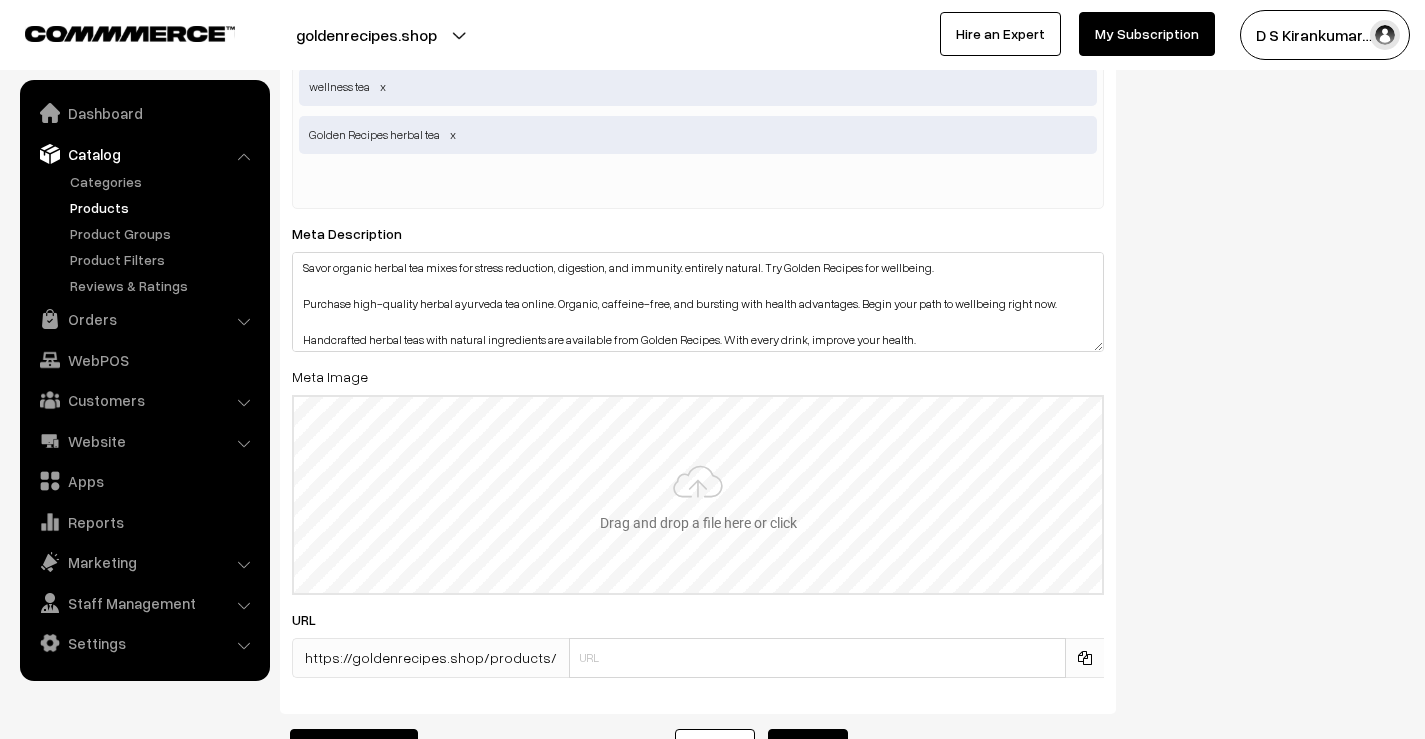 click at bounding box center [698, 495] 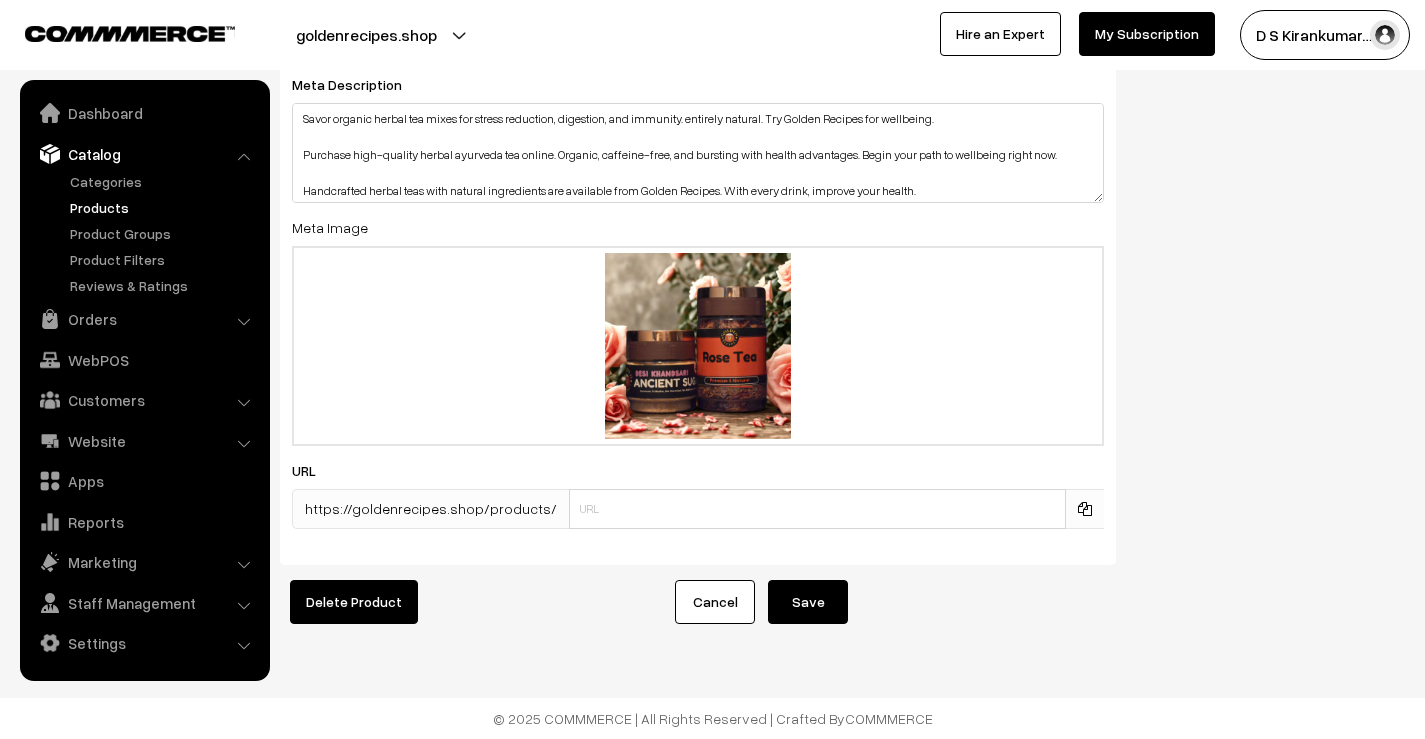 scroll, scrollTop: 3664, scrollLeft: 0, axis: vertical 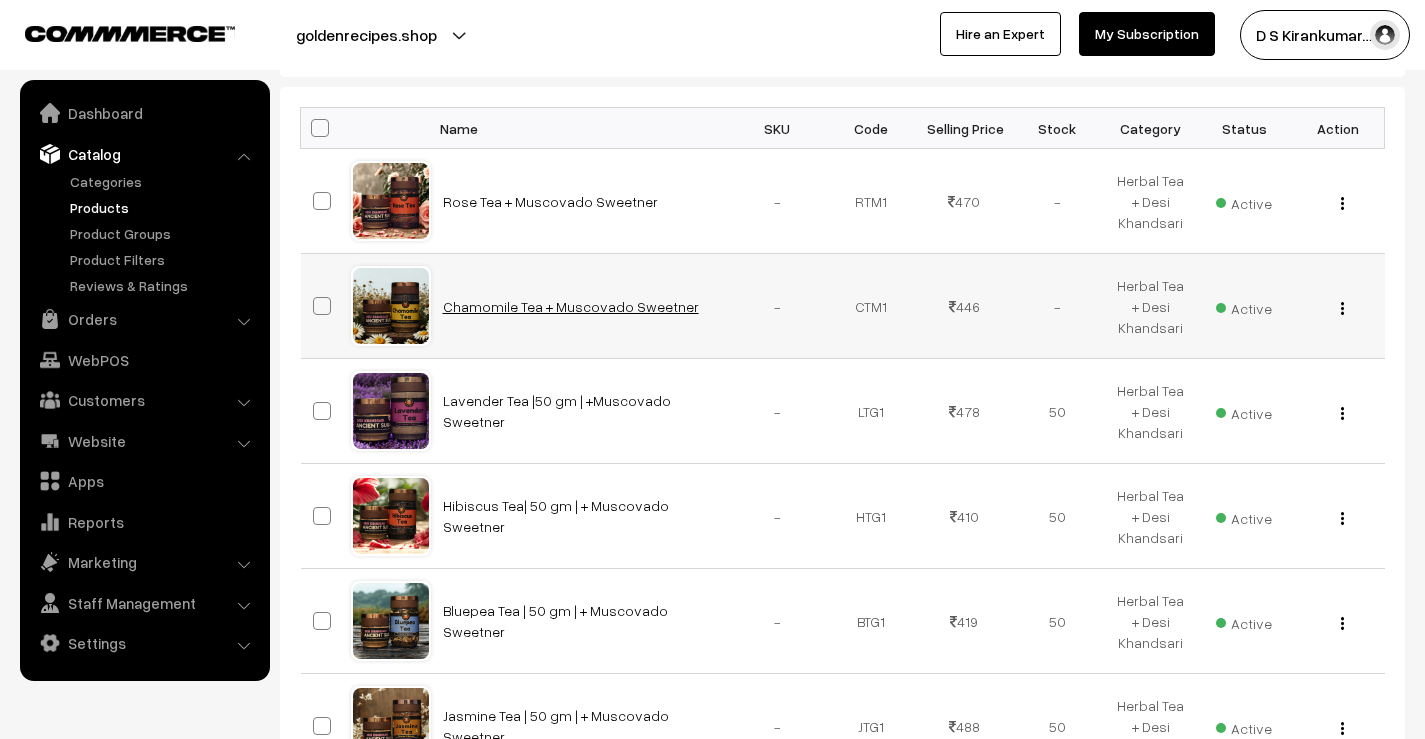 click on "Chamomile Tea + Muscovado Sweetner" at bounding box center [571, 306] 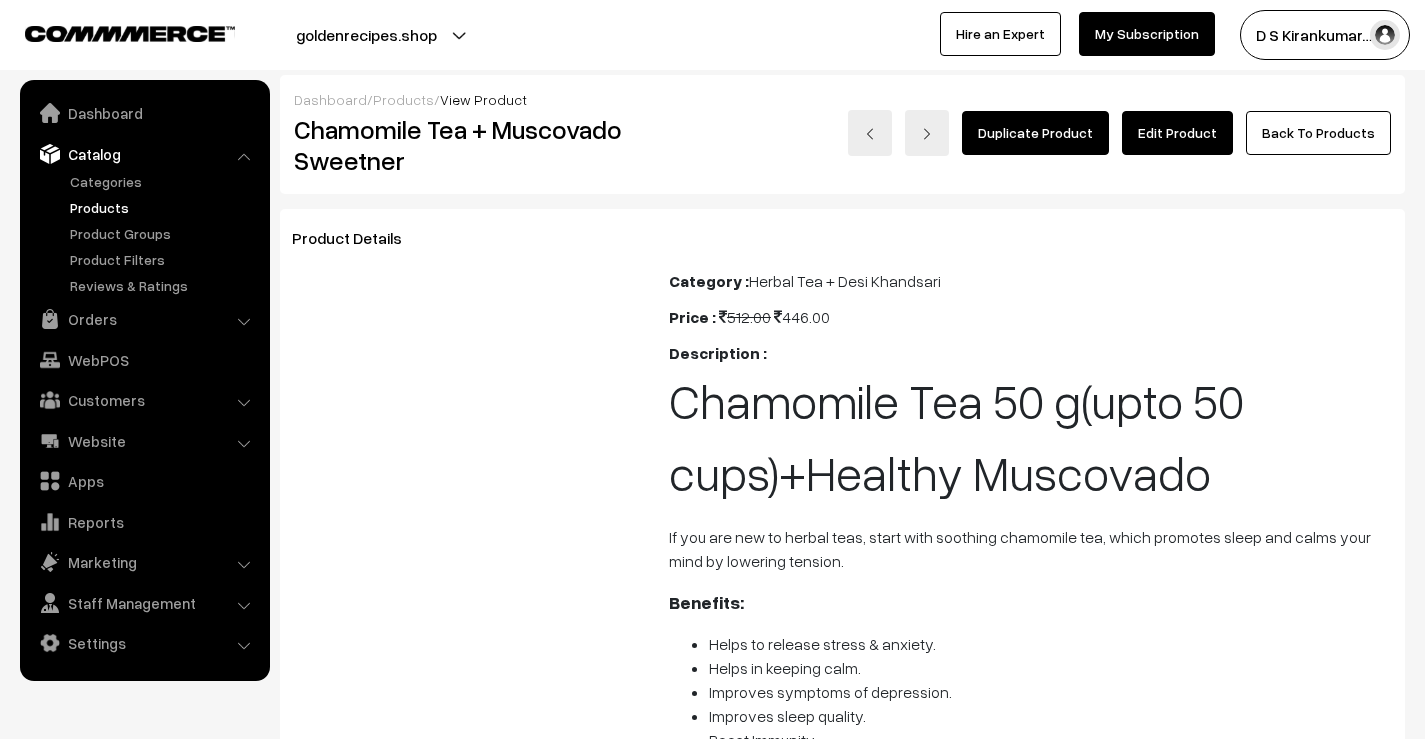 scroll, scrollTop: 0, scrollLeft: 0, axis: both 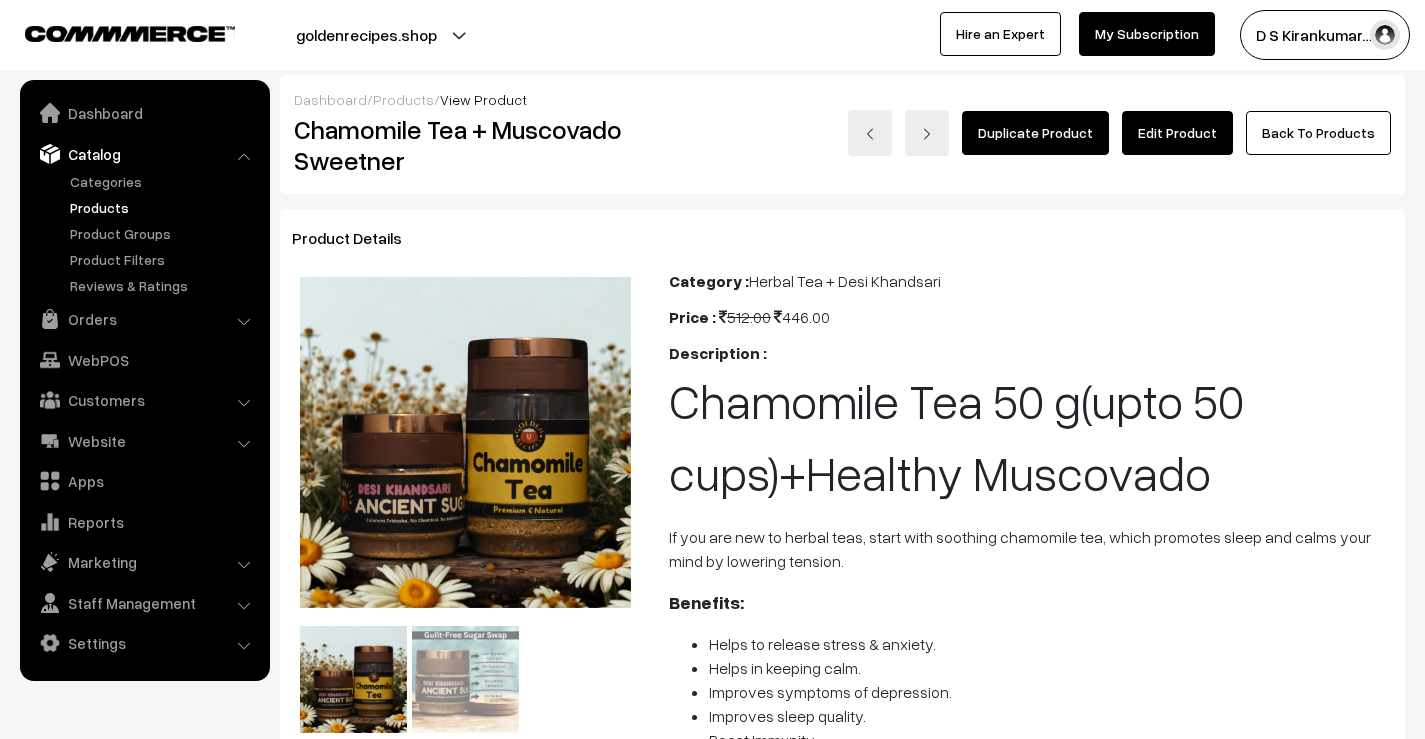 click on "Edit Product" at bounding box center (1177, 133) 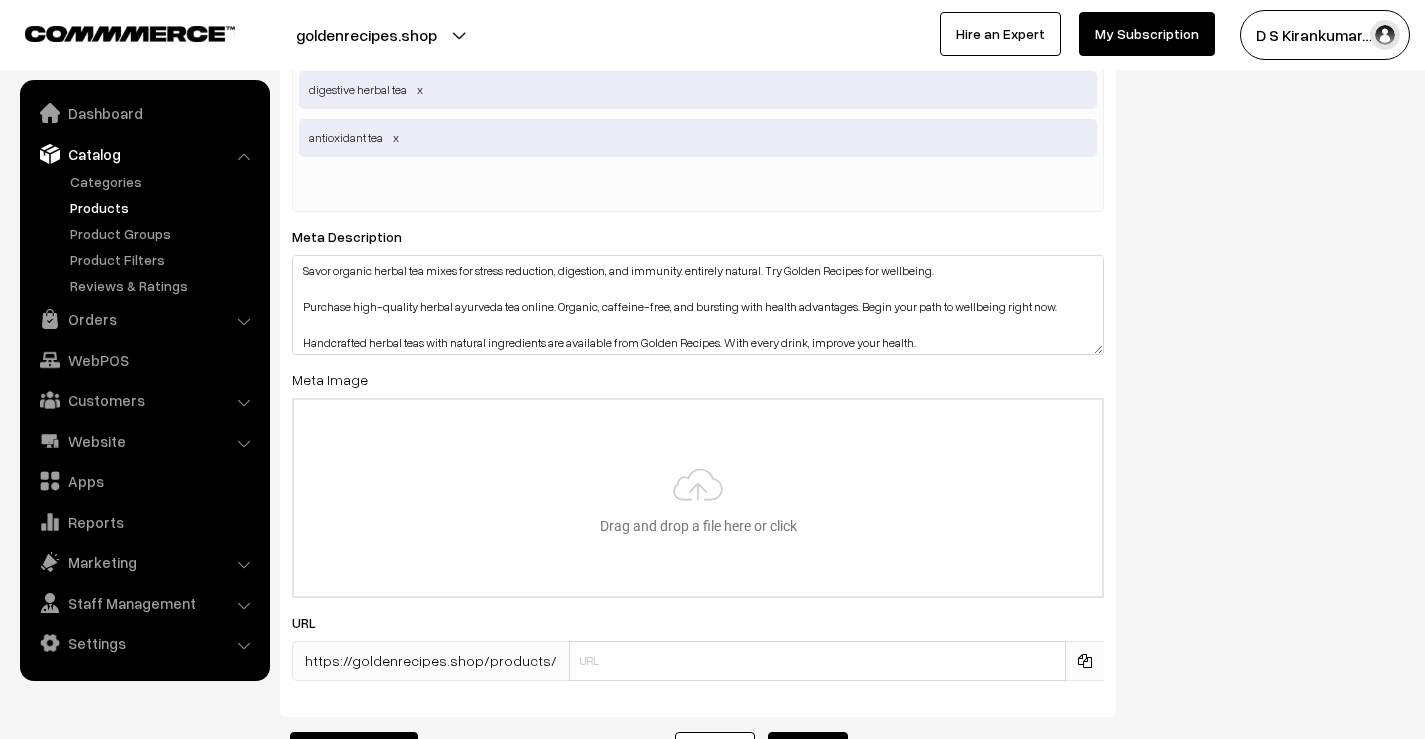 scroll, scrollTop: 3300, scrollLeft: 0, axis: vertical 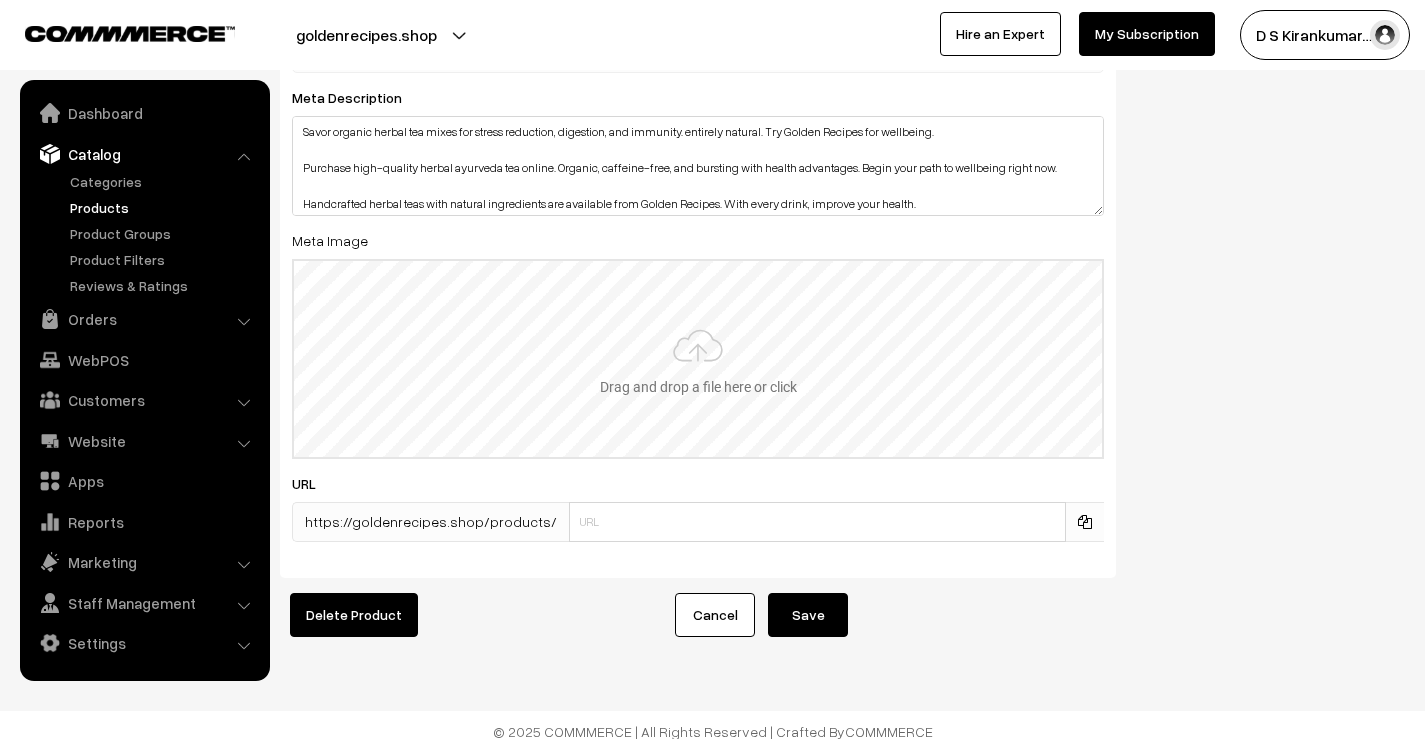 click at bounding box center [698, 359] 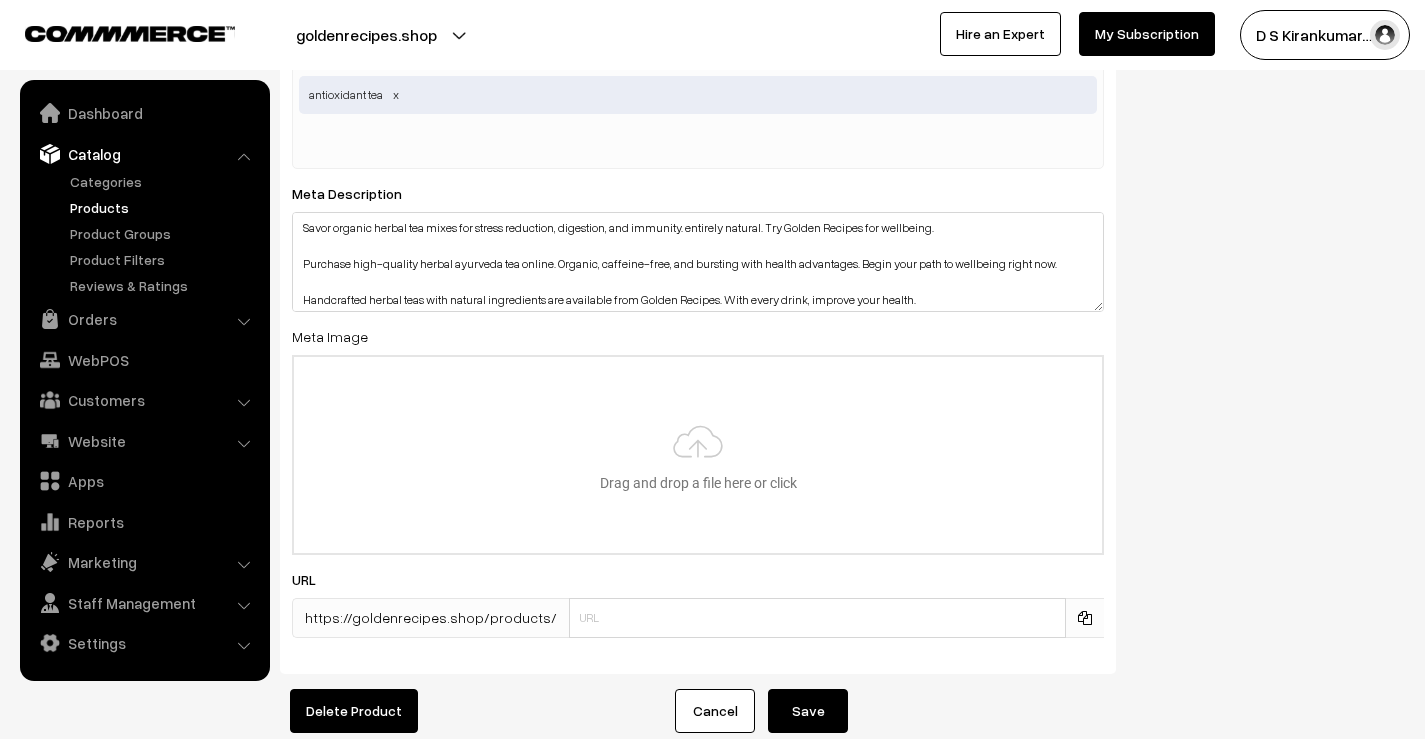 scroll, scrollTop: 3328, scrollLeft: 0, axis: vertical 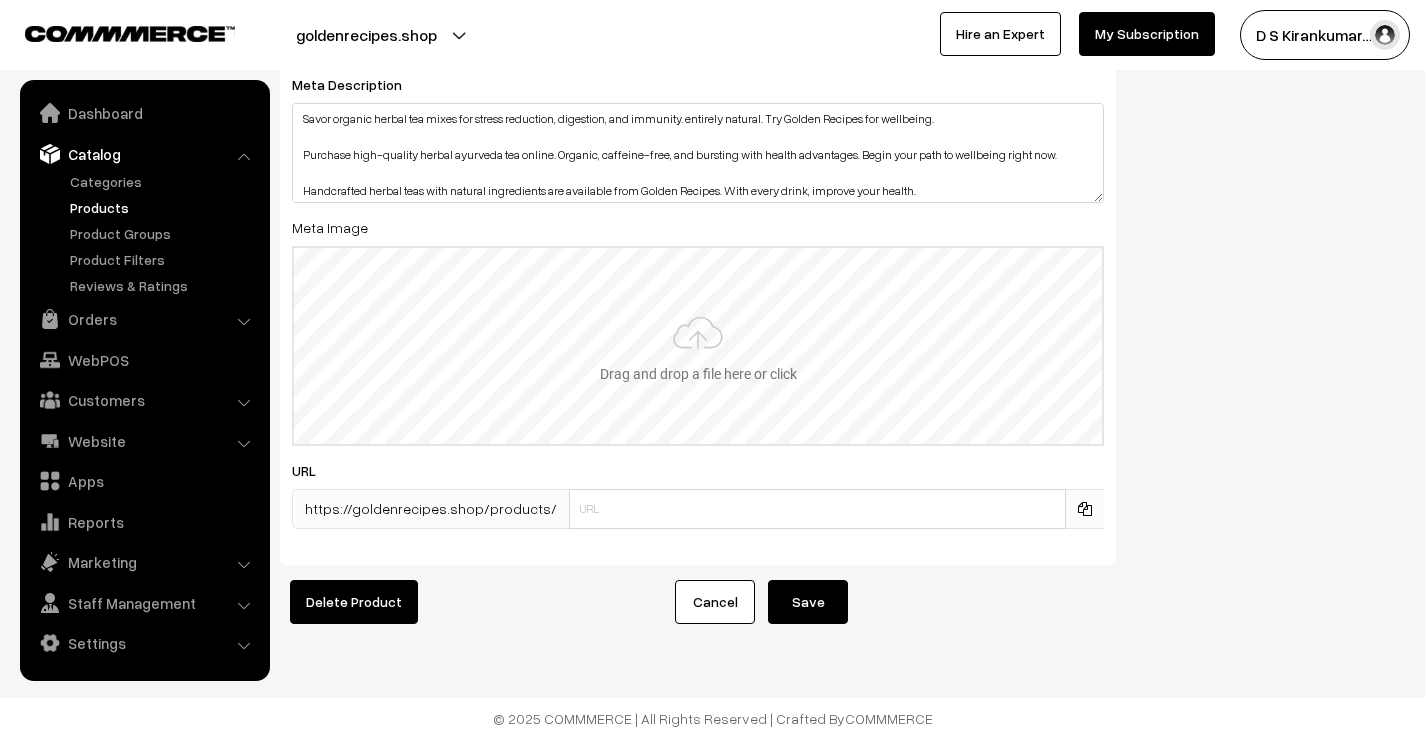 click at bounding box center (698, 346) 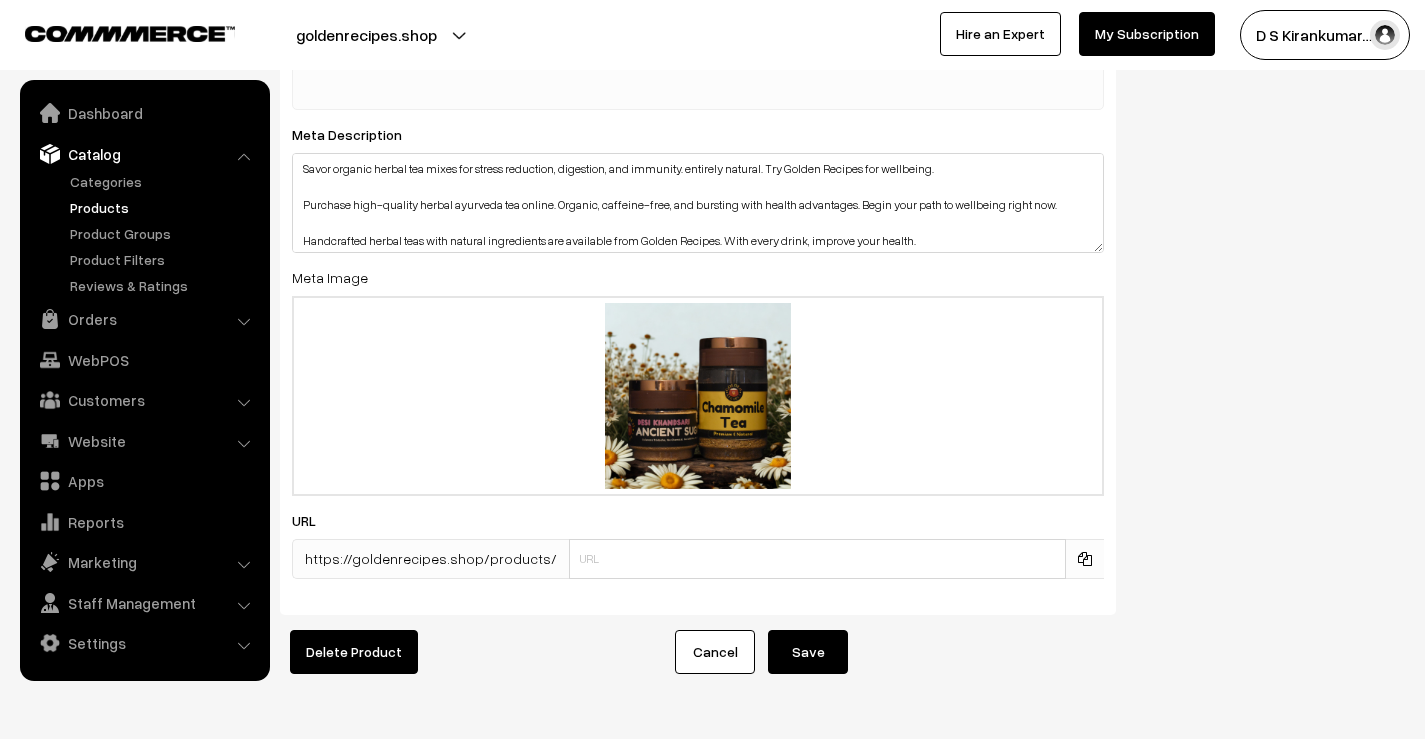 scroll, scrollTop: 3228, scrollLeft: 0, axis: vertical 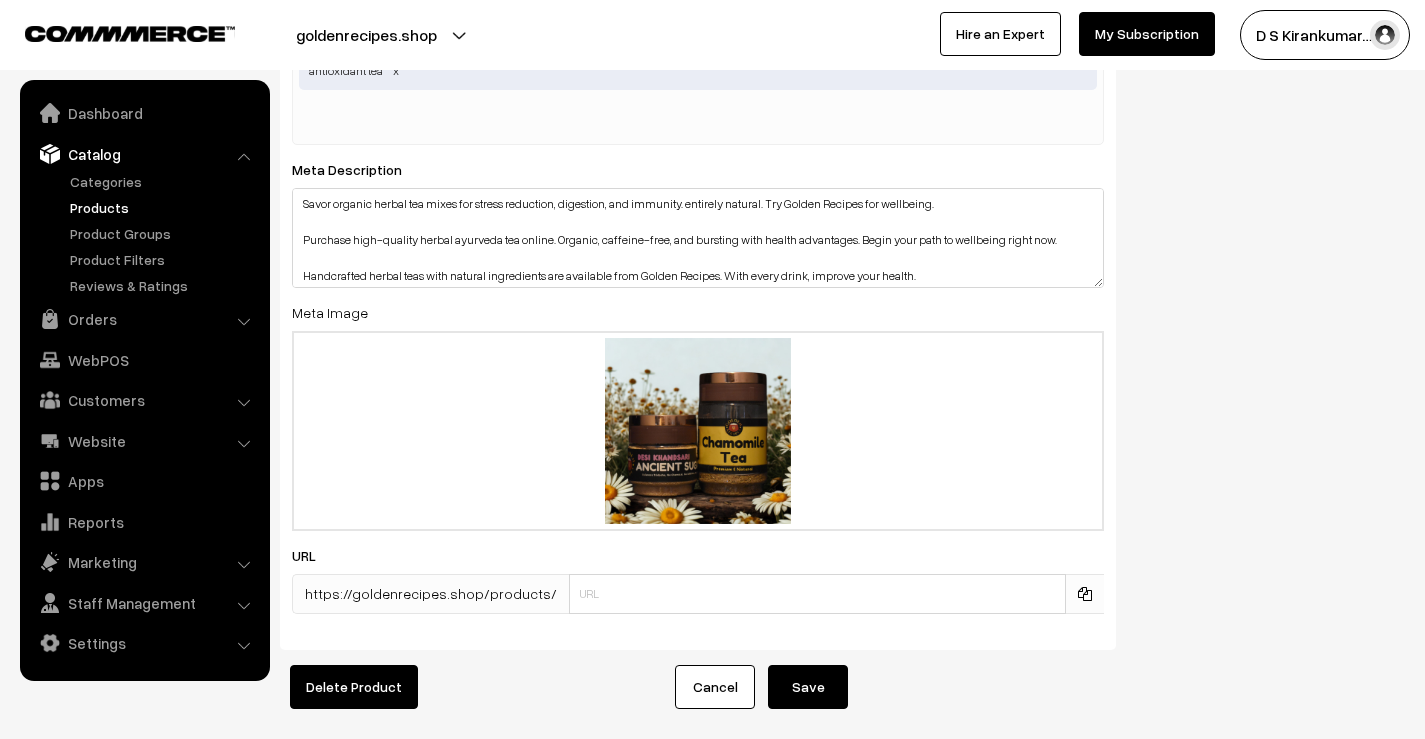 click on "Save" at bounding box center (808, 687) 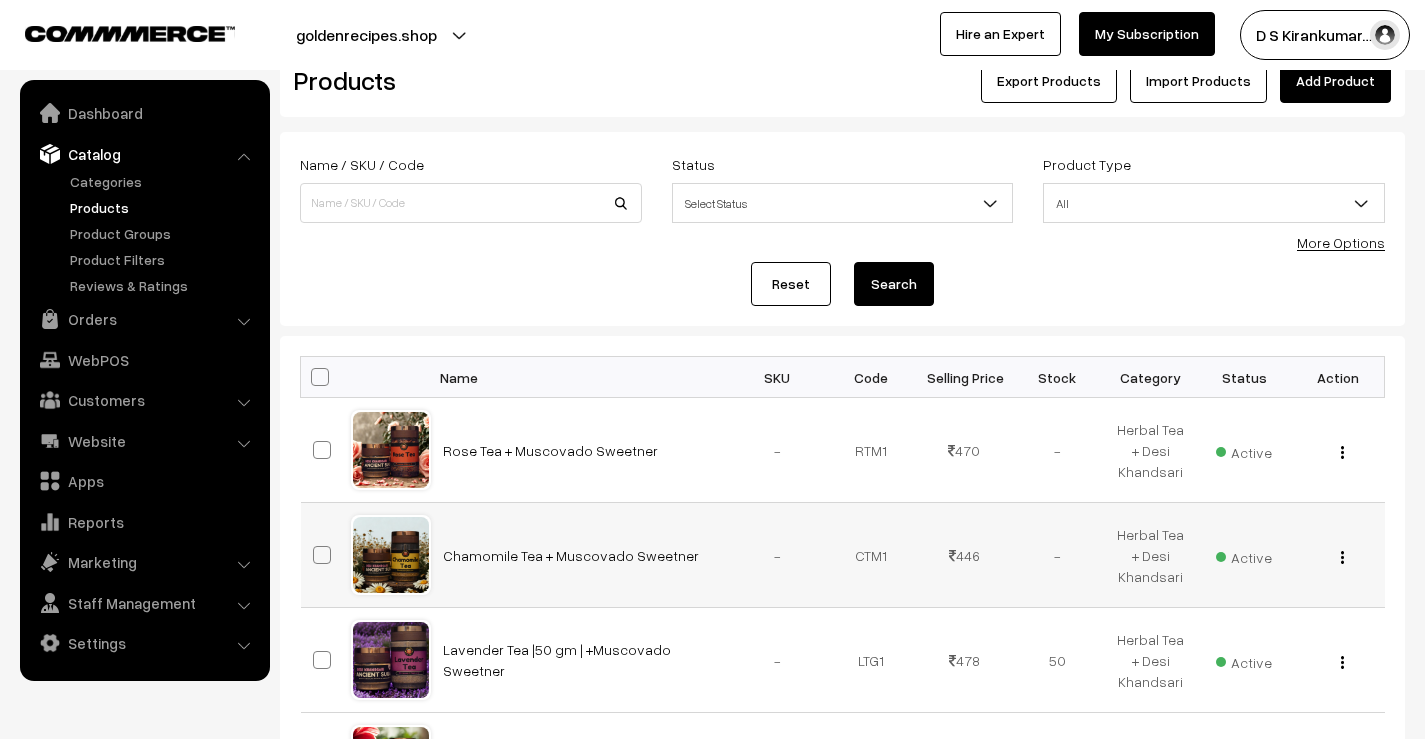 scroll, scrollTop: 100, scrollLeft: 0, axis: vertical 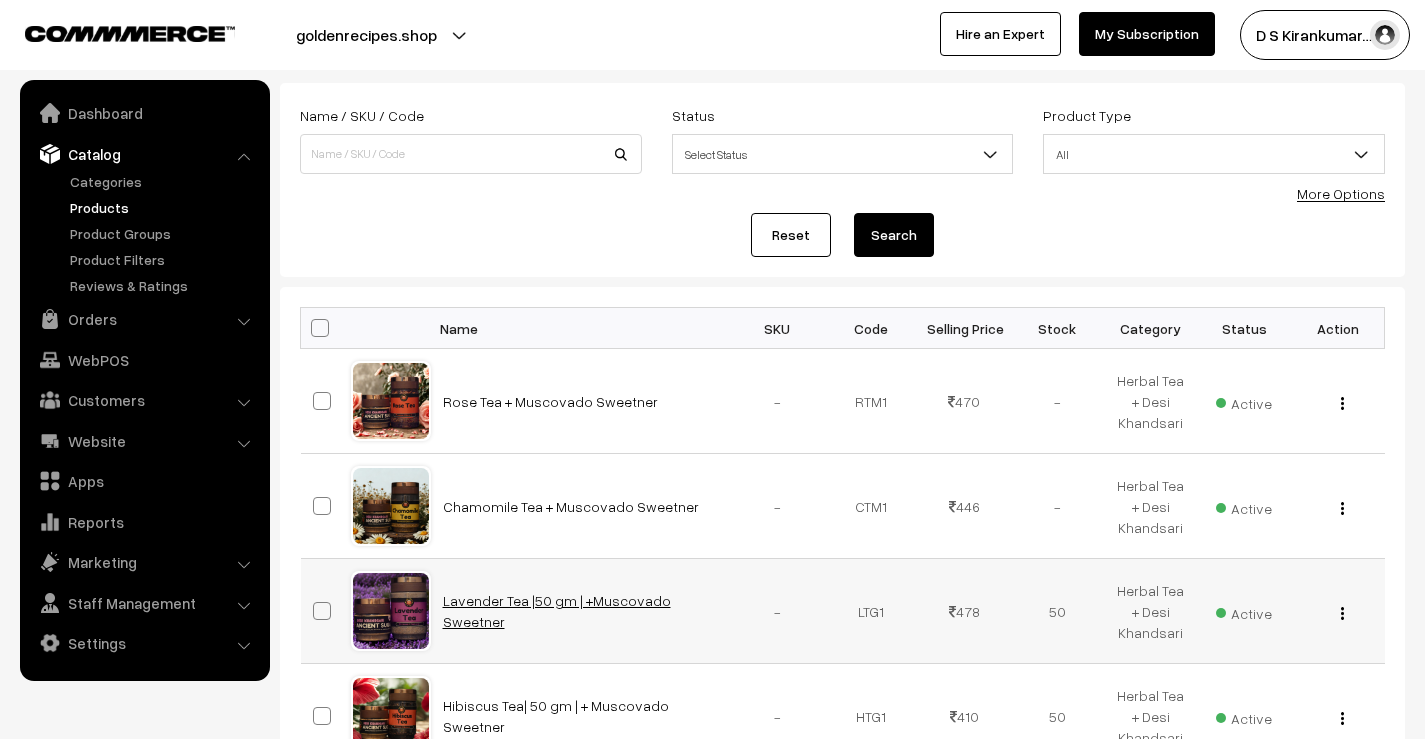click on "Lavender Tea |50 gm | +Muscovado Sweetner" at bounding box center [557, 611] 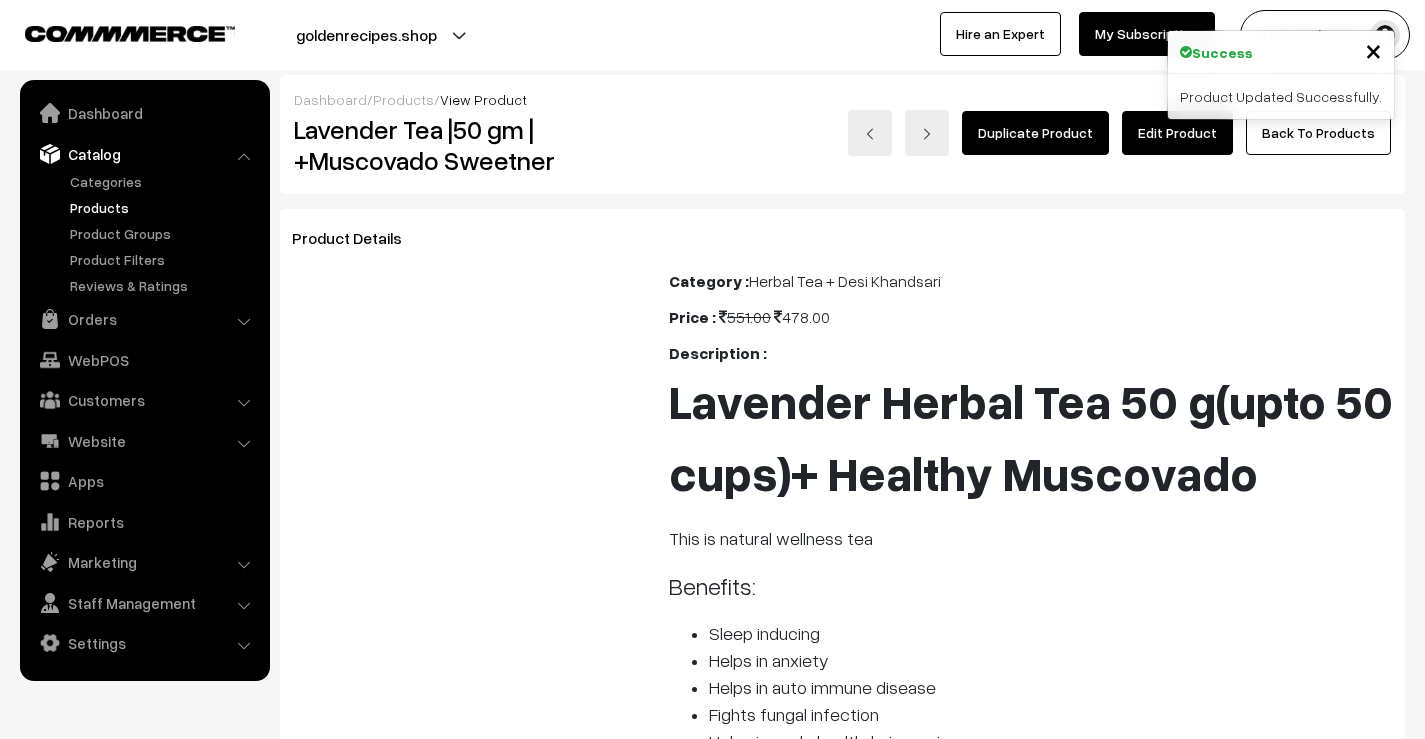 scroll, scrollTop: 0, scrollLeft: 0, axis: both 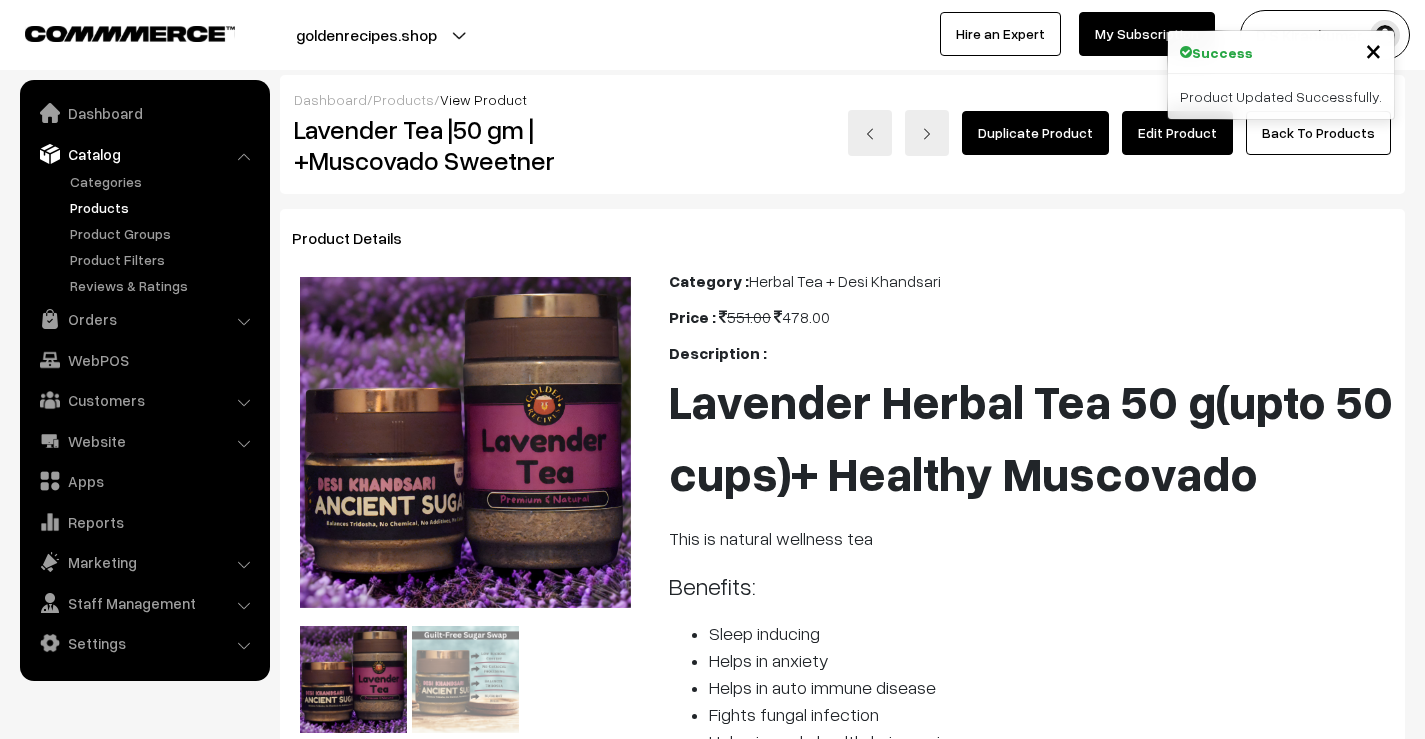 click on "Edit Product" at bounding box center [1177, 133] 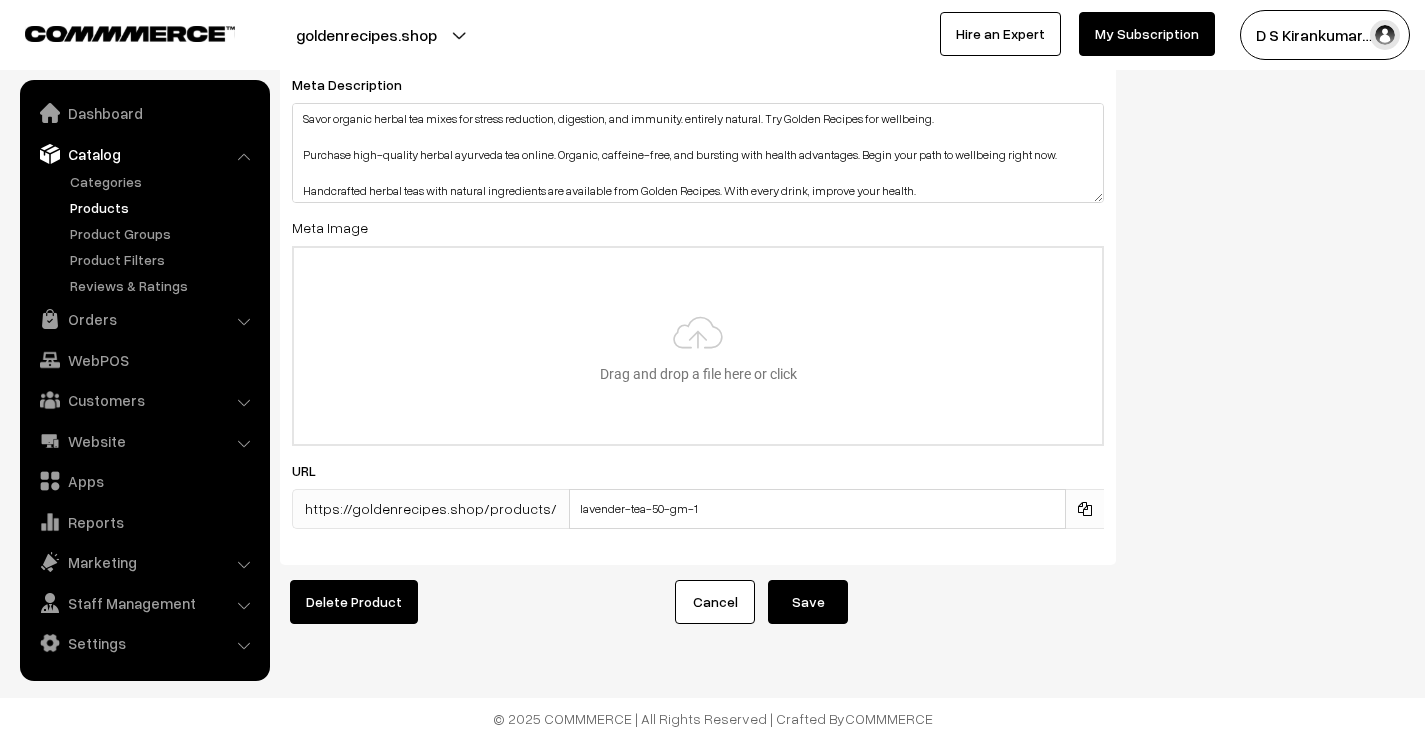 scroll, scrollTop: 3519, scrollLeft: 0, axis: vertical 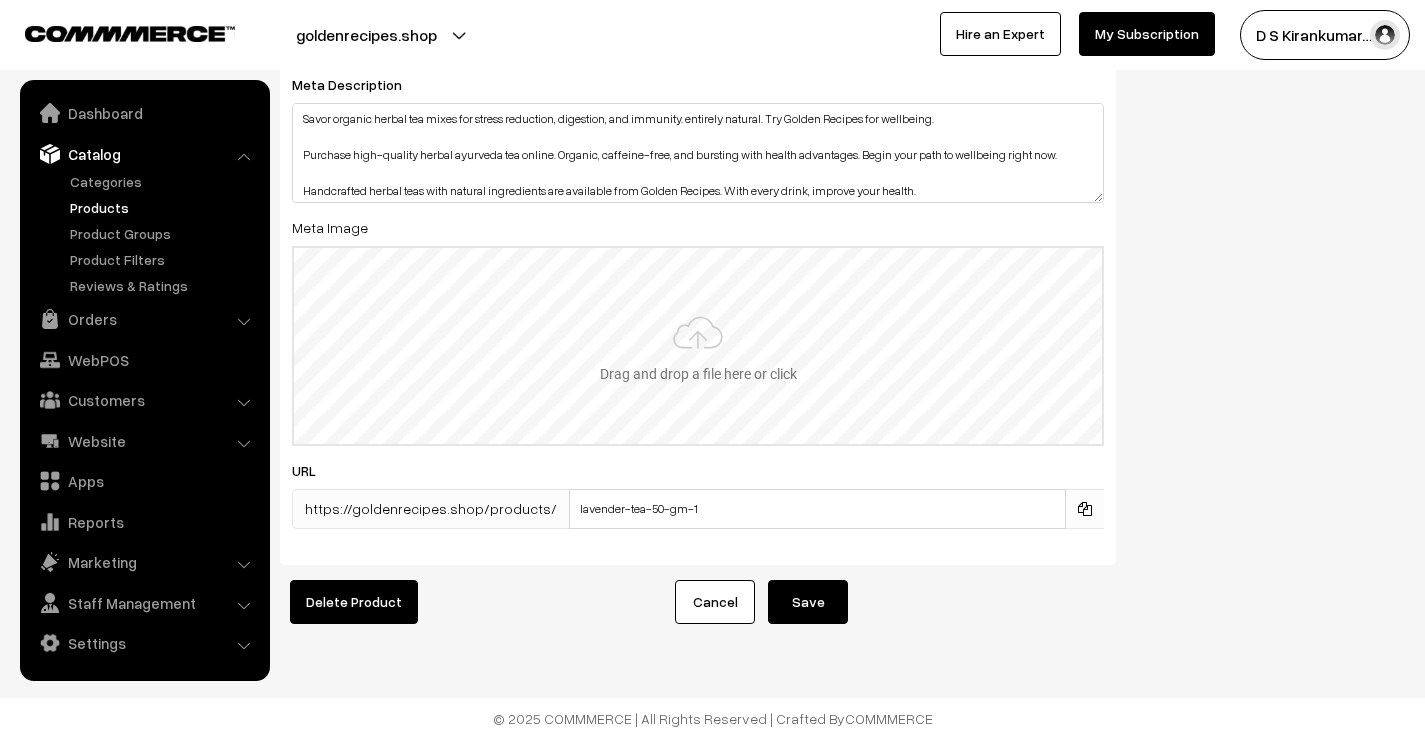 click at bounding box center [698, 346] 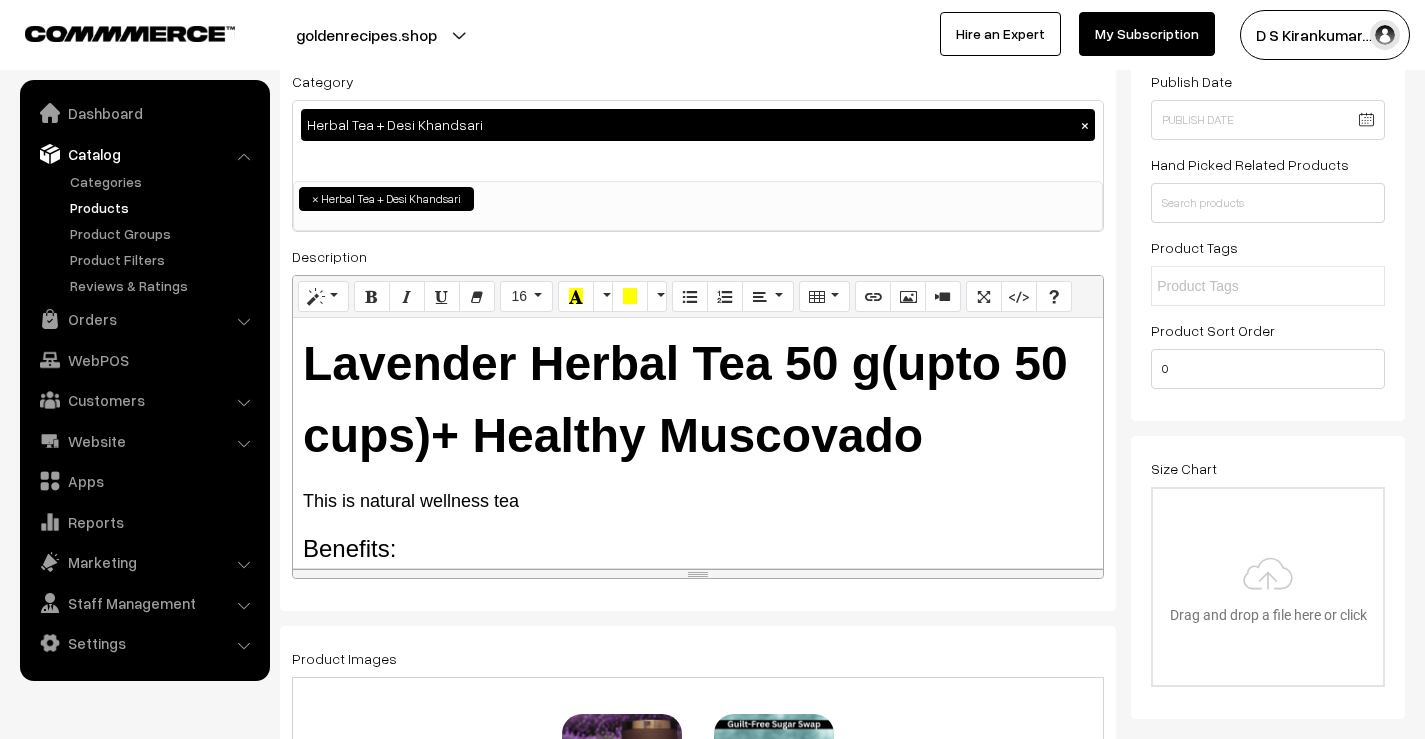scroll, scrollTop: 0, scrollLeft: 0, axis: both 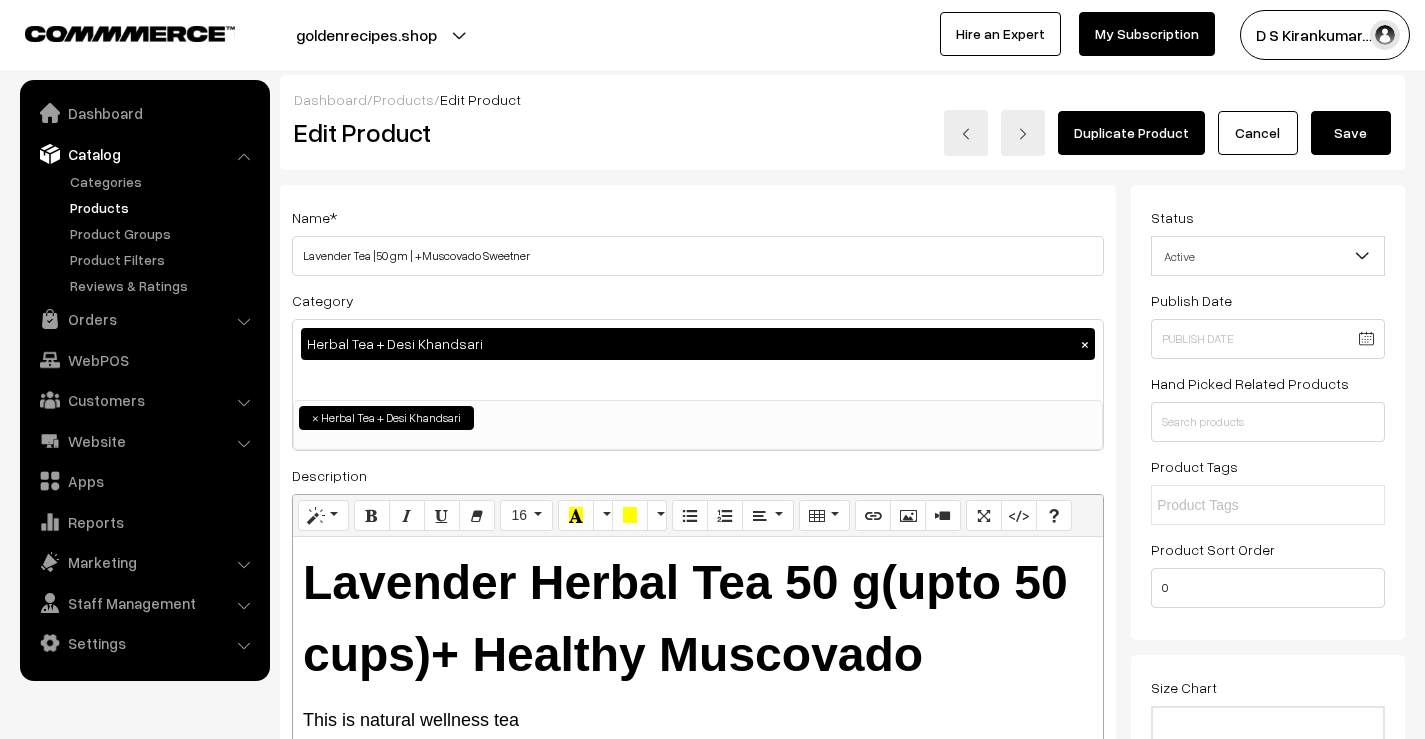 click on "Save" at bounding box center [1351, 133] 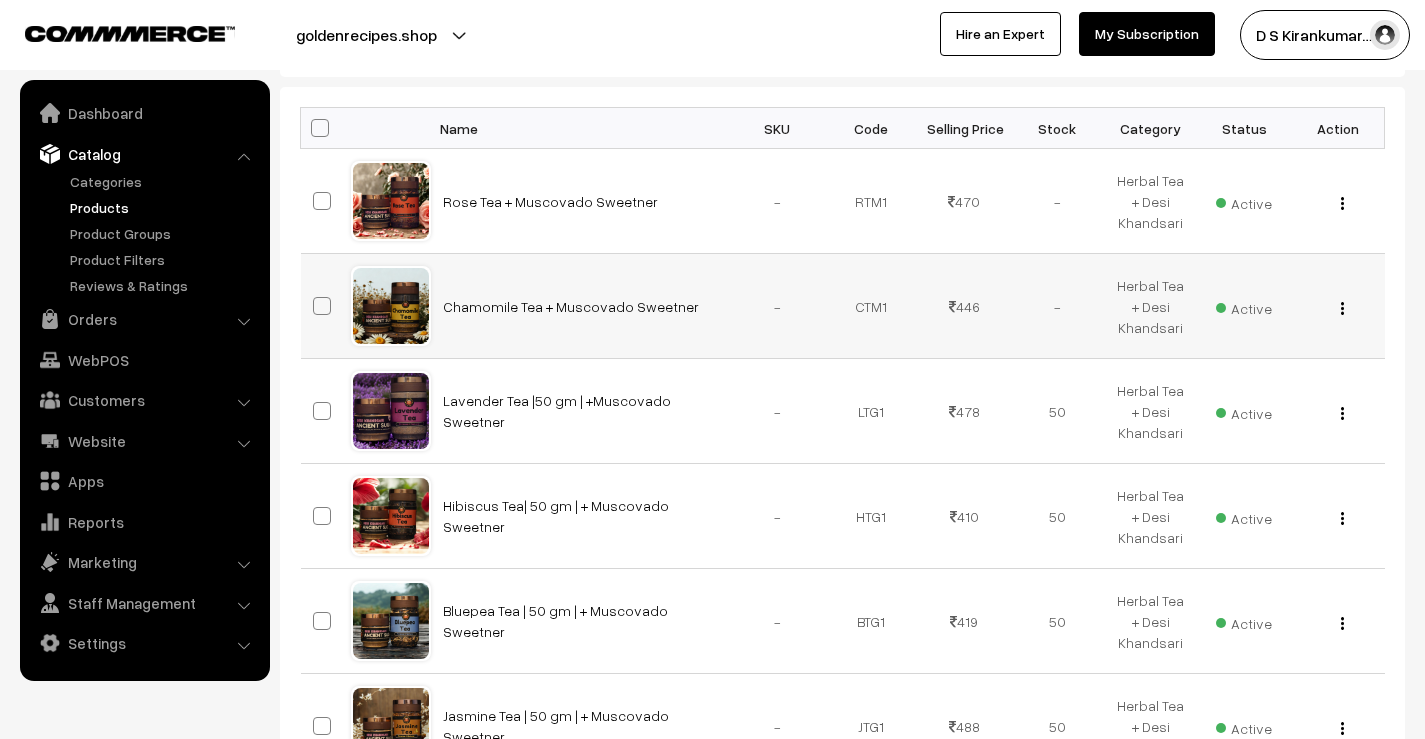 scroll, scrollTop: 500, scrollLeft: 0, axis: vertical 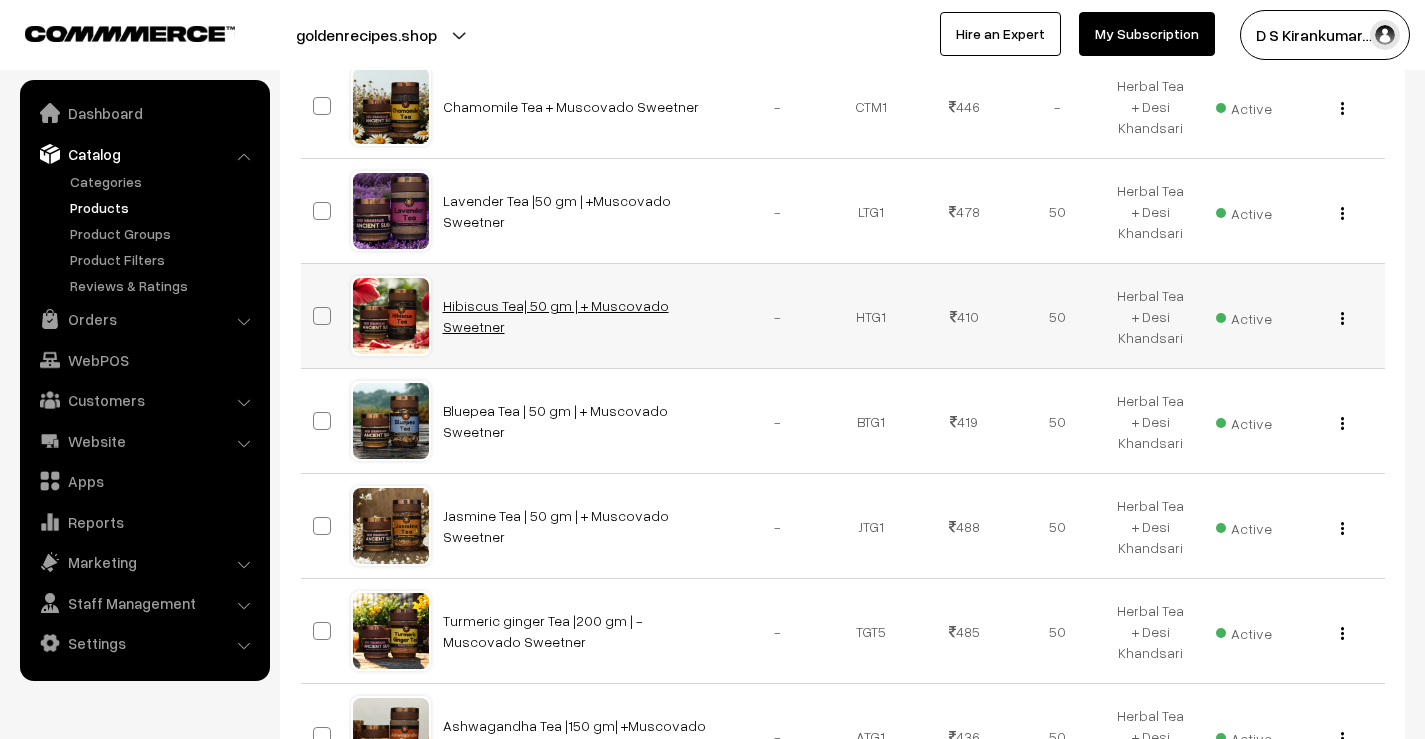 click on "Hibiscus Tea| 50 gm | + Muscovado Sweetner" at bounding box center [556, 316] 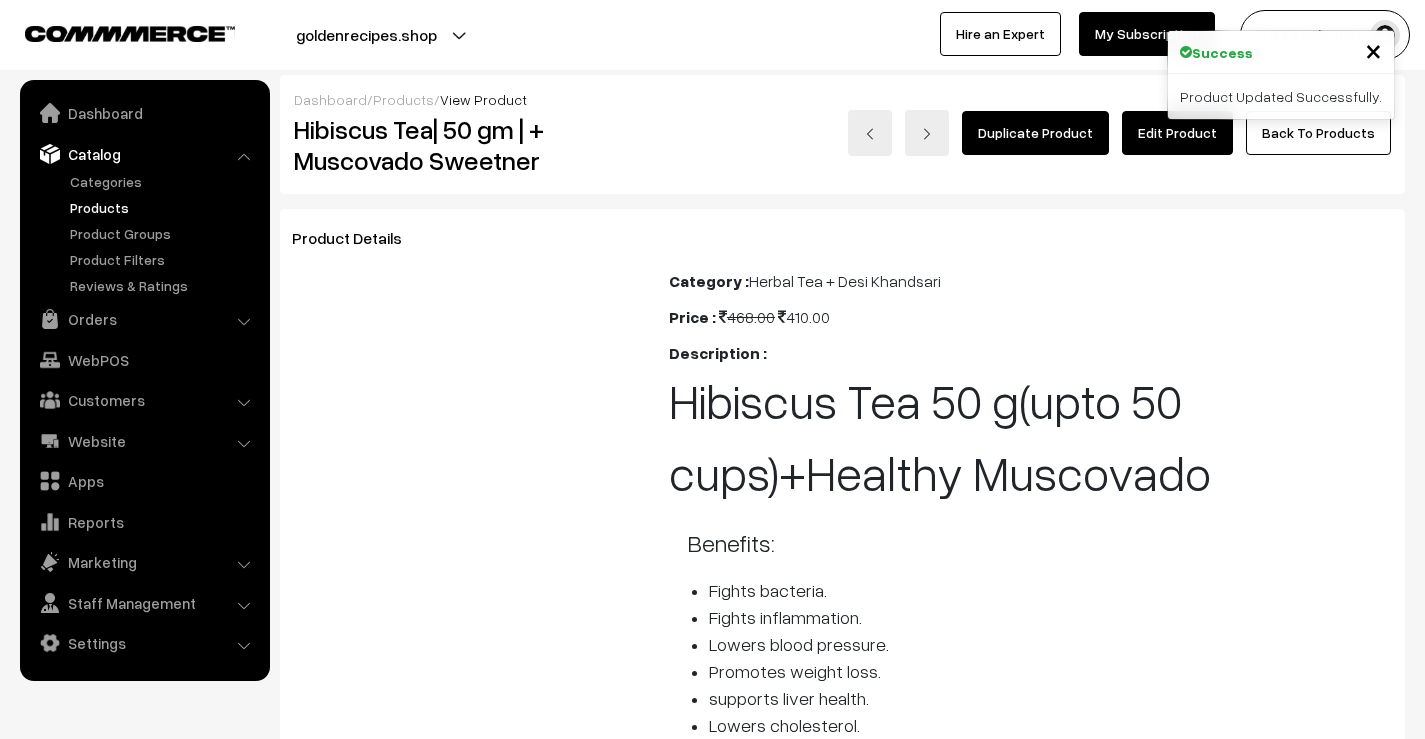 scroll, scrollTop: 0, scrollLeft: 0, axis: both 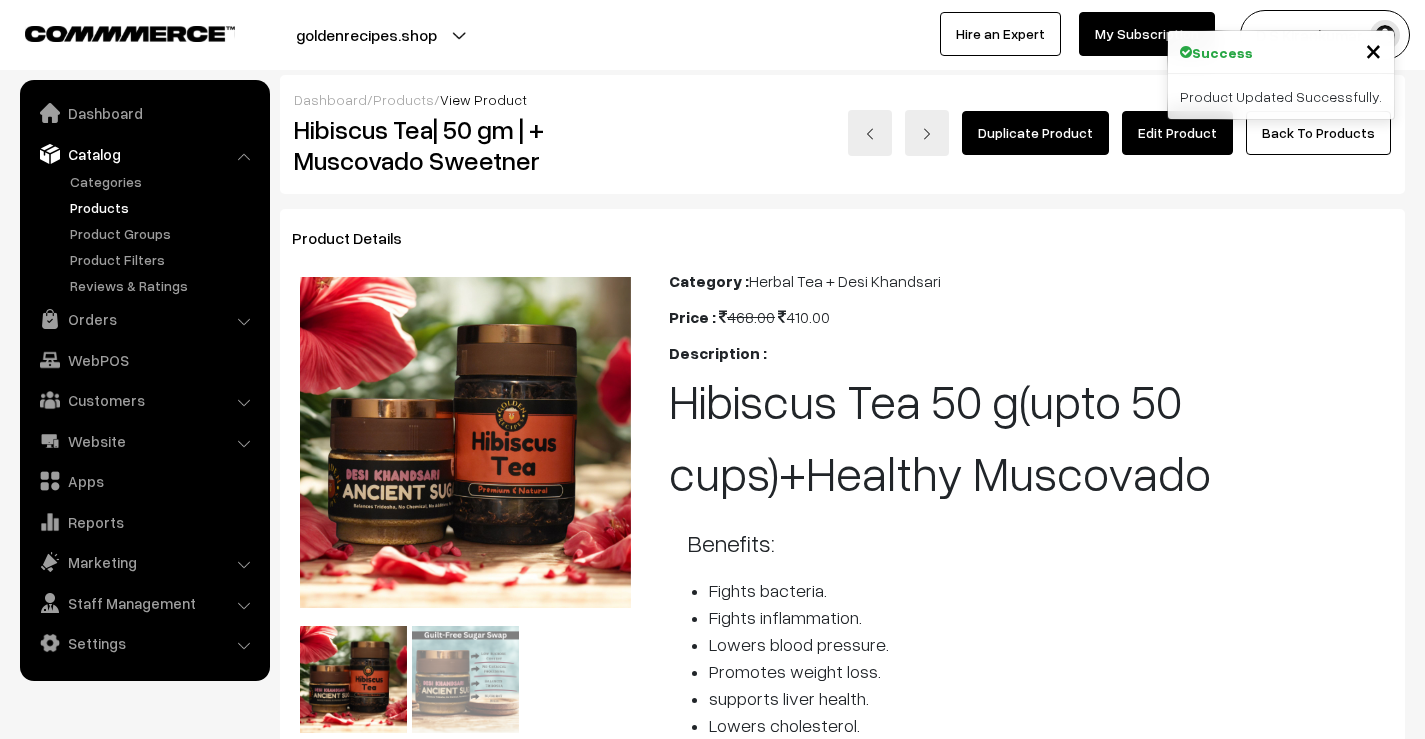 click on "Edit Product" at bounding box center (1177, 133) 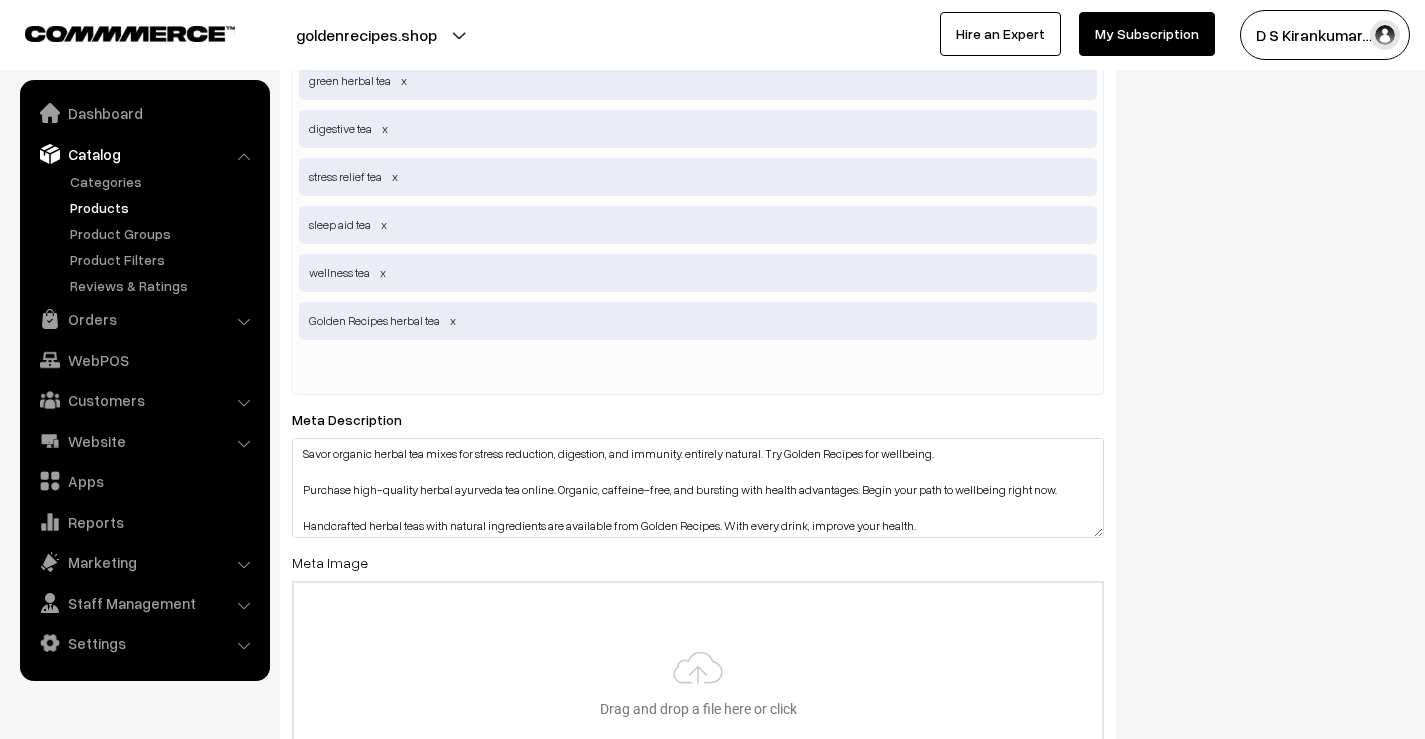 scroll, scrollTop: 3700, scrollLeft: 0, axis: vertical 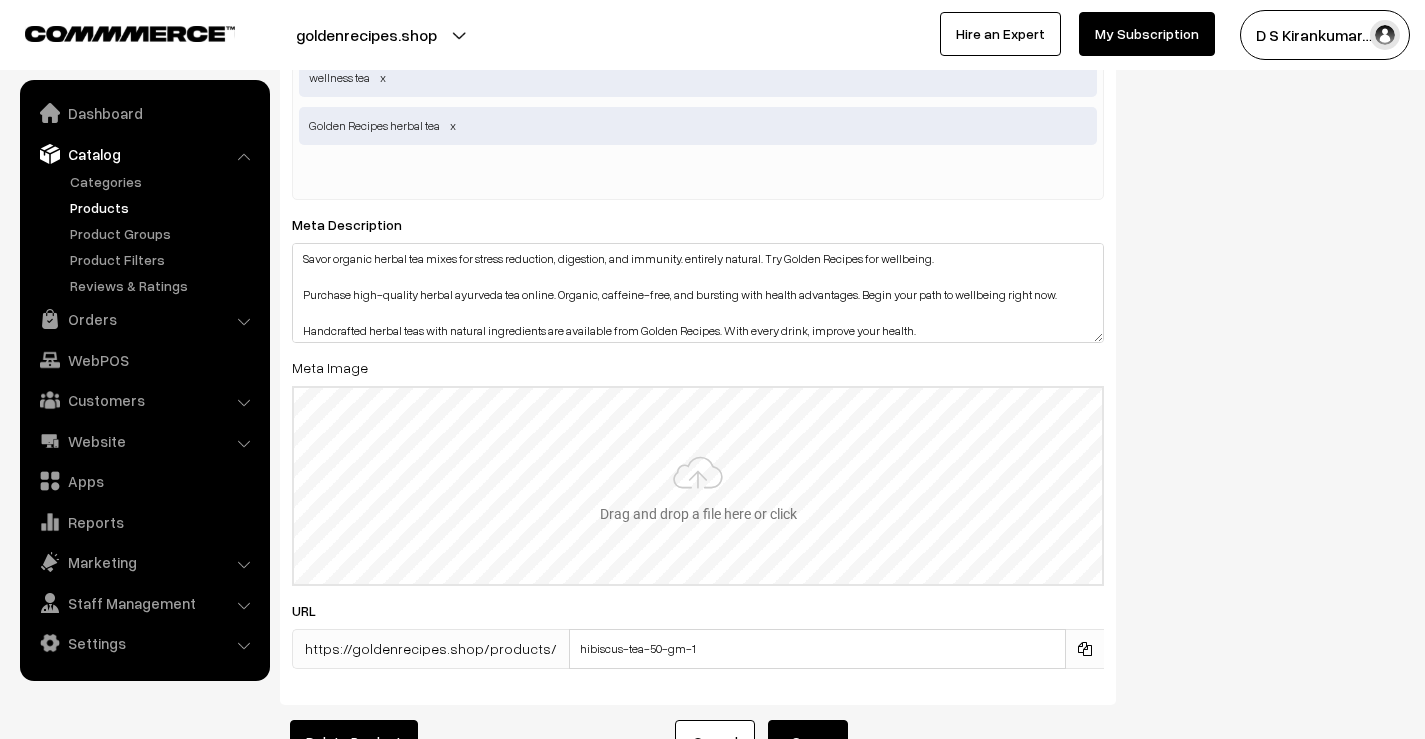 click at bounding box center [698, 486] 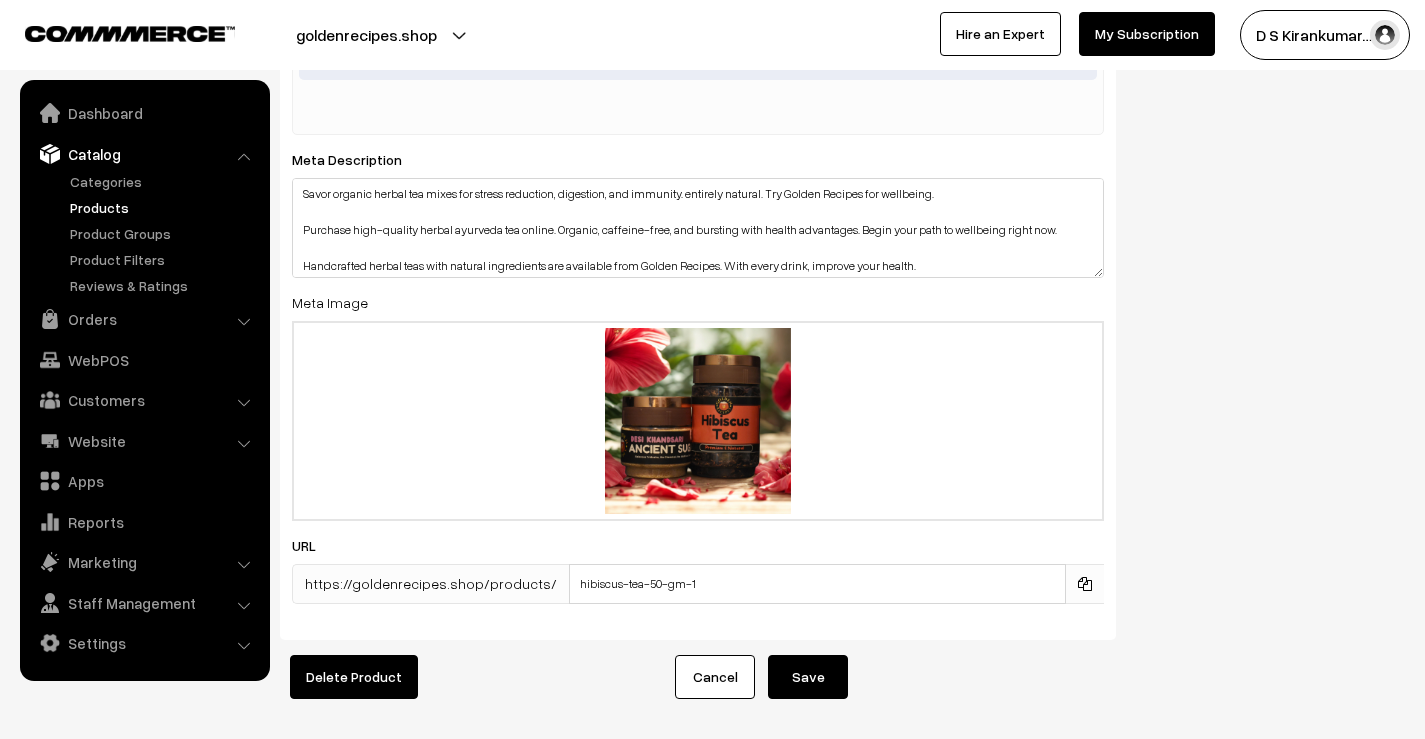 scroll, scrollTop: 3800, scrollLeft: 0, axis: vertical 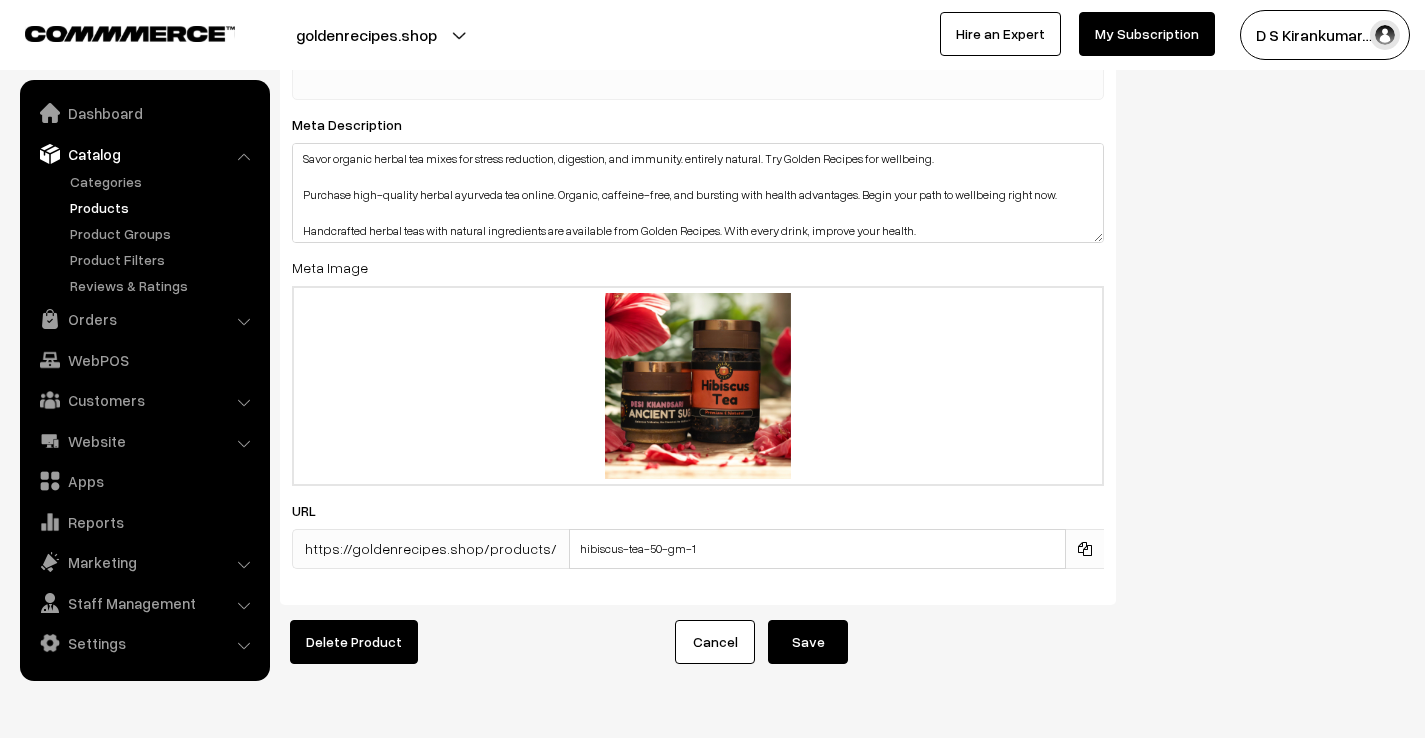 click on "Save" at bounding box center (808, 642) 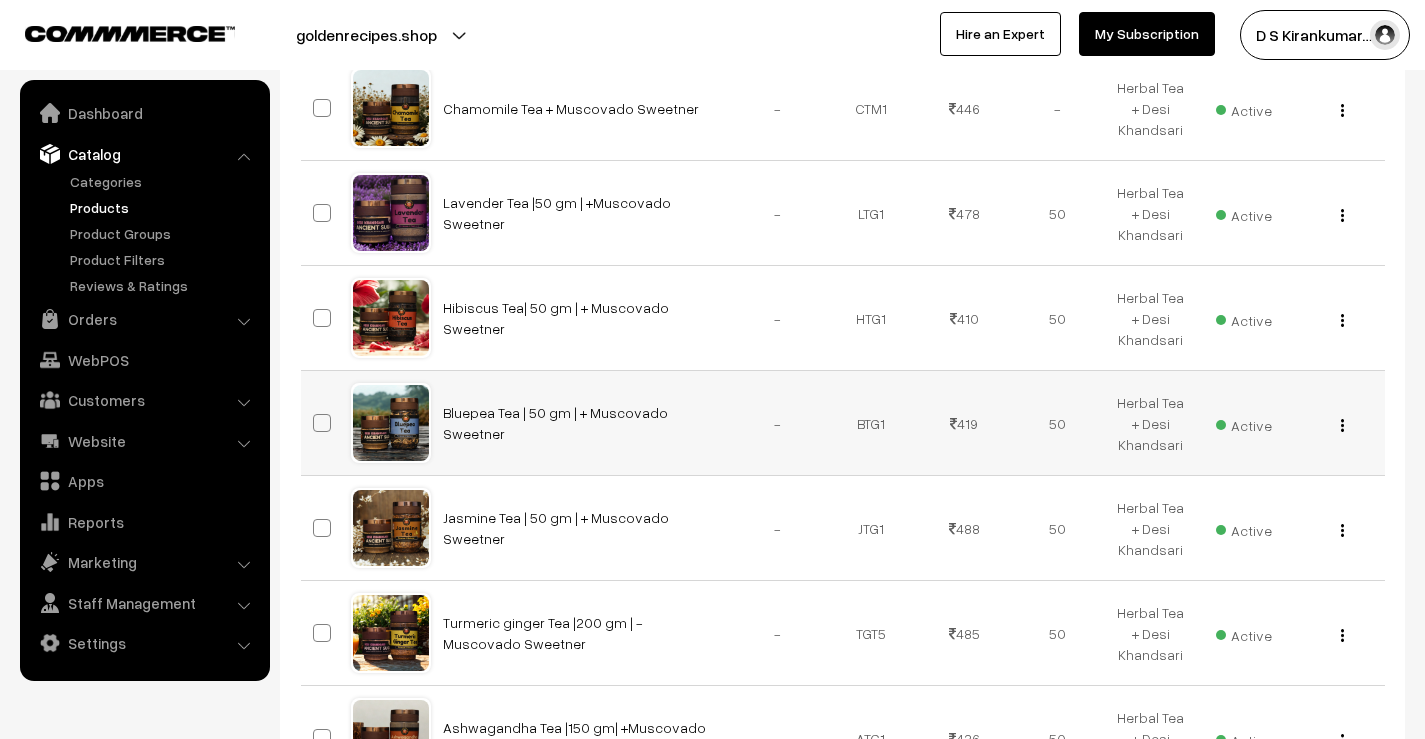 scroll, scrollTop: 500, scrollLeft: 0, axis: vertical 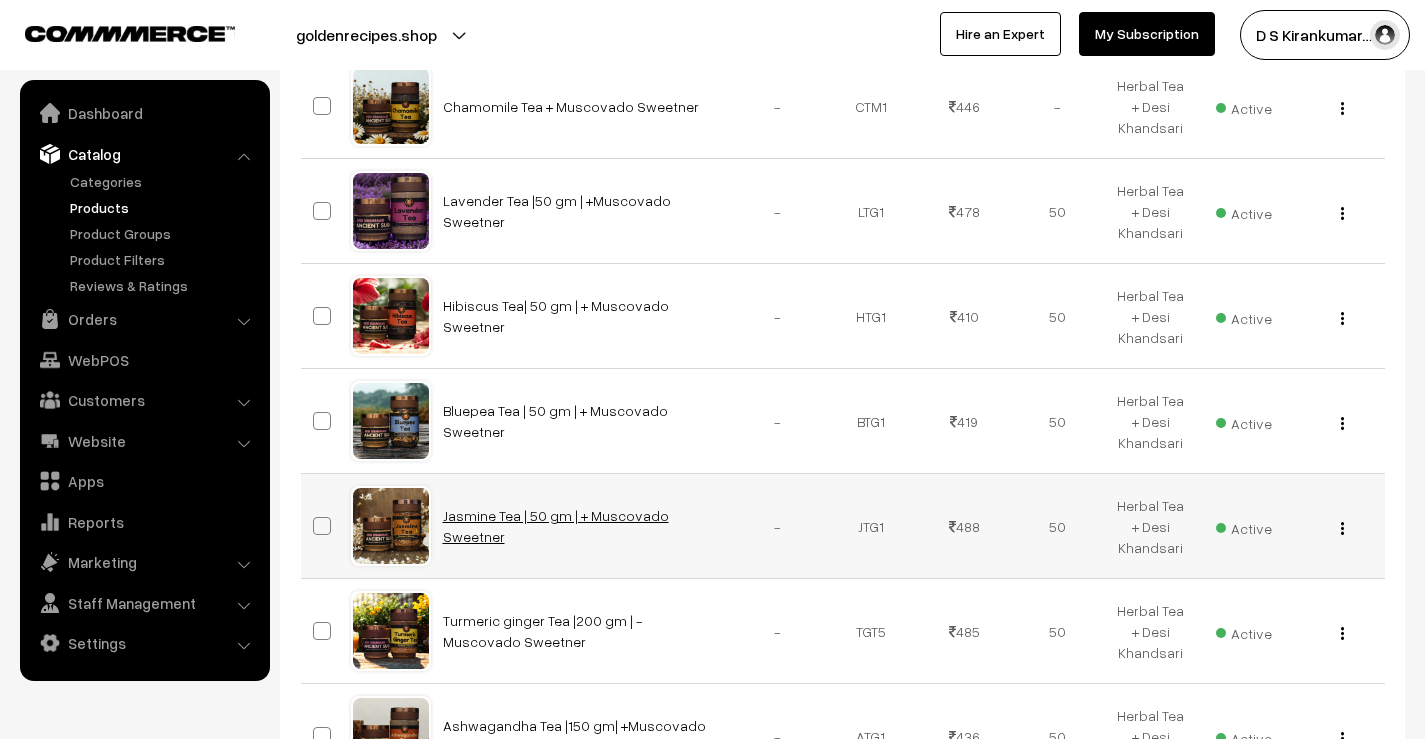 click on "Jasmine Tea | 50 gm | + Muscovado Sweetner" at bounding box center (556, 526) 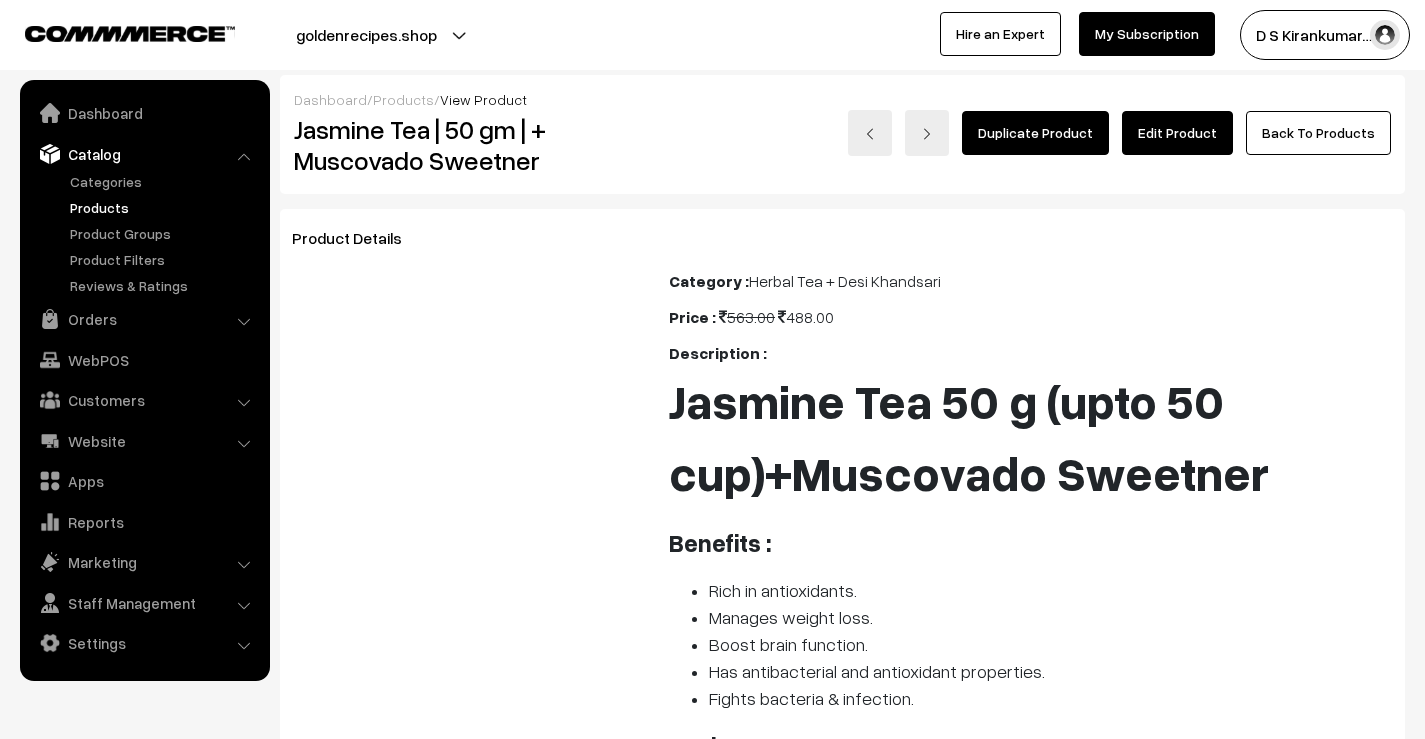 scroll, scrollTop: 0, scrollLeft: 0, axis: both 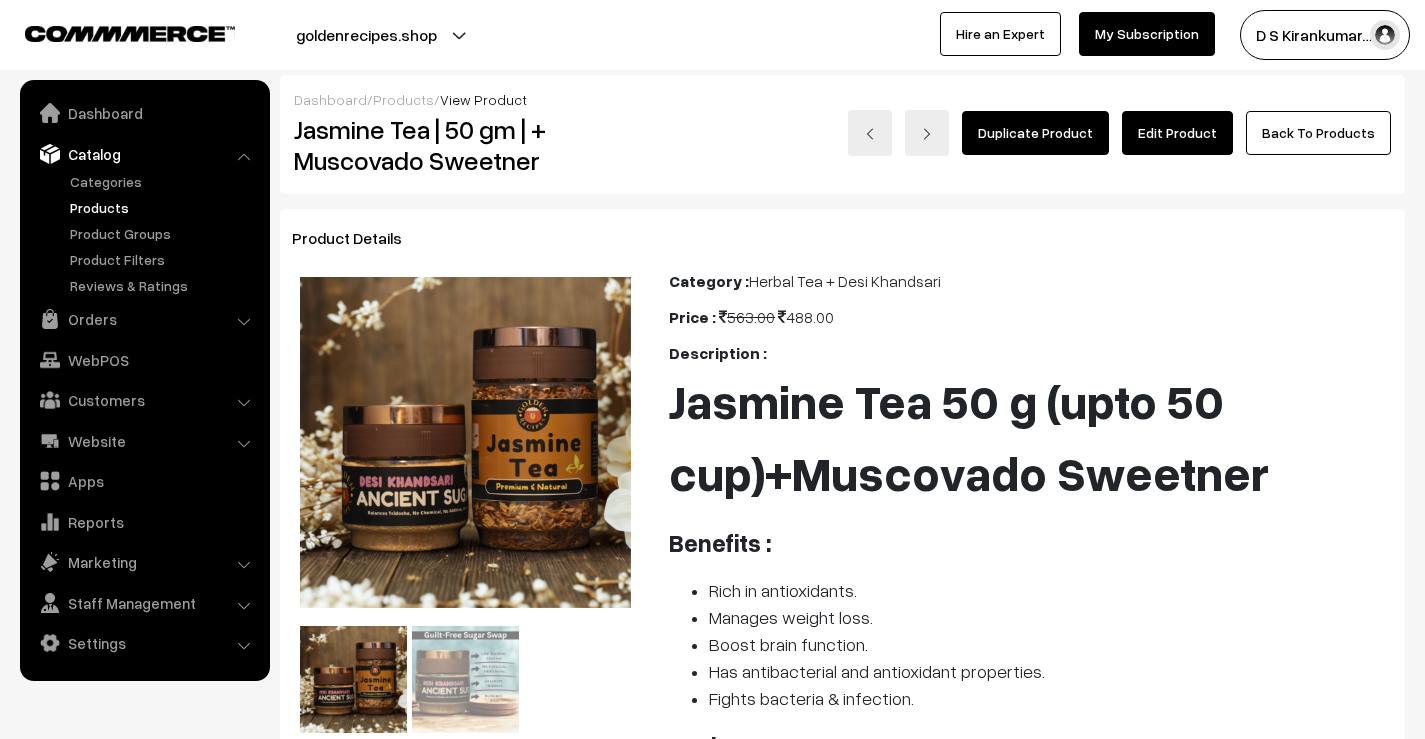 click on "Edit Product" at bounding box center [1177, 133] 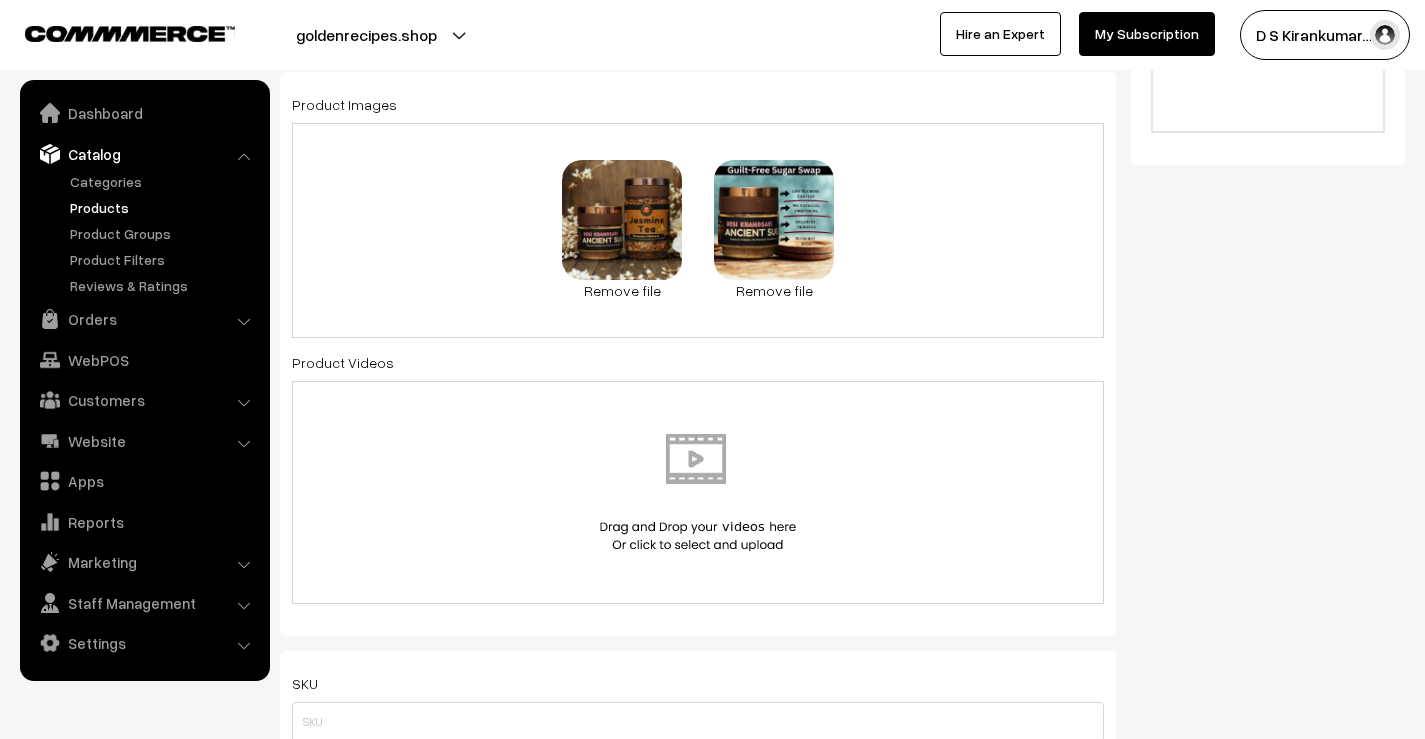 scroll, scrollTop: 800, scrollLeft: 0, axis: vertical 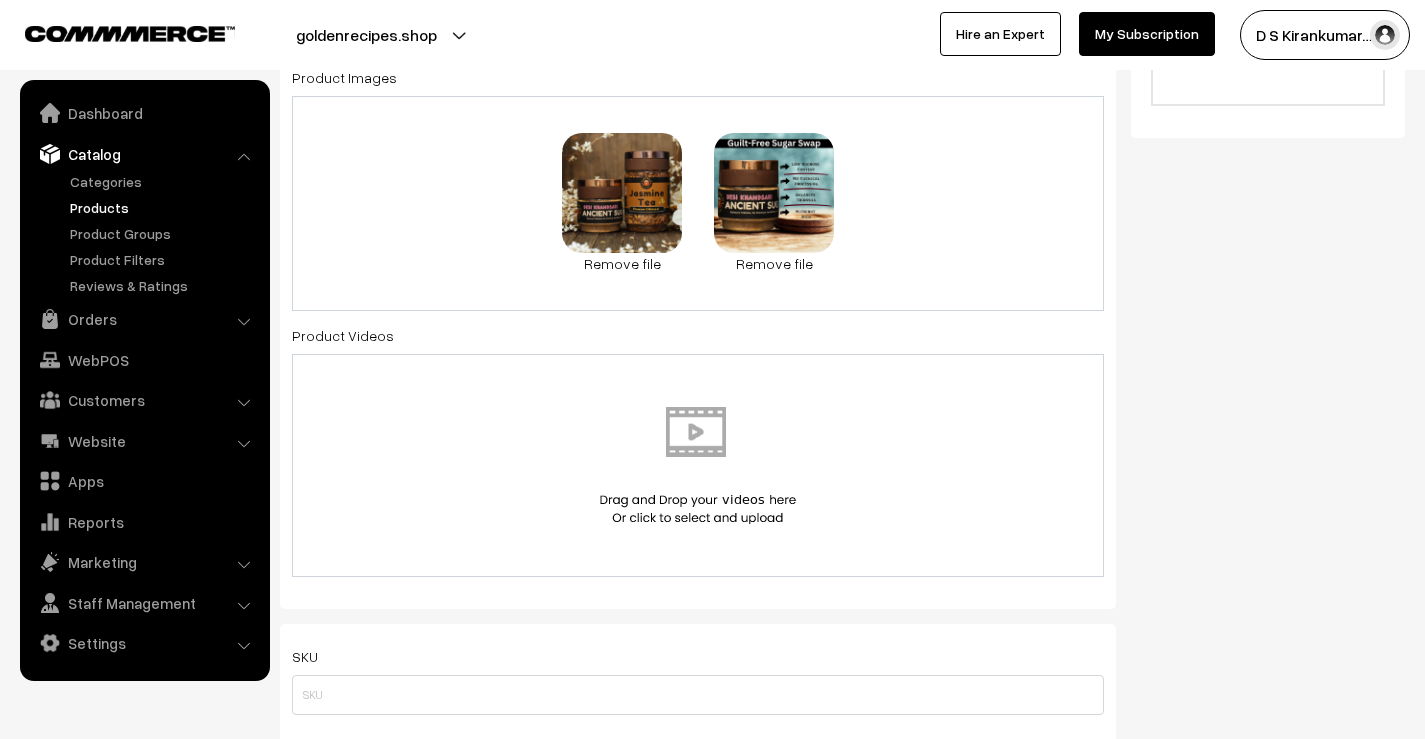 drag, startPoint x: 656, startPoint y: 230, endPoint x: 1363, endPoint y: 348, distance: 716.7796 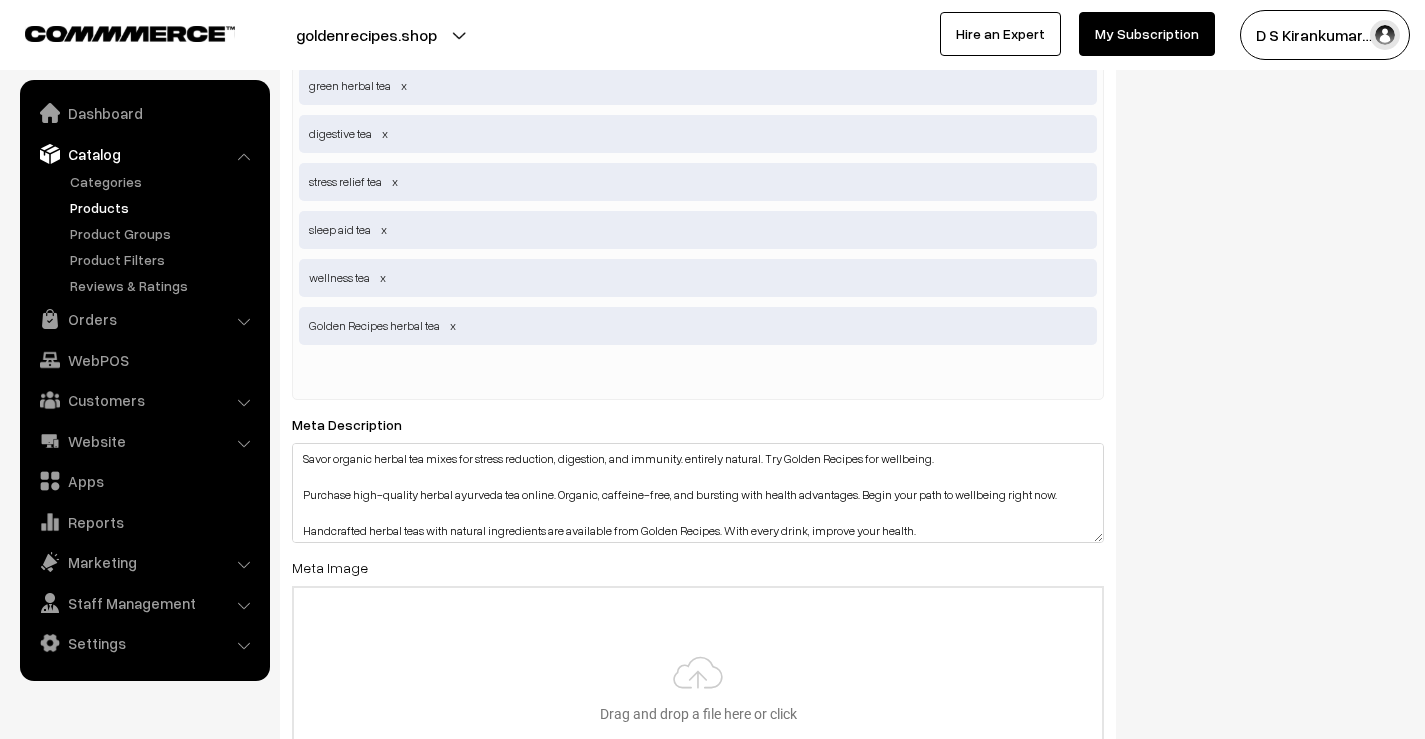 scroll, scrollTop: 3800, scrollLeft: 0, axis: vertical 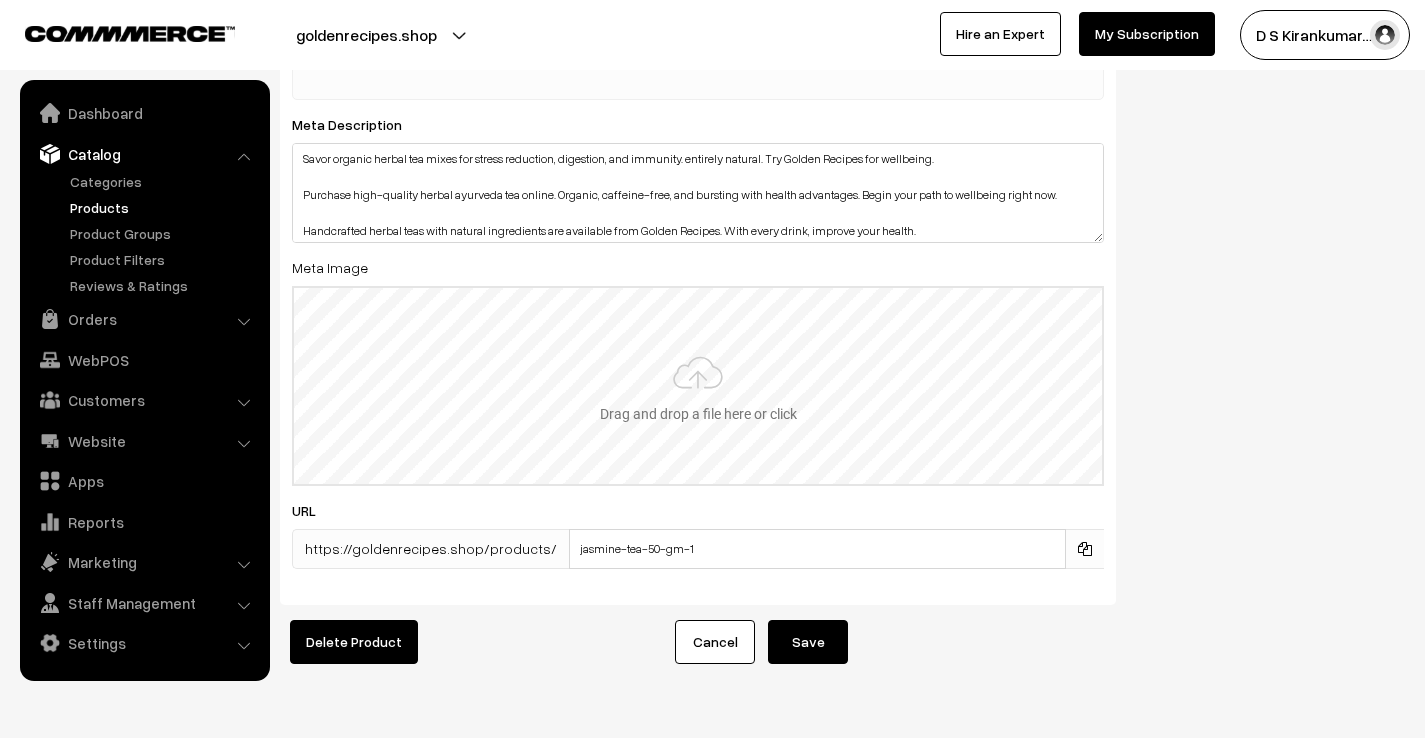 click at bounding box center (698, 386) 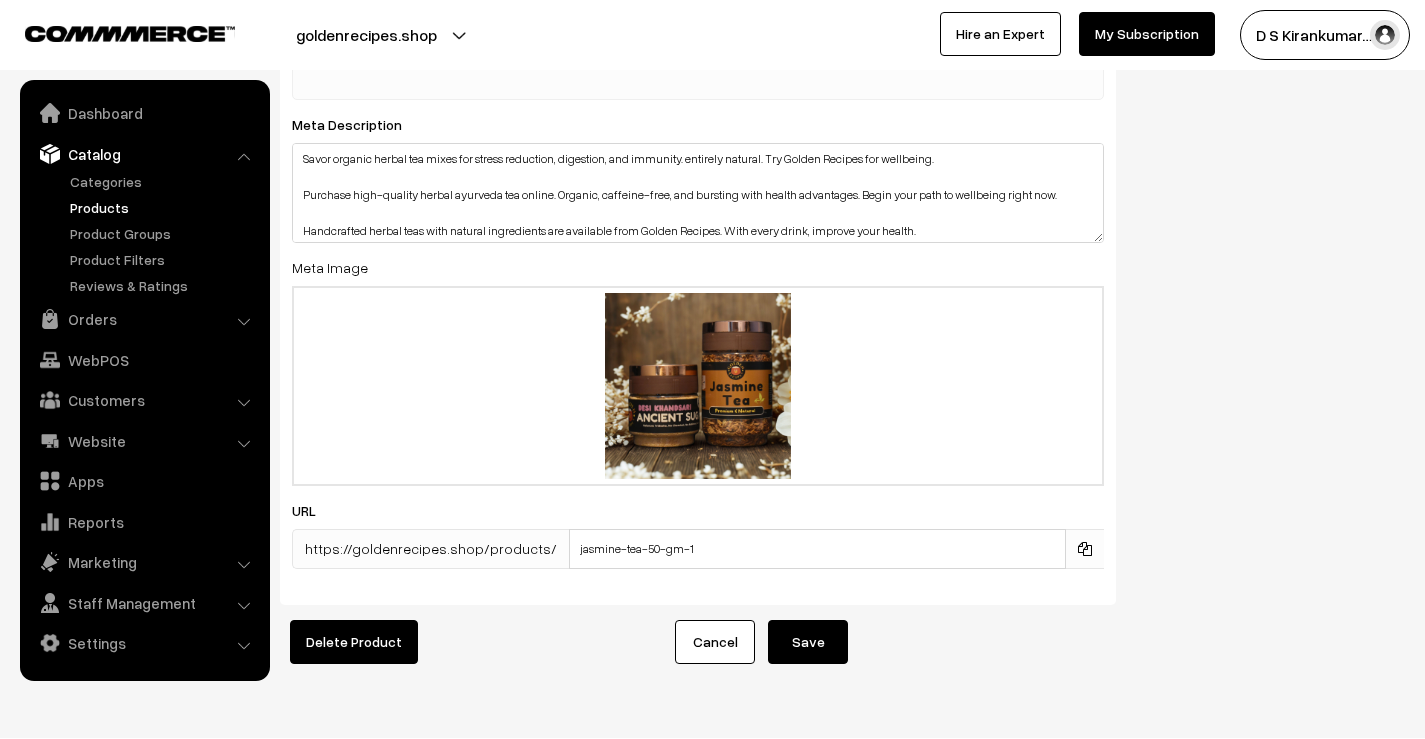 click on "Save" at bounding box center [808, 642] 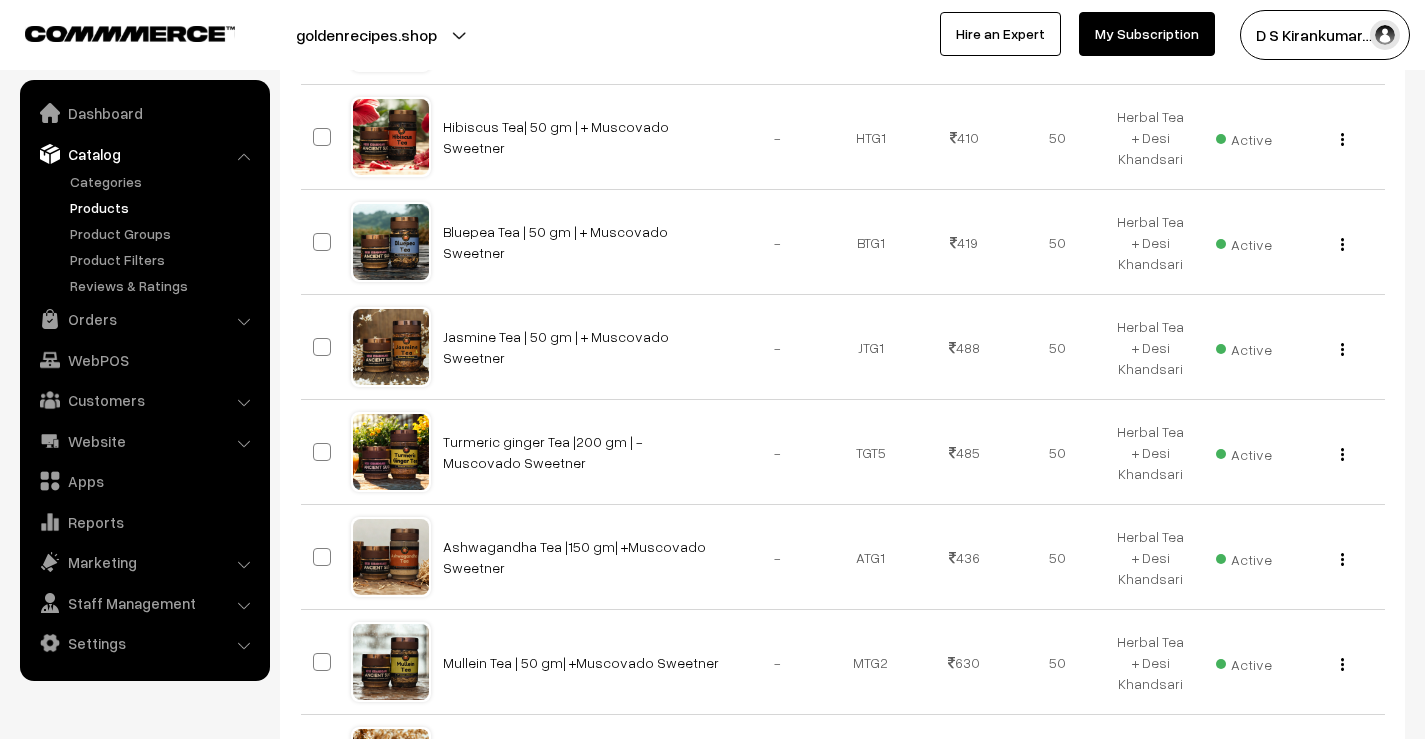scroll, scrollTop: 700, scrollLeft: 0, axis: vertical 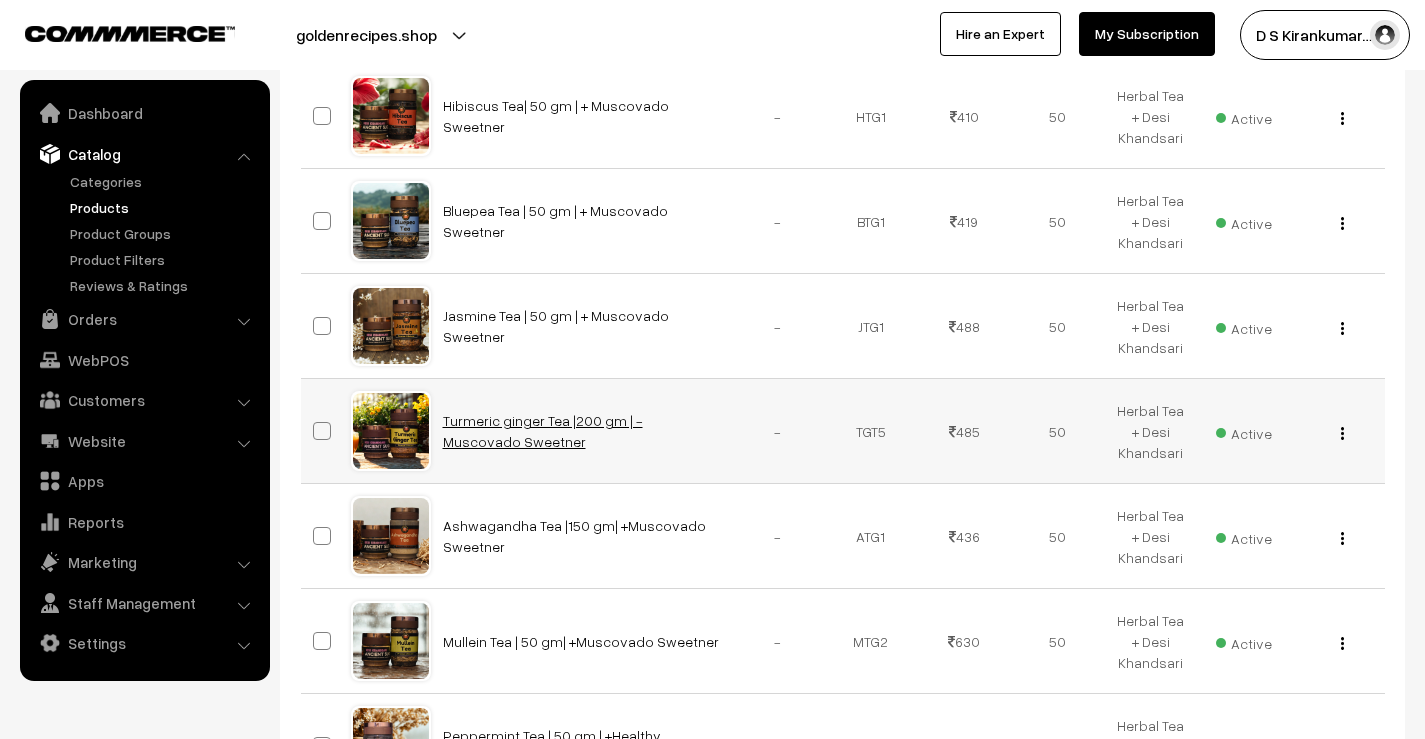 click on "Turmeric ginger Tea |200 gm | - Muscovado Sweetner" at bounding box center (543, 431) 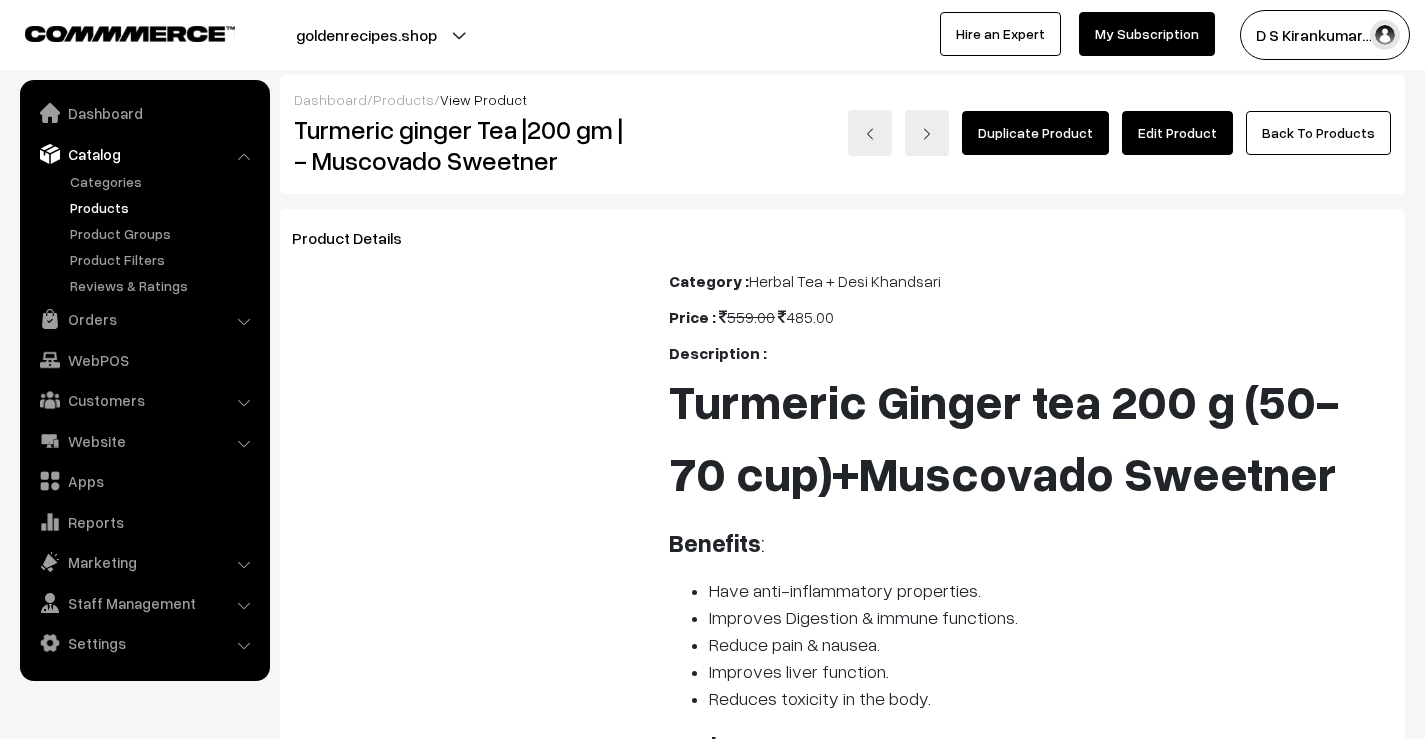 scroll, scrollTop: 0, scrollLeft: 0, axis: both 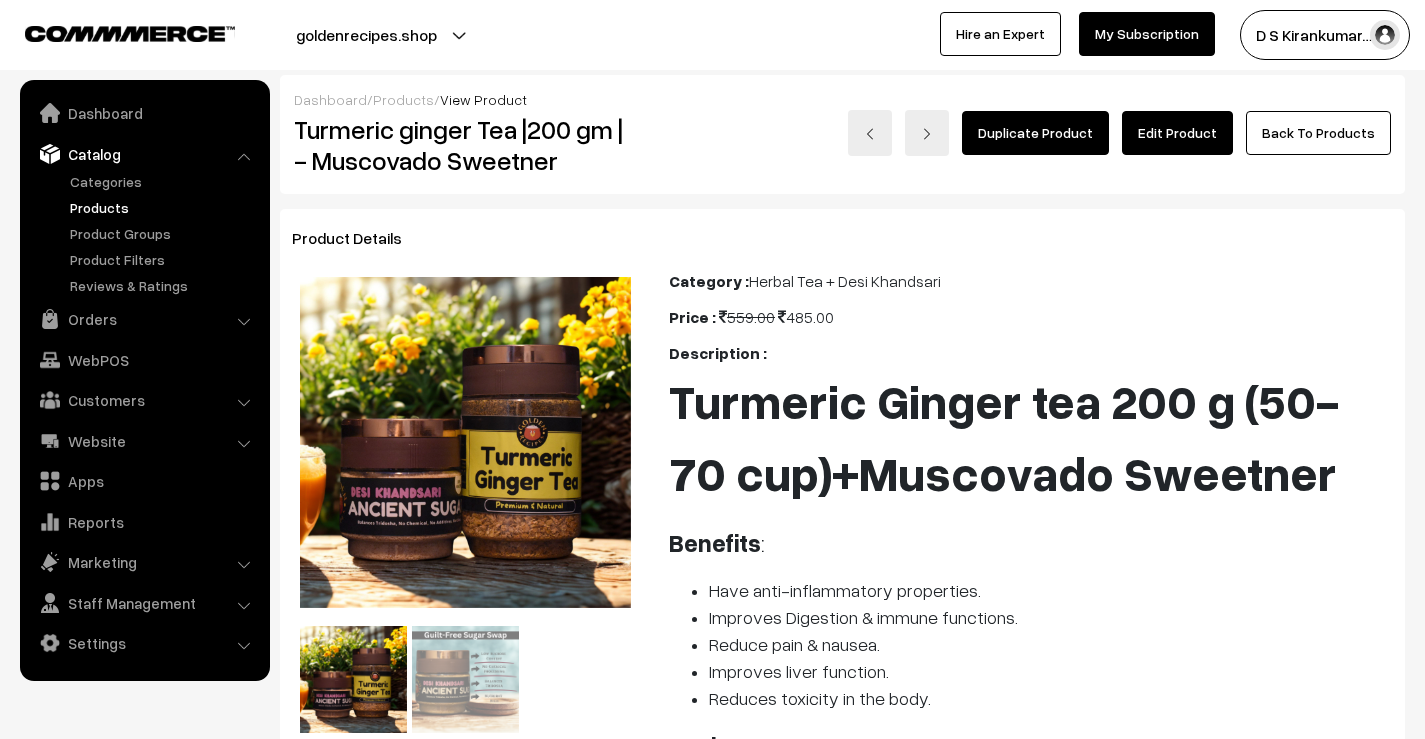 click on "Edit Product" at bounding box center (1177, 133) 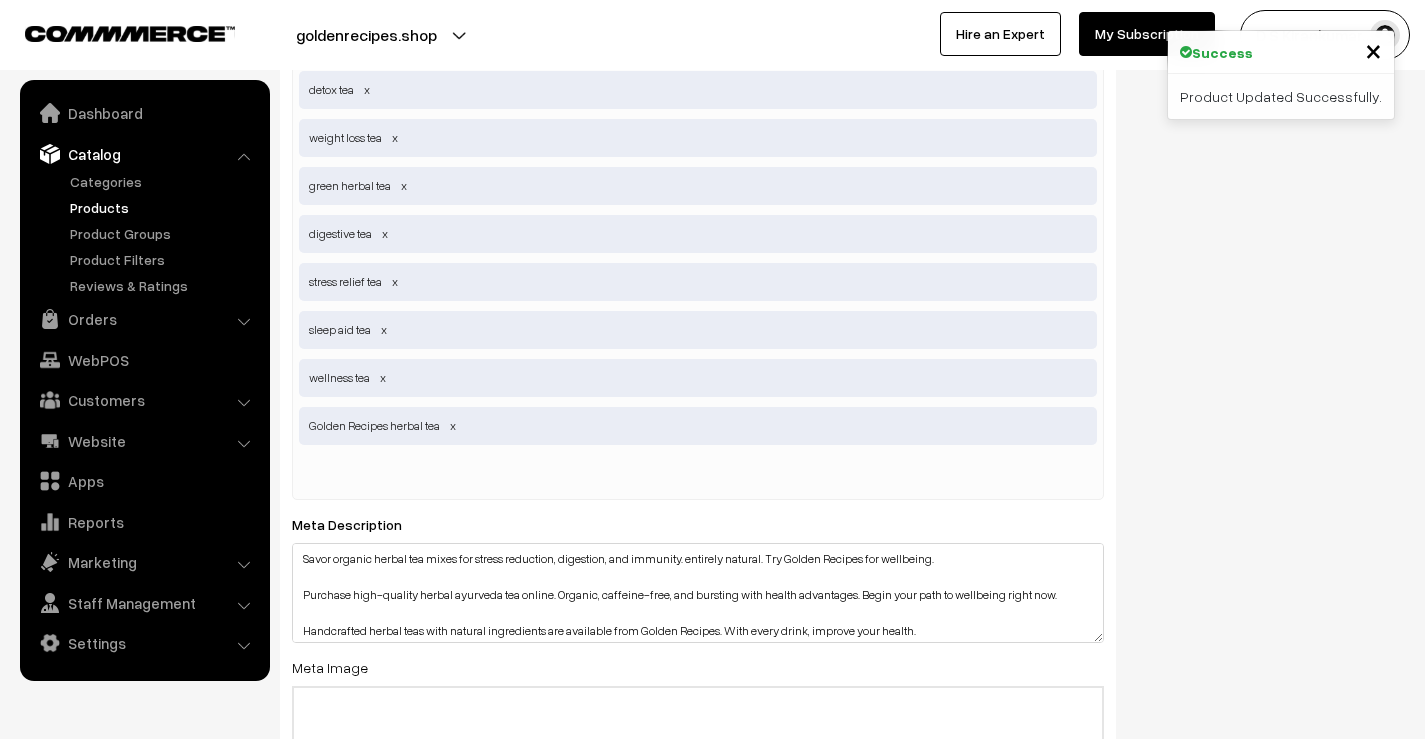 scroll, scrollTop: 3855, scrollLeft: 0, axis: vertical 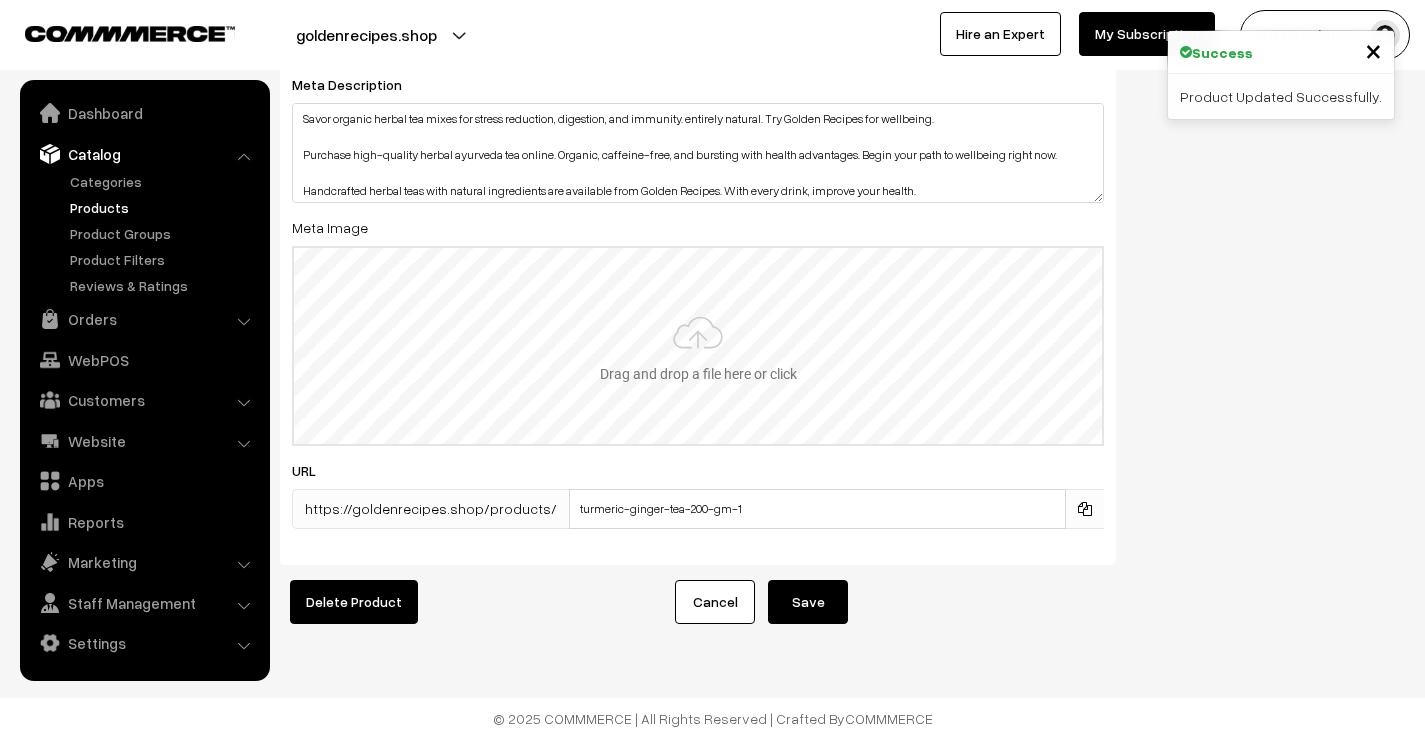 click at bounding box center [698, 346] 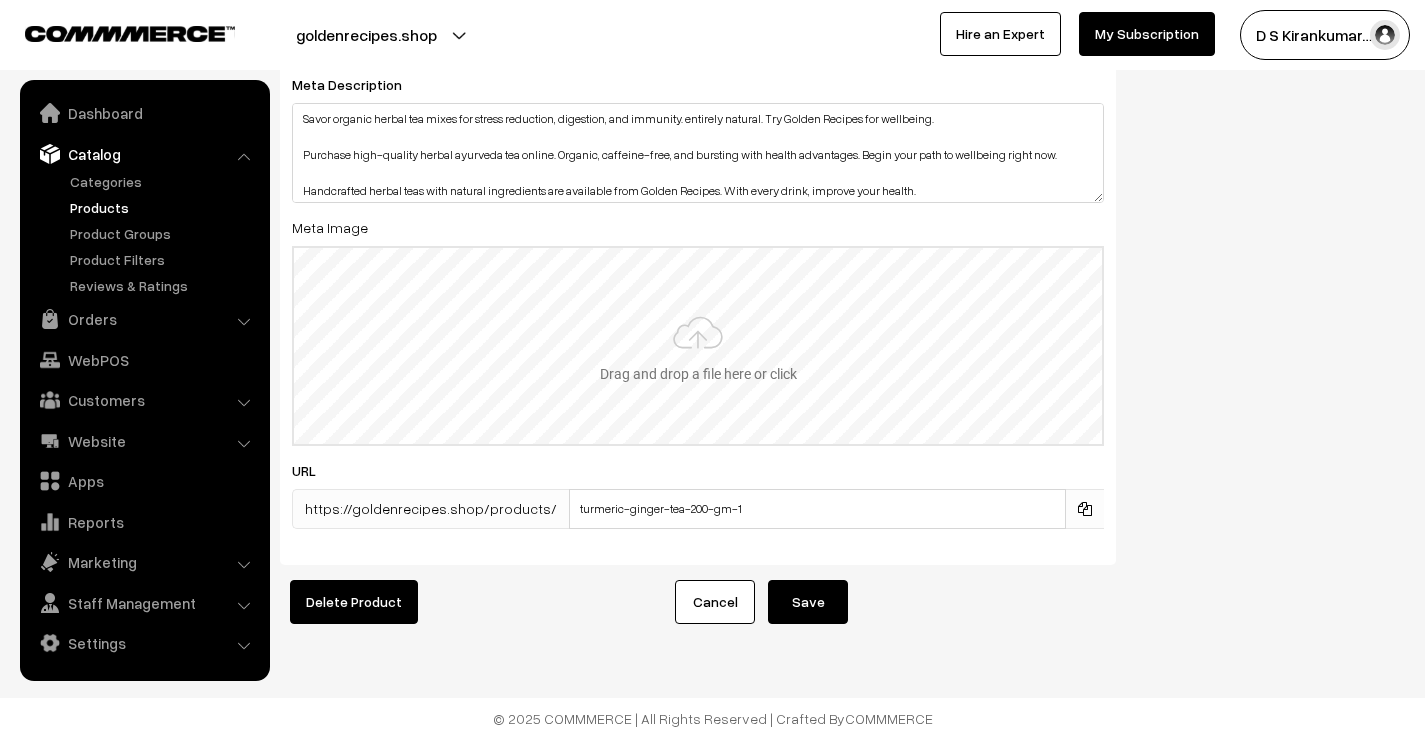 type on "C:\fakepath\Website Photos (42 x 42 cm) (19).jpg" 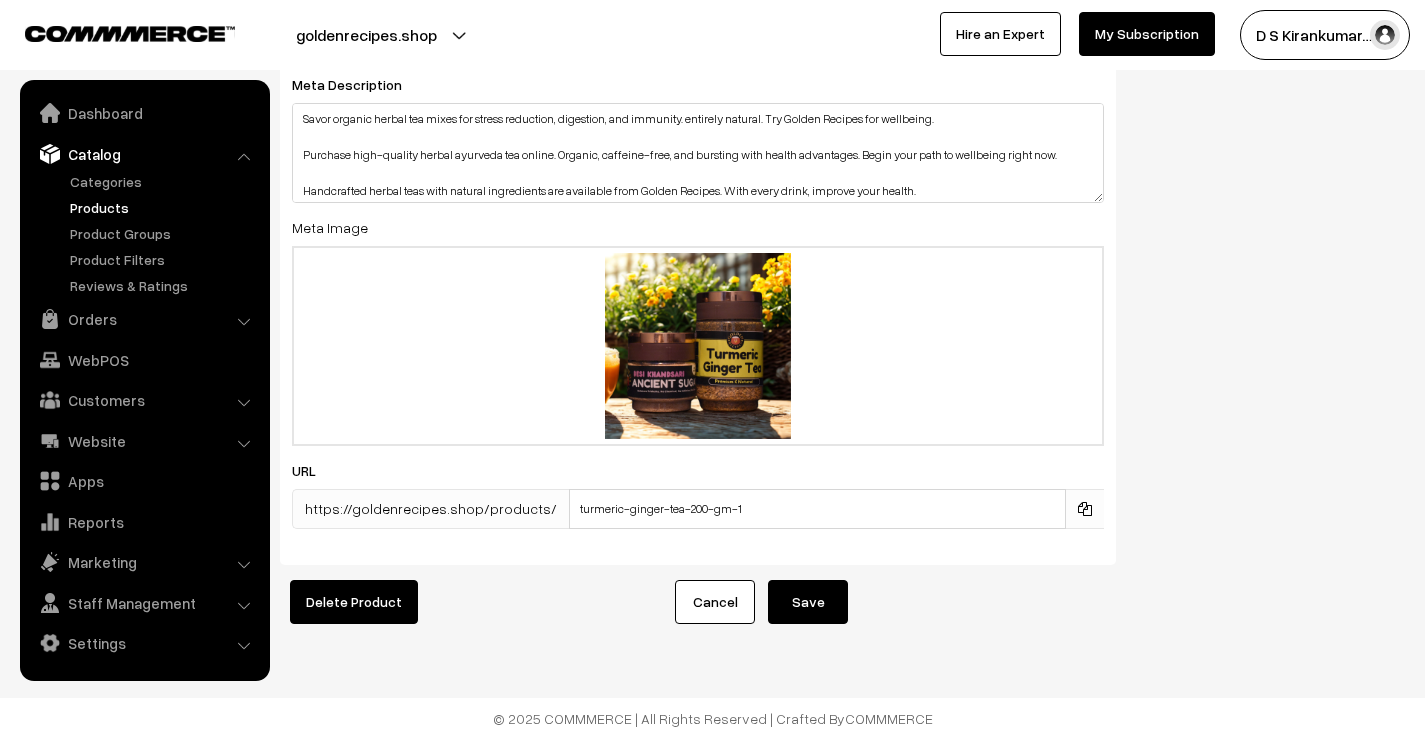 click on "Save" at bounding box center [808, 602] 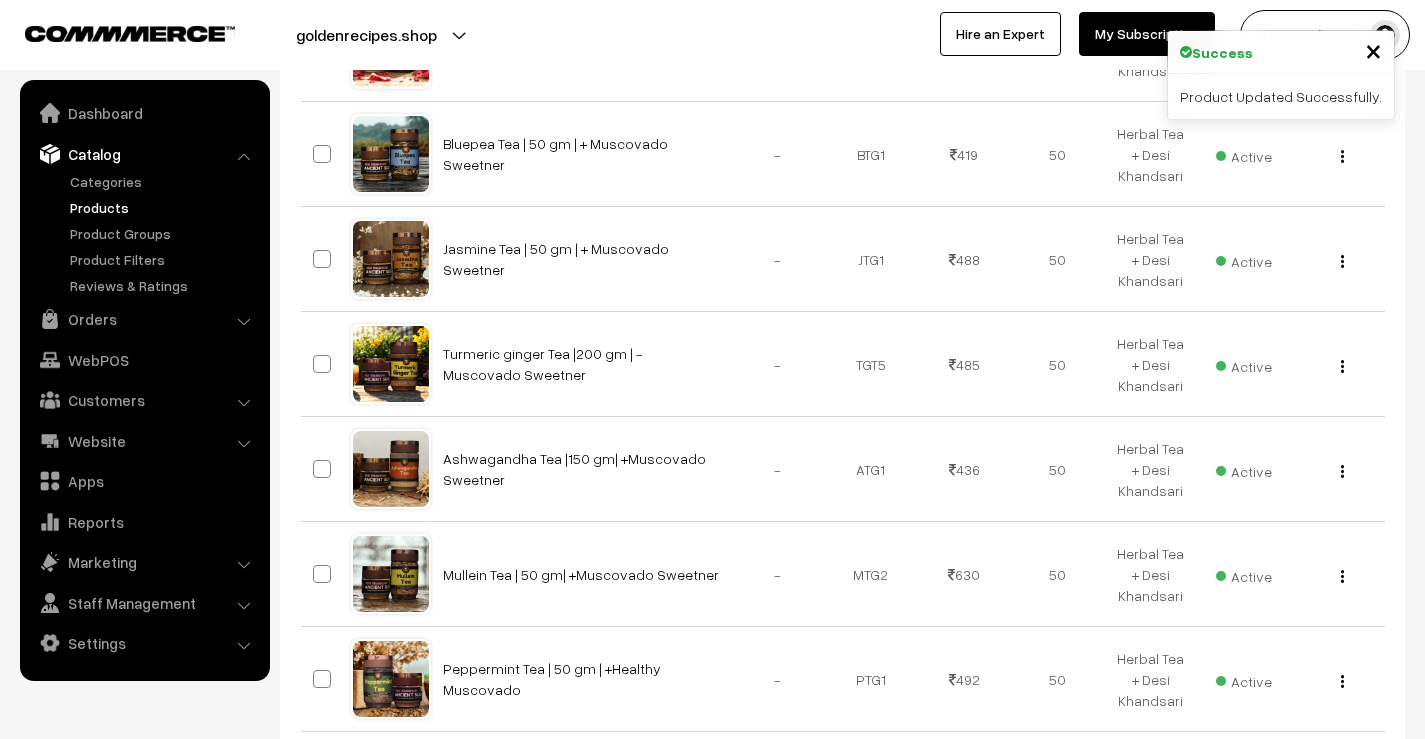 scroll, scrollTop: 900, scrollLeft: 0, axis: vertical 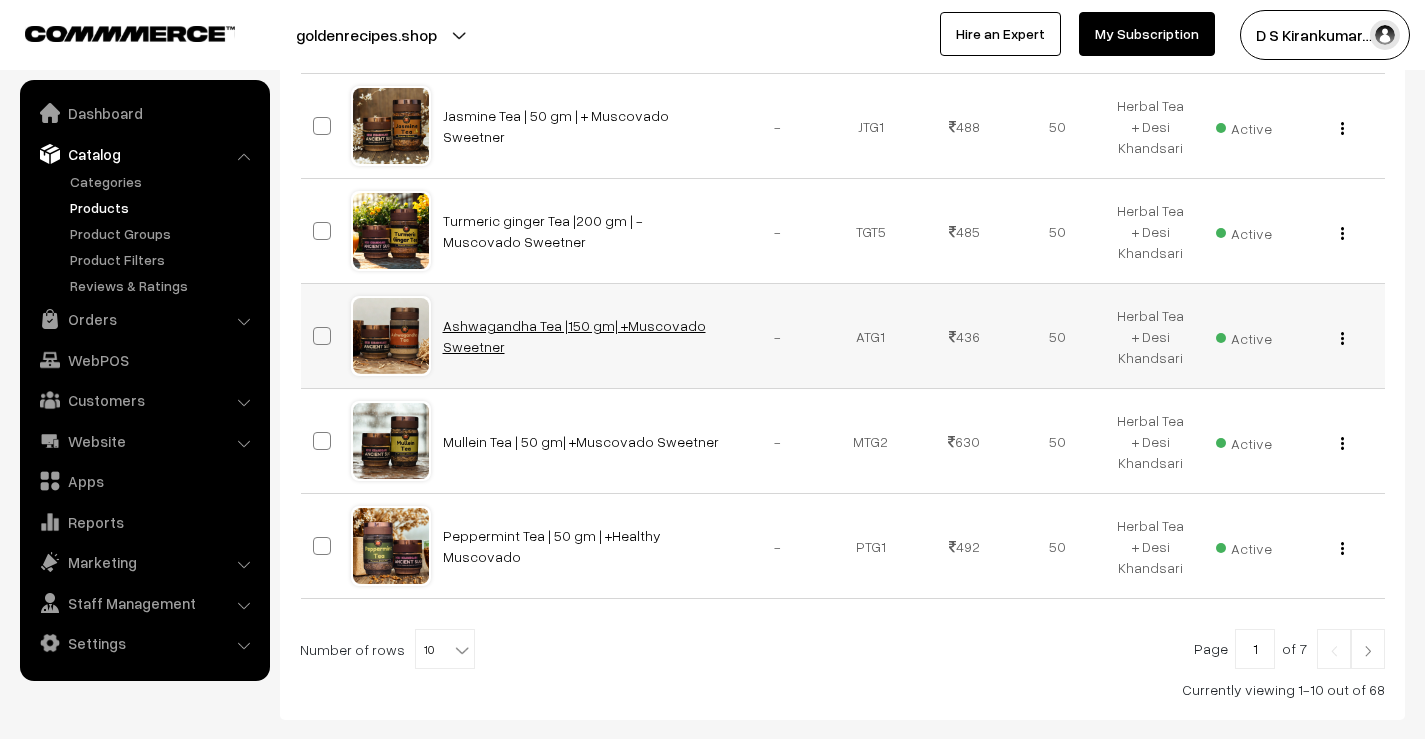 click on "Ashwagandha Tea |150 gm| +Muscovado Sweetner" at bounding box center (574, 336) 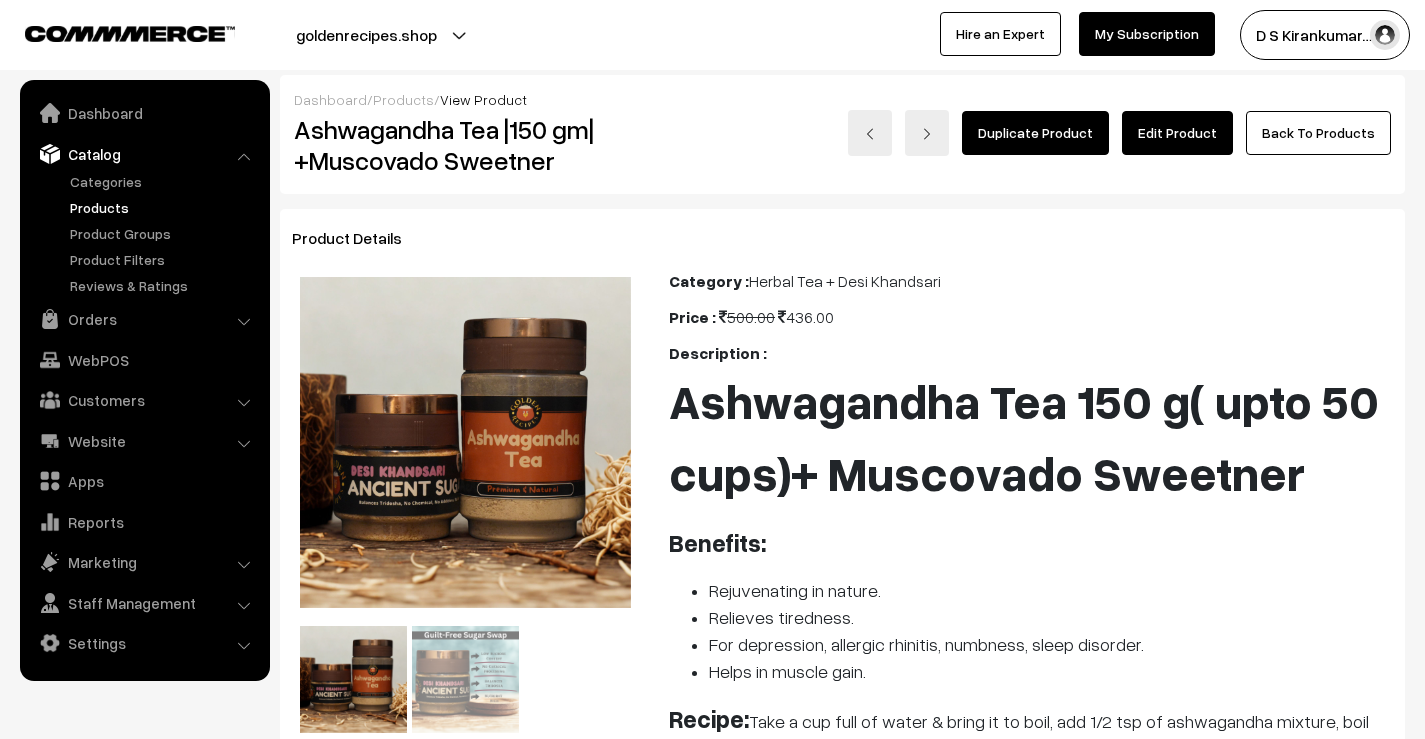 scroll, scrollTop: 0, scrollLeft: 0, axis: both 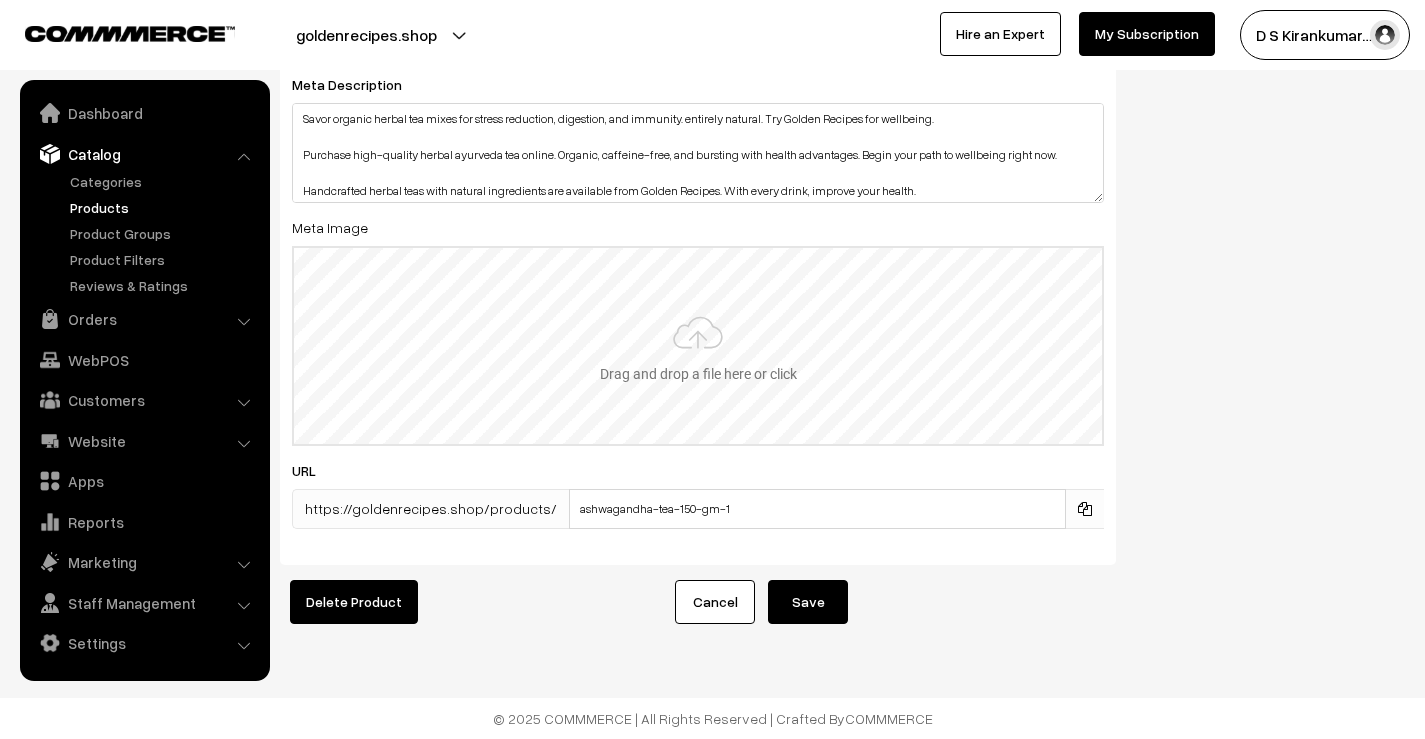 click at bounding box center [698, 346] 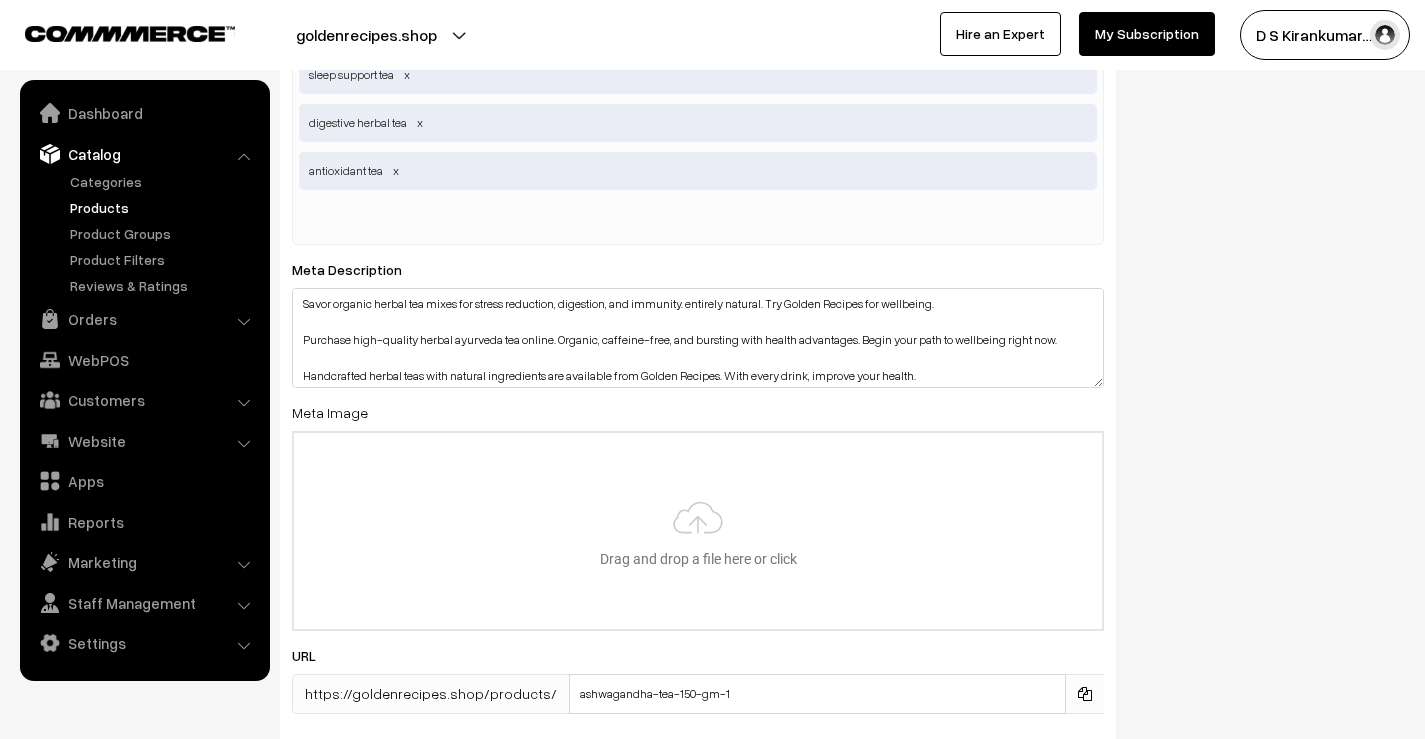 scroll, scrollTop: 3519, scrollLeft: 0, axis: vertical 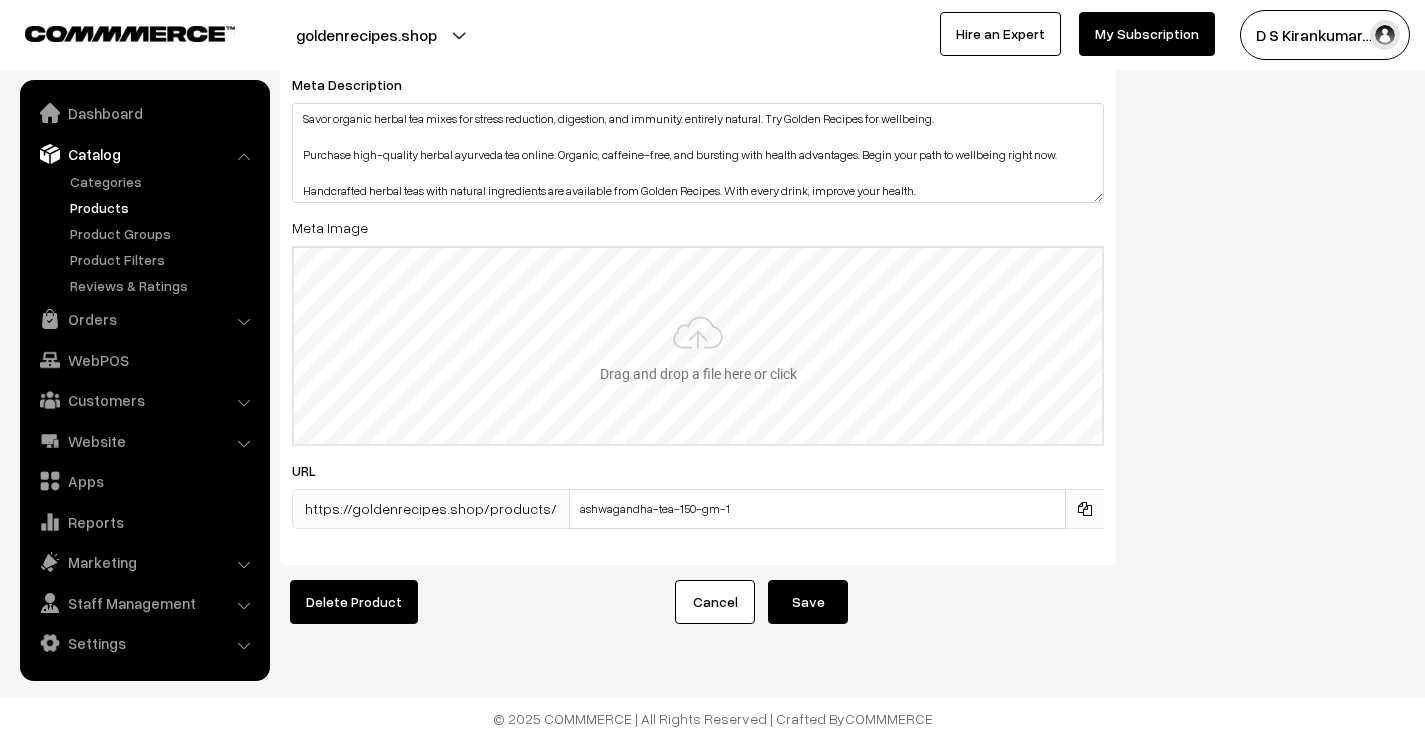click at bounding box center (698, 346) 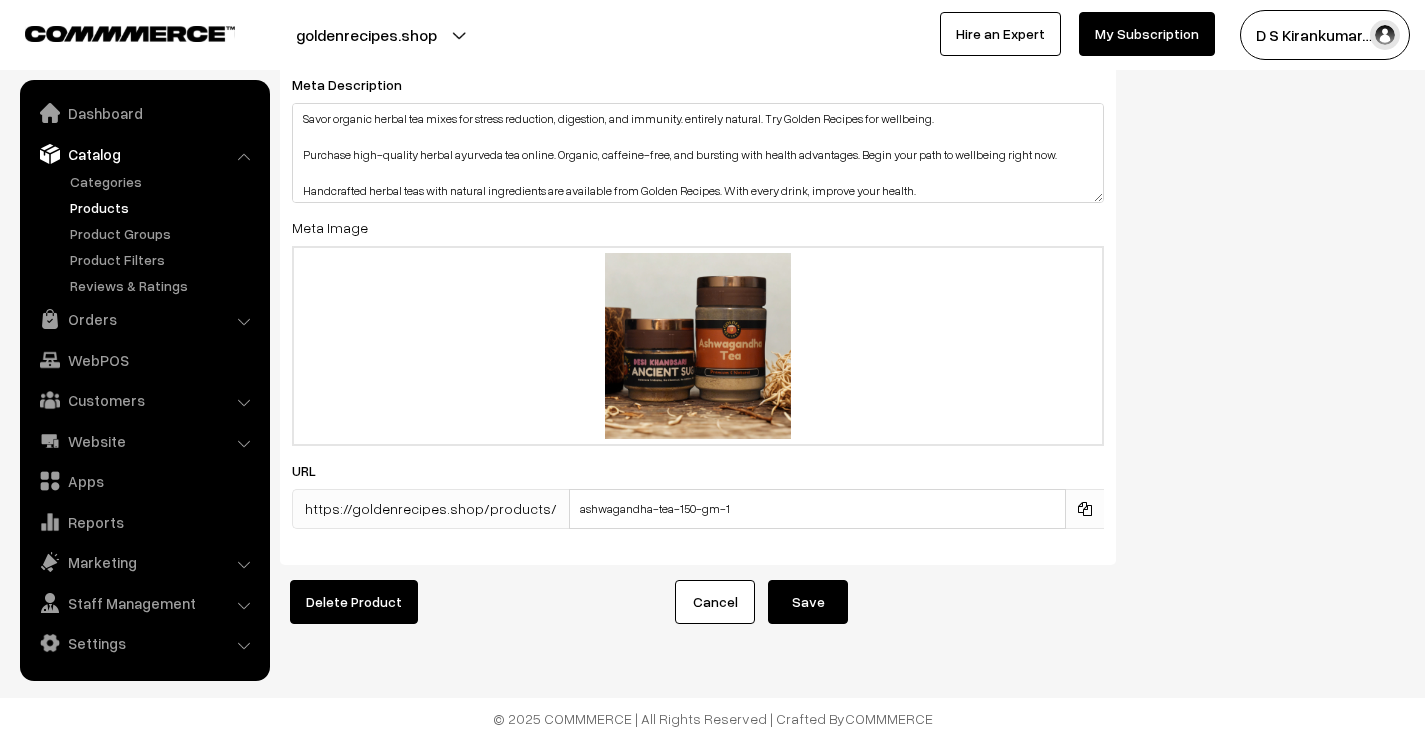 click on "Save" at bounding box center (808, 602) 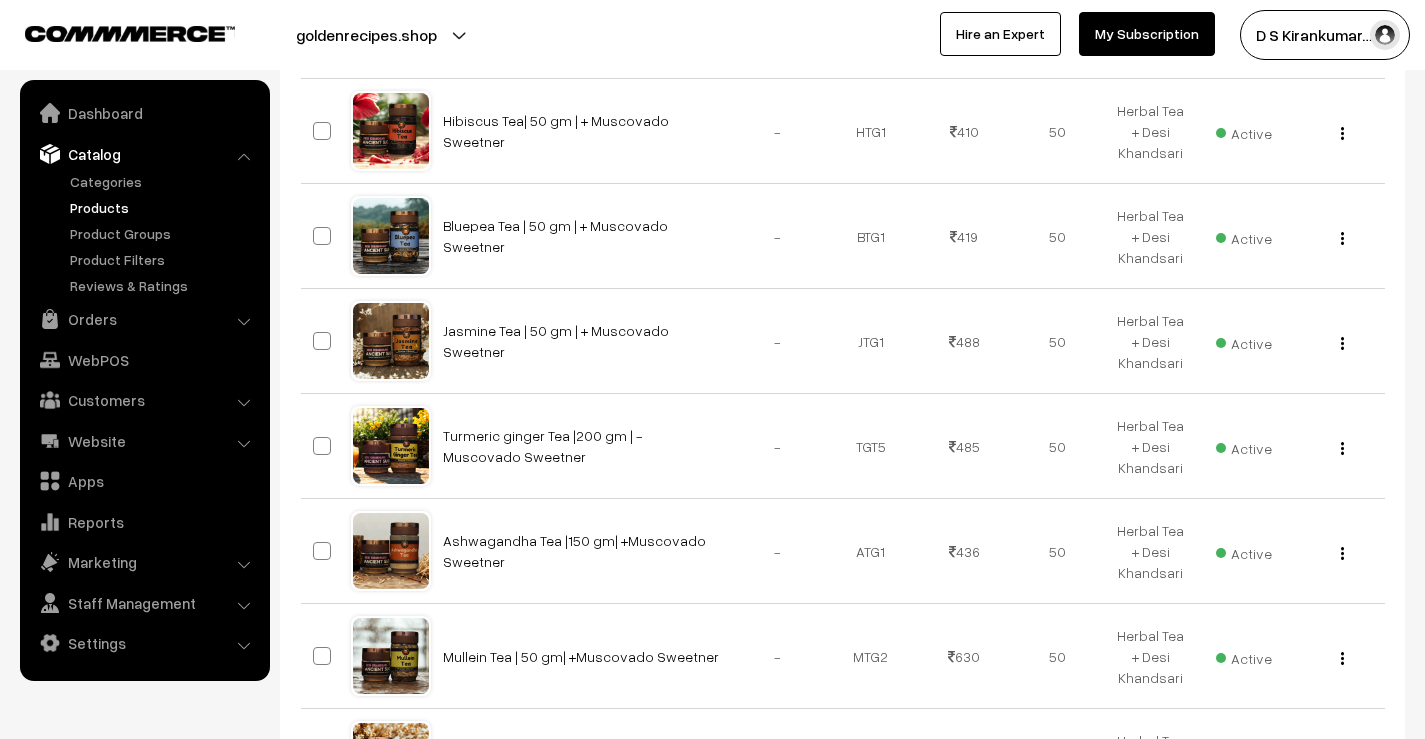 scroll, scrollTop: 1000, scrollLeft: 0, axis: vertical 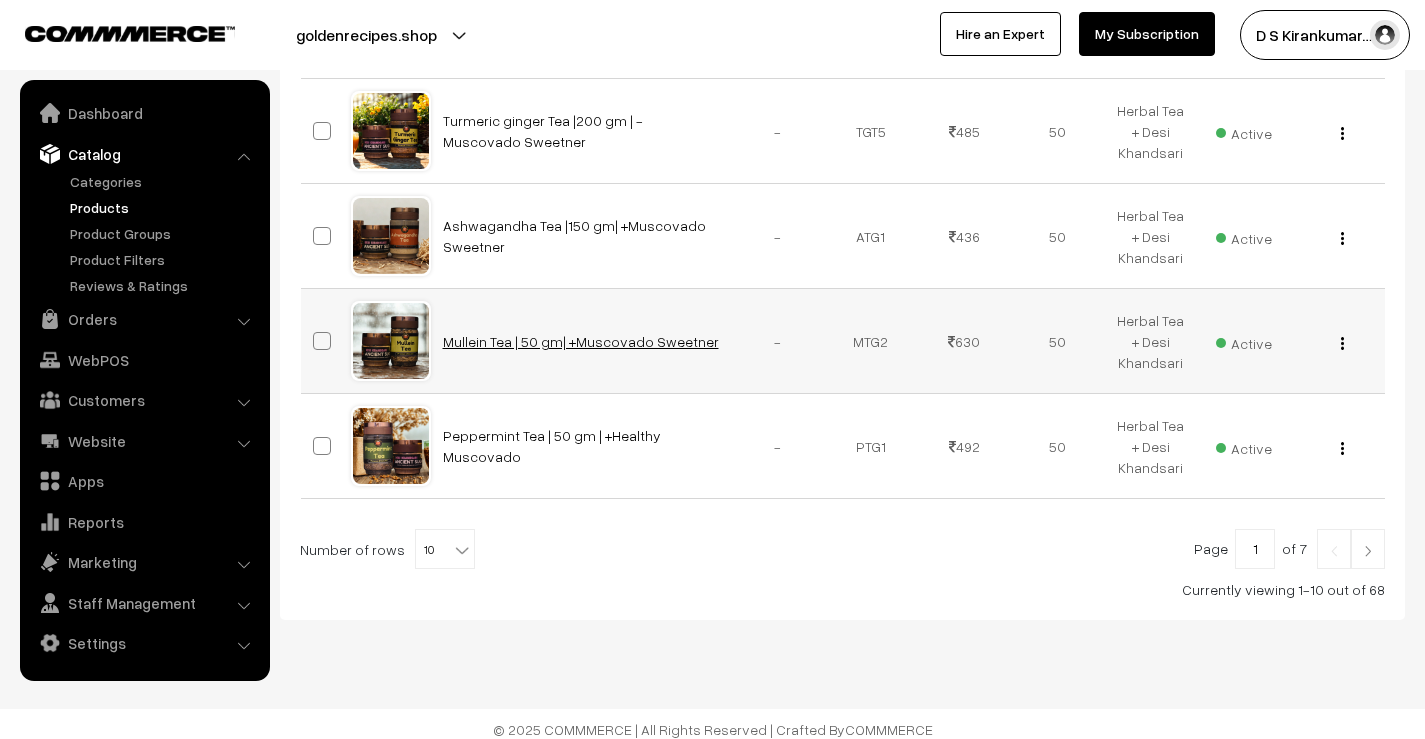 click on "Mullein Tea | 50 gm| +Muscovado Sweetner" at bounding box center (581, 341) 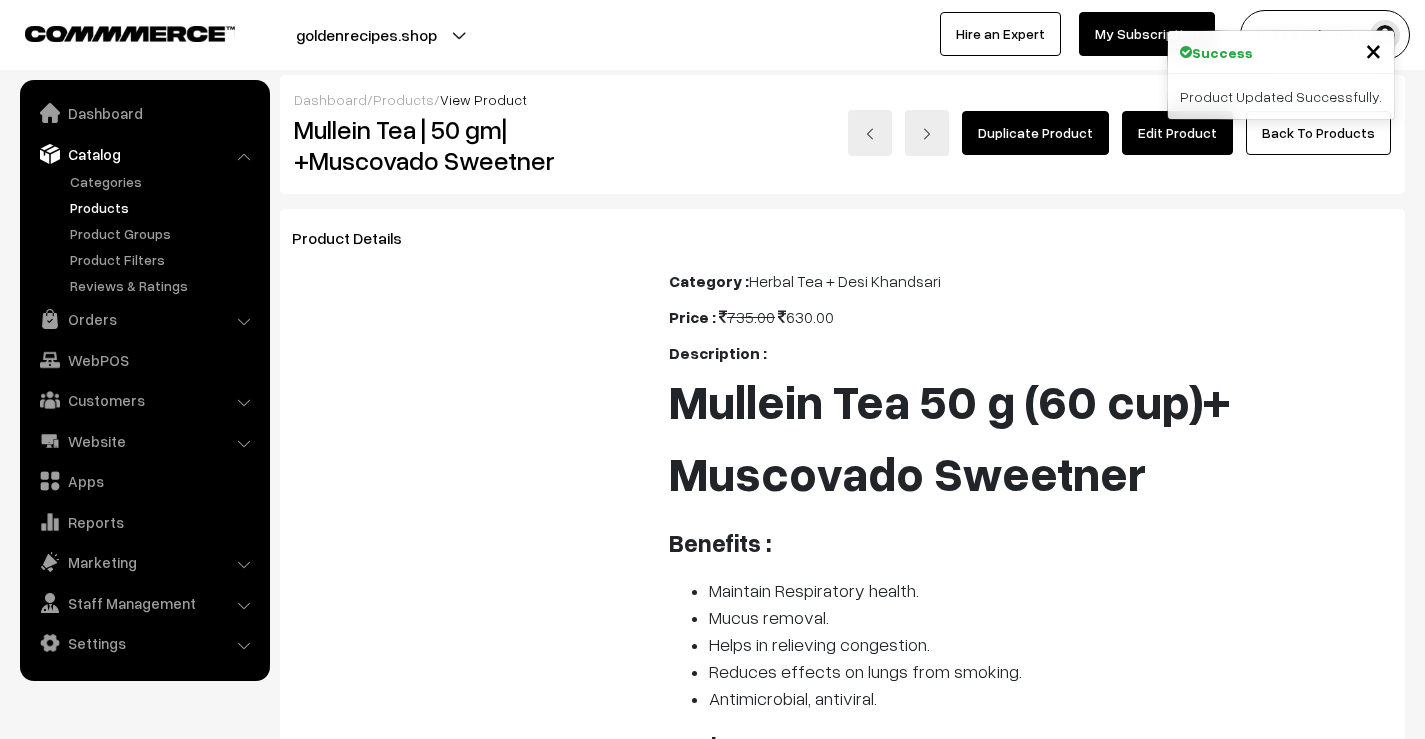 scroll, scrollTop: 0, scrollLeft: 0, axis: both 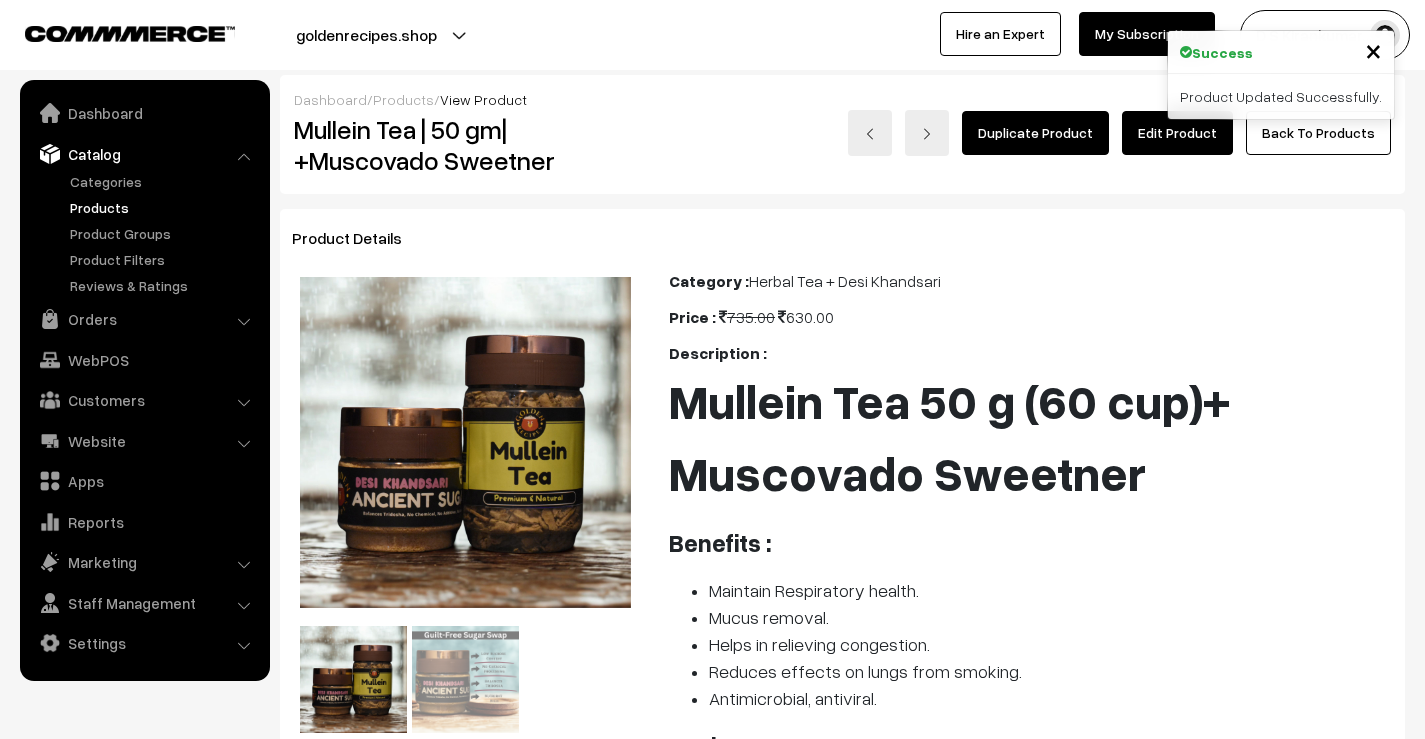 click on "Edit Product" at bounding box center (1177, 133) 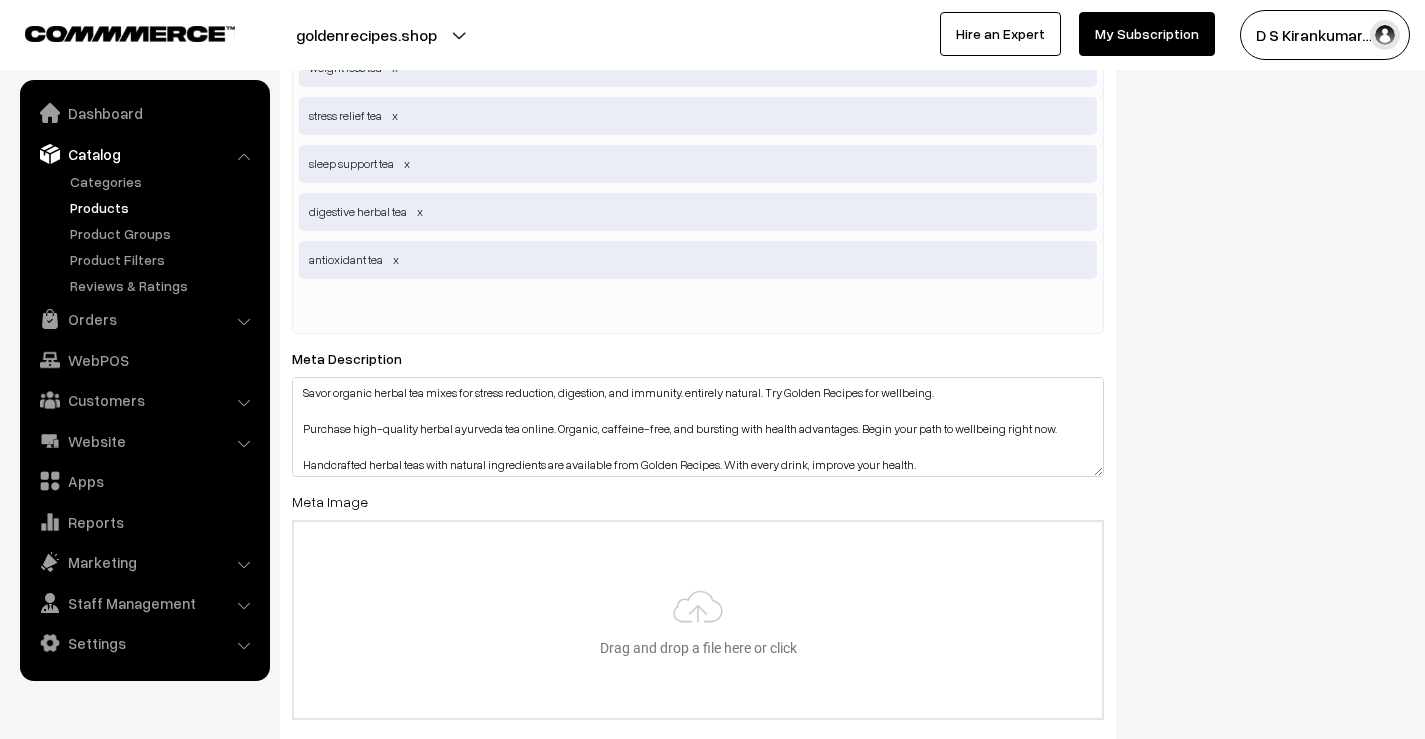 scroll, scrollTop: 3519, scrollLeft: 0, axis: vertical 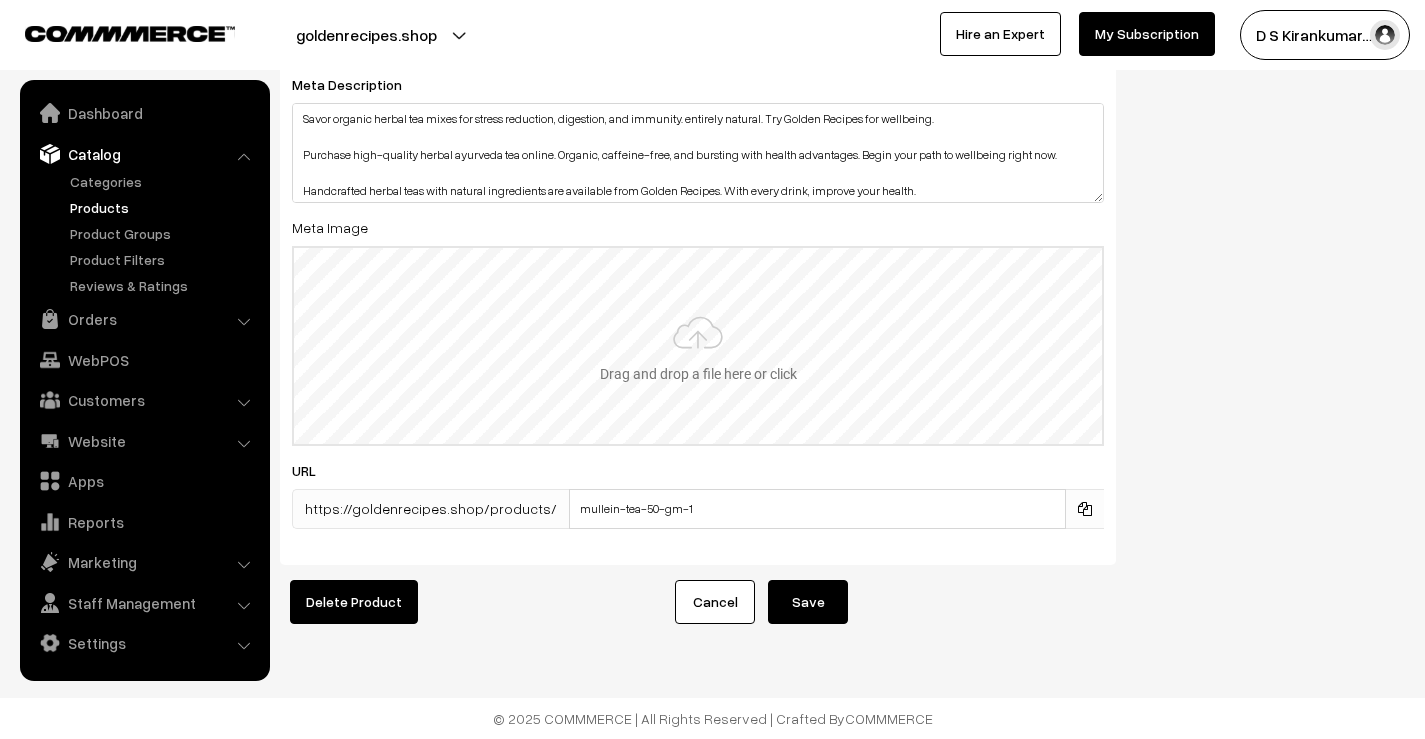 click at bounding box center [698, 346] 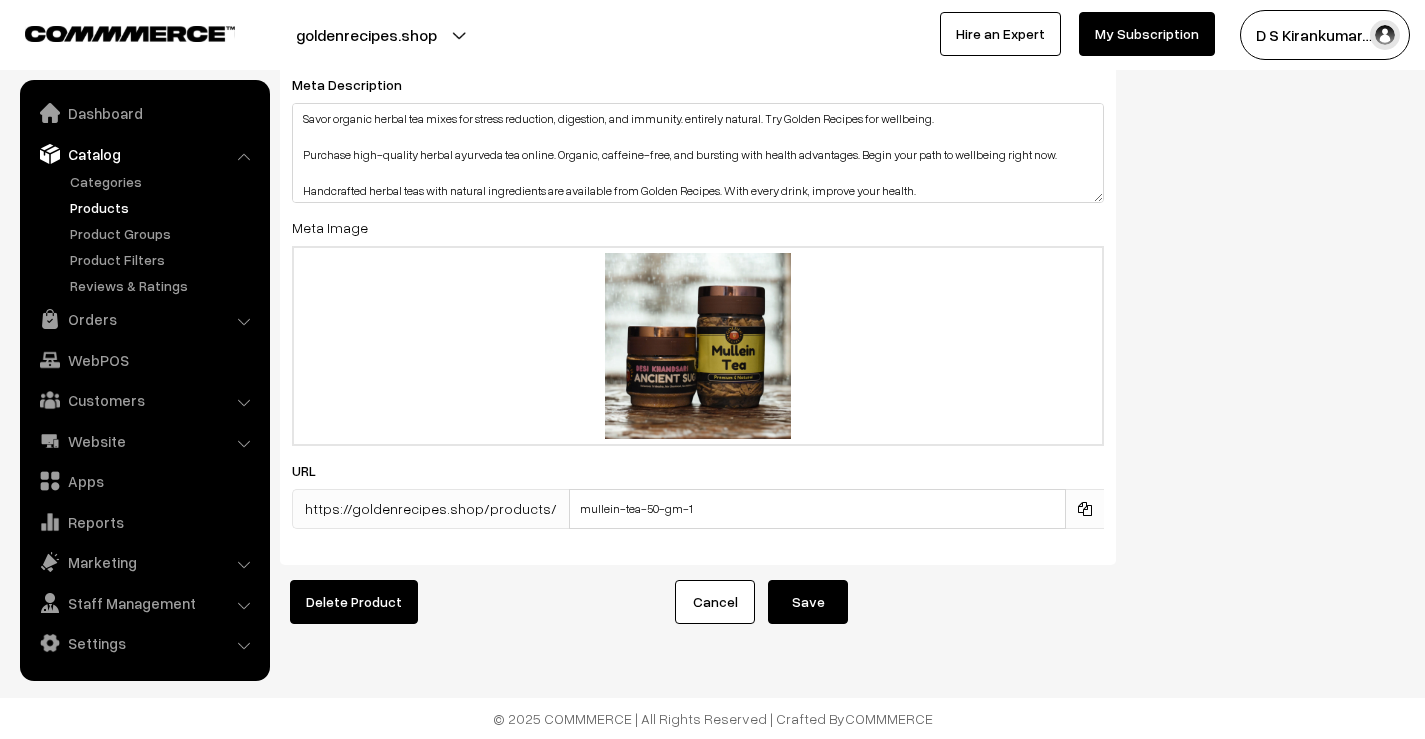 click on "Save" at bounding box center [808, 602] 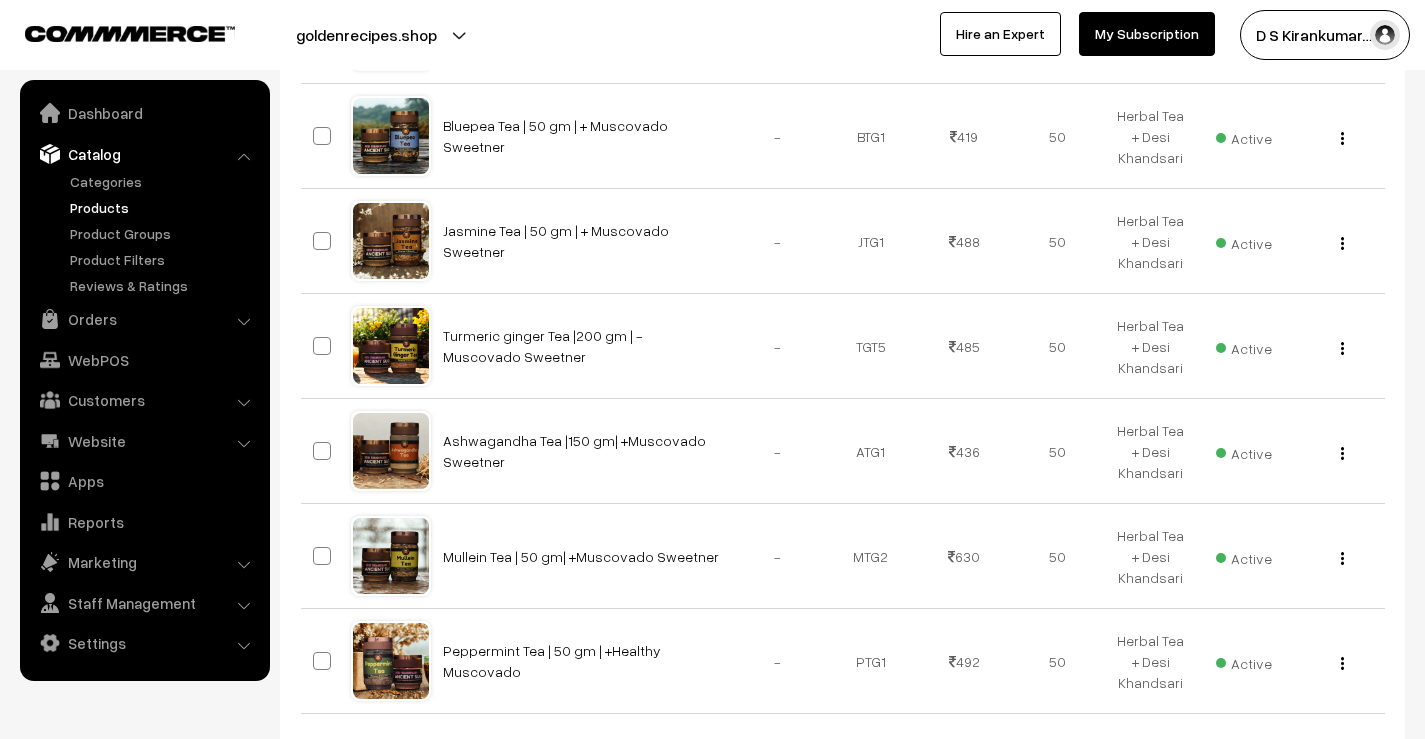 scroll, scrollTop: 1011, scrollLeft: 0, axis: vertical 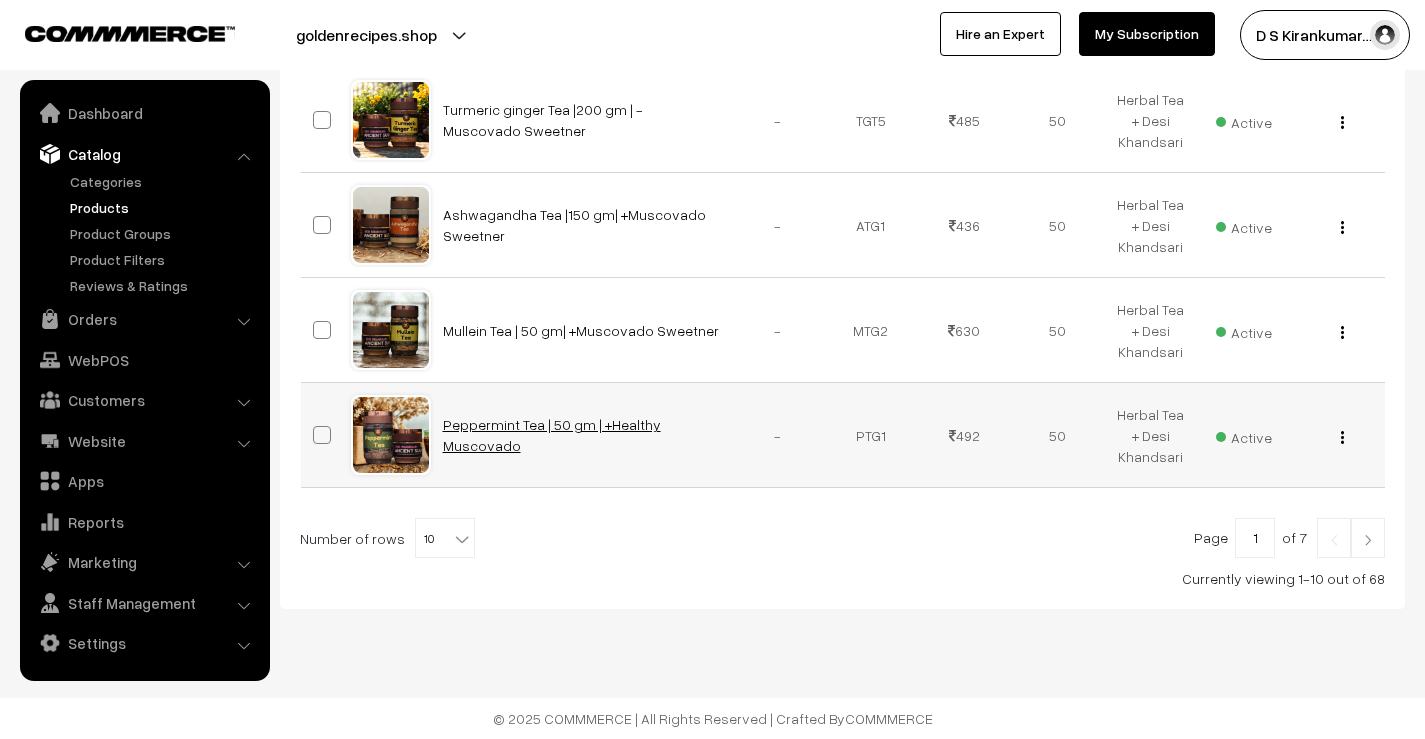 click on "Peppermint Tea | 50 gm | +Healthy Muscovado" at bounding box center [552, 435] 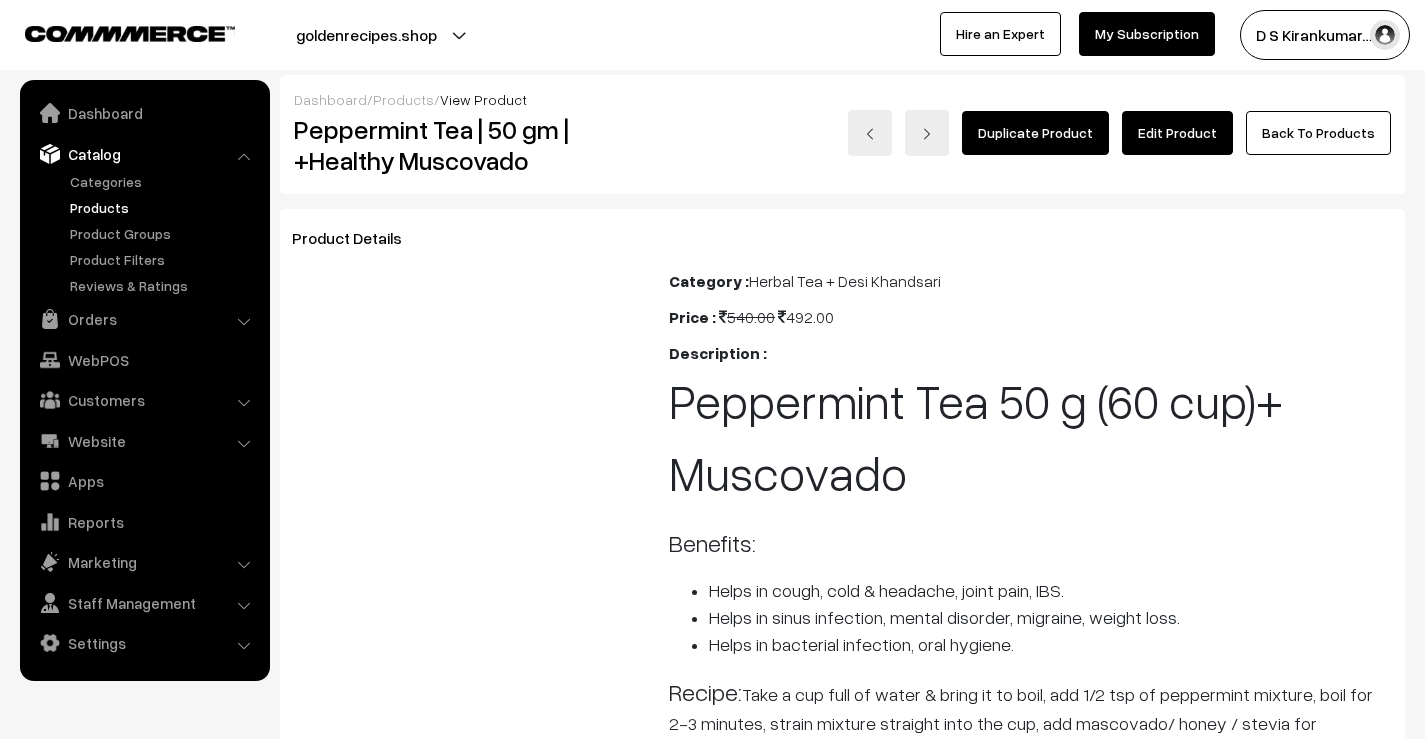 scroll, scrollTop: 0, scrollLeft: 0, axis: both 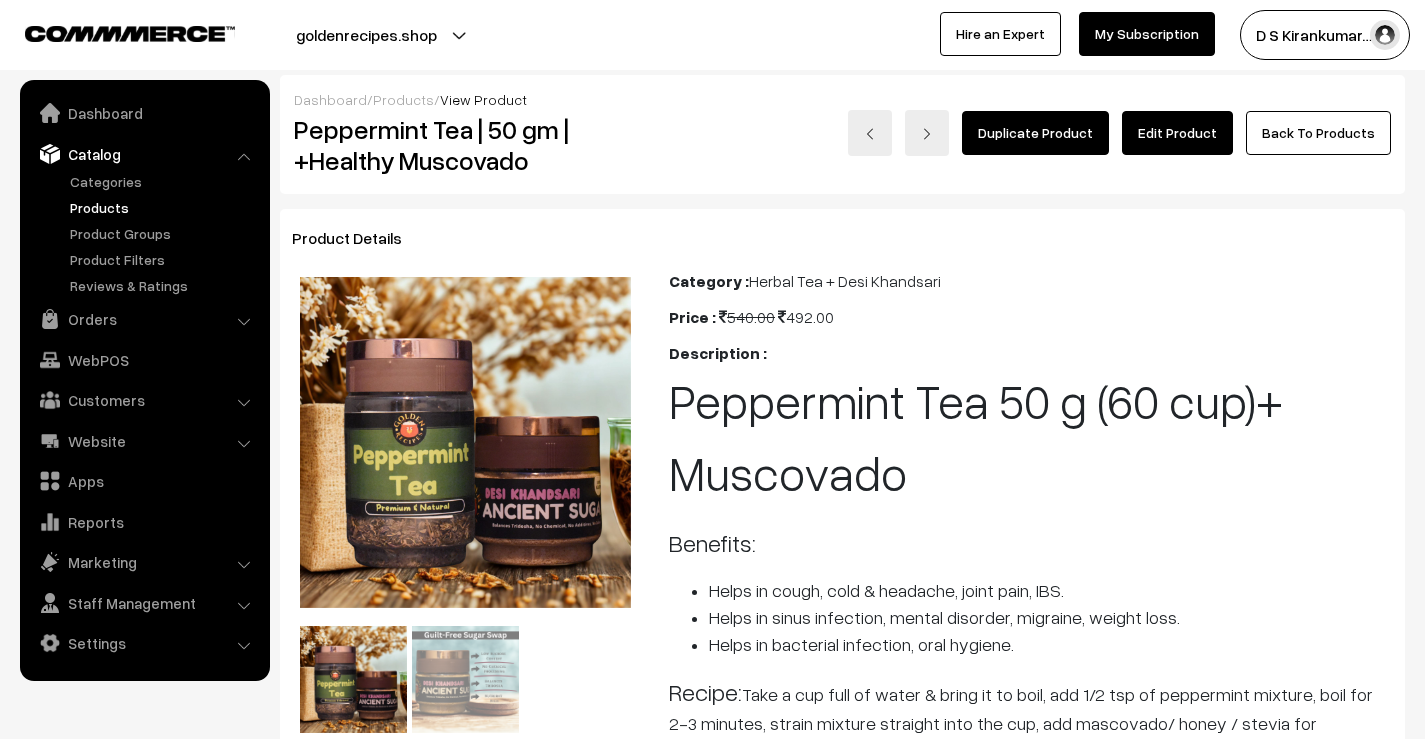 click on "Edit Product" at bounding box center [1177, 133] 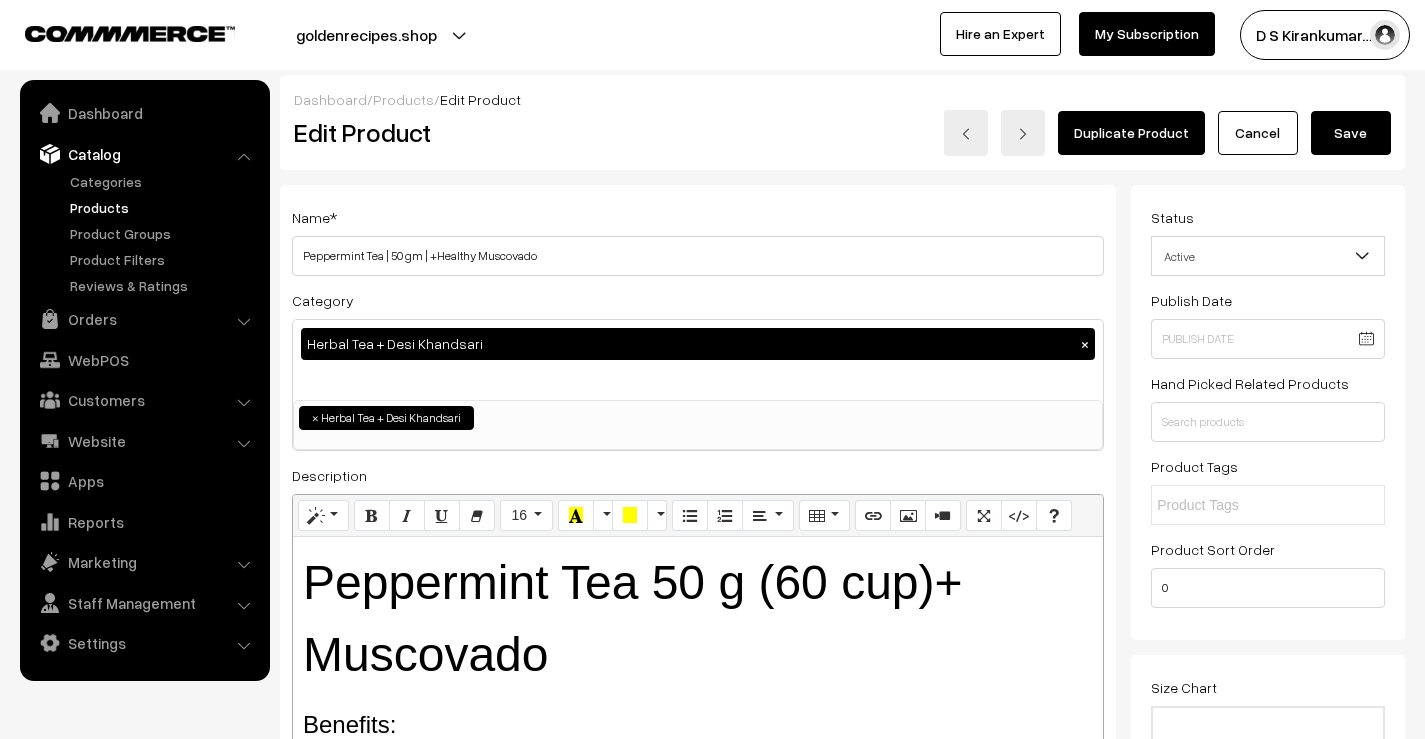 scroll, scrollTop: 300, scrollLeft: 0, axis: vertical 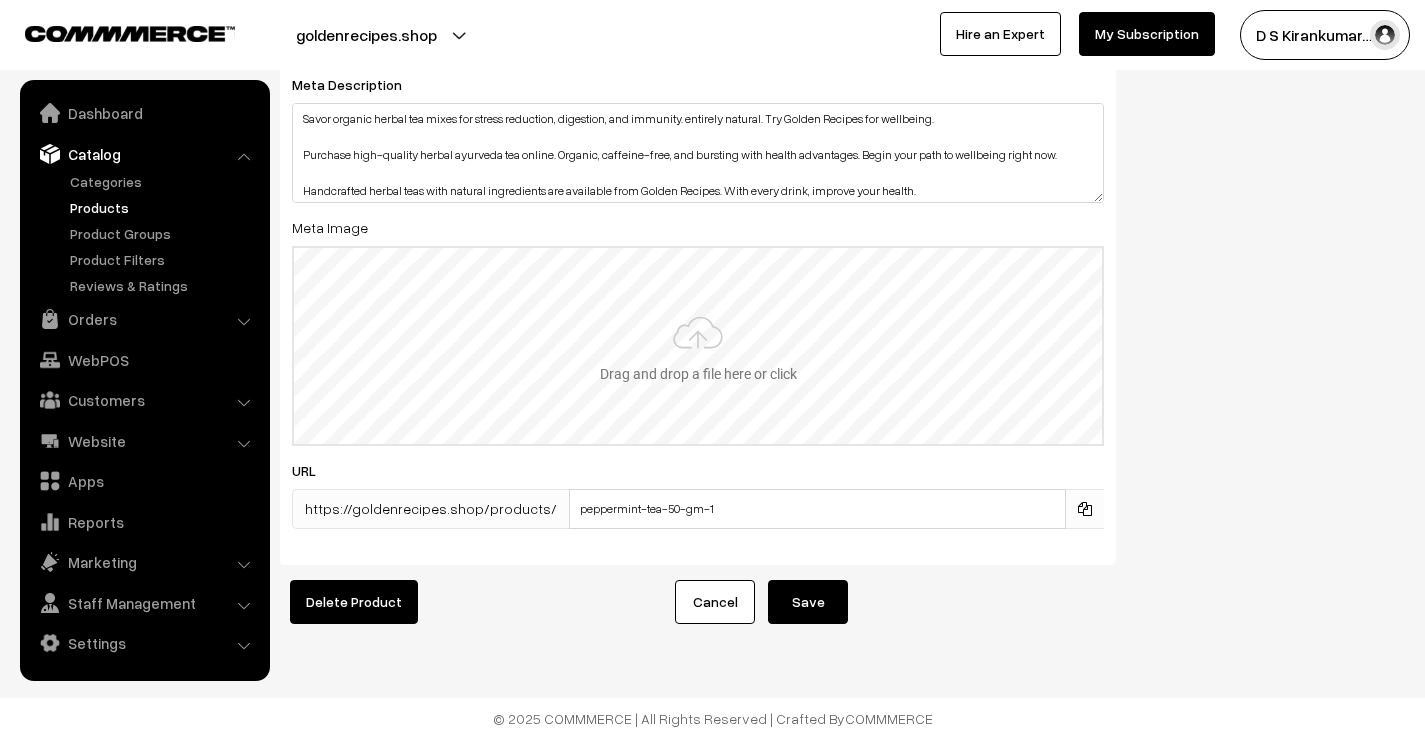 click at bounding box center (698, 346) 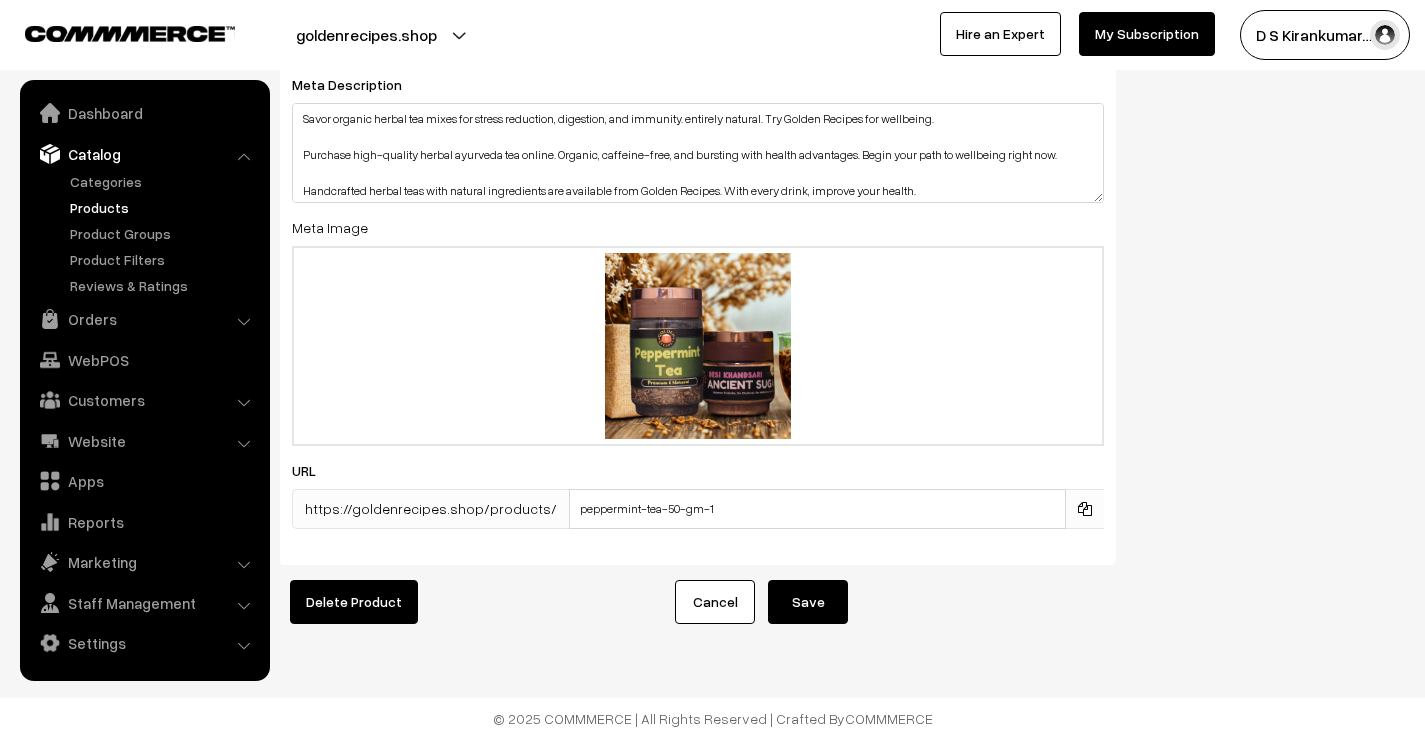 click on "Save" at bounding box center (808, 602) 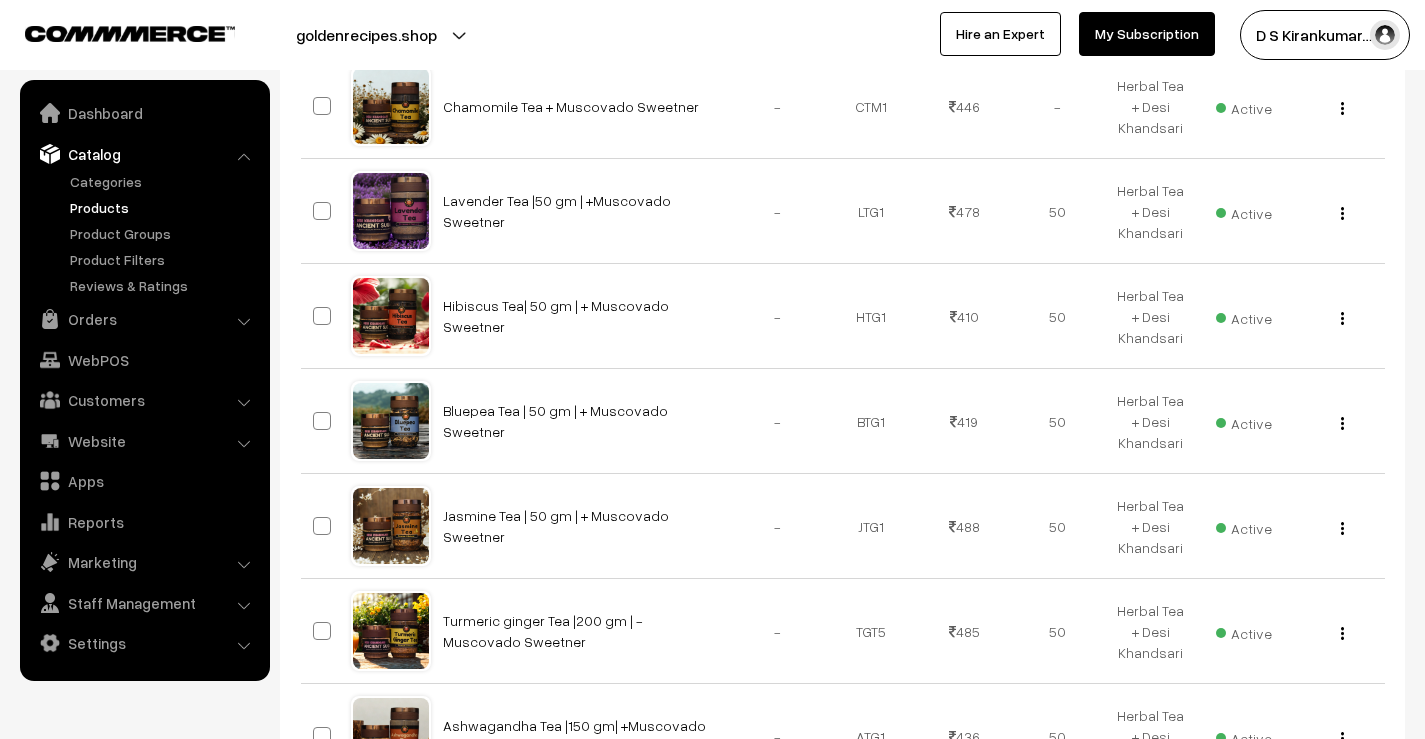 scroll, scrollTop: 900, scrollLeft: 0, axis: vertical 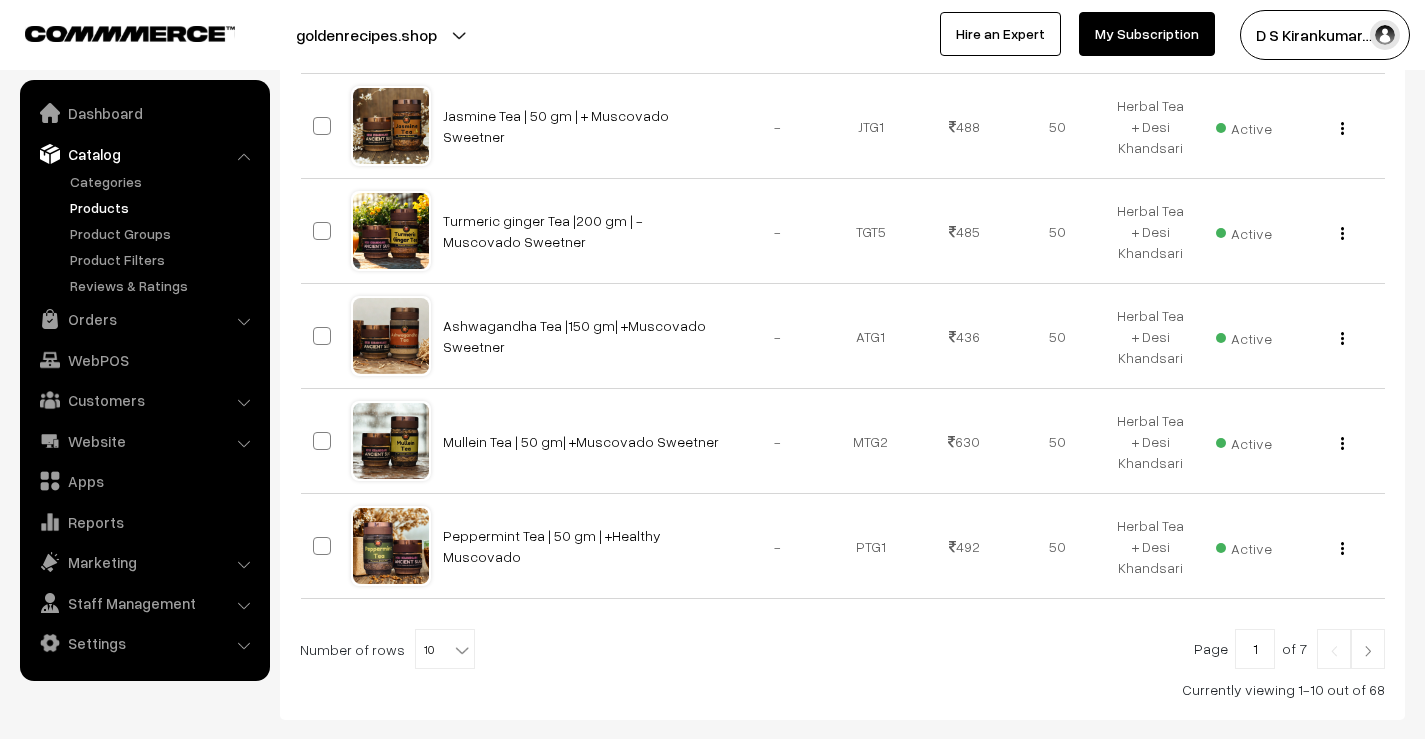 click at bounding box center (1368, 649) 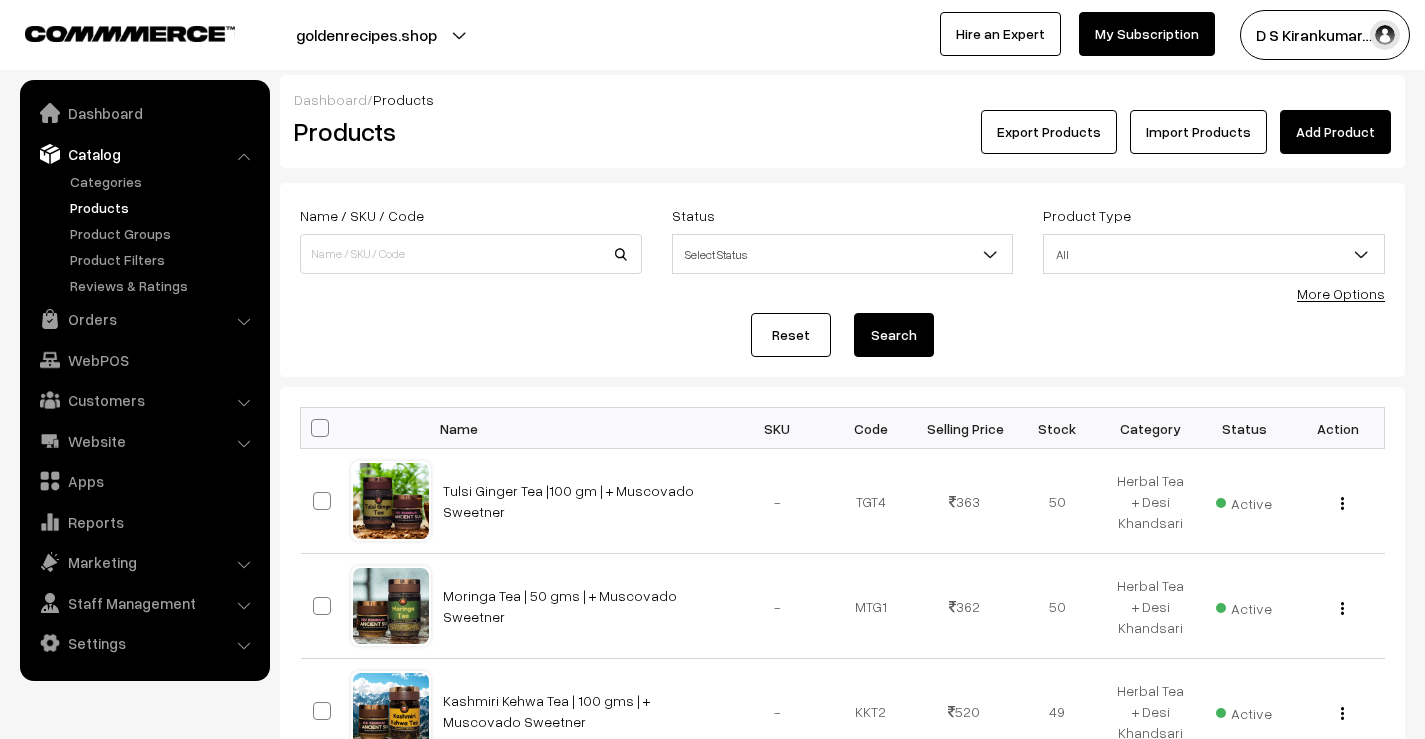 scroll, scrollTop: 0, scrollLeft: 0, axis: both 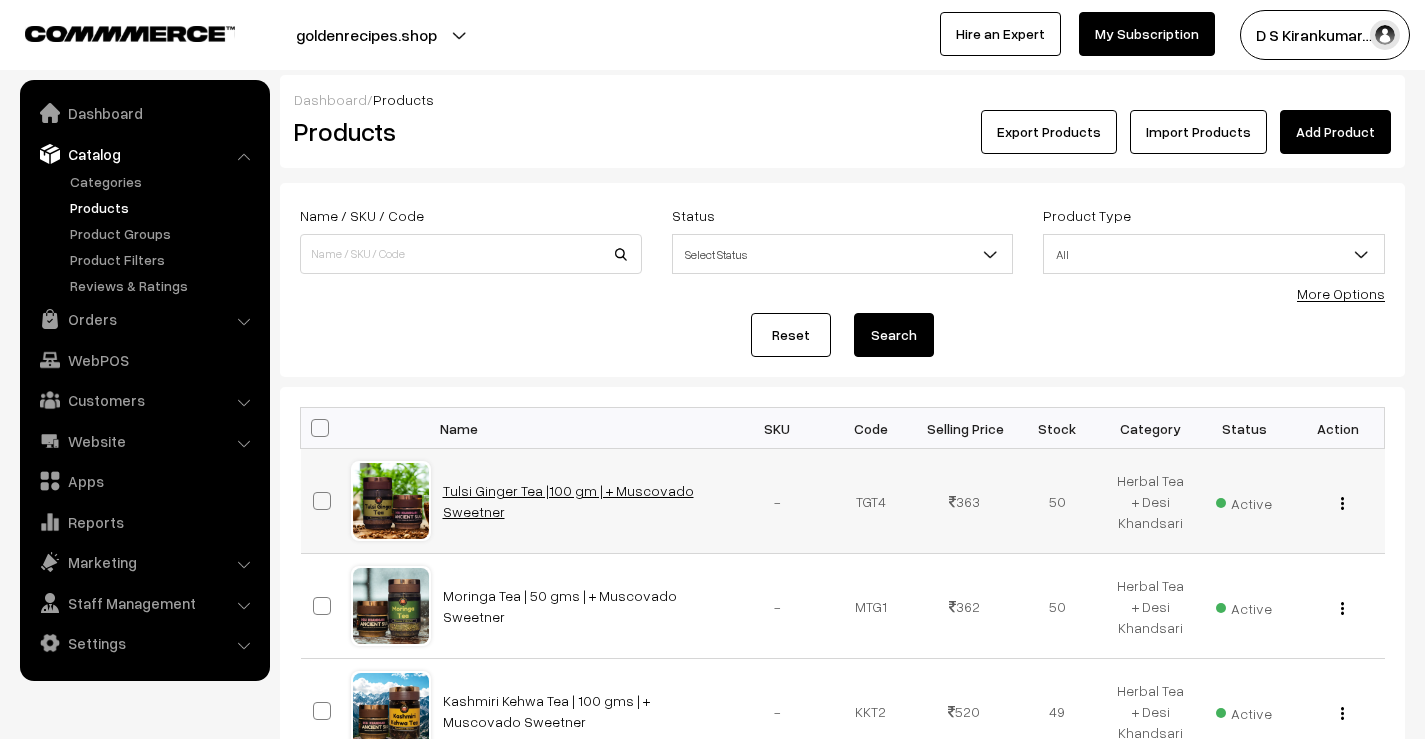click on "Tulsi Ginger Tea |100 gm | + Muscovado Sweetner" at bounding box center (568, 501) 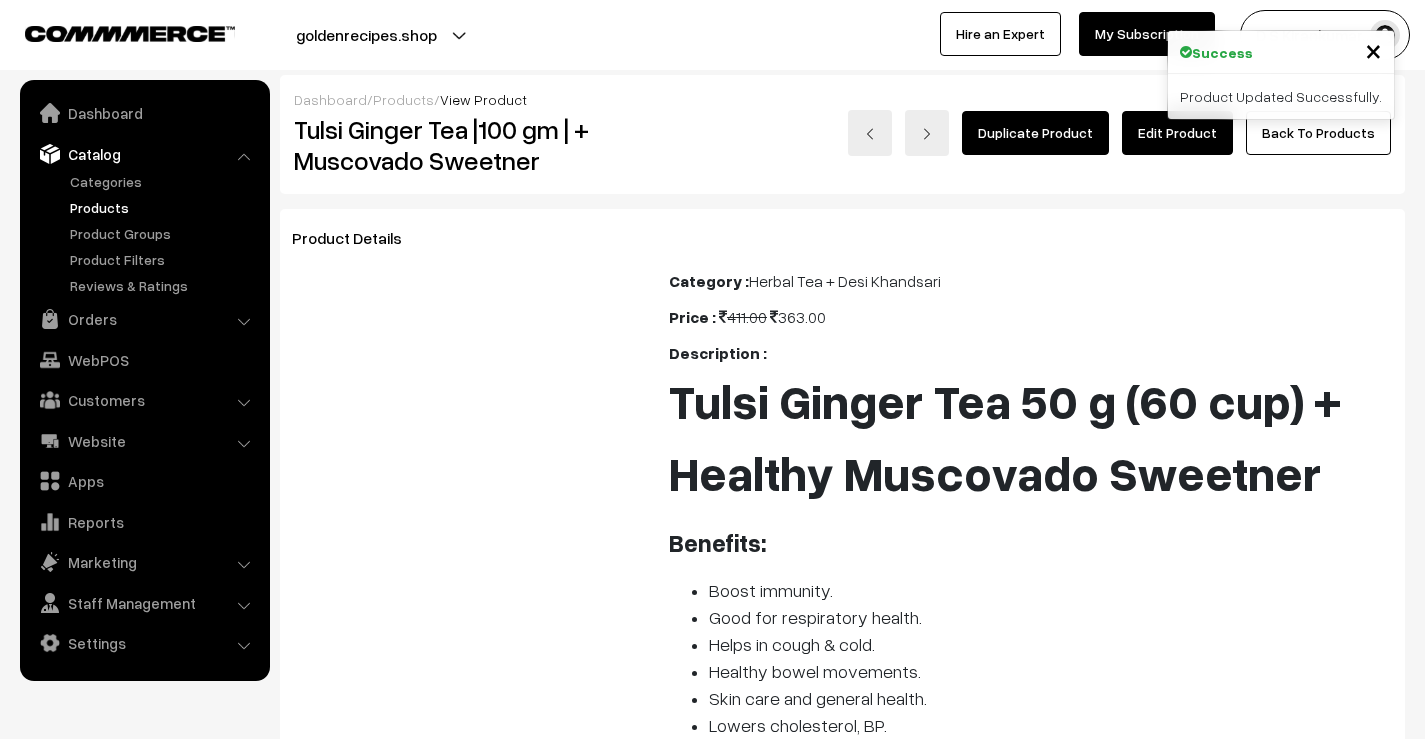scroll, scrollTop: 0, scrollLeft: 0, axis: both 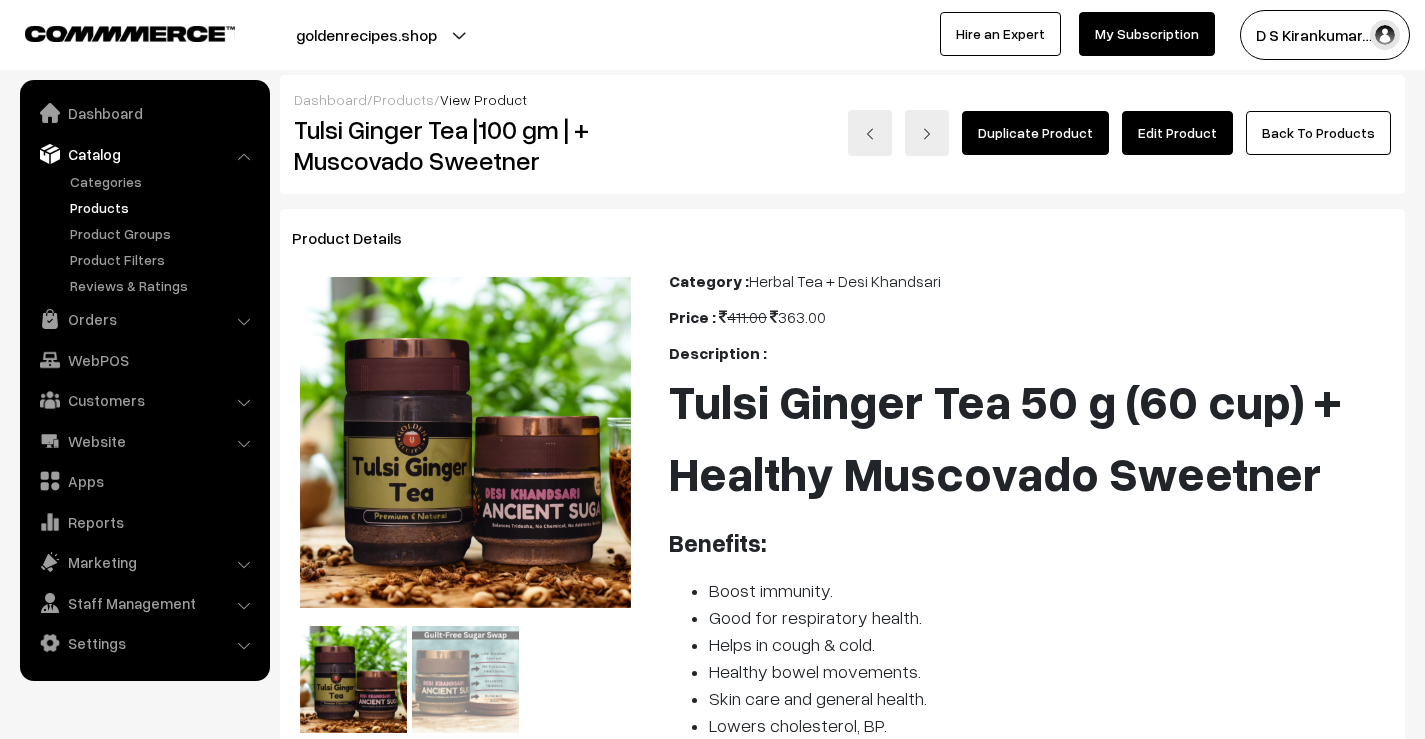 click on "Edit Product" at bounding box center (1177, 133) 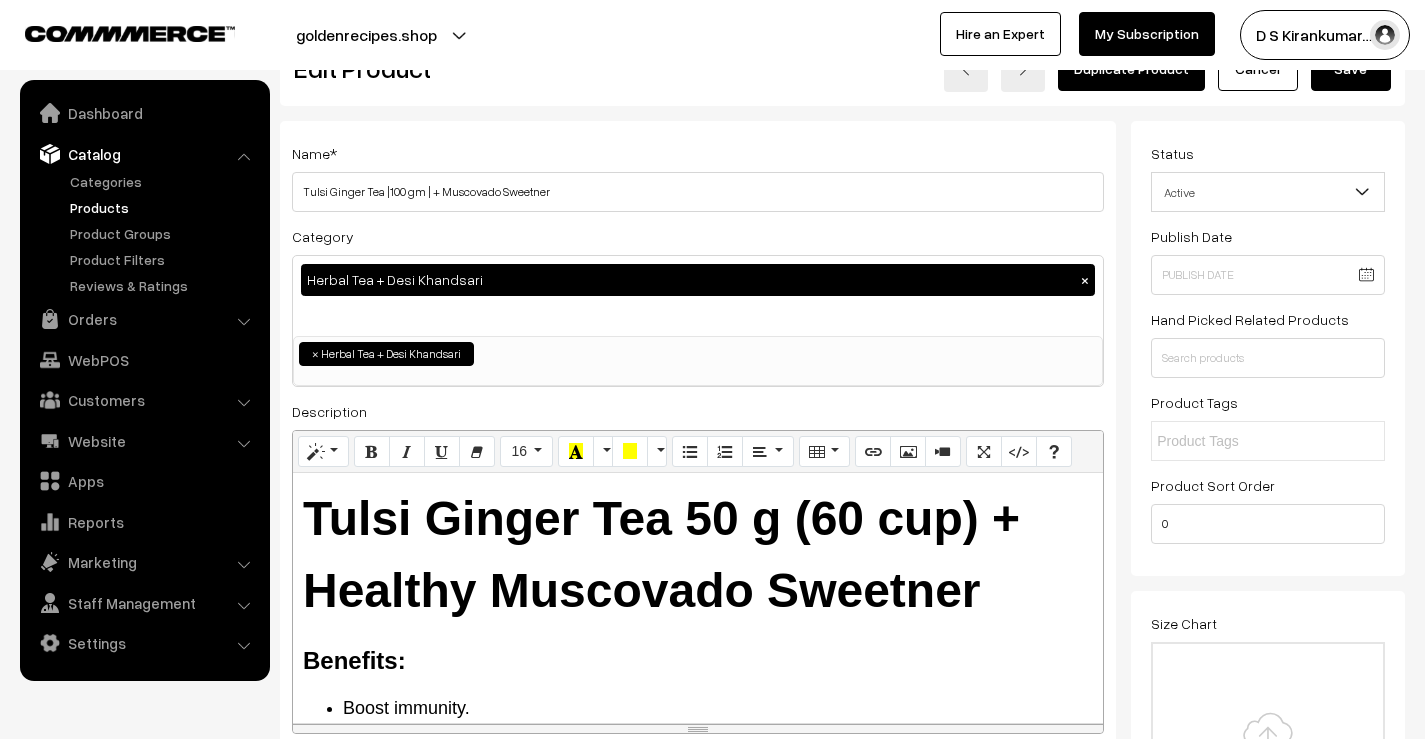 scroll, scrollTop: 100, scrollLeft: 0, axis: vertical 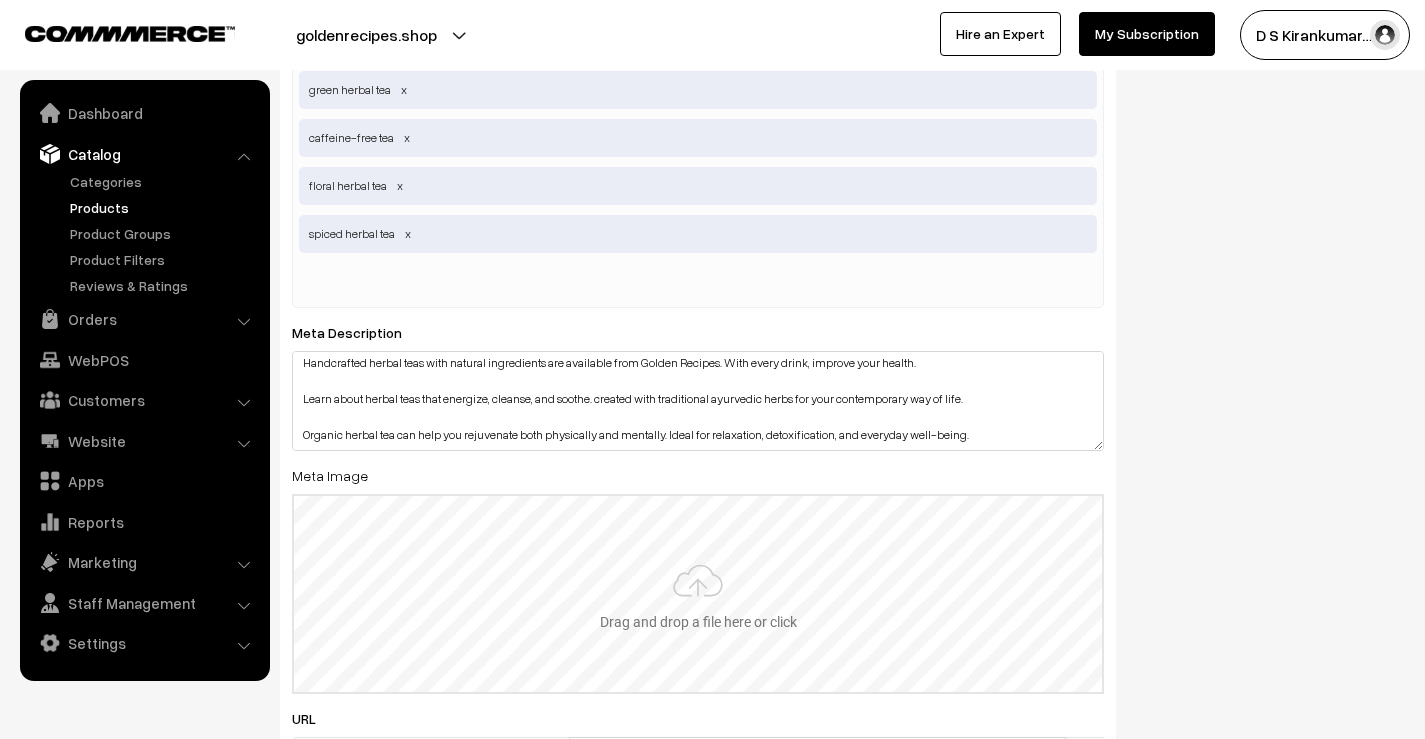 click at bounding box center [698, 594] 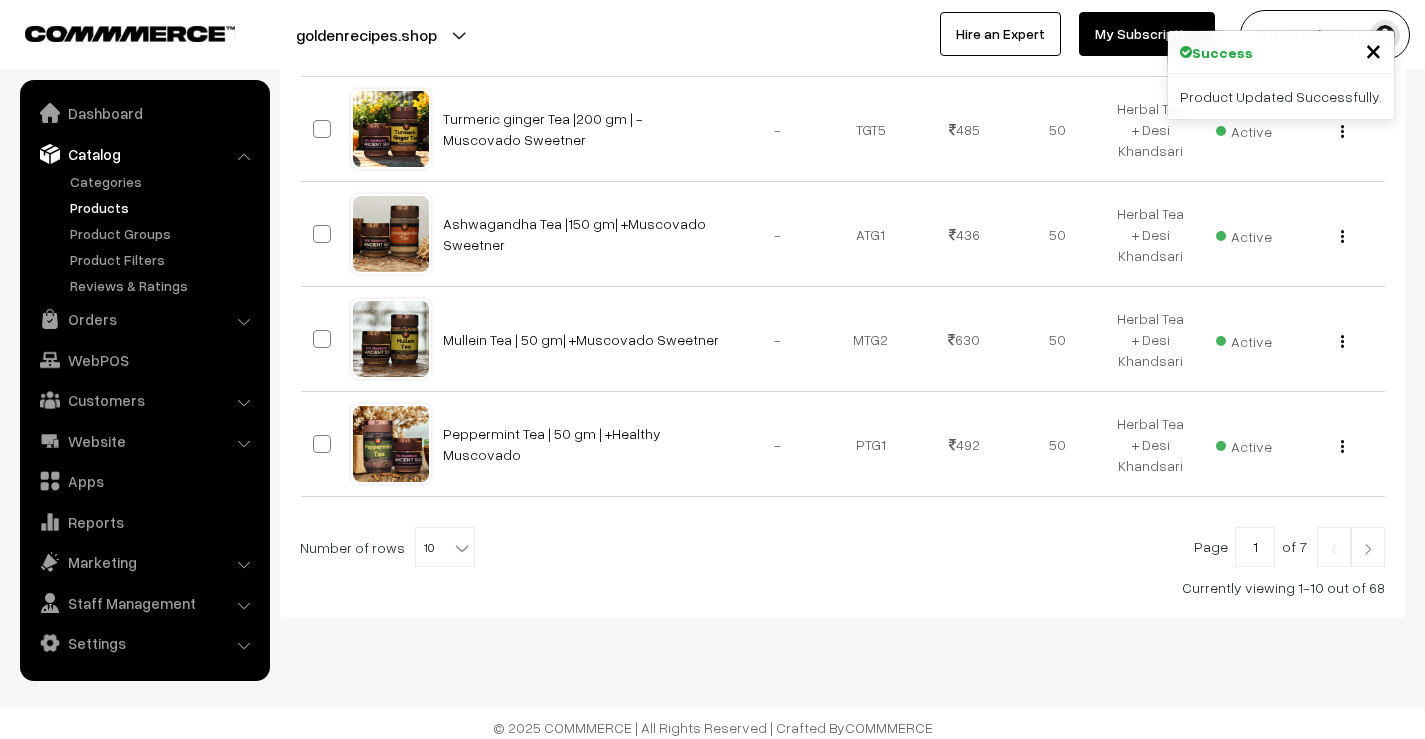 scroll, scrollTop: 1011, scrollLeft: 0, axis: vertical 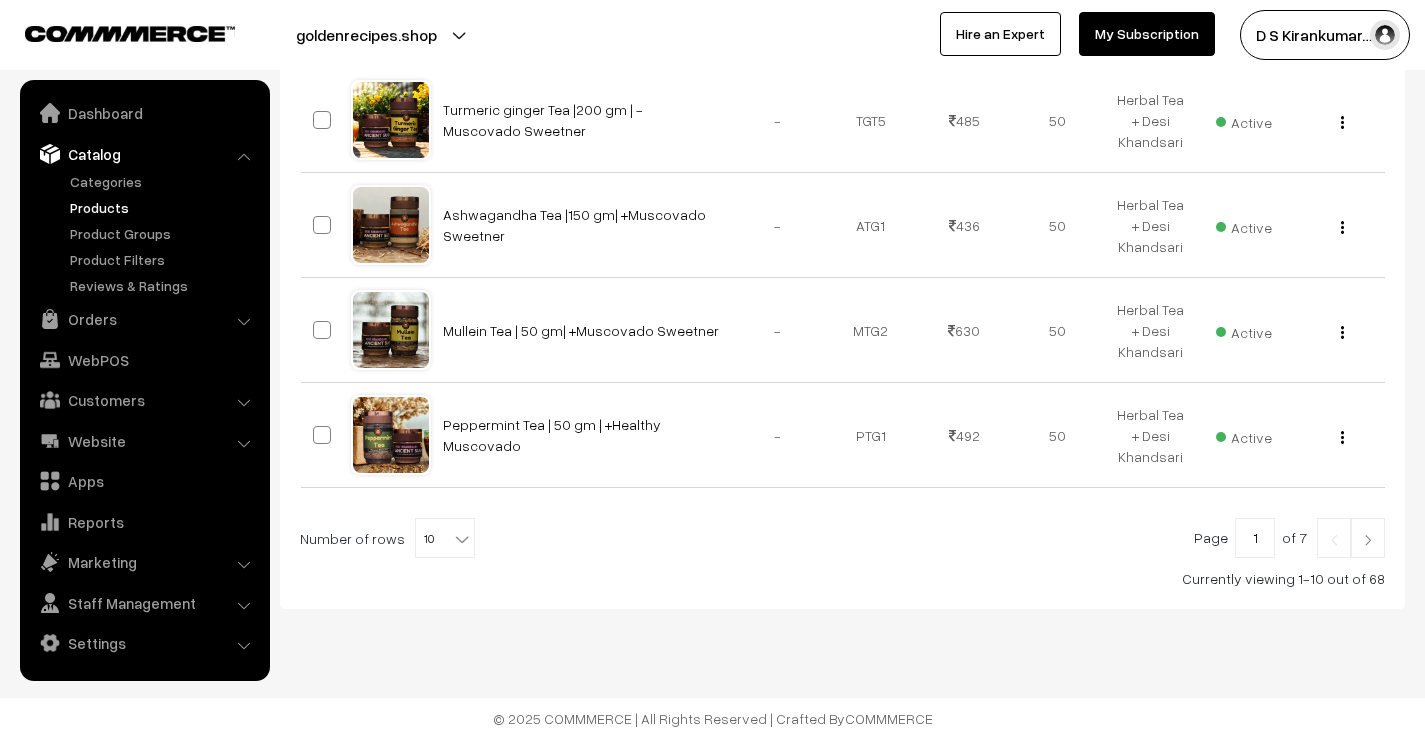 click at bounding box center (1368, 538) 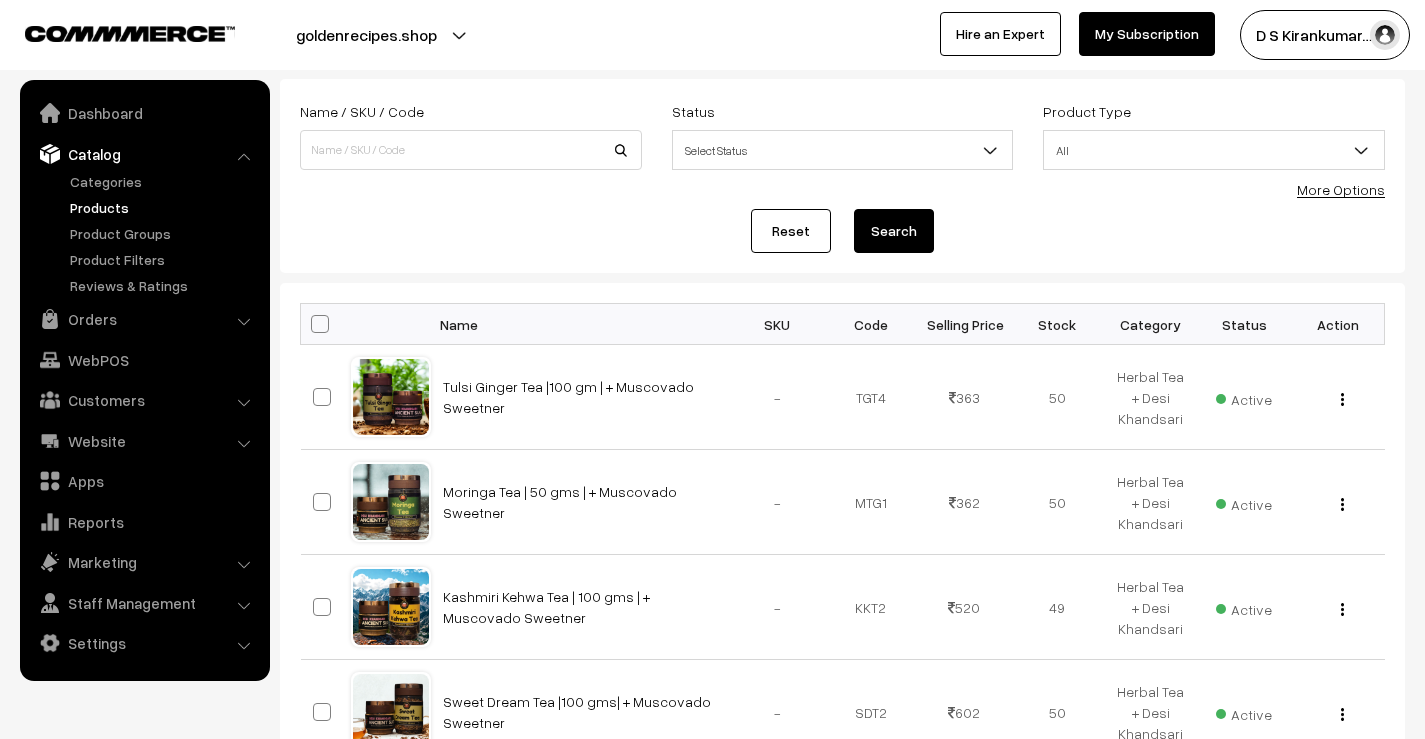 scroll, scrollTop: 300, scrollLeft: 0, axis: vertical 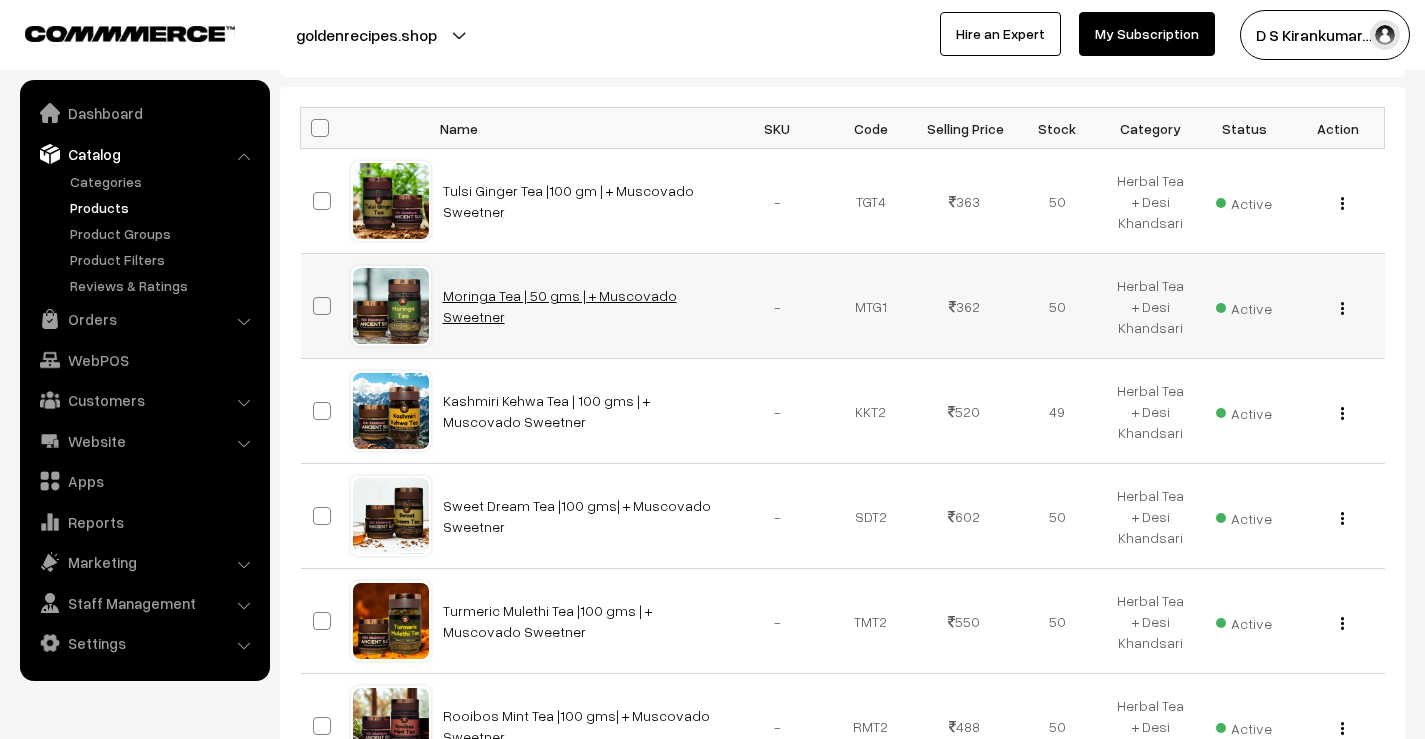 click on "Moringa Tea | 50 gms | + Muscovado Sweetner" at bounding box center [560, 306] 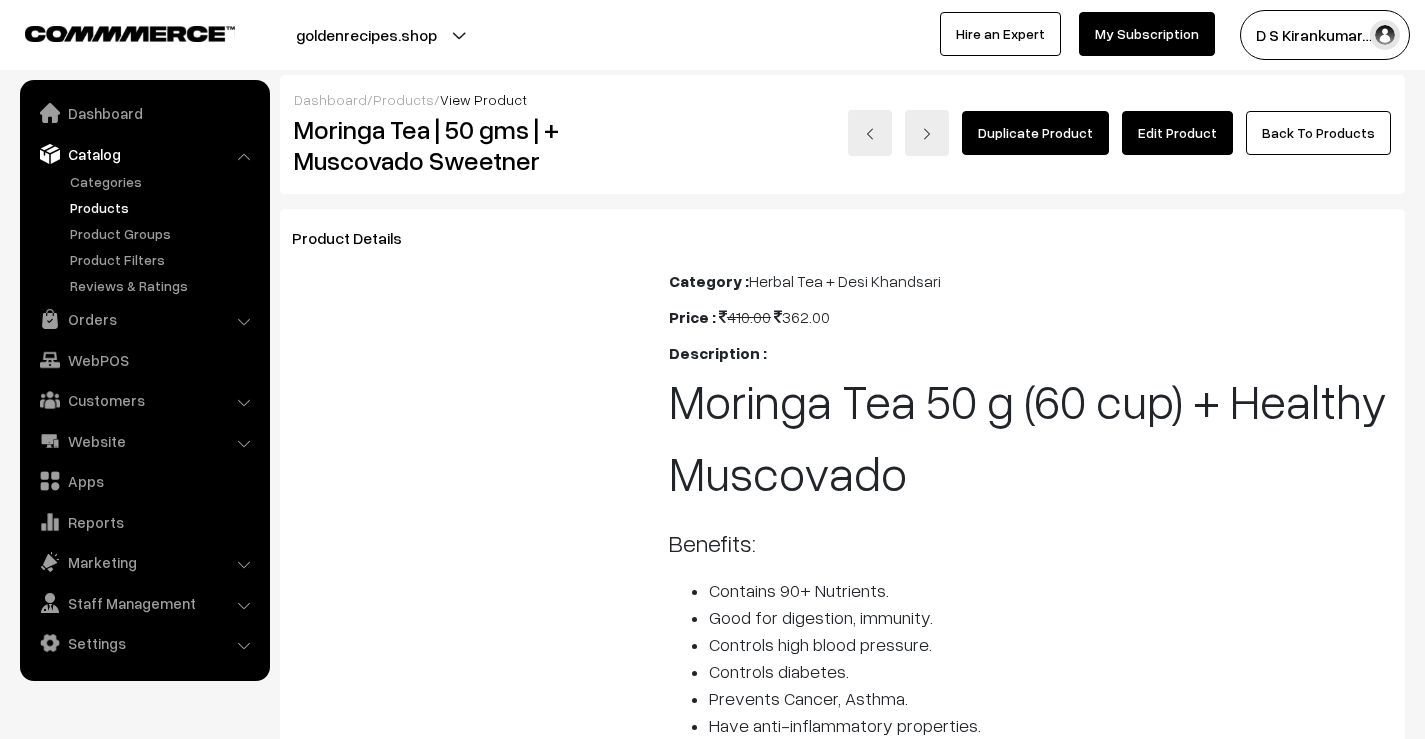 scroll, scrollTop: 0, scrollLeft: 0, axis: both 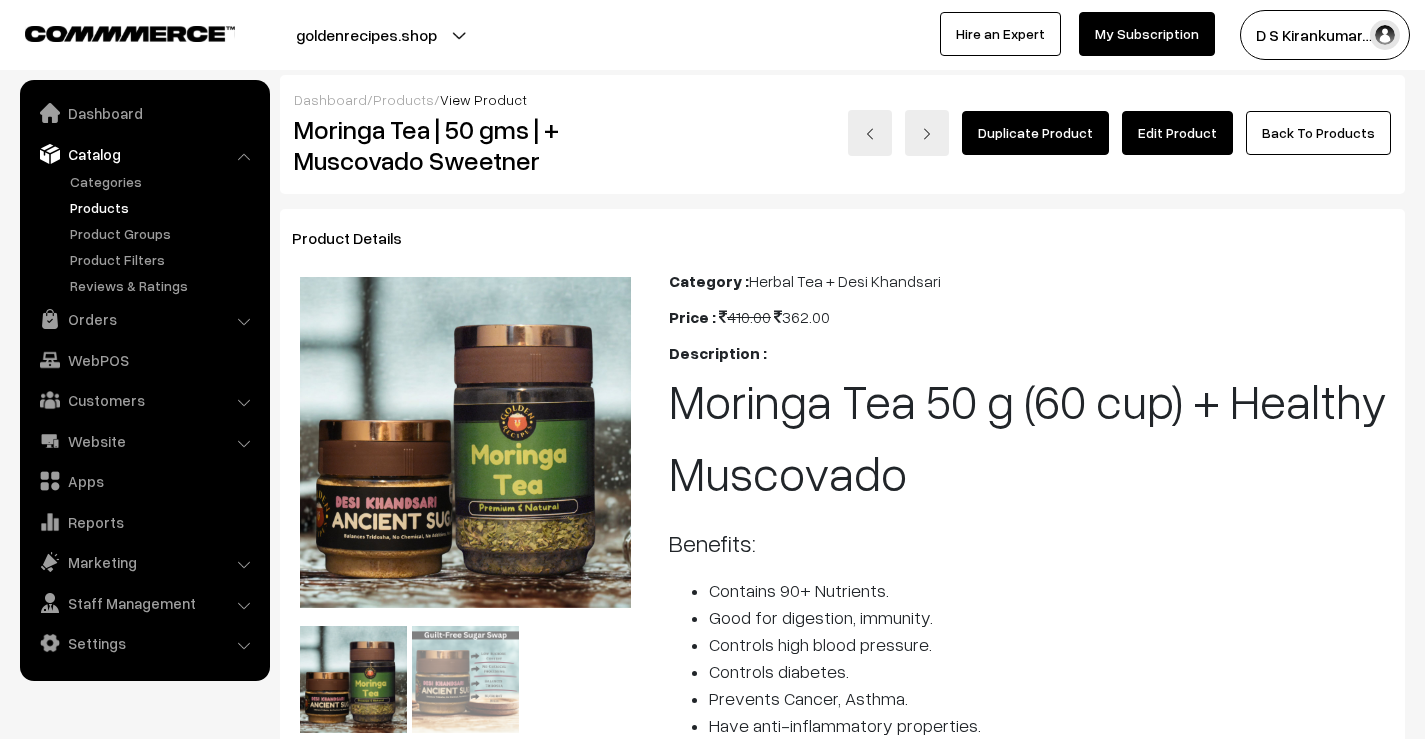 click on "Edit Product" at bounding box center (1177, 133) 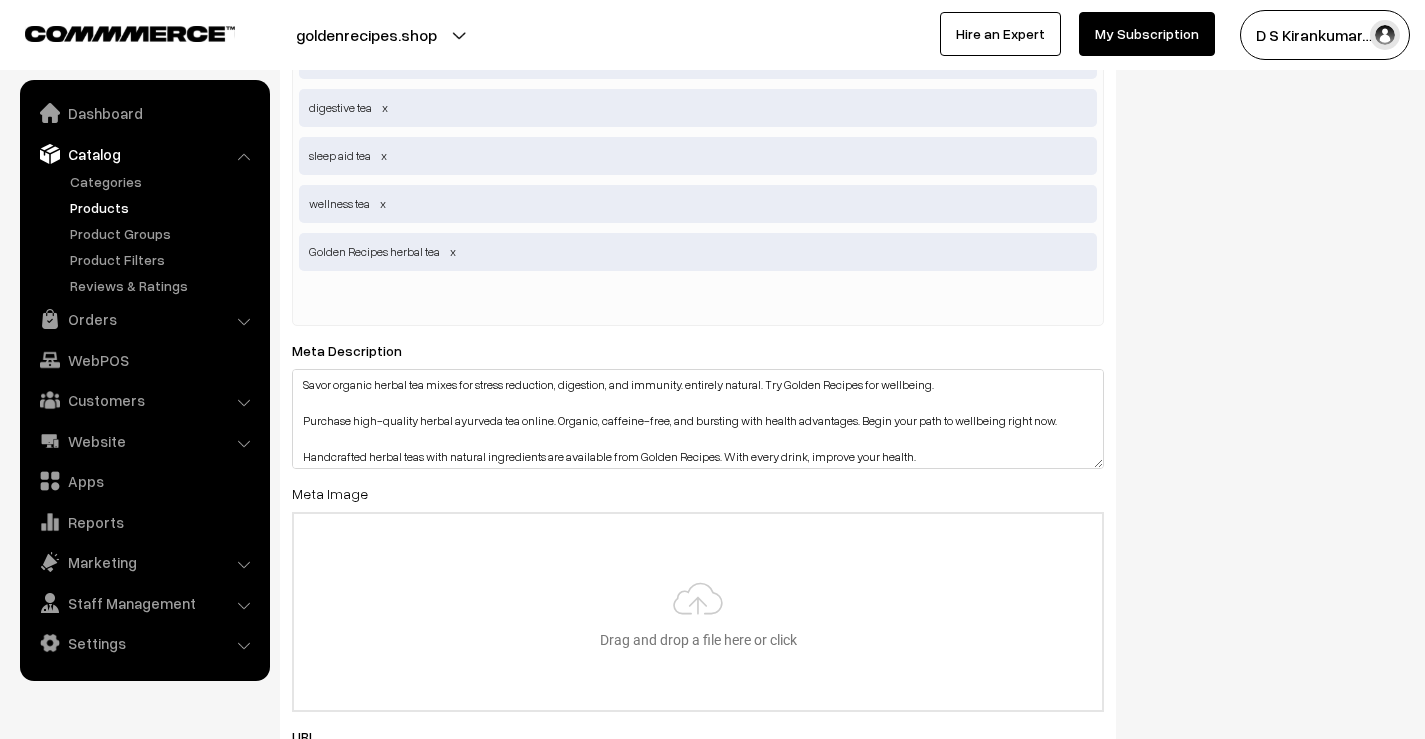 scroll, scrollTop: 4000, scrollLeft: 0, axis: vertical 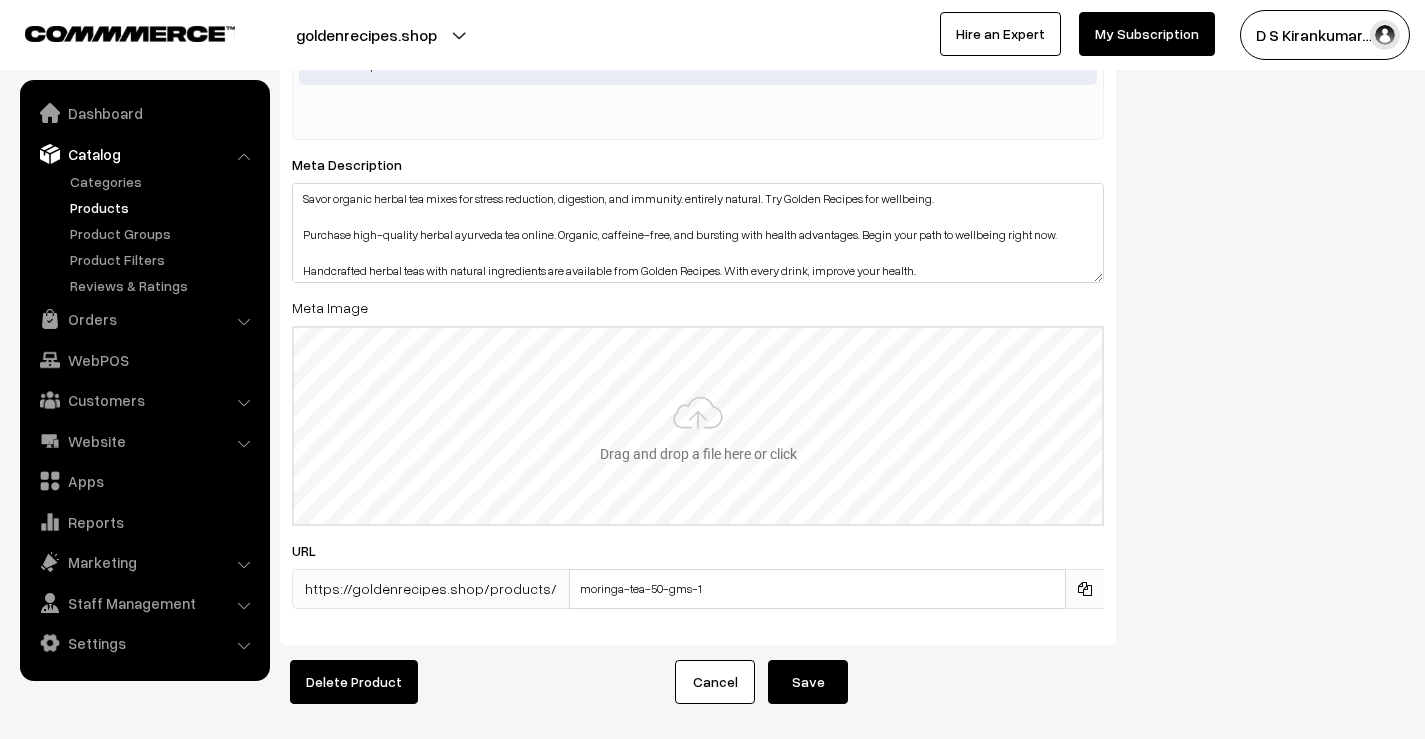 click at bounding box center (698, 426) 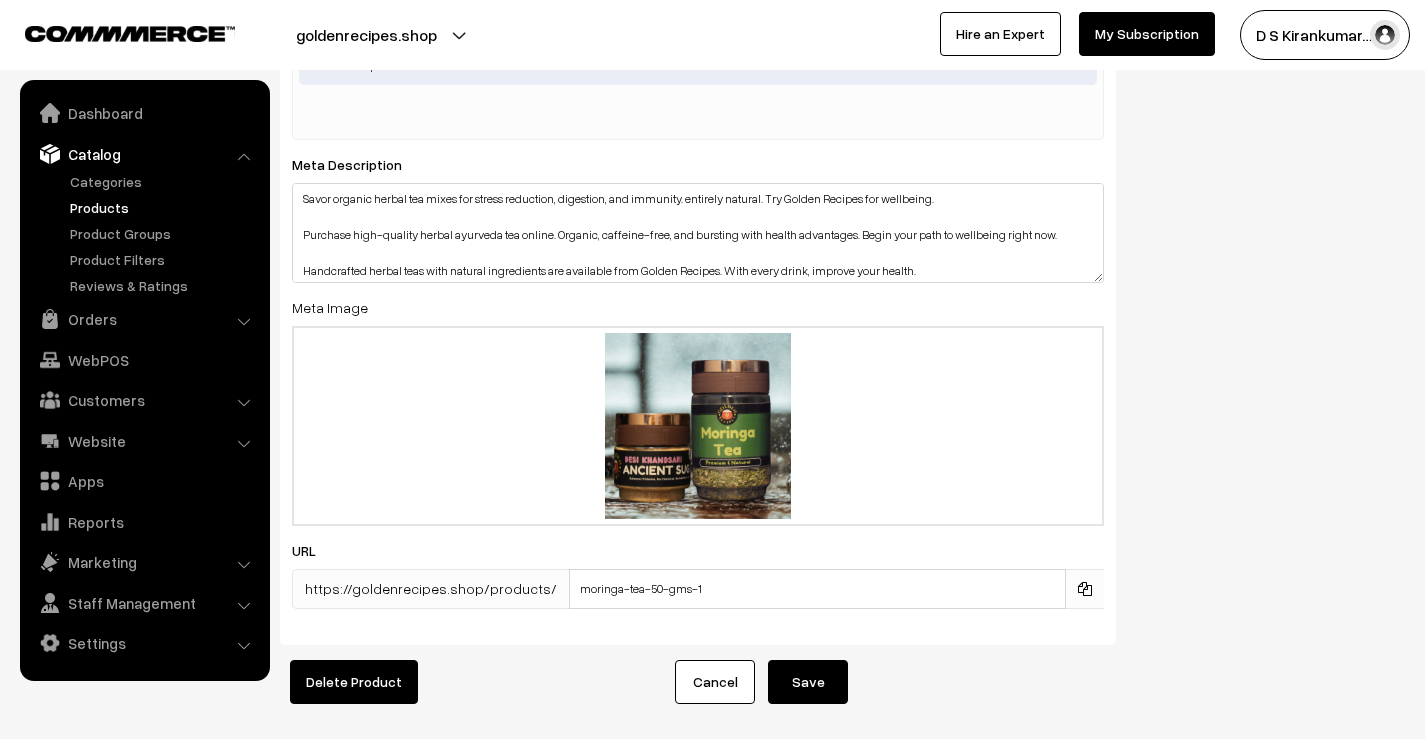 click on "Save" at bounding box center [808, 682] 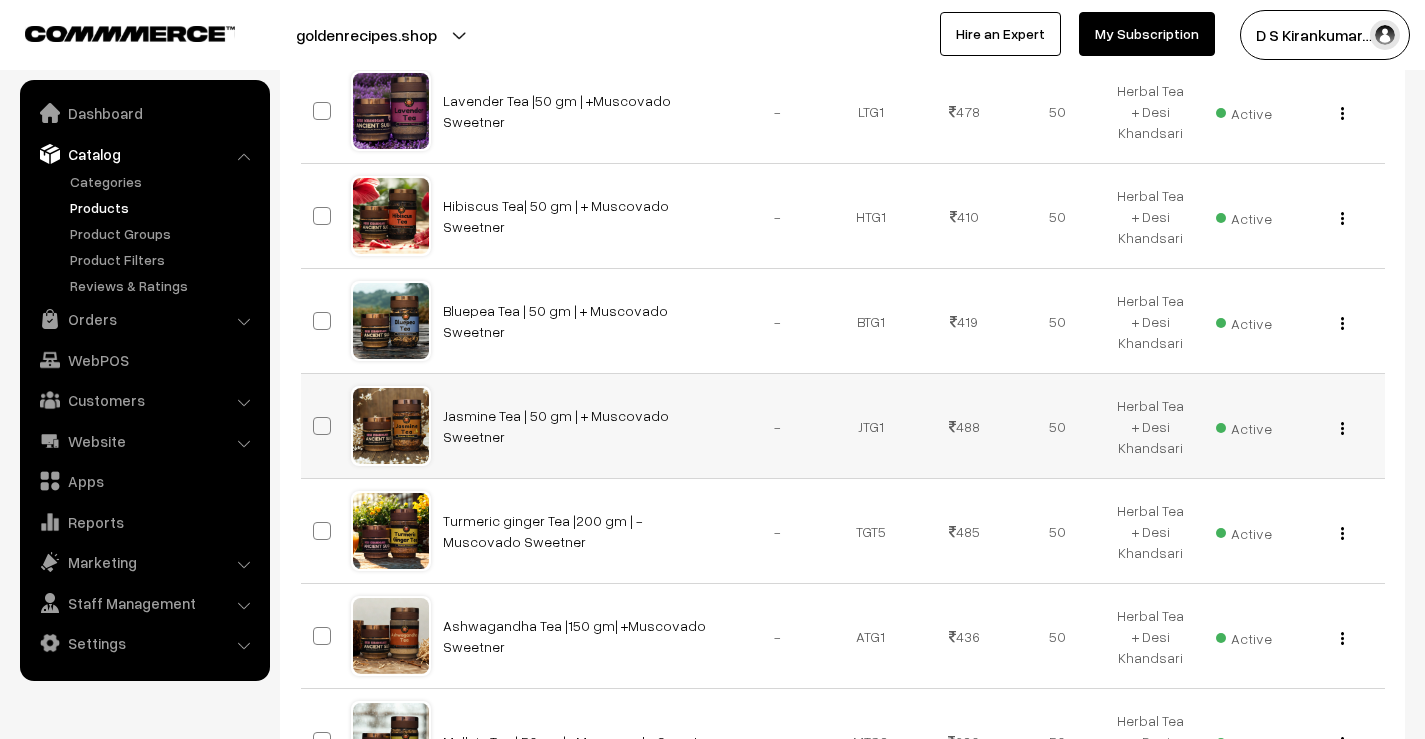 scroll, scrollTop: 1011, scrollLeft: 0, axis: vertical 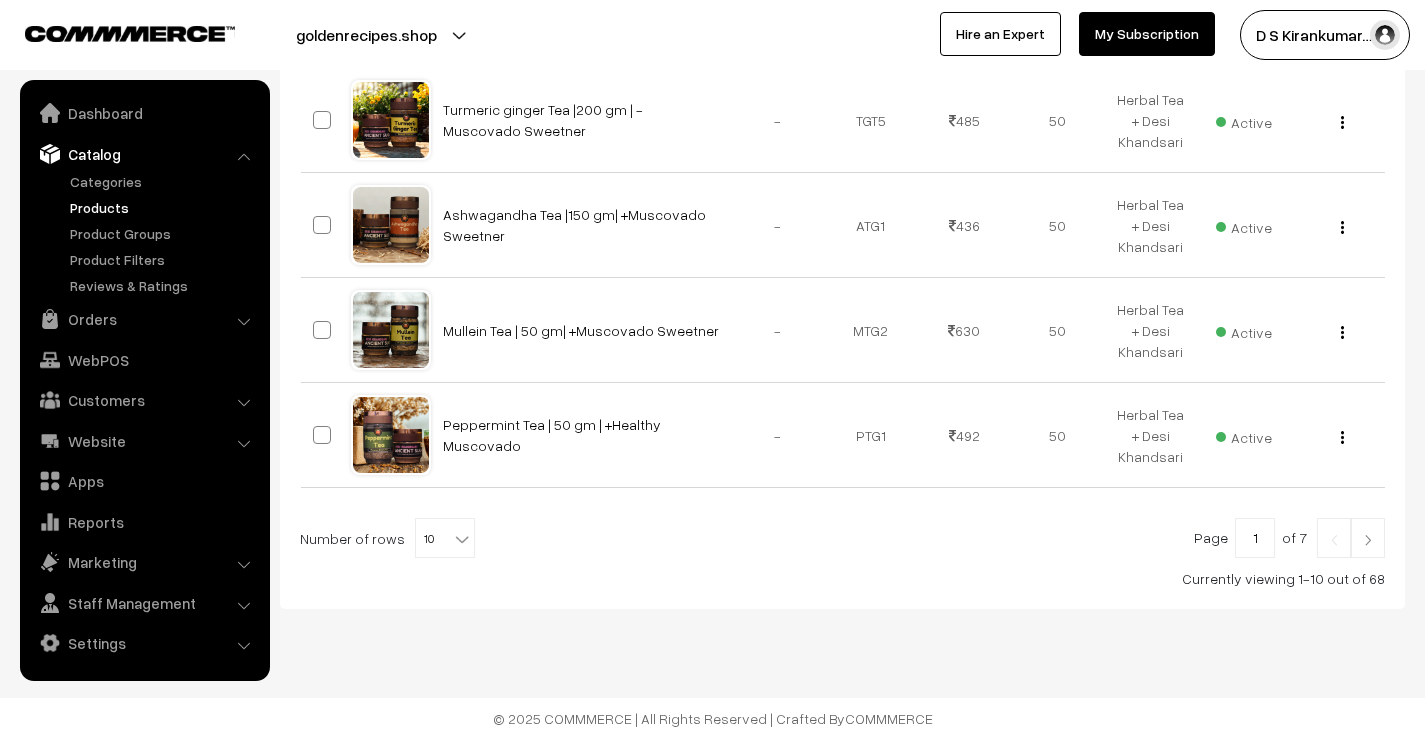 click at bounding box center (1368, 538) 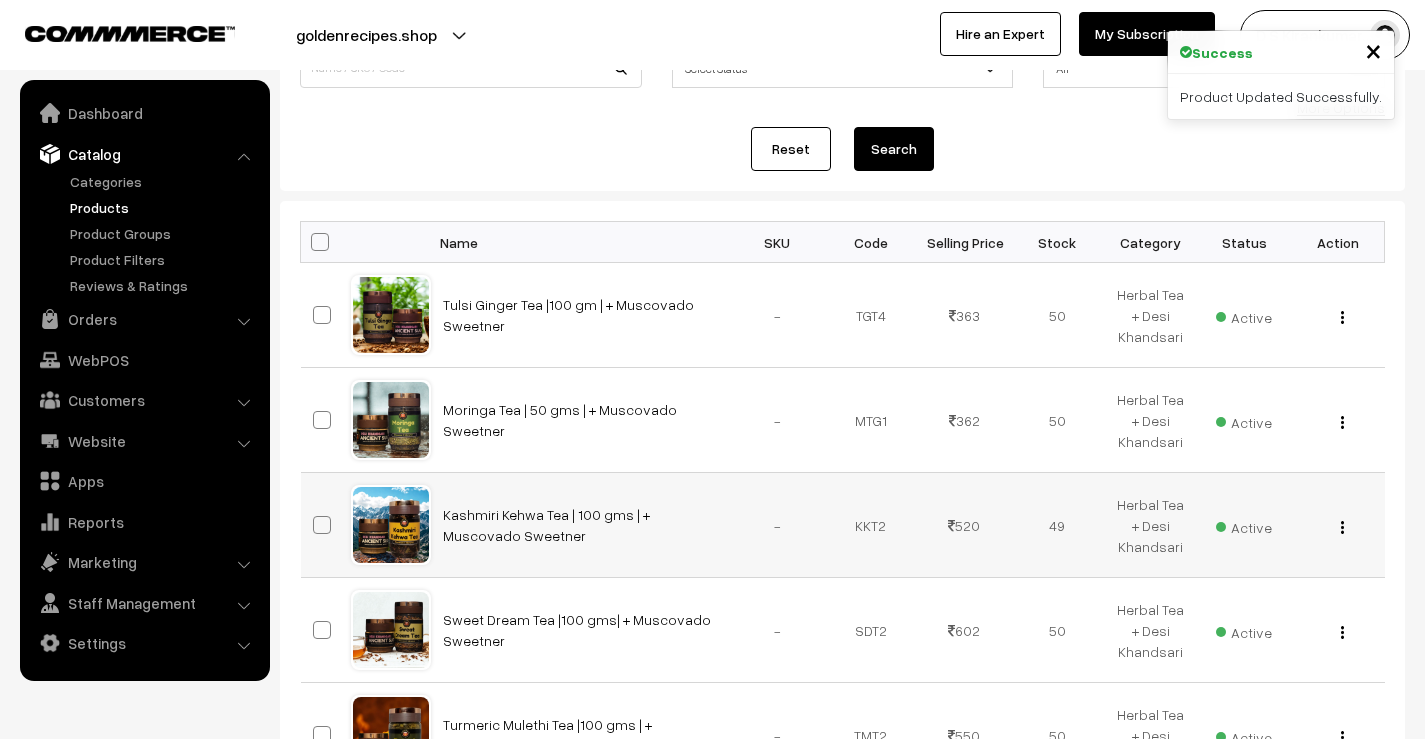 scroll, scrollTop: 200, scrollLeft: 0, axis: vertical 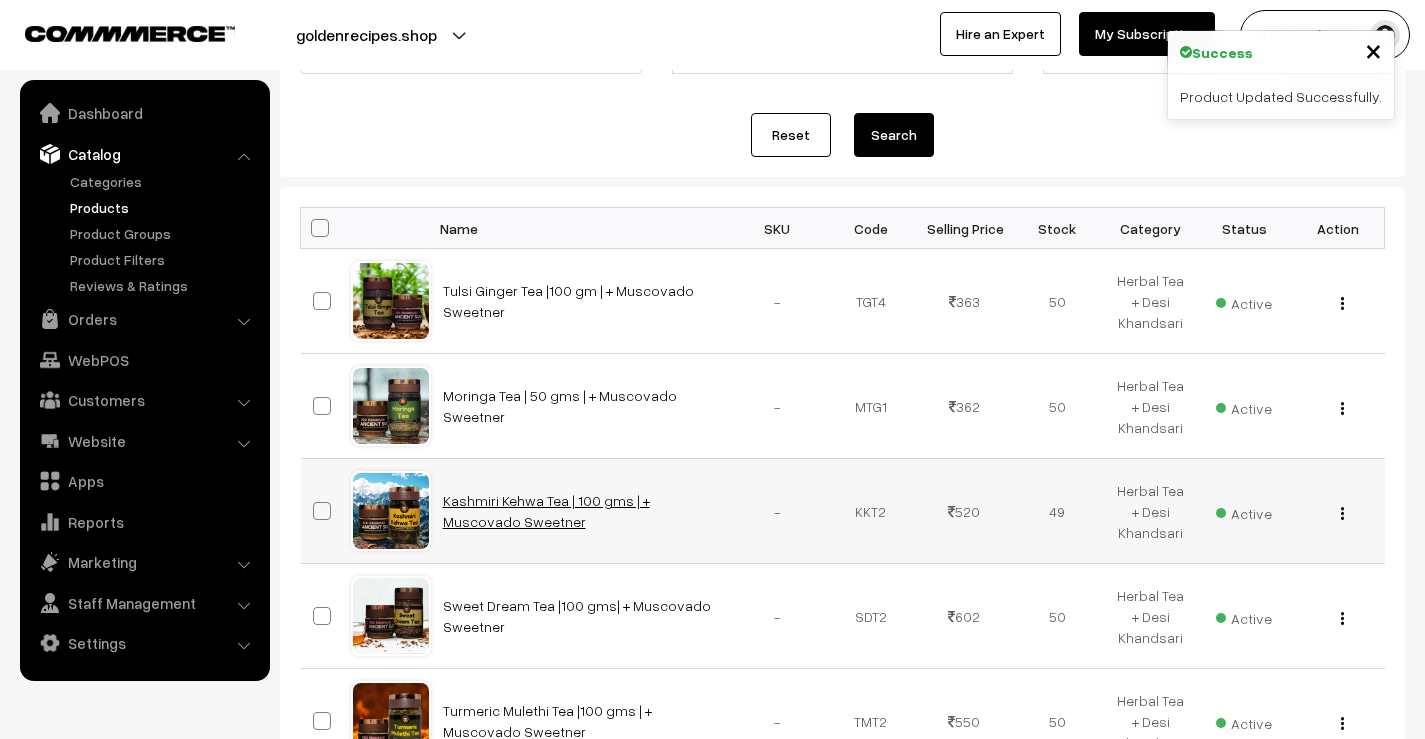 click on "Kashmiri Kehwa Tea | 100 gms | + Muscovado Sweetner" at bounding box center (546, 511) 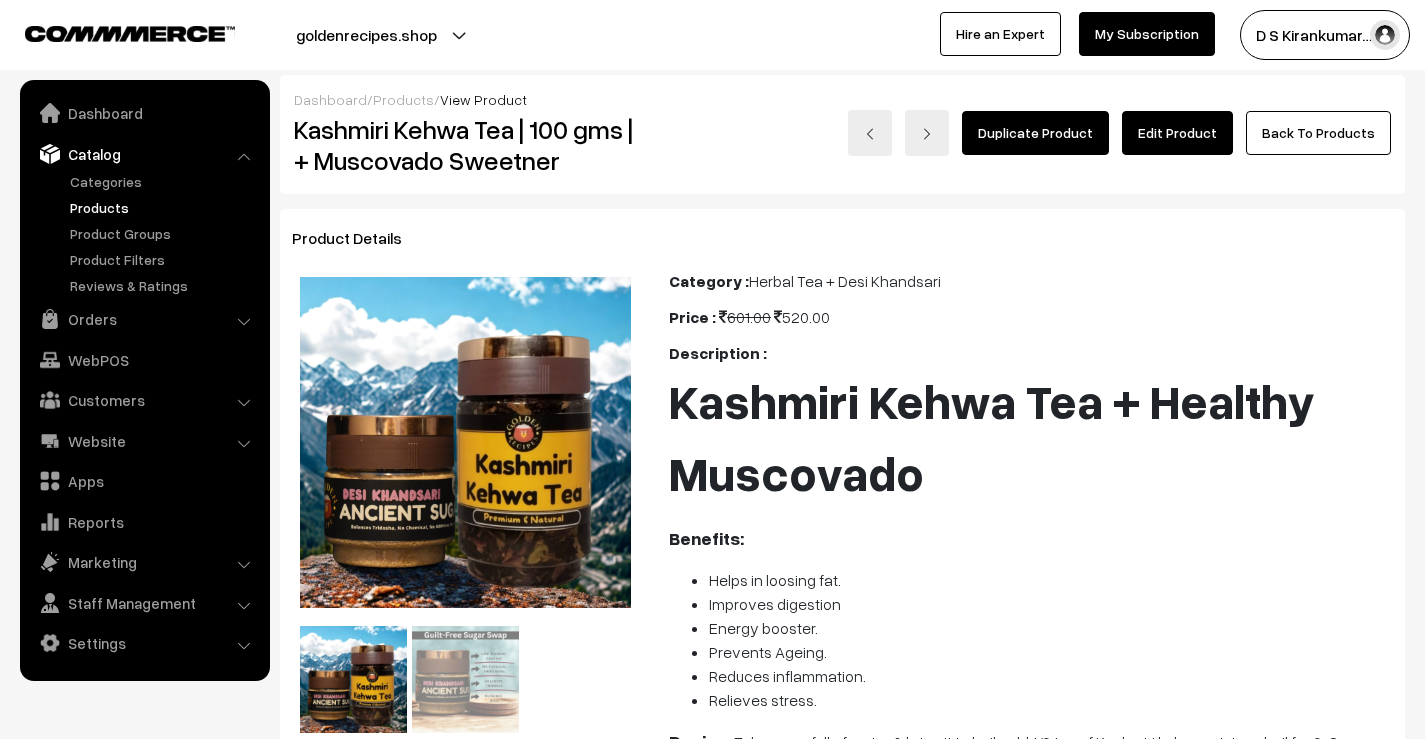 scroll, scrollTop: 0, scrollLeft: 0, axis: both 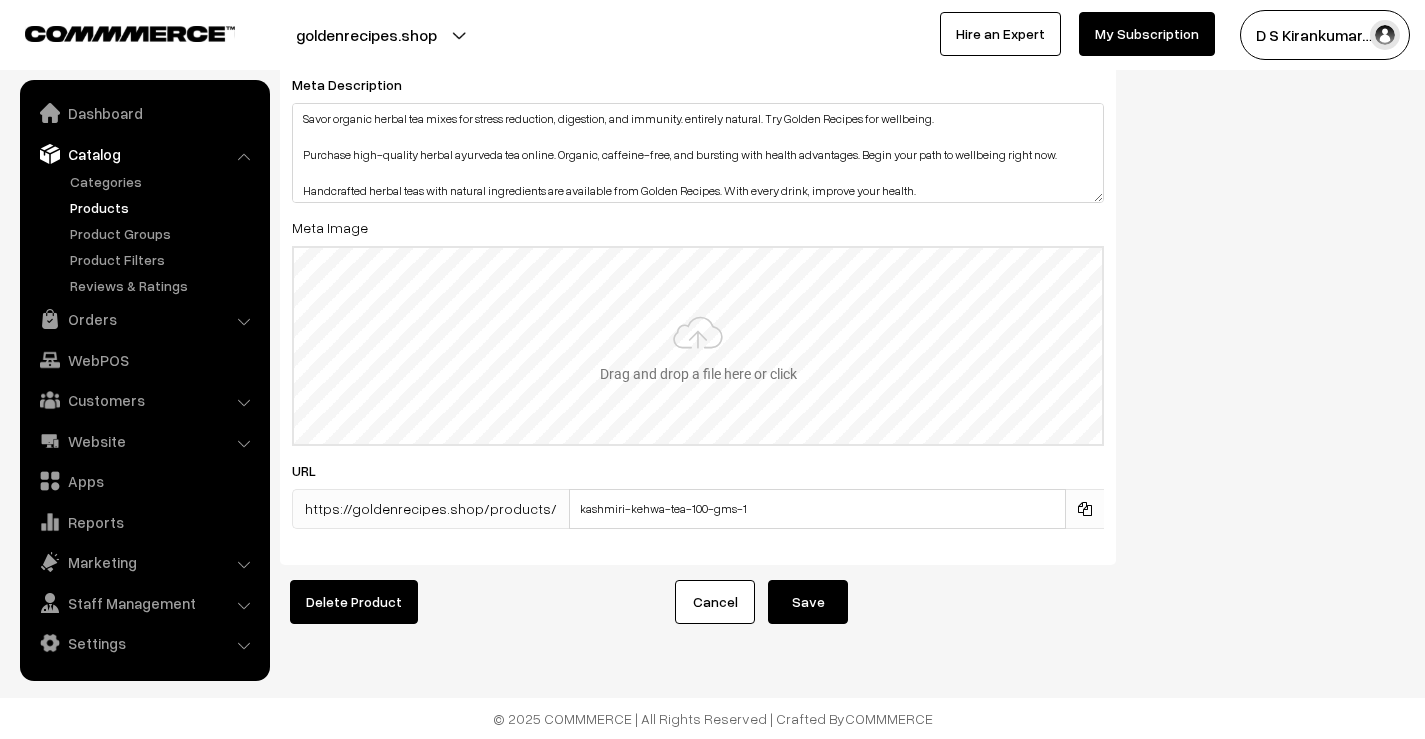 click at bounding box center [698, 346] 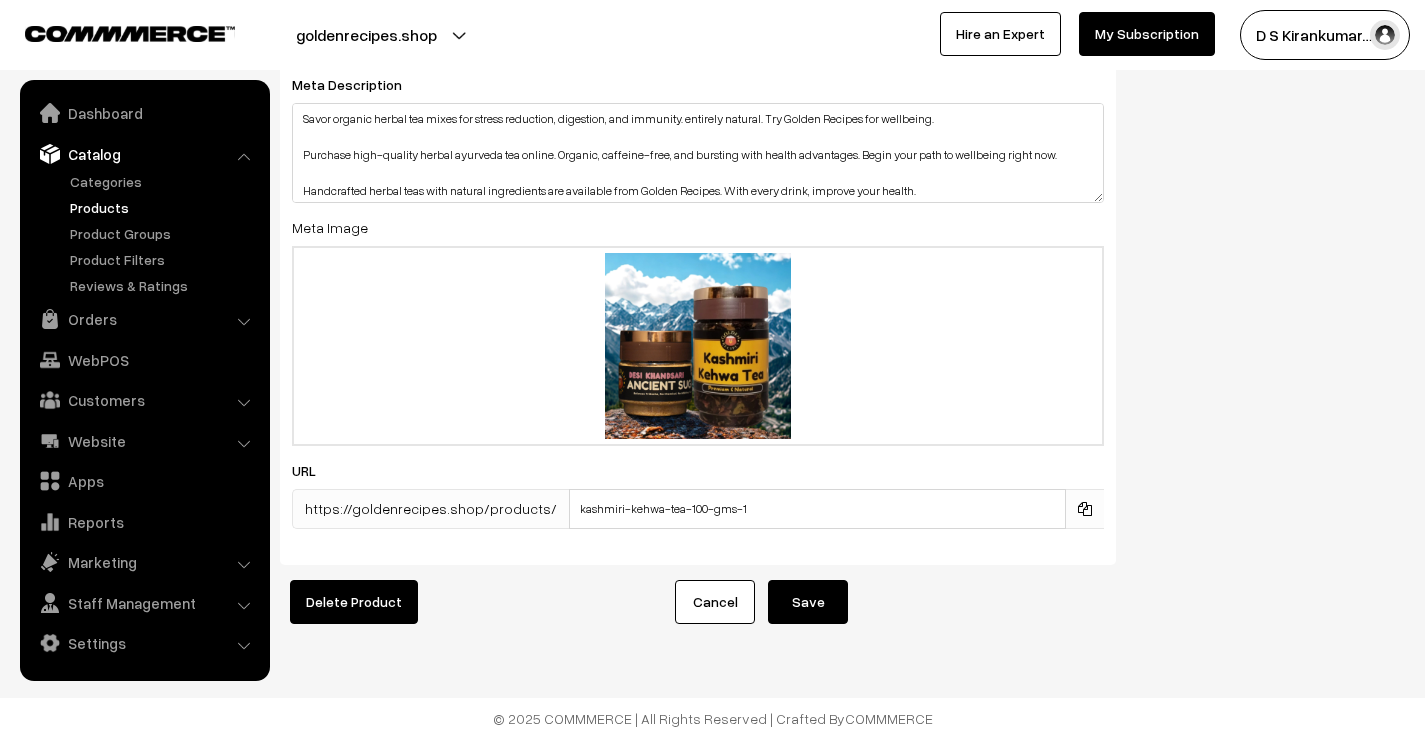 click on "Save" at bounding box center [808, 602] 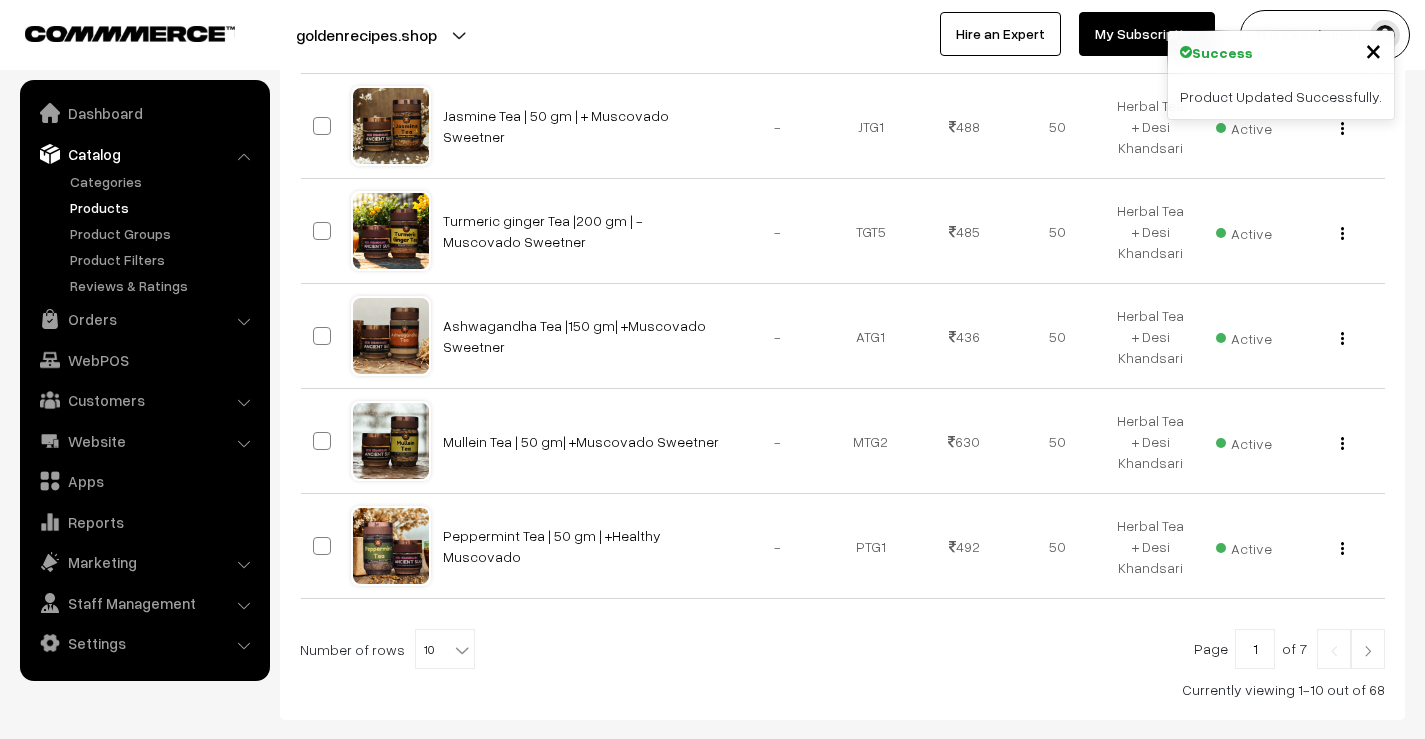 scroll, scrollTop: 1011, scrollLeft: 0, axis: vertical 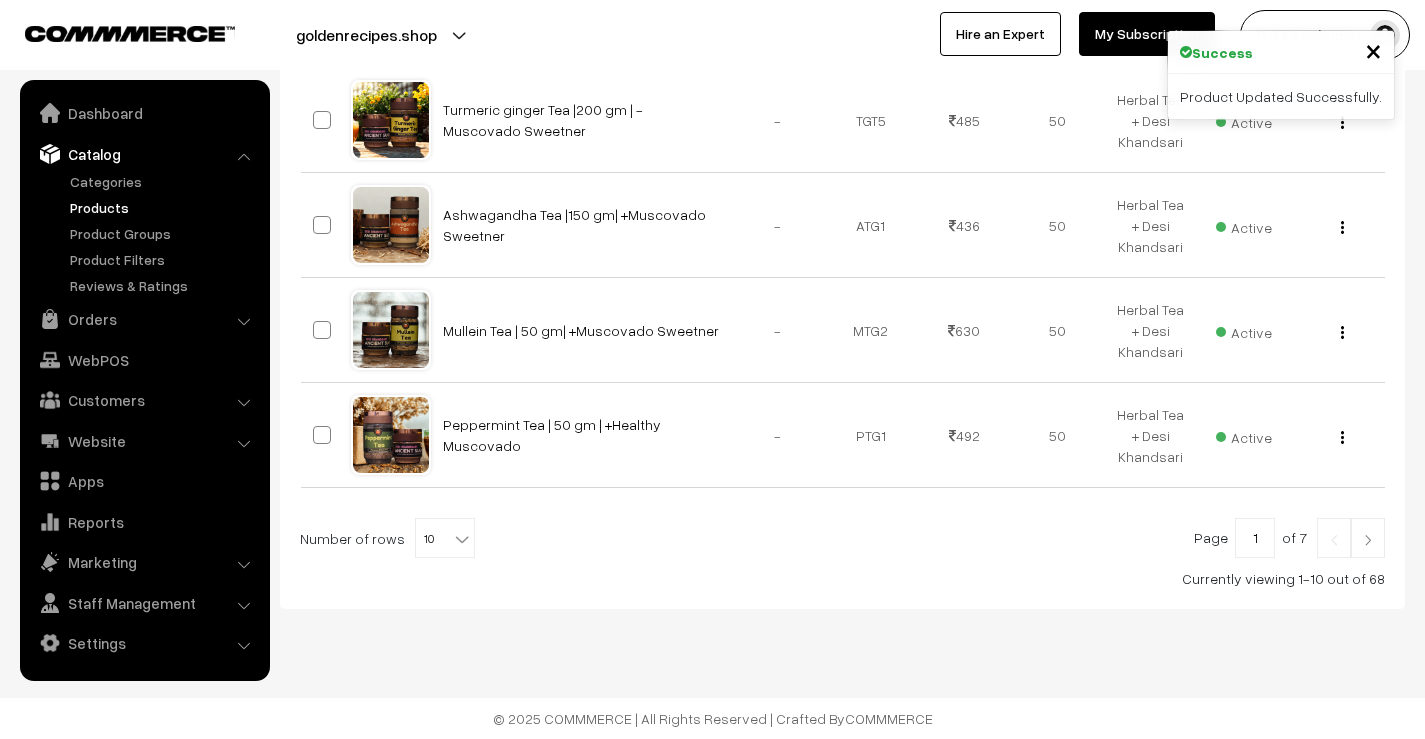 click at bounding box center [1368, 538] 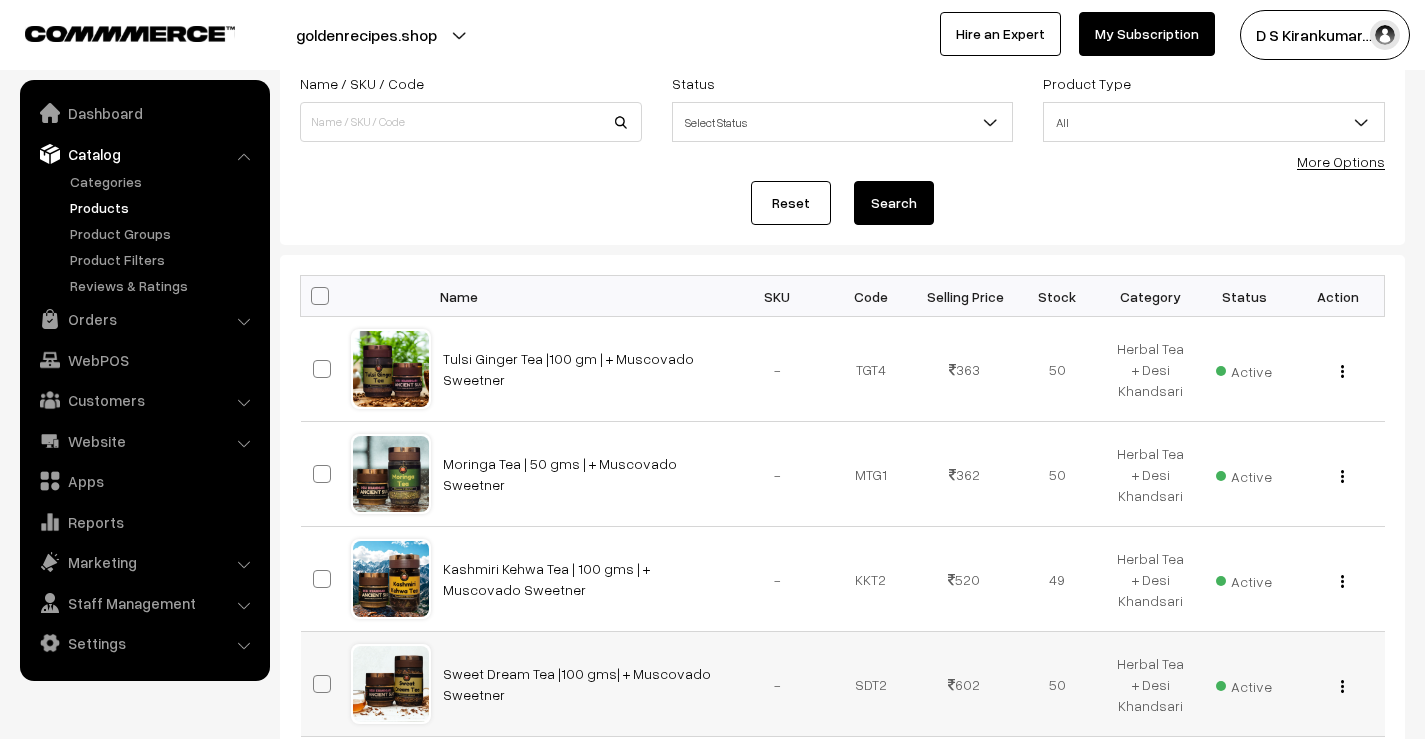scroll, scrollTop: 300, scrollLeft: 0, axis: vertical 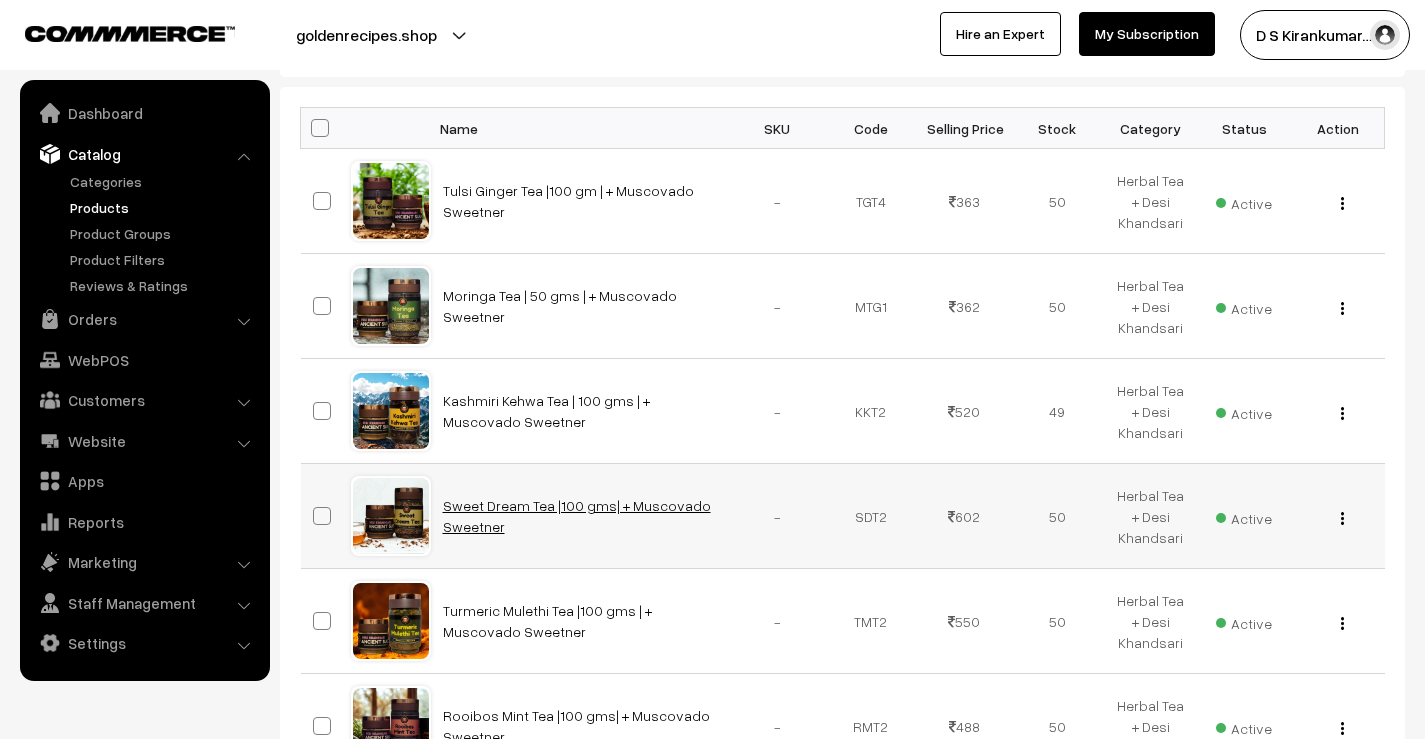 click on "Sweet Dream Tea |100 gms| + Muscovado Sweetner" at bounding box center [577, 516] 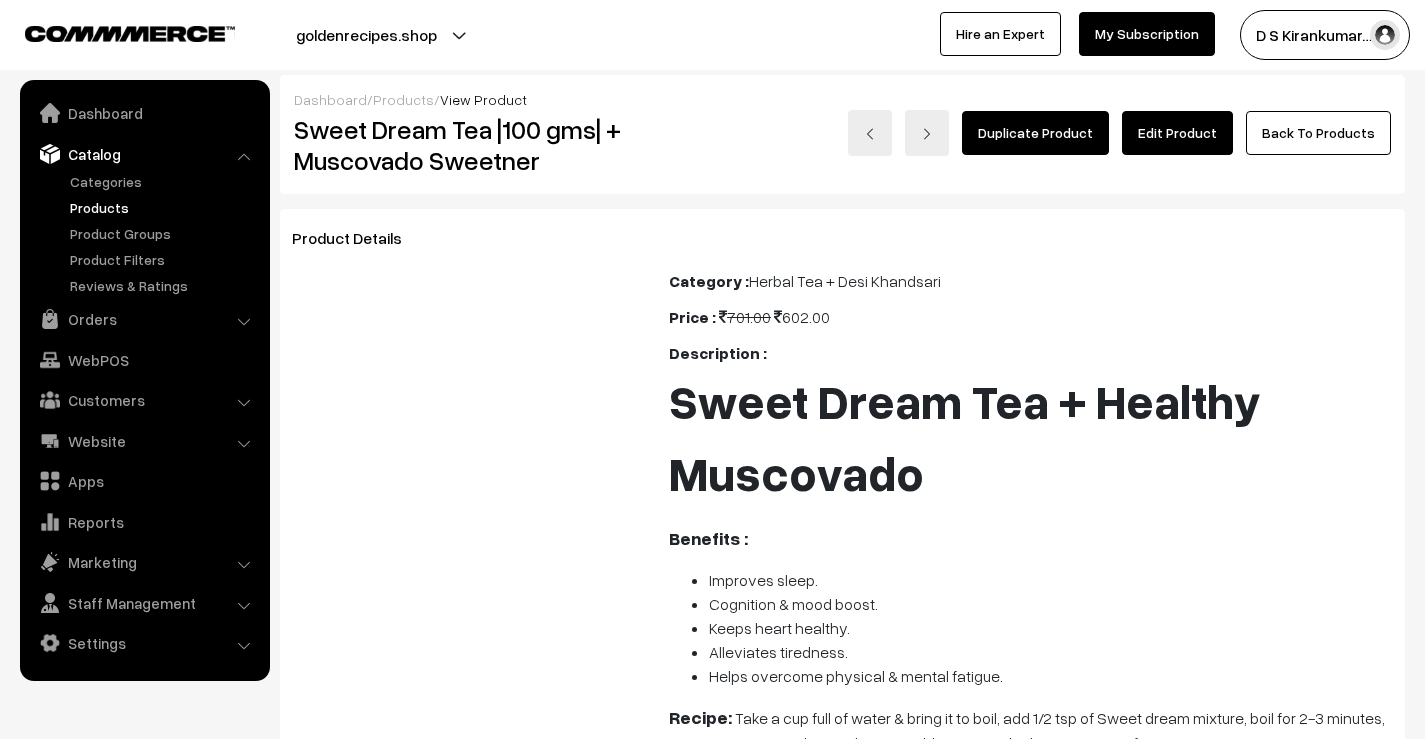 scroll, scrollTop: 0, scrollLeft: 0, axis: both 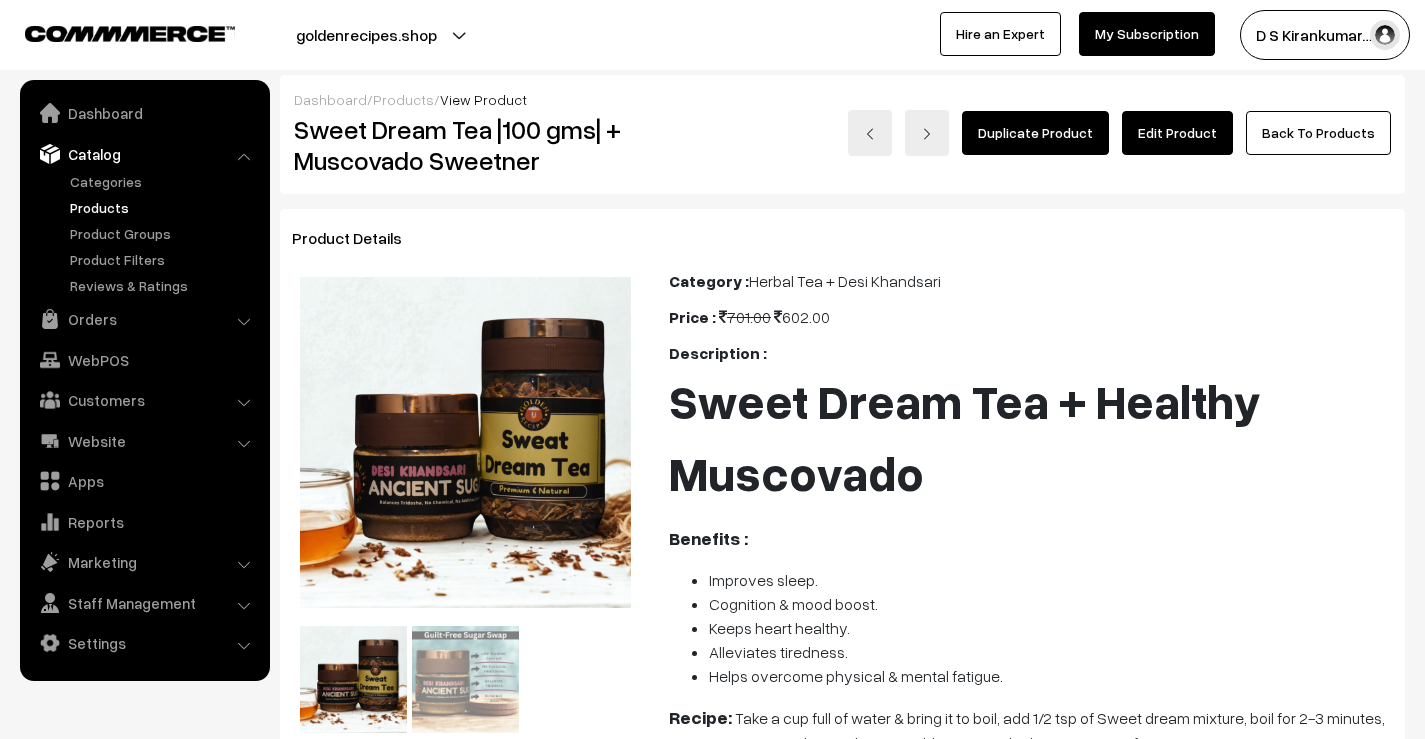 click on "Edit Product" at bounding box center (1177, 133) 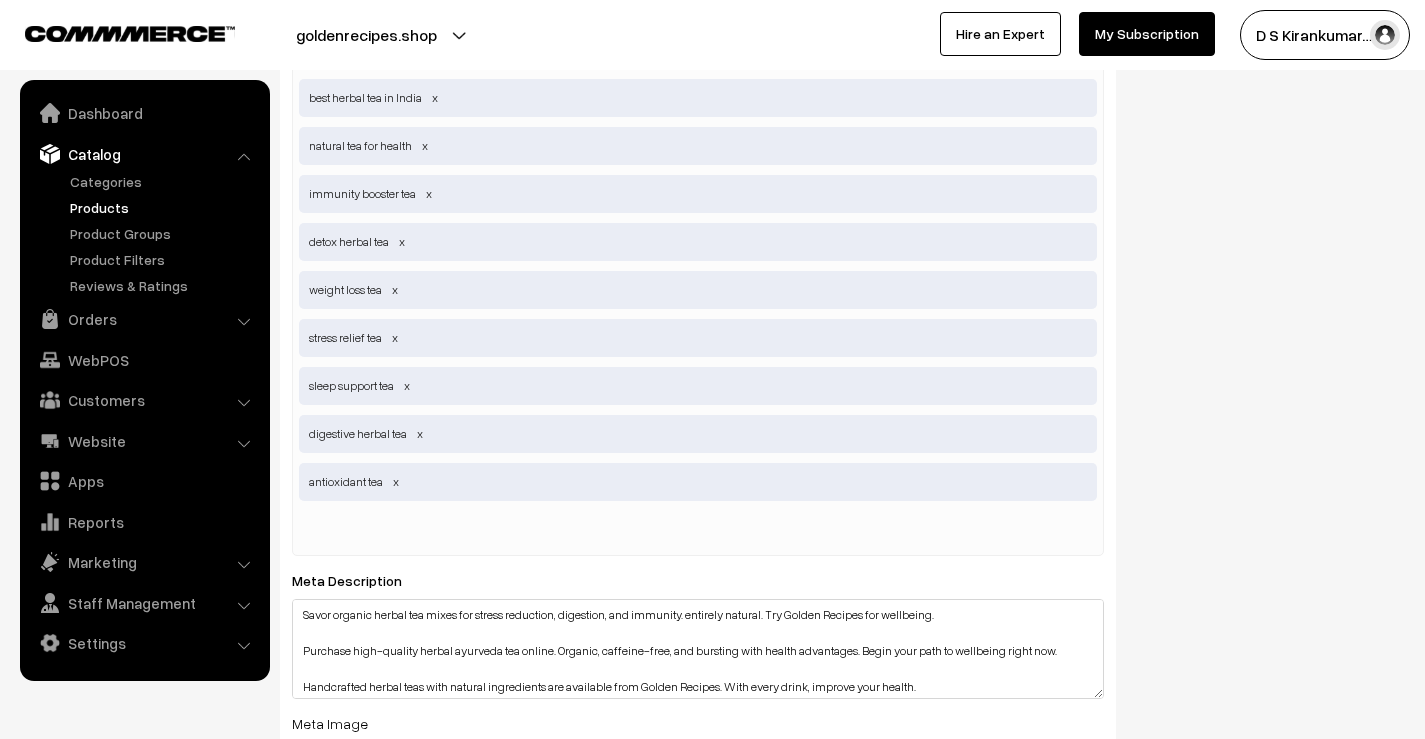 scroll, scrollTop: 3700, scrollLeft: 0, axis: vertical 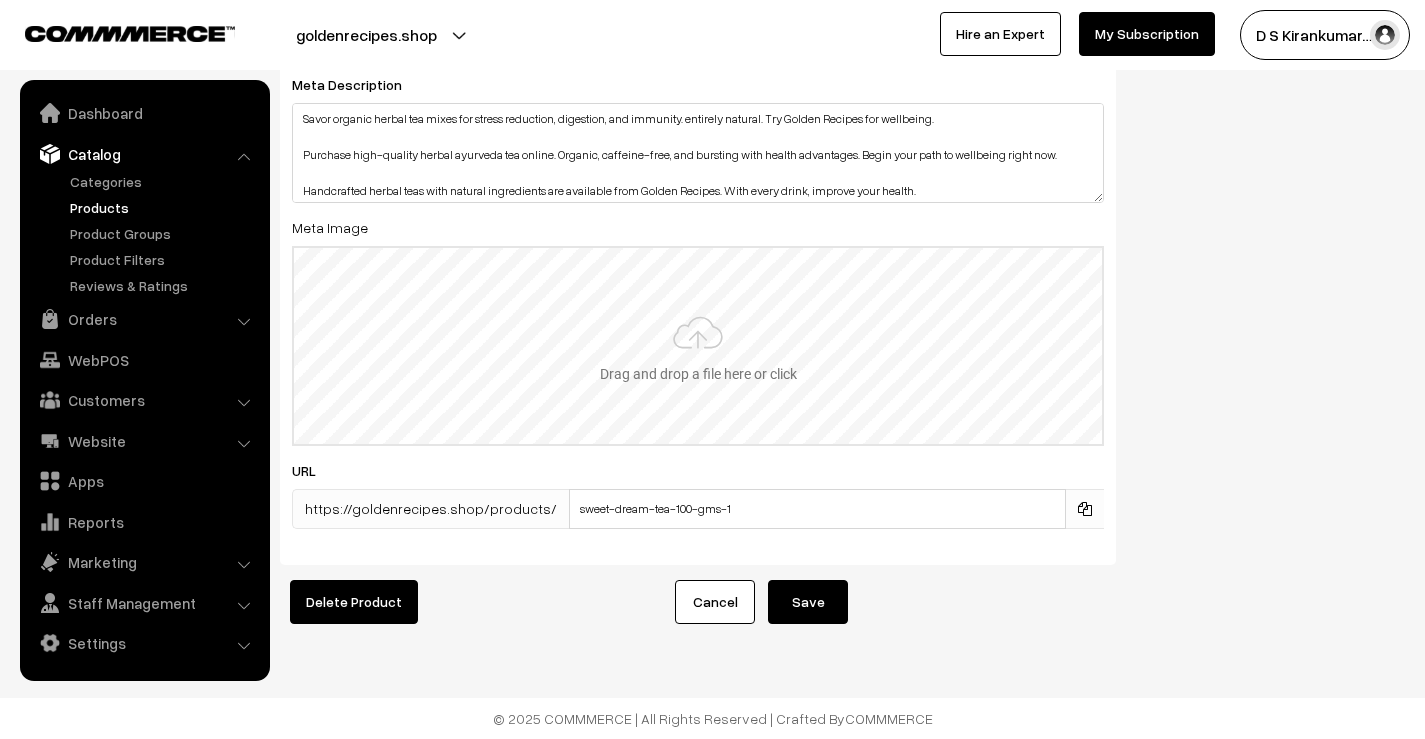 click at bounding box center [698, 346] 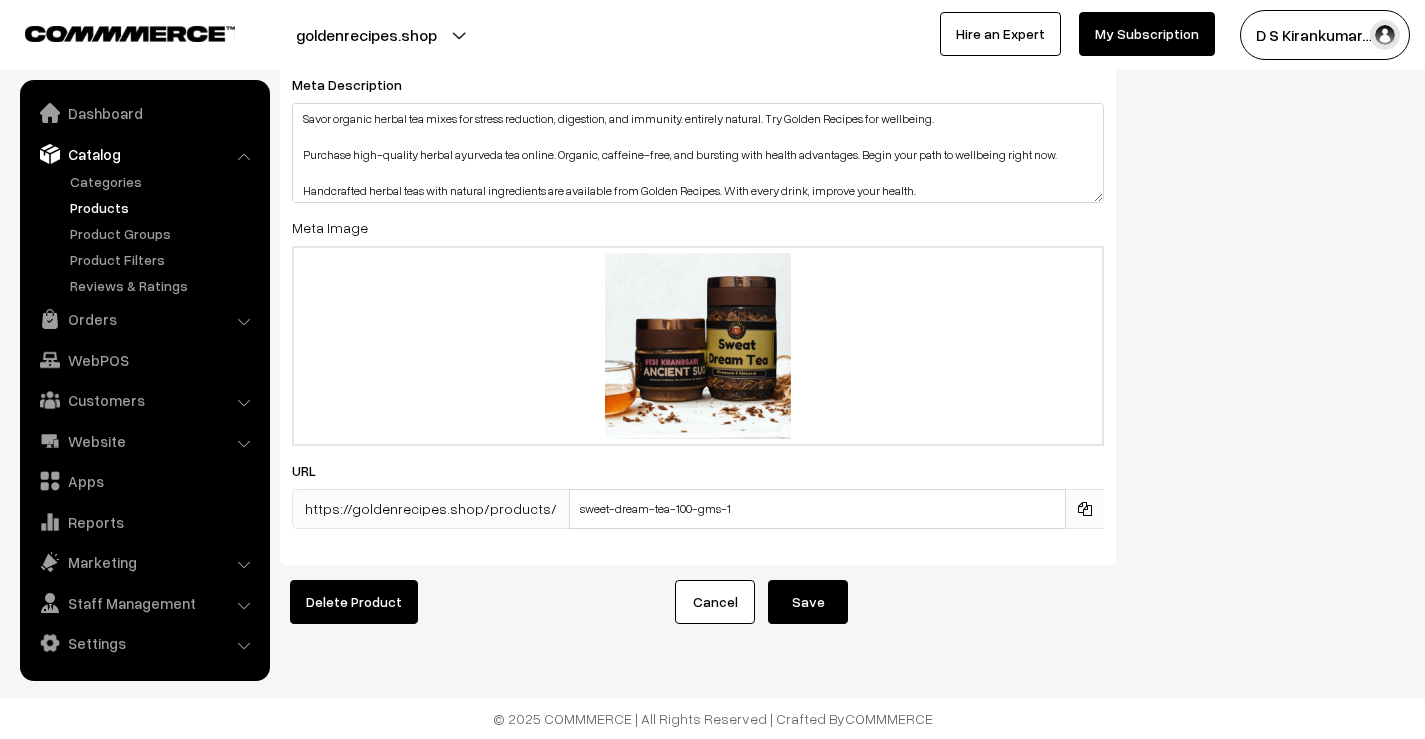 click on "Save" at bounding box center (808, 602) 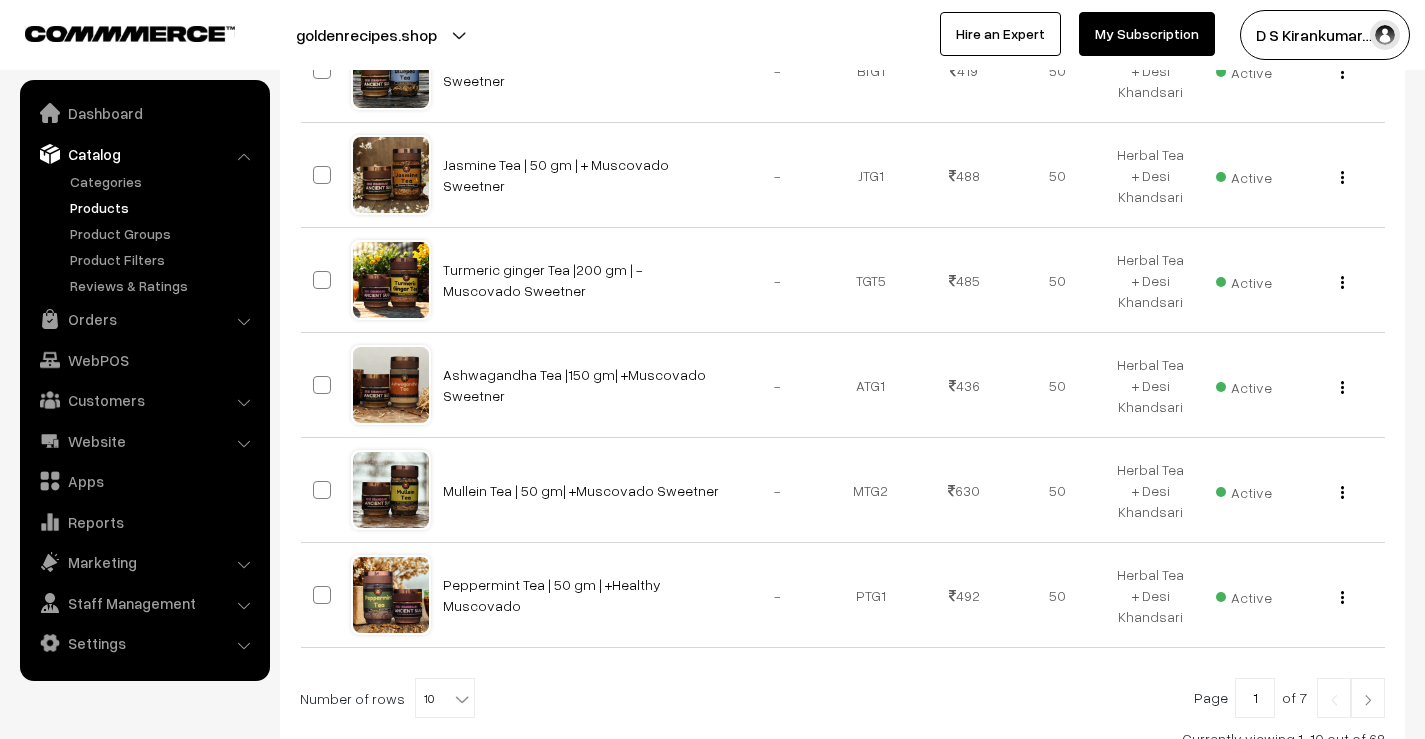 scroll, scrollTop: 1011, scrollLeft: 0, axis: vertical 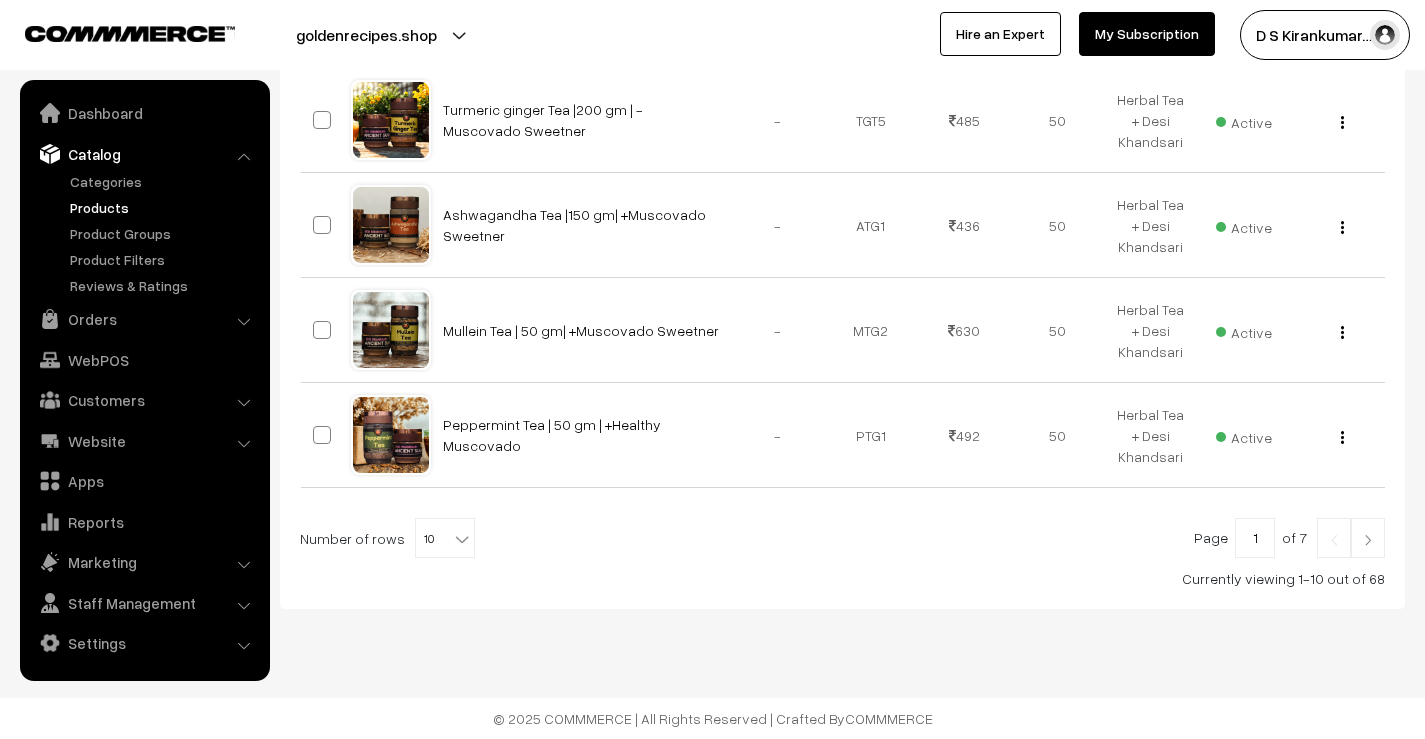 click at bounding box center [1368, 540] 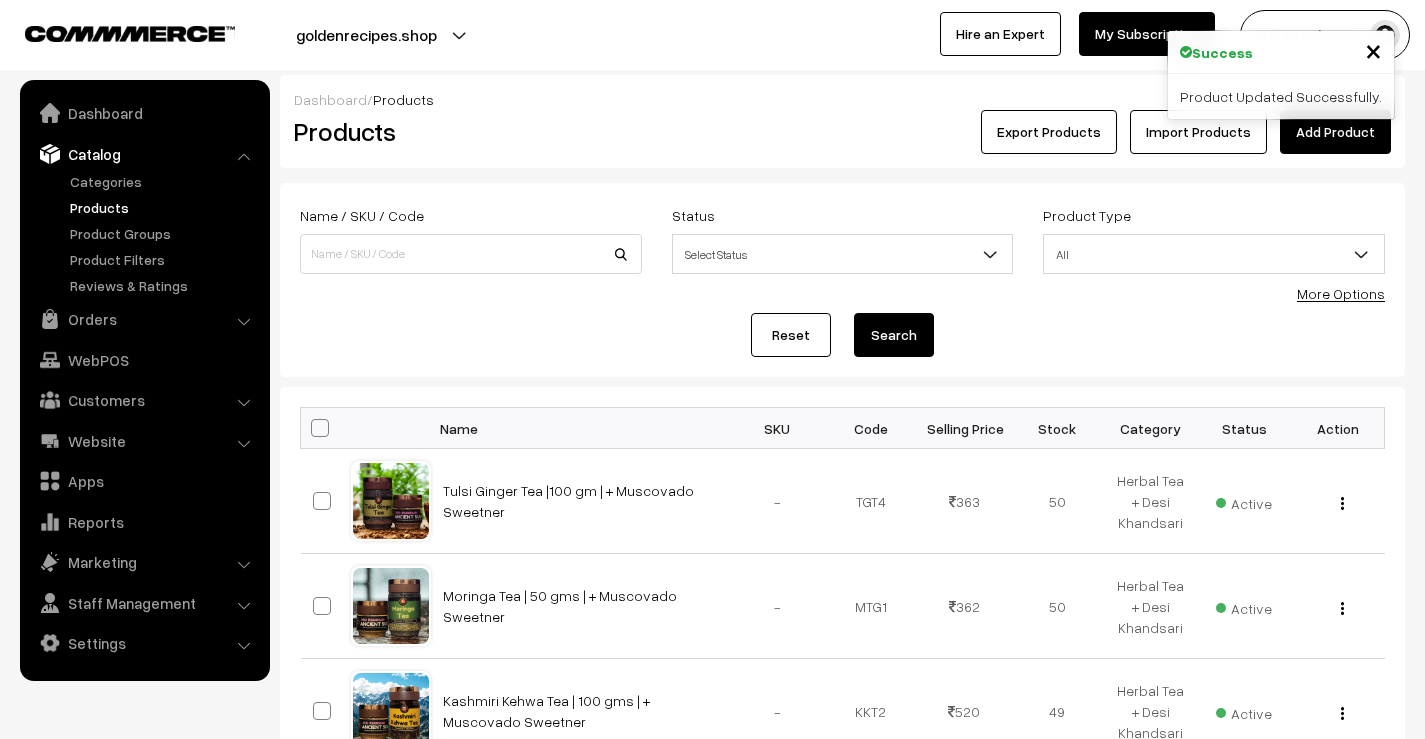 scroll, scrollTop: 500, scrollLeft: 0, axis: vertical 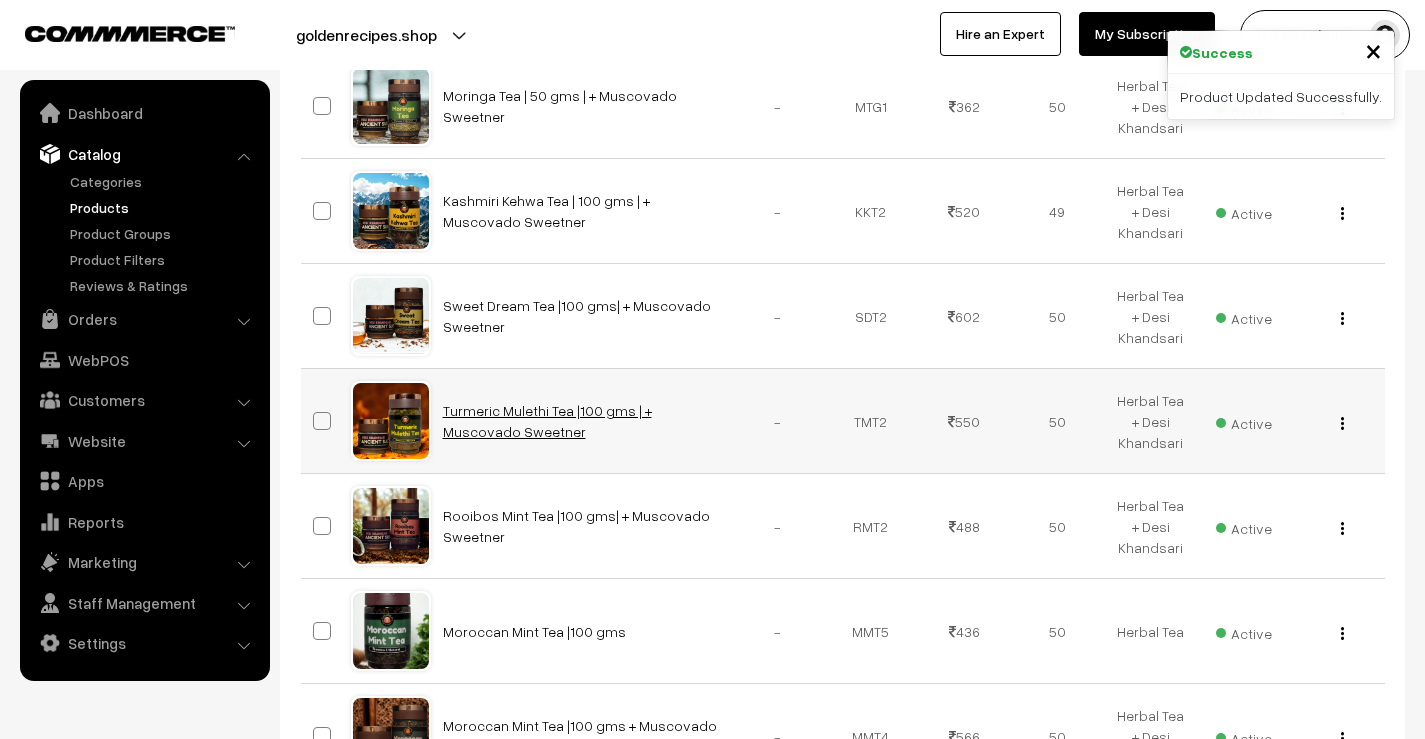 click on "Turmeric Mulethi Tea |100 gms | + Muscovado Sweetner" at bounding box center [547, 421] 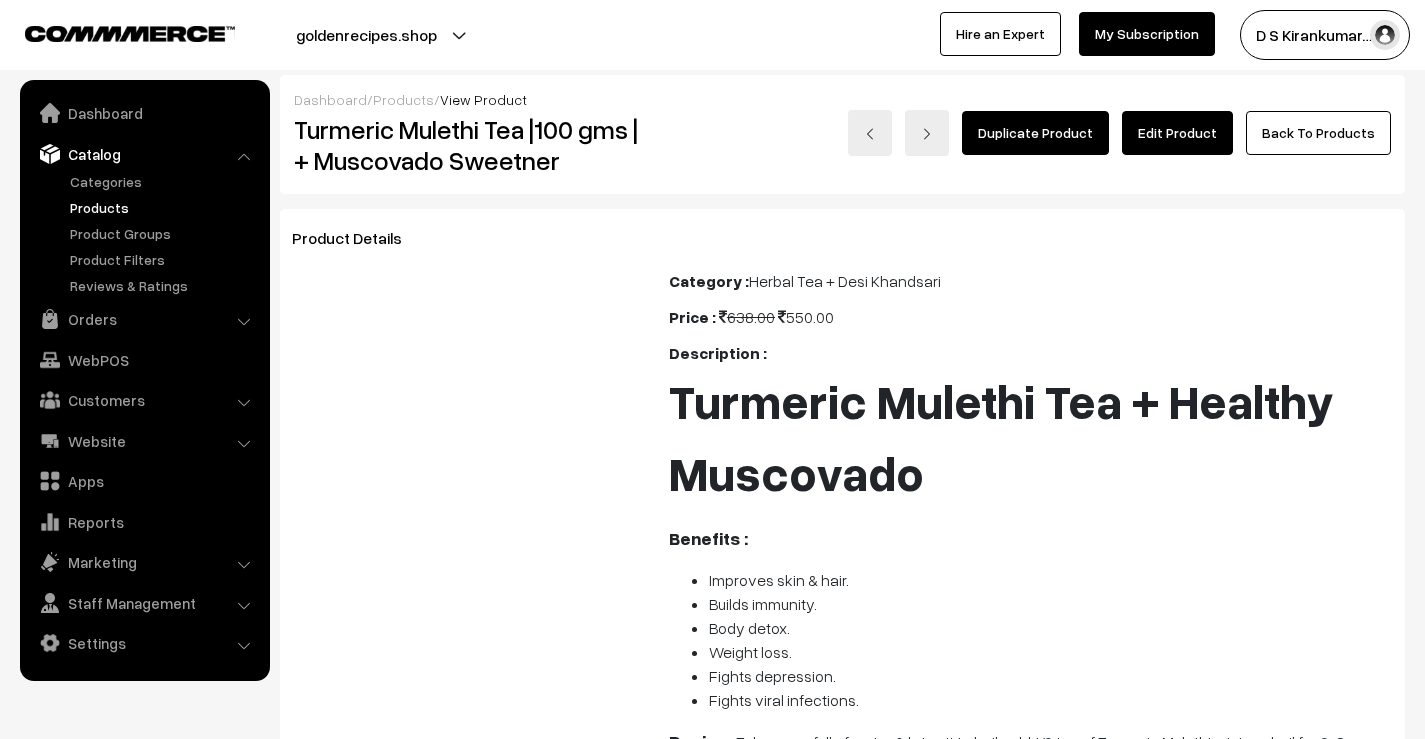 scroll, scrollTop: 0, scrollLeft: 0, axis: both 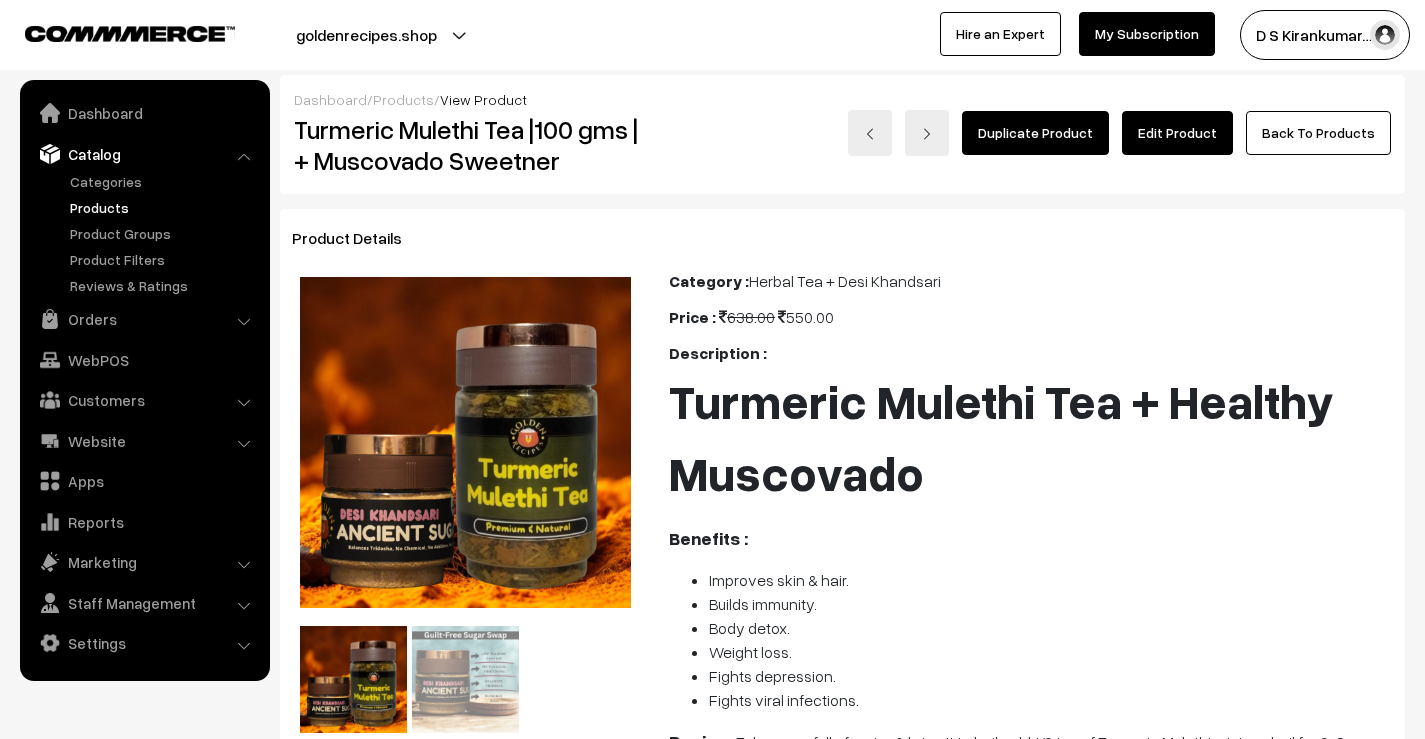 click on "Edit Product" at bounding box center (1177, 133) 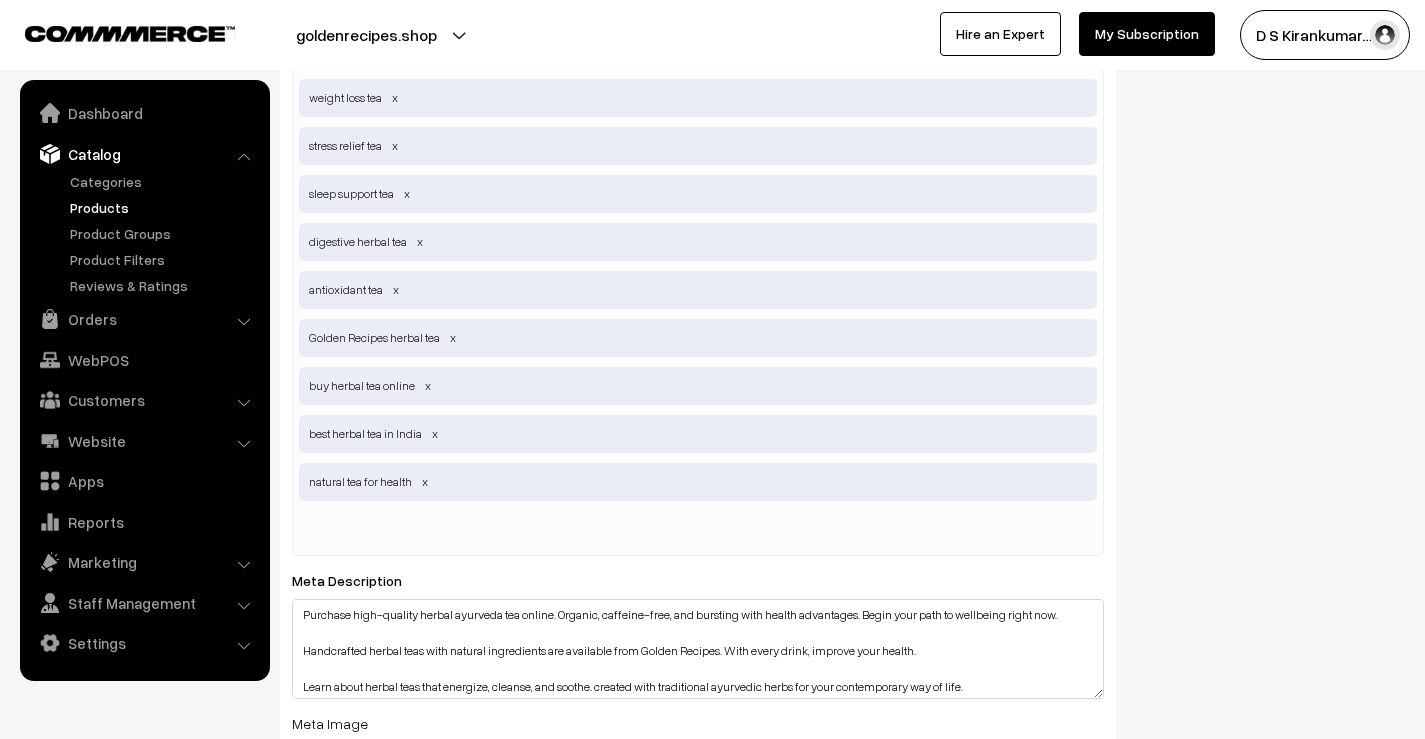 scroll, scrollTop: 3711, scrollLeft: 0, axis: vertical 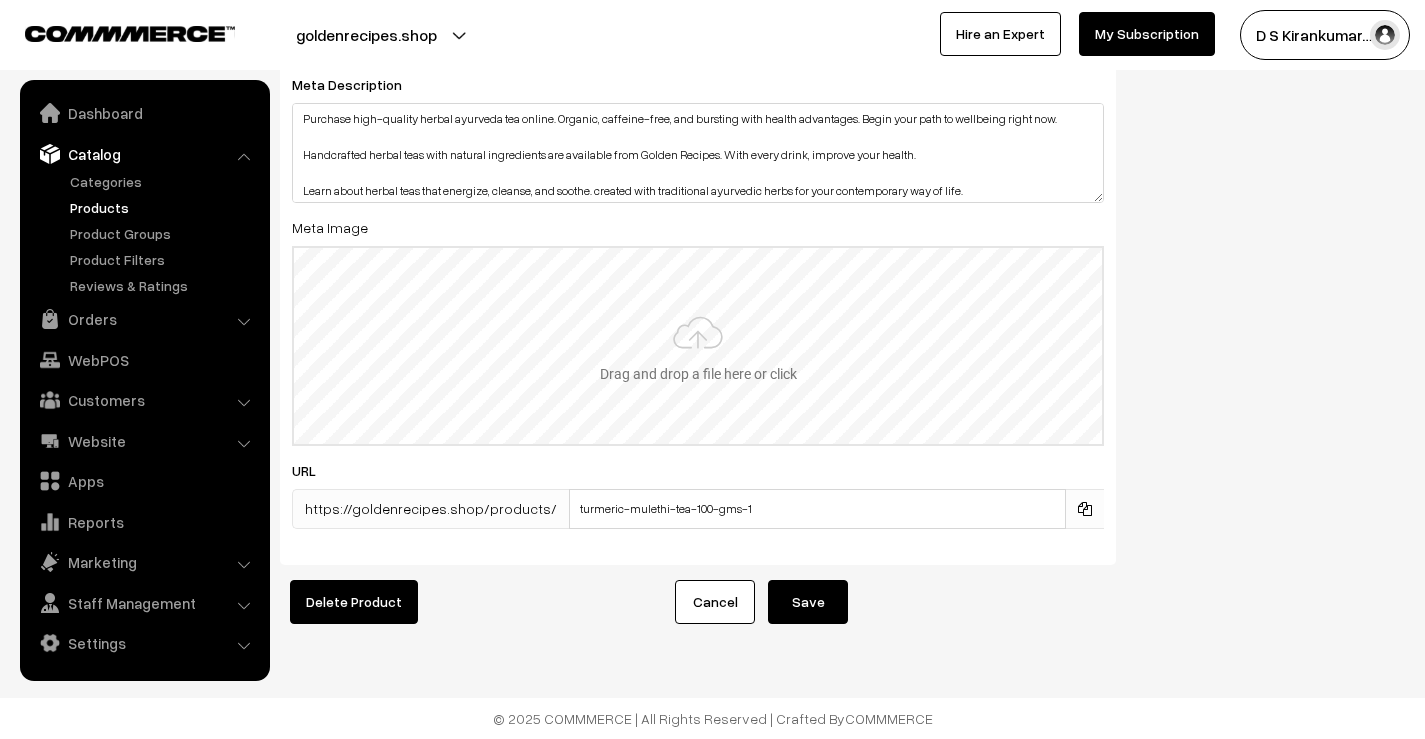 click at bounding box center [698, 346] 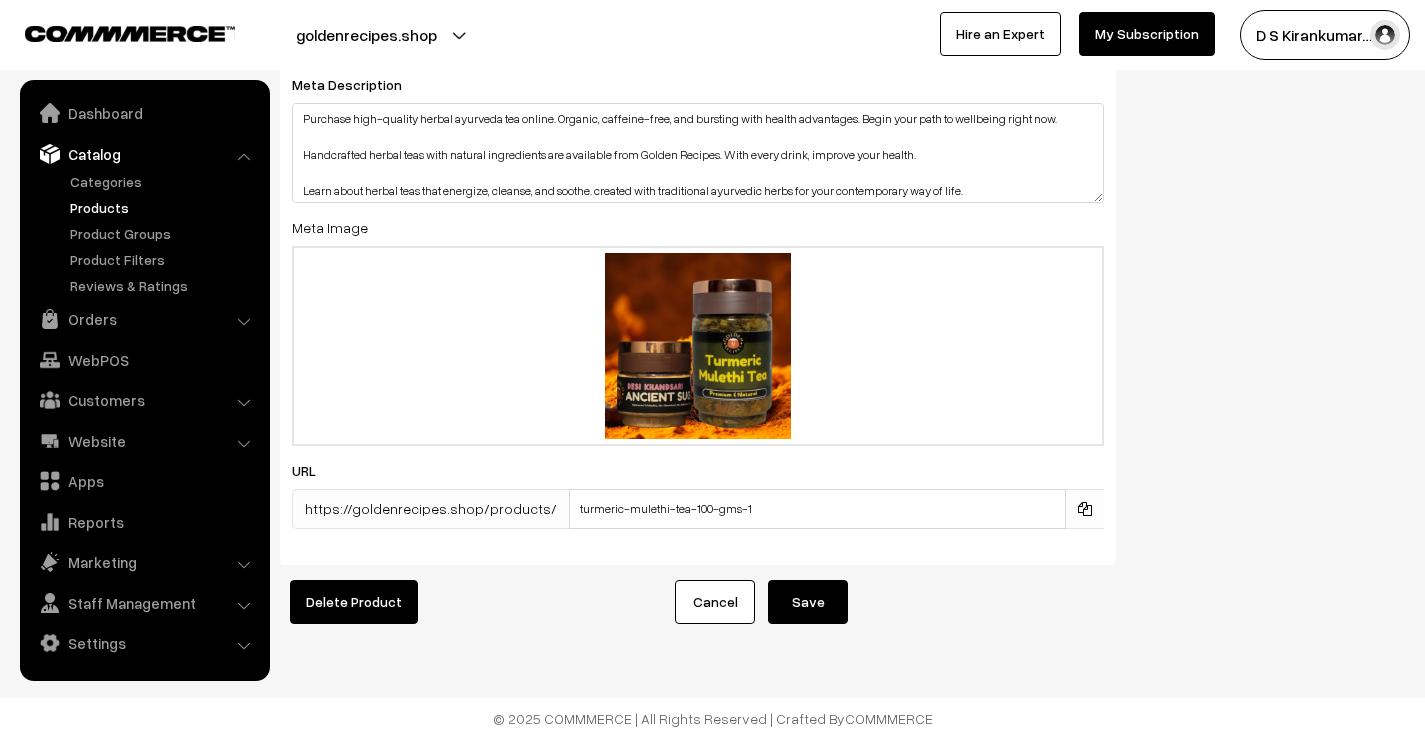 click on "Save" at bounding box center [808, 602] 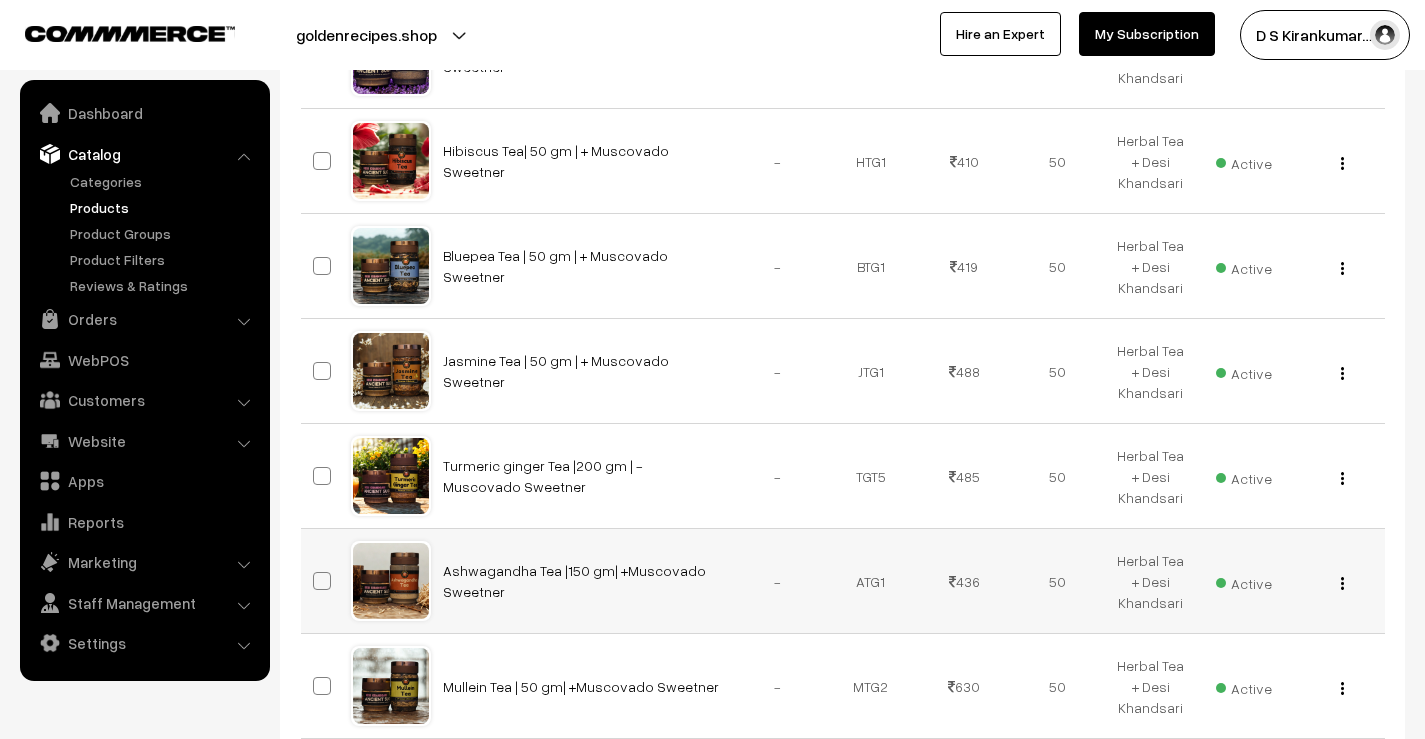scroll, scrollTop: 1011, scrollLeft: 0, axis: vertical 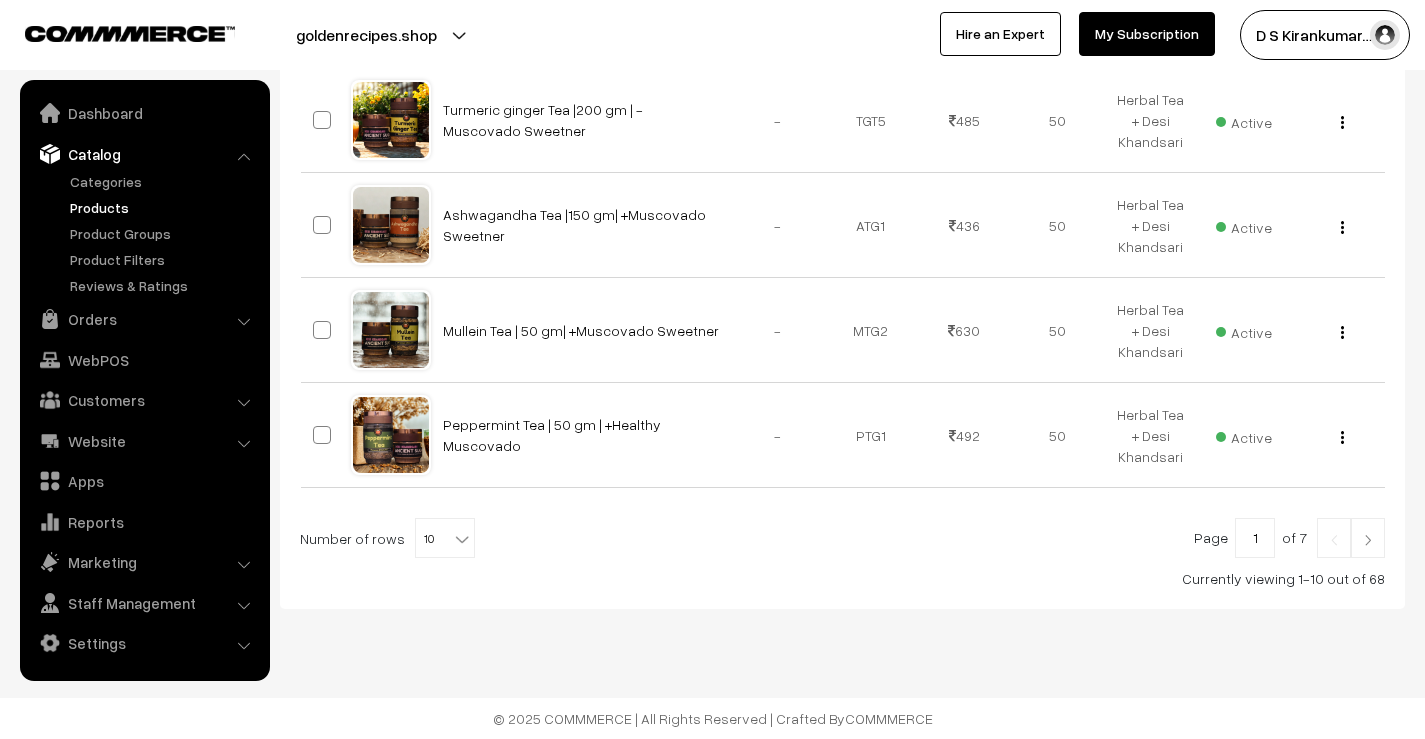 click at bounding box center [1368, 538] 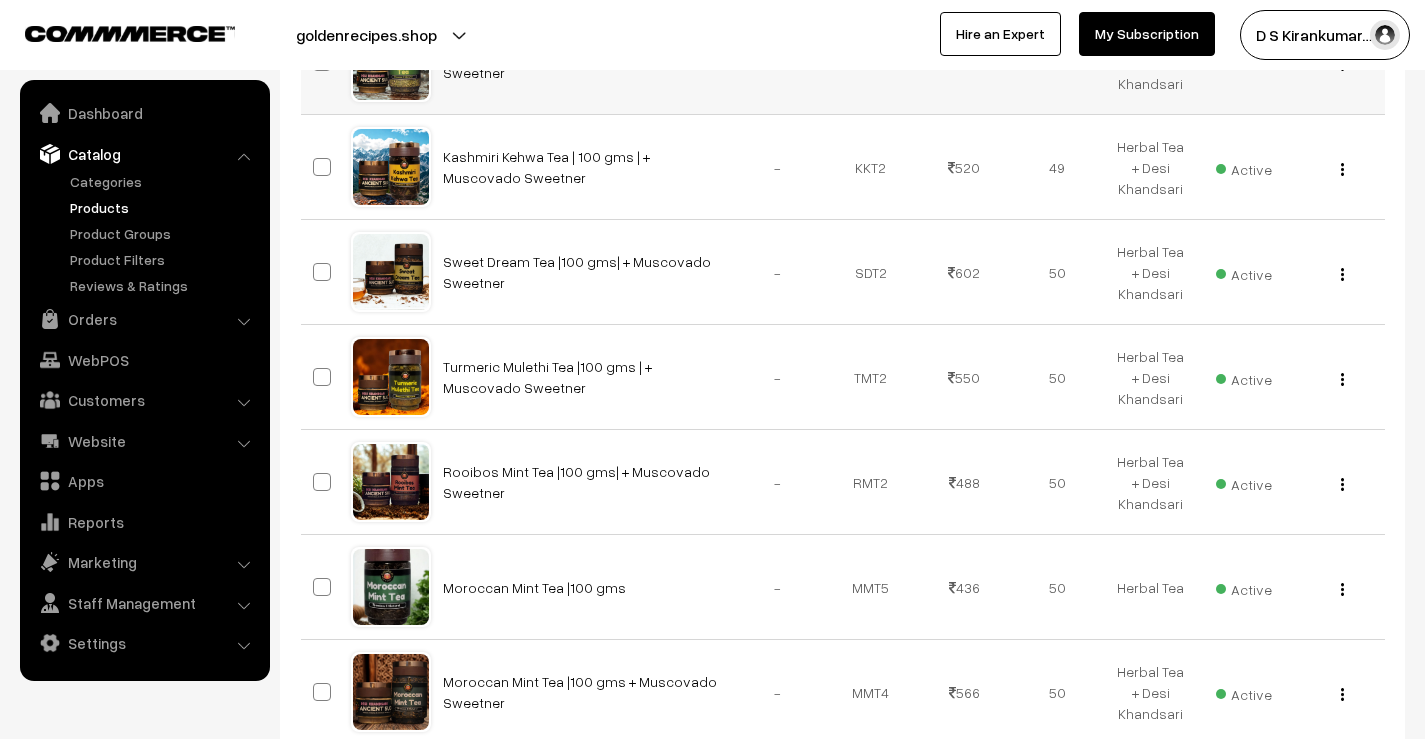 scroll, scrollTop: 600, scrollLeft: 0, axis: vertical 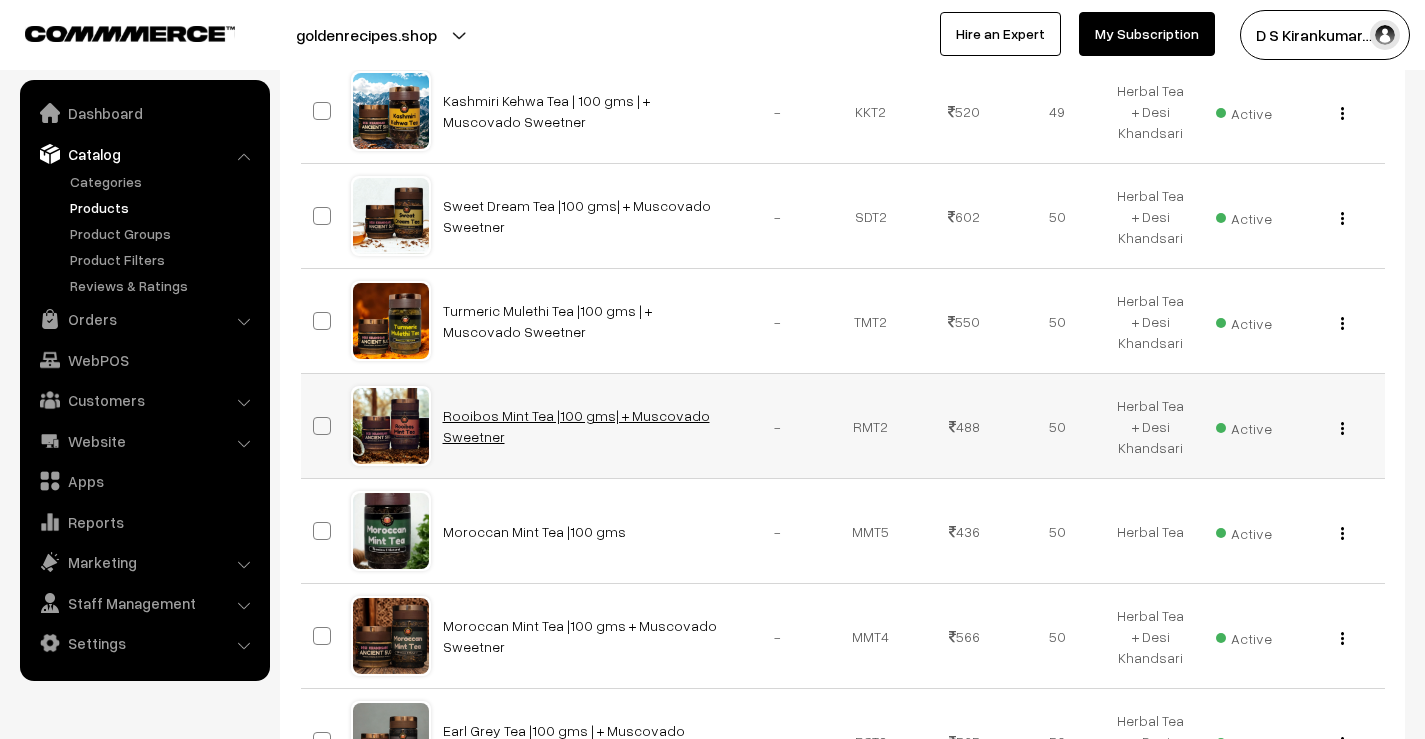 click on "Rooibos Mint Tea |100 gms| + Muscovado Sweetner" at bounding box center [576, 426] 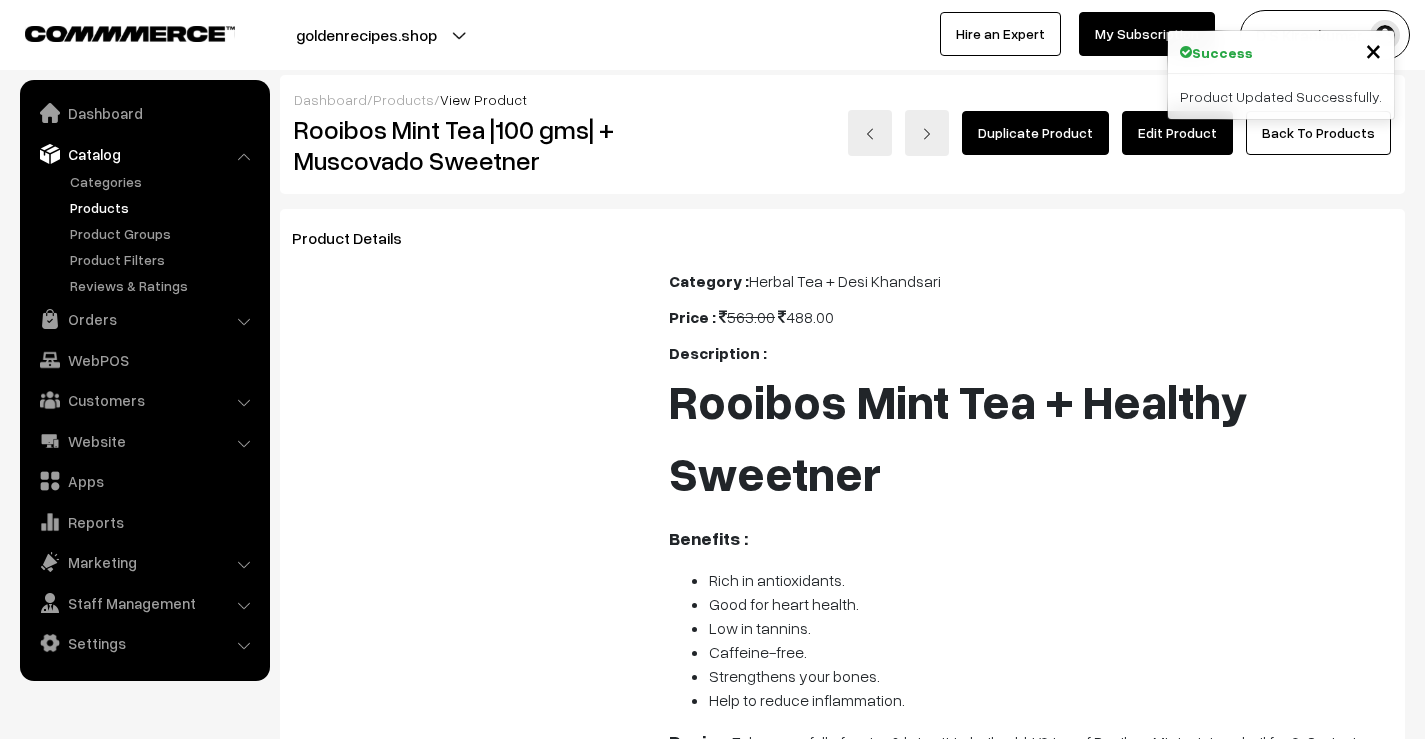 scroll, scrollTop: 0, scrollLeft: 0, axis: both 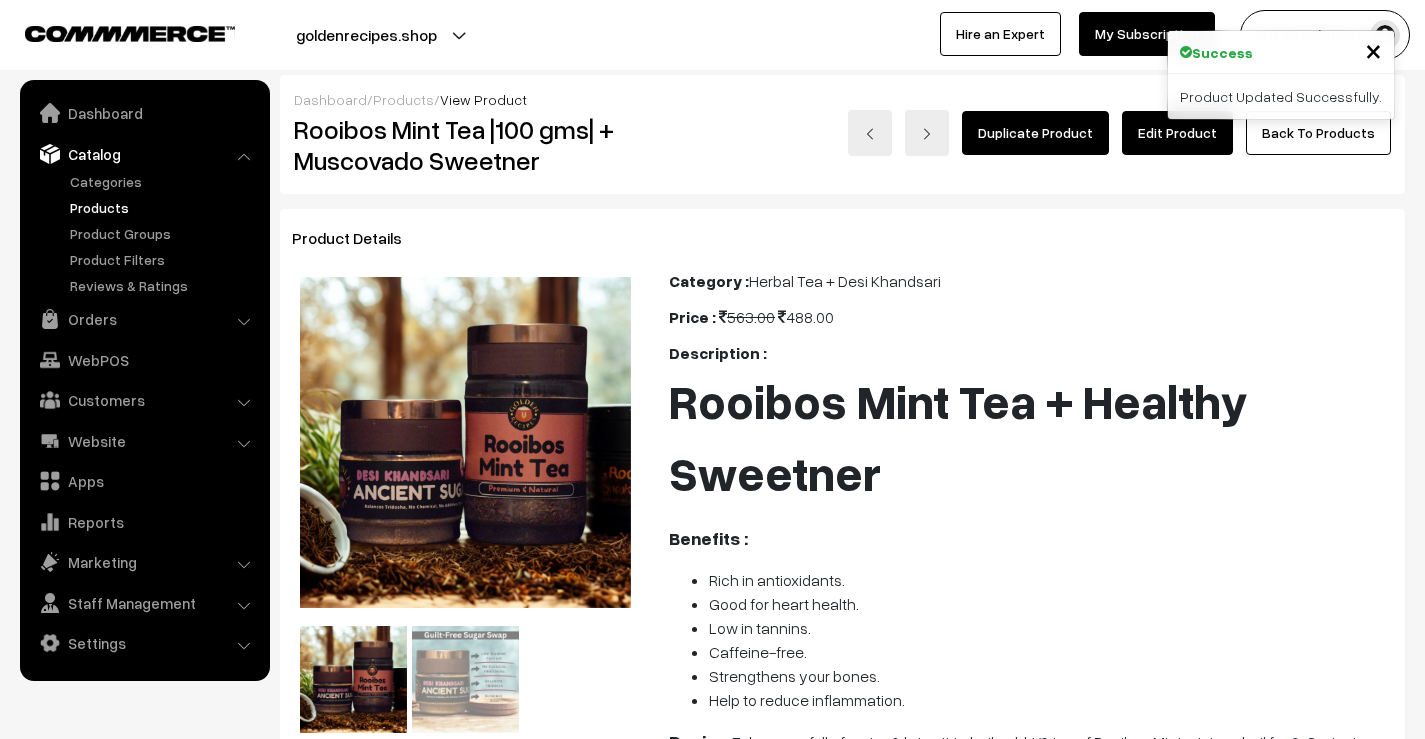 click on "Edit Product" at bounding box center (1177, 133) 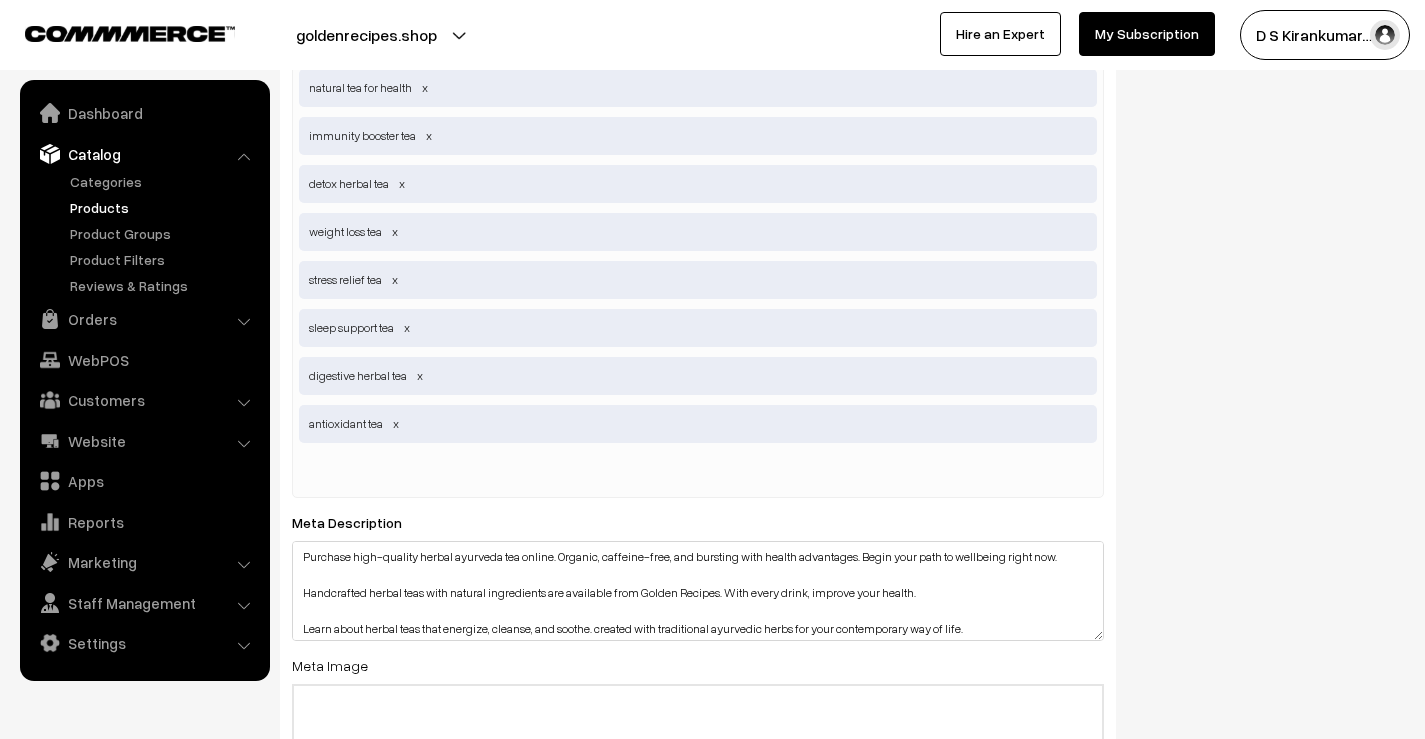 scroll, scrollTop: 3400, scrollLeft: 0, axis: vertical 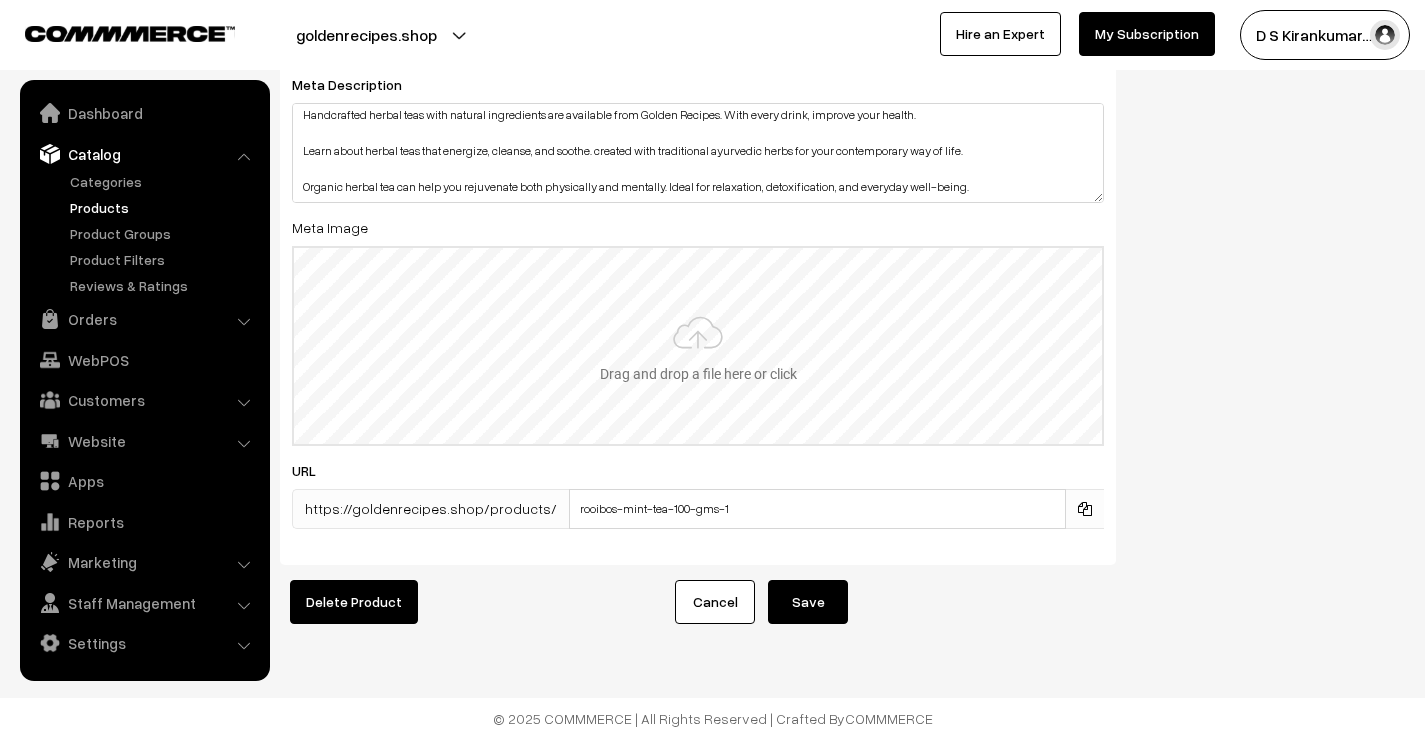 click at bounding box center [698, 346] 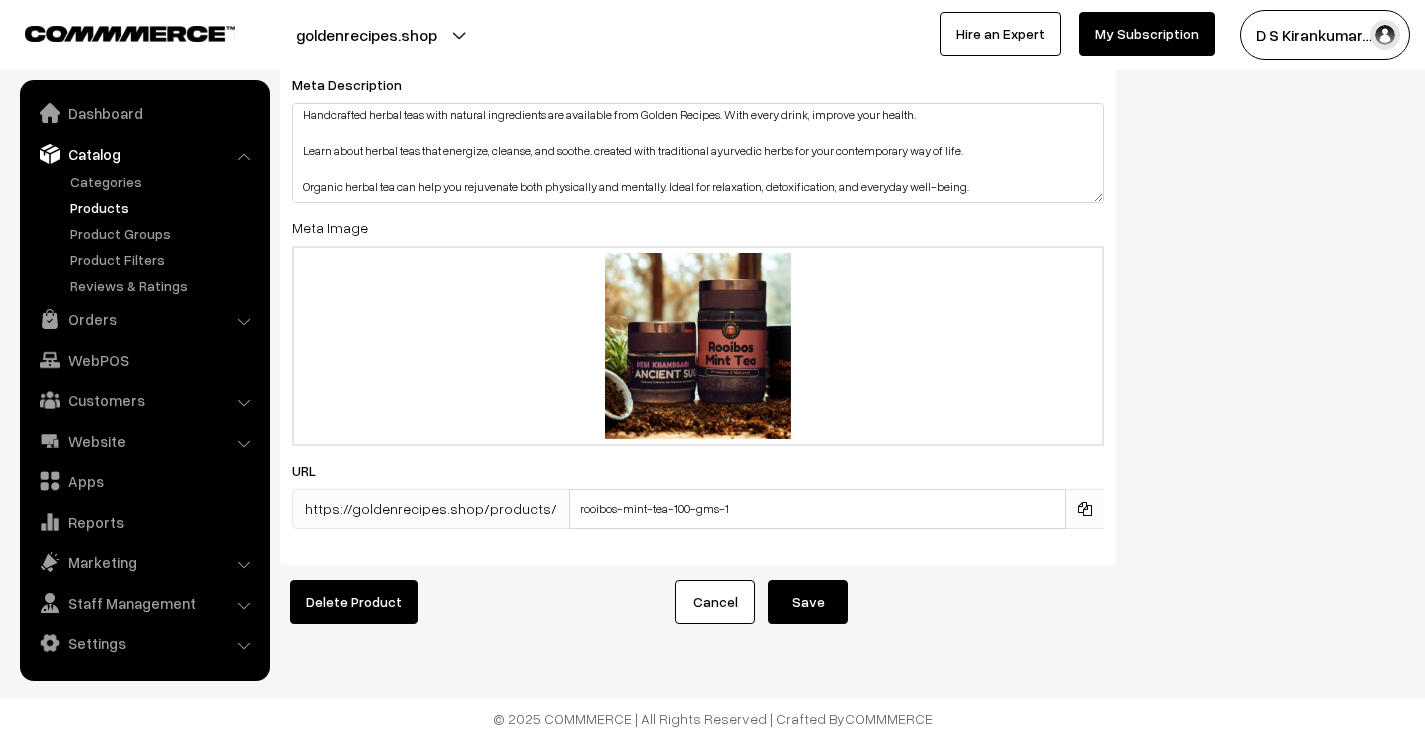 click on "Save" at bounding box center (808, 602) 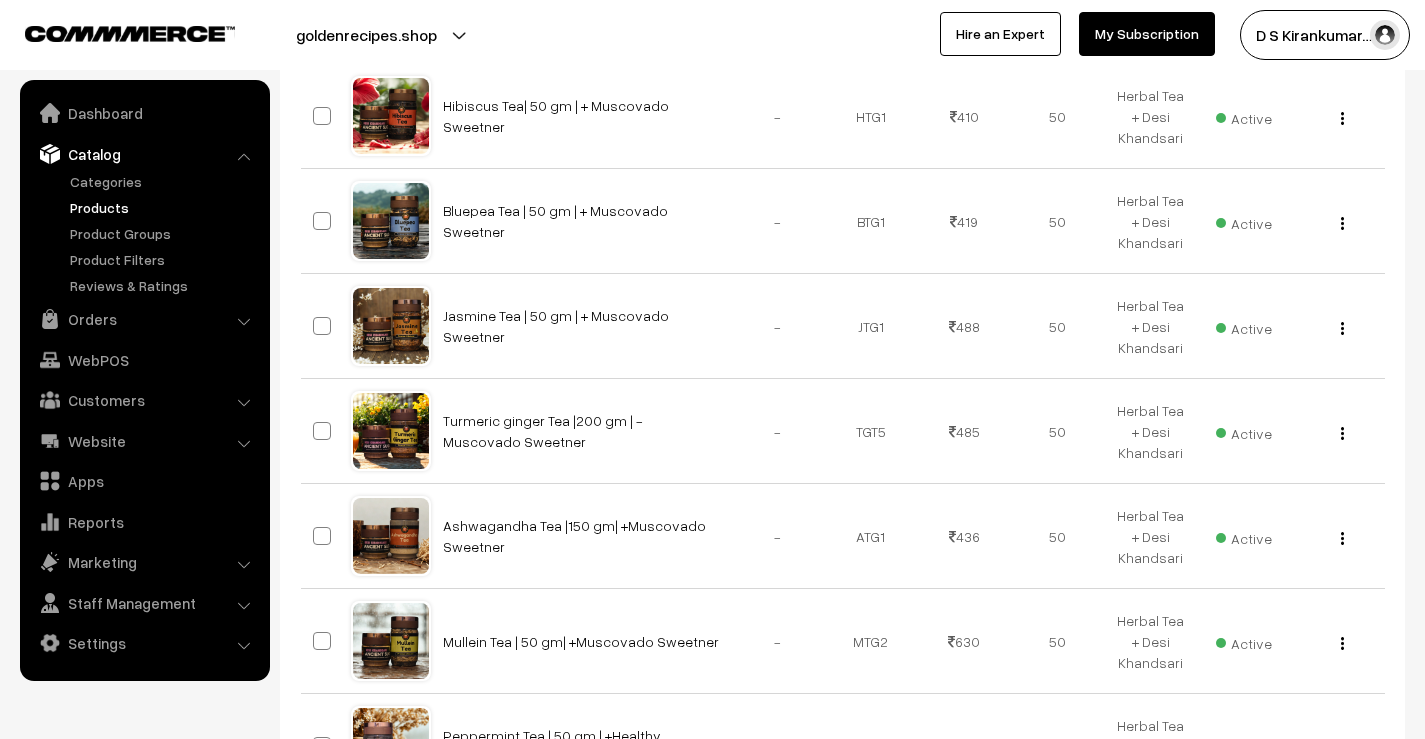 scroll, scrollTop: 1011, scrollLeft: 0, axis: vertical 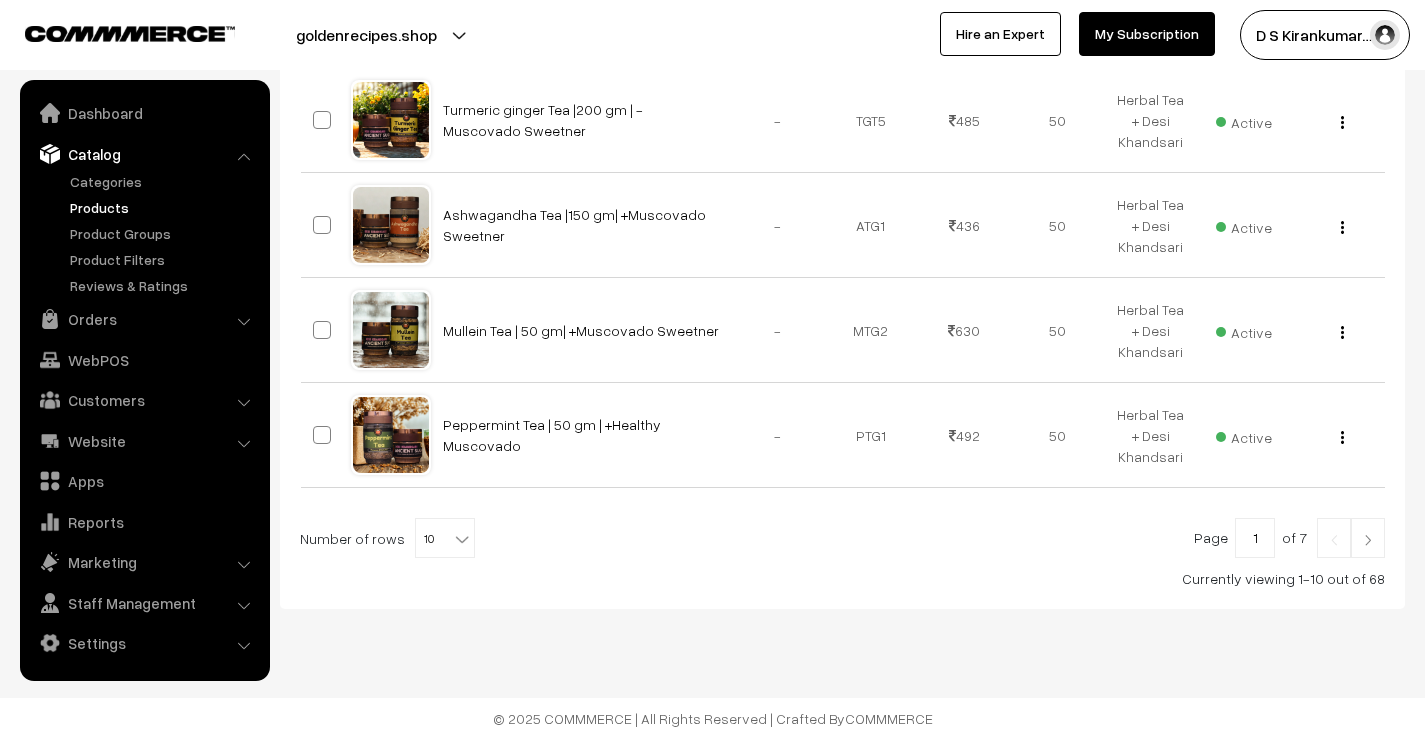 click at bounding box center [1368, 538] 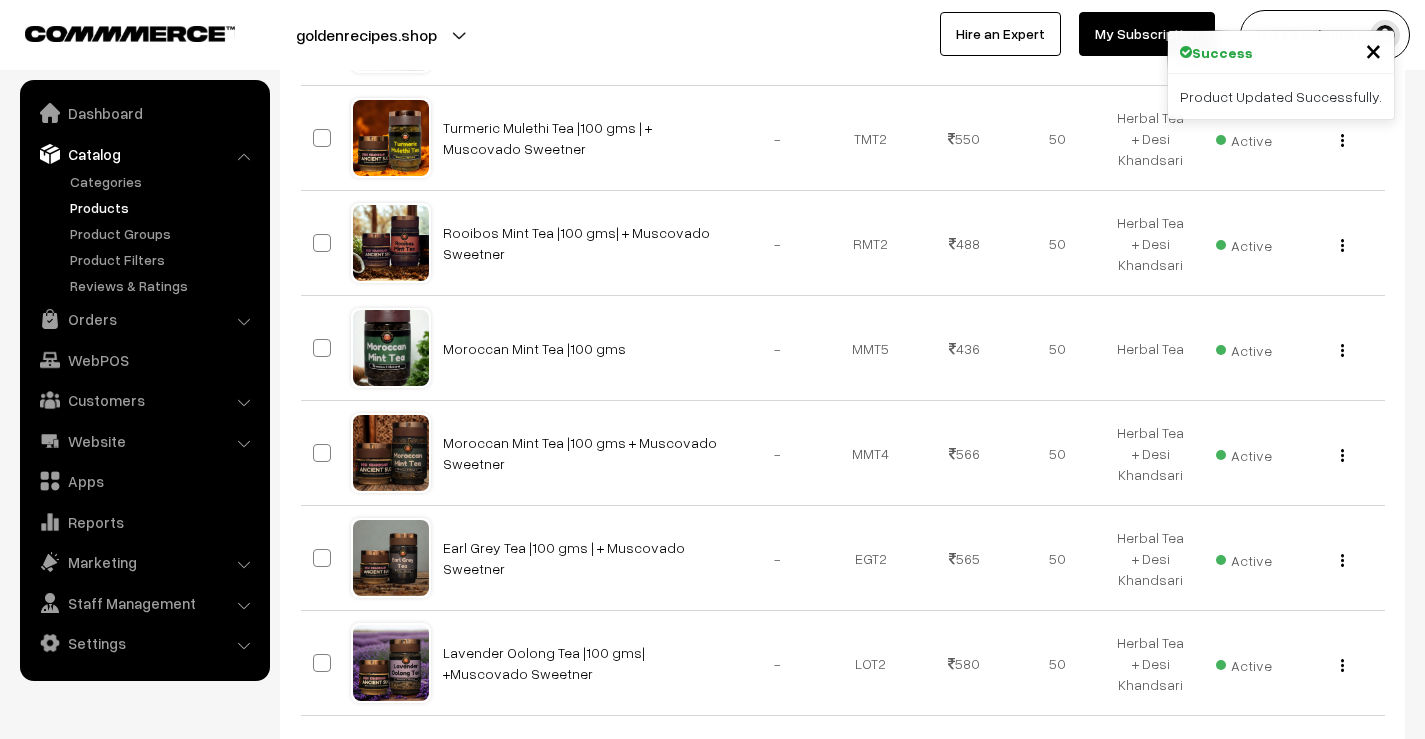 scroll, scrollTop: 800, scrollLeft: 0, axis: vertical 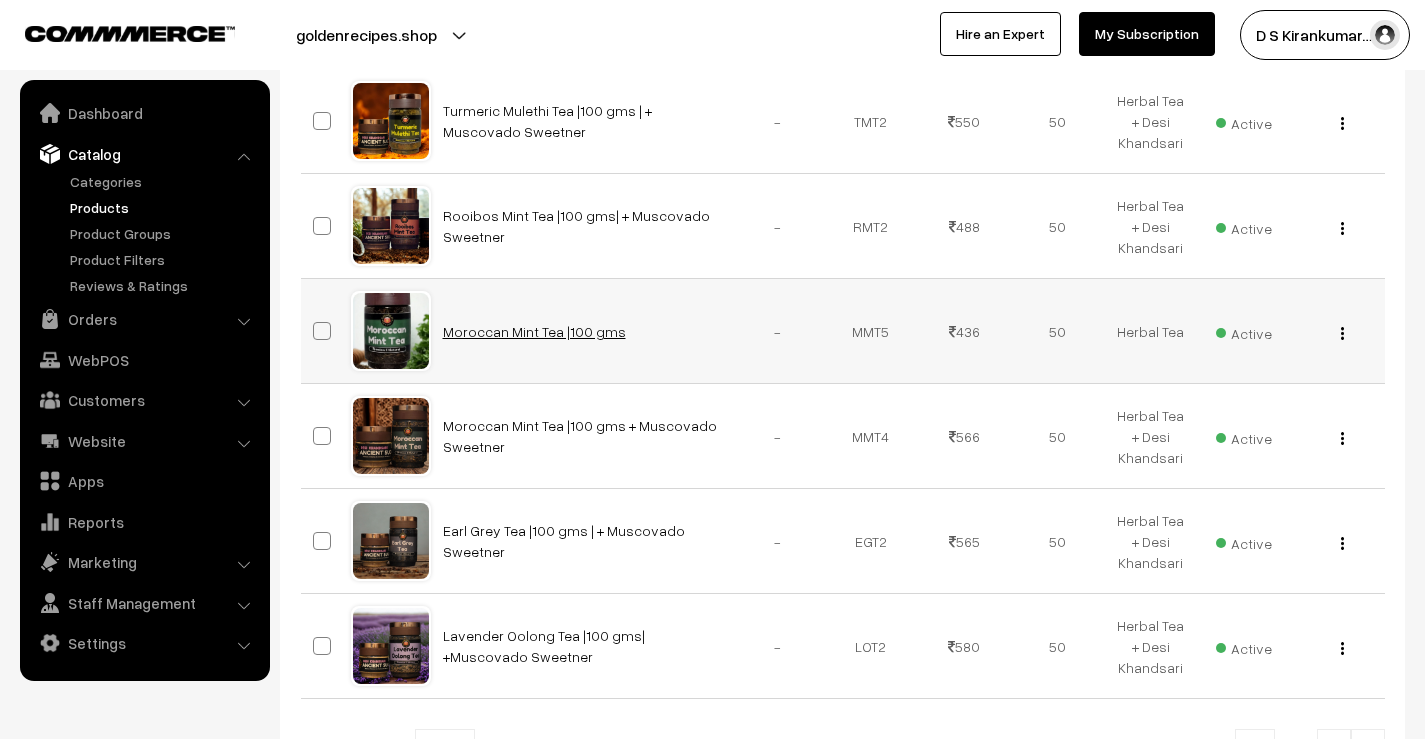 click on "Moroccan Mint Tea |100 gms" at bounding box center (534, 331) 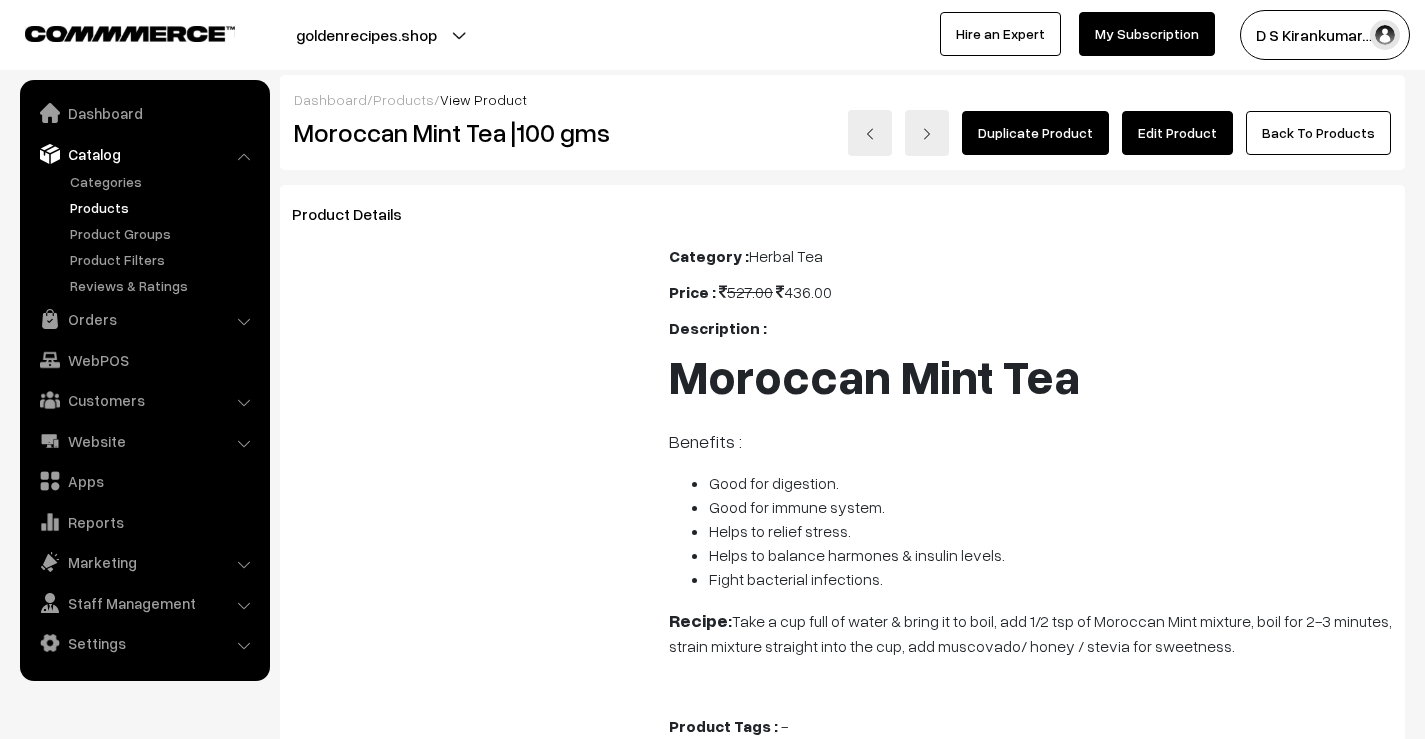 scroll, scrollTop: 0, scrollLeft: 0, axis: both 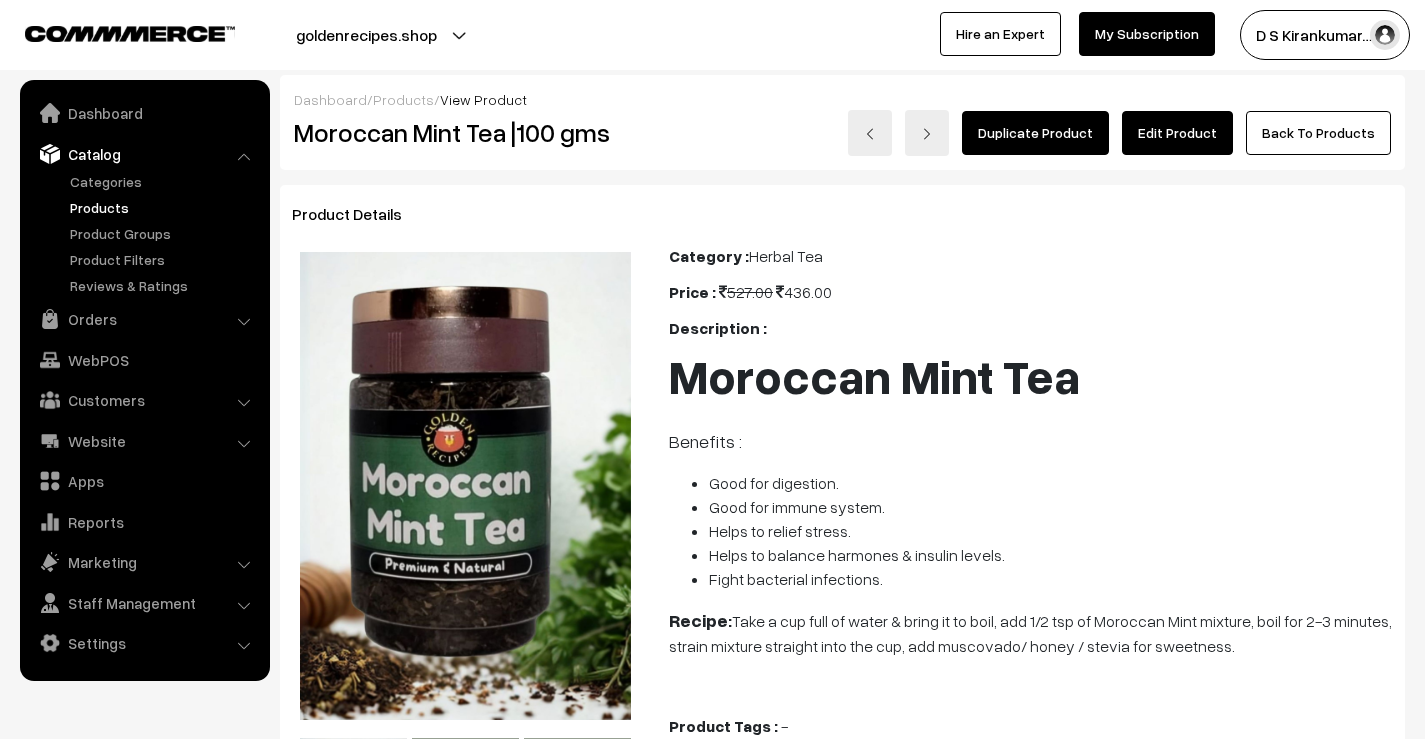 click on "Edit Product" at bounding box center (1177, 133) 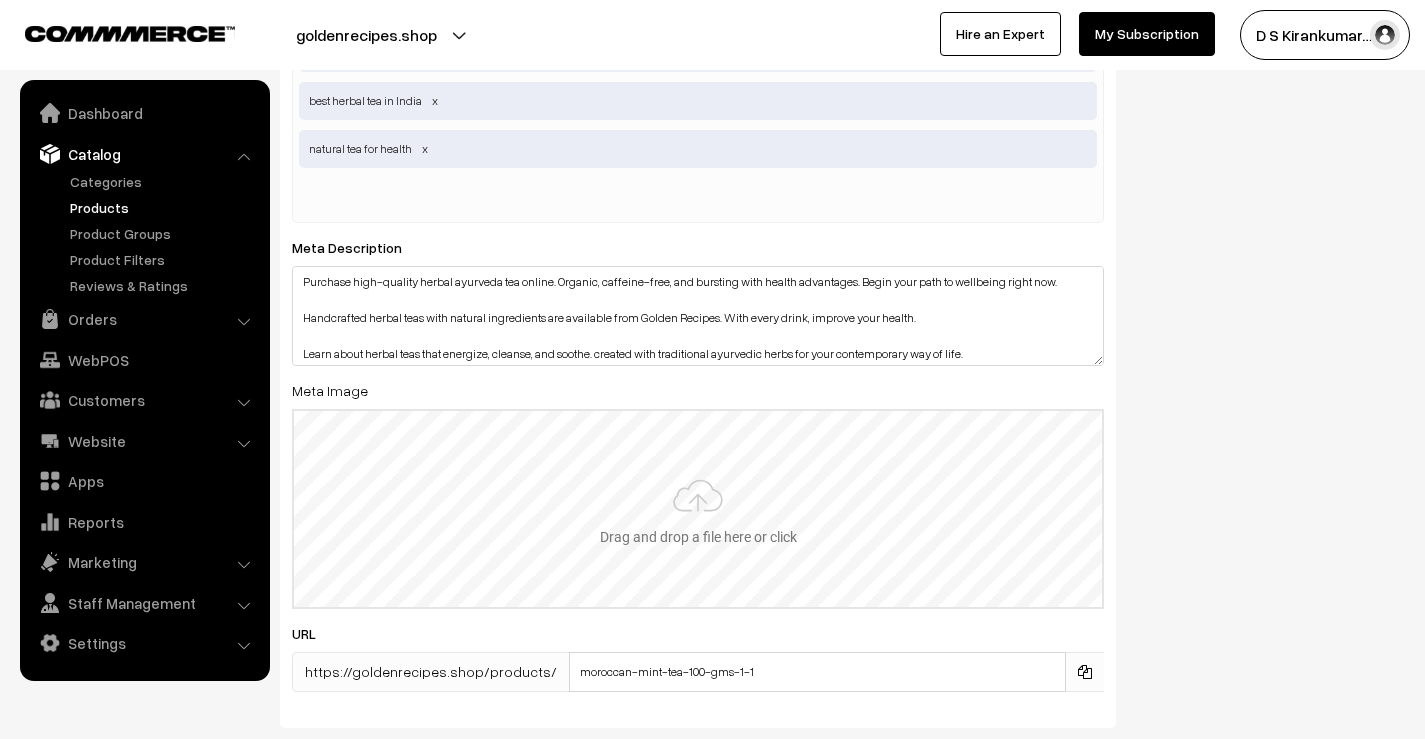 scroll, scrollTop: 3500, scrollLeft: 0, axis: vertical 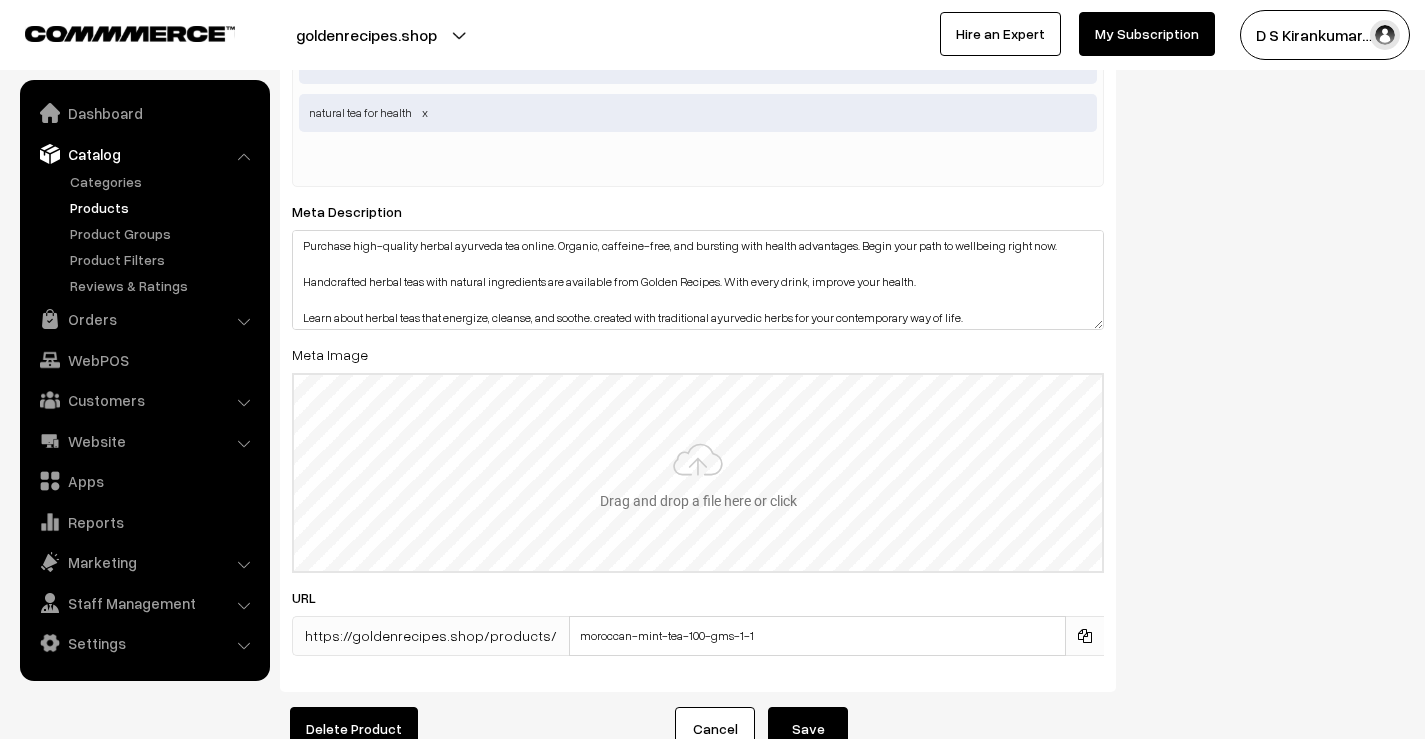 click at bounding box center (698, 473) 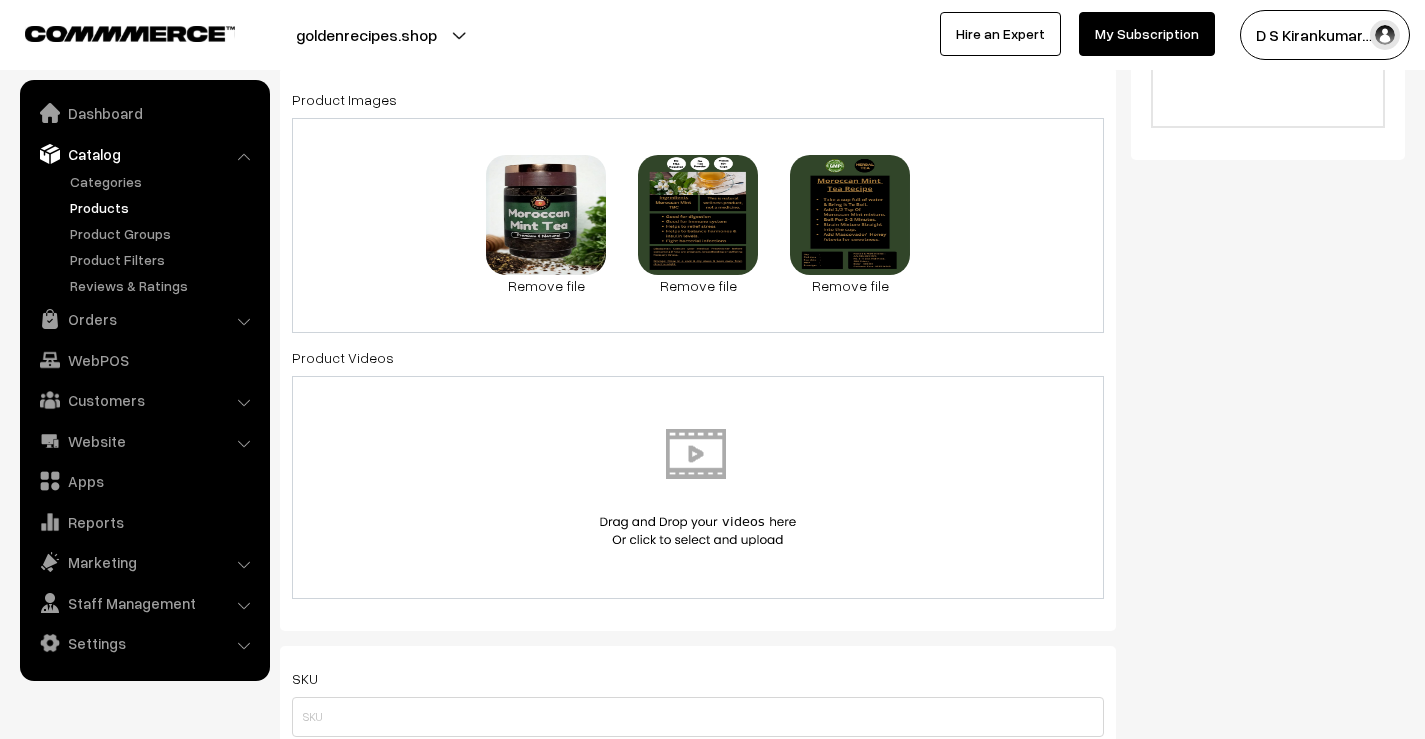 scroll, scrollTop: 700, scrollLeft: 0, axis: vertical 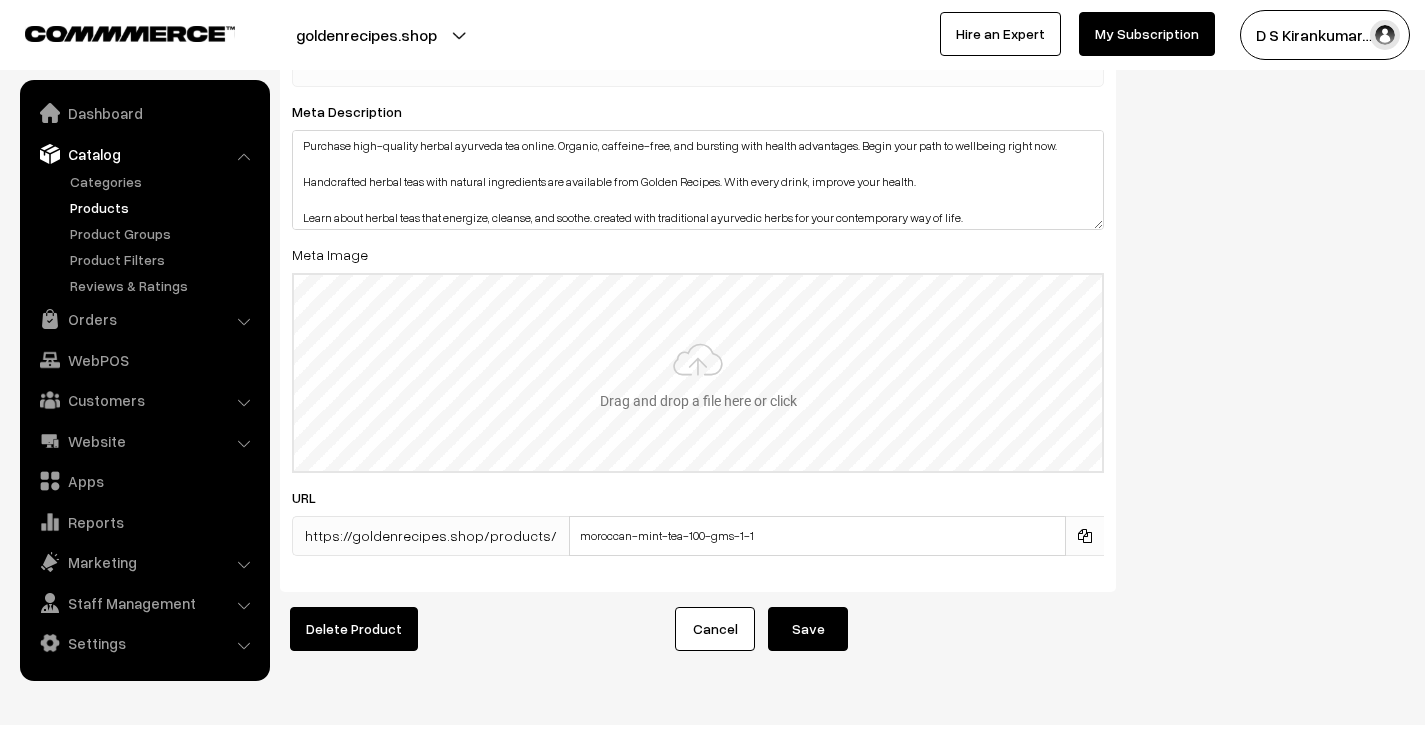 drag, startPoint x: 629, startPoint y: 356, endPoint x: 551, endPoint y: 388, distance: 84.30895 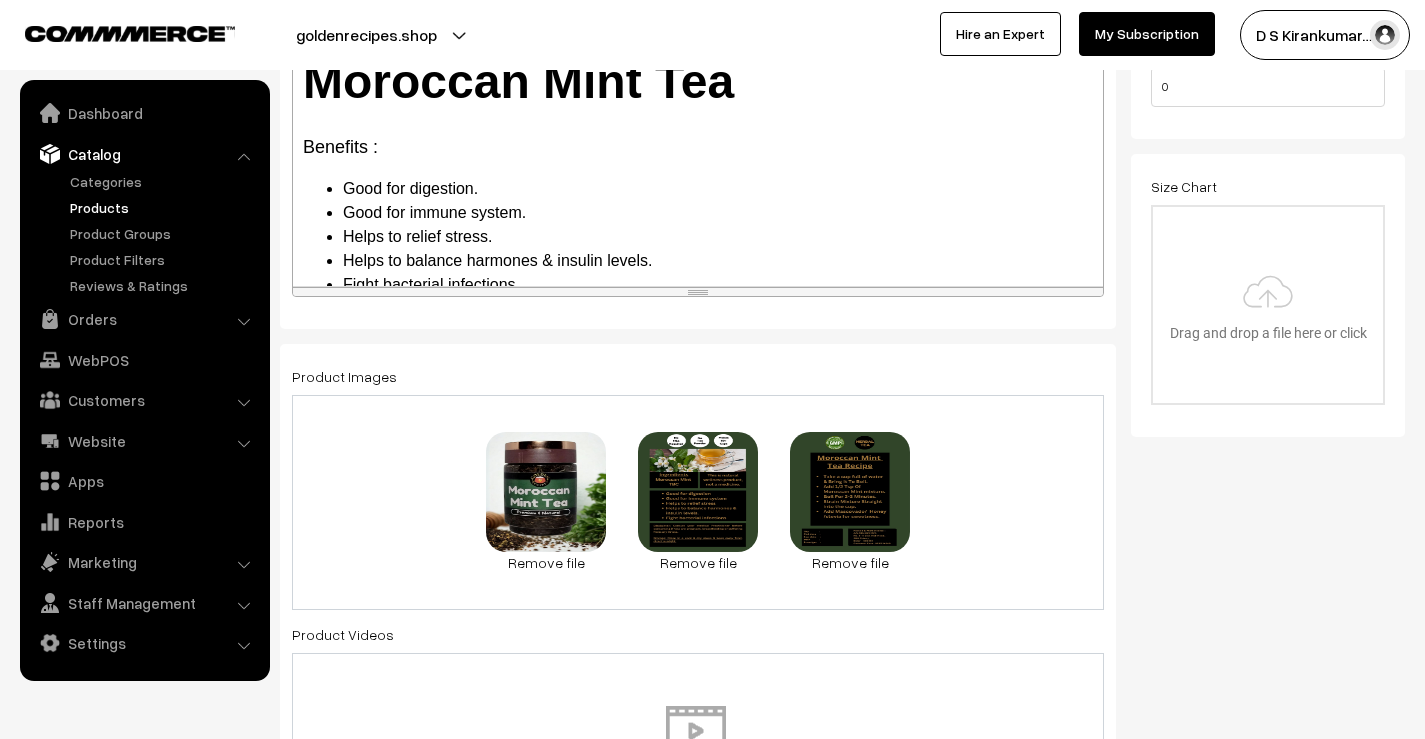 scroll, scrollTop: 500, scrollLeft: 0, axis: vertical 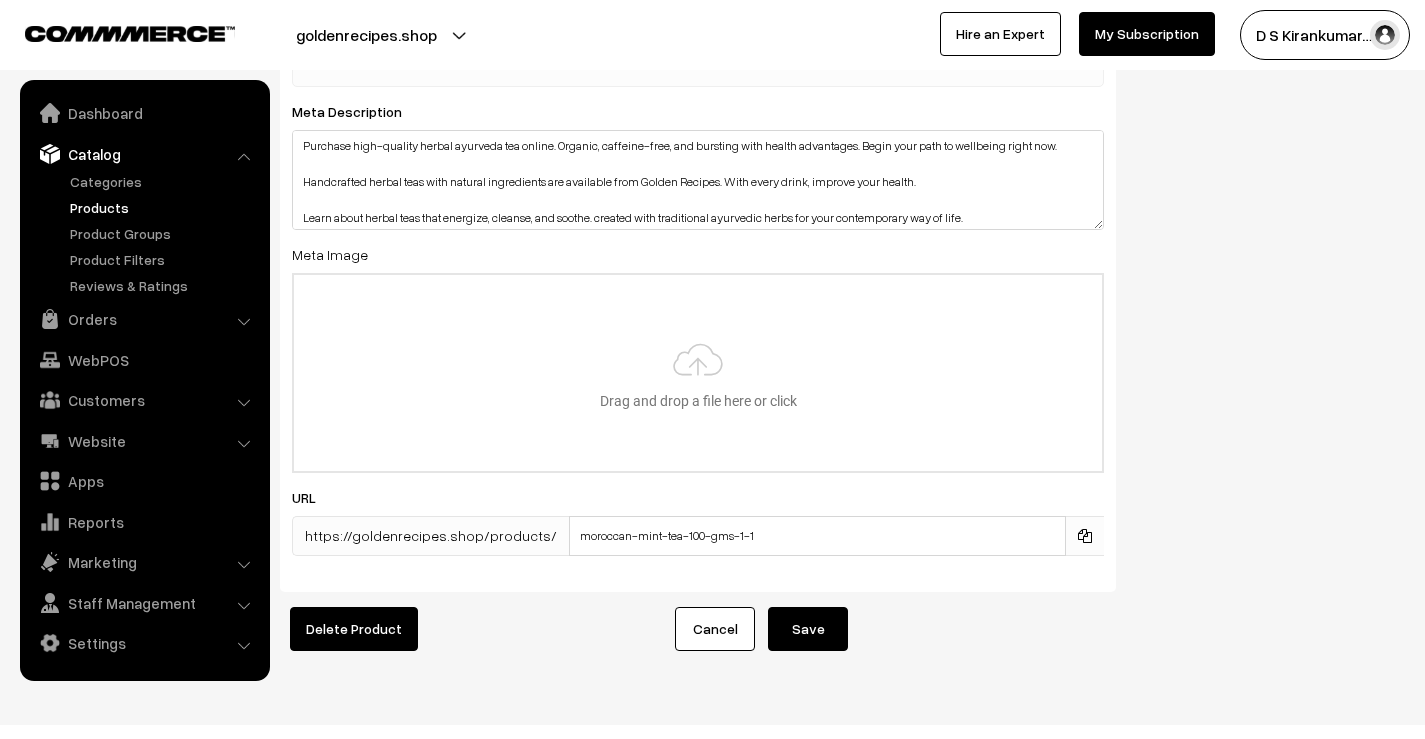 drag, startPoint x: 801, startPoint y: 381, endPoint x: 1268, endPoint y: 310, distance: 472.3664 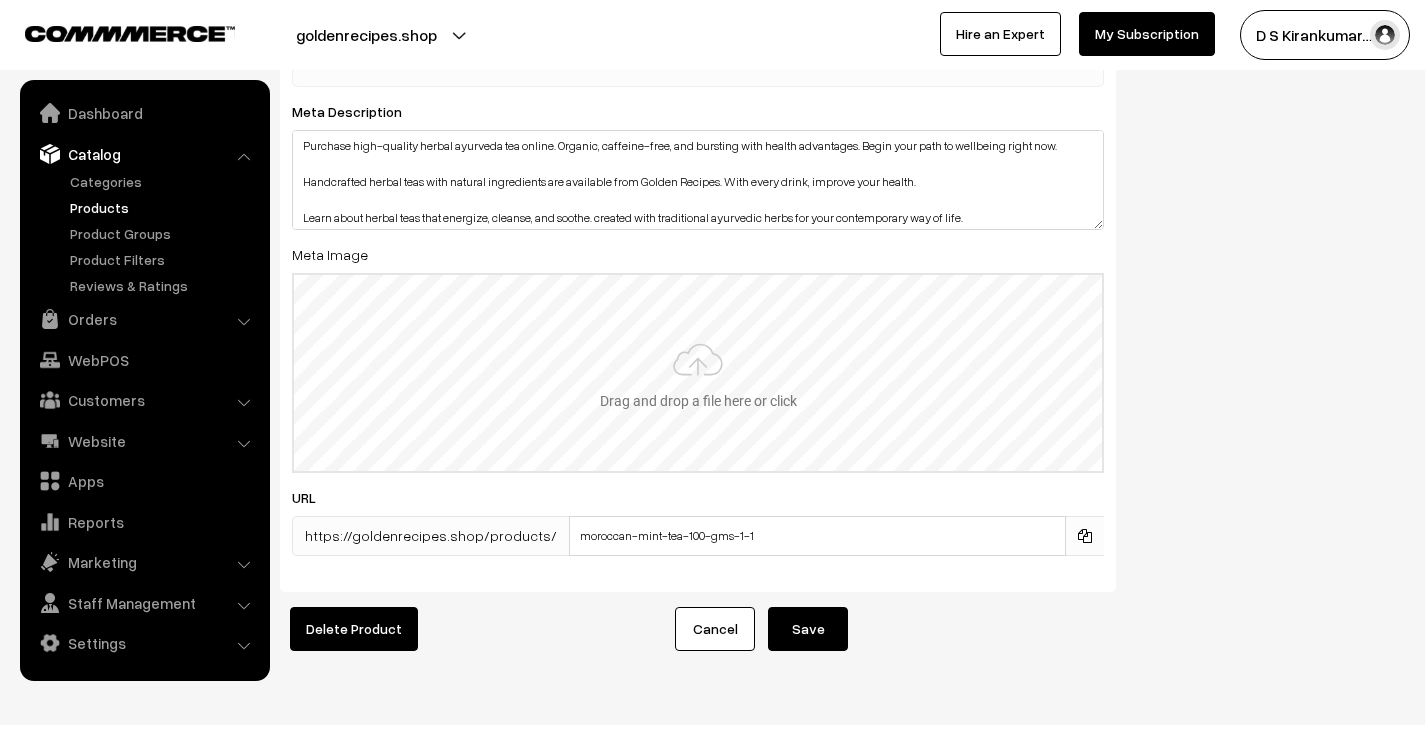 click at bounding box center (698, 373) 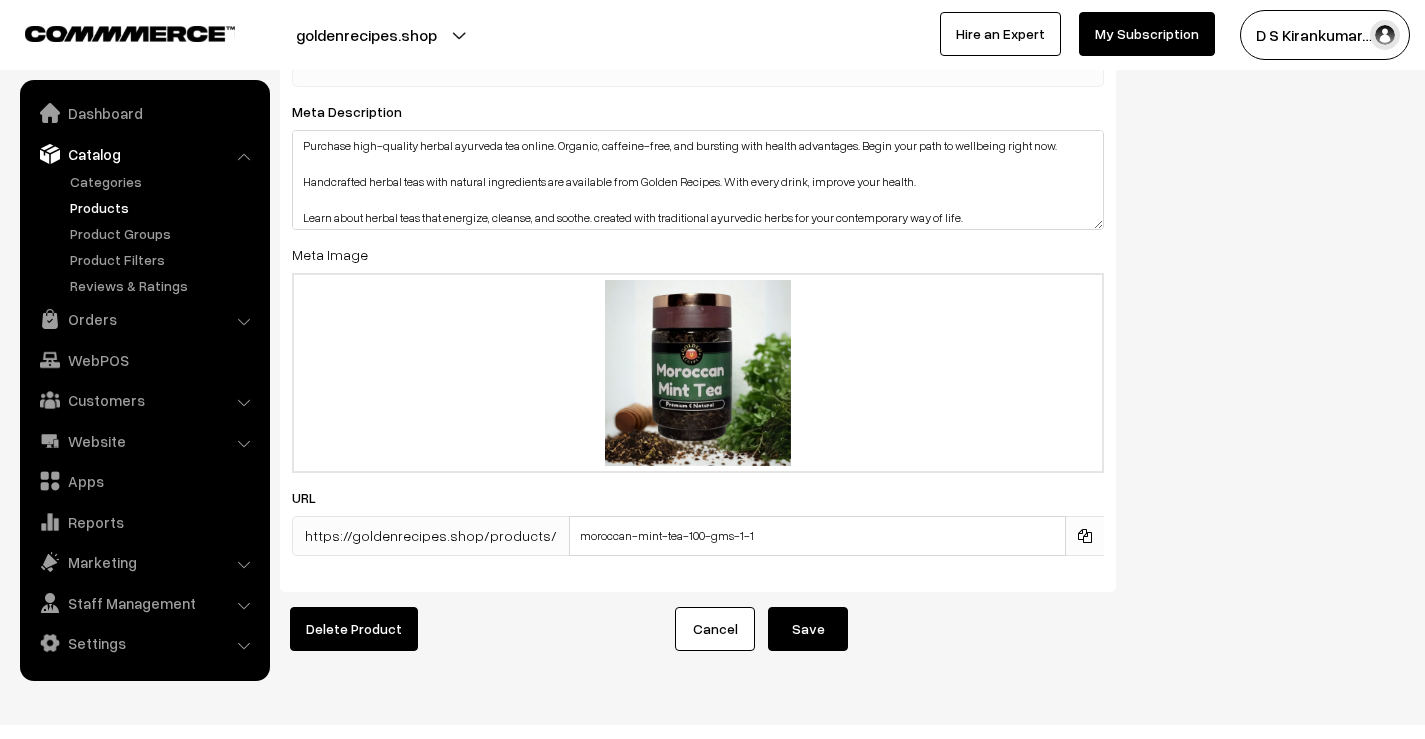 click on "Save" at bounding box center [808, 629] 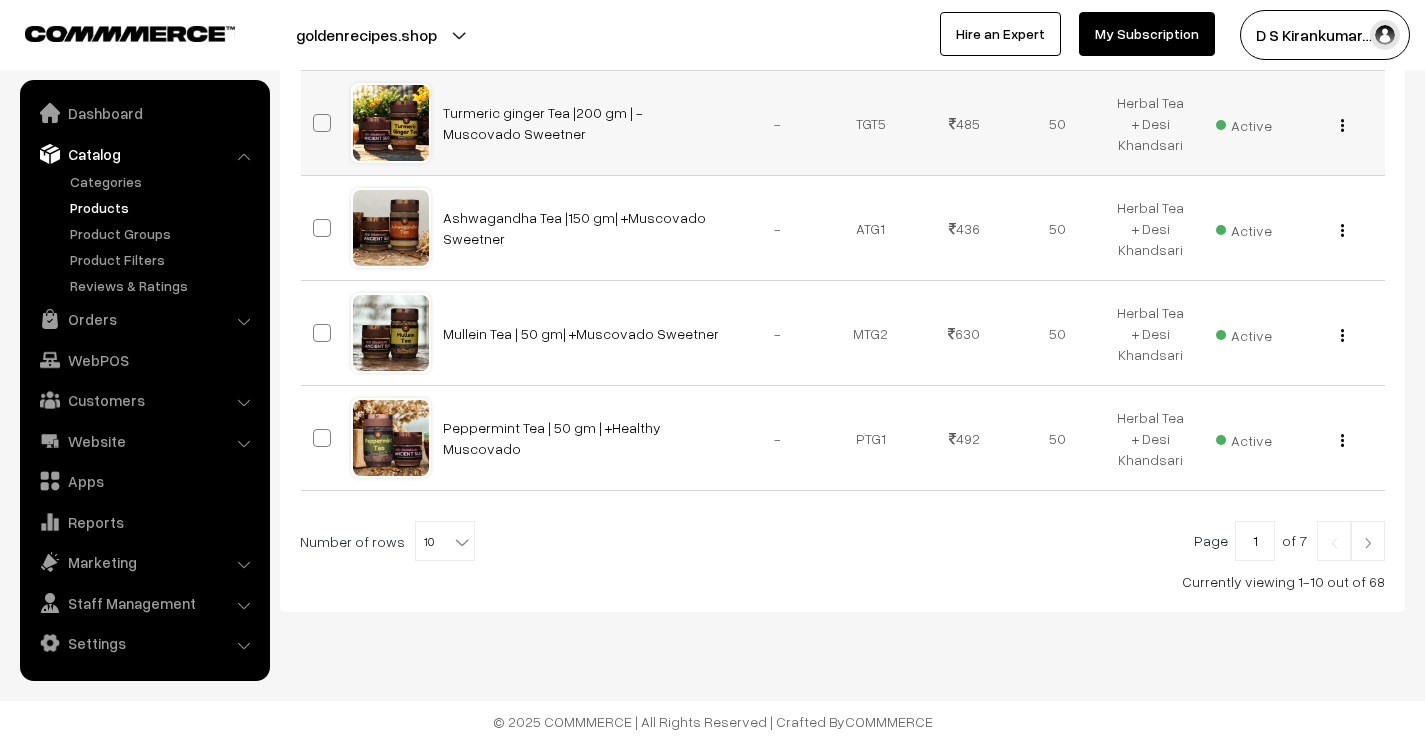 scroll, scrollTop: 1011, scrollLeft: 0, axis: vertical 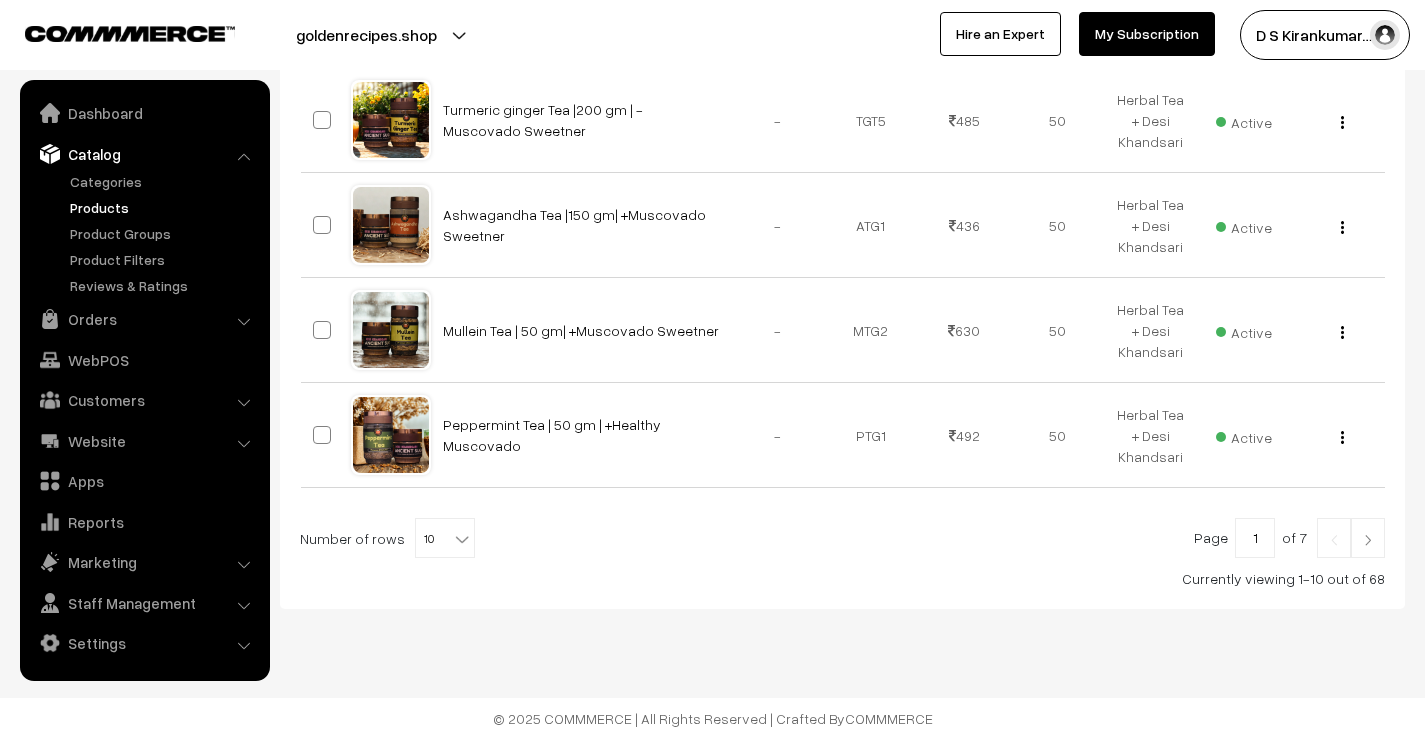 click at bounding box center [1368, 538] 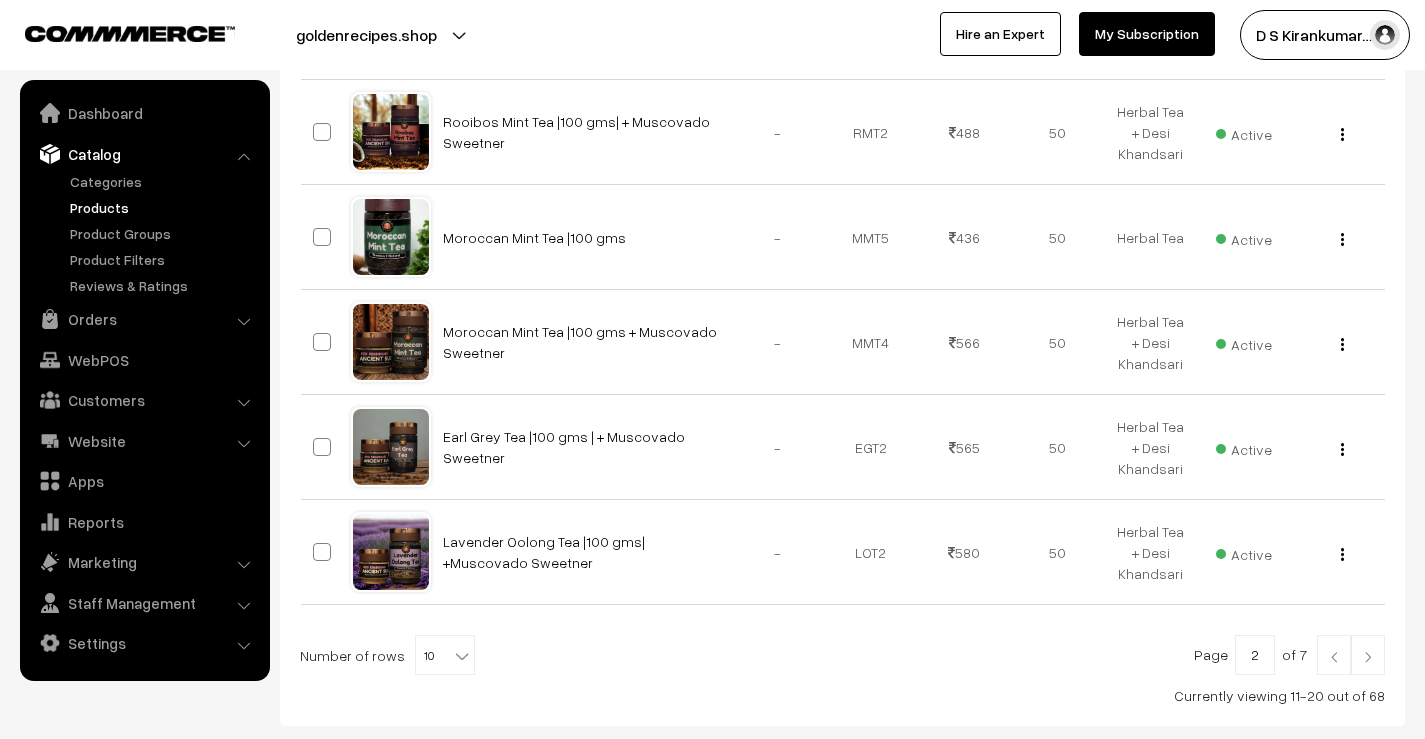 scroll, scrollTop: 900, scrollLeft: 0, axis: vertical 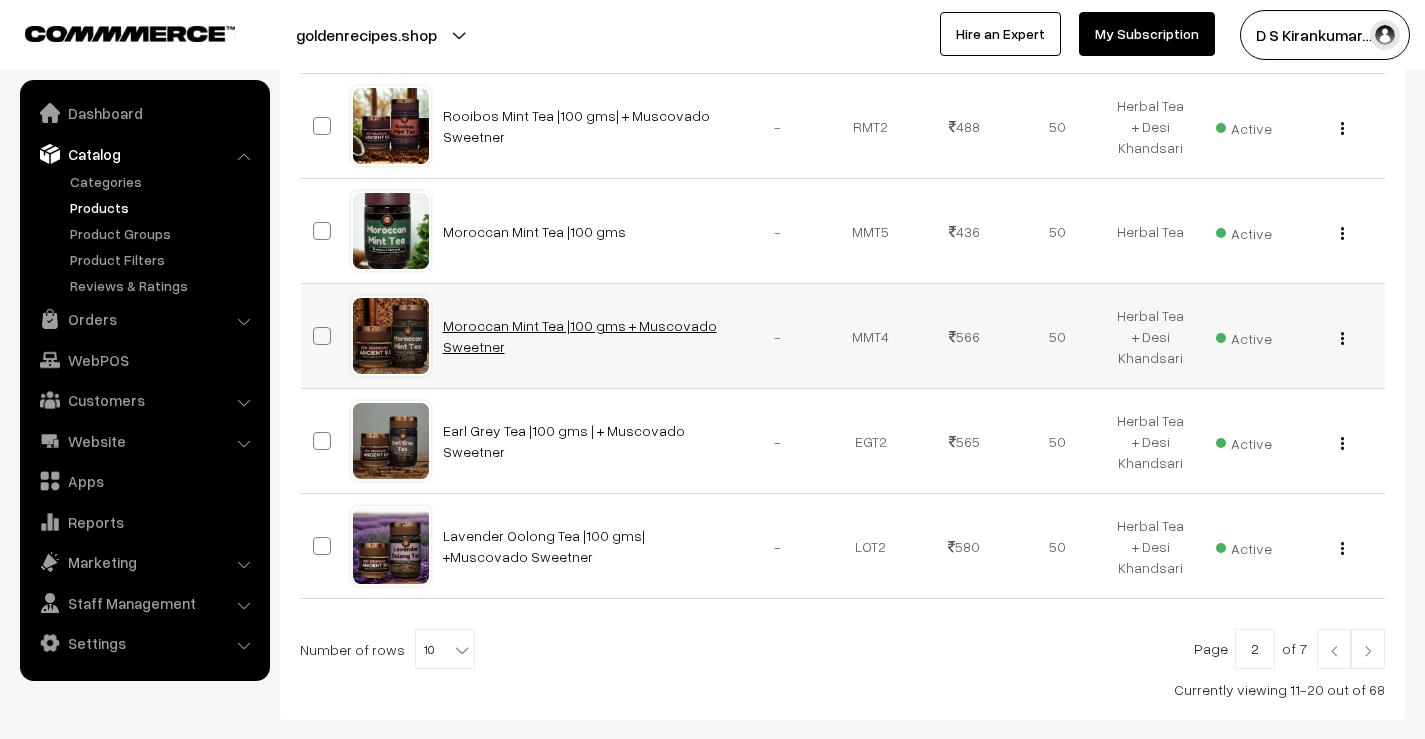click on "Moroccan Mint Tea |100 gms + Muscovado Sweetner" at bounding box center (580, 336) 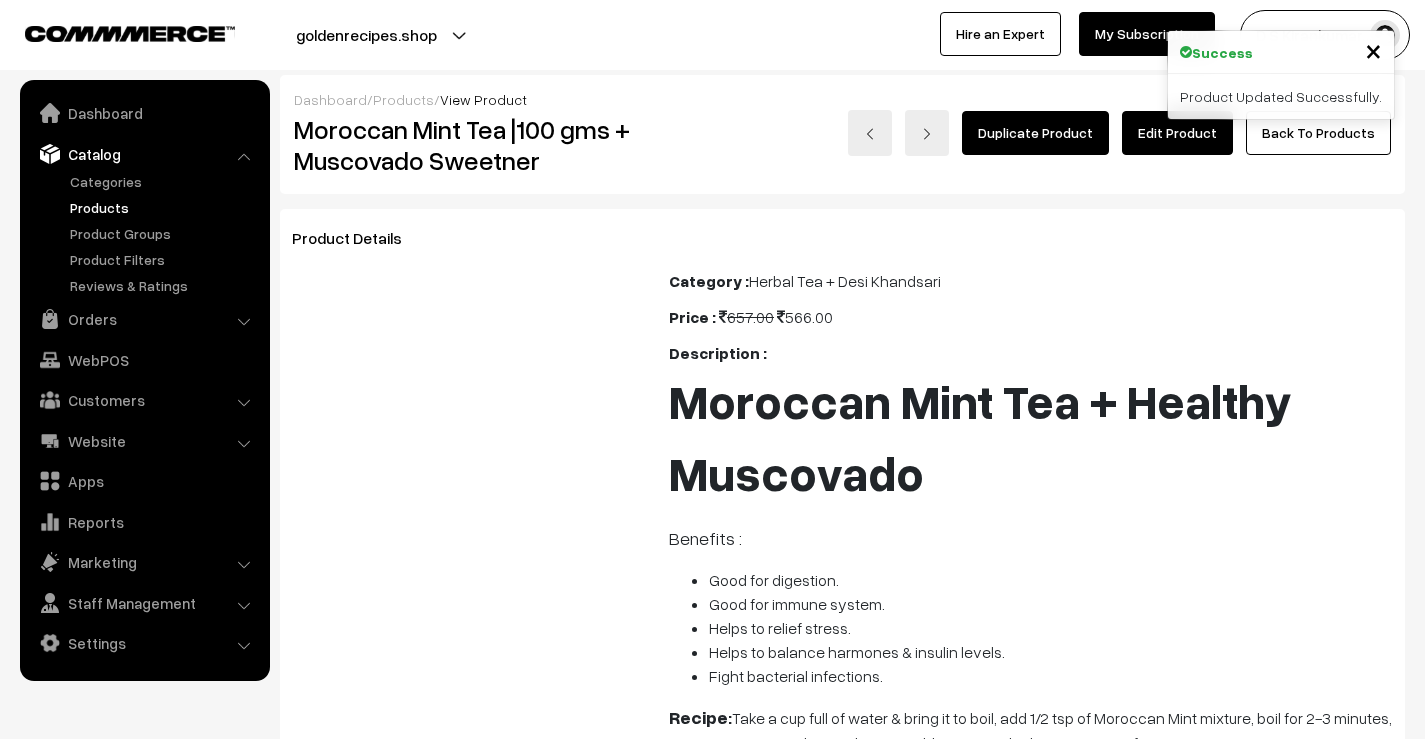 scroll, scrollTop: 0, scrollLeft: 0, axis: both 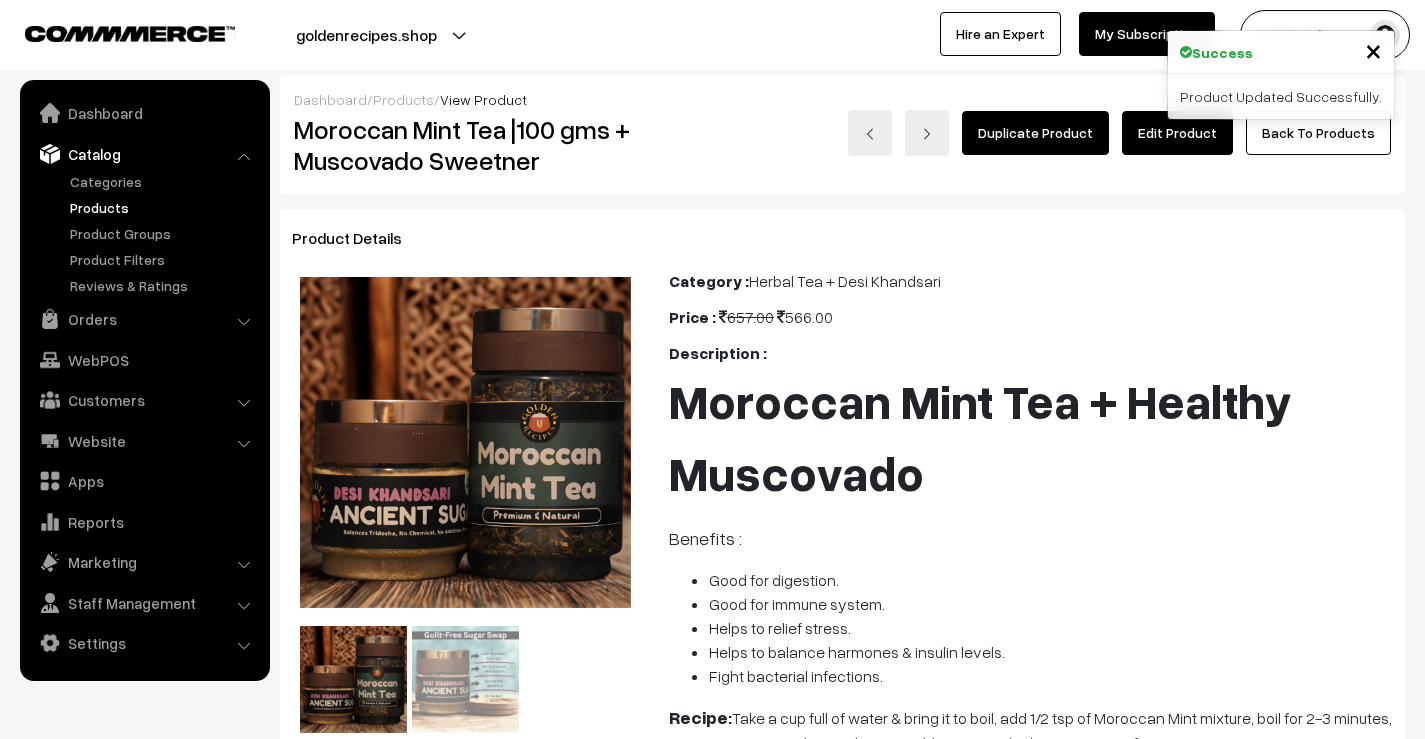 click on "Edit Product" at bounding box center [1177, 133] 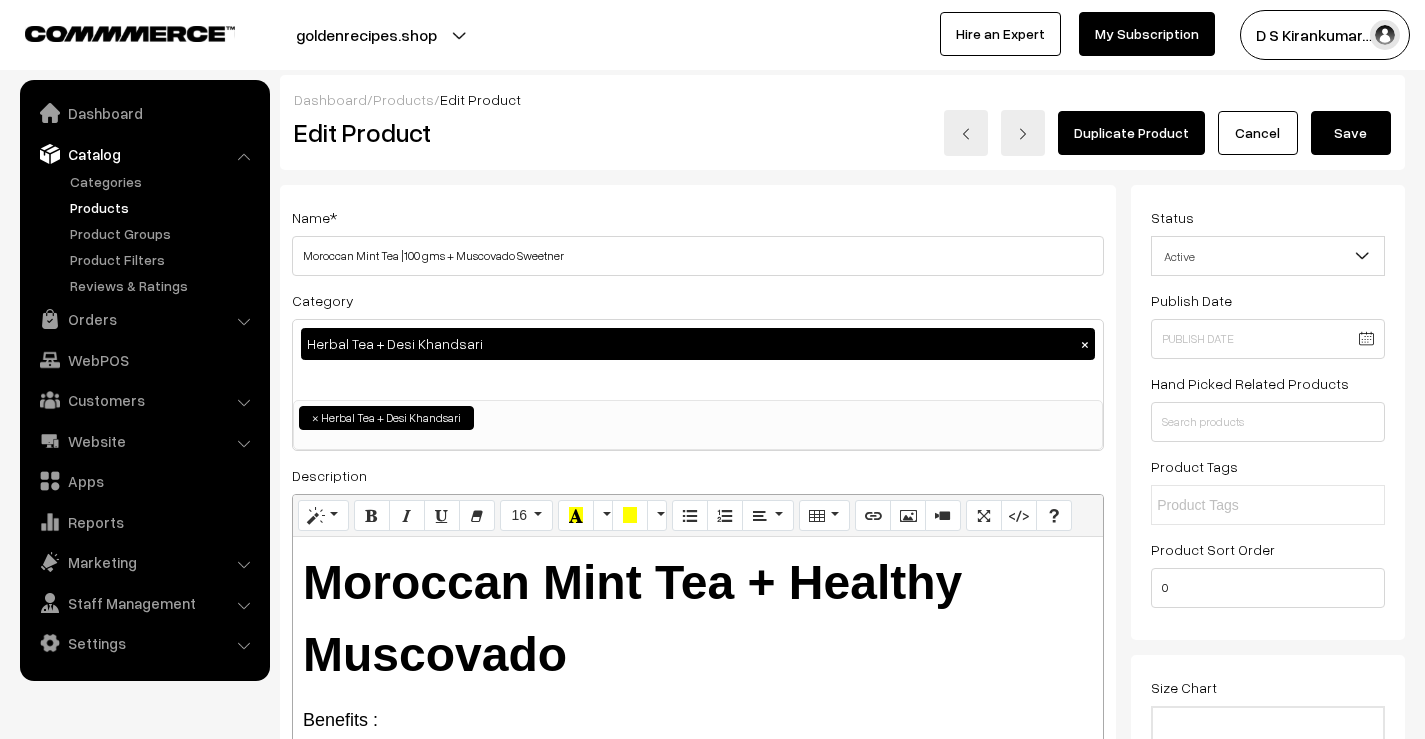 scroll, scrollTop: 0, scrollLeft: 0, axis: both 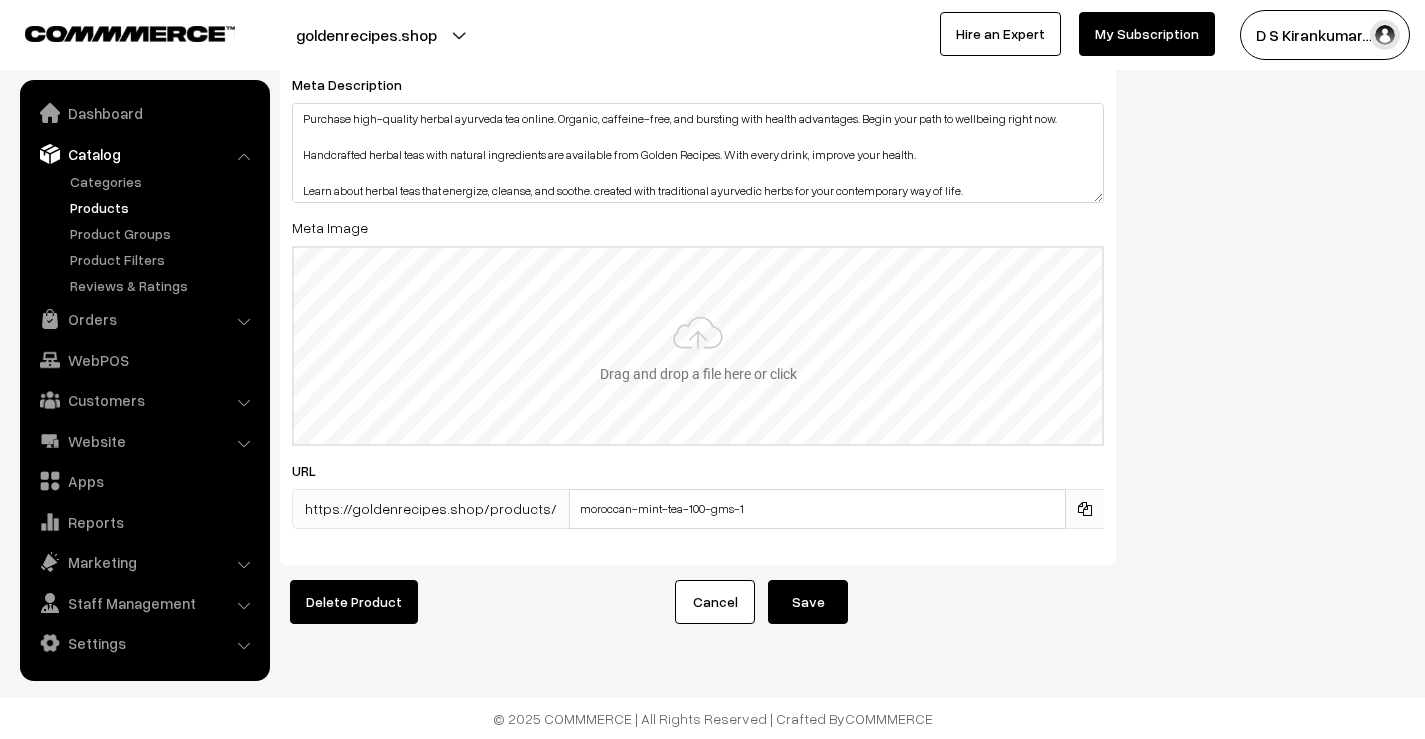 click at bounding box center (698, 346) 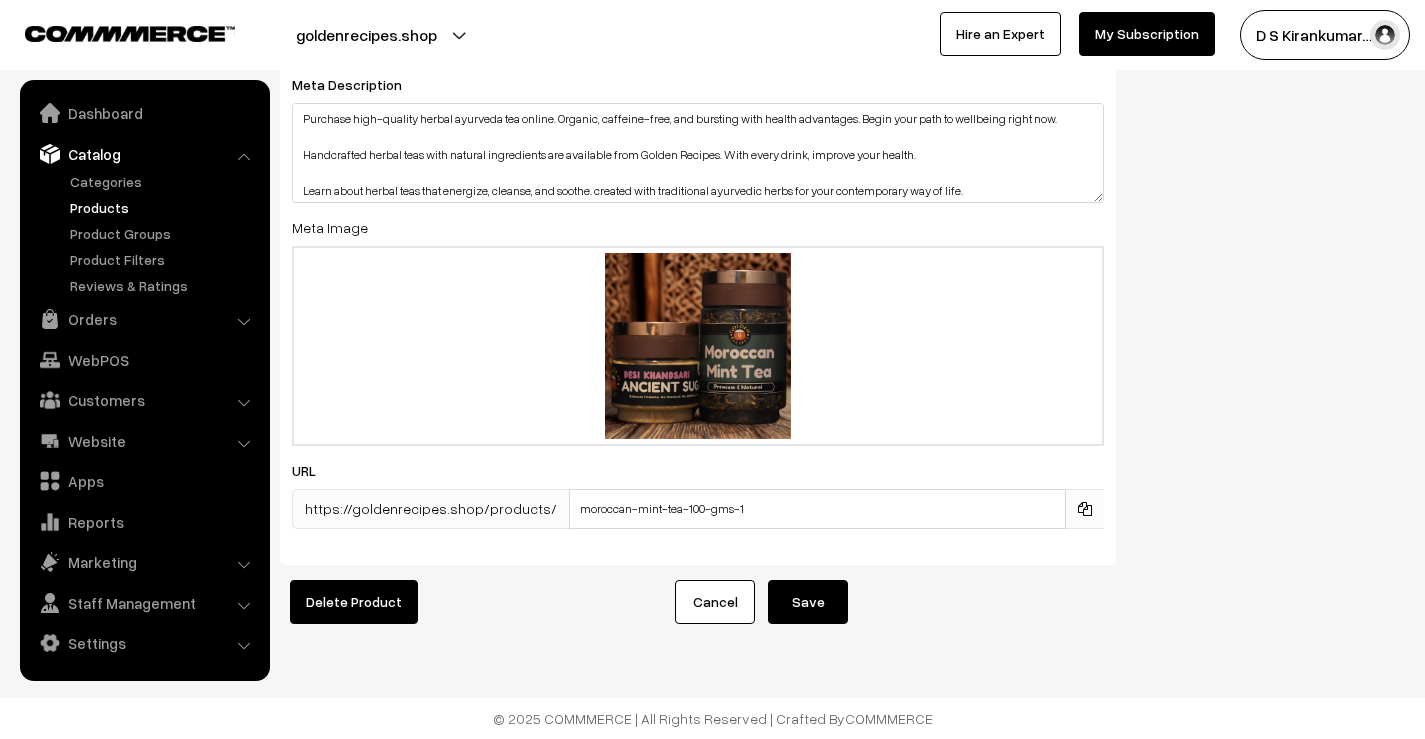 click on "Save" at bounding box center [808, 602] 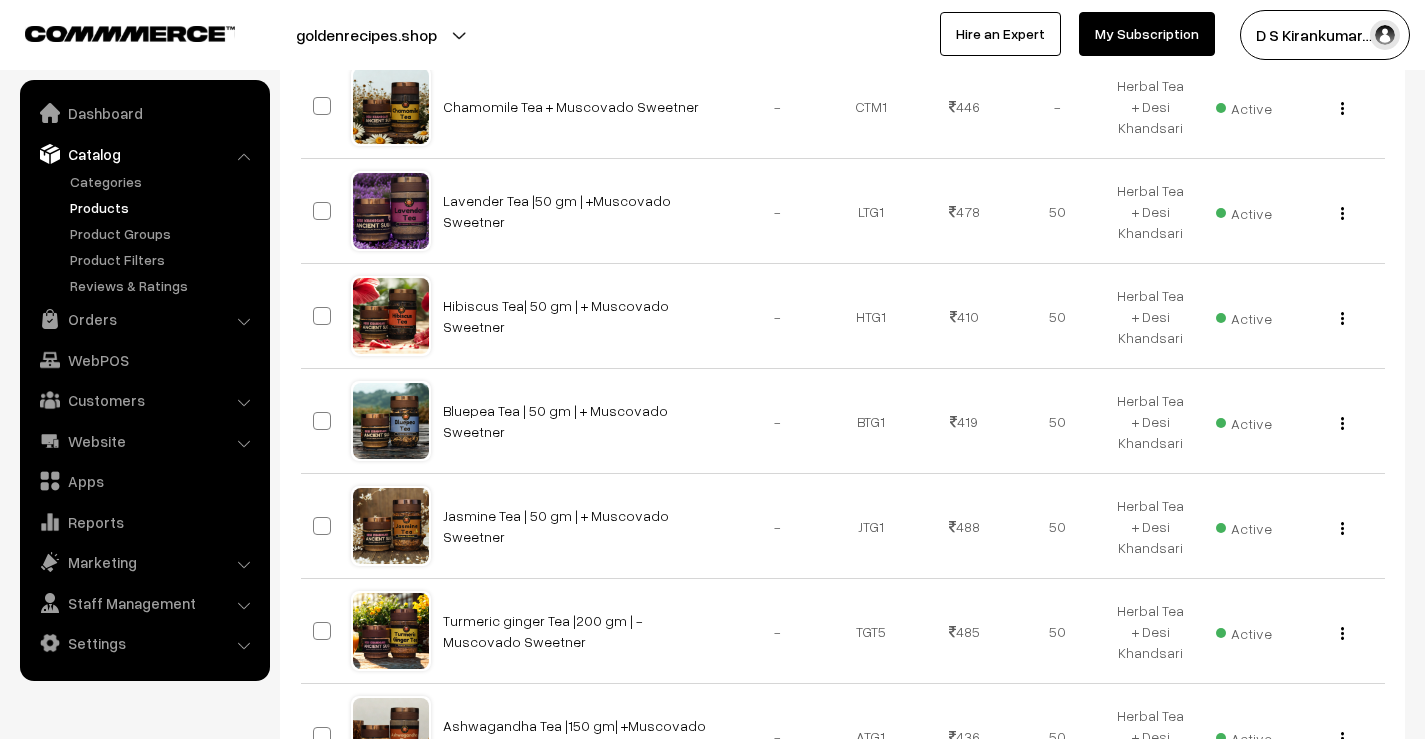 scroll, scrollTop: 1011, scrollLeft: 0, axis: vertical 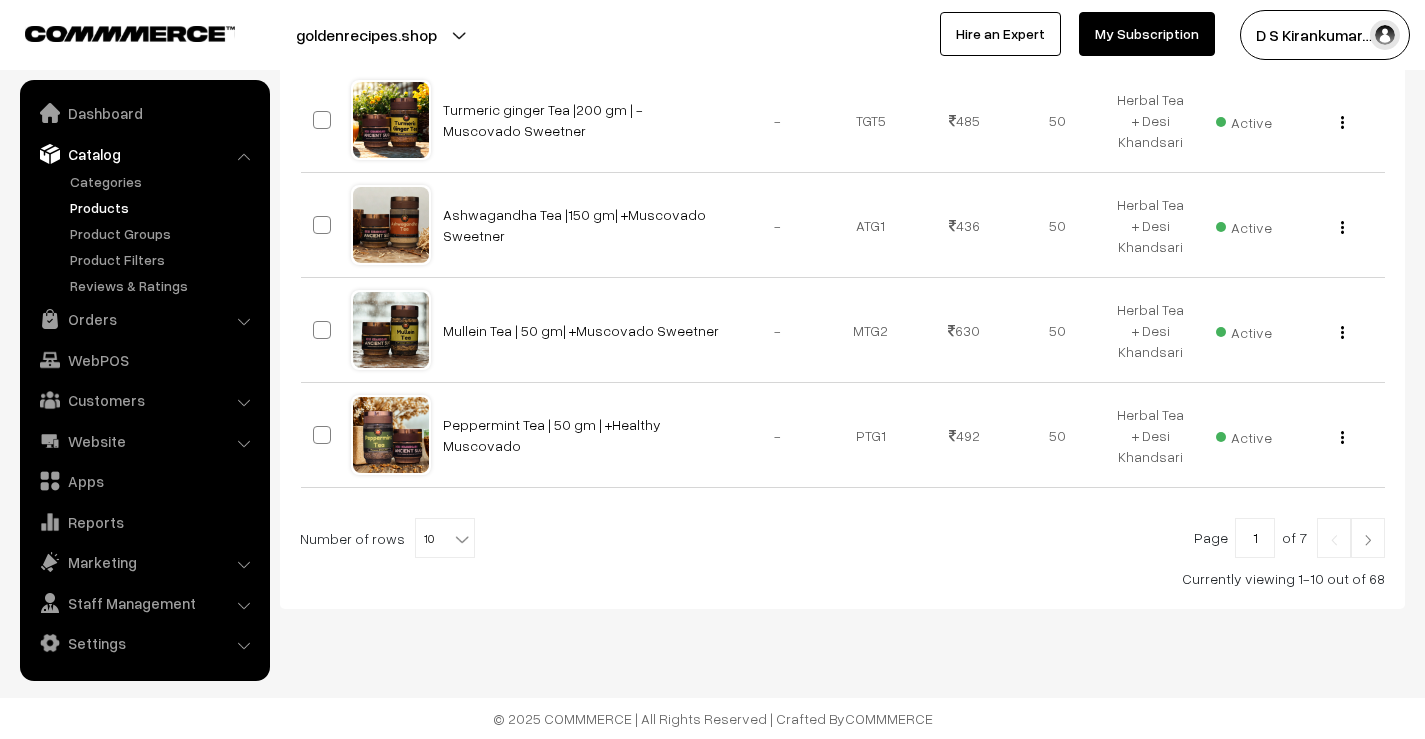 click at bounding box center [1368, 538] 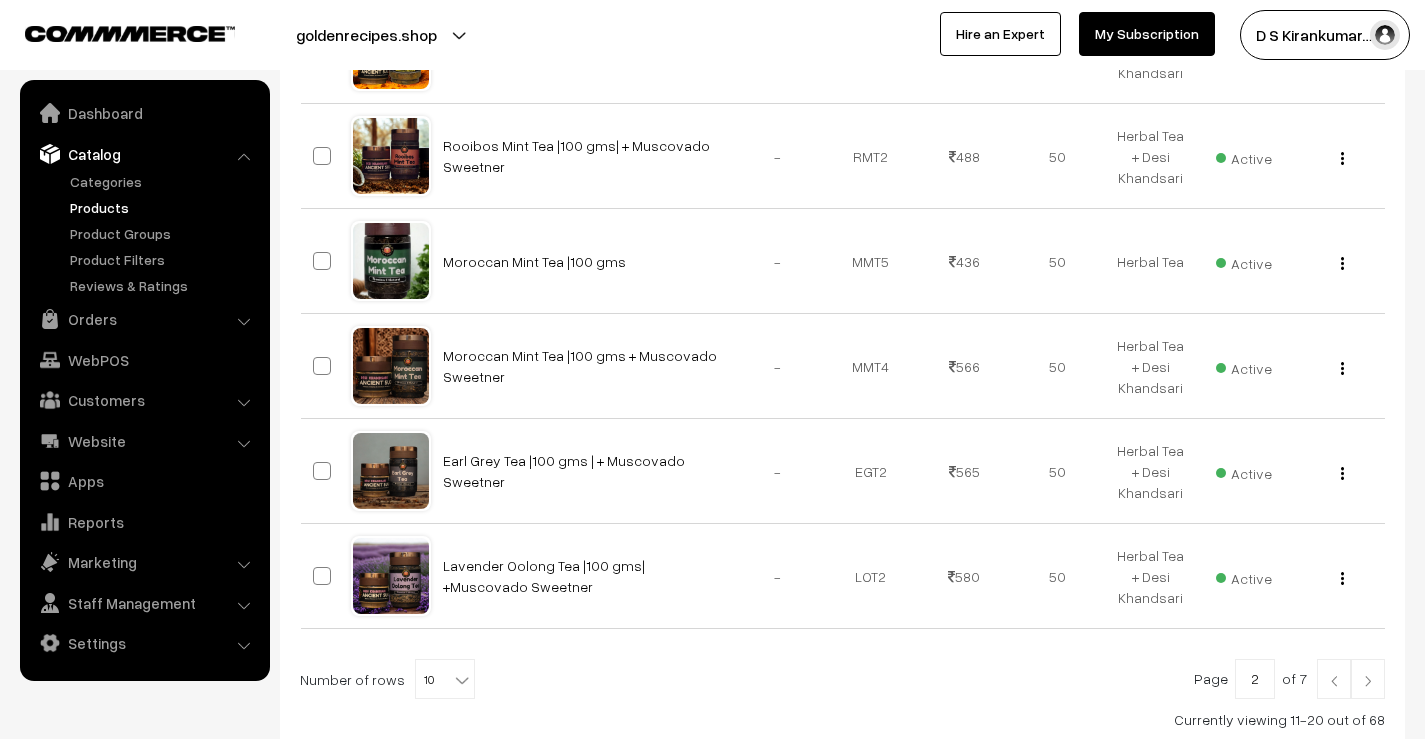 scroll, scrollTop: 900, scrollLeft: 0, axis: vertical 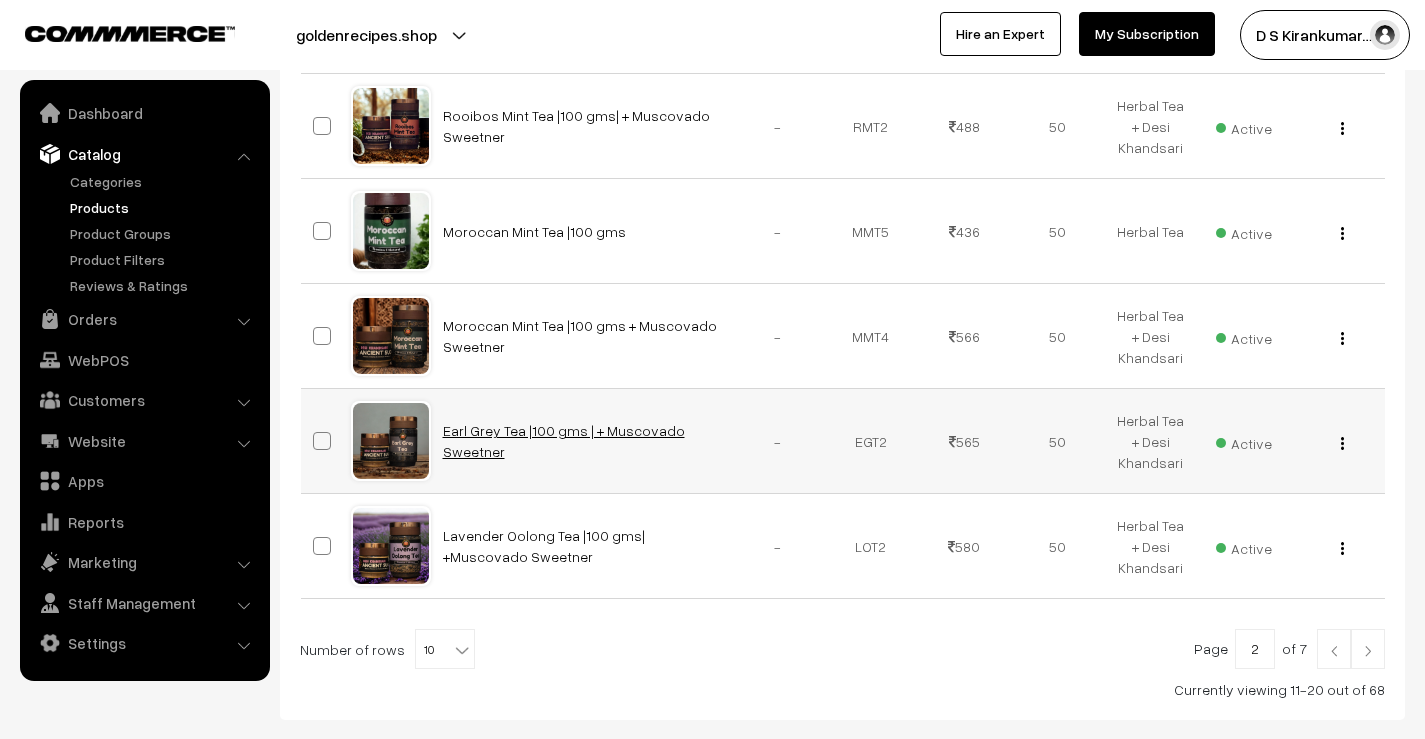 click on "Earl Grey Tea |100 gms | + Muscovado Sweetner" at bounding box center [564, 441] 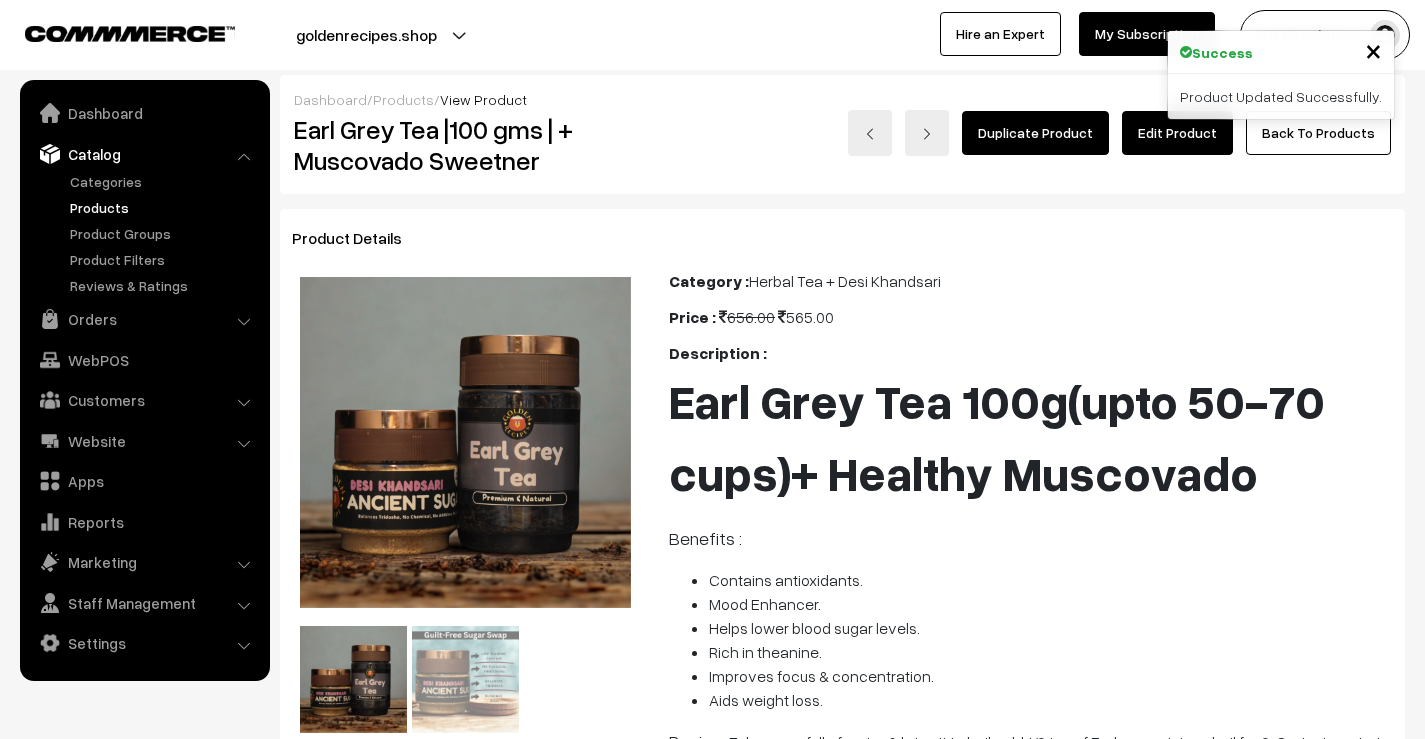scroll, scrollTop: 0, scrollLeft: 0, axis: both 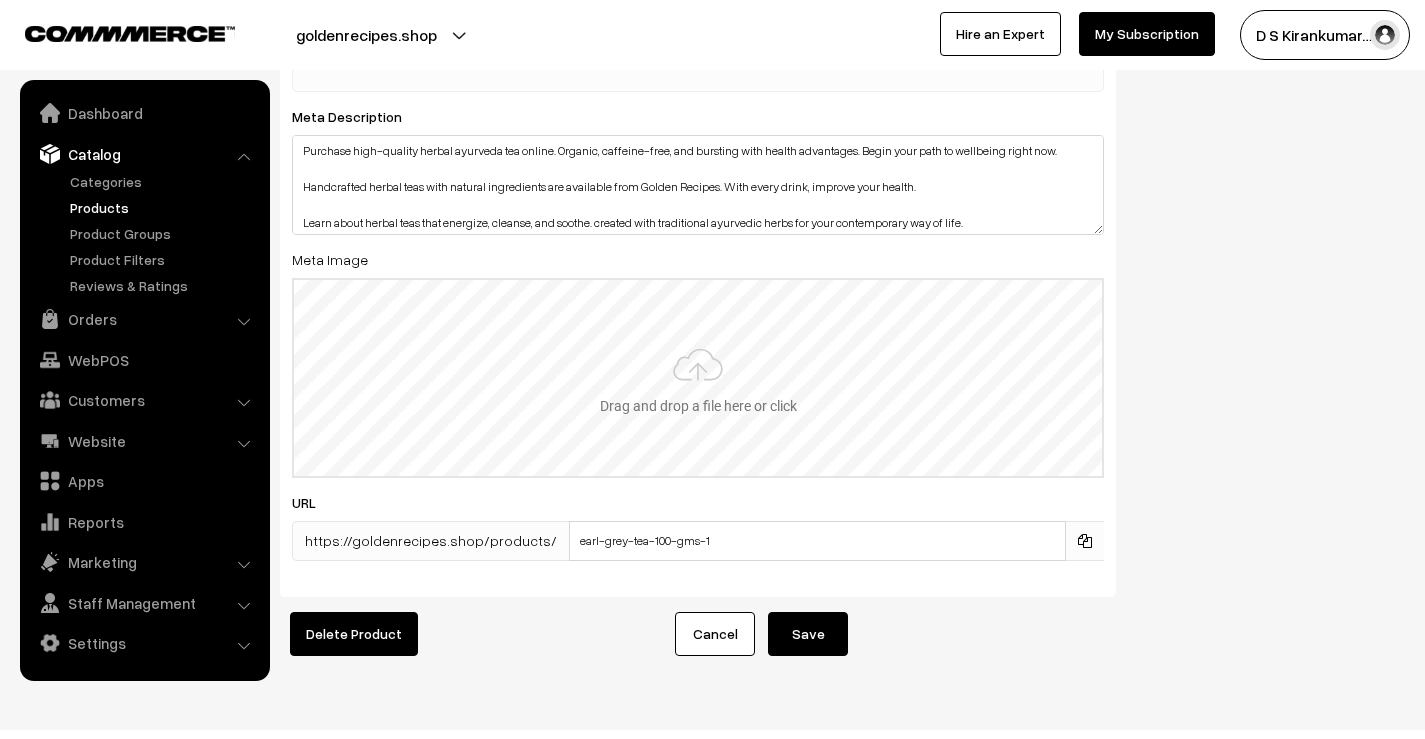 click at bounding box center [698, 378] 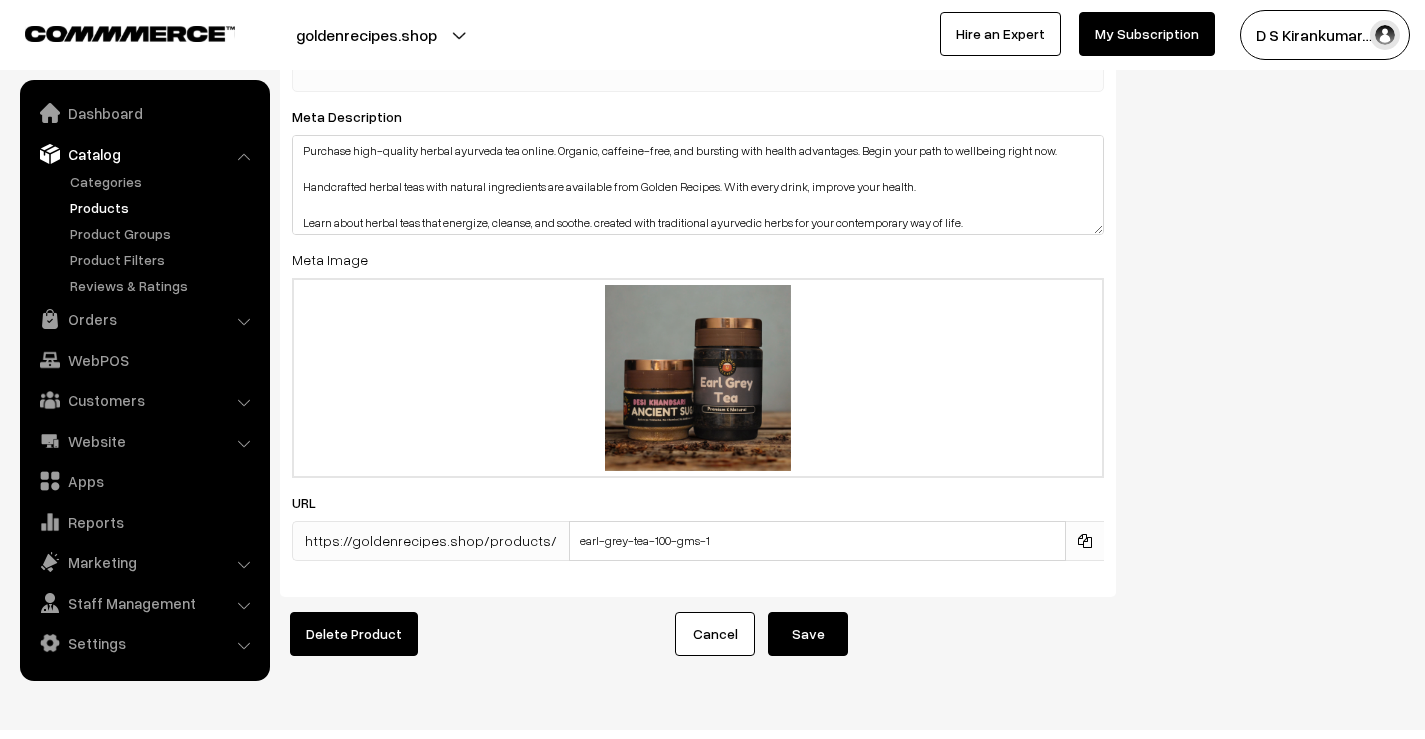 click on "Save" at bounding box center (808, 634) 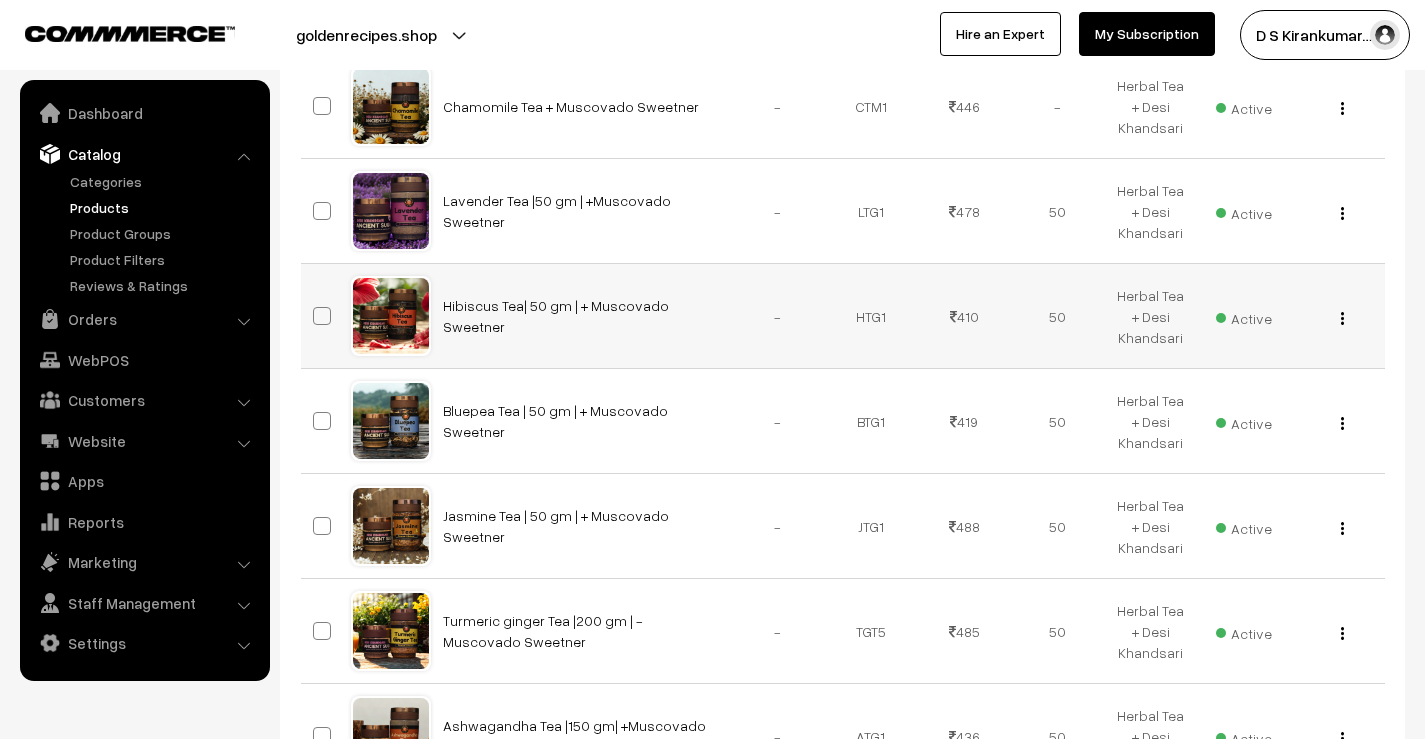 scroll, scrollTop: 1000, scrollLeft: 0, axis: vertical 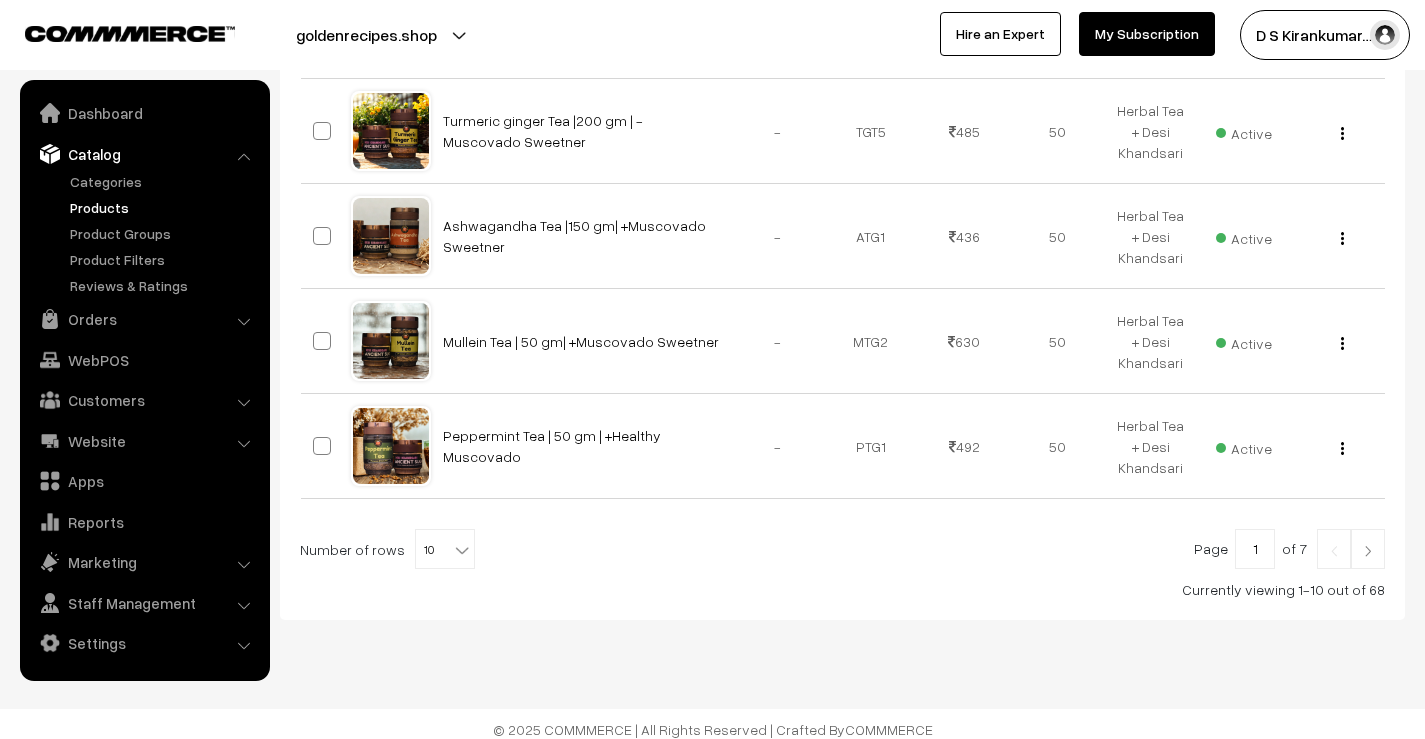 click at bounding box center [1368, 551] 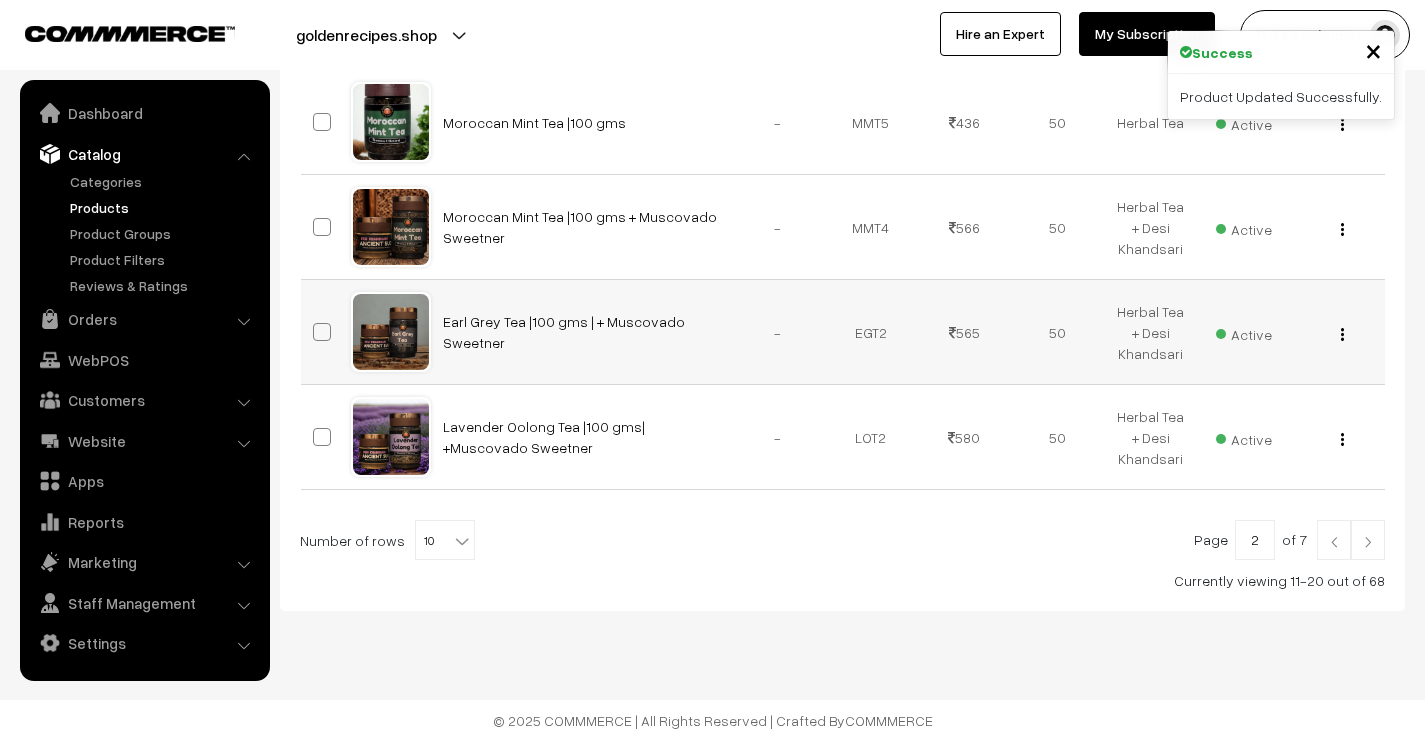 scroll, scrollTop: 1011, scrollLeft: 0, axis: vertical 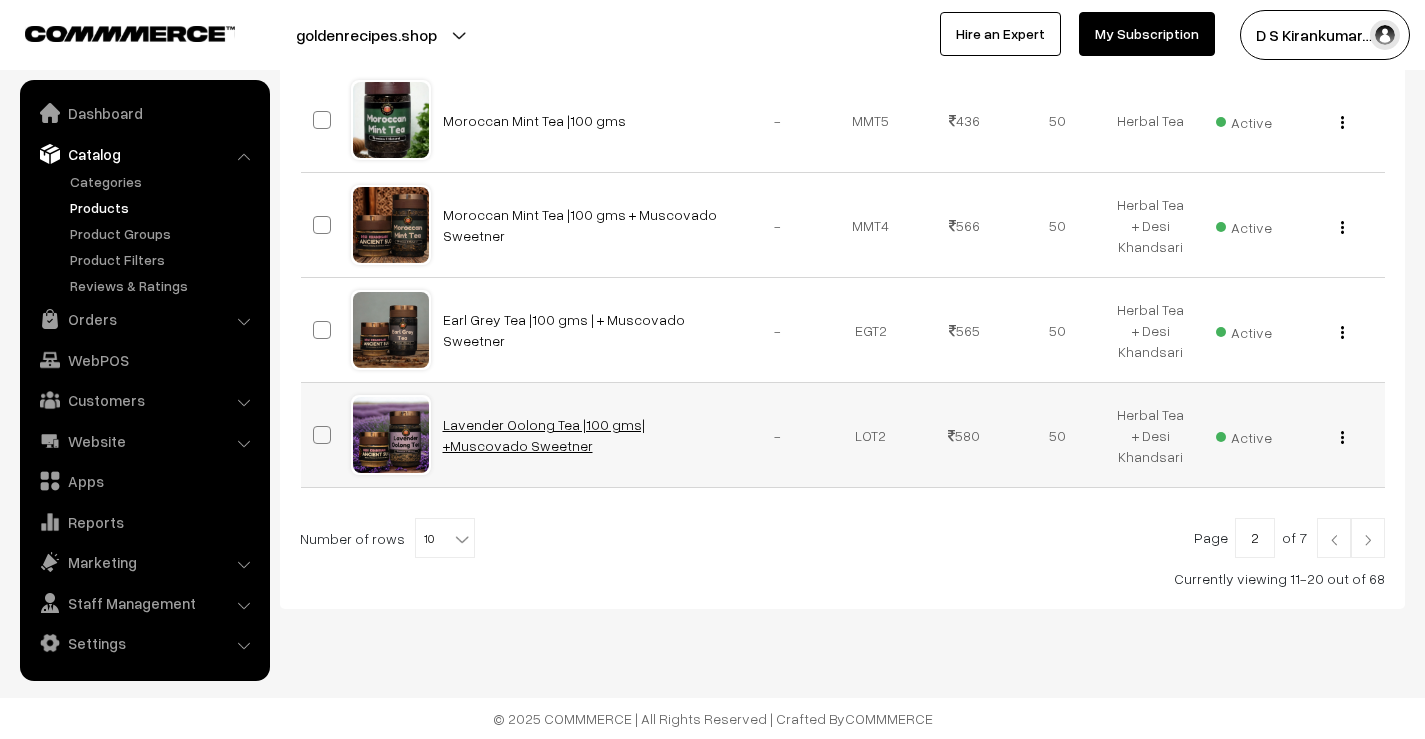 click on "Lavender Oolong Tea |100 gms| +Muscovado Sweetner" at bounding box center (544, 435) 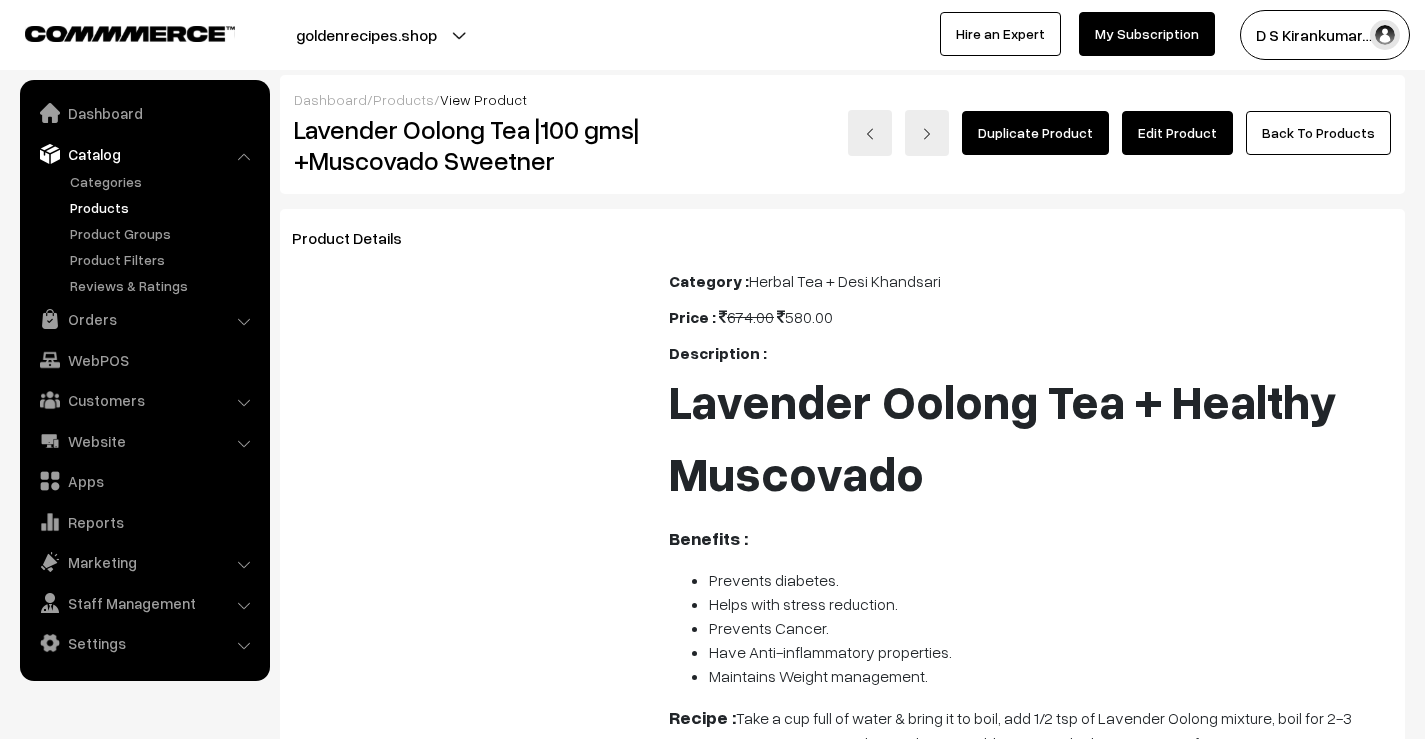 scroll, scrollTop: 0, scrollLeft: 0, axis: both 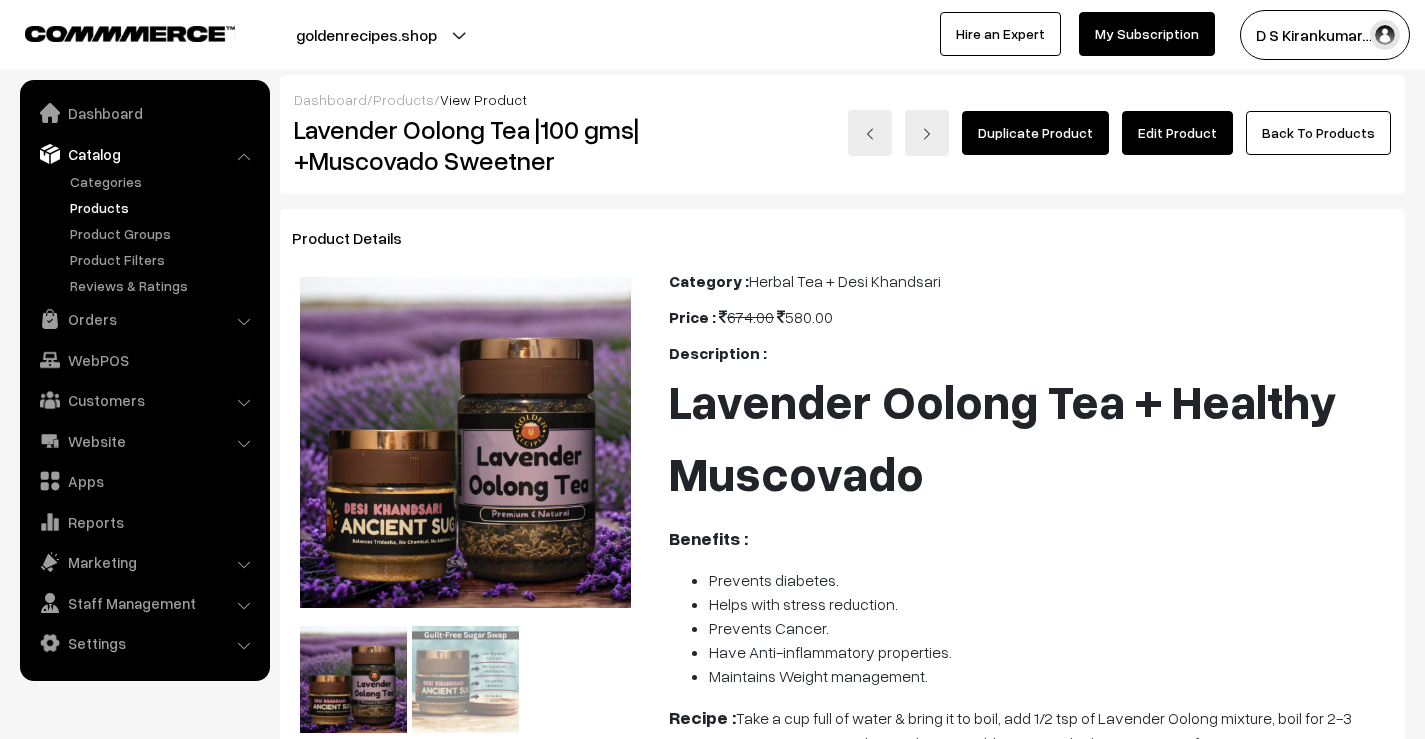 click on "Edit Product" at bounding box center [1177, 133] 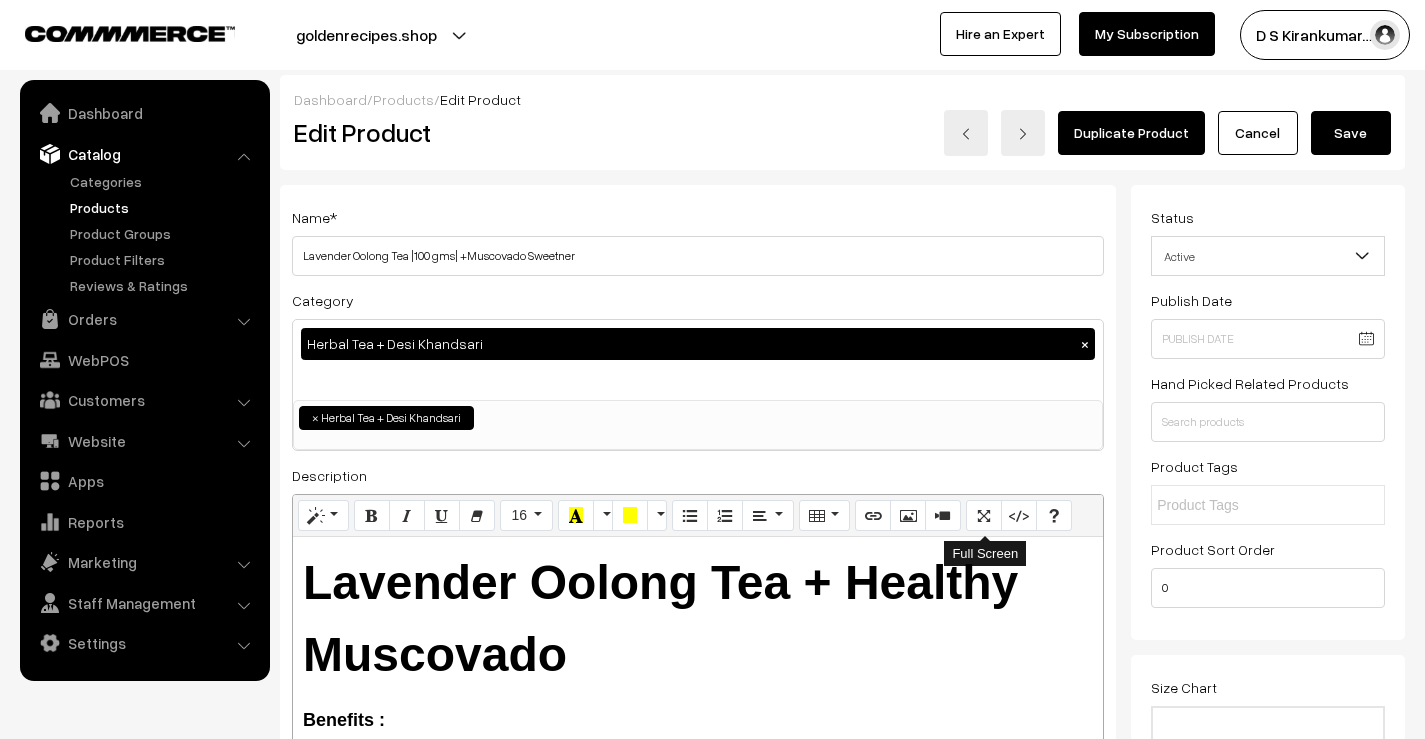 scroll, scrollTop: 0, scrollLeft: 0, axis: both 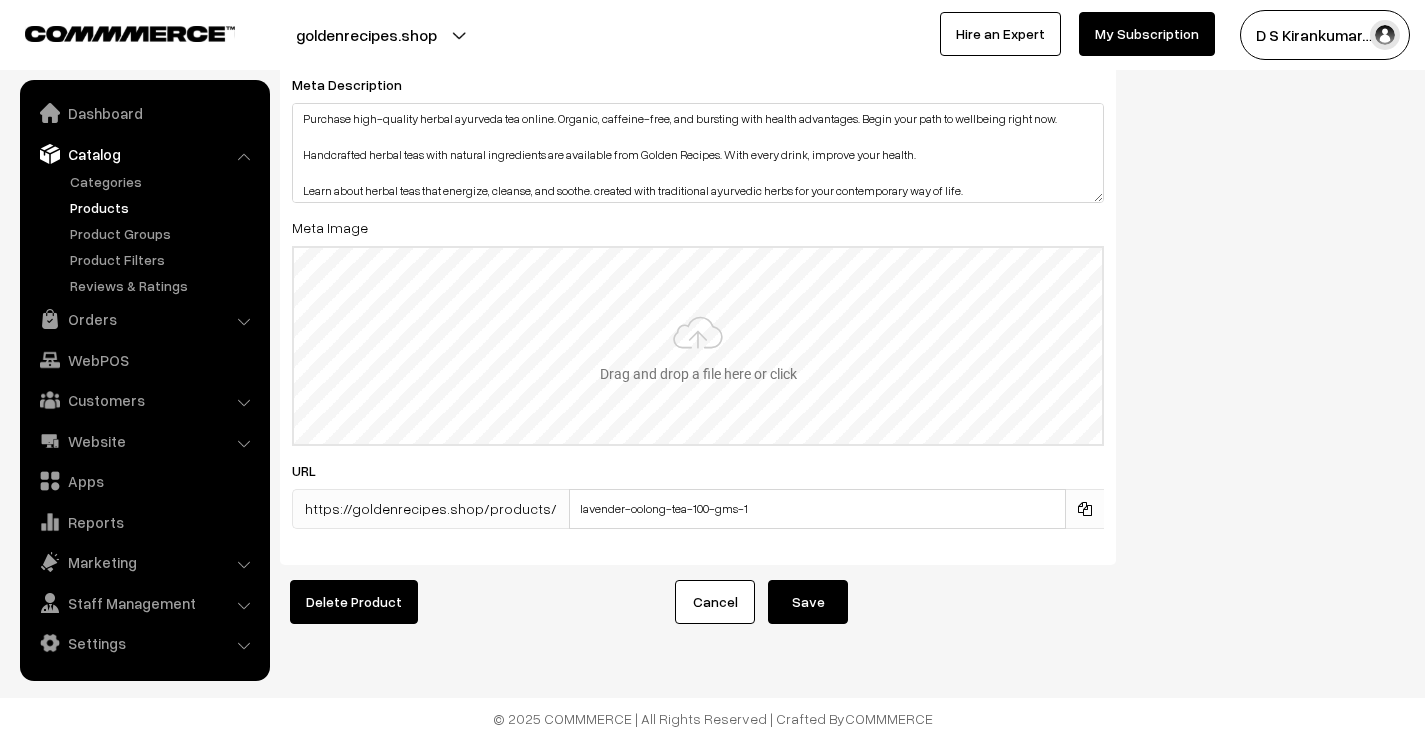 click at bounding box center (698, 346) 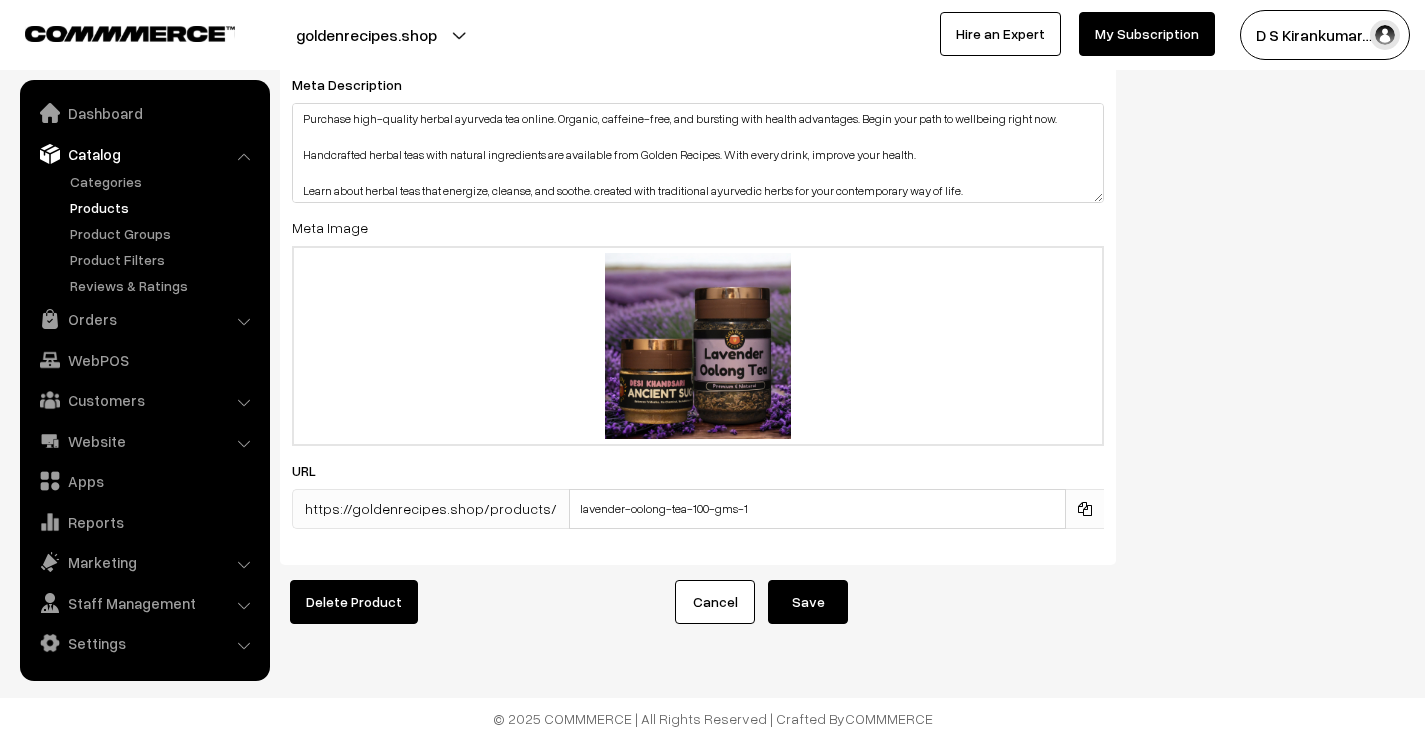 click on "Save" at bounding box center [808, 602] 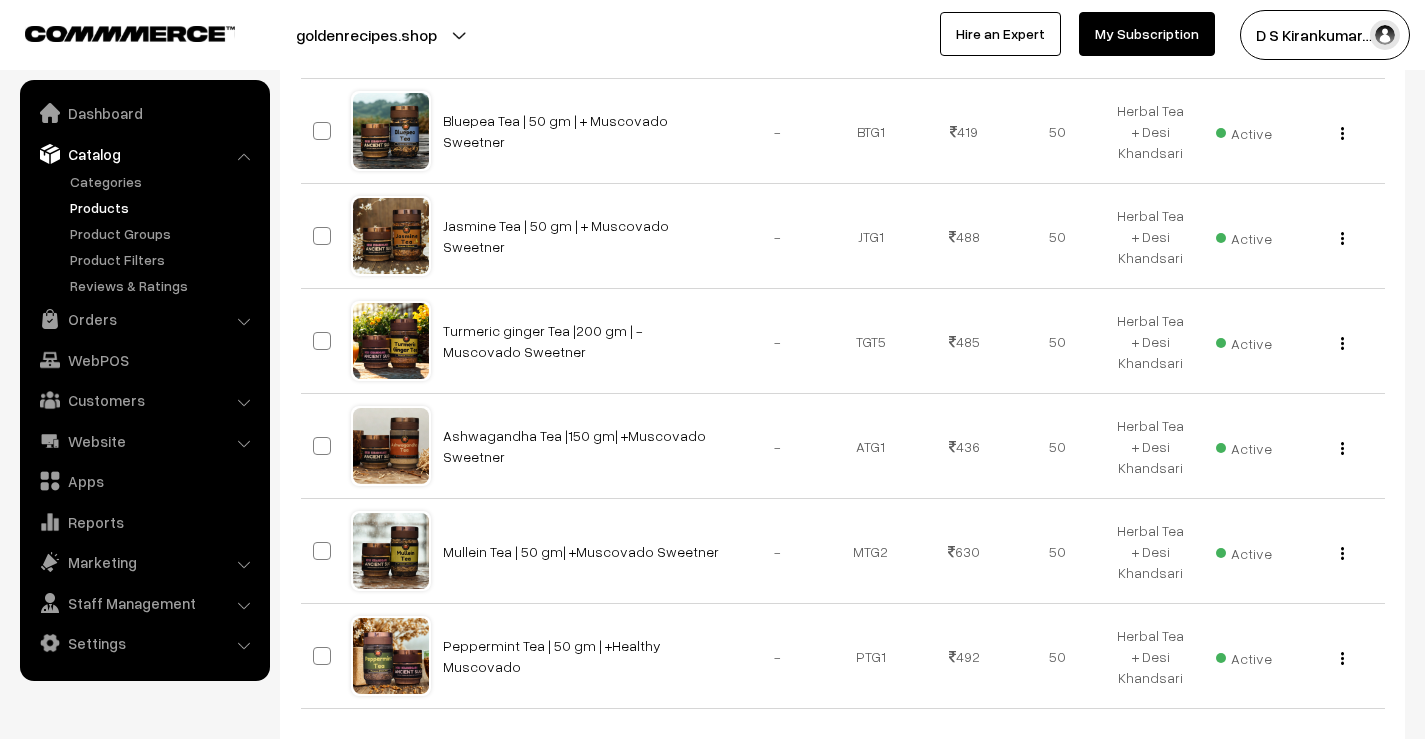 scroll, scrollTop: 1000, scrollLeft: 0, axis: vertical 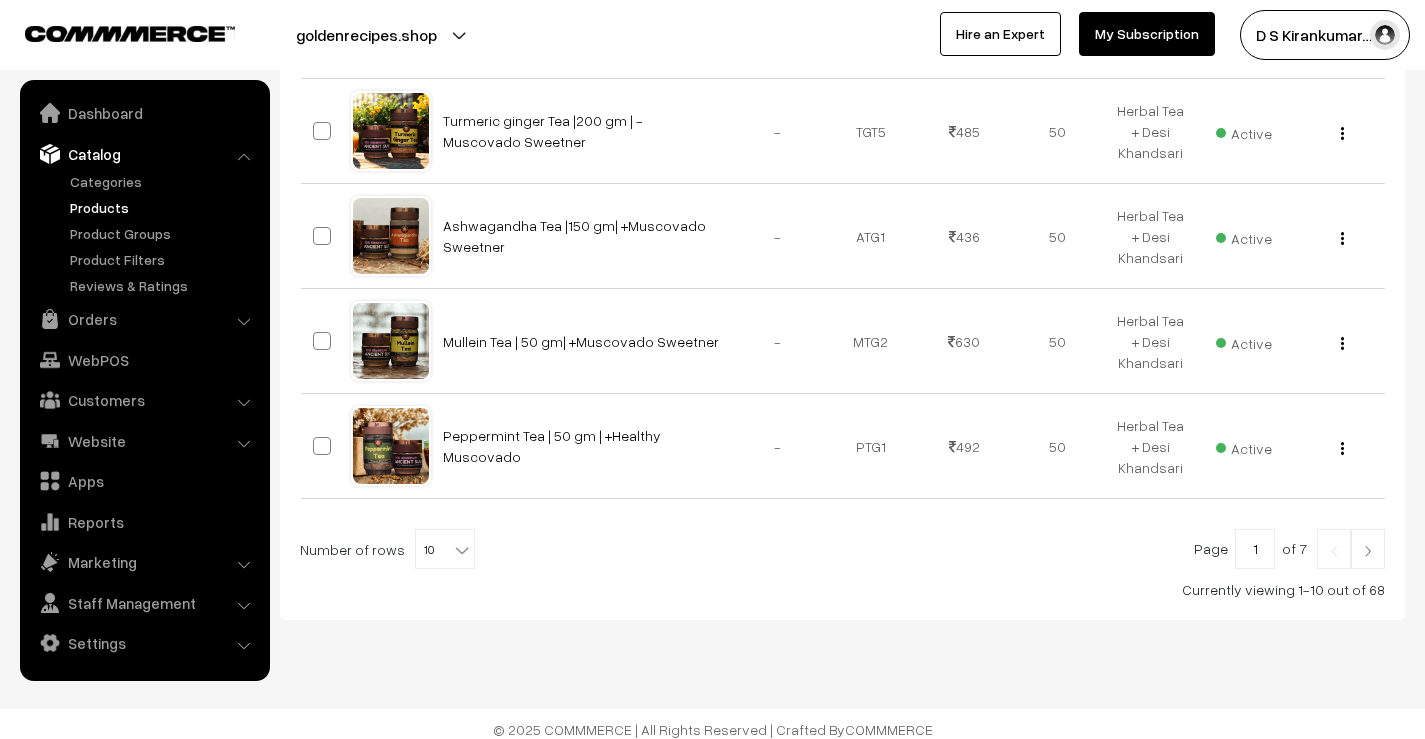 click at bounding box center [1368, 549] 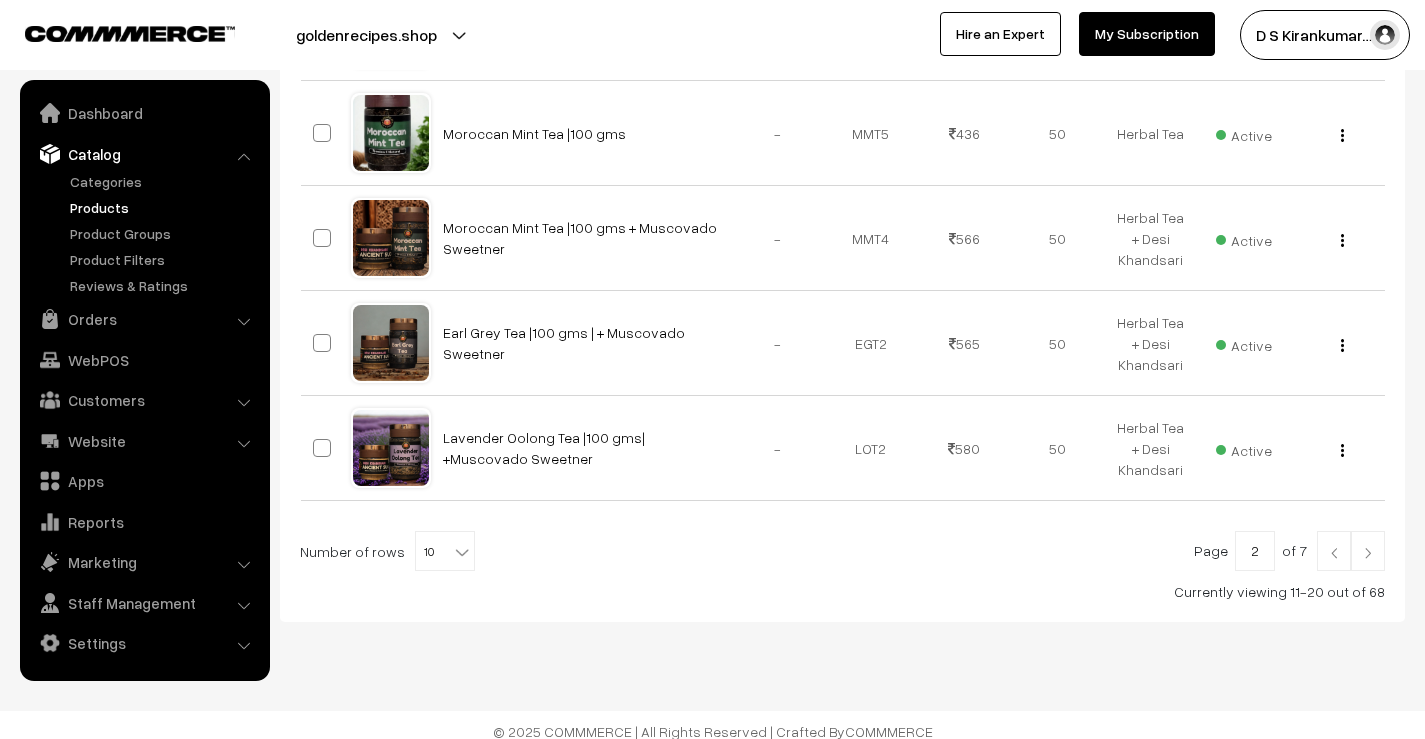 scroll, scrollTop: 1000, scrollLeft: 0, axis: vertical 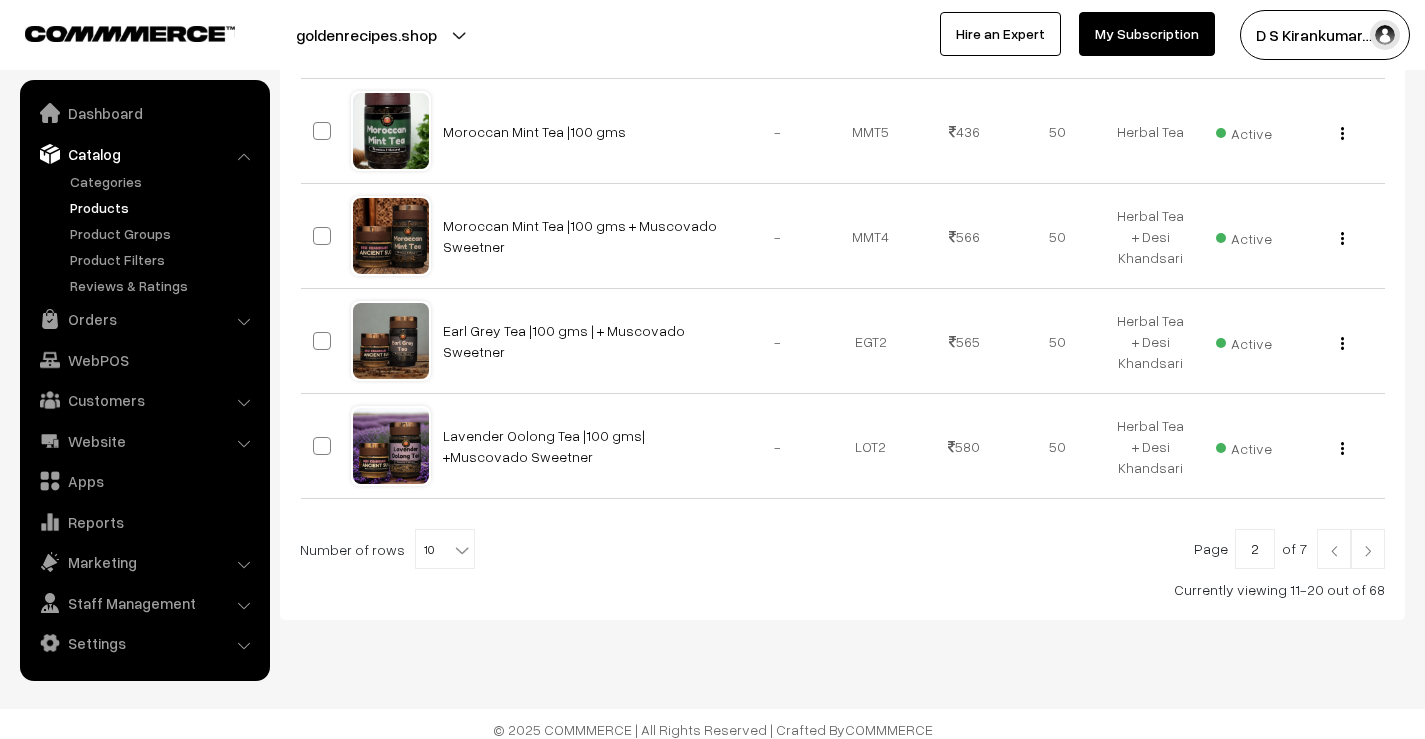 click at bounding box center (1368, 549) 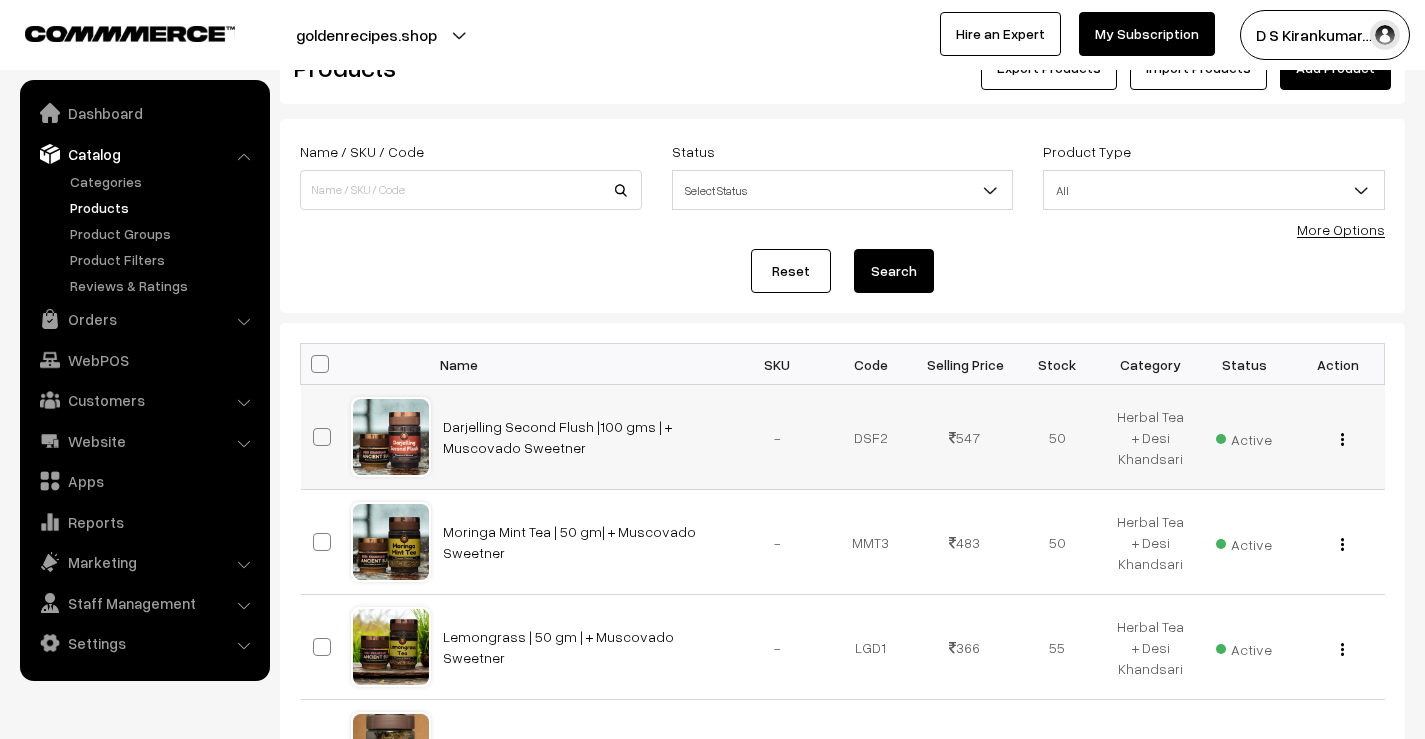 scroll, scrollTop: 100, scrollLeft: 0, axis: vertical 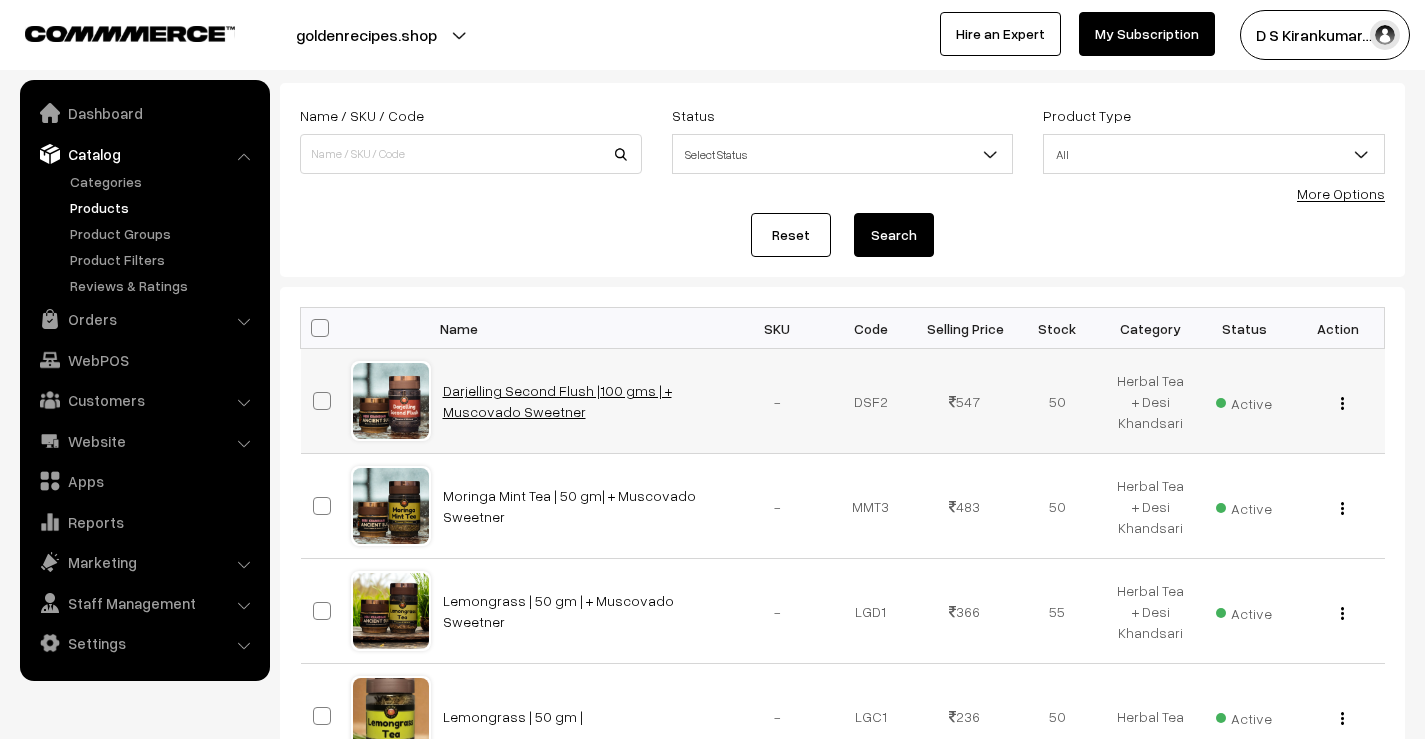 click on "Darjelling Second Flush |100 gms | + Muscovado Sweetner" at bounding box center [557, 401] 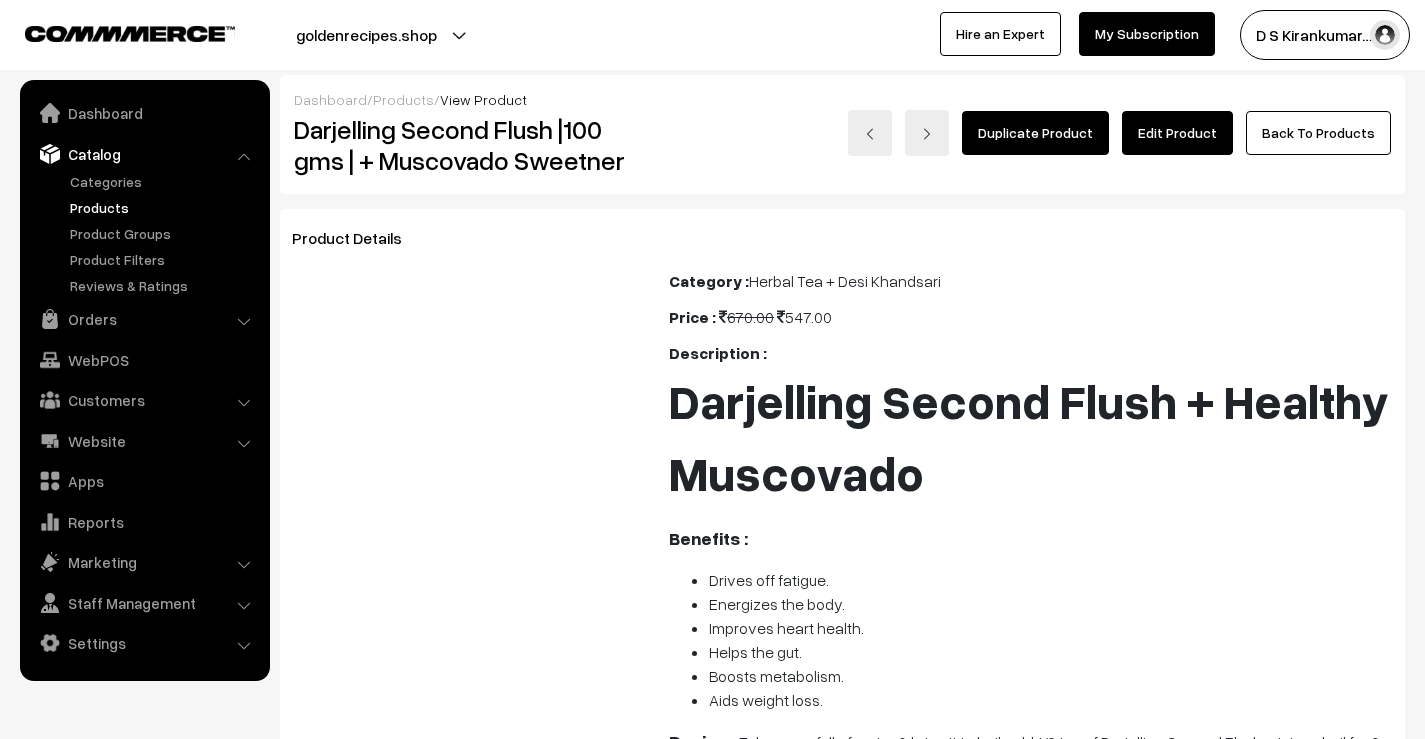 scroll, scrollTop: 0, scrollLeft: 0, axis: both 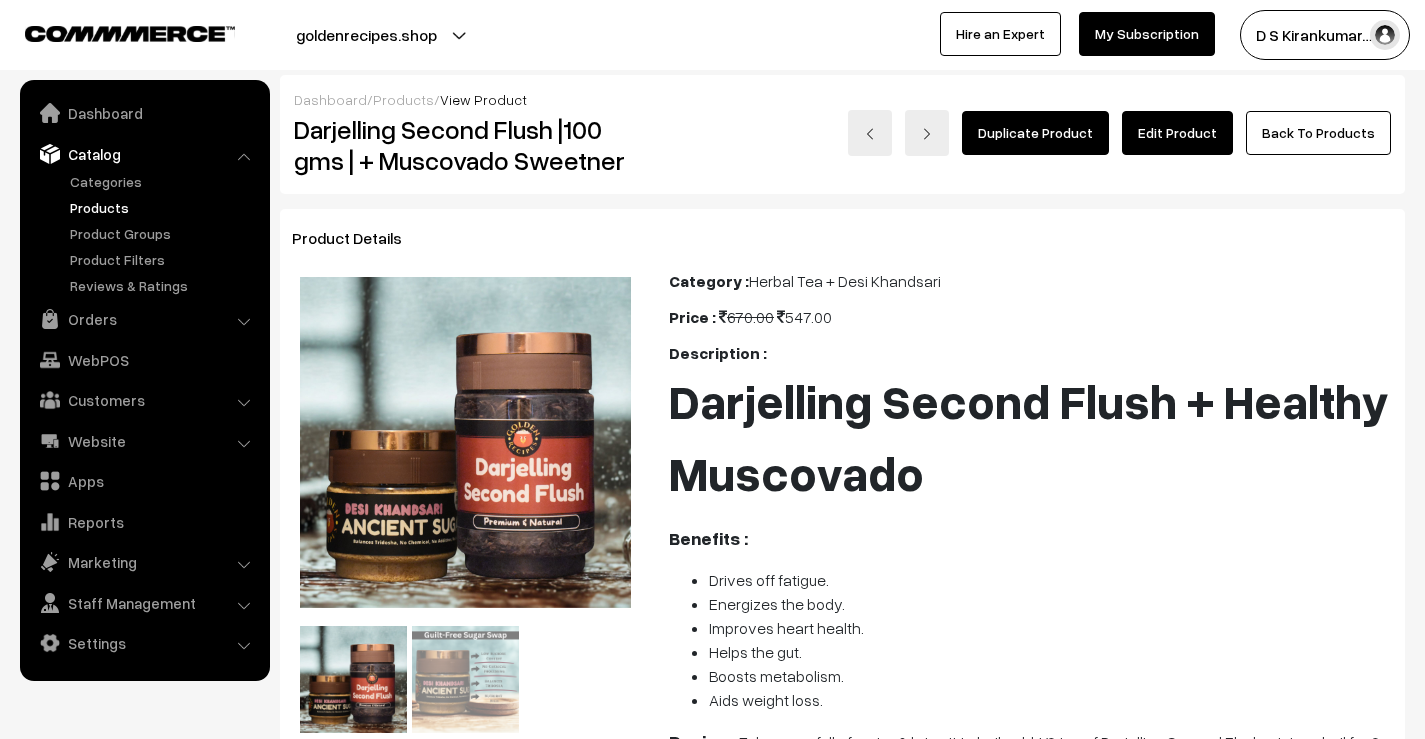 click on "Edit Product" at bounding box center [1177, 133] 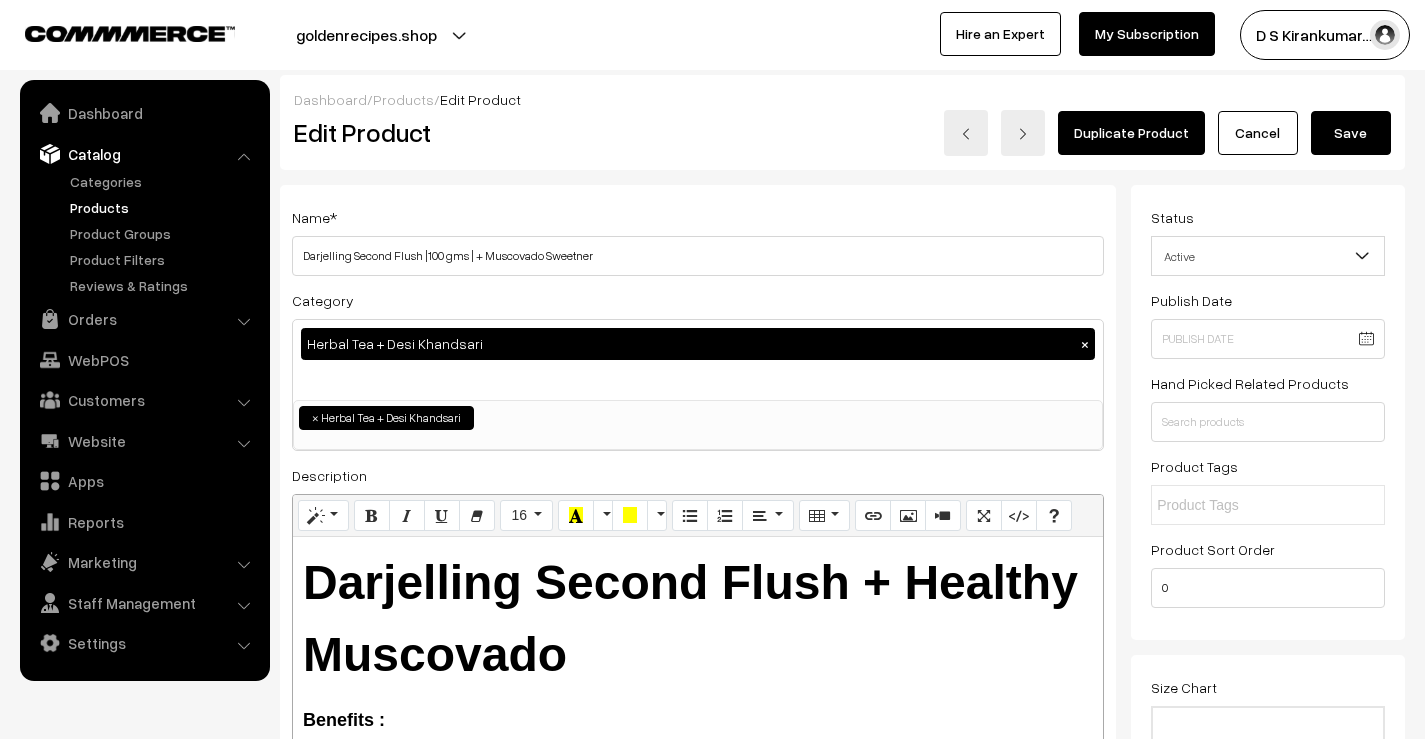 scroll, scrollTop: 0, scrollLeft: 0, axis: both 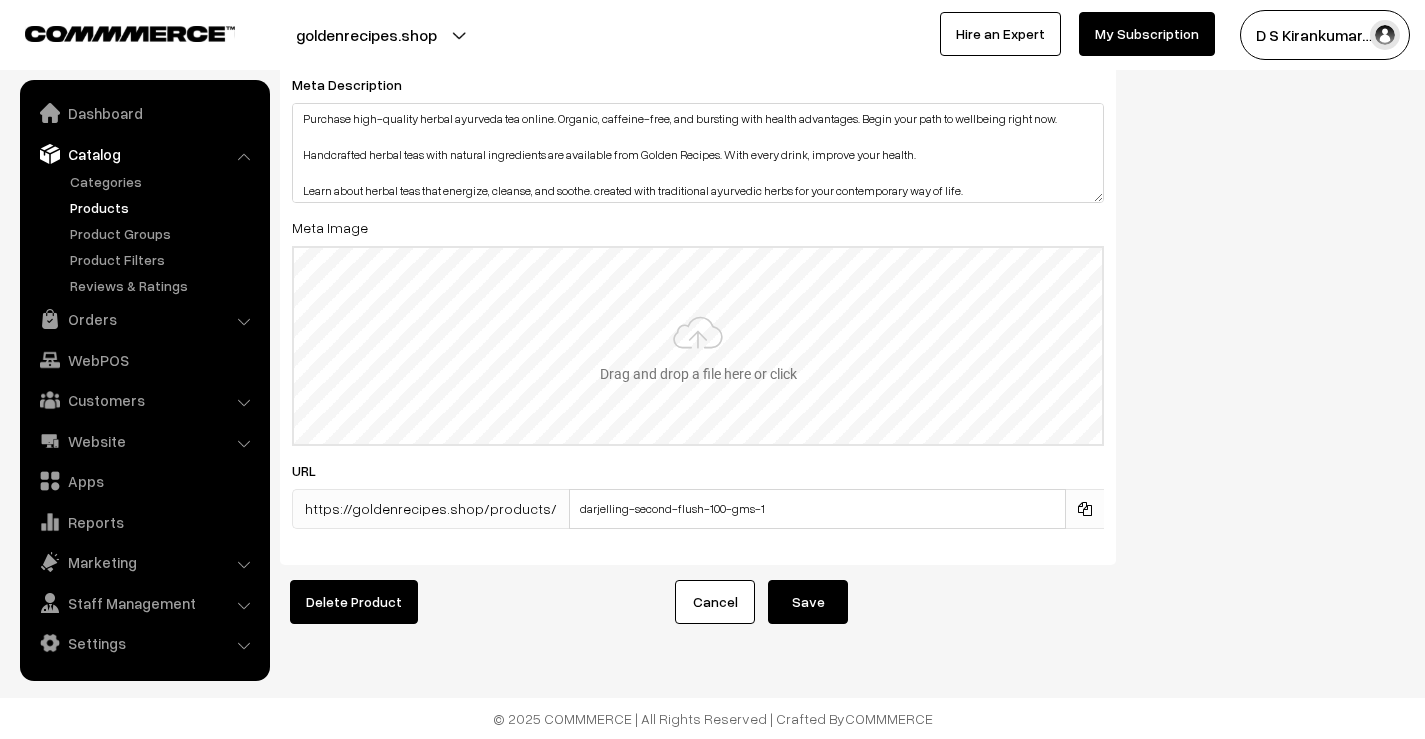 click at bounding box center [698, 346] 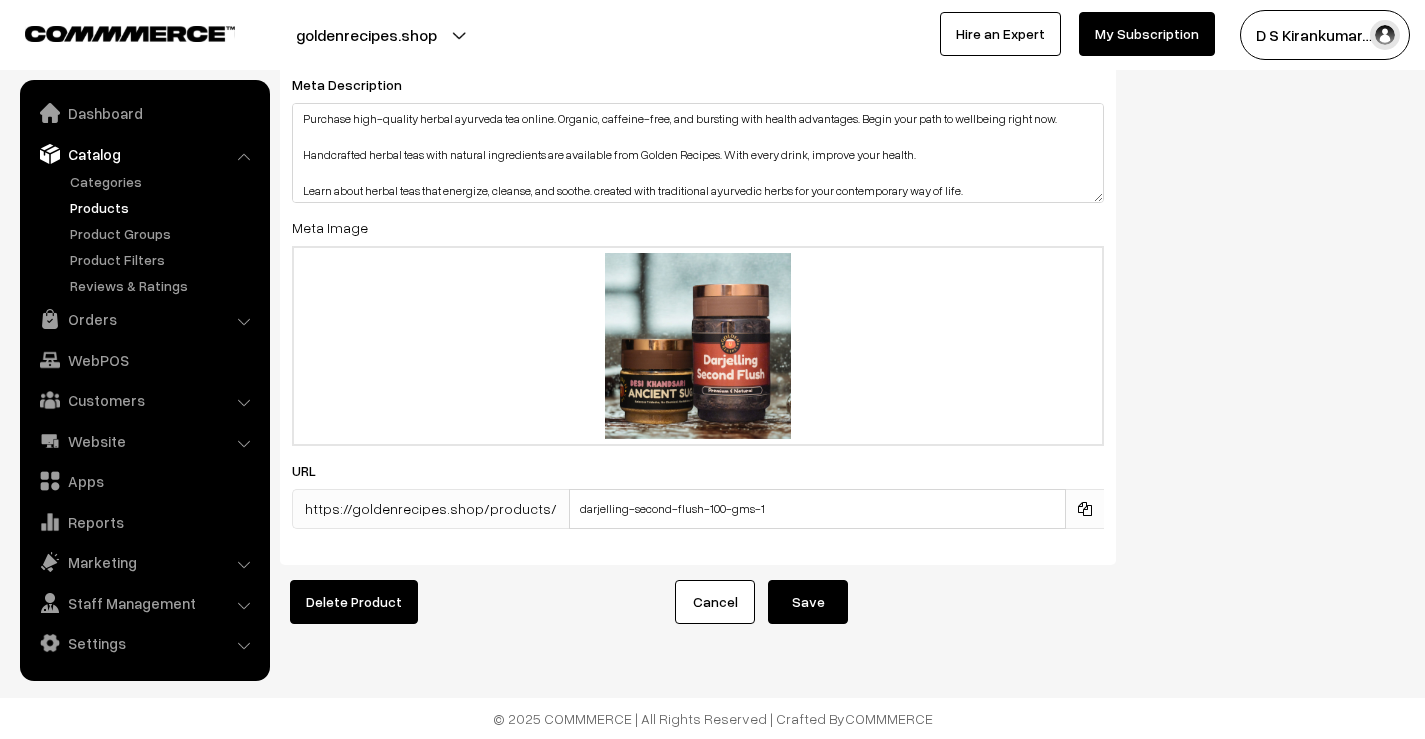 click on "Save" at bounding box center (808, 602) 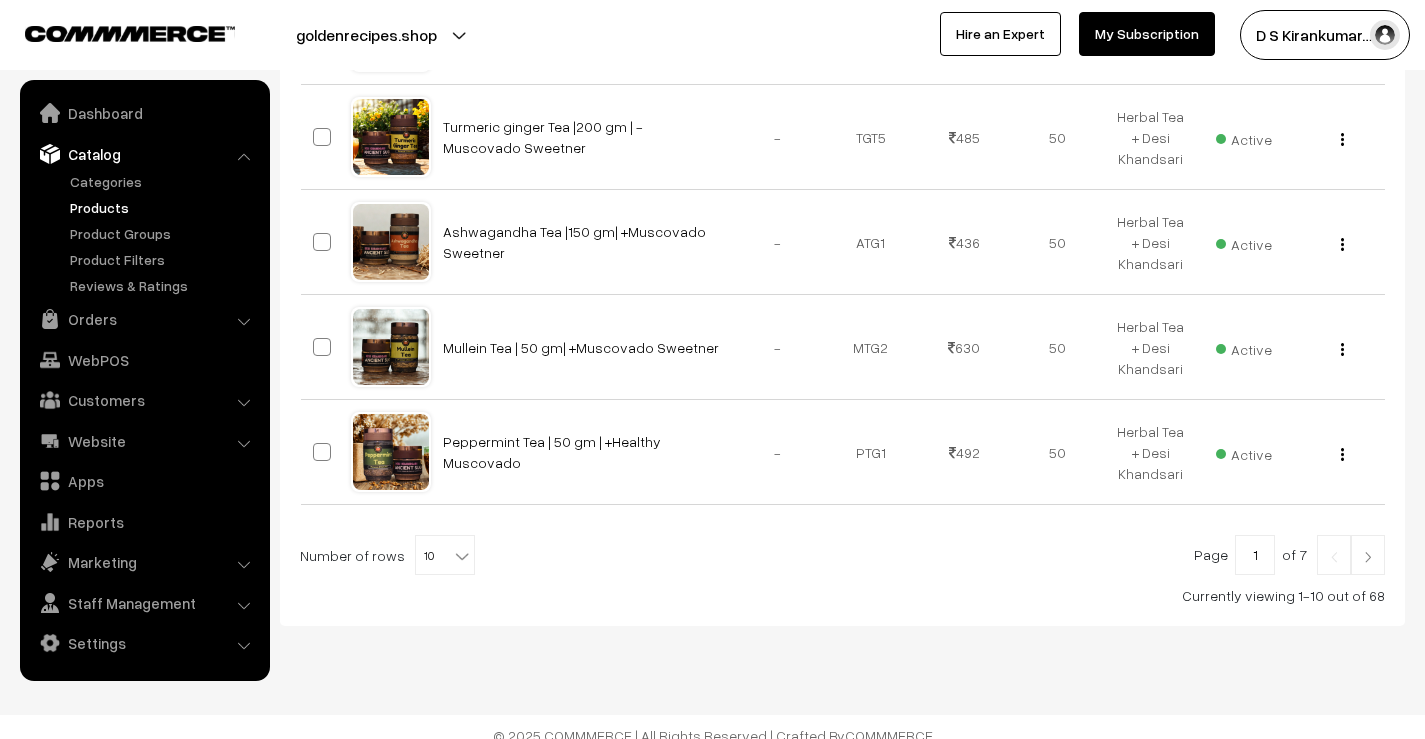 scroll, scrollTop: 1011, scrollLeft: 0, axis: vertical 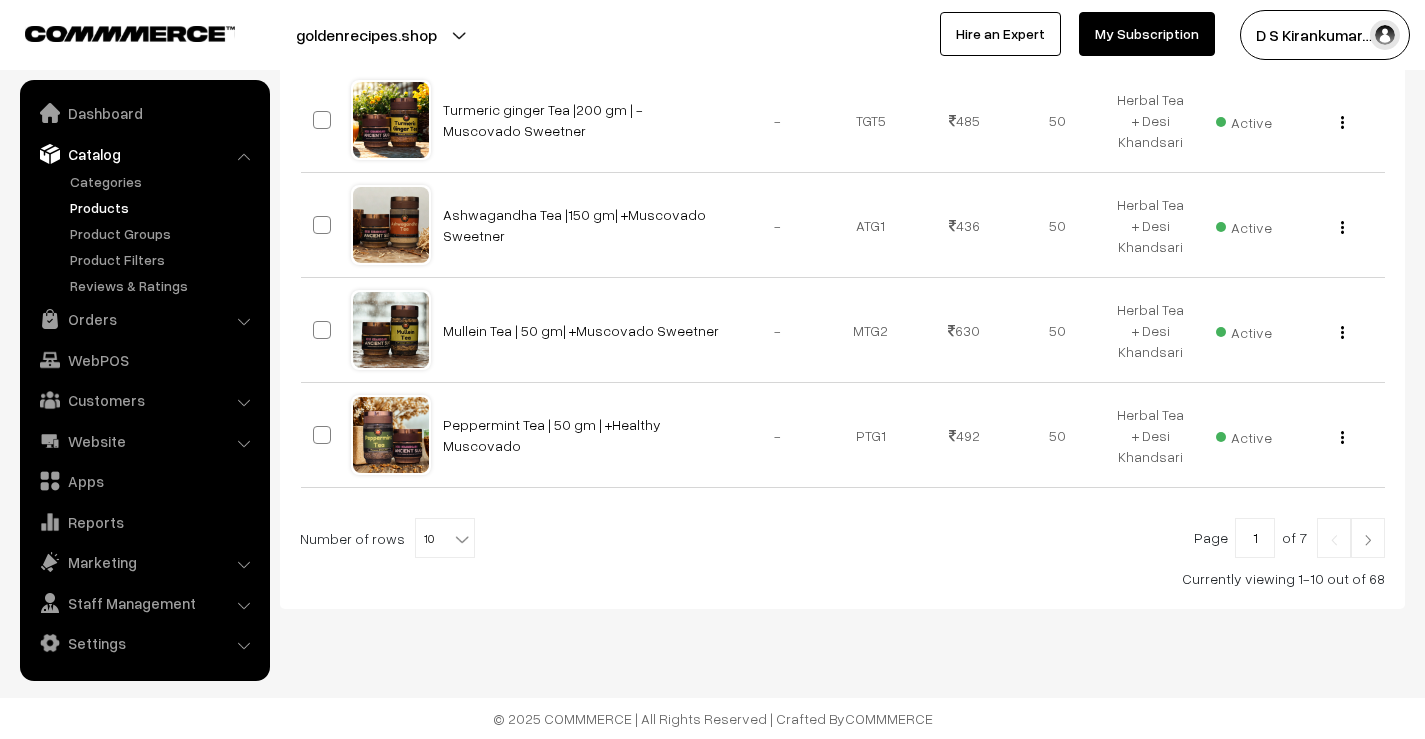 click at bounding box center [1368, 540] 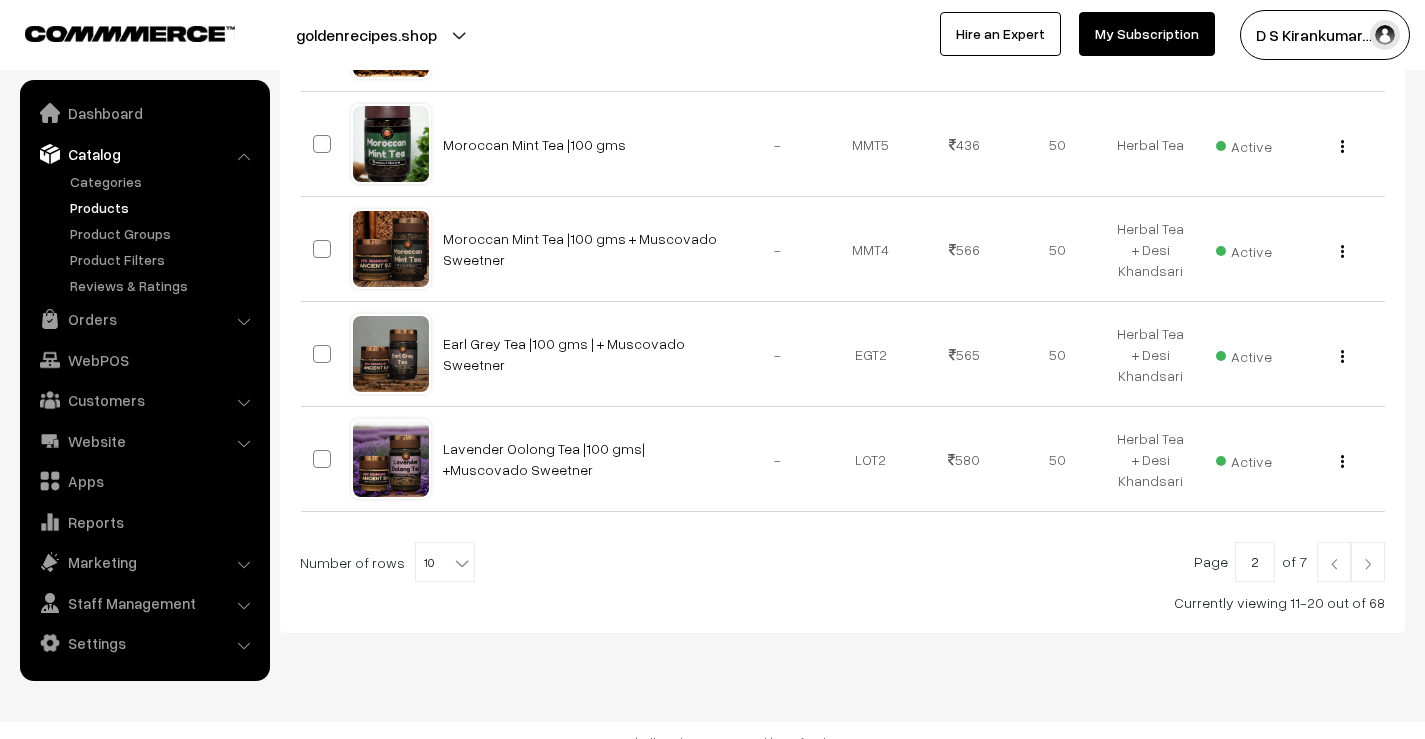 scroll, scrollTop: 1011, scrollLeft: 0, axis: vertical 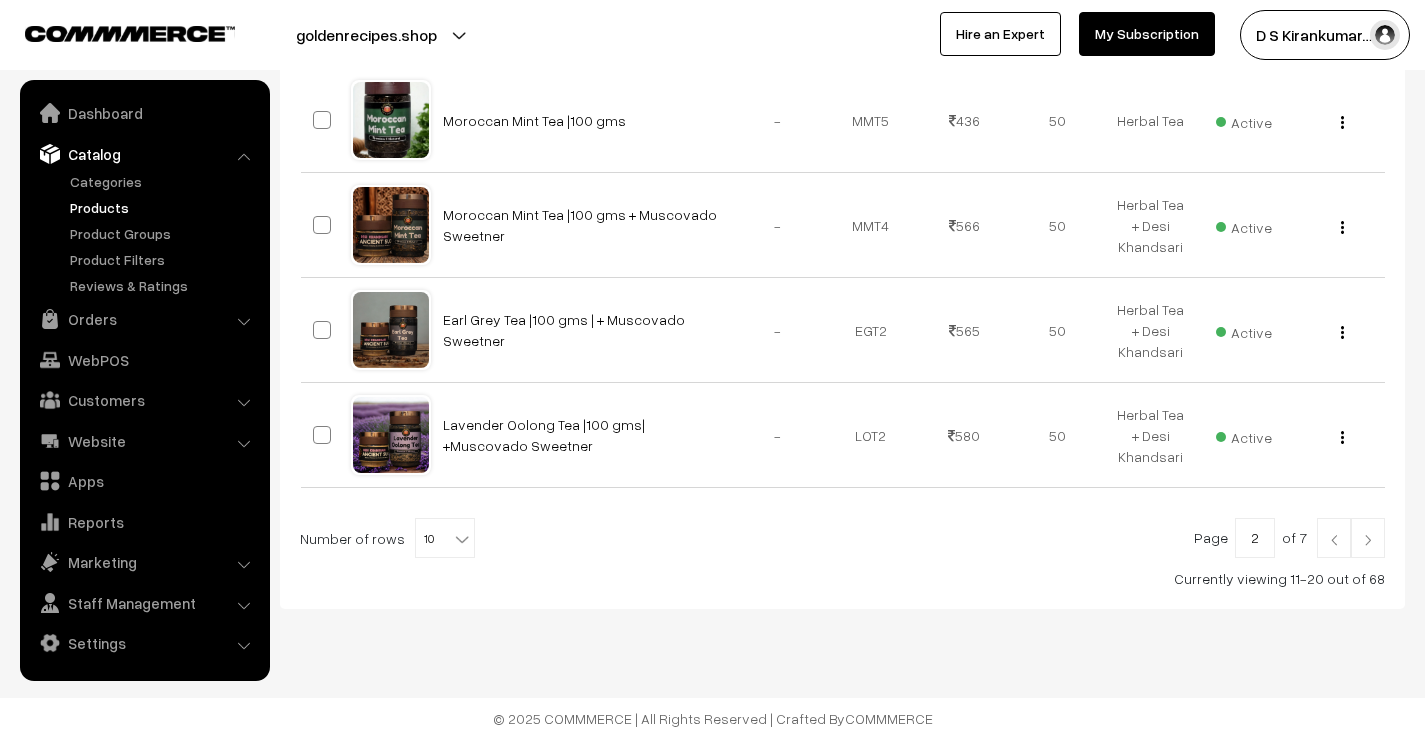 click at bounding box center [1368, 538] 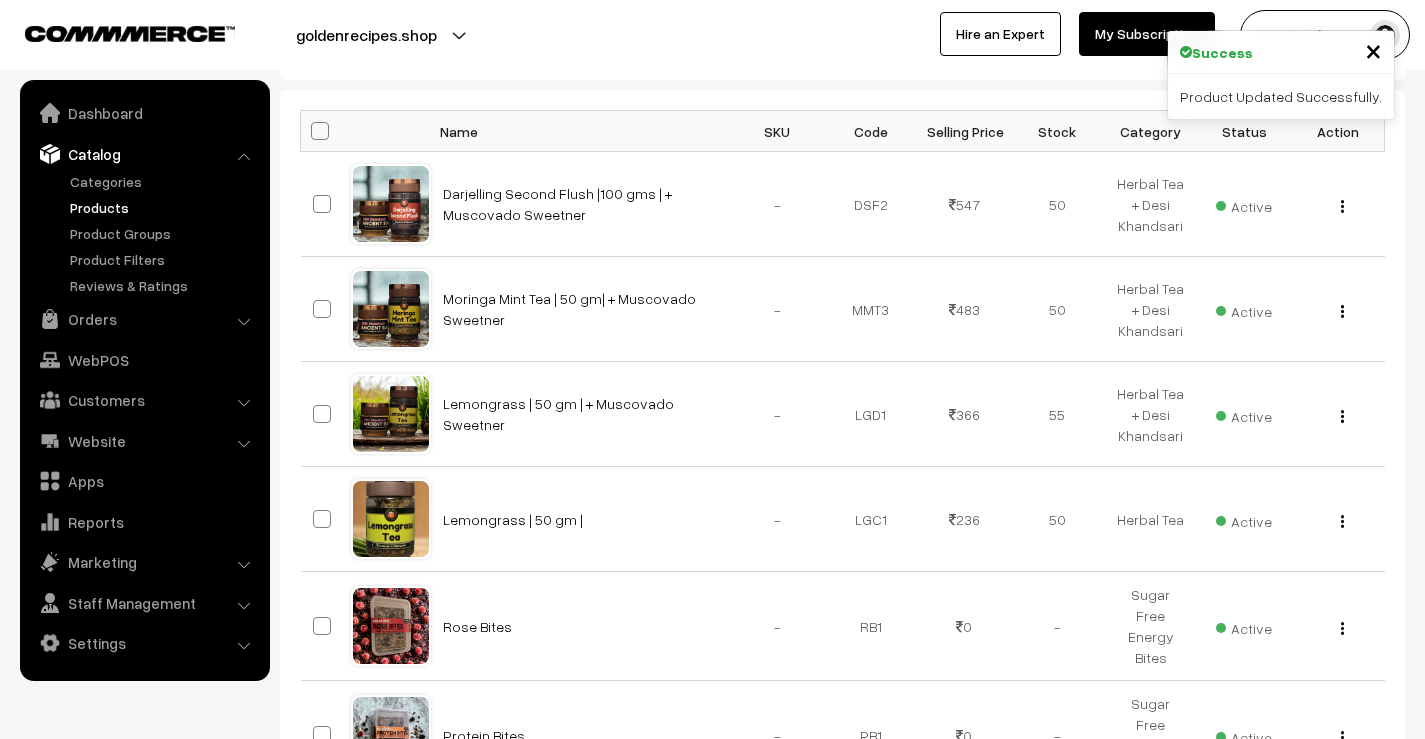 scroll, scrollTop: 300, scrollLeft: 0, axis: vertical 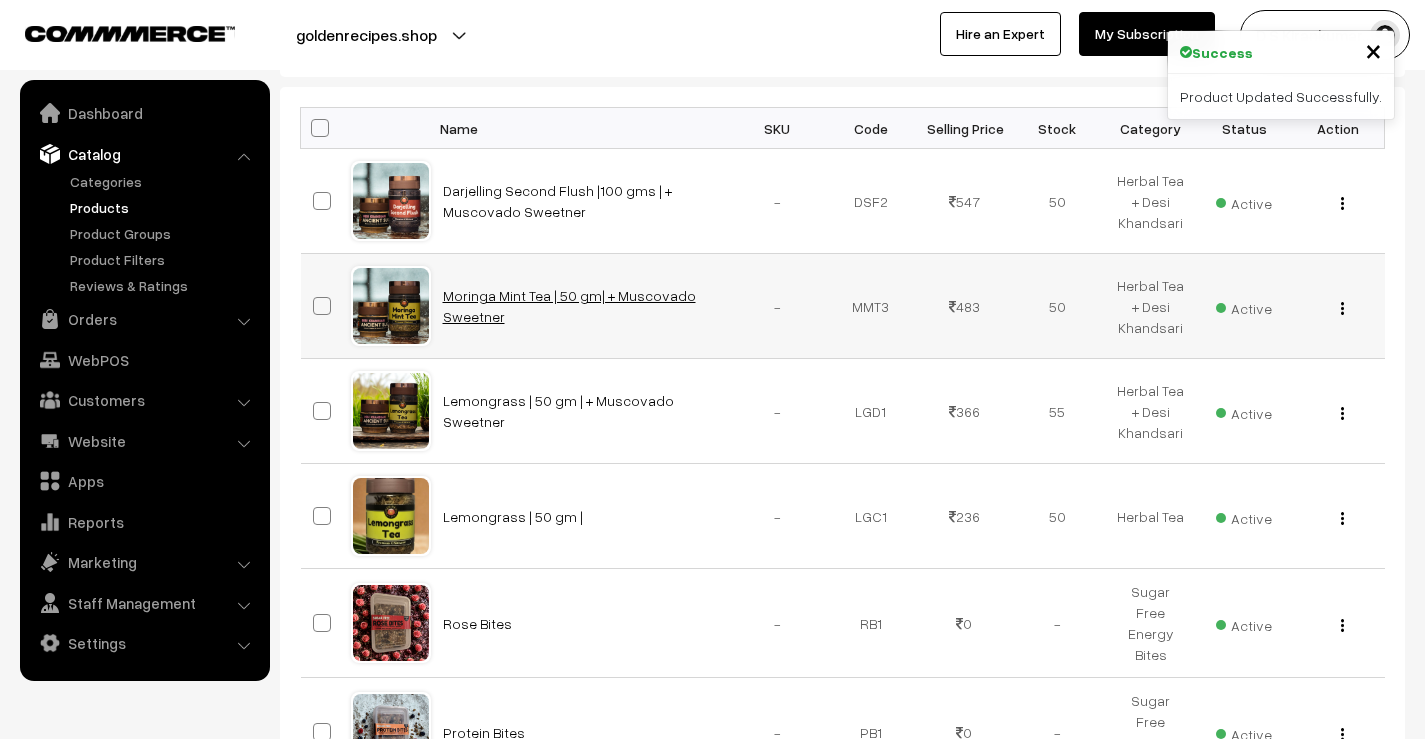 click on "Moringa Mint Tea | 50 gm| + Muscovado Sweetner" at bounding box center [569, 306] 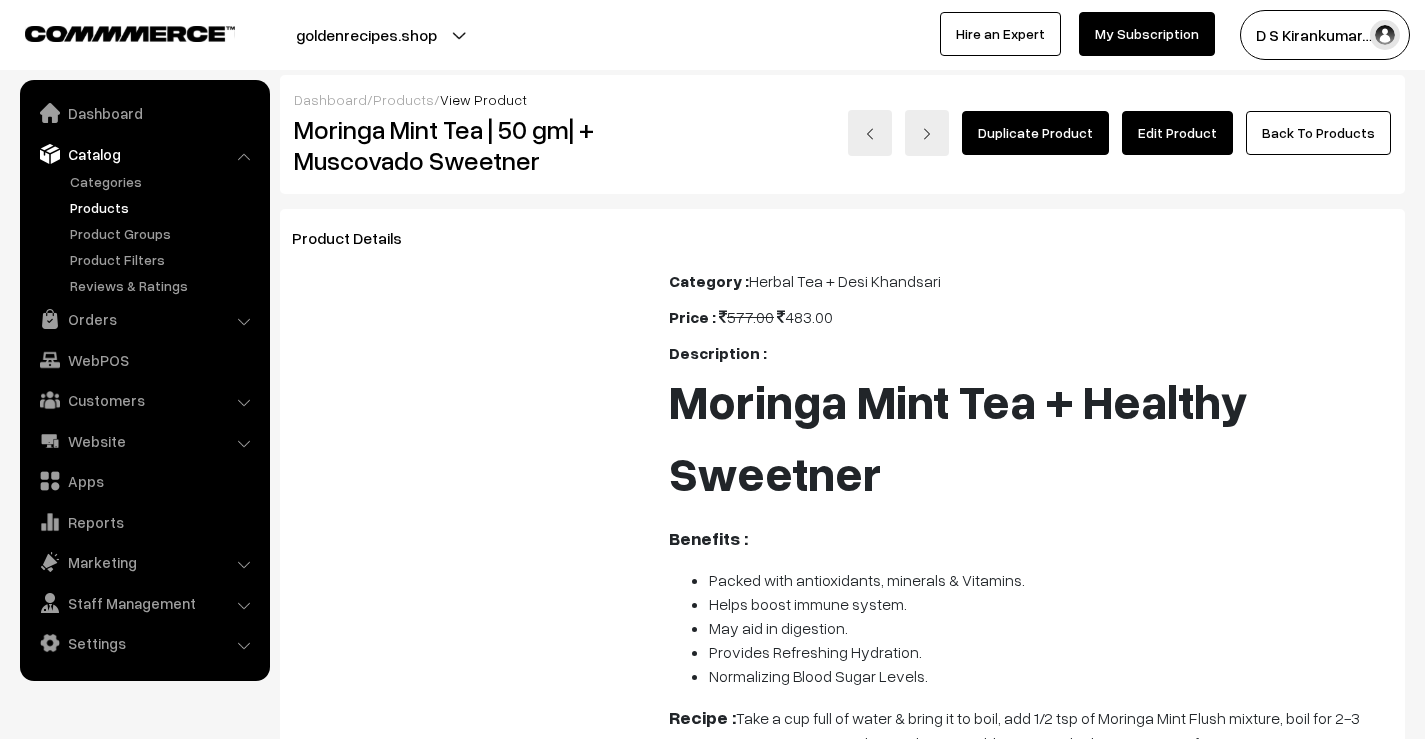scroll, scrollTop: 0, scrollLeft: 0, axis: both 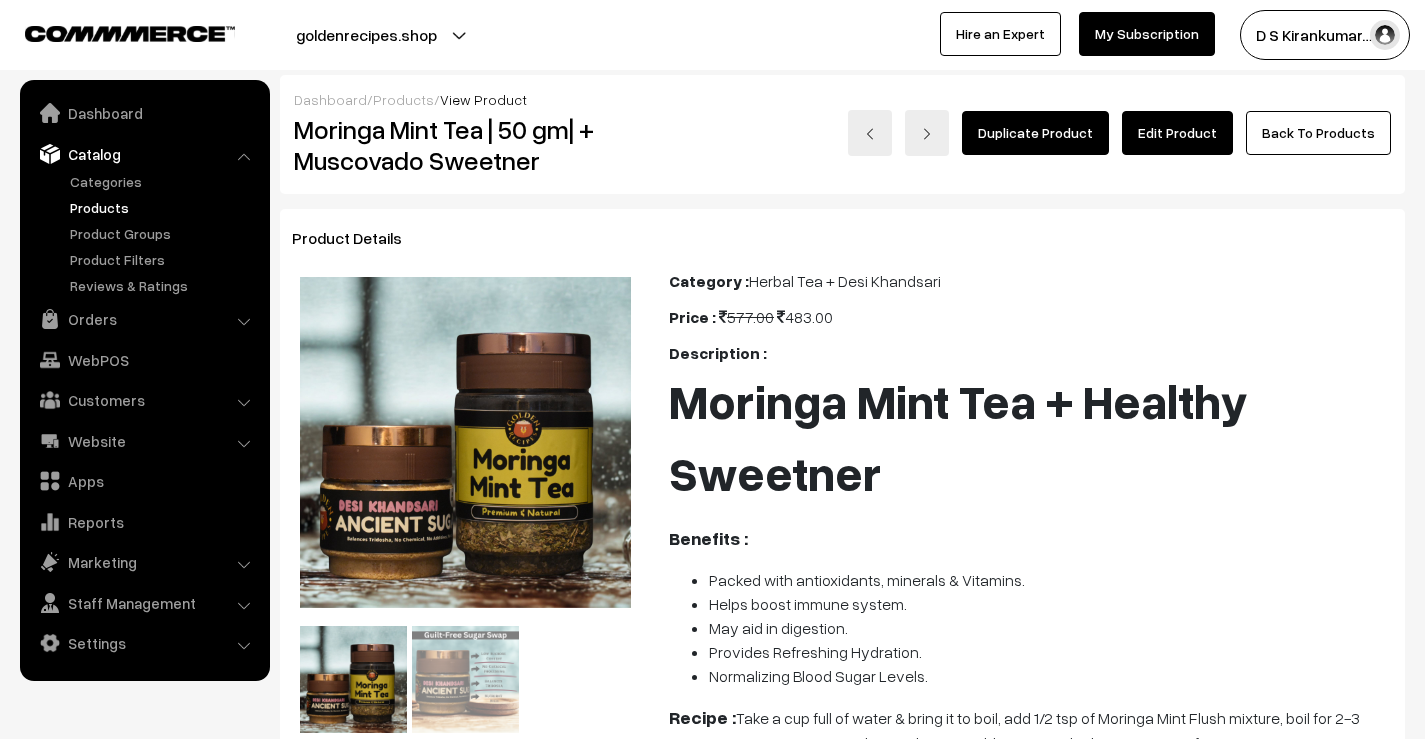 click on "Edit Product" at bounding box center [1177, 133] 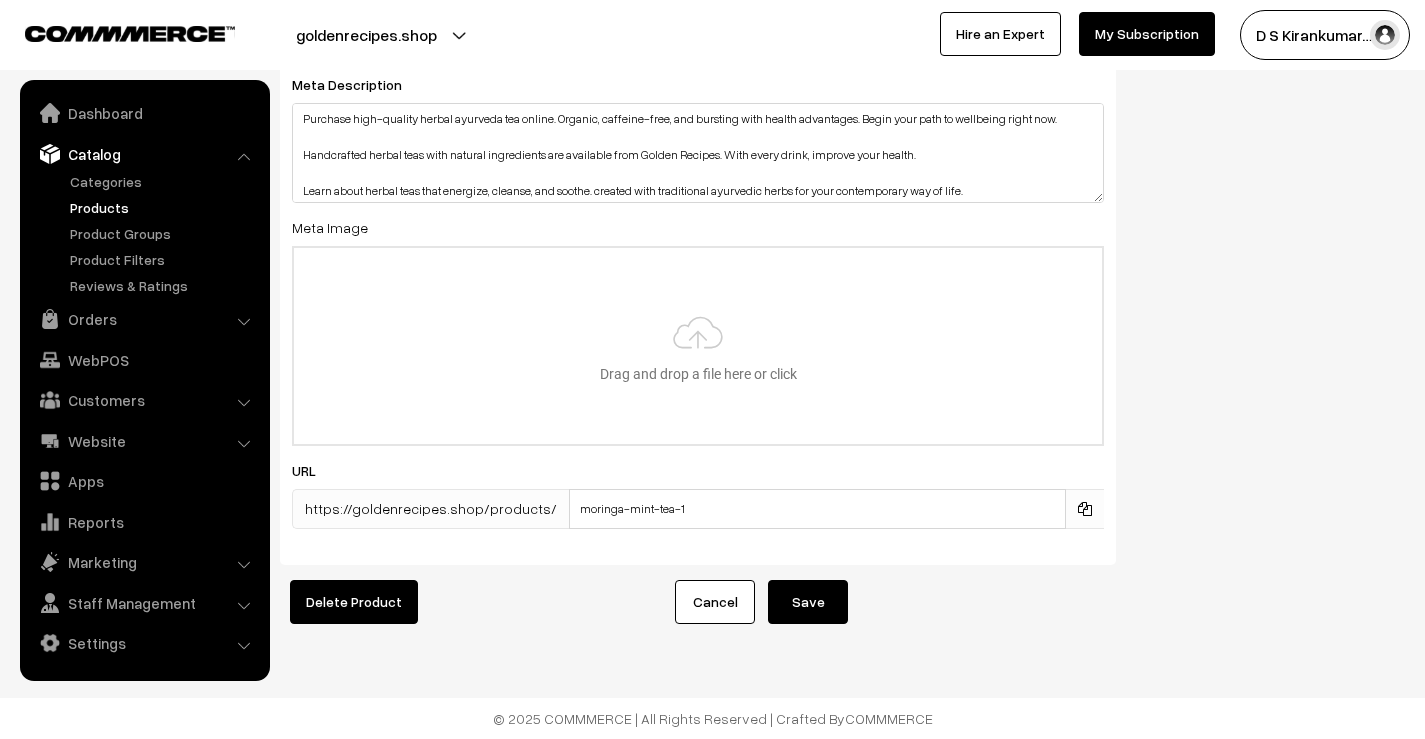 scroll, scrollTop: 3711, scrollLeft: 0, axis: vertical 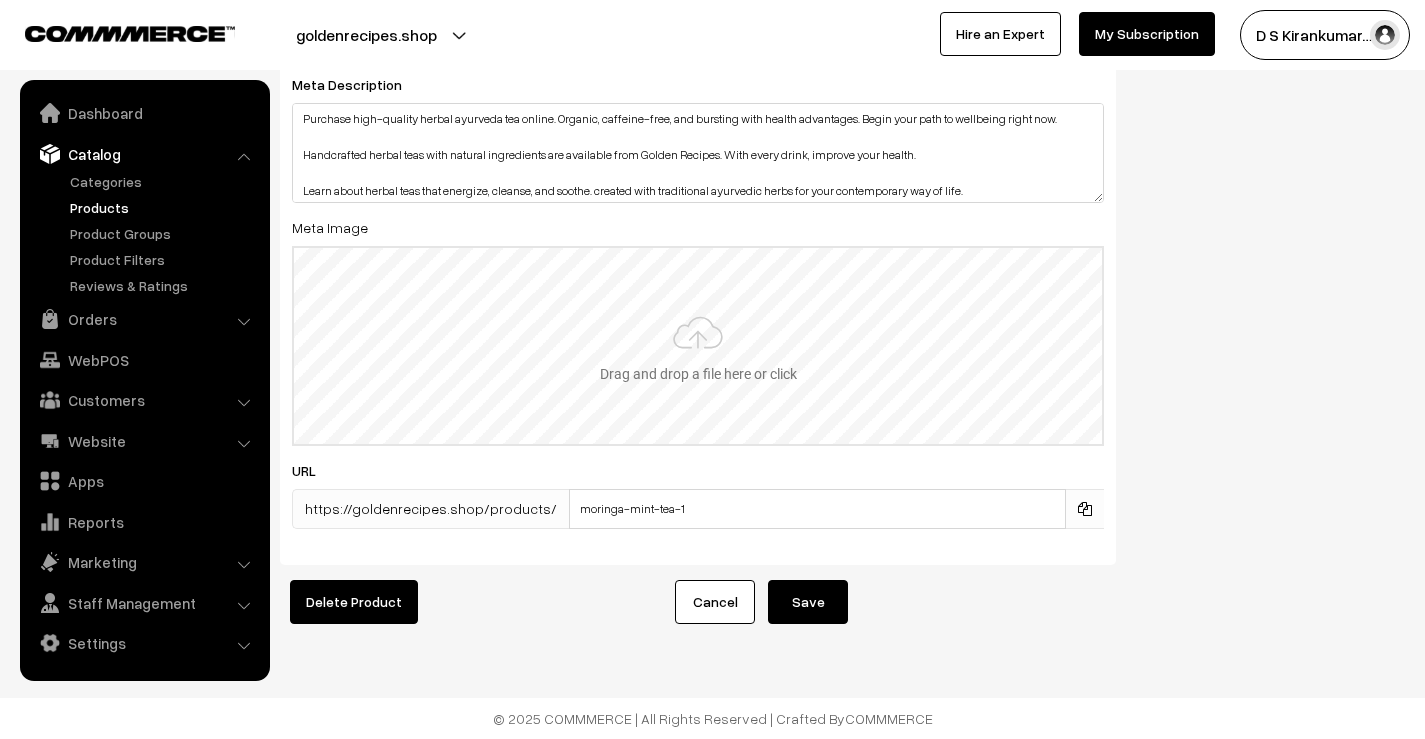 click at bounding box center [698, 346] 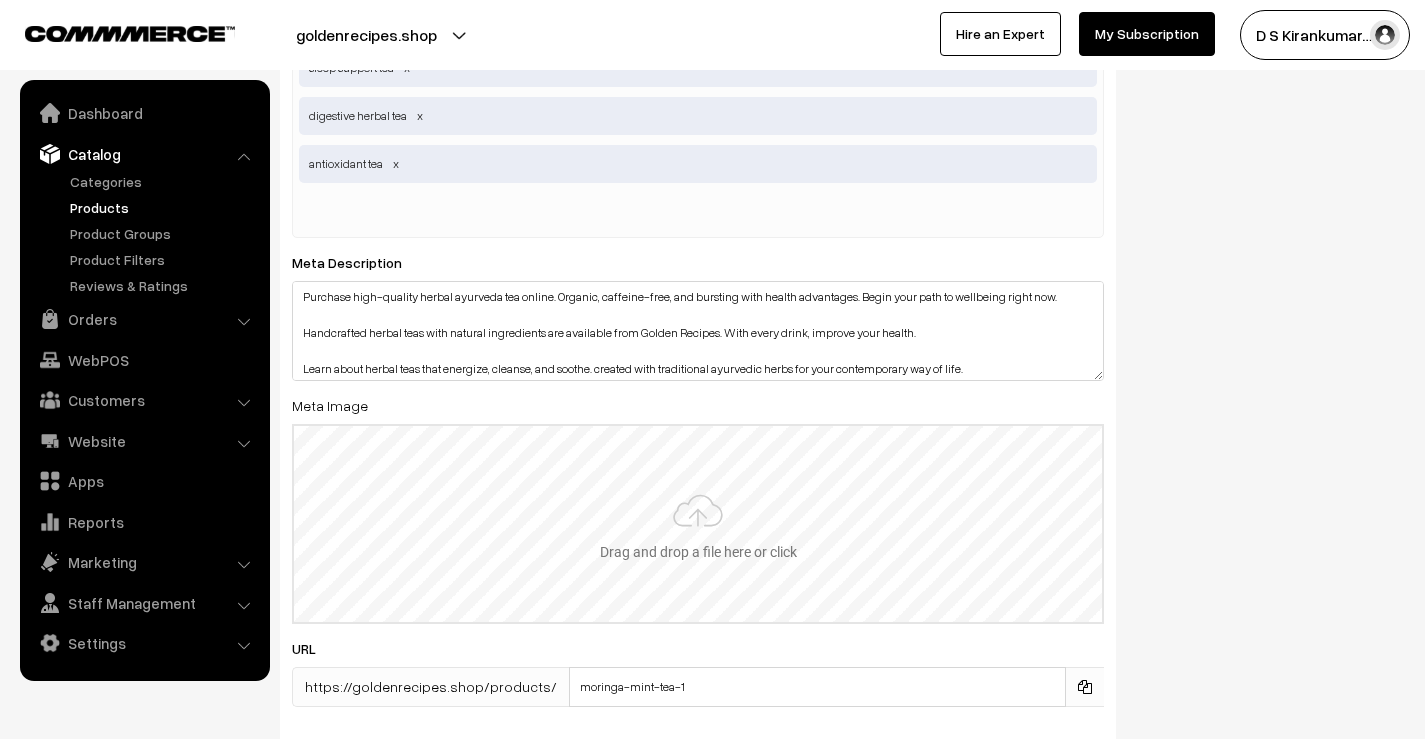 scroll, scrollTop: 3711, scrollLeft: 0, axis: vertical 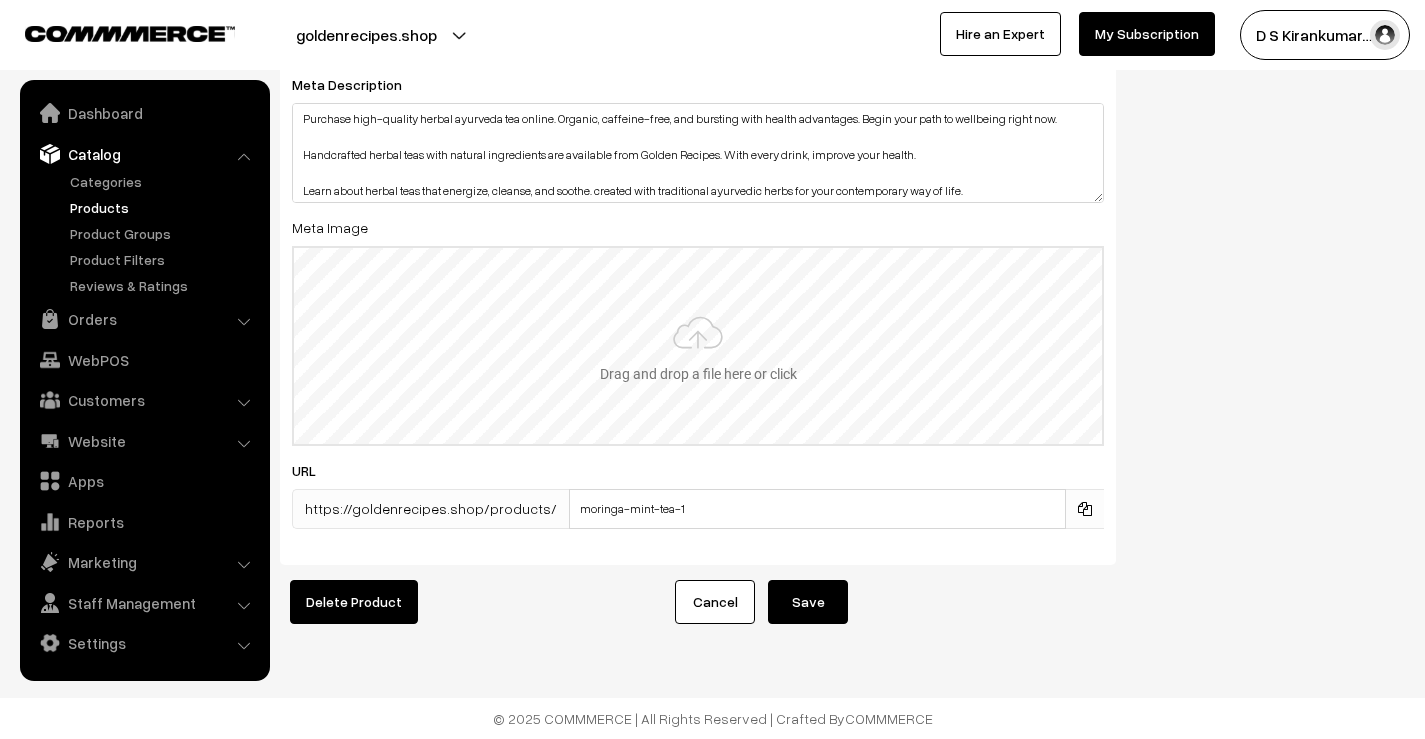 click at bounding box center (698, 346) 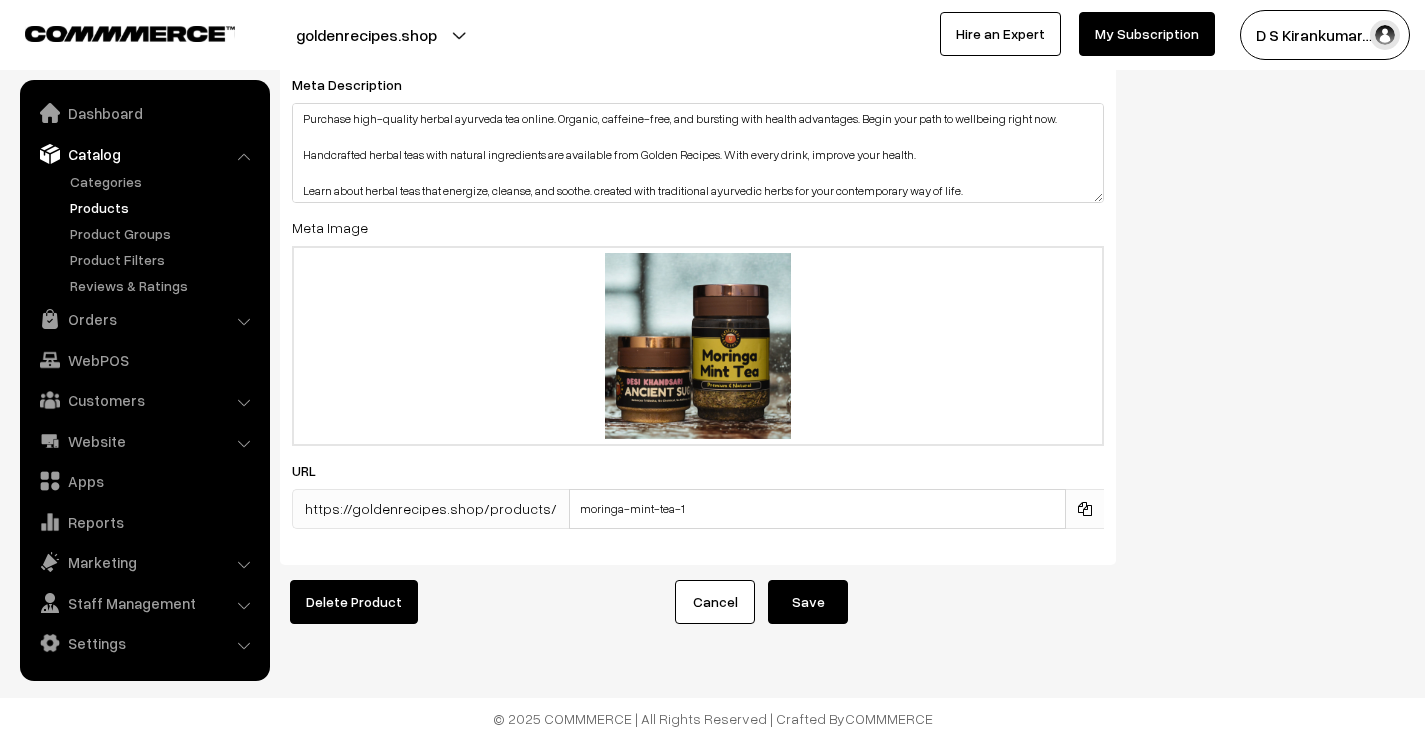 click on "Save" at bounding box center [808, 602] 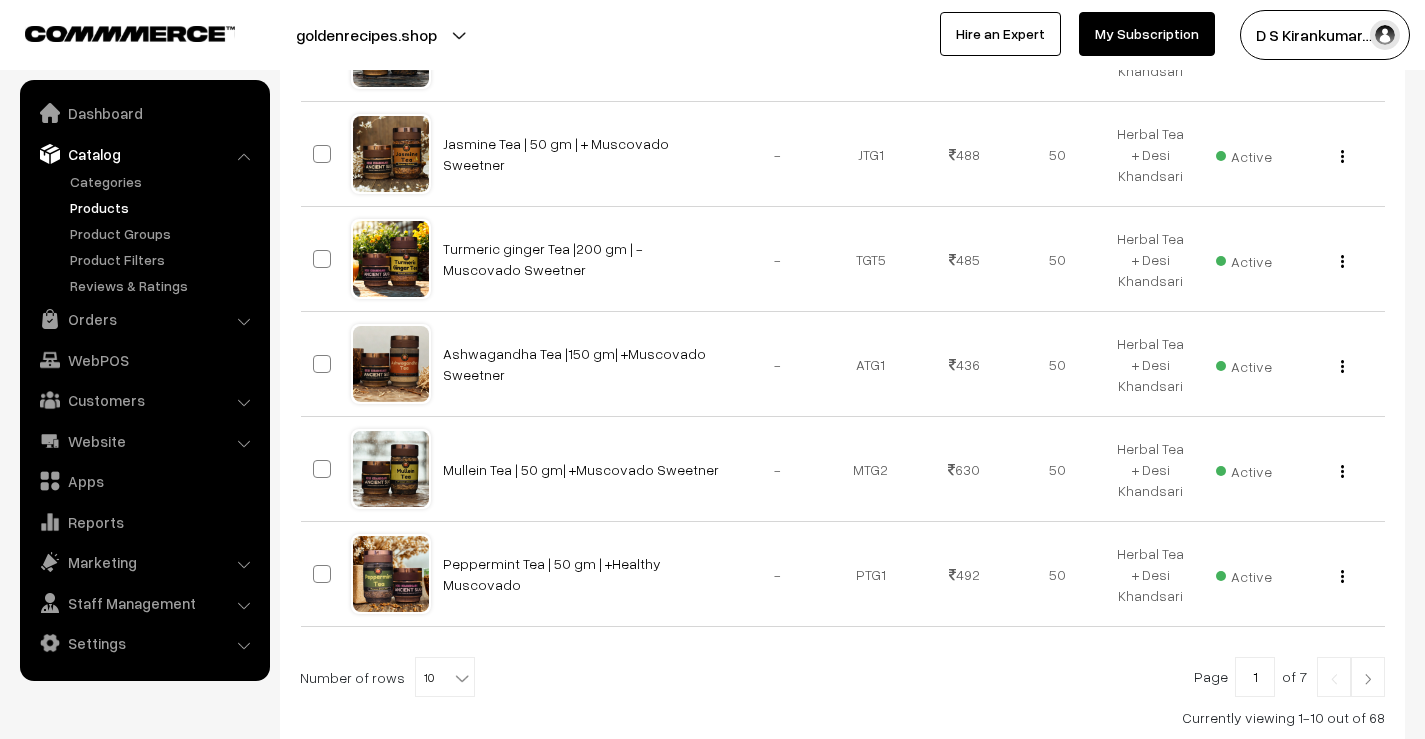 scroll, scrollTop: 1000, scrollLeft: 0, axis: vertical 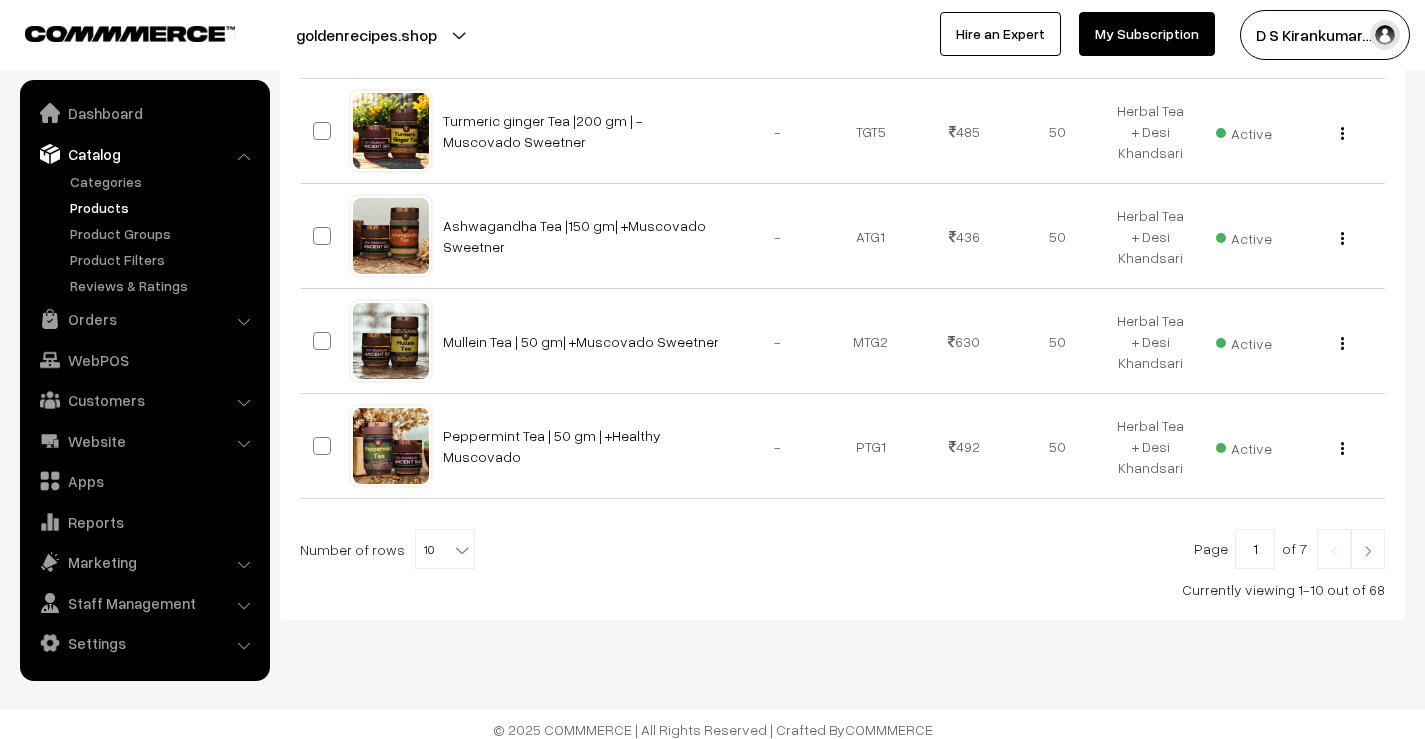 click at bounding box center [1368, 551] 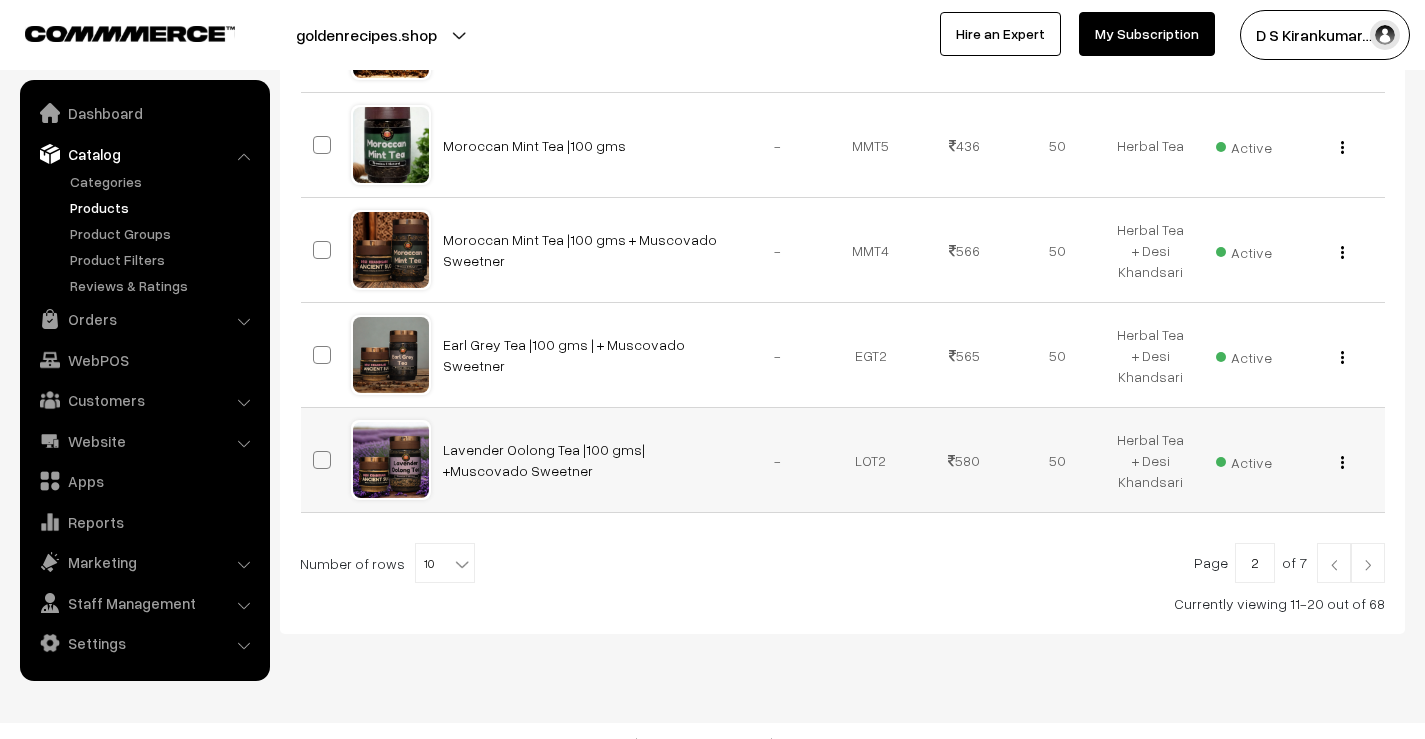 scroll, scrollTop: 1000, scrollLeft: 0, axis: vertical 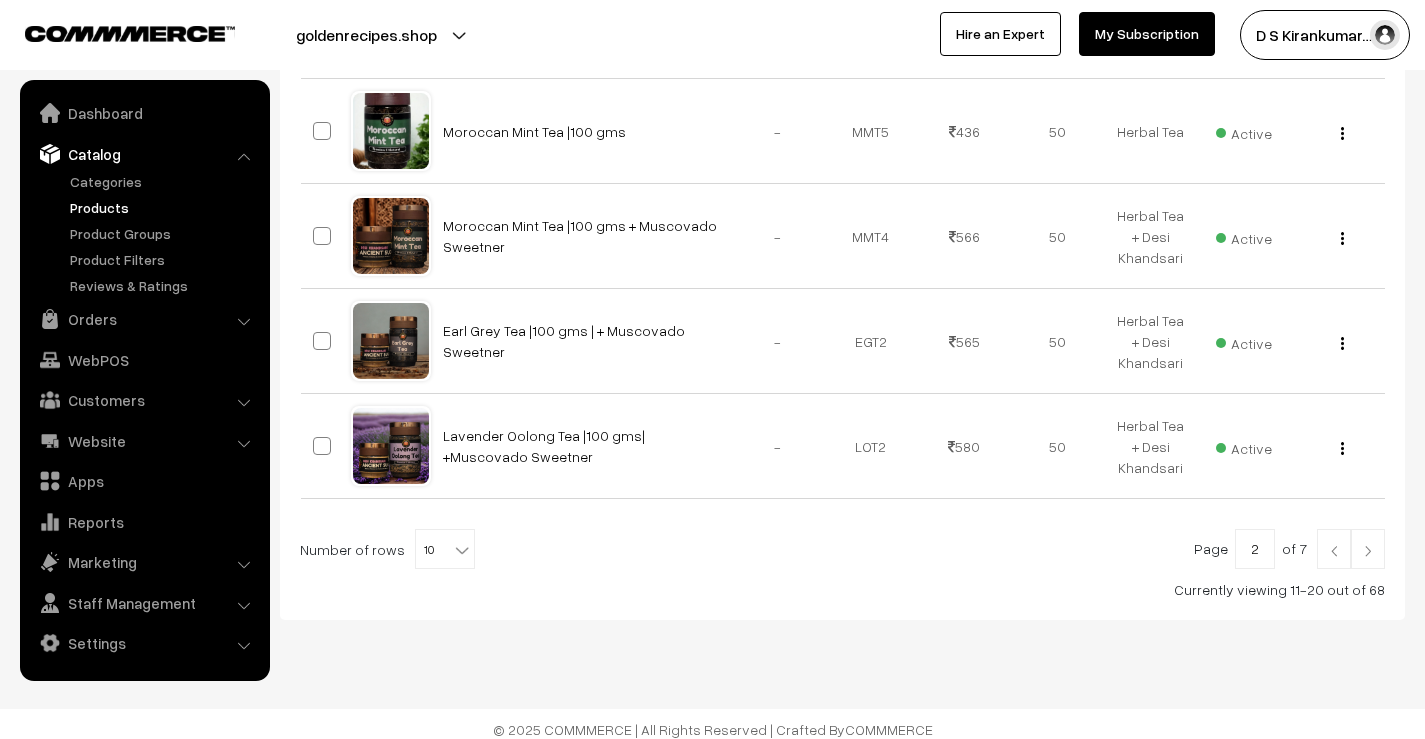 click at bounding box center (1368, 549) 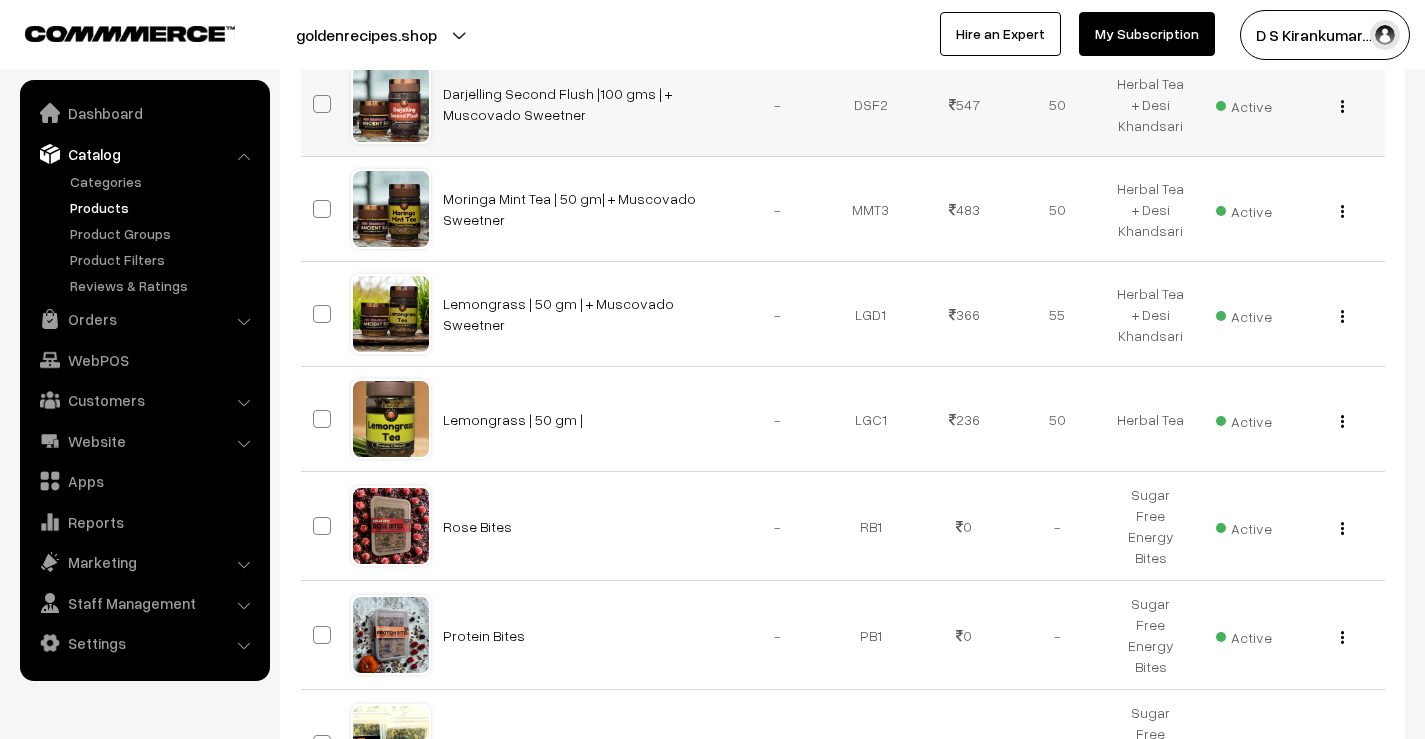 scroll, scrollTop: 400, scrollLeft: 0, axis: vertical 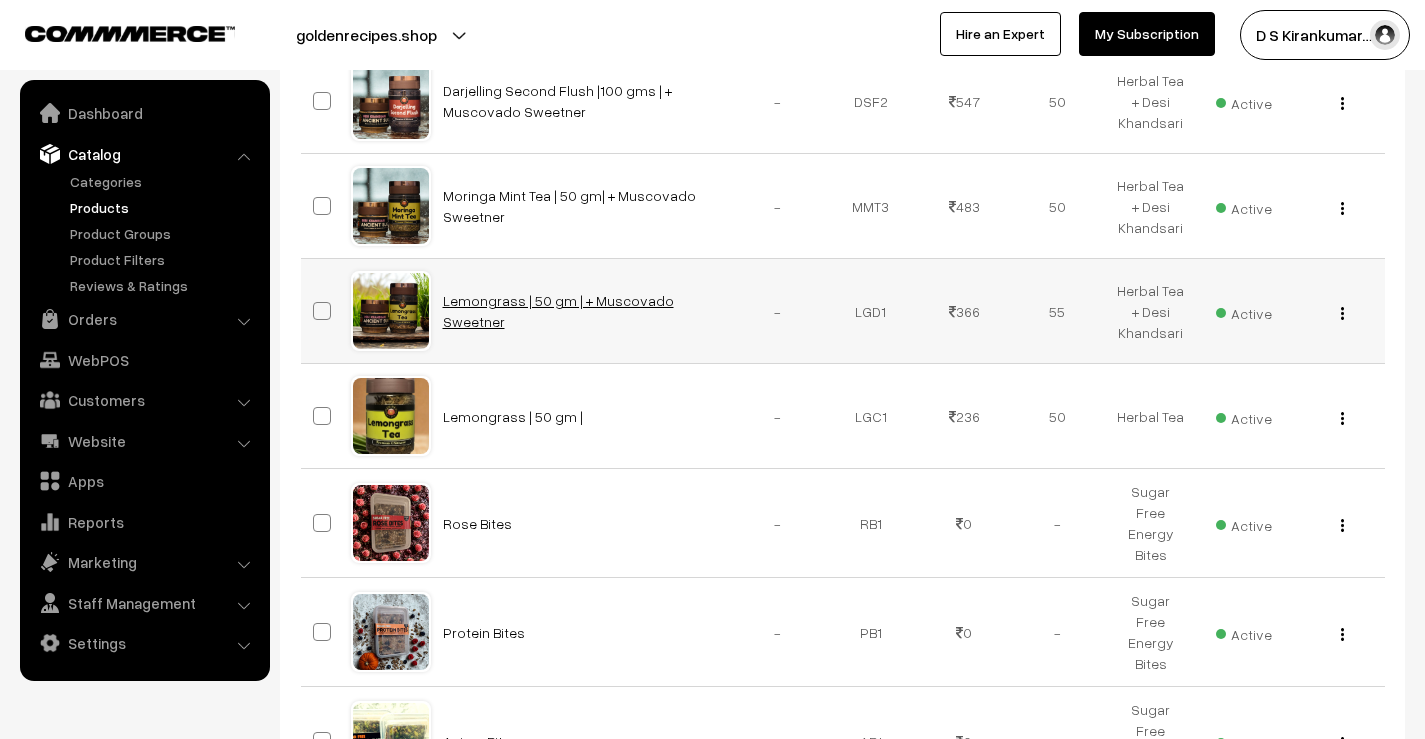 click on "Lemongrass | 50 gm | + Muscovado Sweetner" at bounding box center [558, 311] 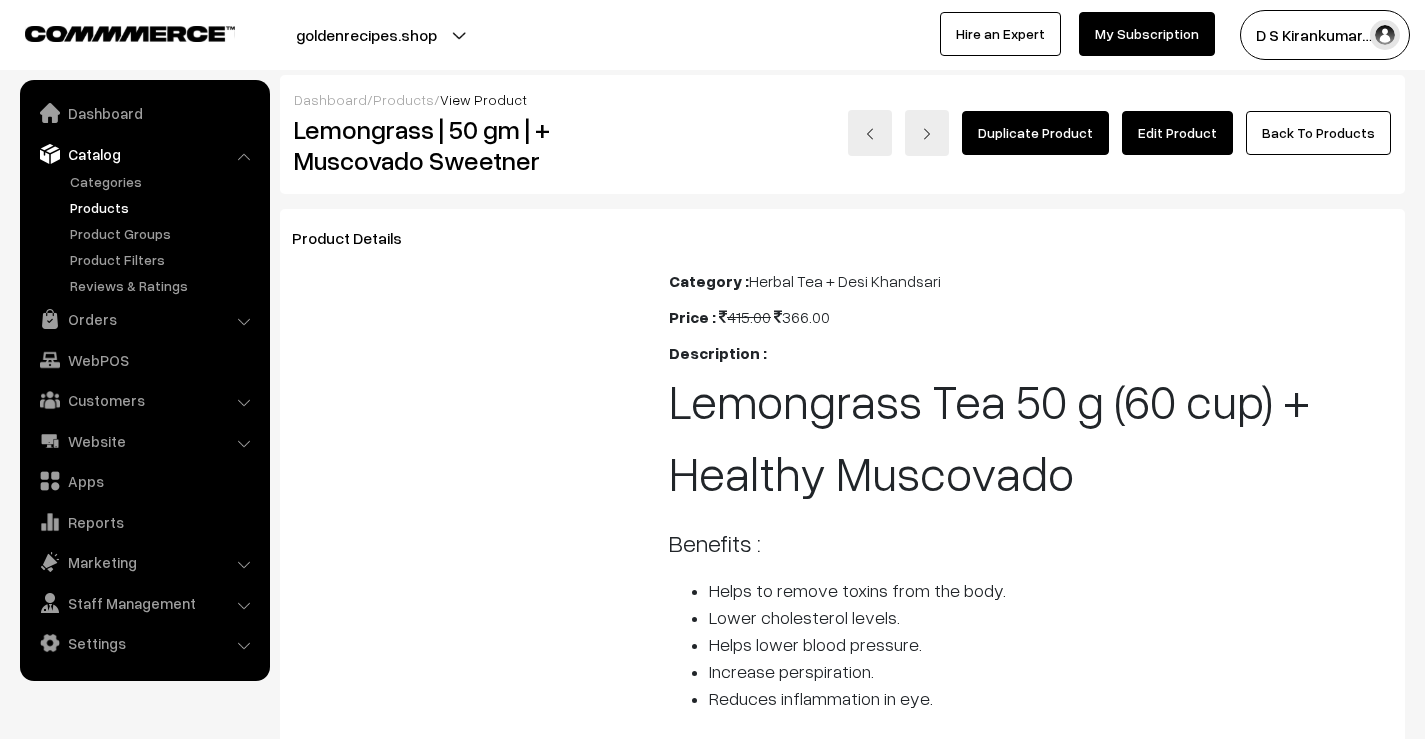 scroll, scrollTop: 0, scrollLeft: 0, axis: both 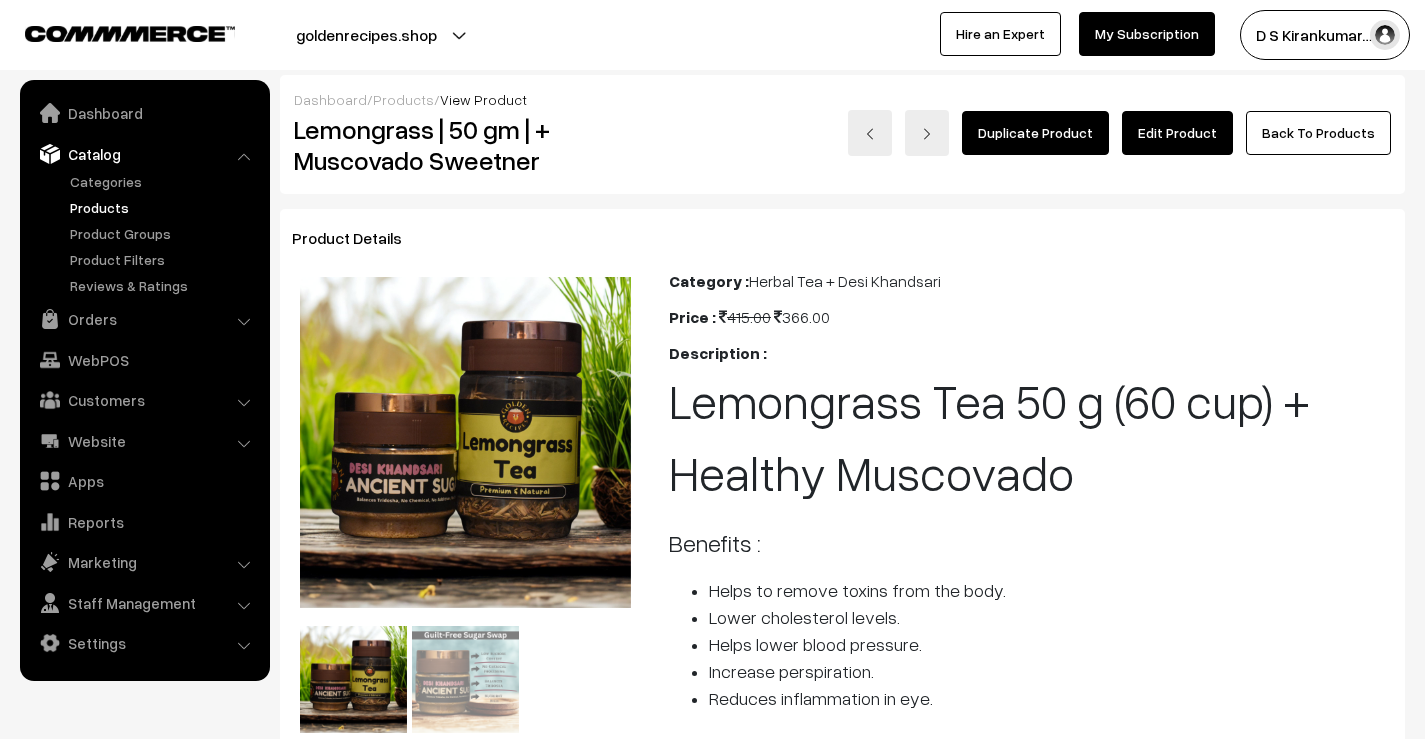 click on "Edit Product" at bounding box center (1177, 133) 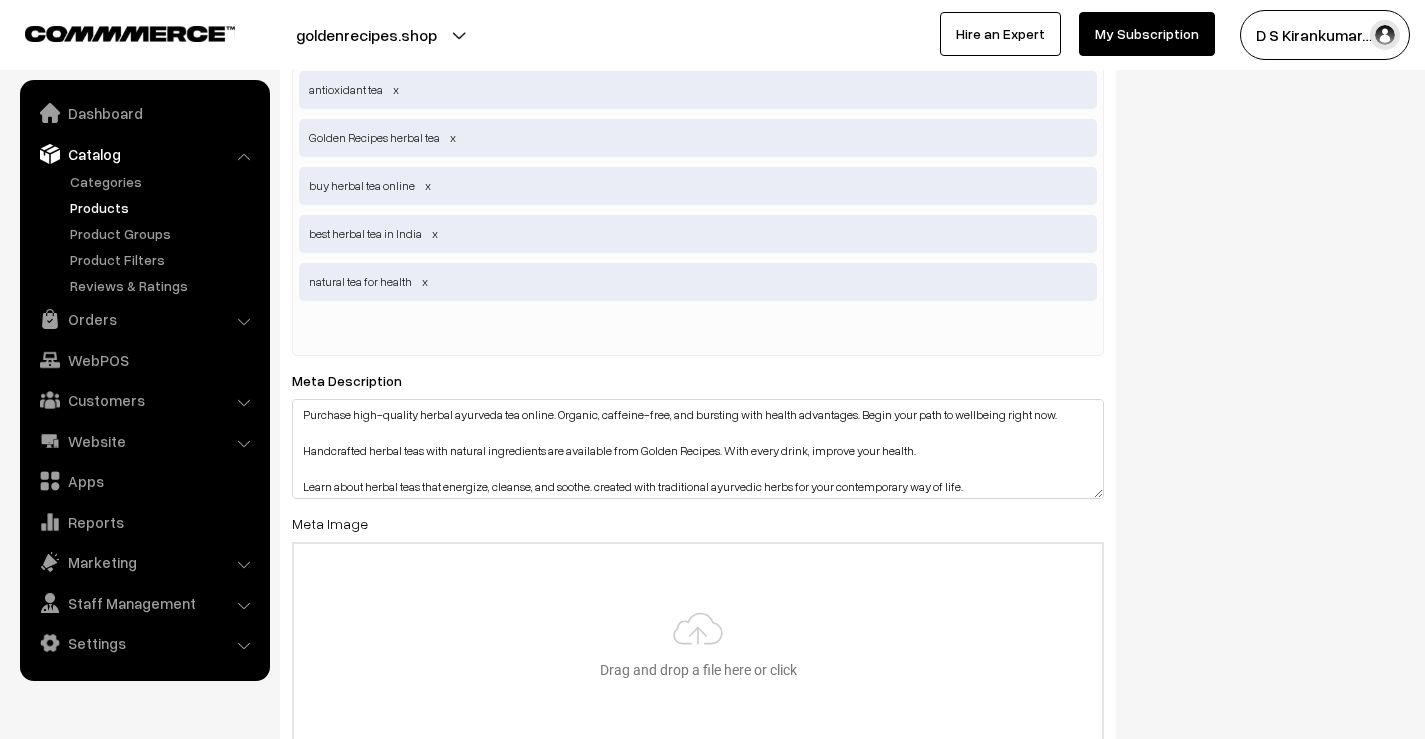 scroll, scrollTop: 3711, scrollLeft: 0, axis: vertical 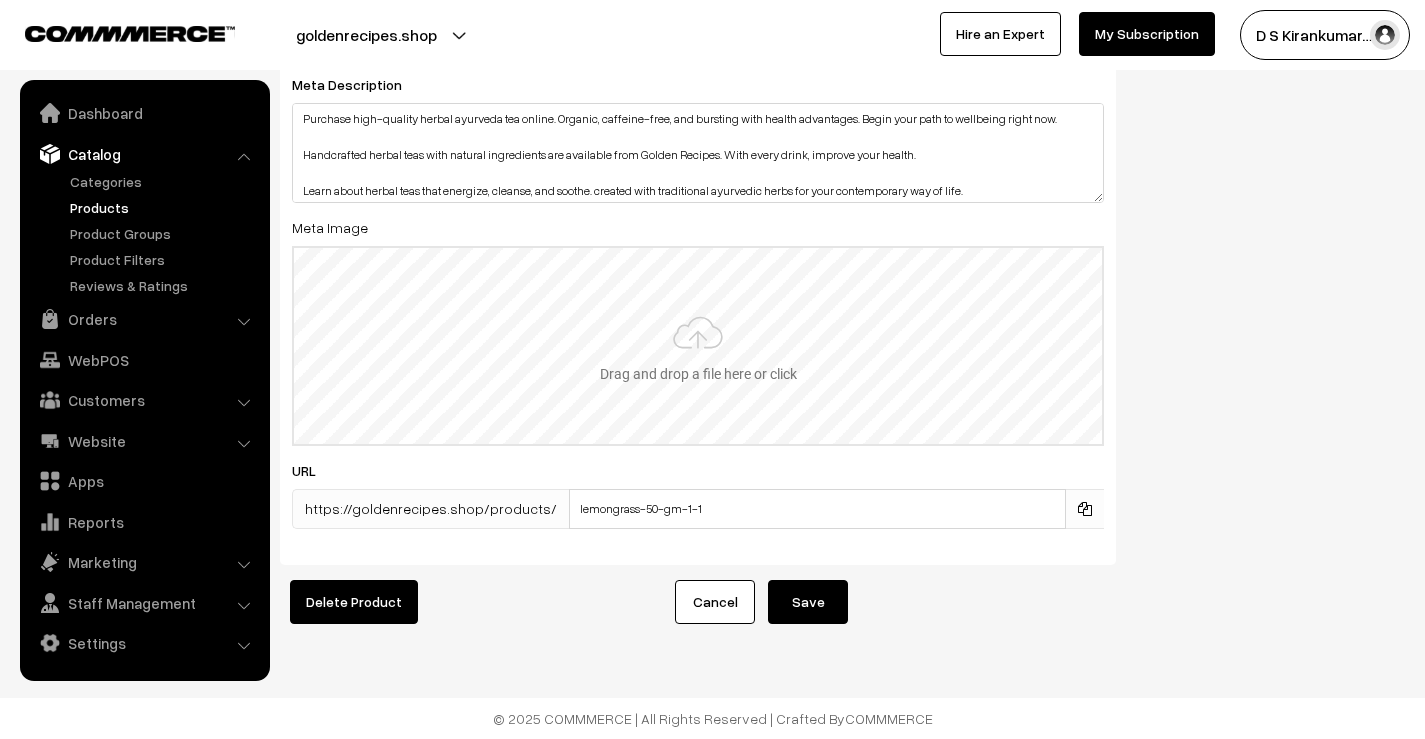 click at bounding box center (698, 346) 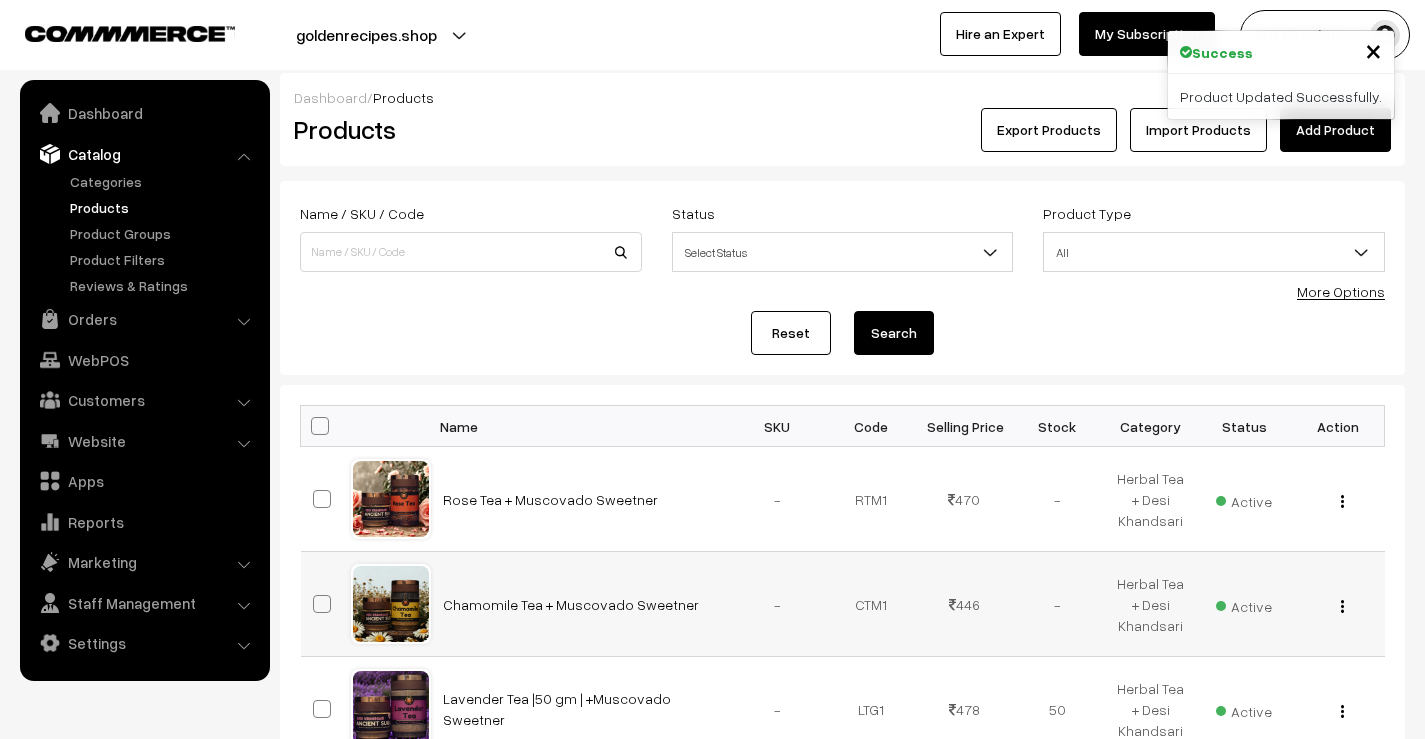 scroll, scrollTop: 0, scrollLeft: 0, axis: both 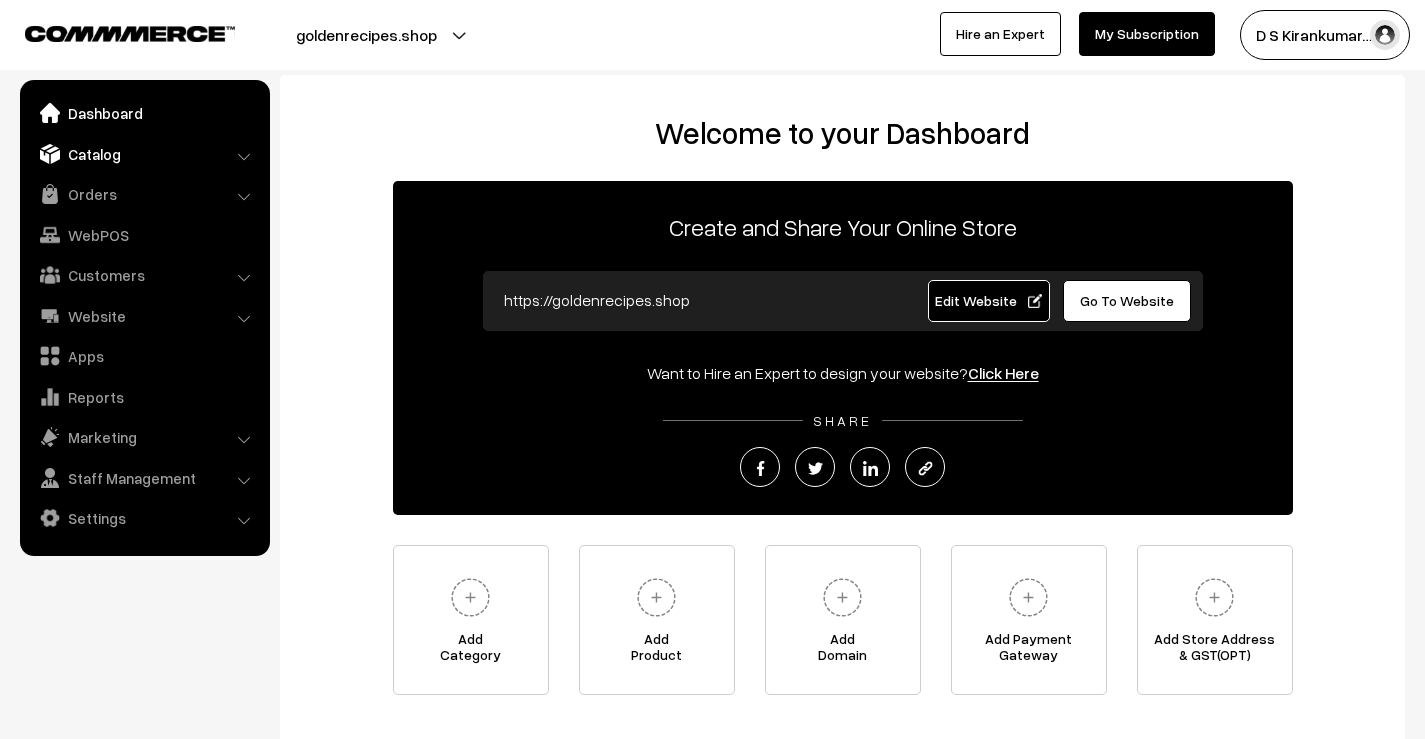 click on "Catalog" at bounding box center [144, 154] 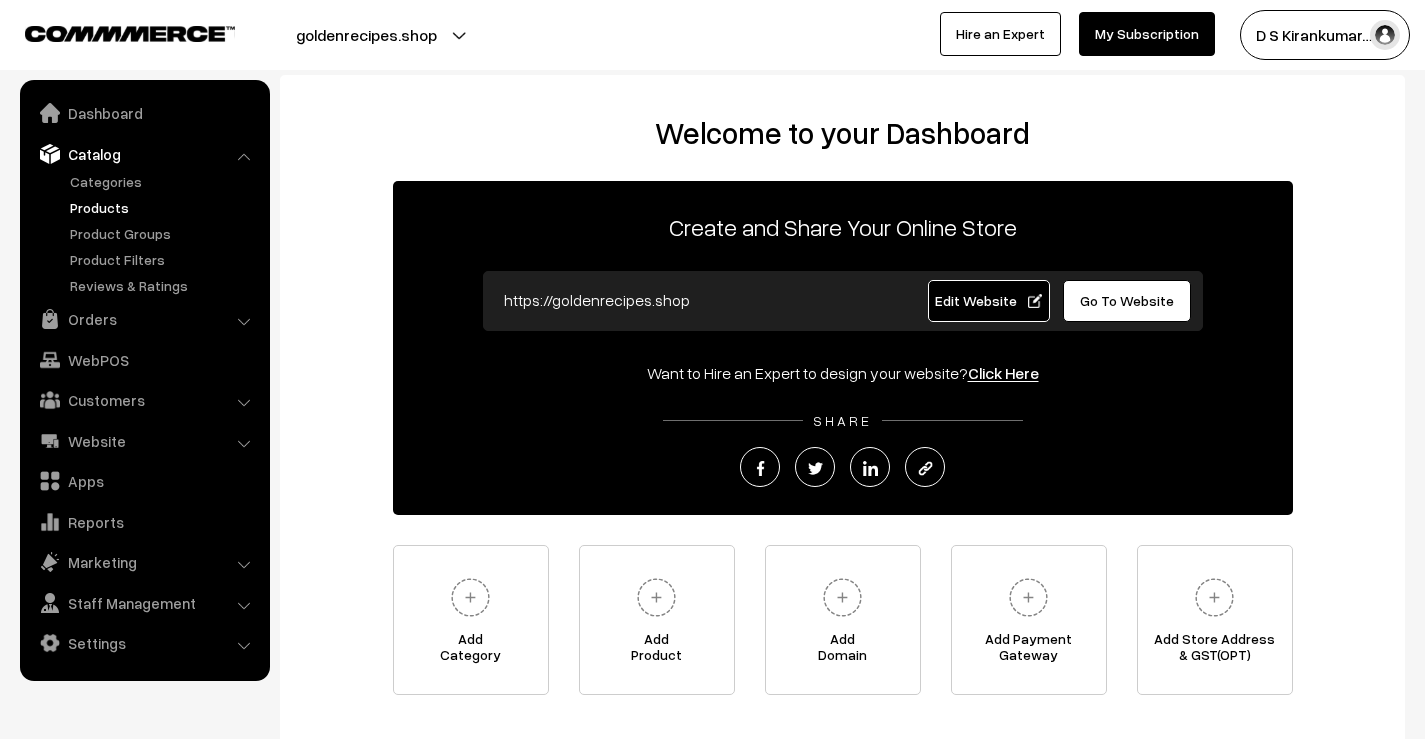 click on "Products" at bounding box center (164, 207) 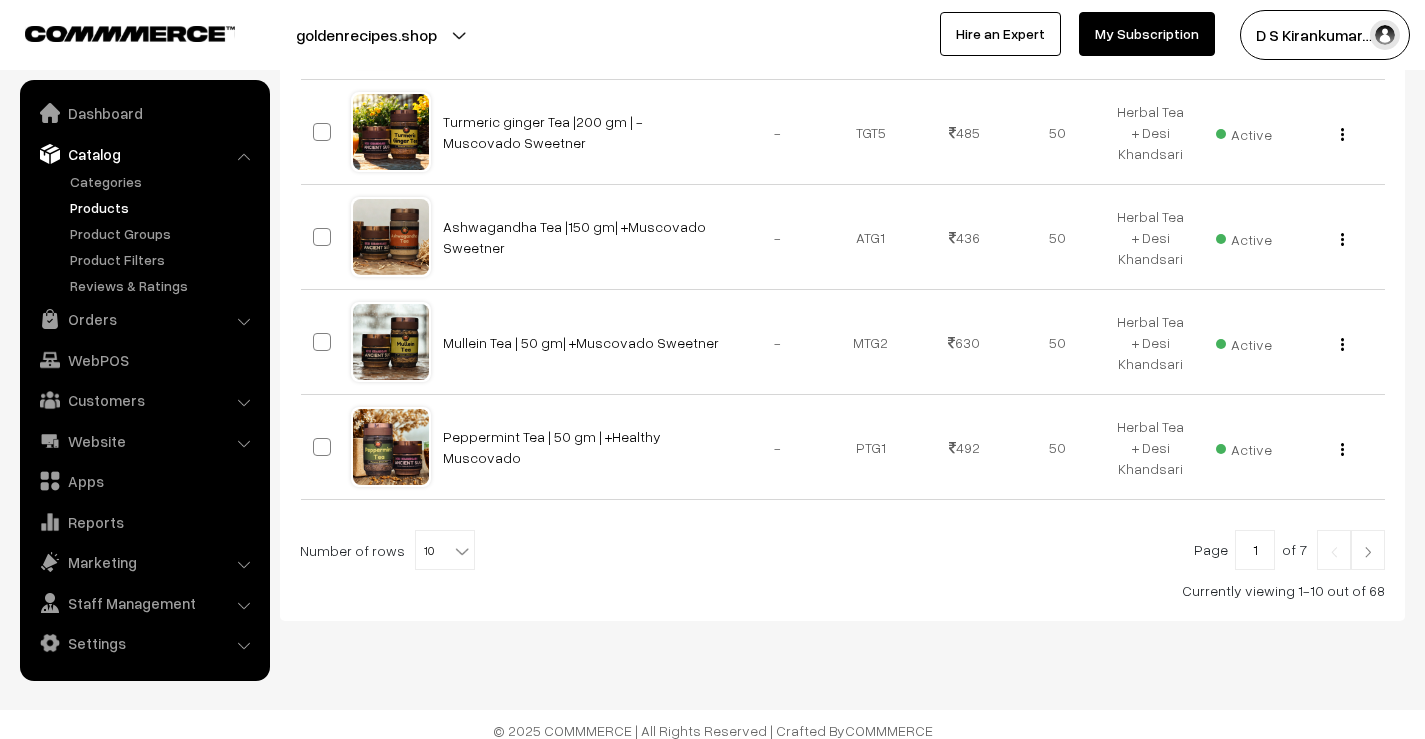 scroll, scrollTop: 1011, scrollLeft: 0, axis: vertical 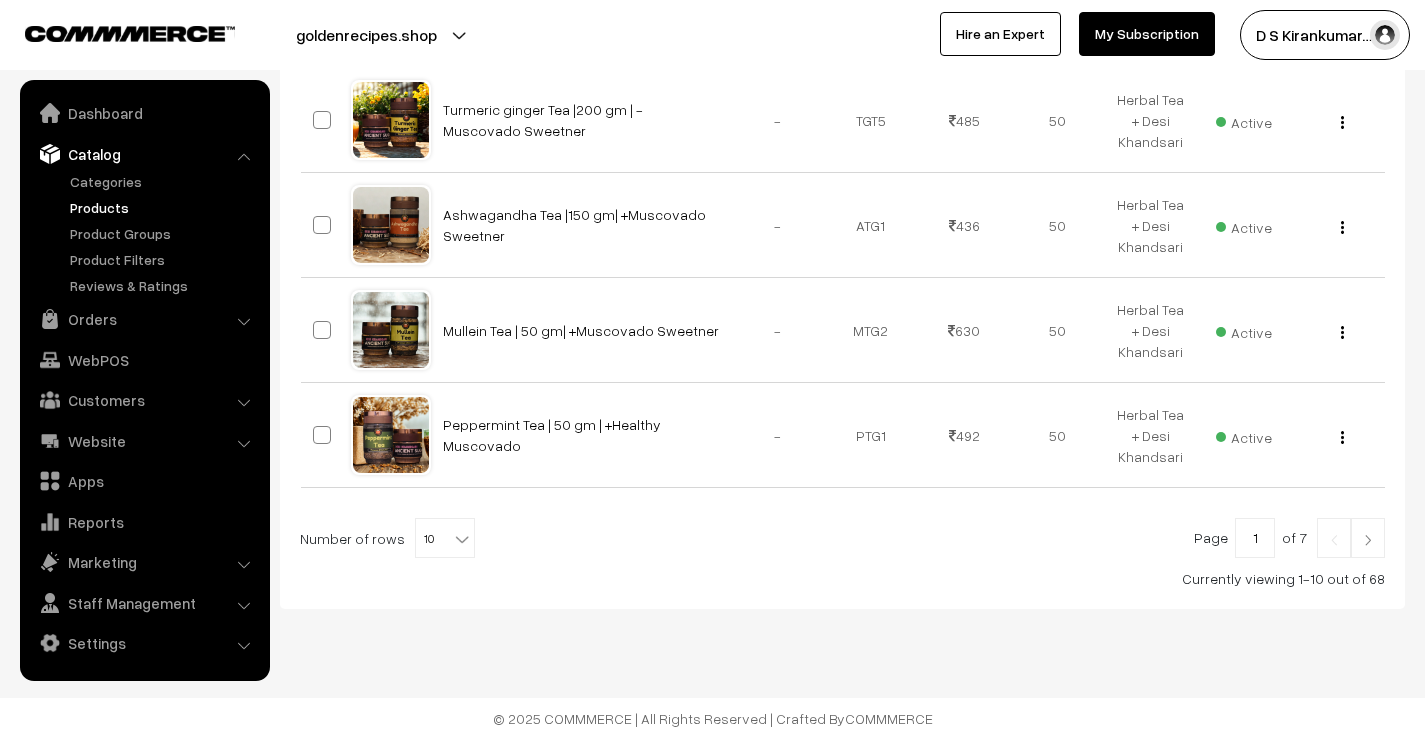 click at bounding box center [1368, 540] 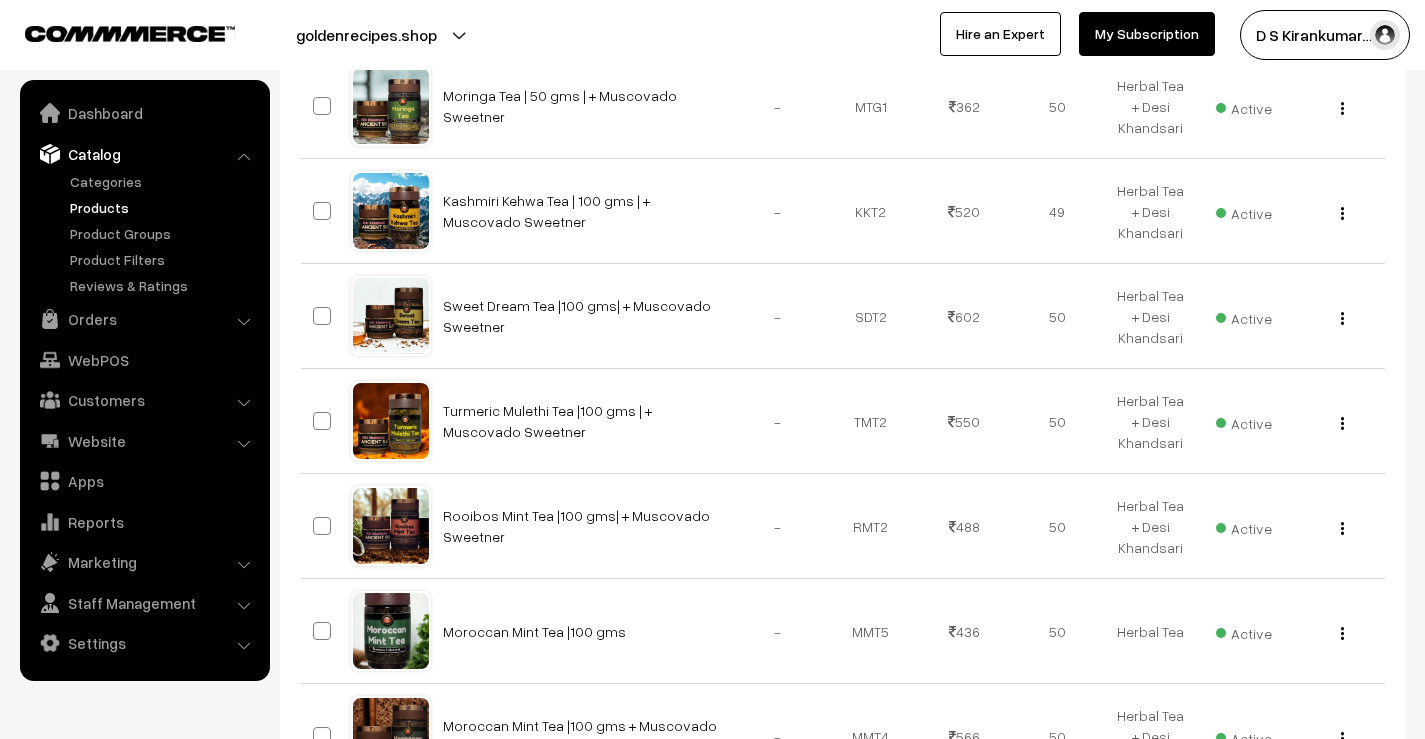 scroll, scrollTop: 1000, scrollLeft: 0, axis: vertical 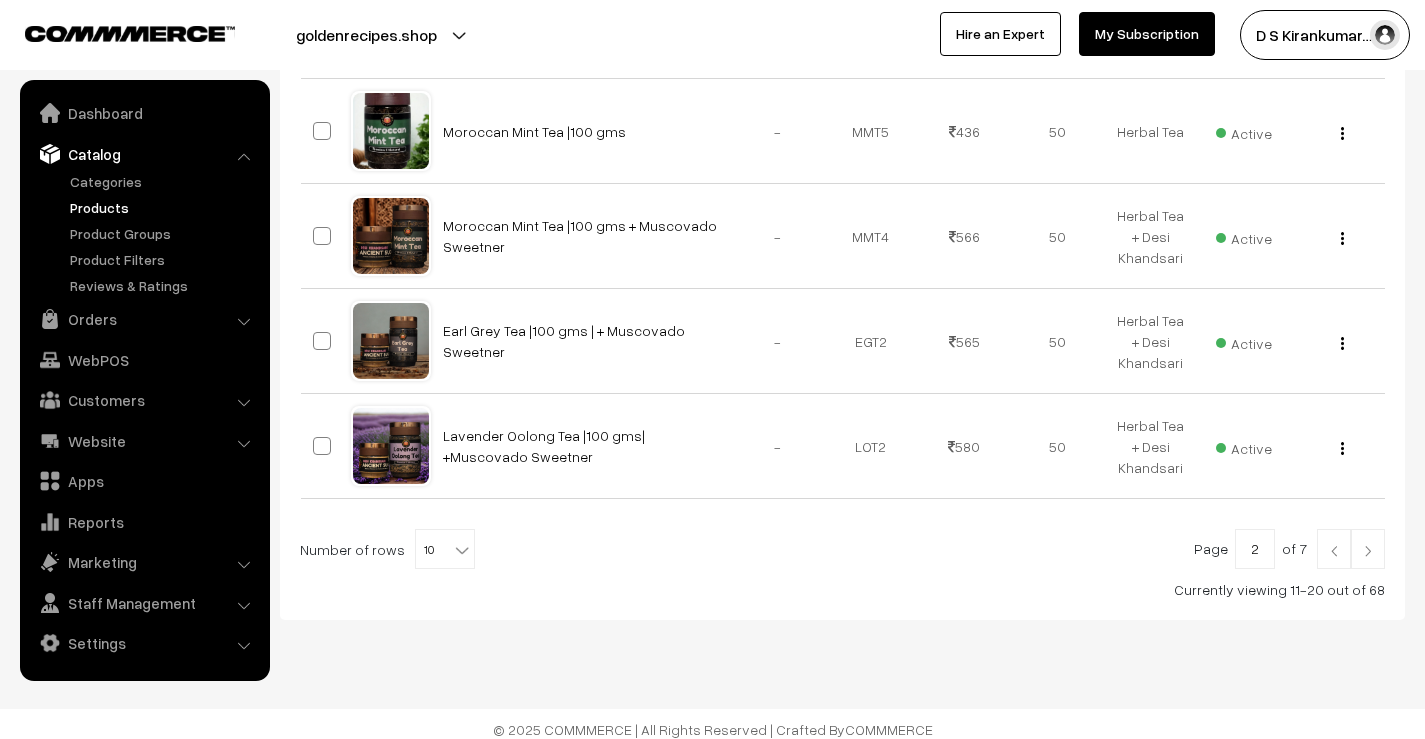 click at bounding box center [1368, 549] 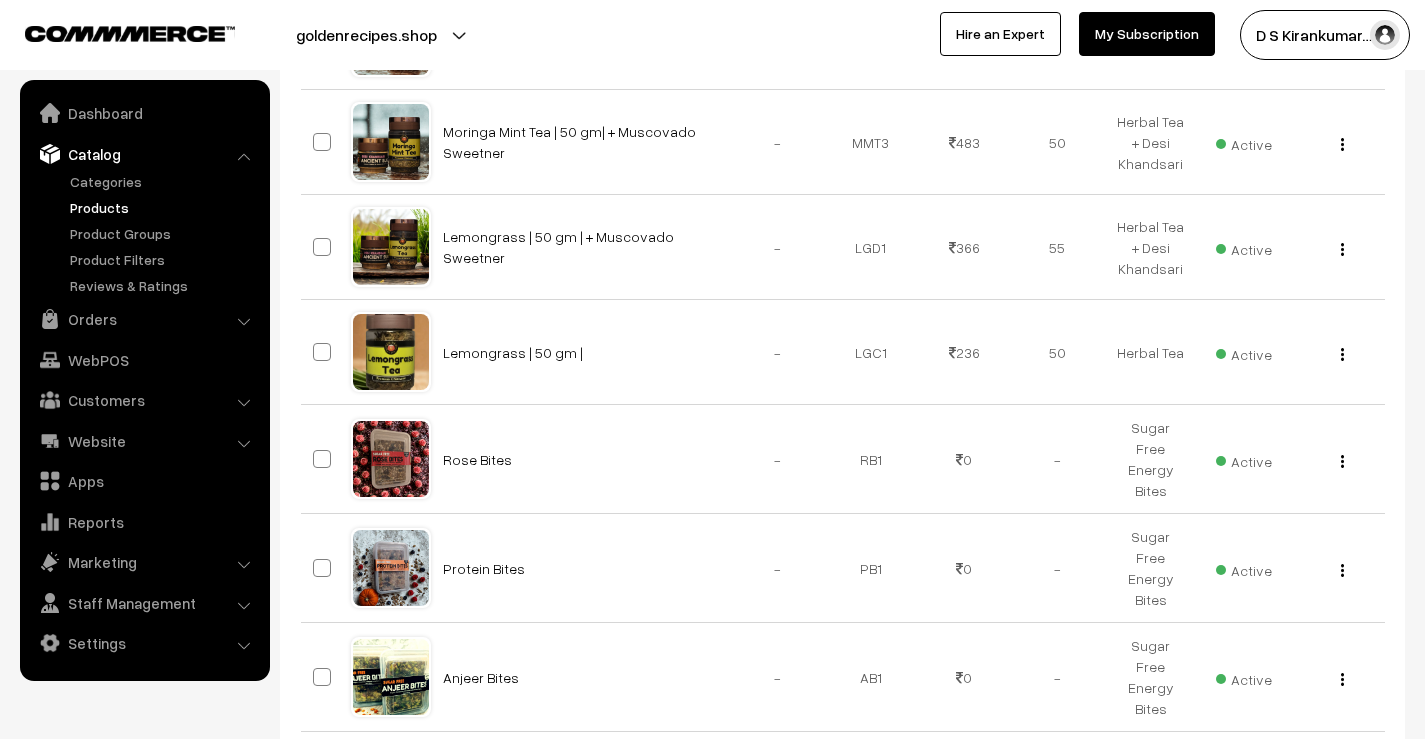 scroll, scrollTop: 500, scrollLeft: 0, axis: vertical 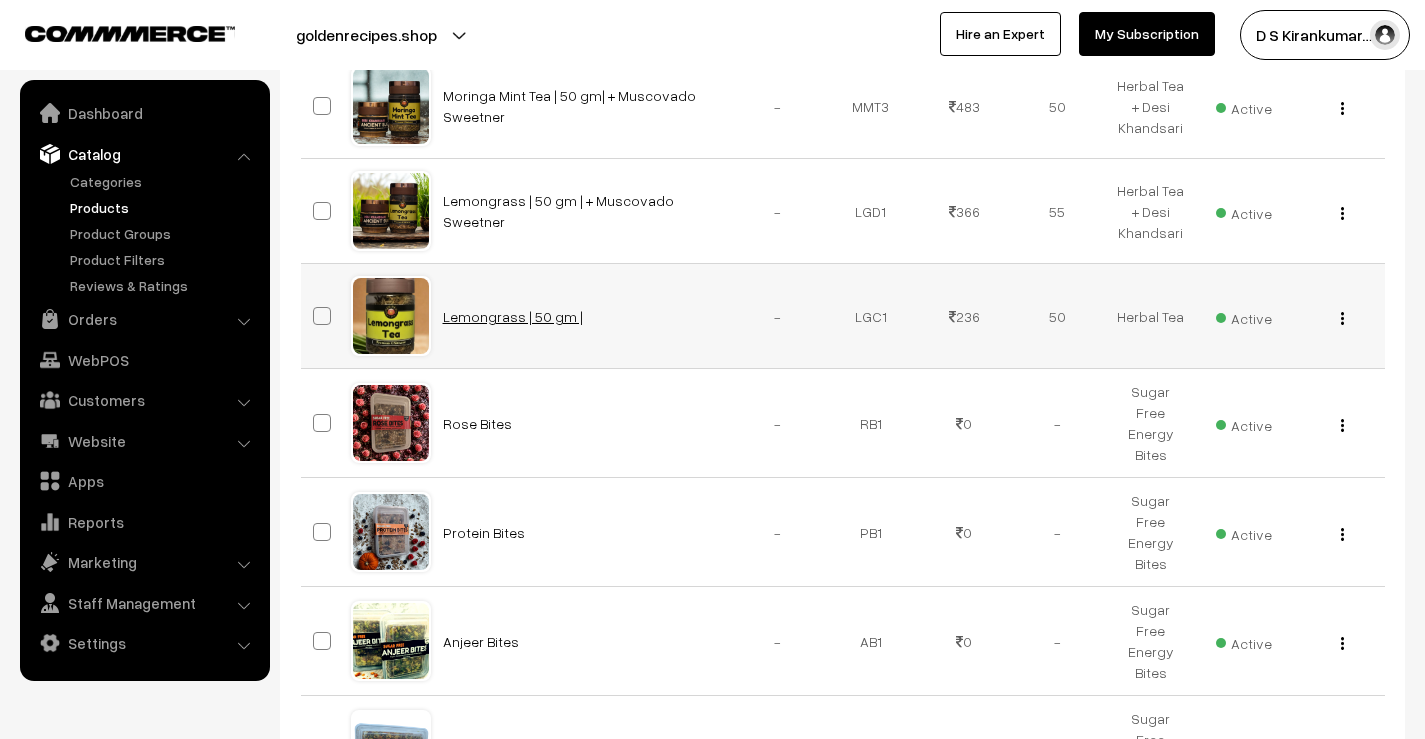 click on "Lemongrass | 50 gm |" at bounding box center [513, 316] 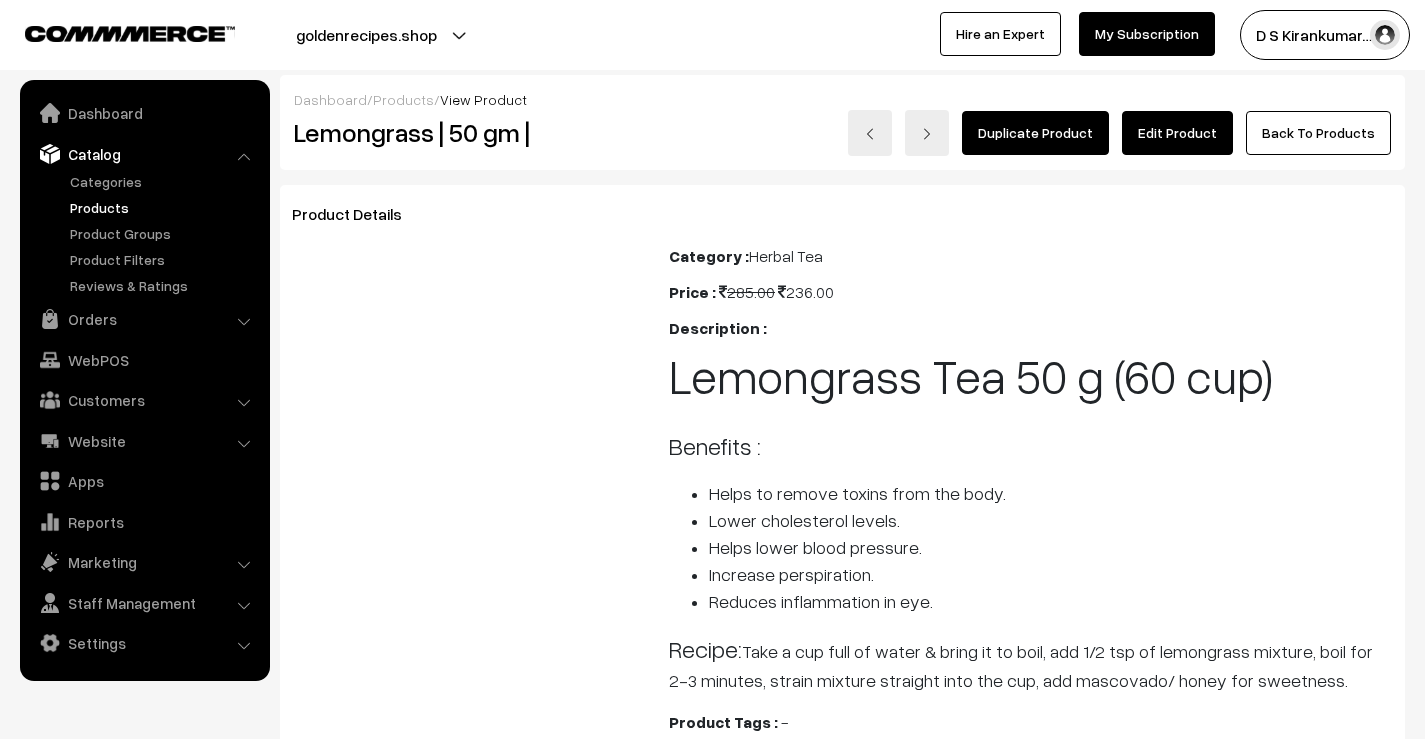 scroll, scrollTop: 0, scrollLeft: 0, axis: both 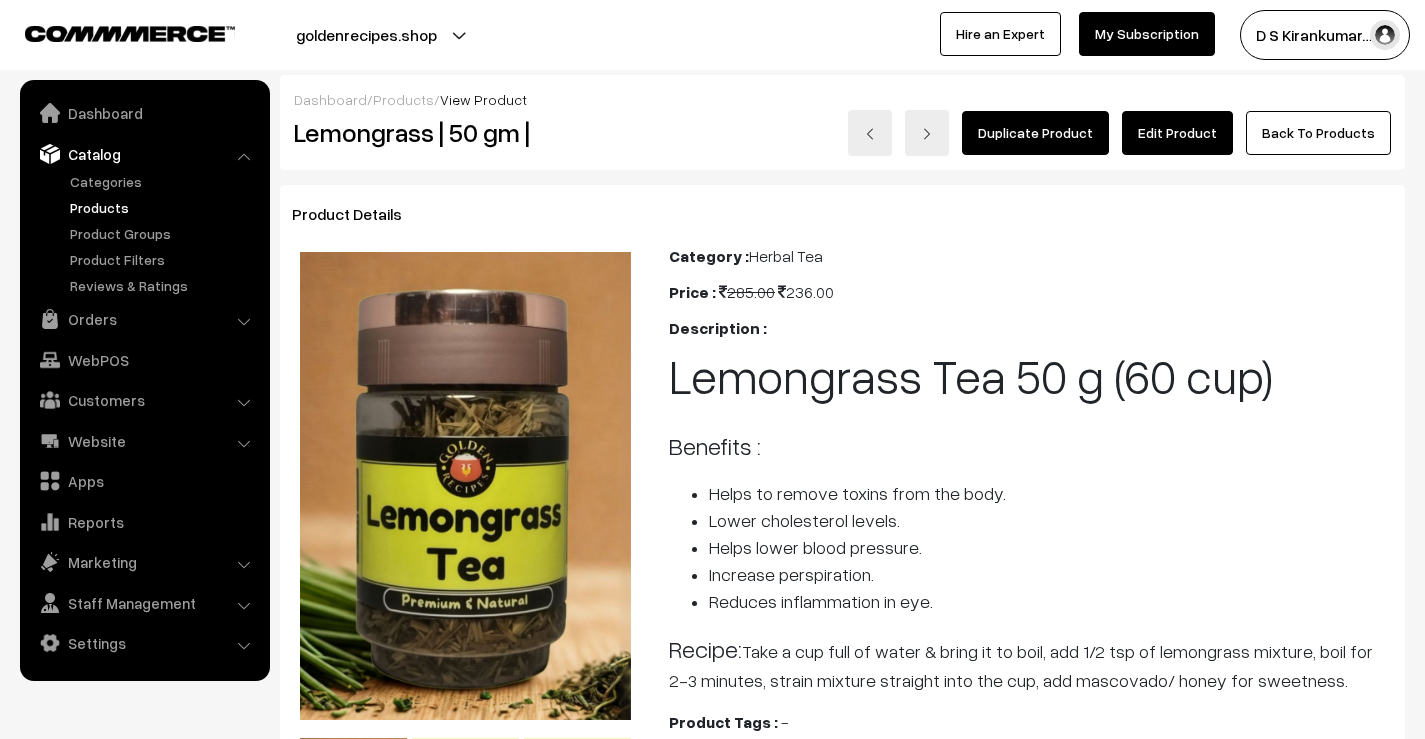 click on "Edit Product" at bounding box center (1177, 133) 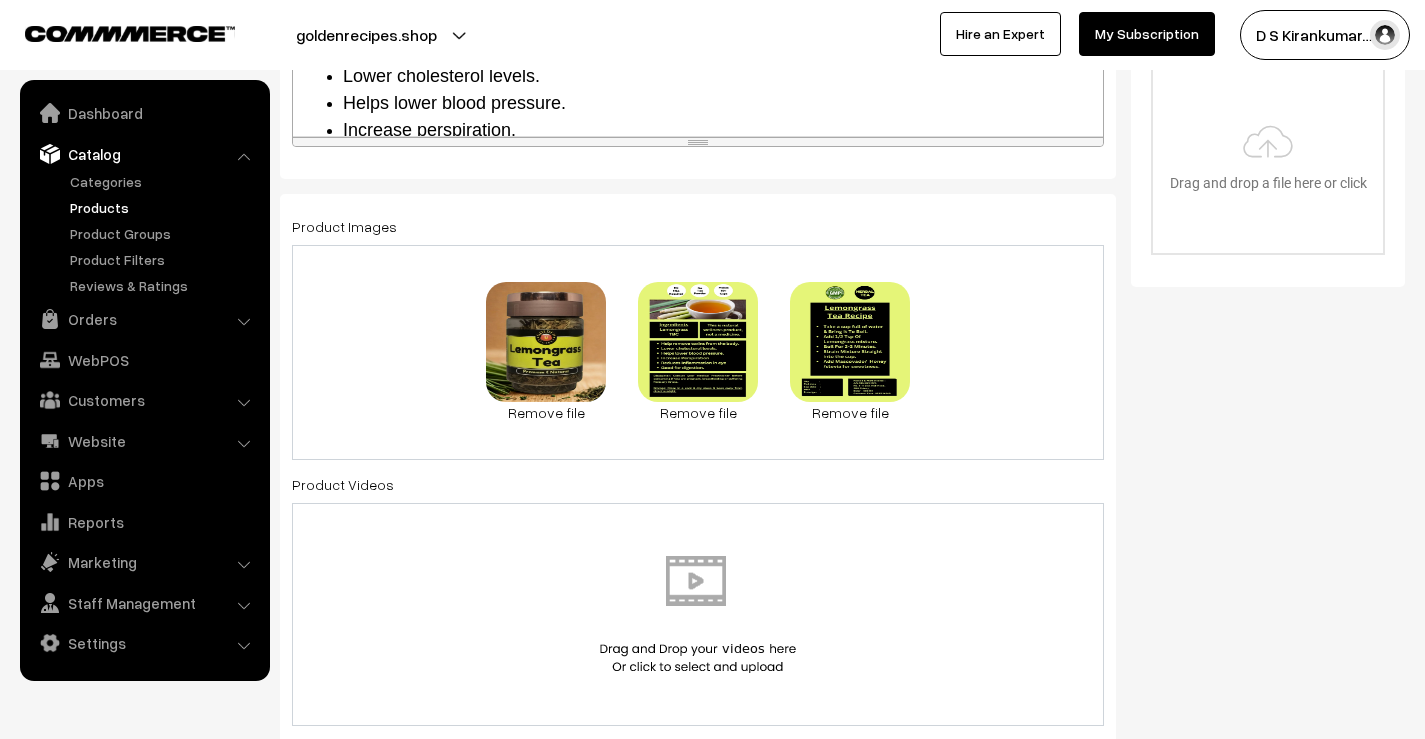 scroll, scrollTop: 700, scrollLeft: 0, axis: vertical 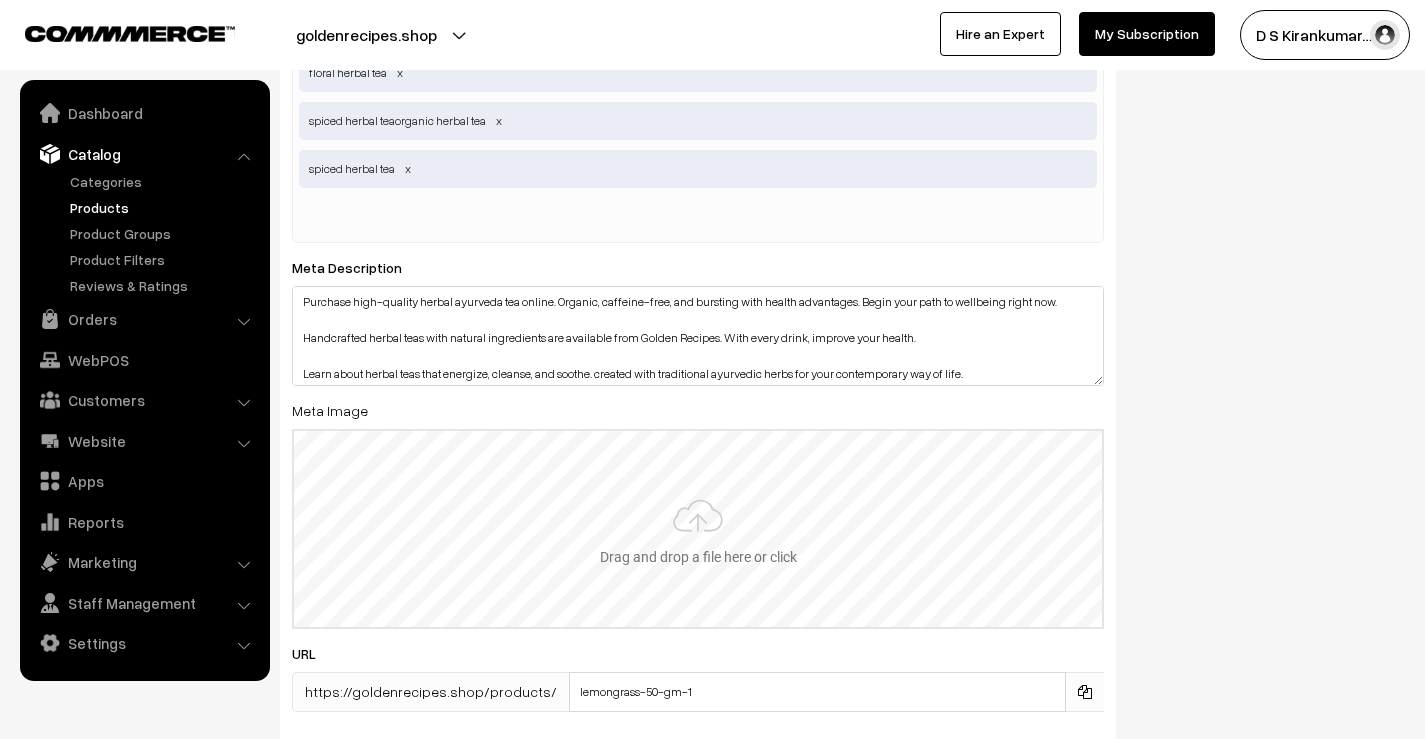 click at bounding box center [698, 529] 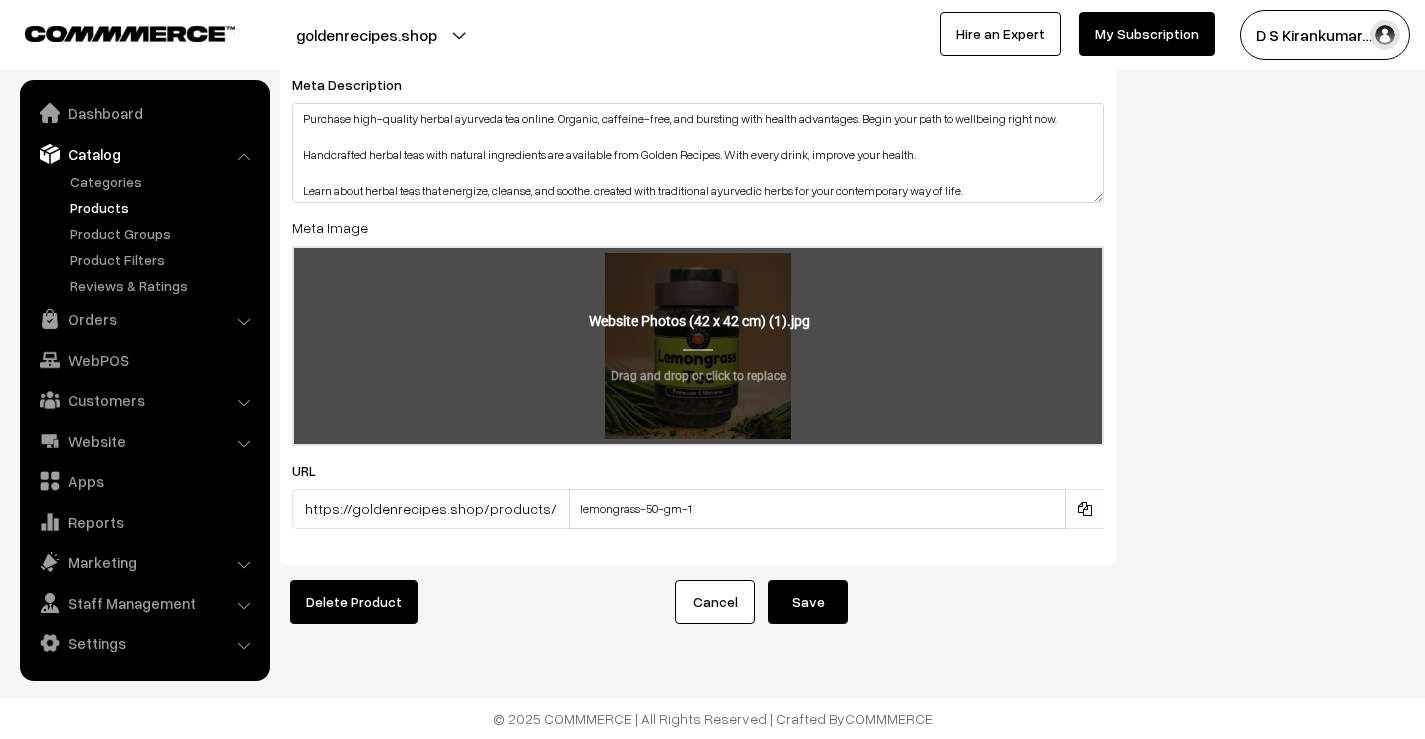 scroll, scrollTop: 3498, scrollLeft: 0, axis: vertical 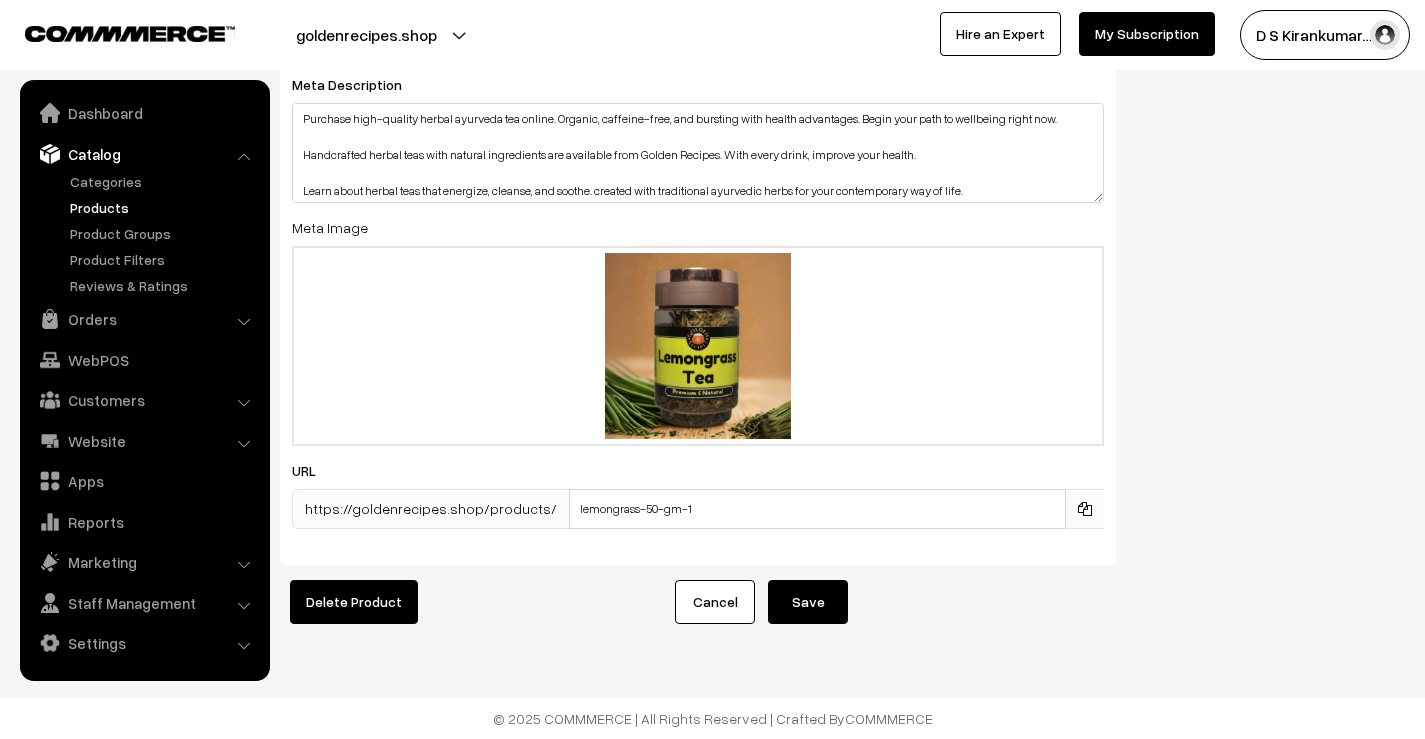 click on "Save" at bounding box center [808, 602] 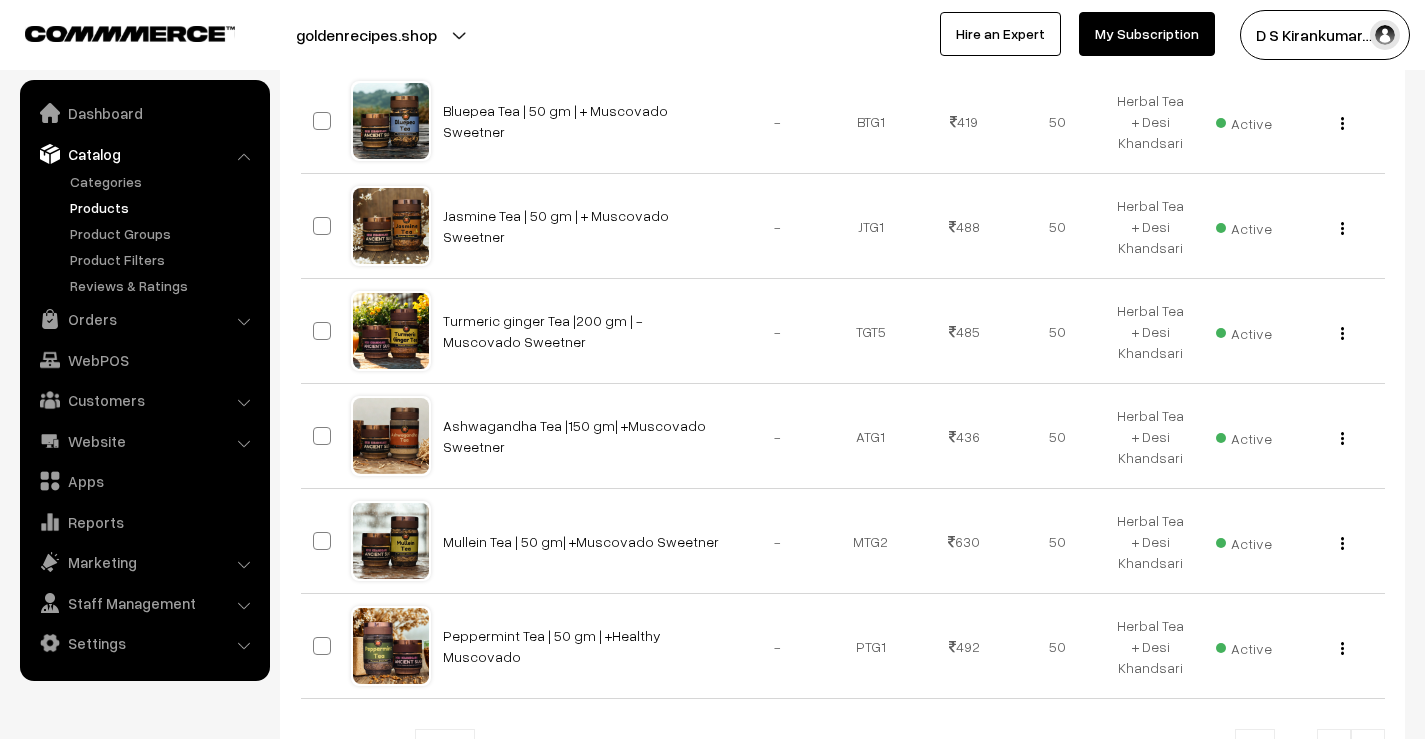 scroll, scrollTop: 1000, scrollLeft: 0, axis: vertical 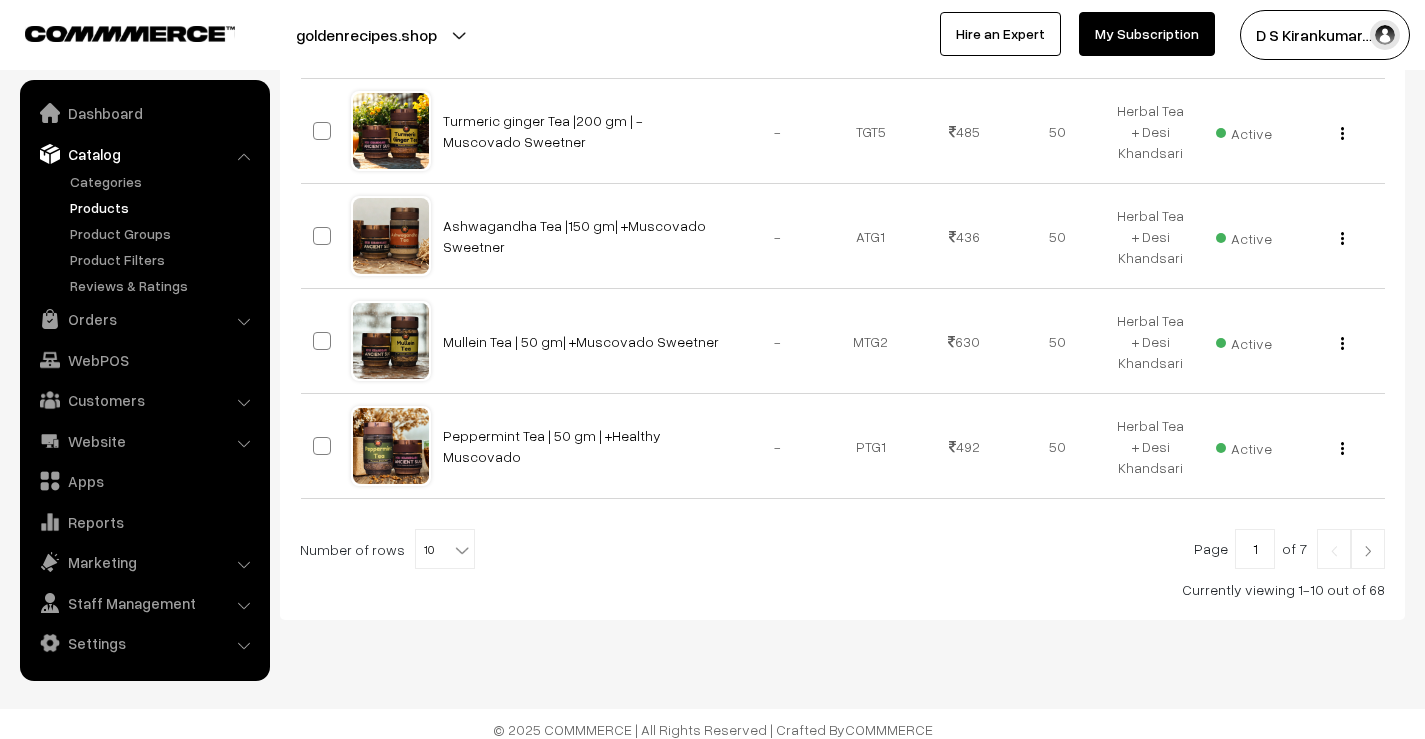click at bounding box center (1368, 551) 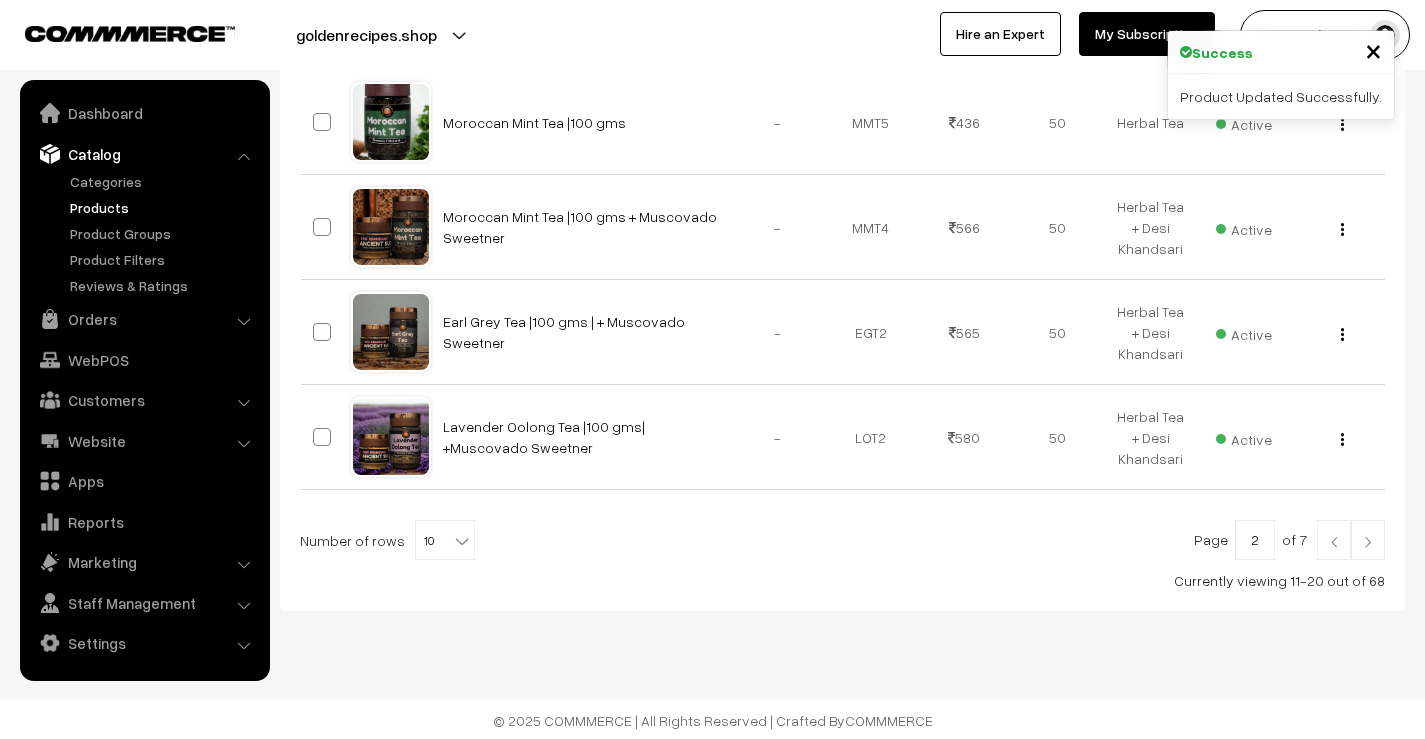 scroll, scrollTop: 1011, scrollLeft: 0, axis: vertical 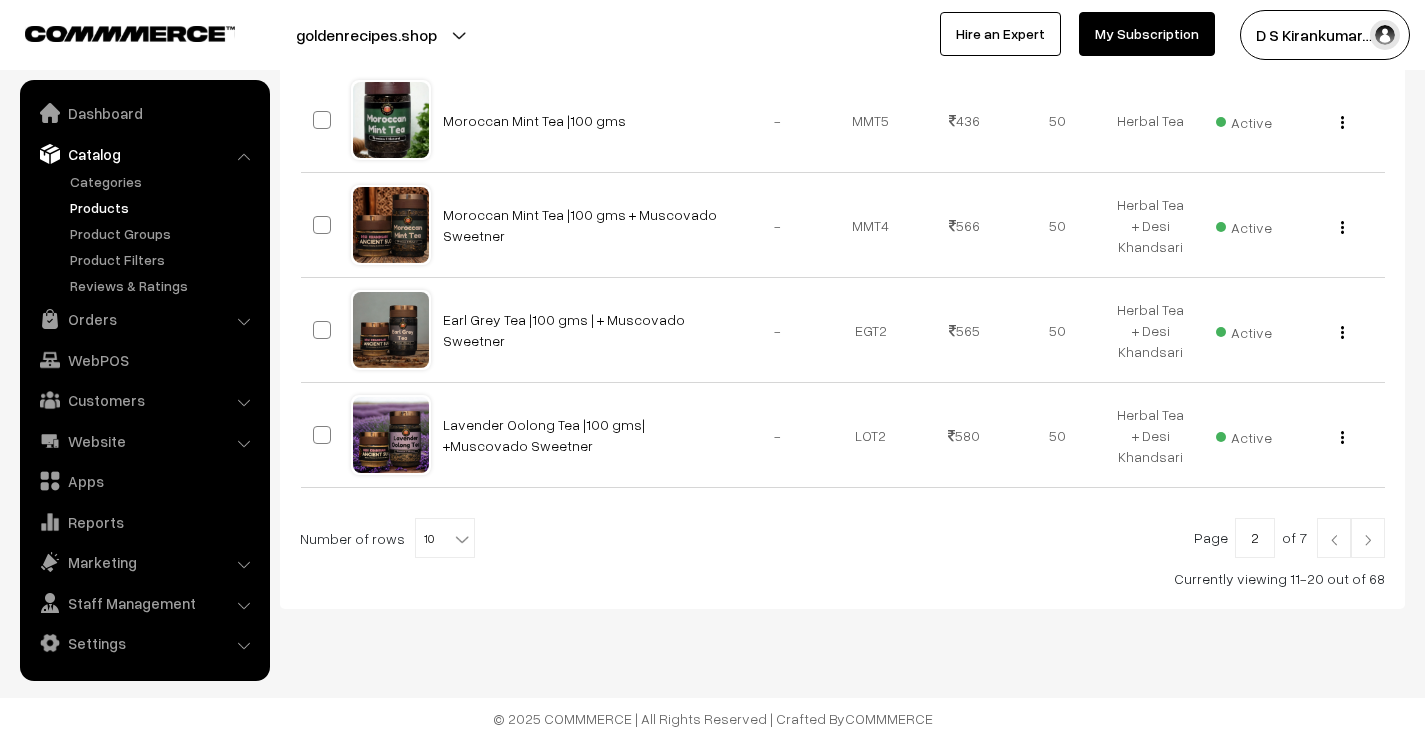 click at bounding box center [1368, 540] 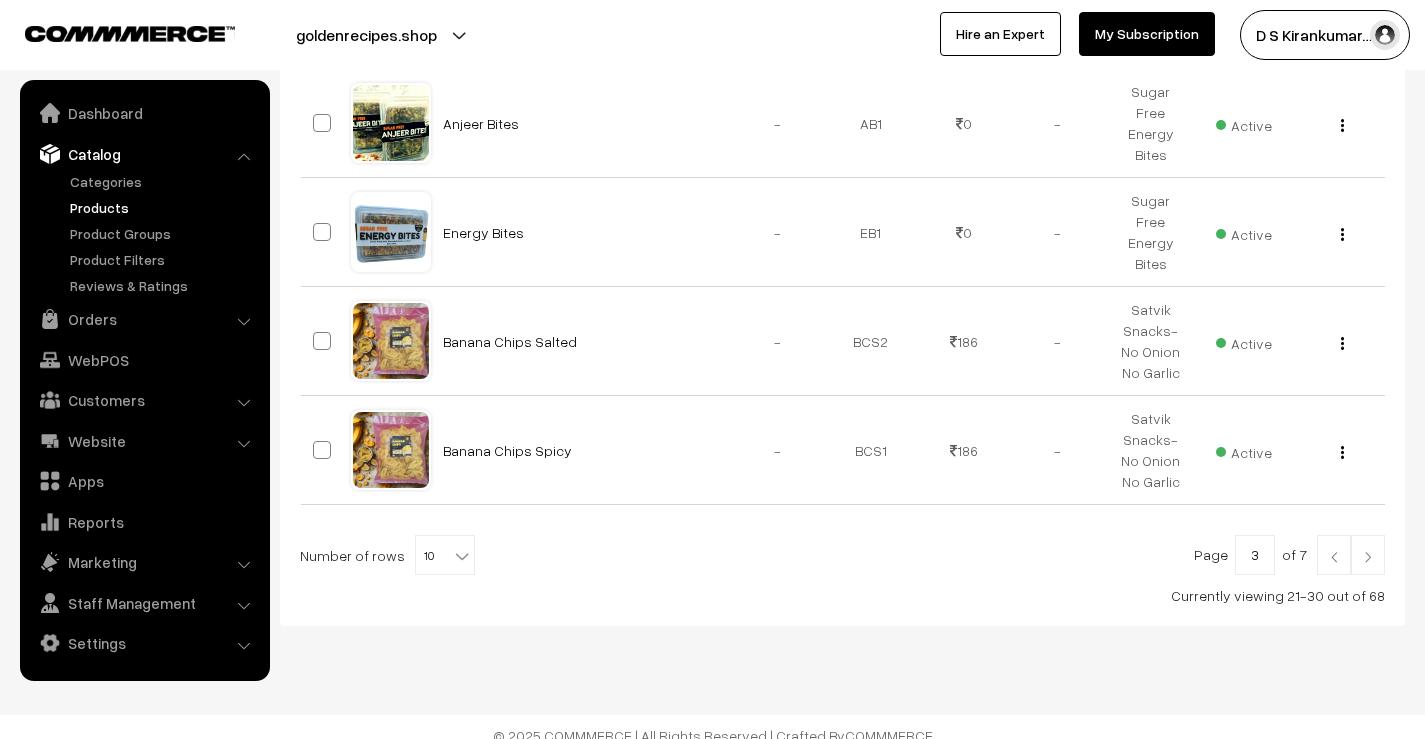 scroll, scrollTop: 1019, scrollLeft: 0, axis: vertical 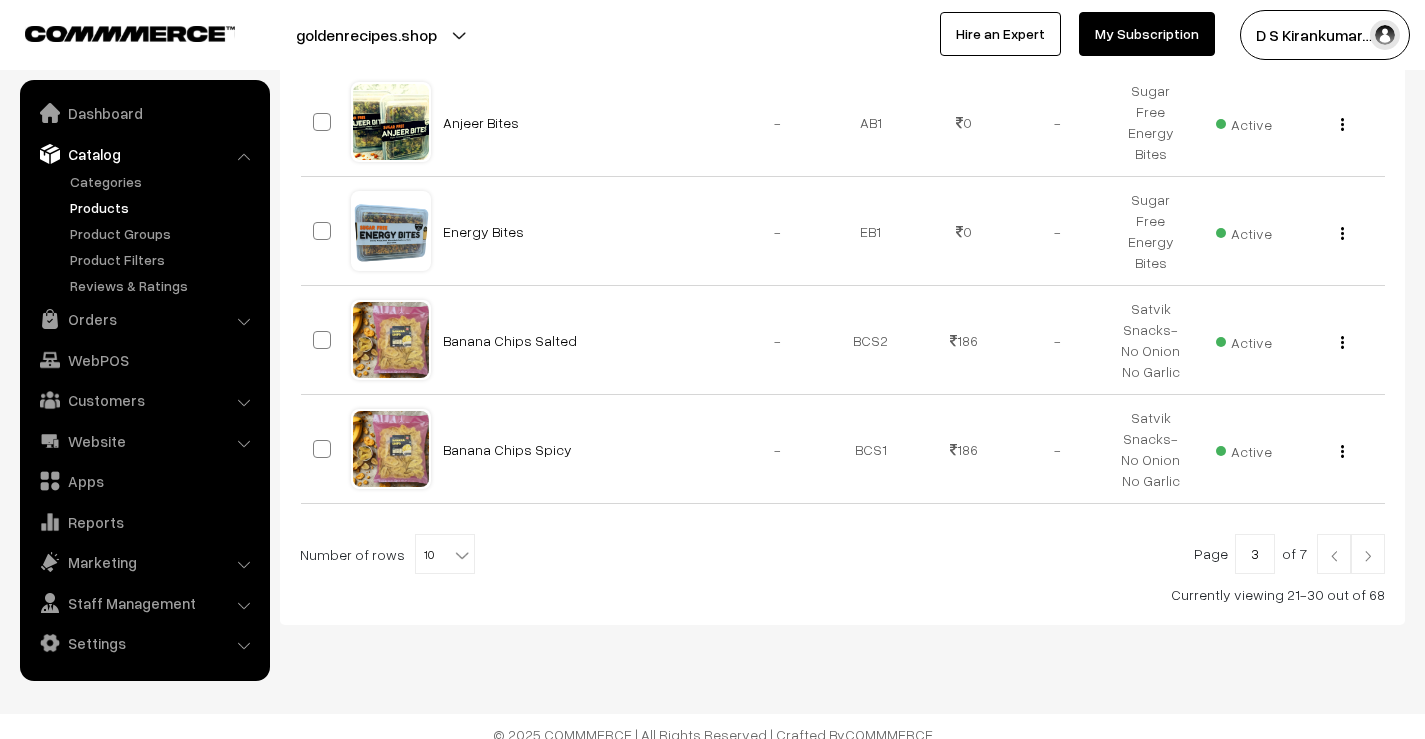 click at bounding box center [1368, 554] 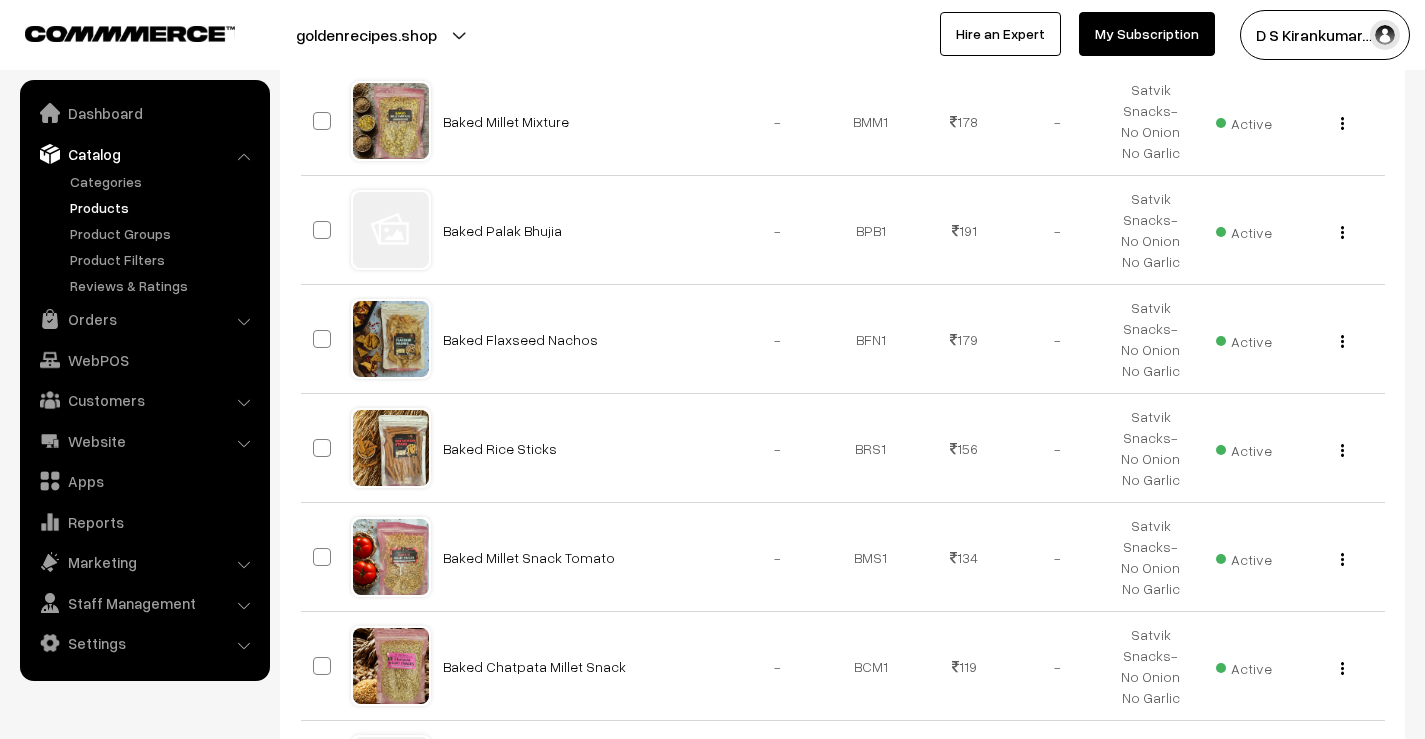 scroll, scrollTop: 900, scrollLeft: 0, axis: vertical 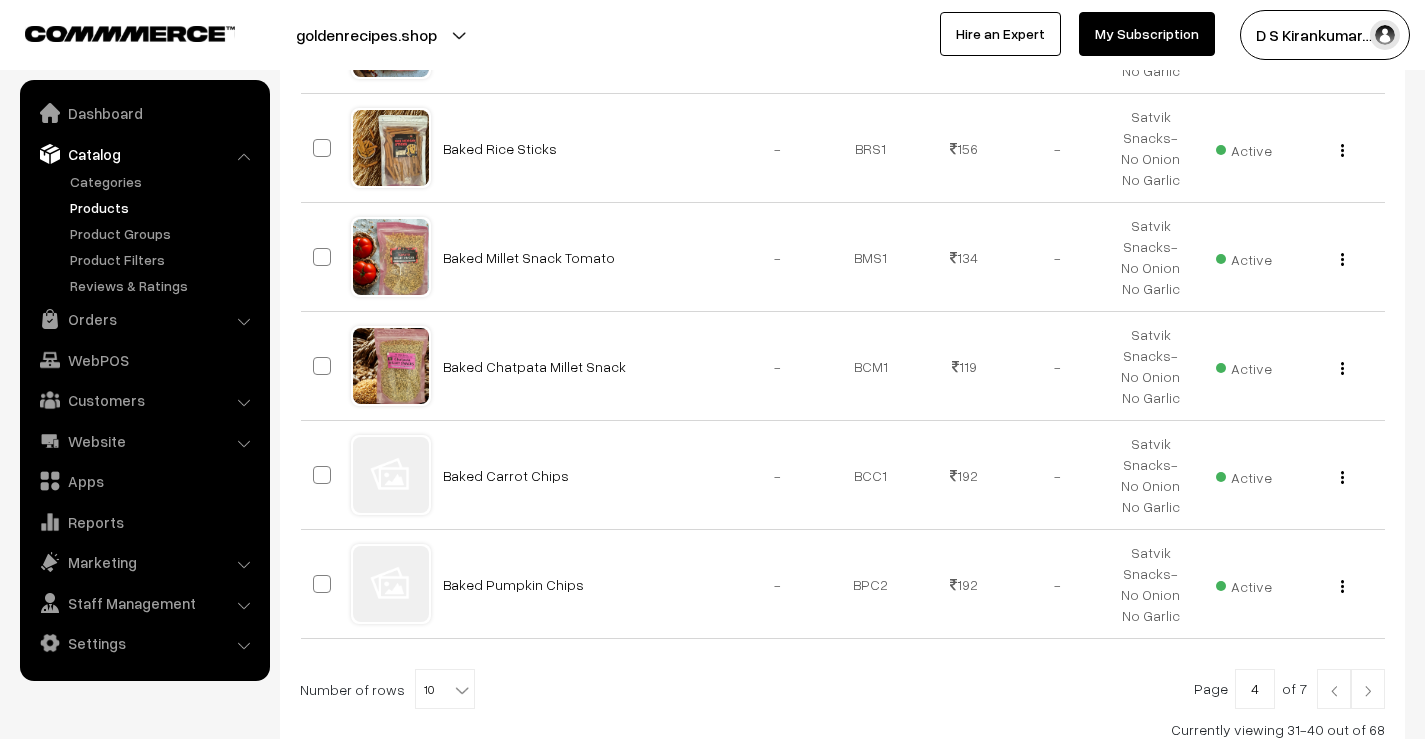 click at bounding box center [1368, 691] 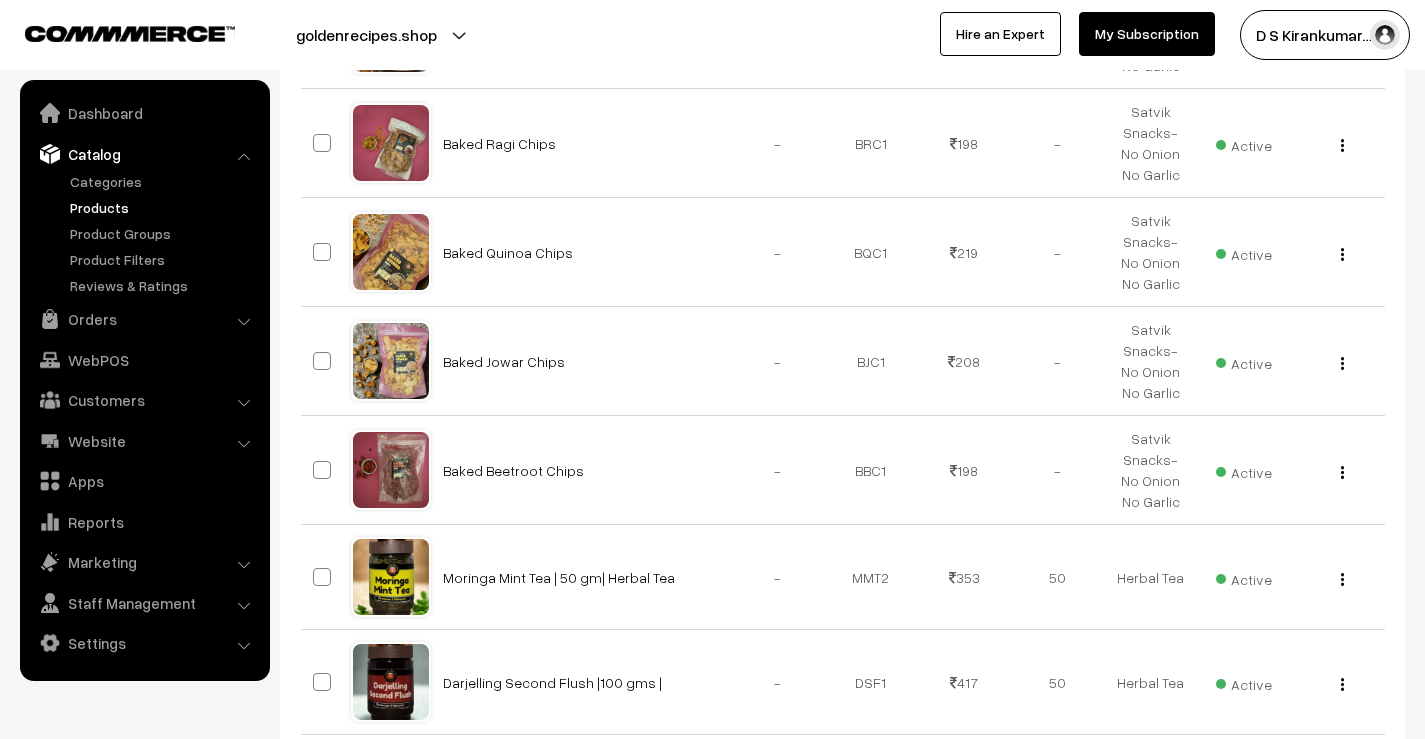 scroll, scrollTop: 800, scrollLeft: 0, axis: vertical 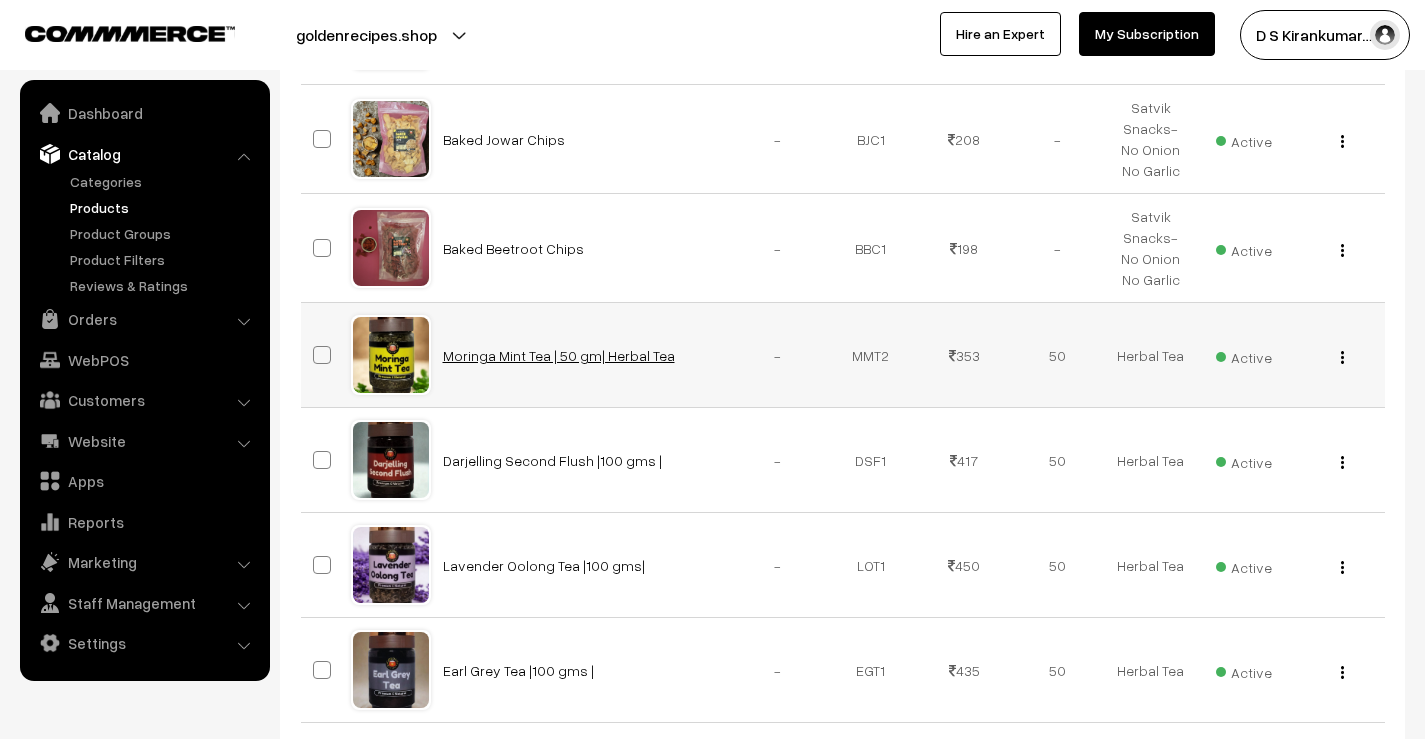 click on "Moringa Mint Tea | 50 gm| Herbal Tea" at bounding box center [559, 355] 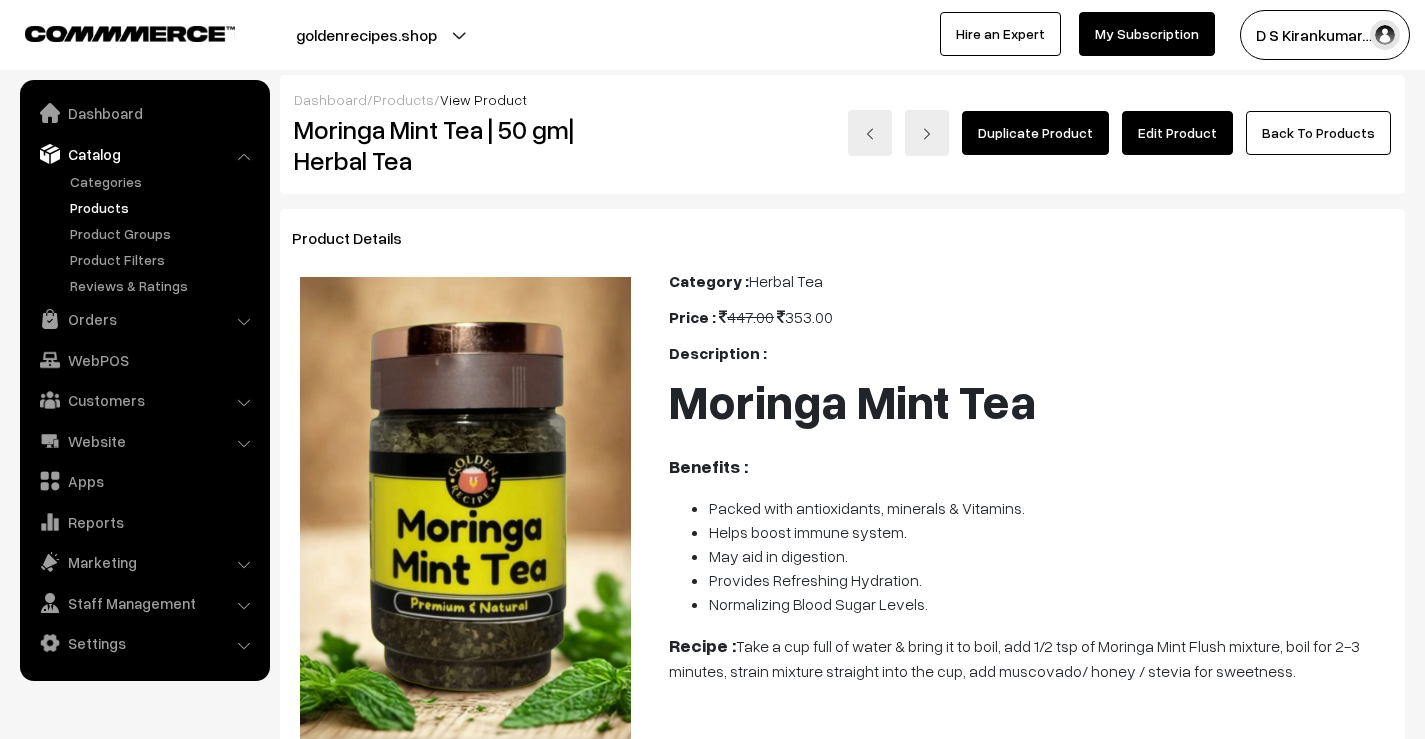 scroll, scrollTop: 0, scrollLeft: 0, axis: both 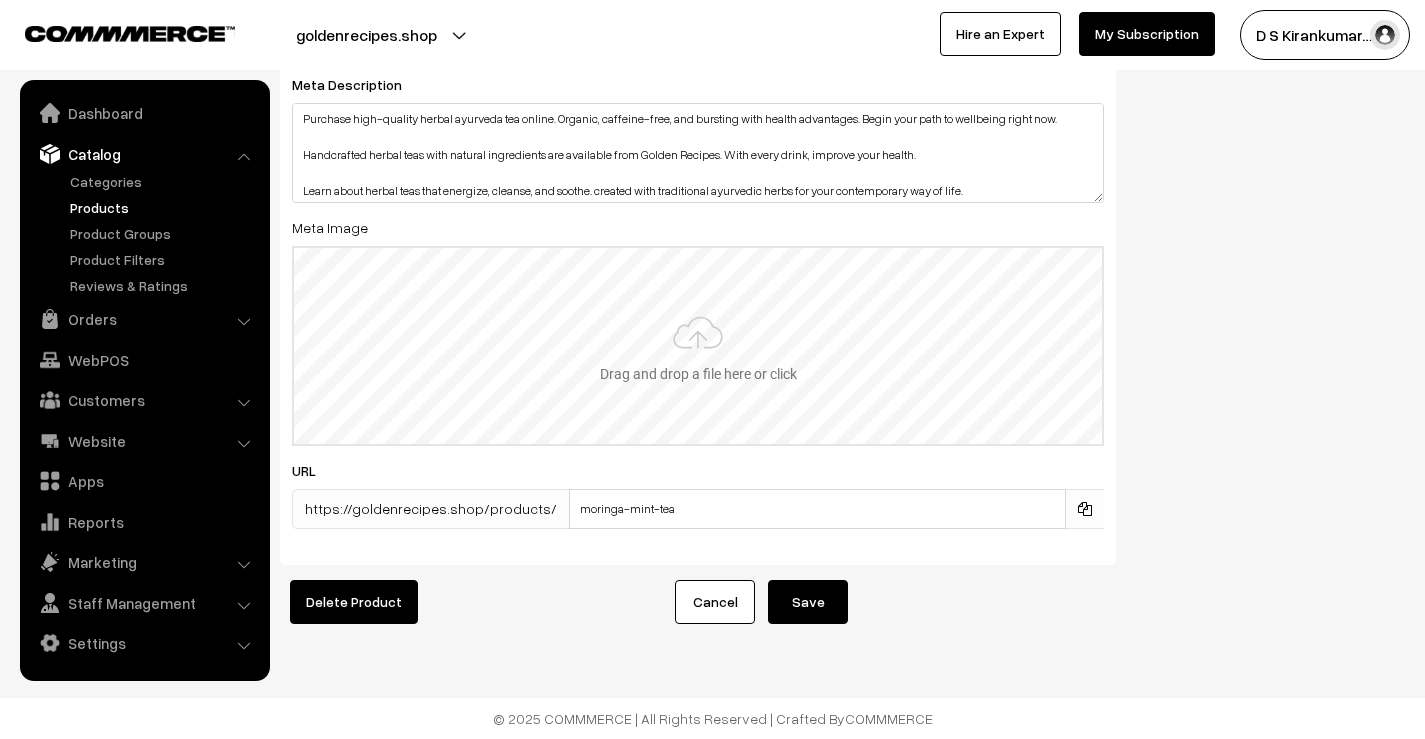 click at bounding box center (698, 346) 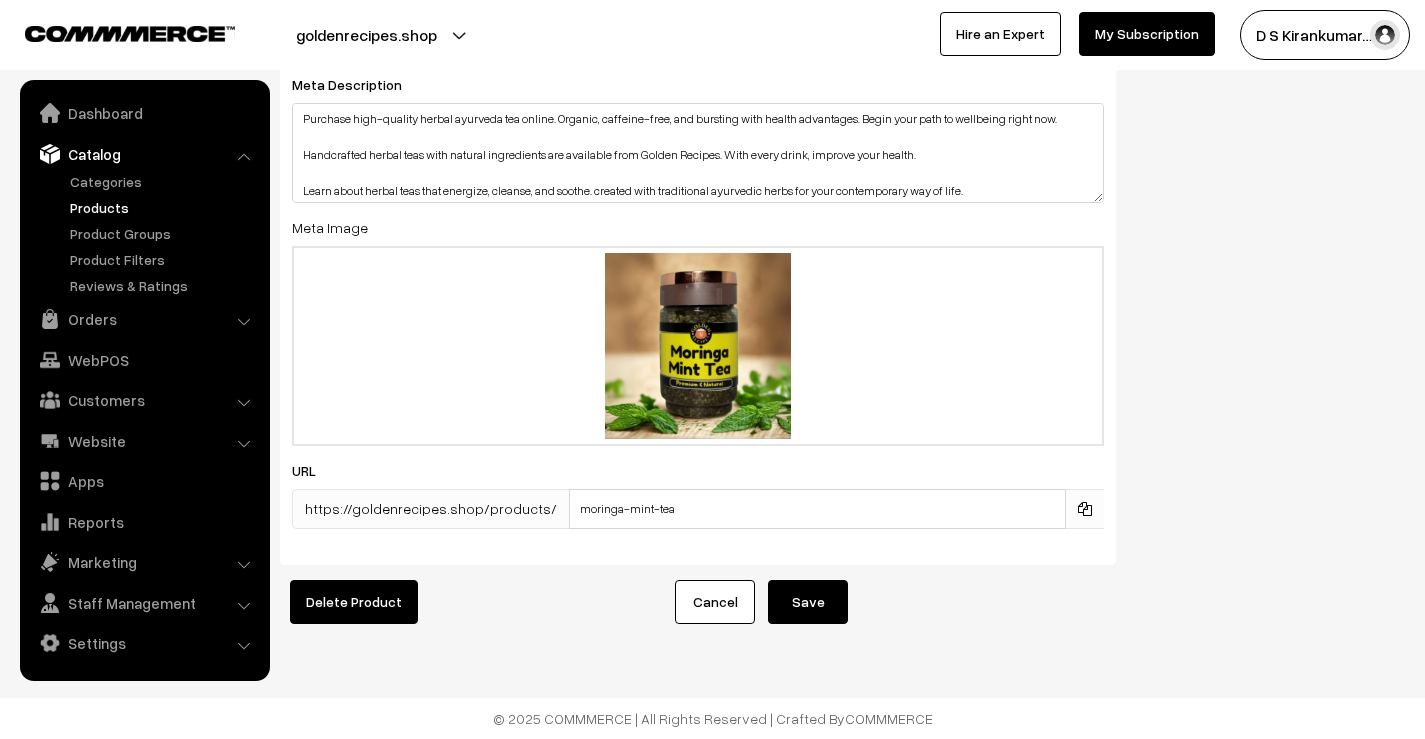 click on "Save" at bounding box center [808, 602] 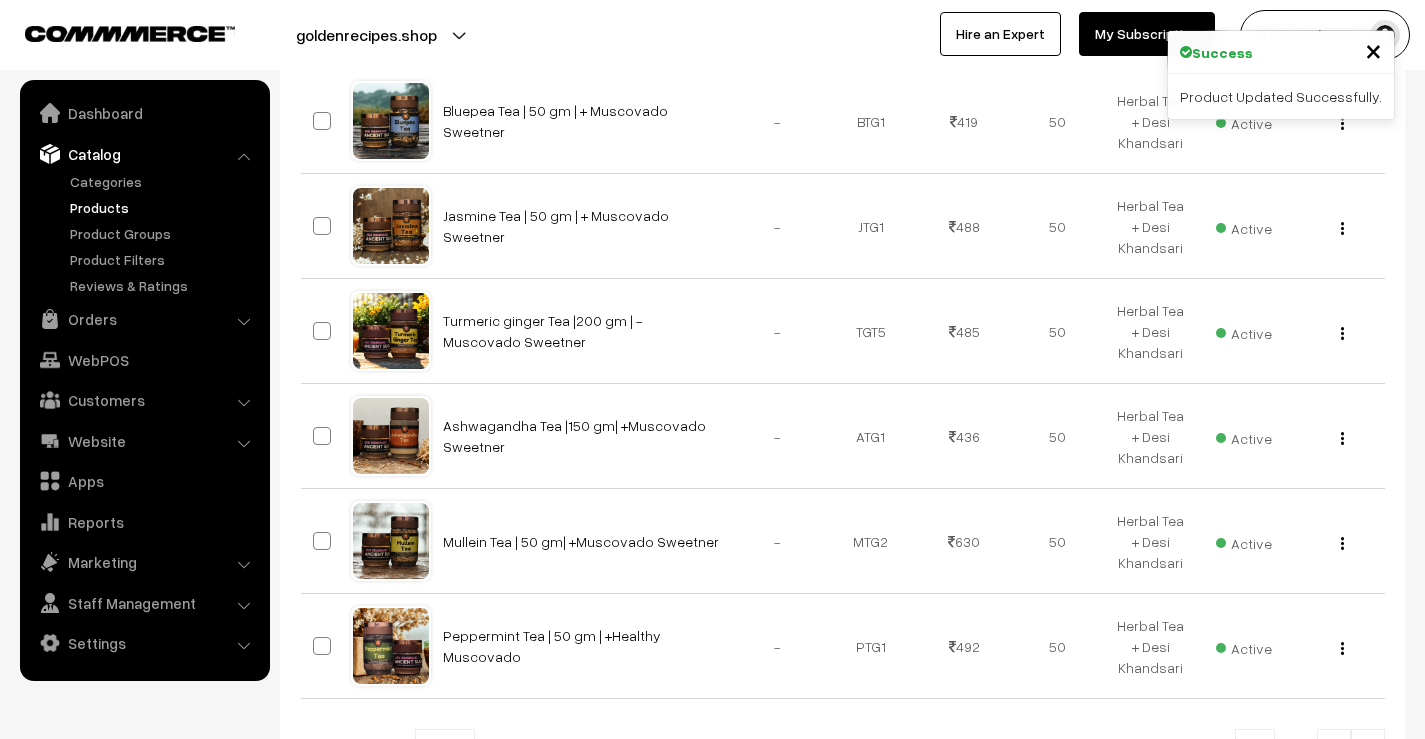 scroll, scrollTop: 1011, scrollLeft: 0, axis: vertical 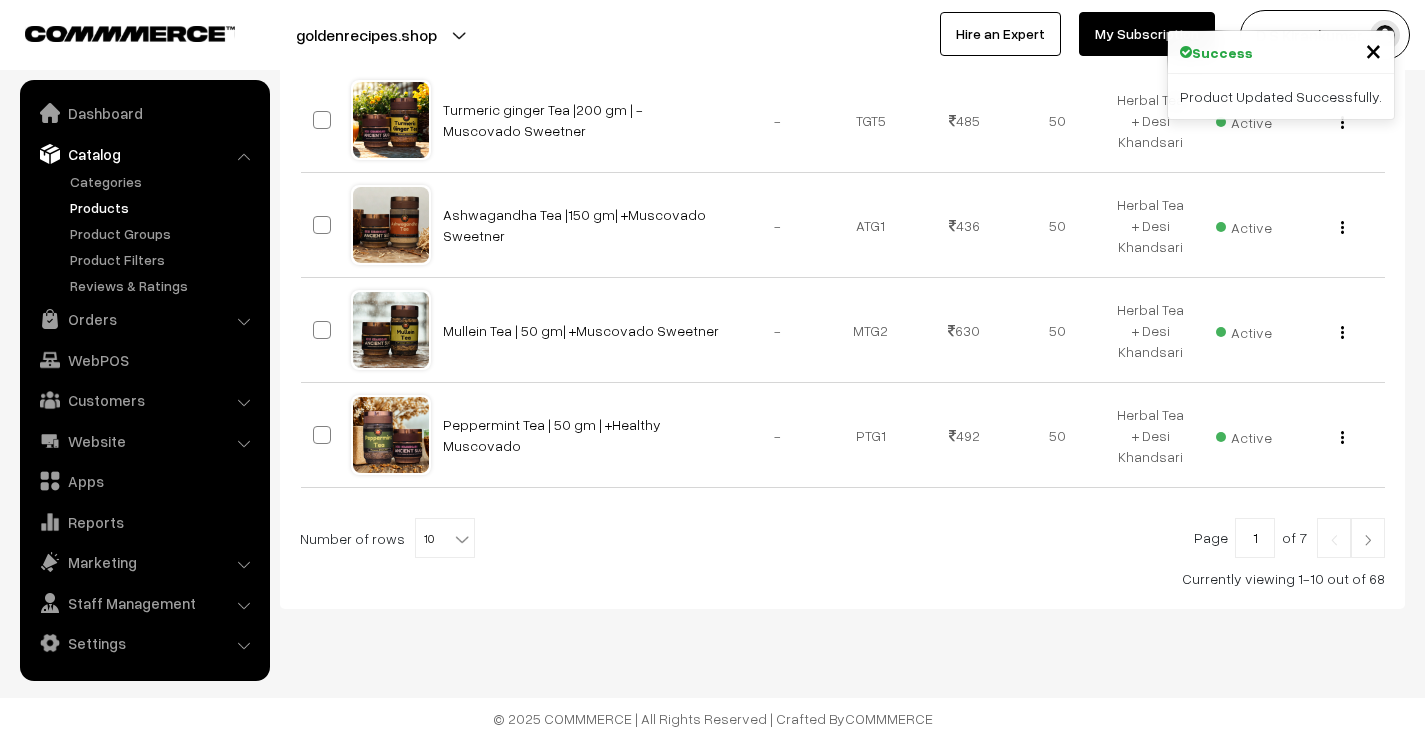 click at bounding box center (1368, 540) 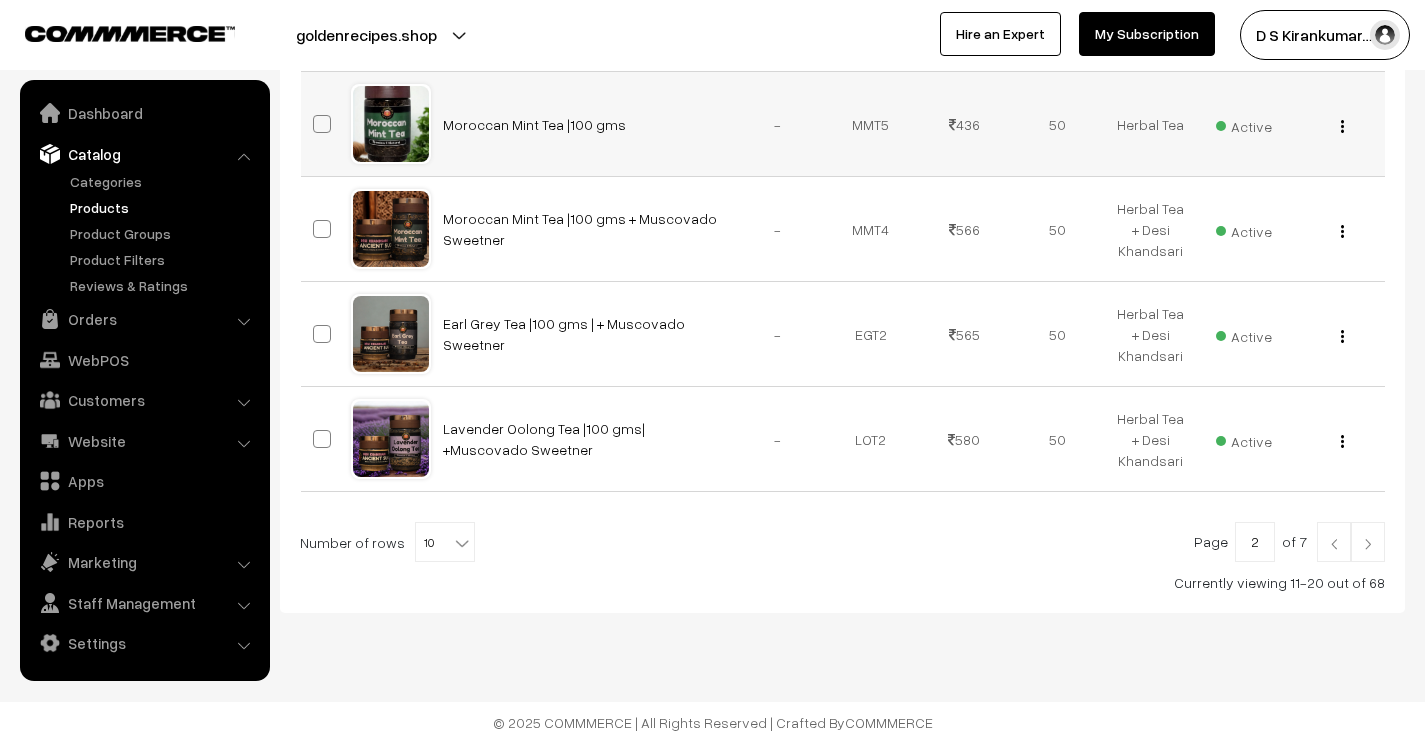 scroll, scrollTop: 1011, scrollLeft: 0, axis: vertical 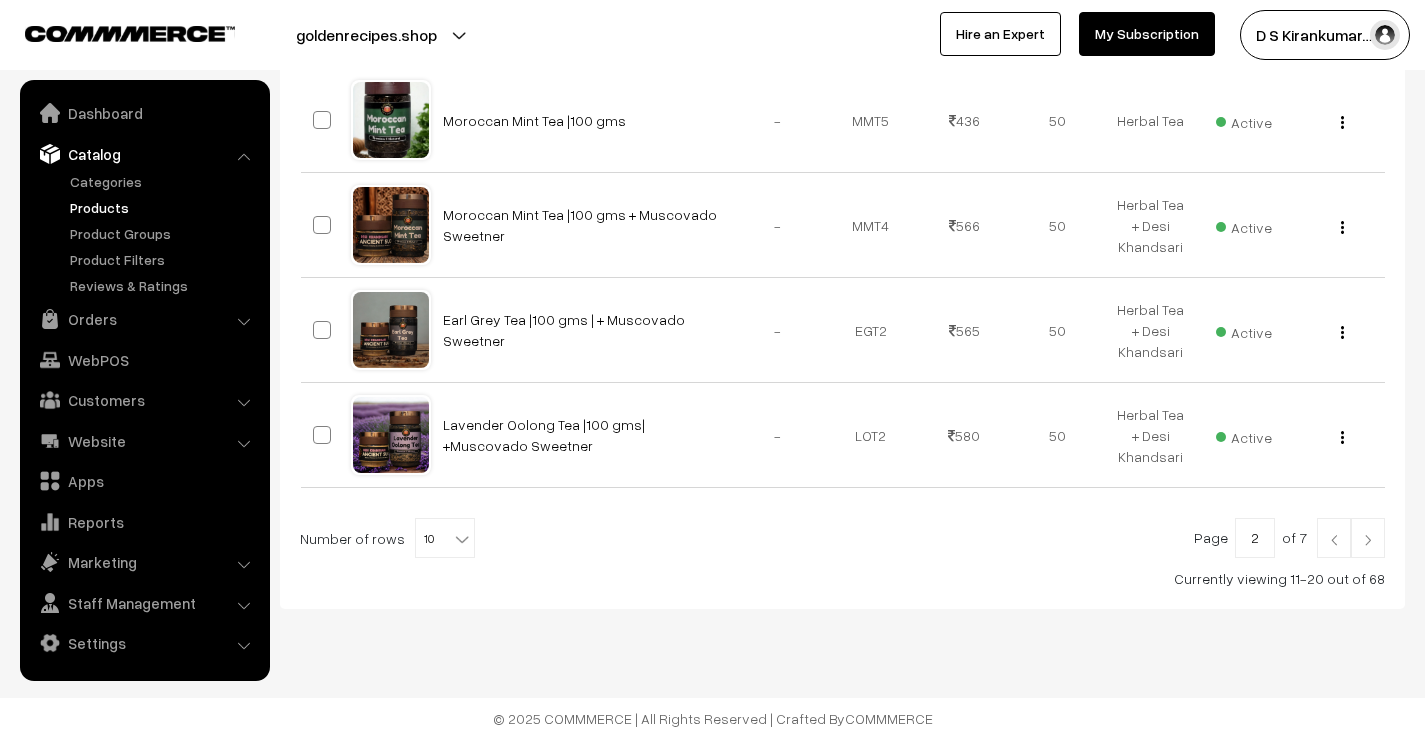 click at bounding box center (1368, 540) 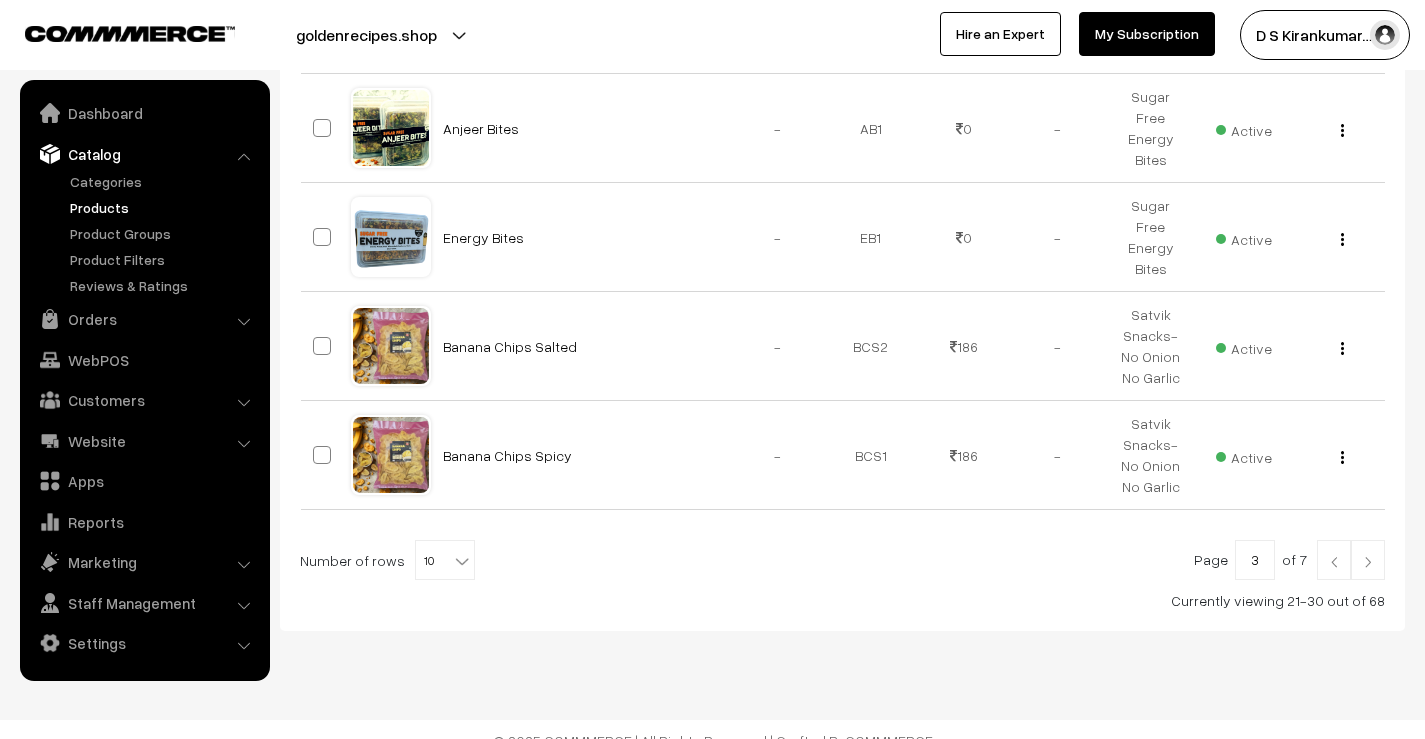 scroll, scrollTop: 1019, scrollLeft: 0, axis: vertical 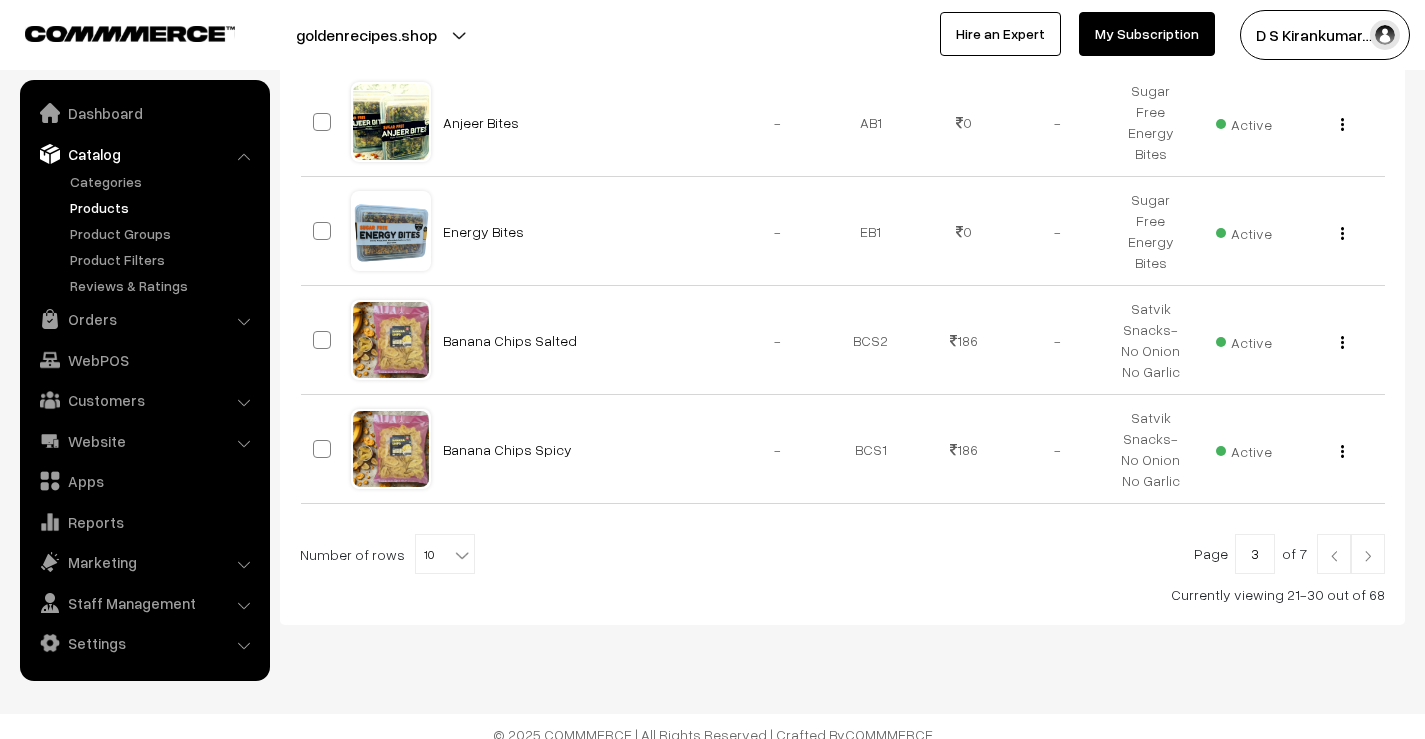 drag, startPoint x: 0, startPoint y: 0, endPoint x: 1361, endPoint y: 539, distance: 1463.845 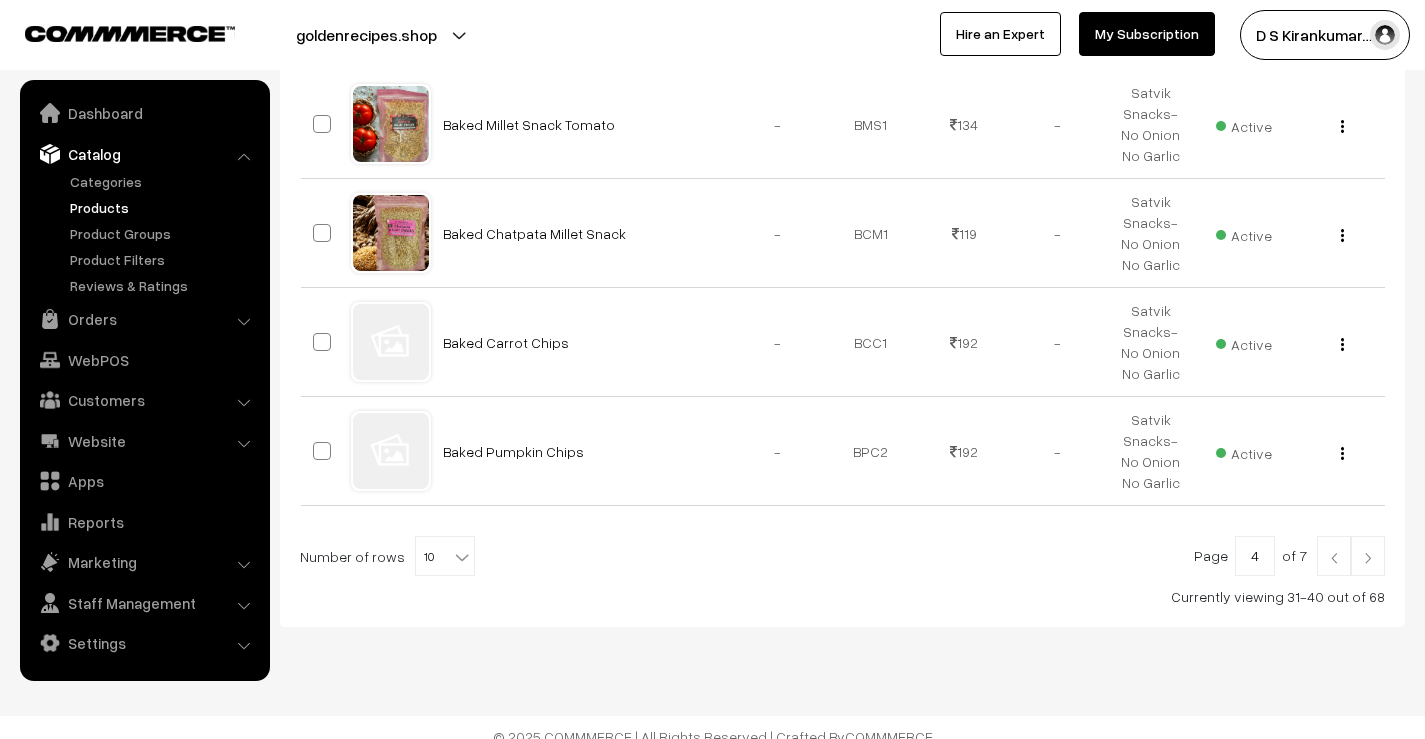 scroll, scrollTop: 1051, scrollLeft: 0, axis: vertical 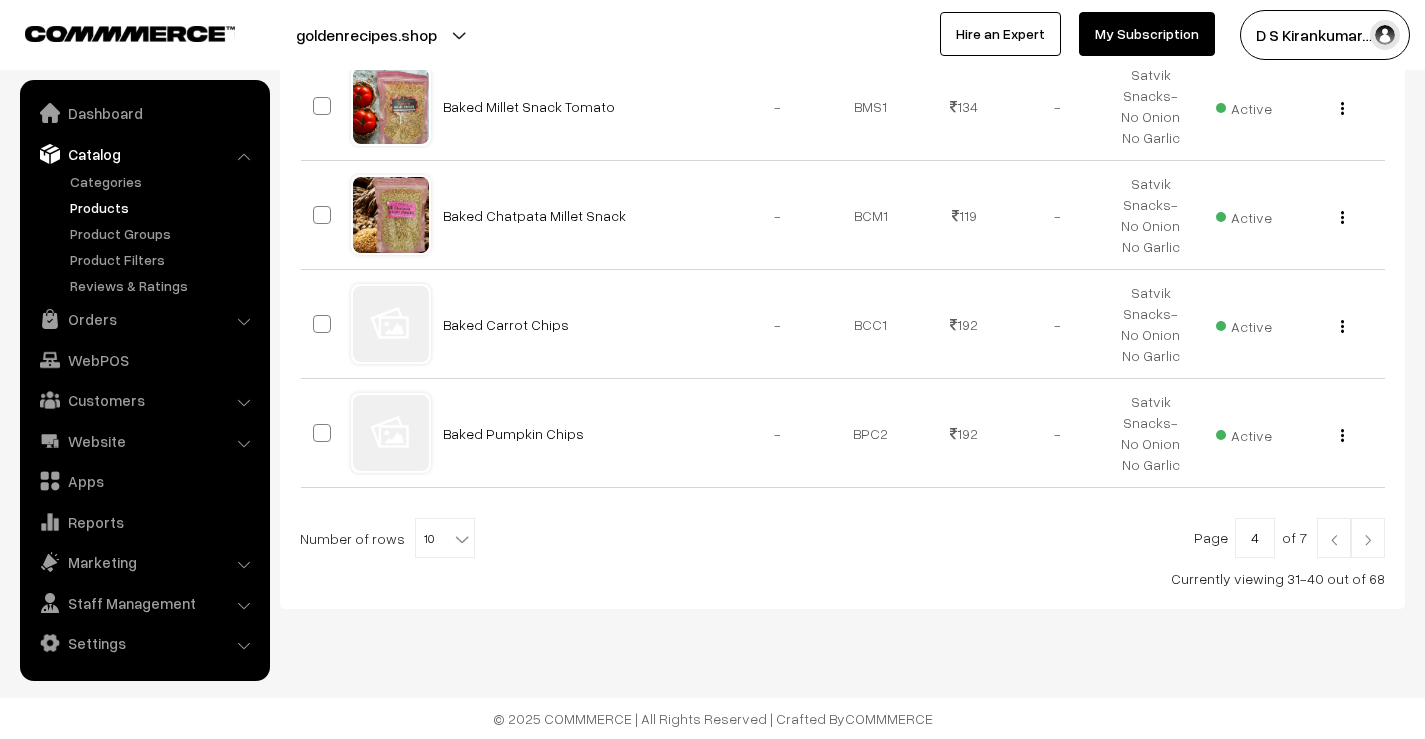 drag, startPoint x: 0, startPoint y: 0, endPoint x: 1361, endPoint y: 539, distance: 1463.845 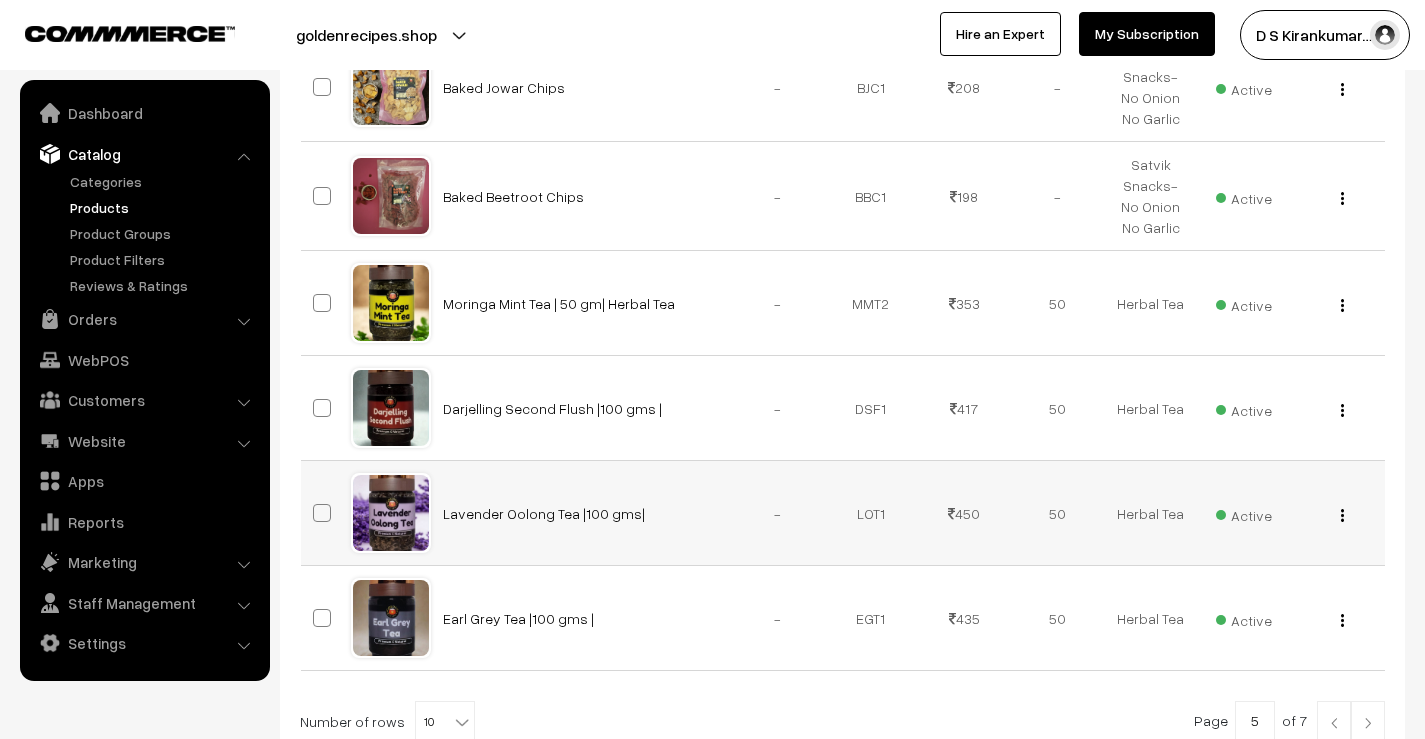 scroll, scrollTop: 835, scrollLeft: 0, axis: vertical 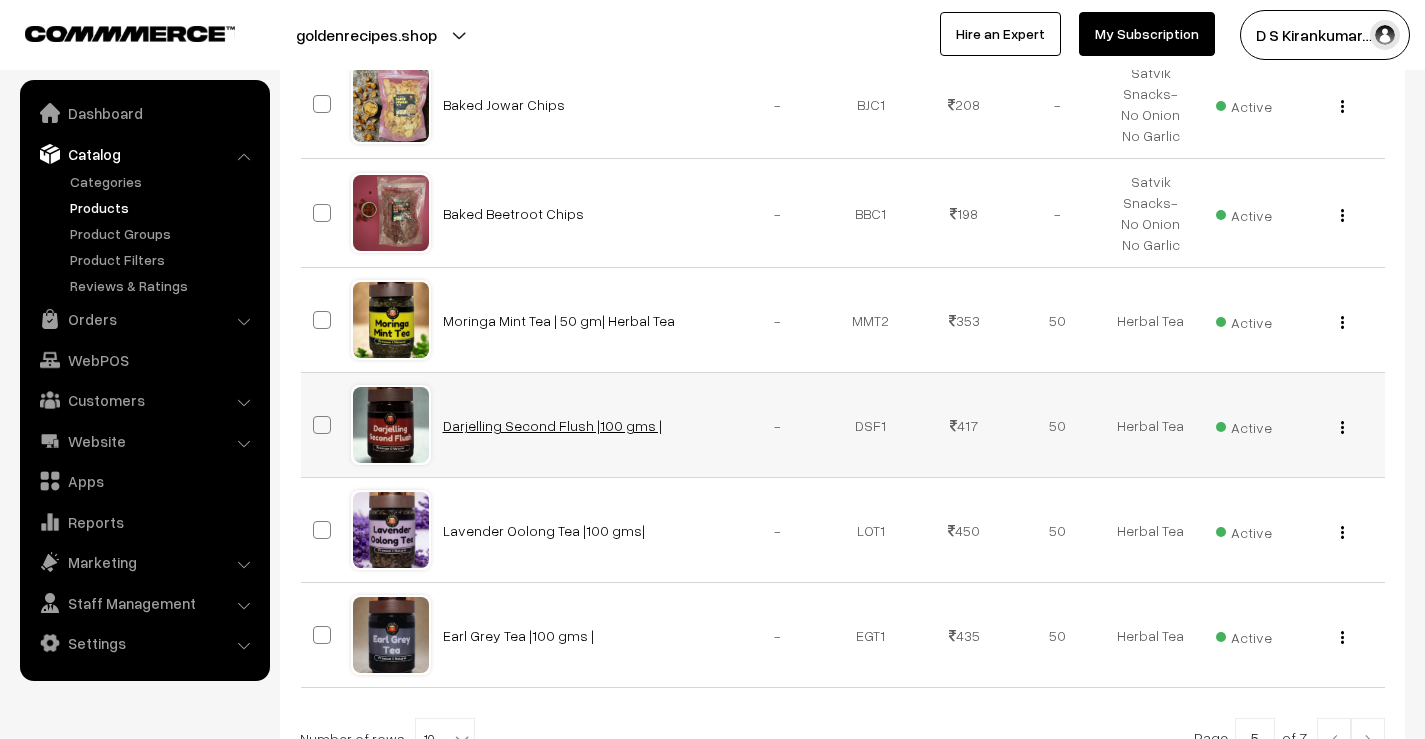 click on "Darjelling Second Flush |100 gms |" at bounding box center (552, 425) 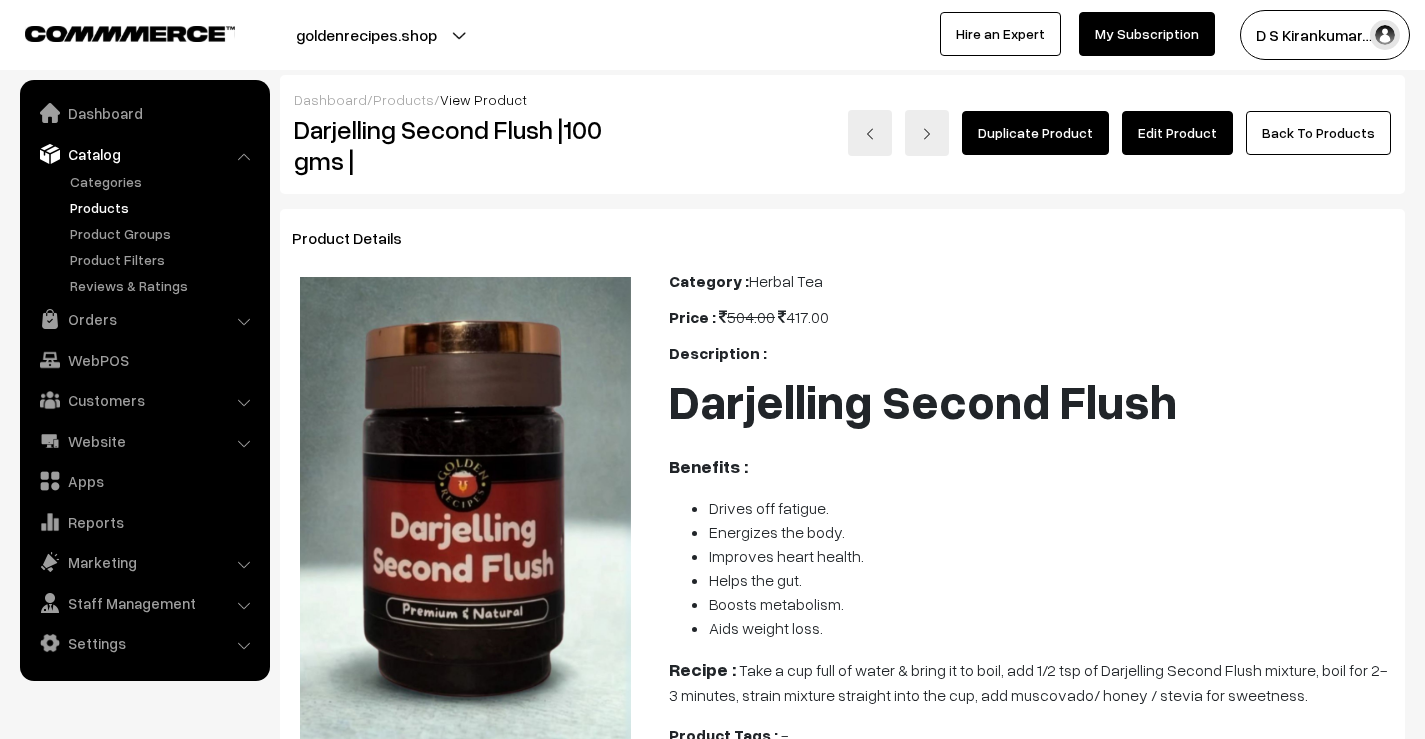 scroll, scrollTop: 0, scrollLeft: 0, axis: both 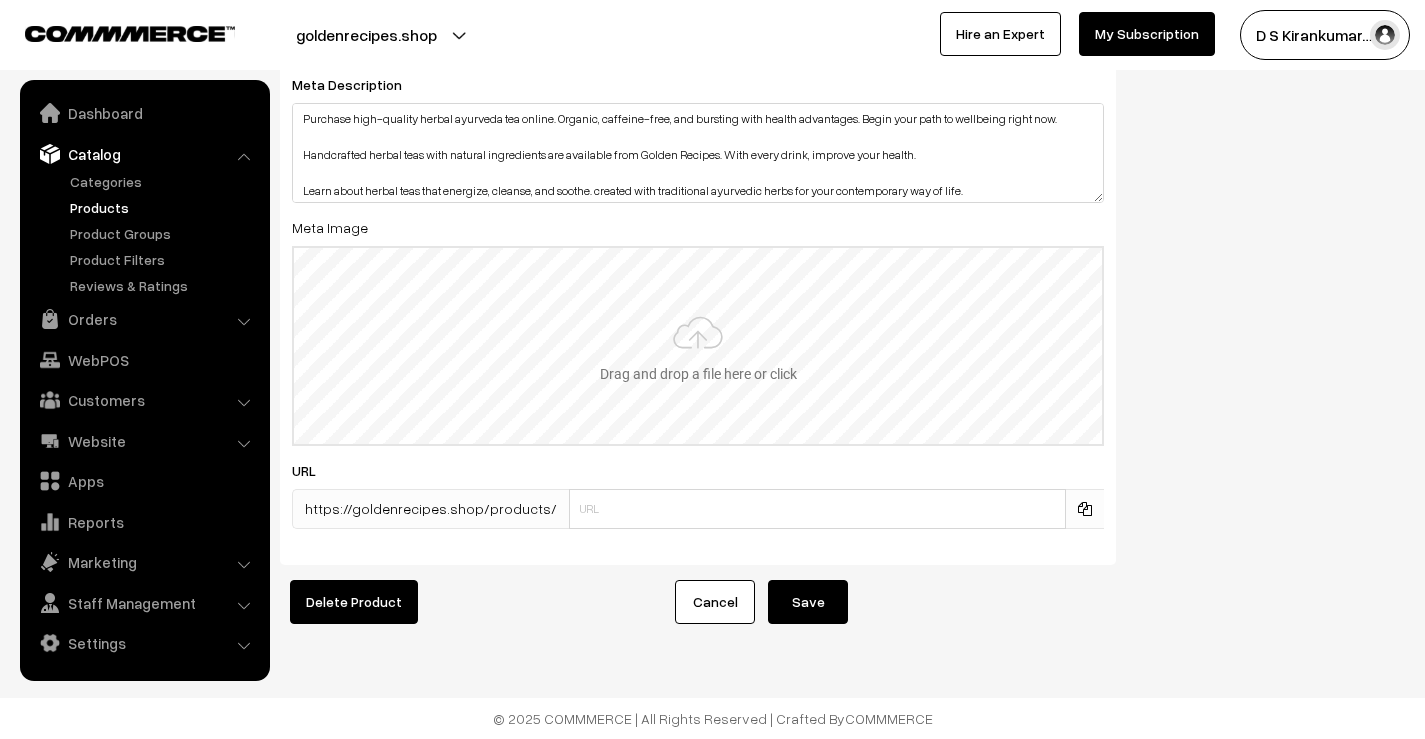 click at bounding box center (698, 346) 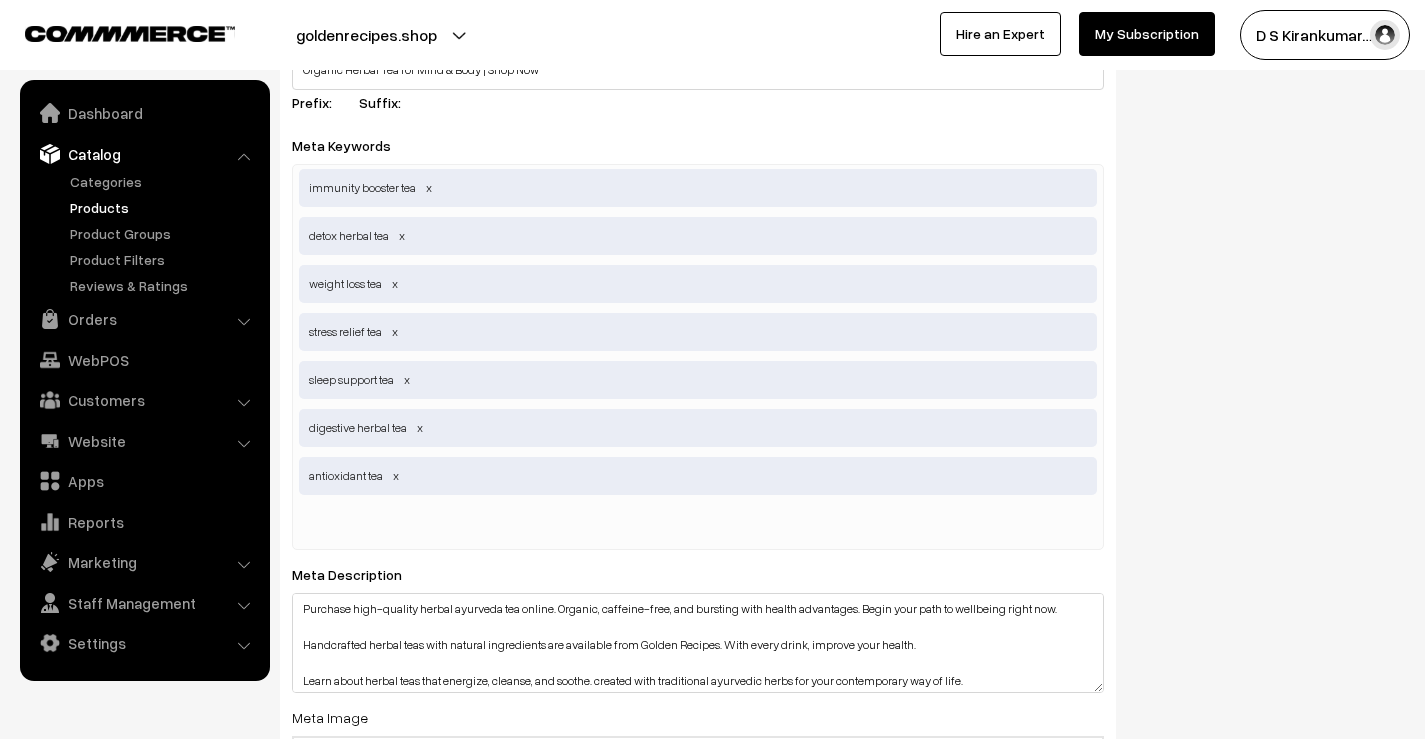 scroll, scrollTop: 3198, scrollLeft: 0, axis: vertical 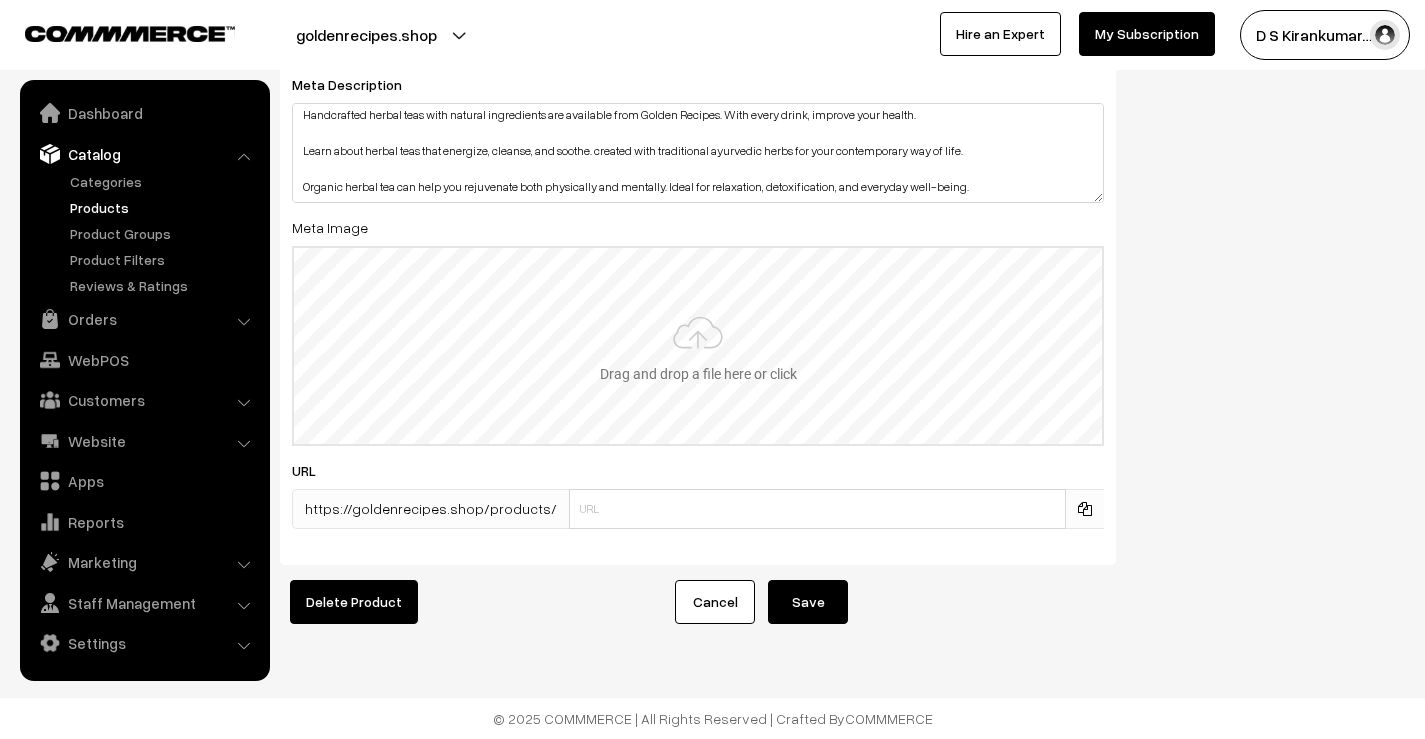click at bounding box center [698, 346] 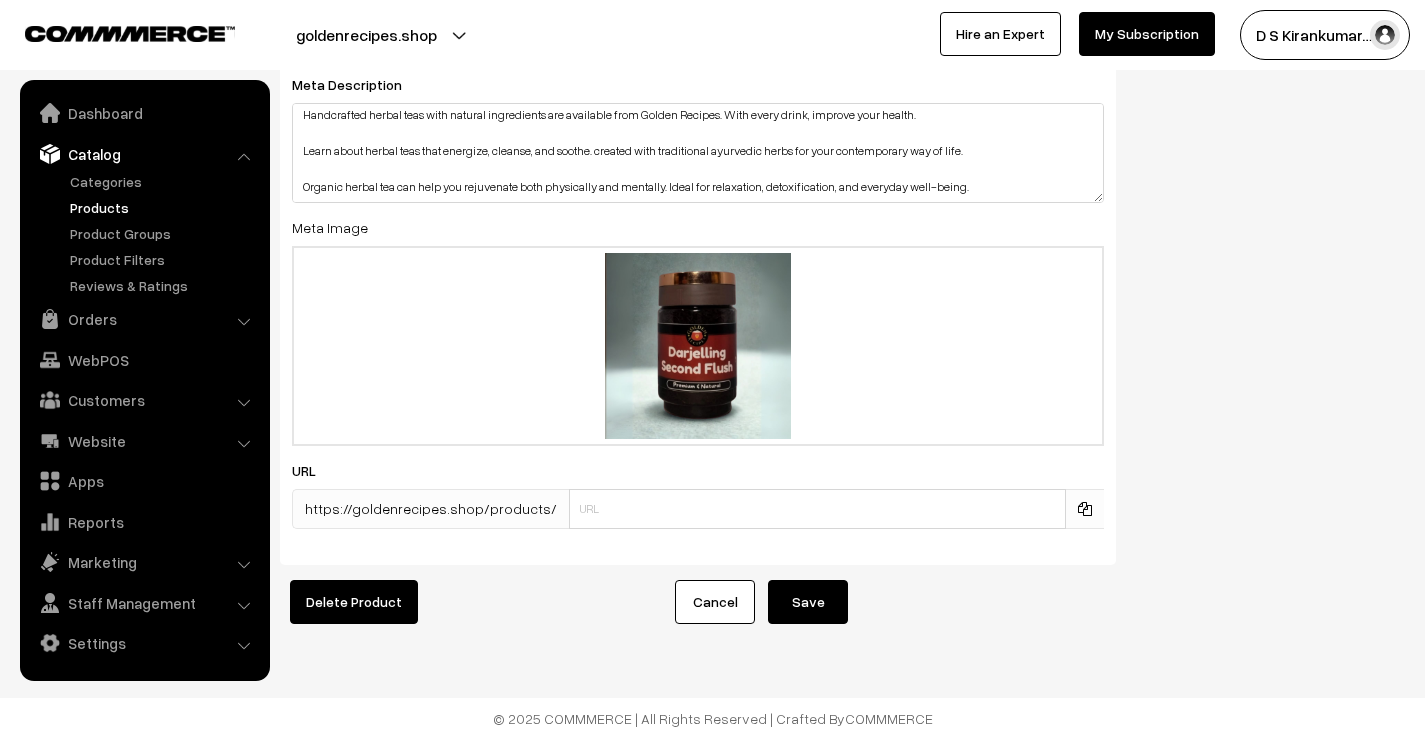 click on "Save" at bounding box center [808, 602] 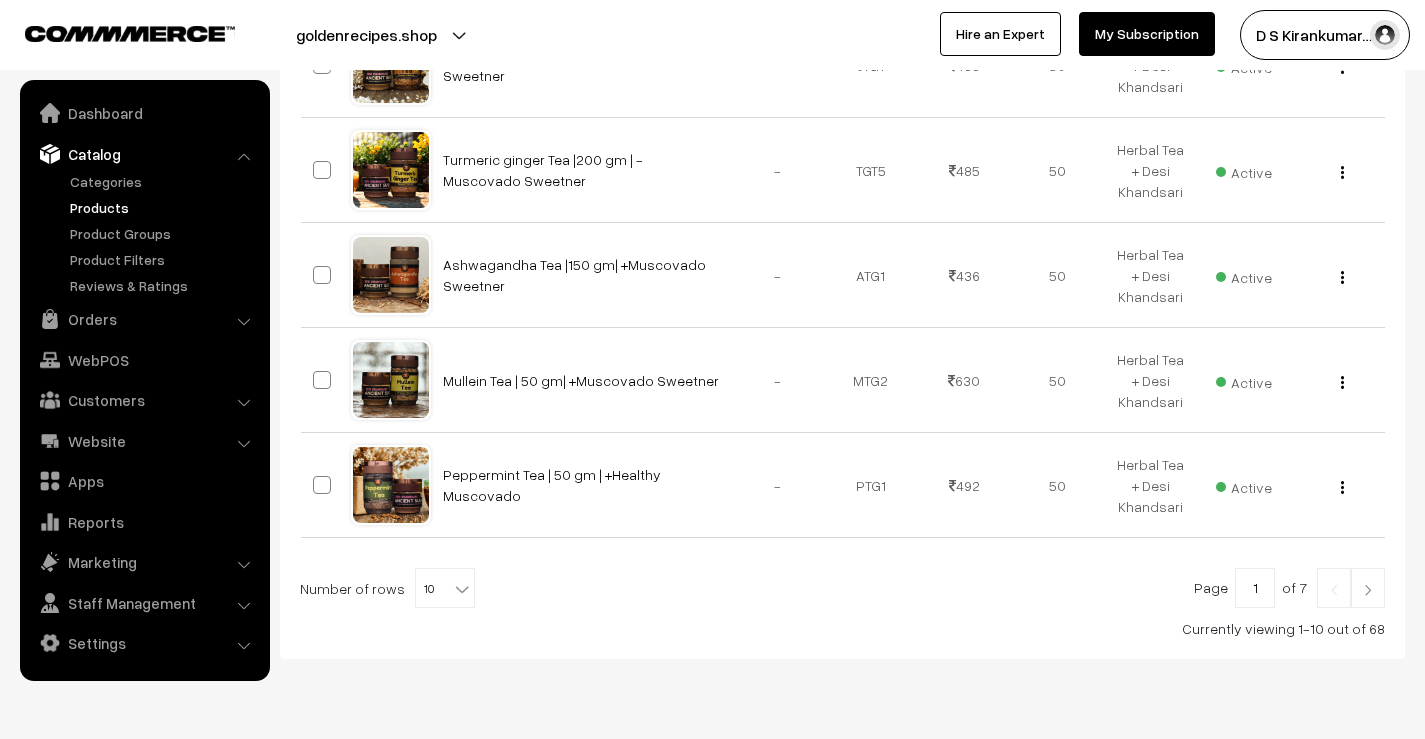 scroll, scrollTop: 1011, scrollLeft: 0, axis: vertical 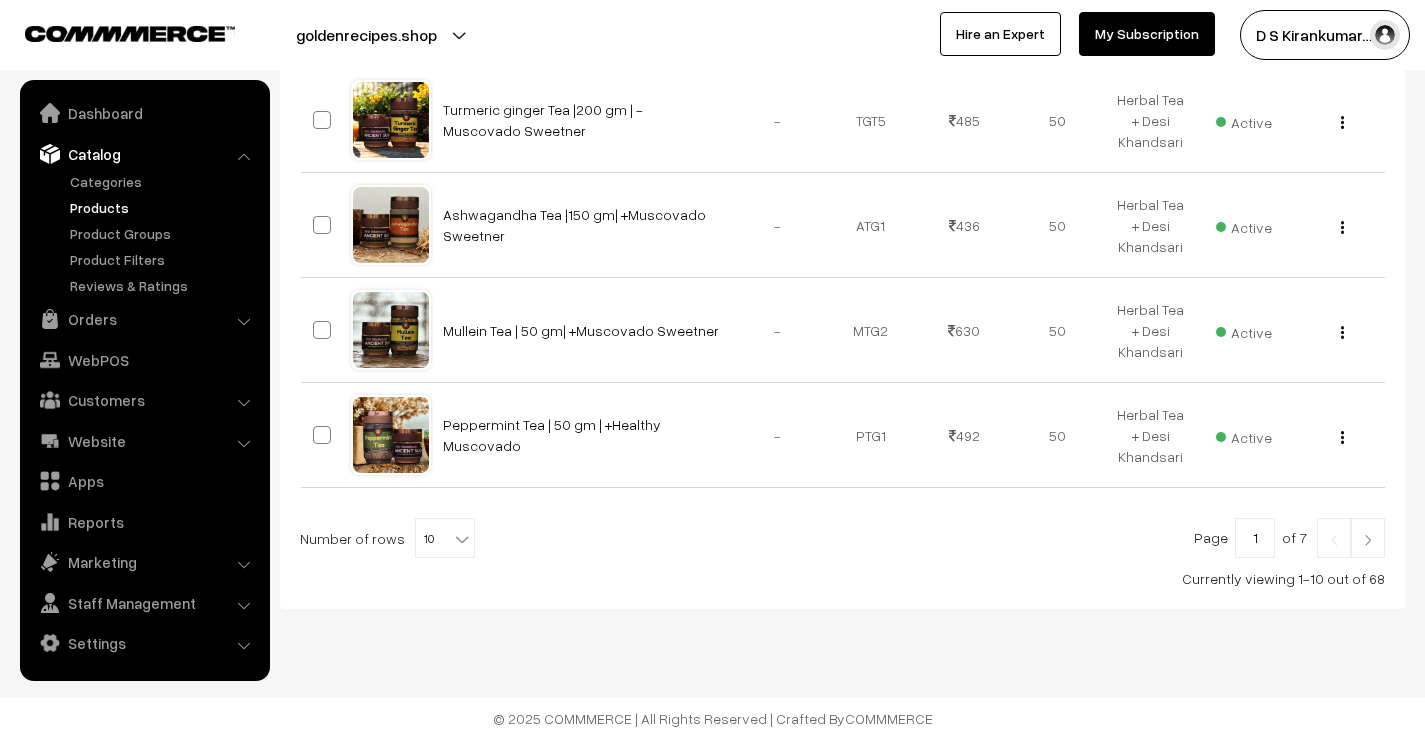 click at bounding box center (1368, 538) 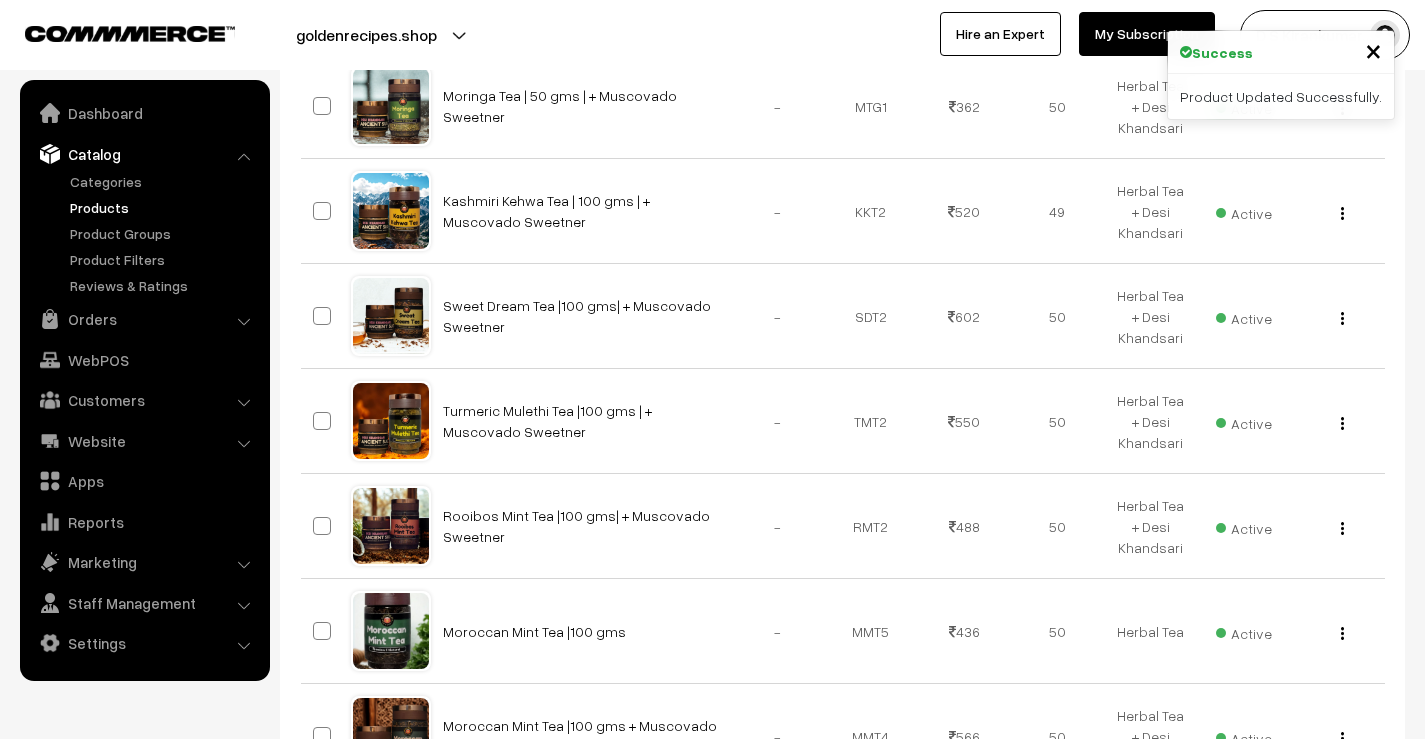 scroll, scrollTop: 1000, scrollLeft: 0, axis: vertical 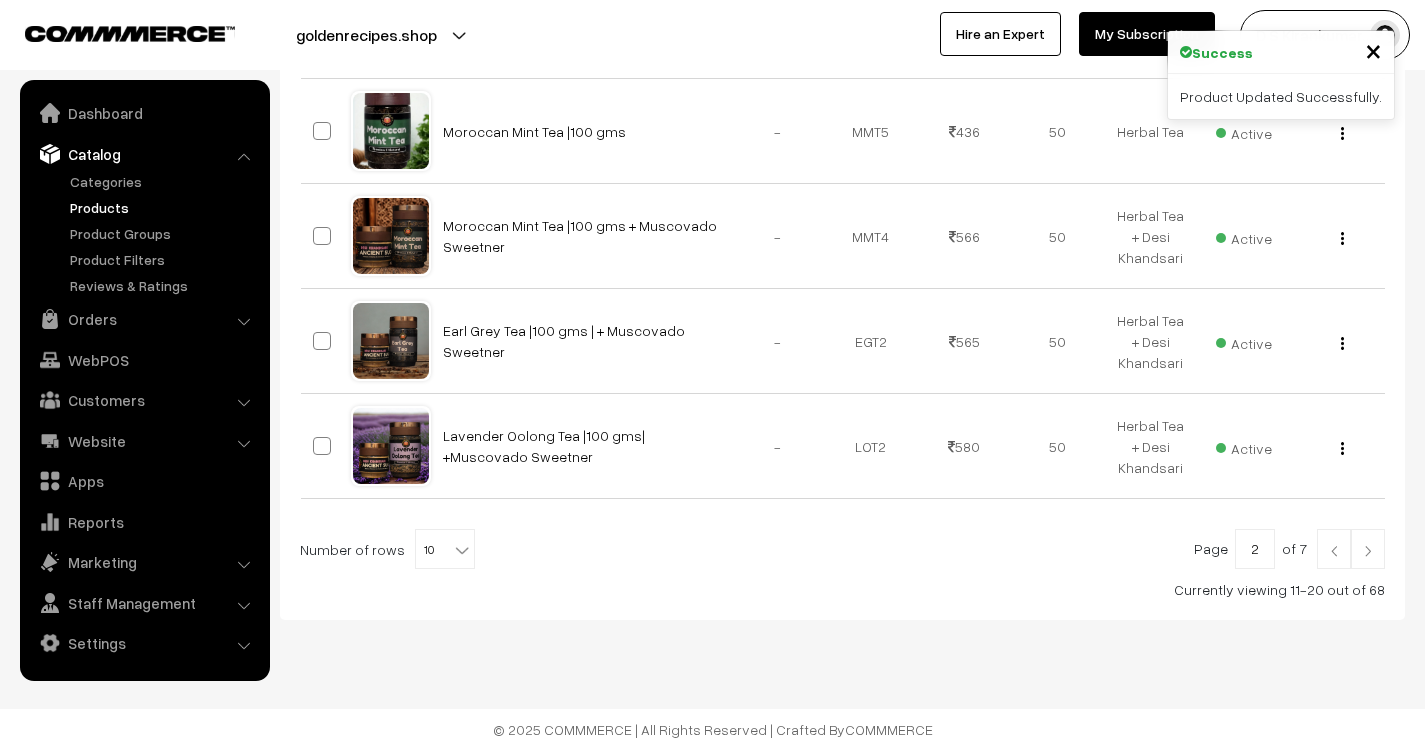 drag, startPoint x: 0, startPoint y: 0, endPoint x: 1365, endPoint y: 553, distance: 1472.764 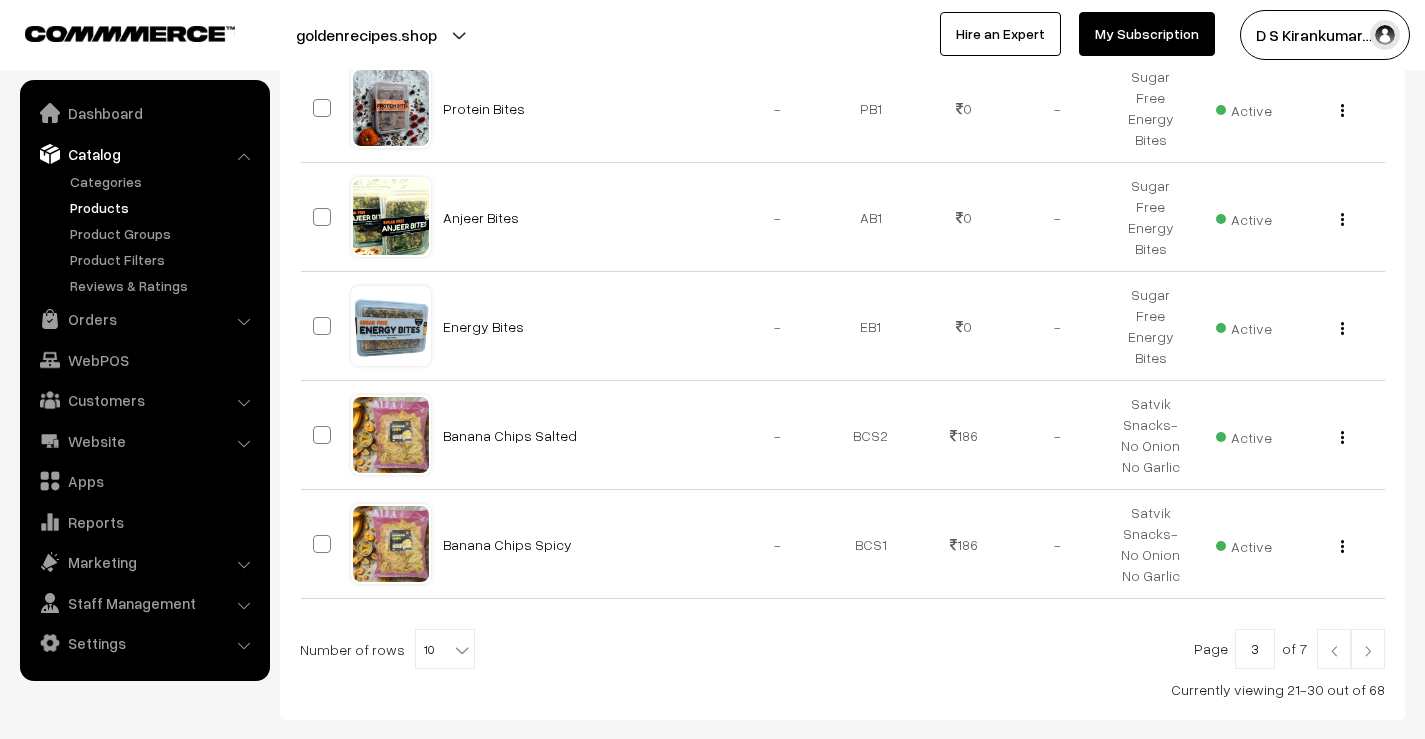 scroll, scrollTop: 1019, scrollLeft: 0, axis: vertical 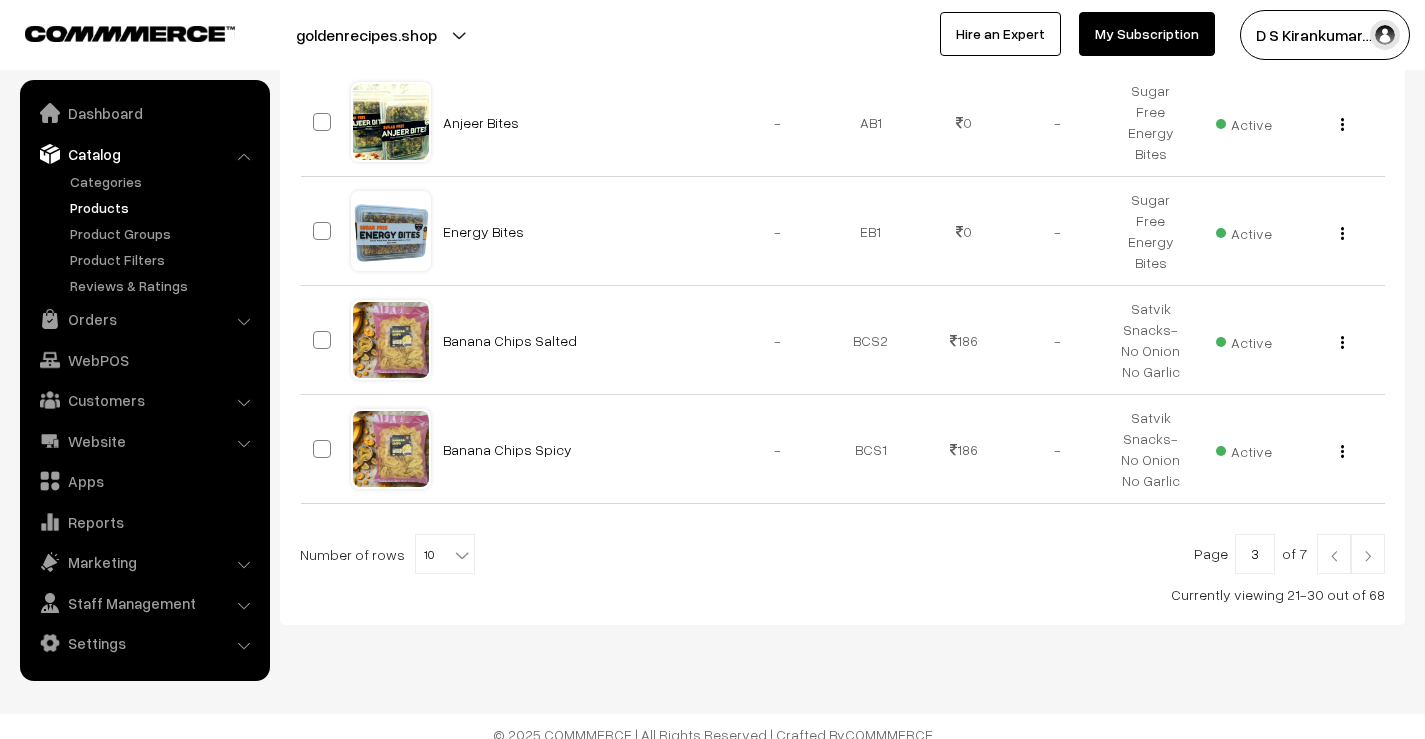 click at bounding box center (1368, 556) 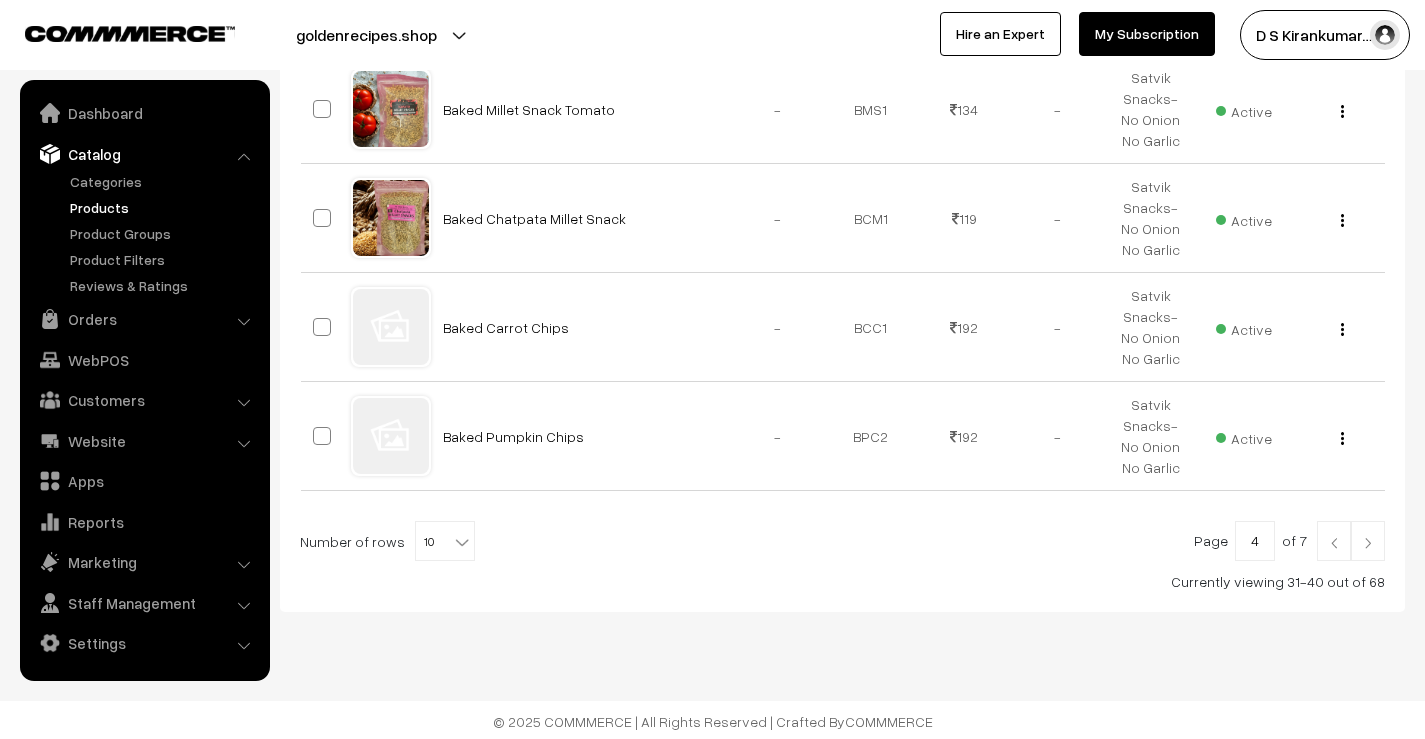 scroll, scrollTop: 1051, scrollLeft: 0, axis: vertical 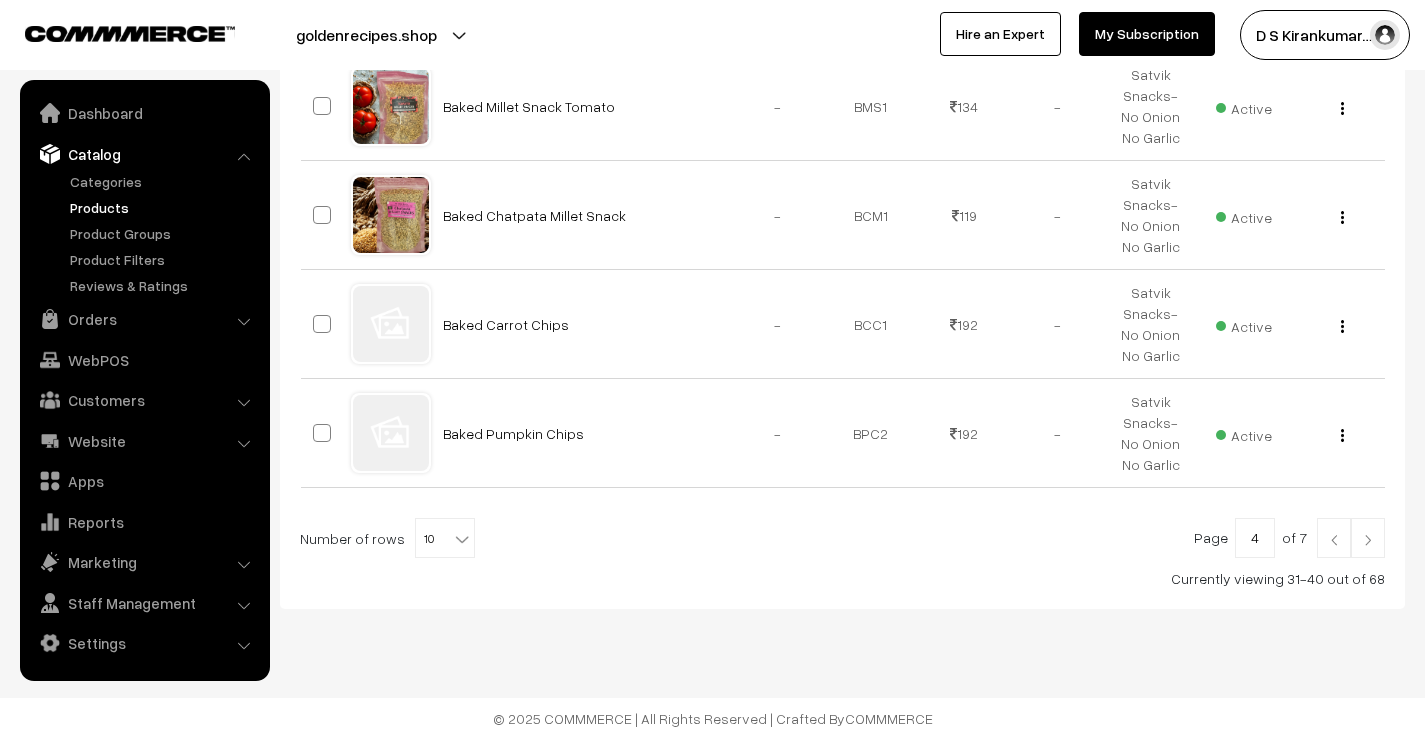 click at bounding box center [1368, 538] 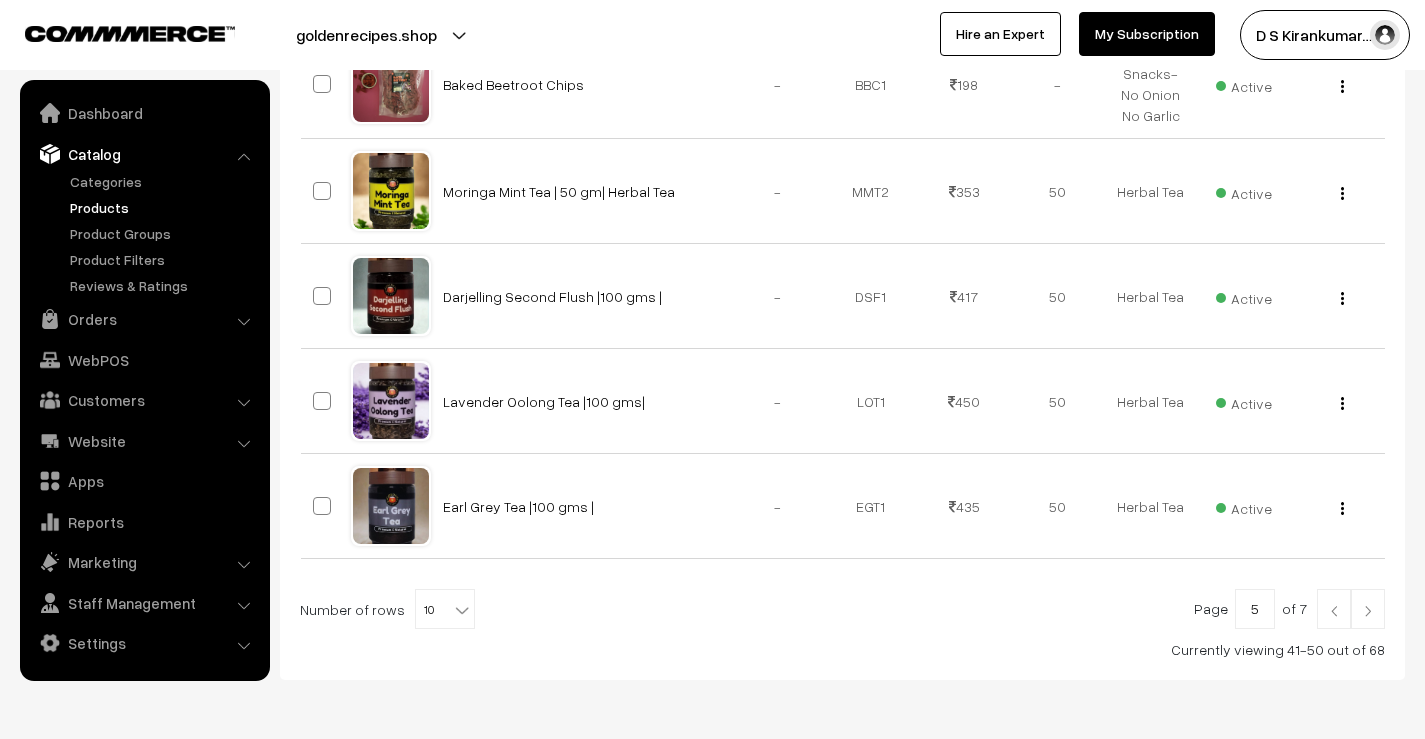 scroll, scrollTop: 1000, scrollLeft: 0, axis: vertical 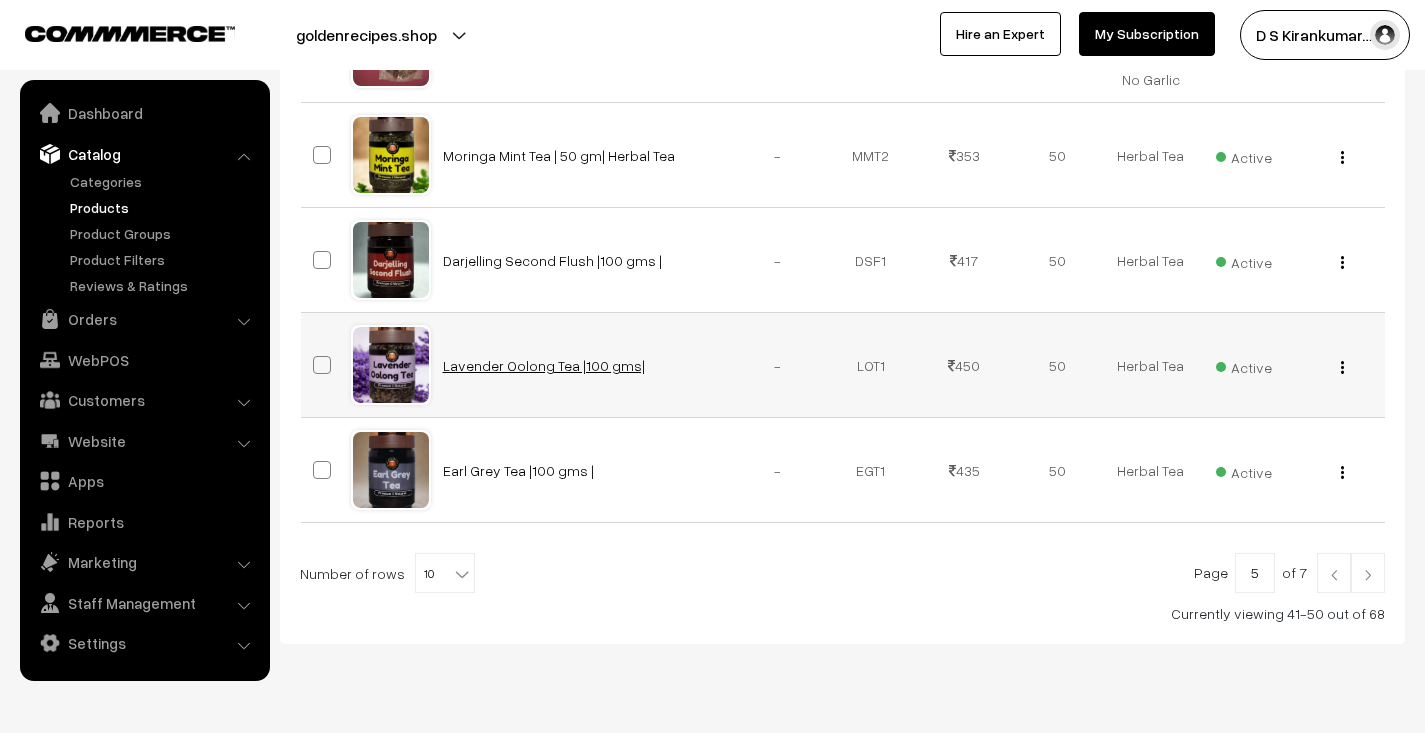 click on "Lavender Oolong Tea |100 gms|" at bounding box center (544, 365) 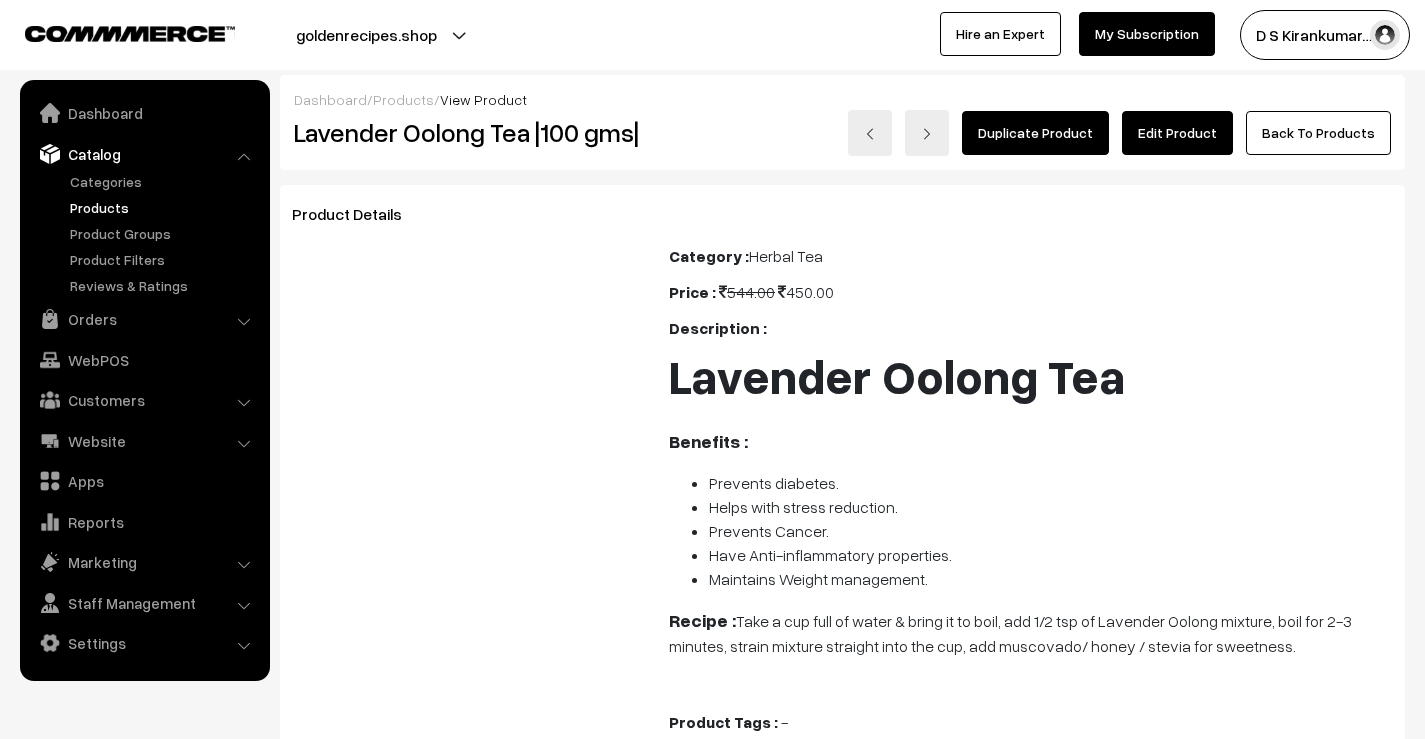 scroll, scrollTop: 0, scrollLeft: 0, axis: both 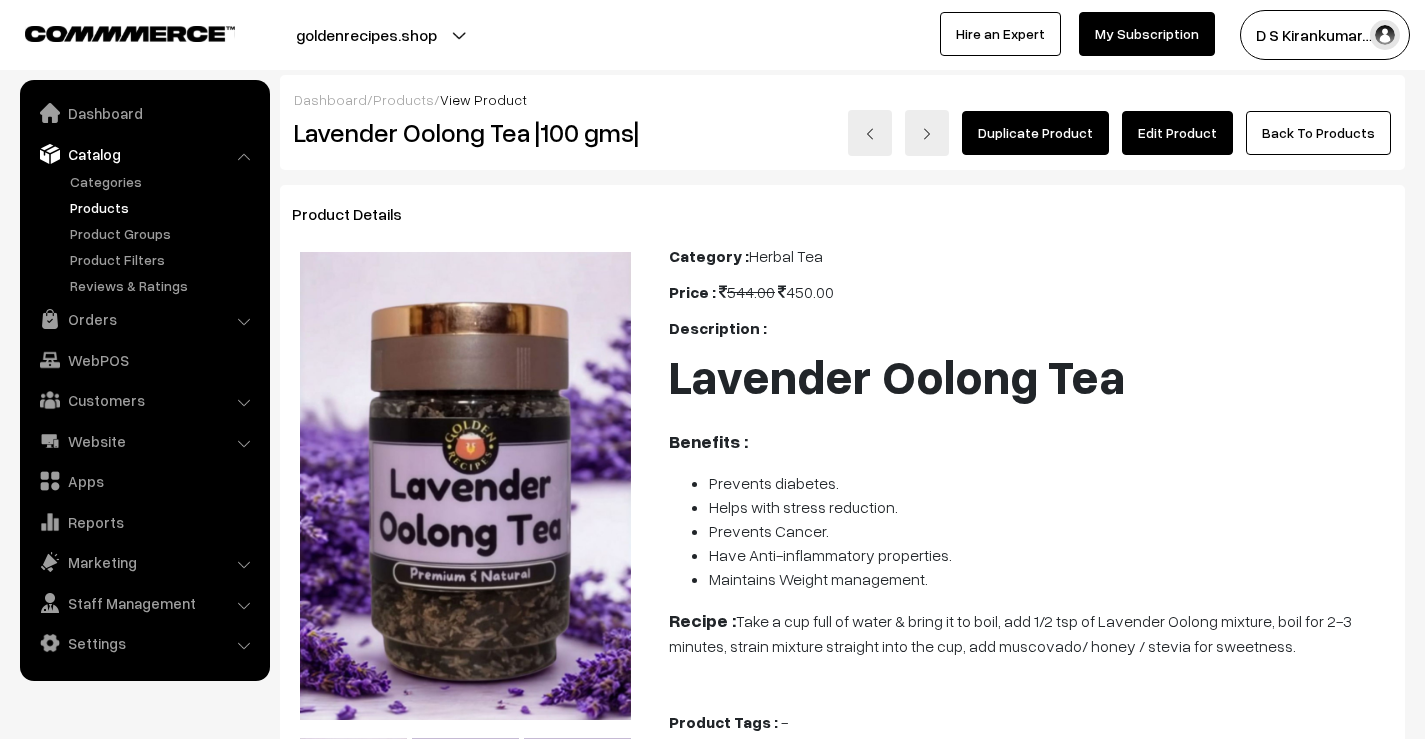 click on "Edit Product" at bounding box center [1177, 133] 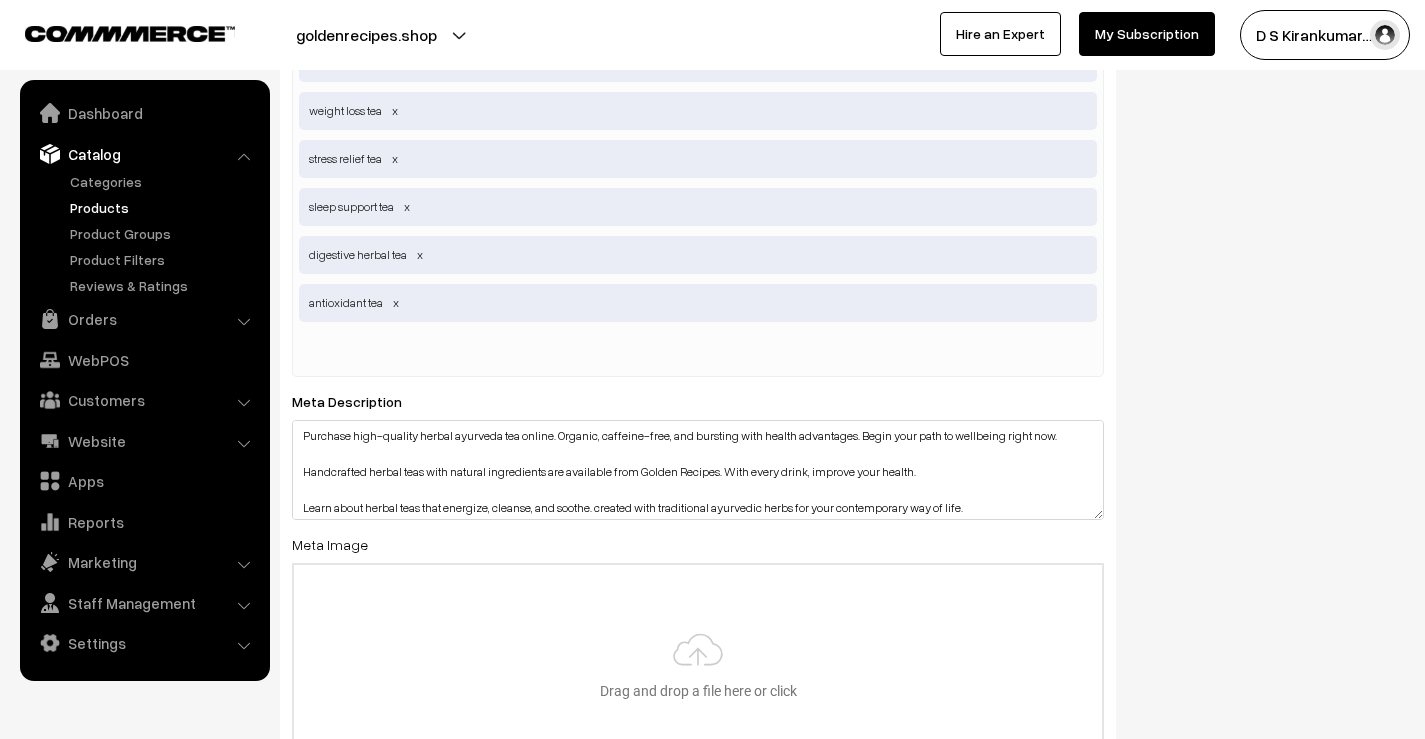 scroll, scrollTop: 3400, scrollLeft: 0, axis: vertical 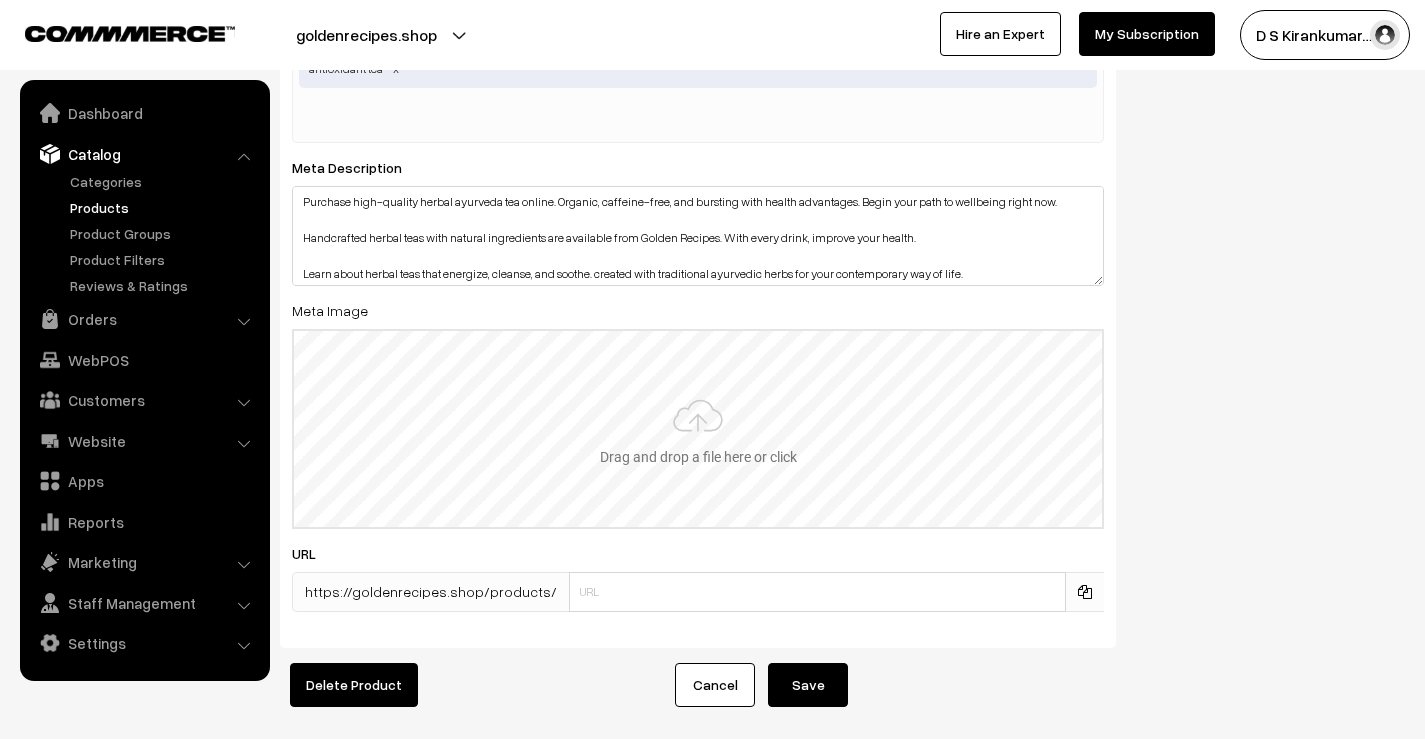 click at bounding box center (698, 429) 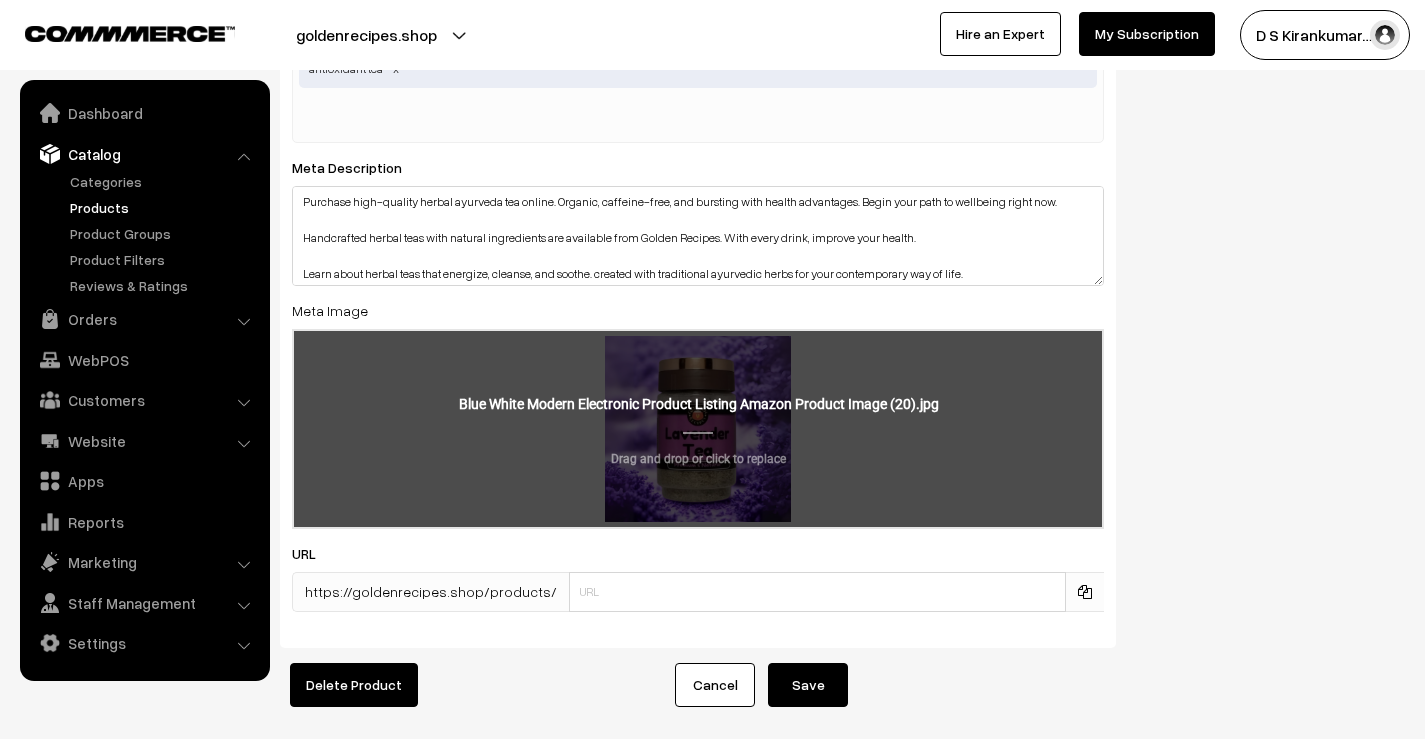 click at bounding box center [698, 429] 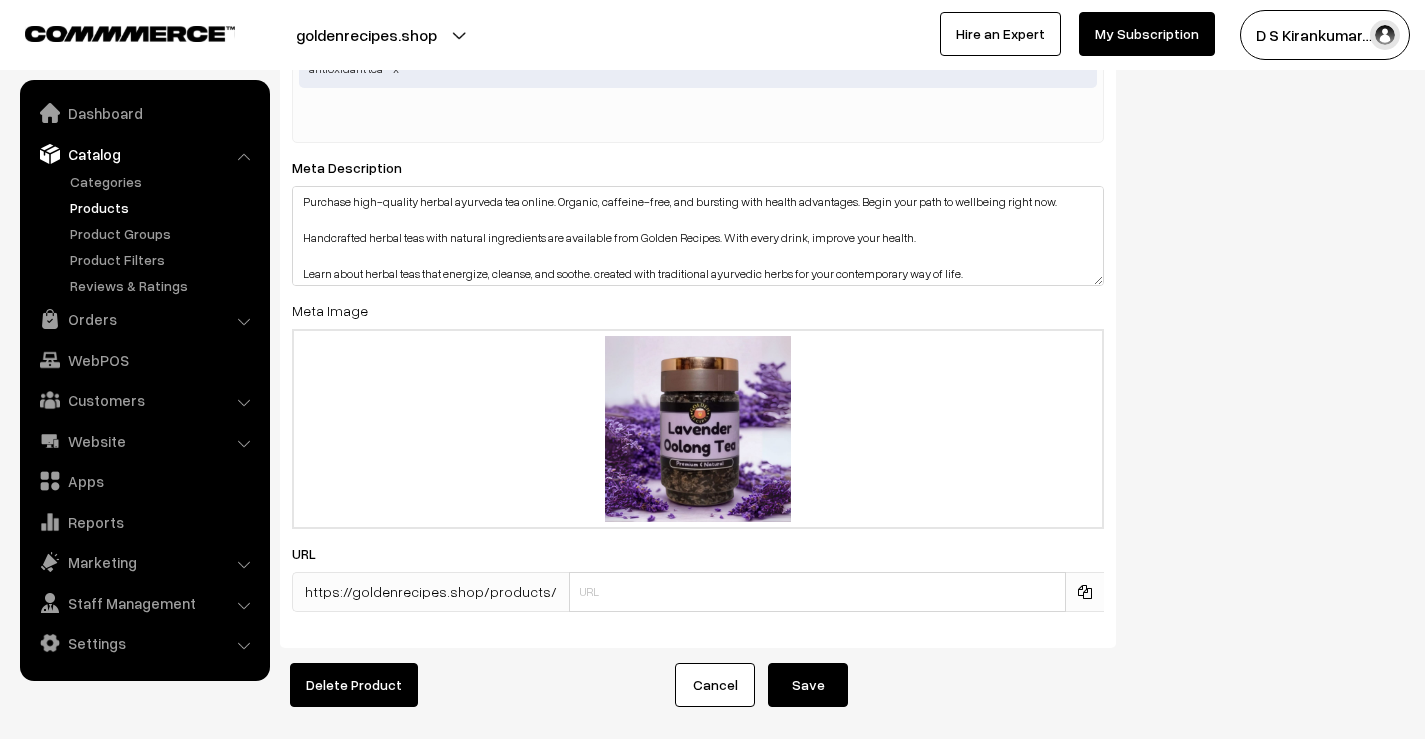 click on "Save" at bounding box center (808, 685) 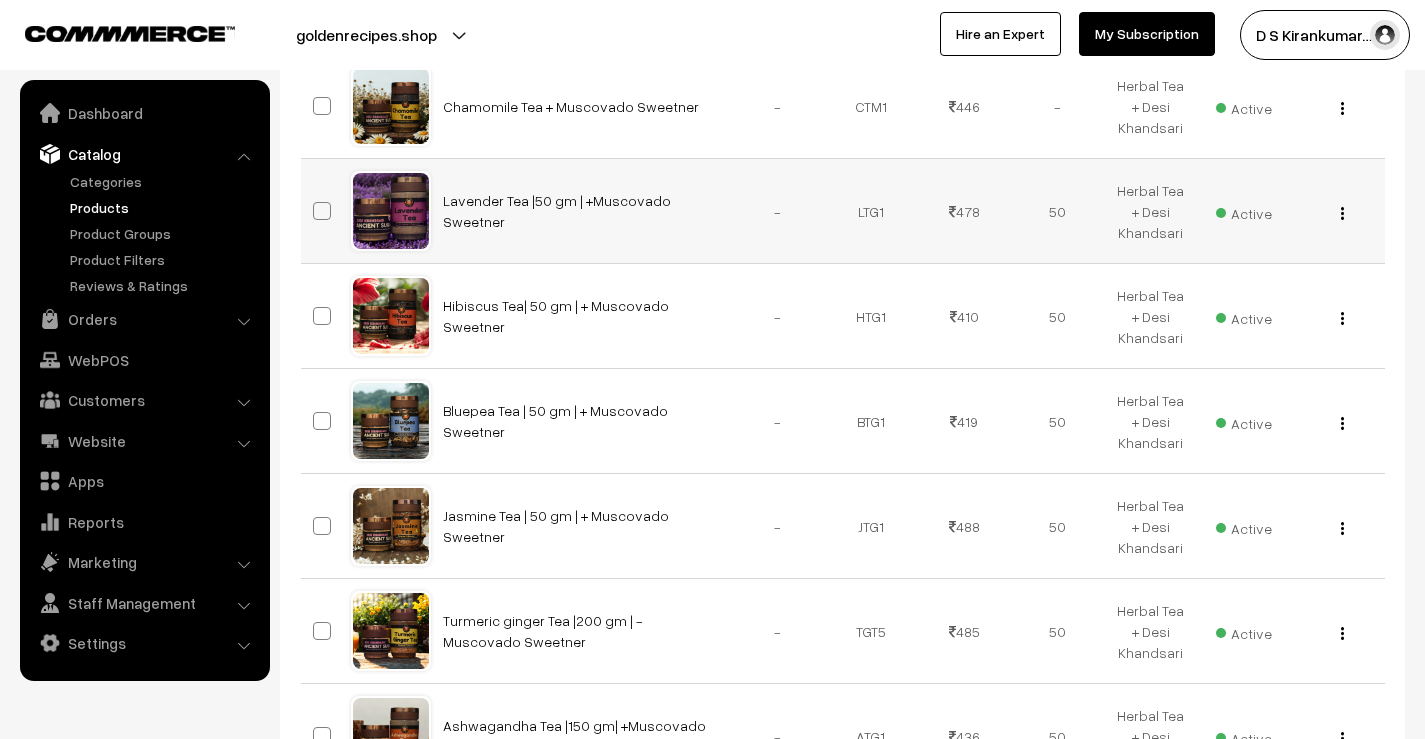 scroll, scrollTop: 1011, scrollLeft: 0, axis: vertical 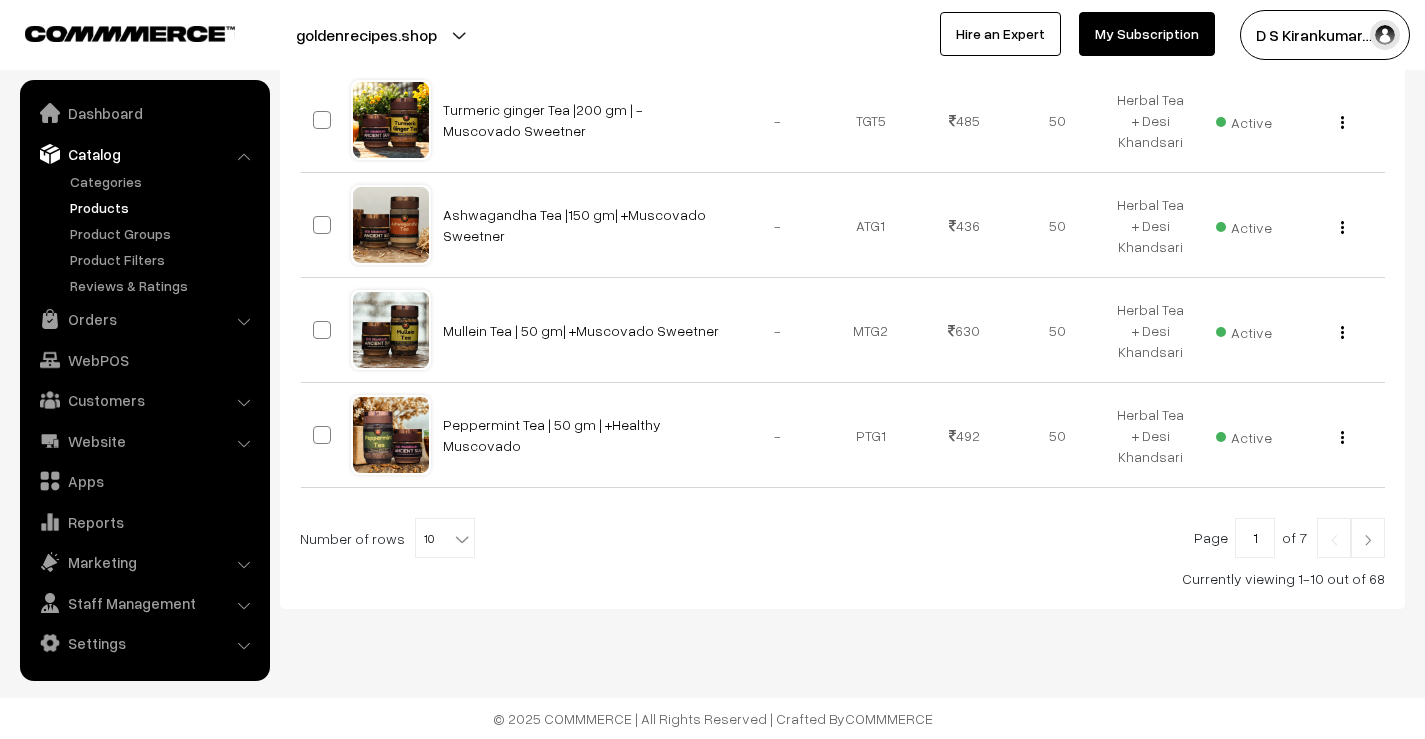 click at bounding box center [1368, 538] 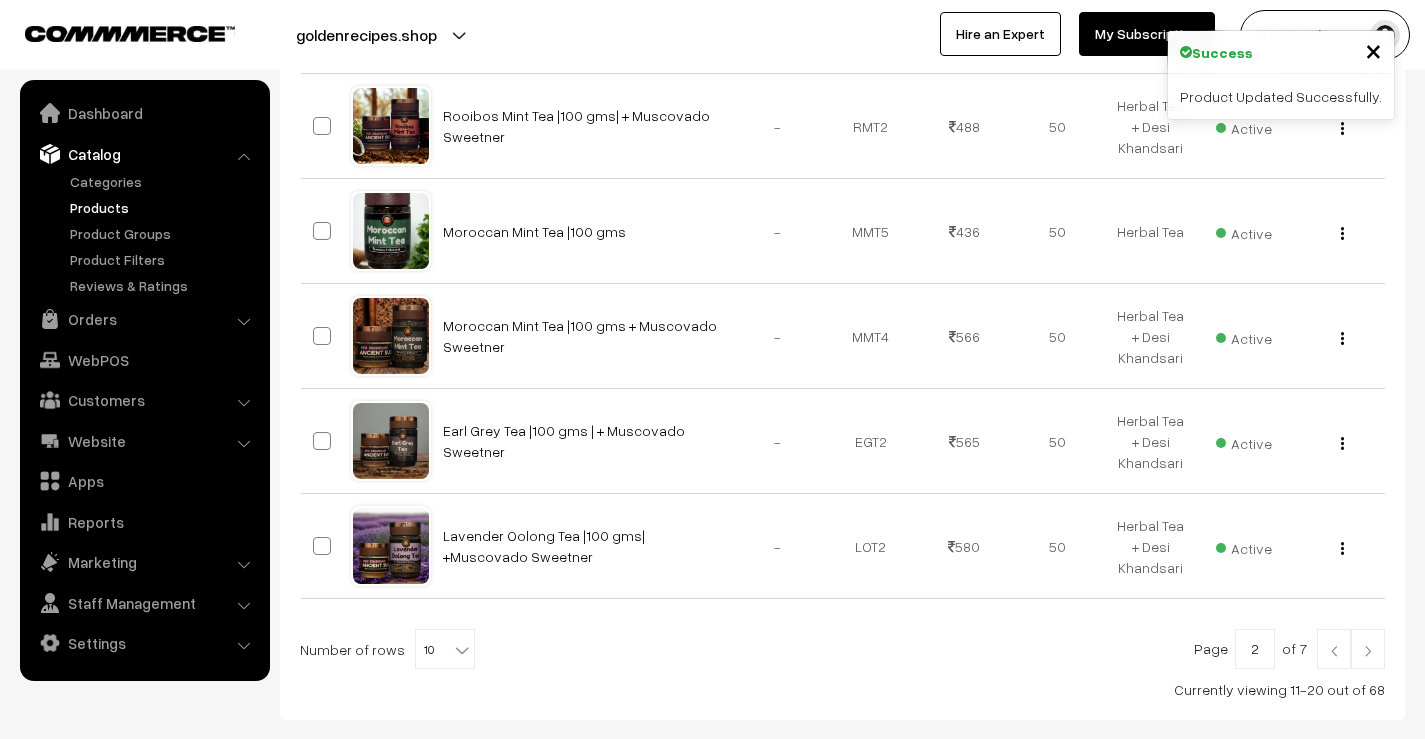 scroll, scrollTop: 1000, scrollLeft: 0, axis: vertical 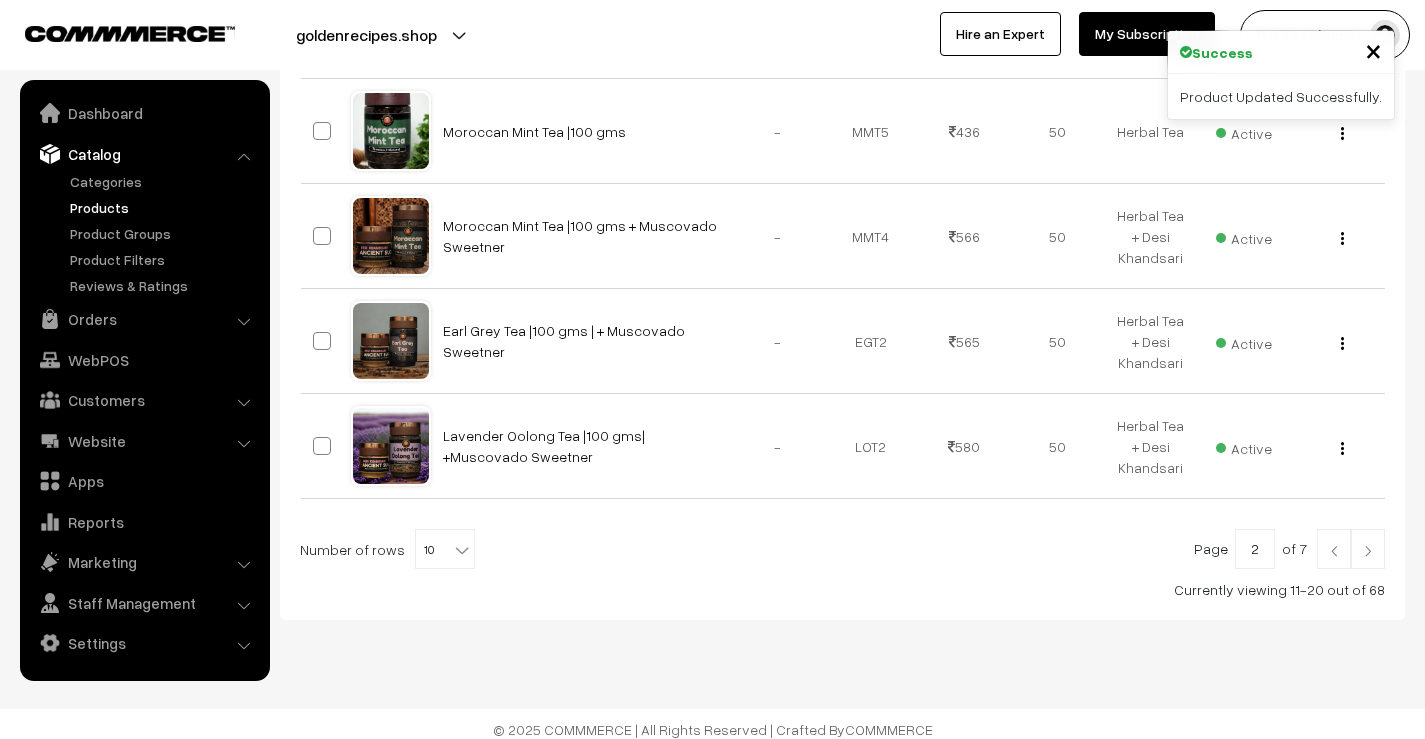 drag, startPoint x: 0, startPoint y: 0, endPoint x: 1357, endPoint y: 540, distance: 1460.4961 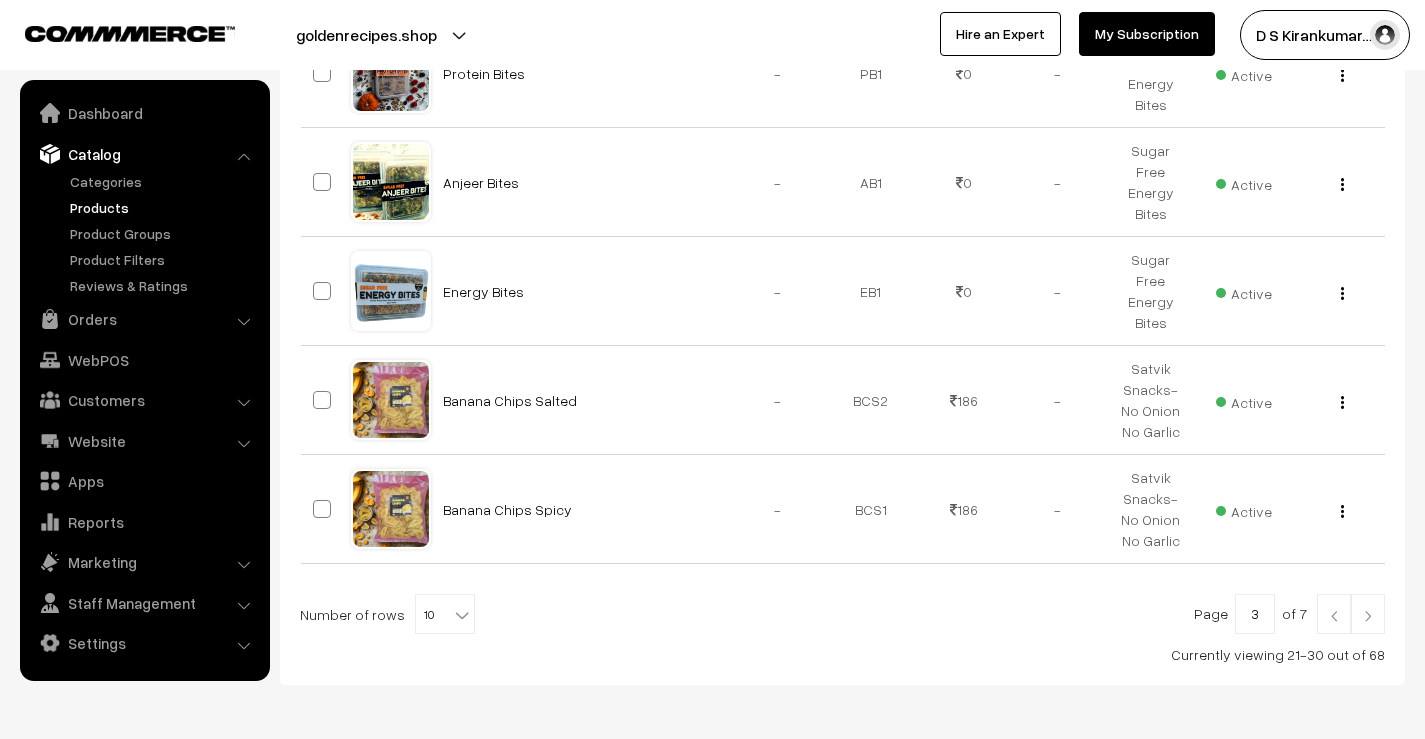 scroll, scrollTop: 1019, scrollLeft: 0, axis: vertical 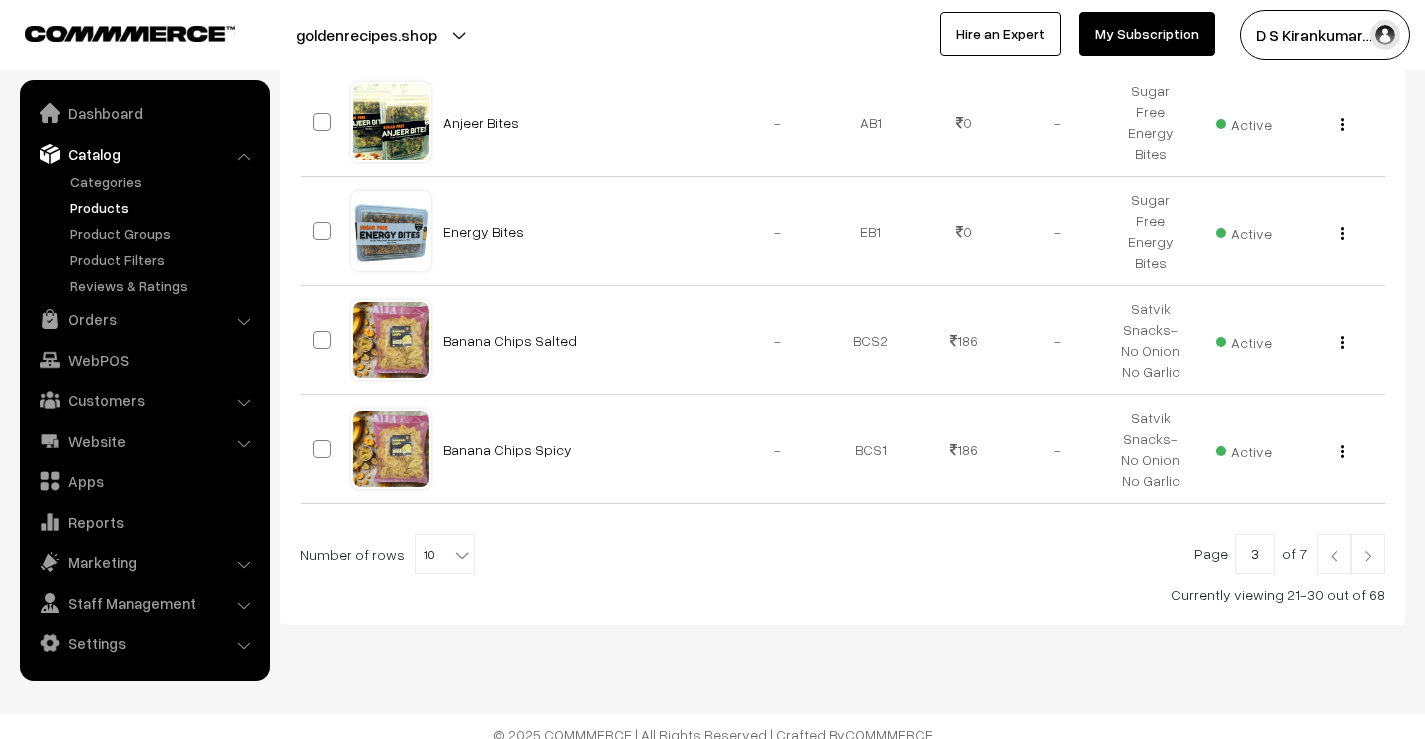 click at bounding box center (1368, 556) 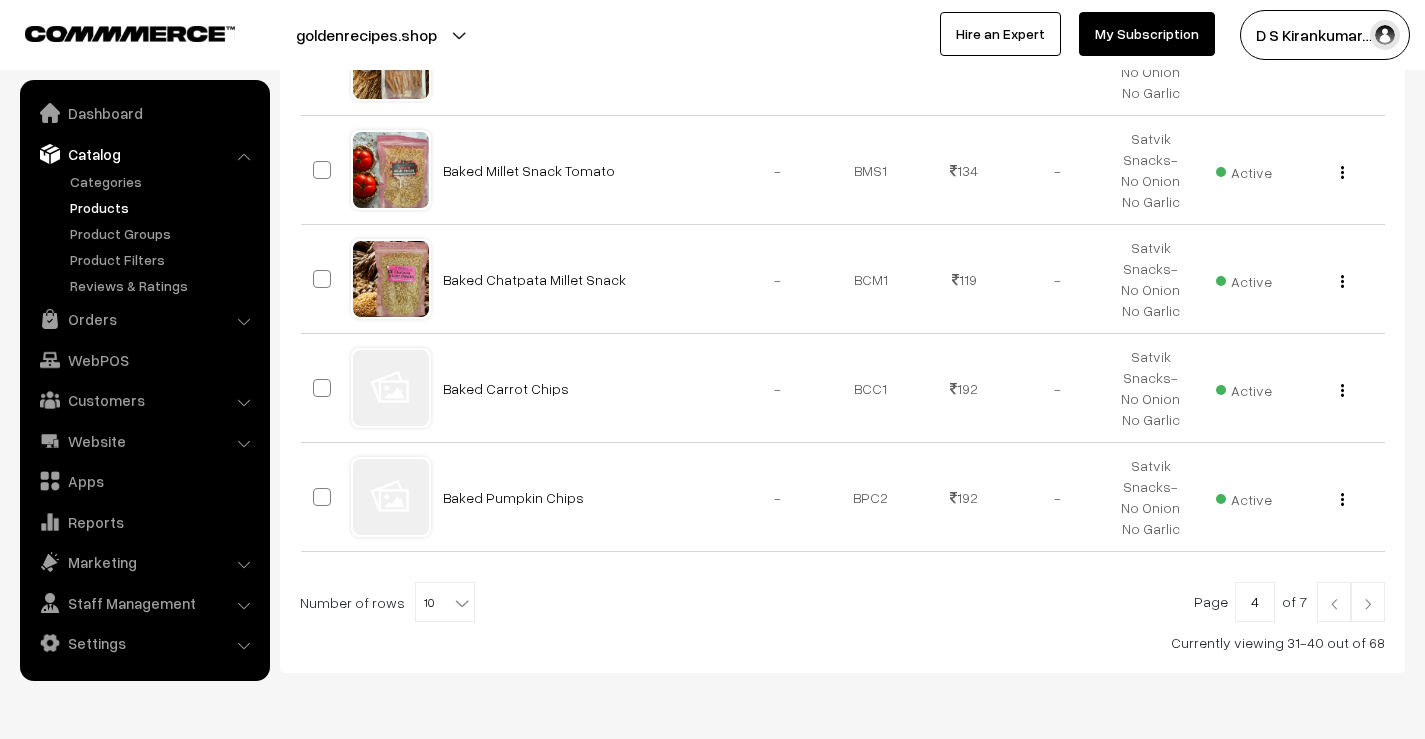 scroll, scrollTop: 1051, scrollLeft: 0, axis: vertical 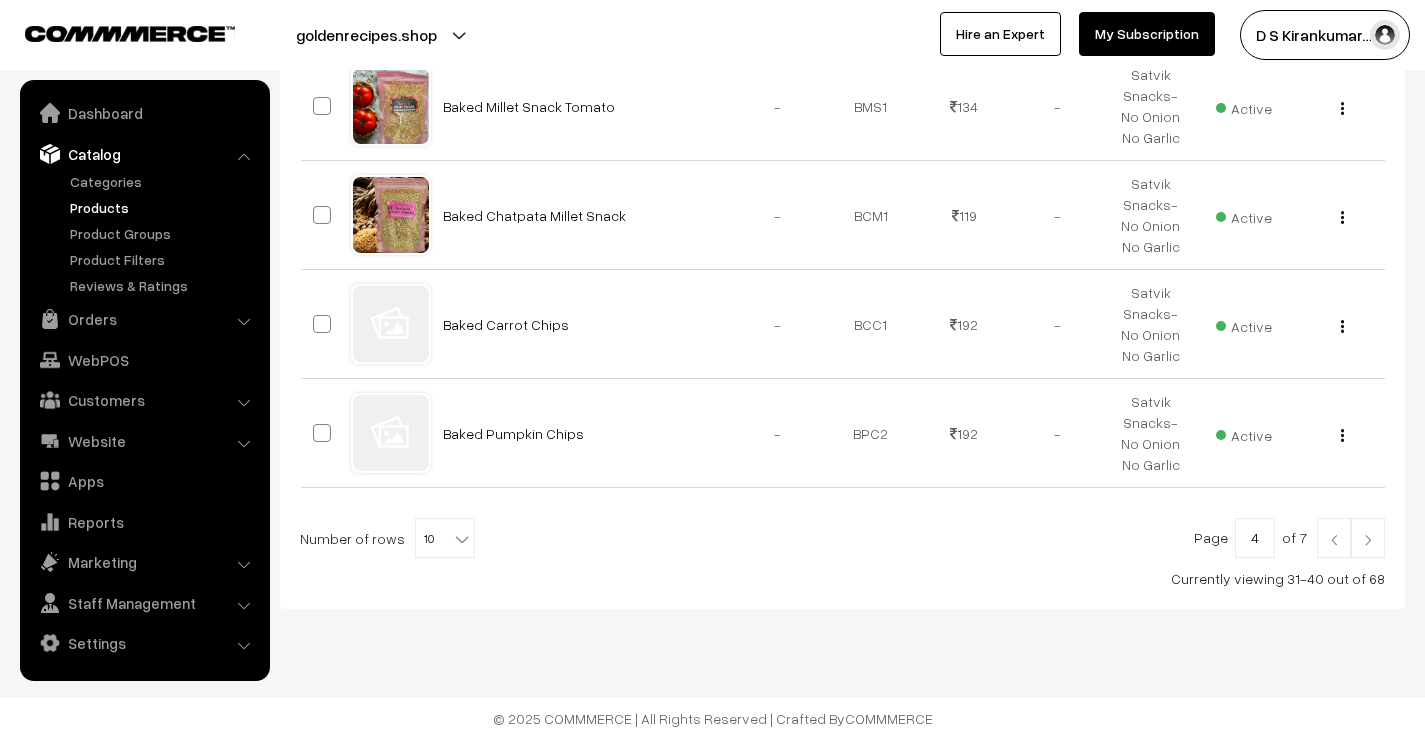 click at bounding box center [1368, 540] 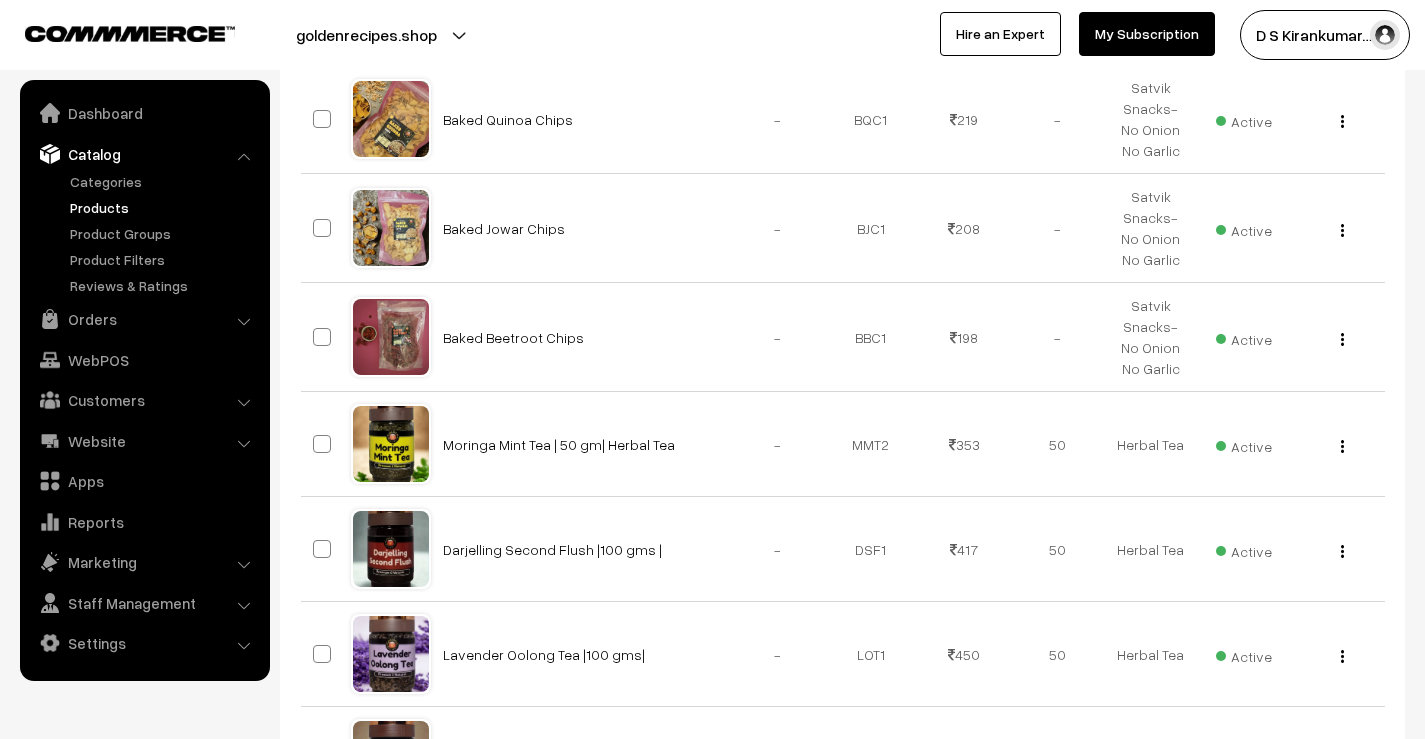 scroll, scrollTop: 1000, scrollLeft: 0, axis: vertical 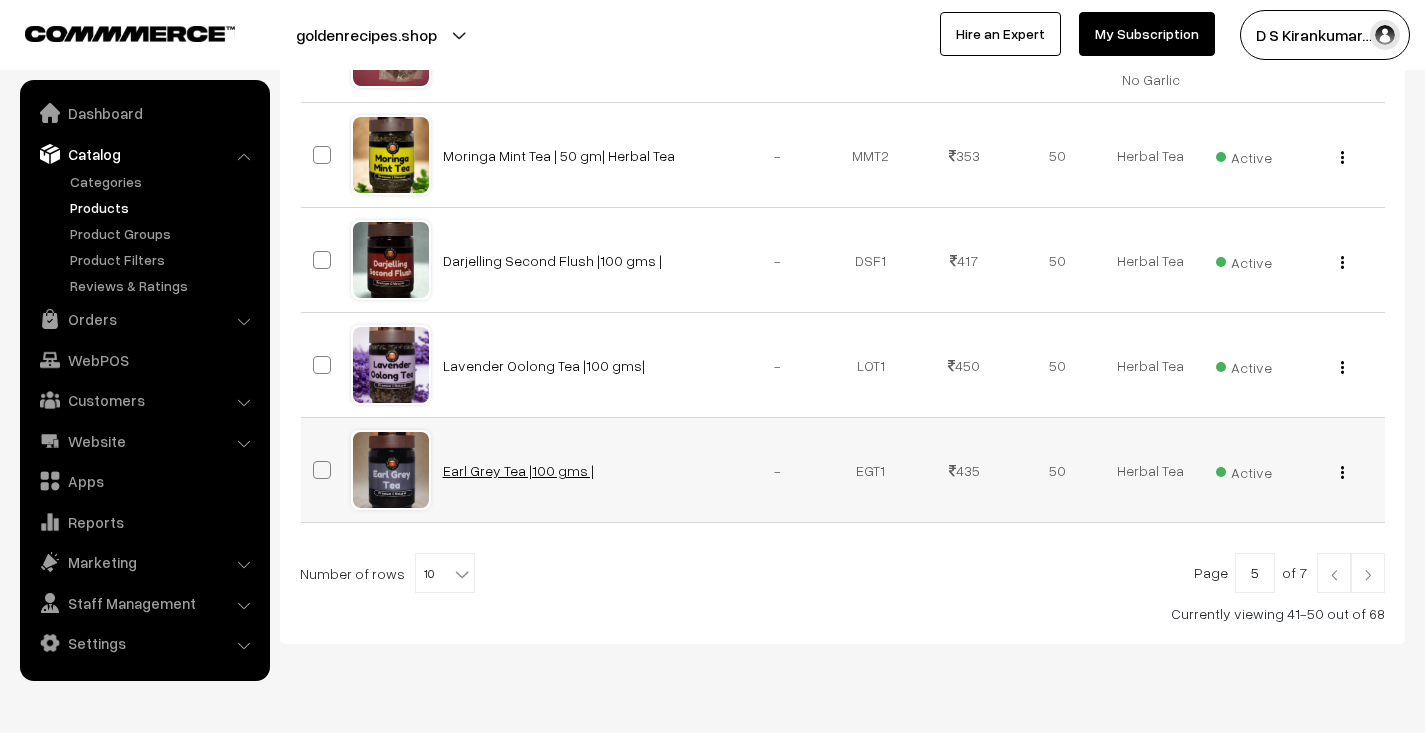 click on "Earl Grey Tea |100 gms |" at bounding box center (518, 470) 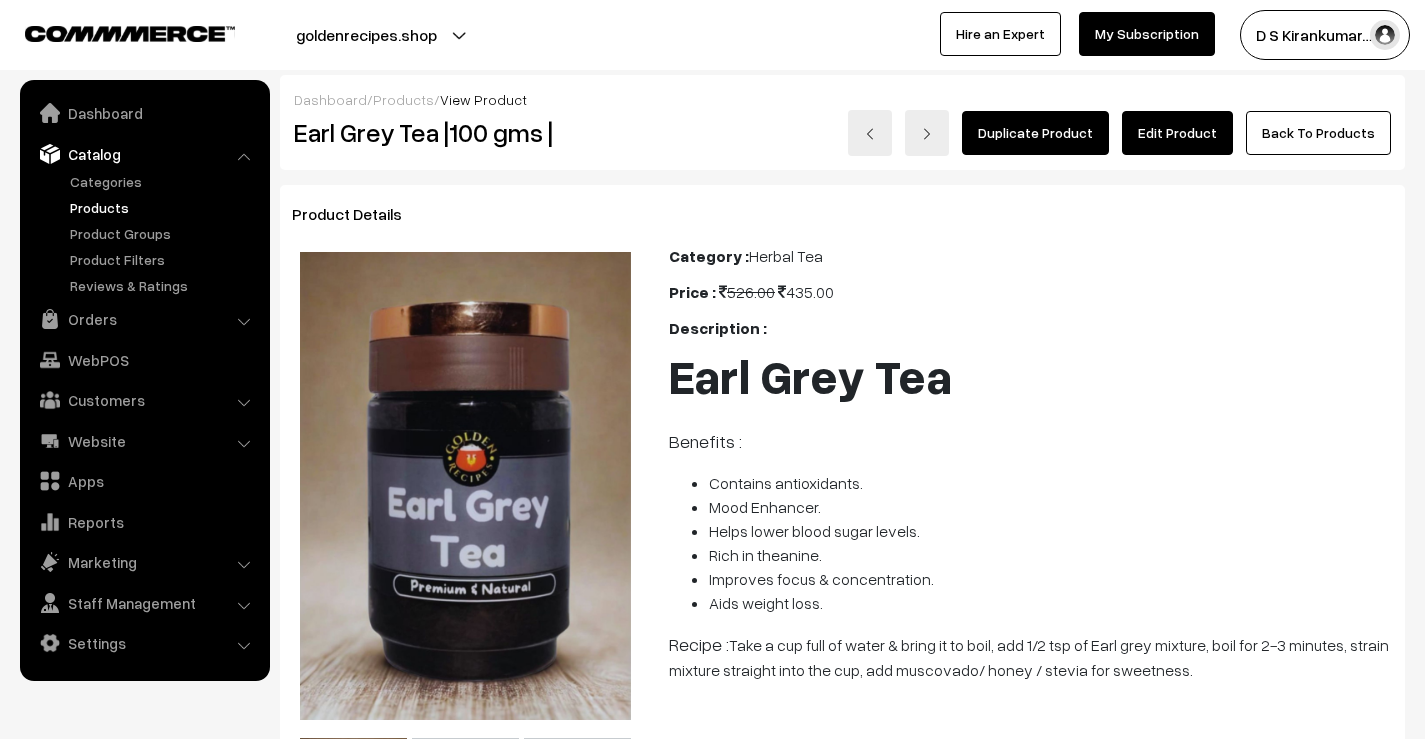 scroll, scrollTop: 0, scrollLeft: 0, axis: both 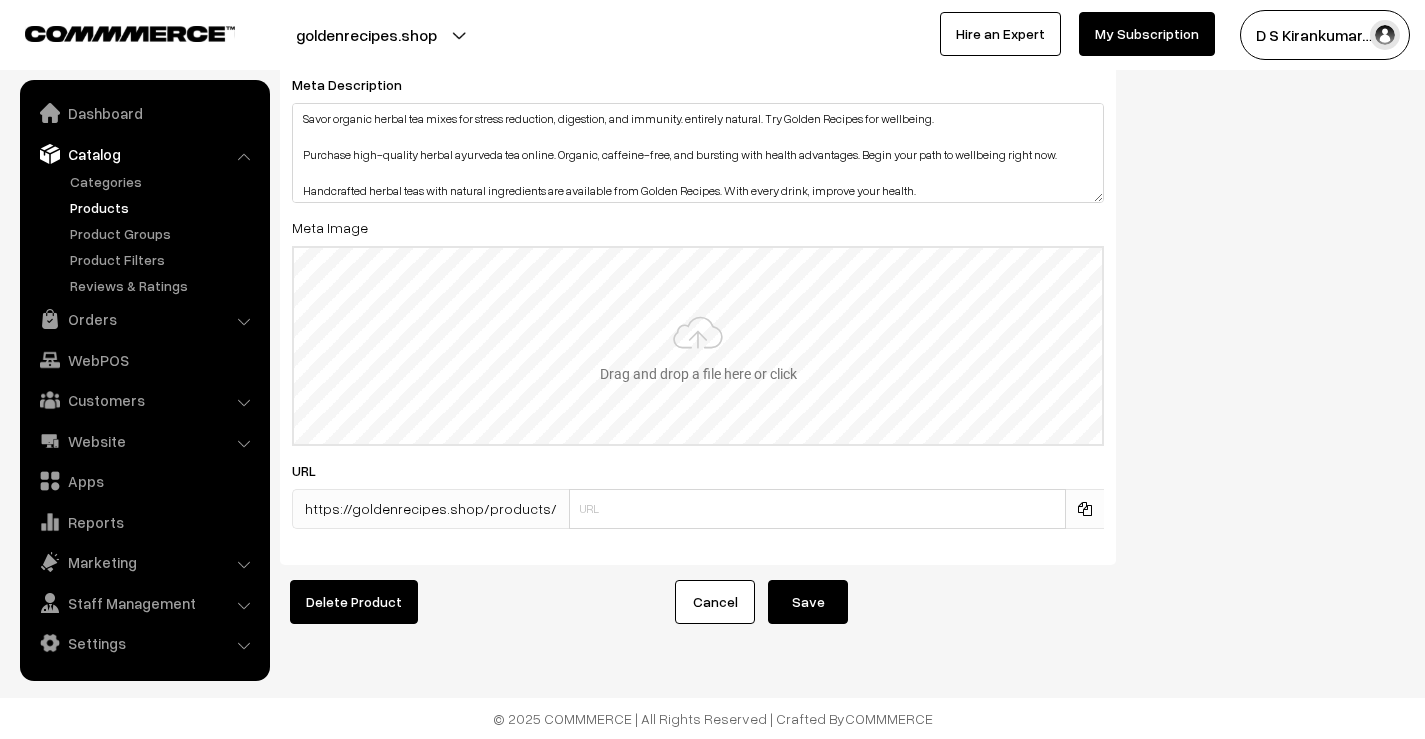 click at bounding box center (698, 346) 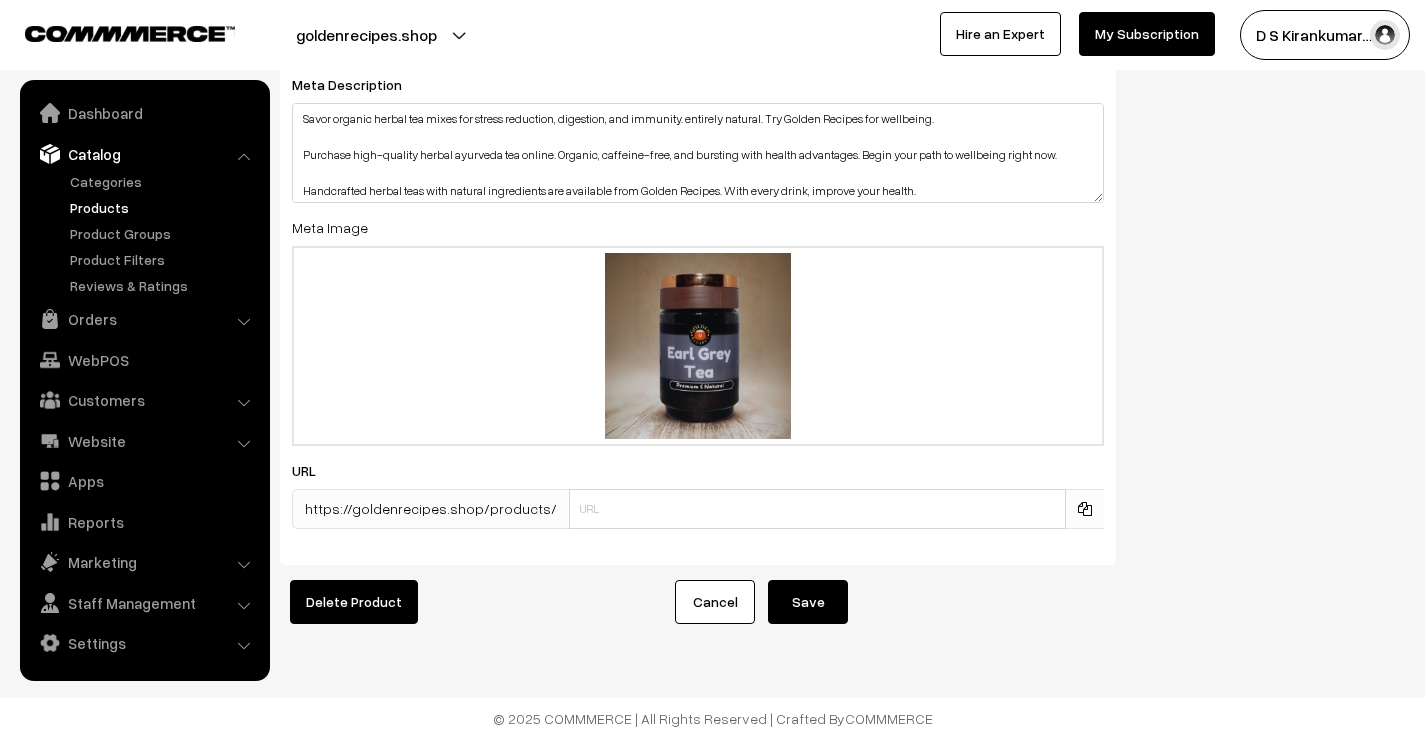 click on "Save" at bounding box center [808, 602] 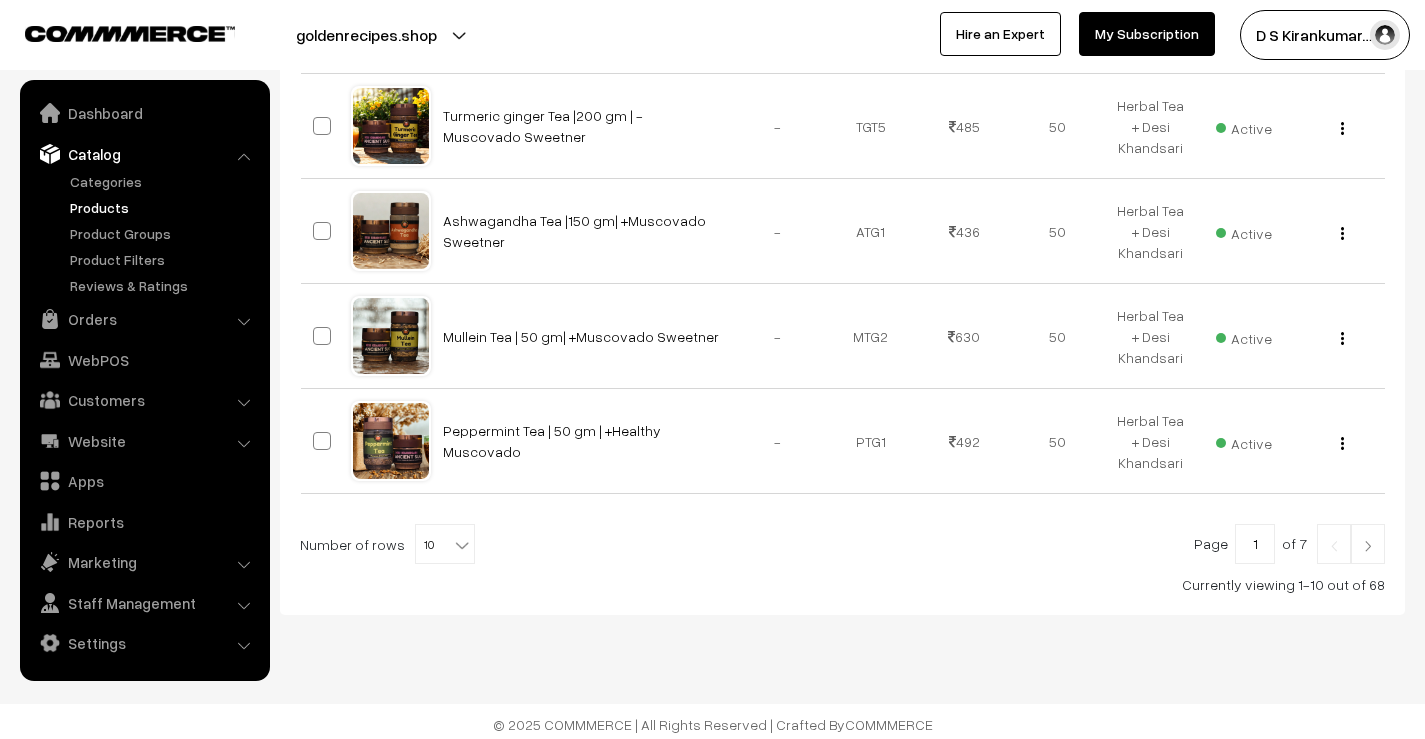 scroll, scrollTop: 1011, scrollLeft: 0, axis: vertical 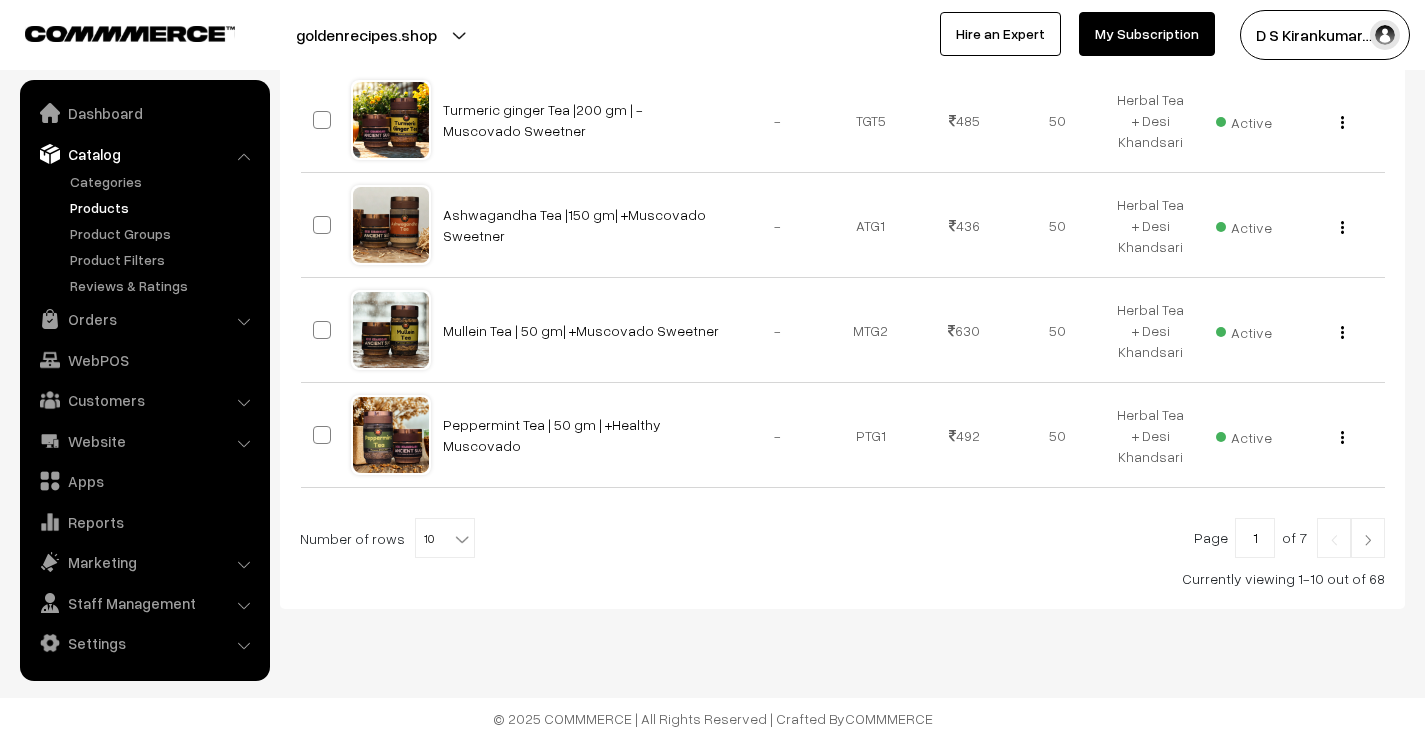 click at bounding box center (1368, 540) 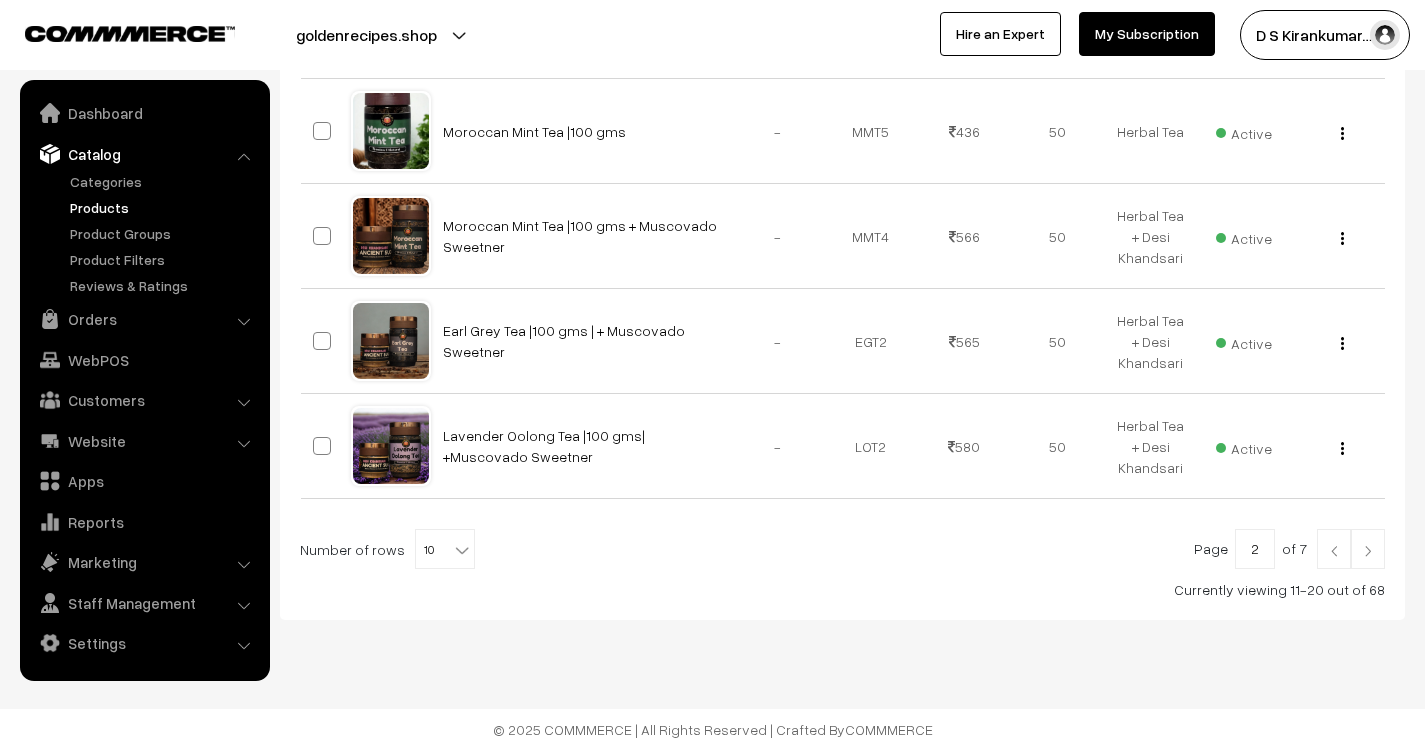 scroll, scrollTop: 1011, scrollLeft: 0, axis: vertical 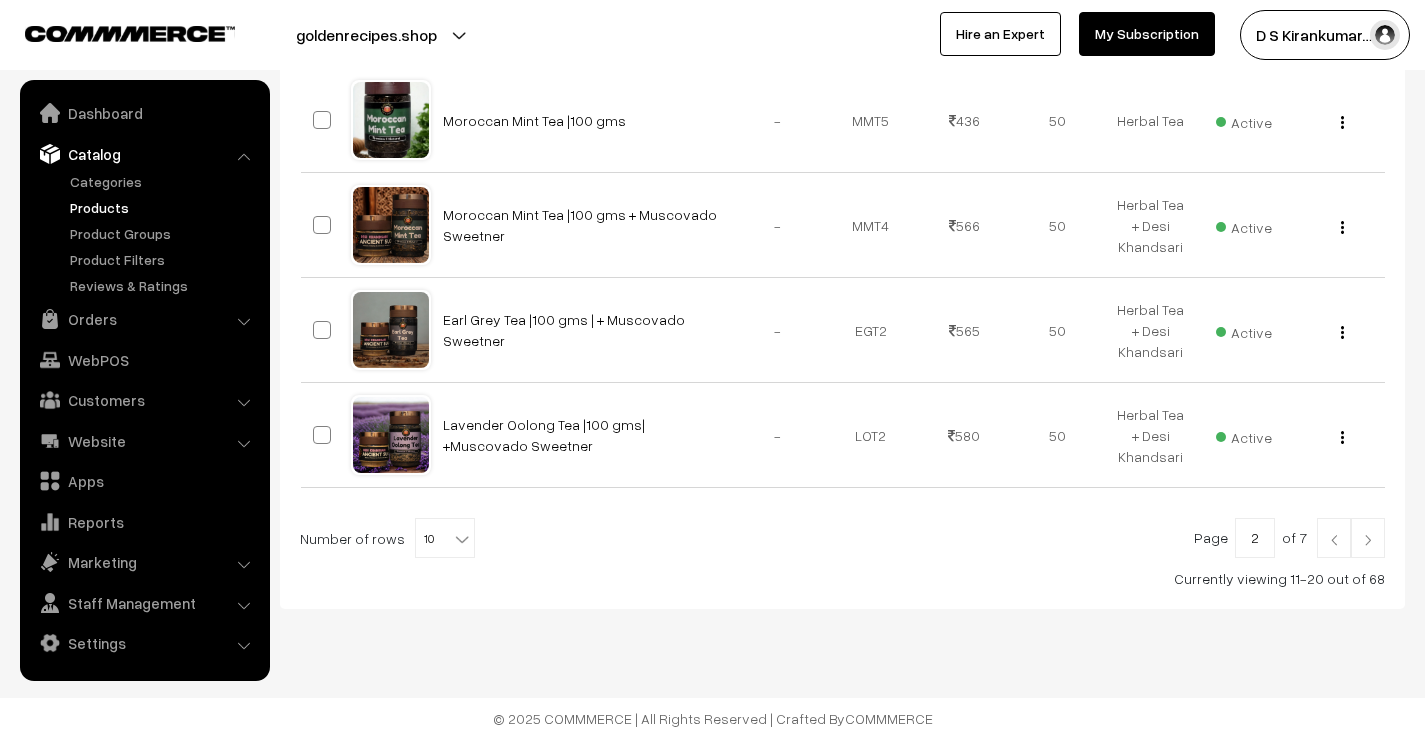 click at bounding box center [1368, 540] 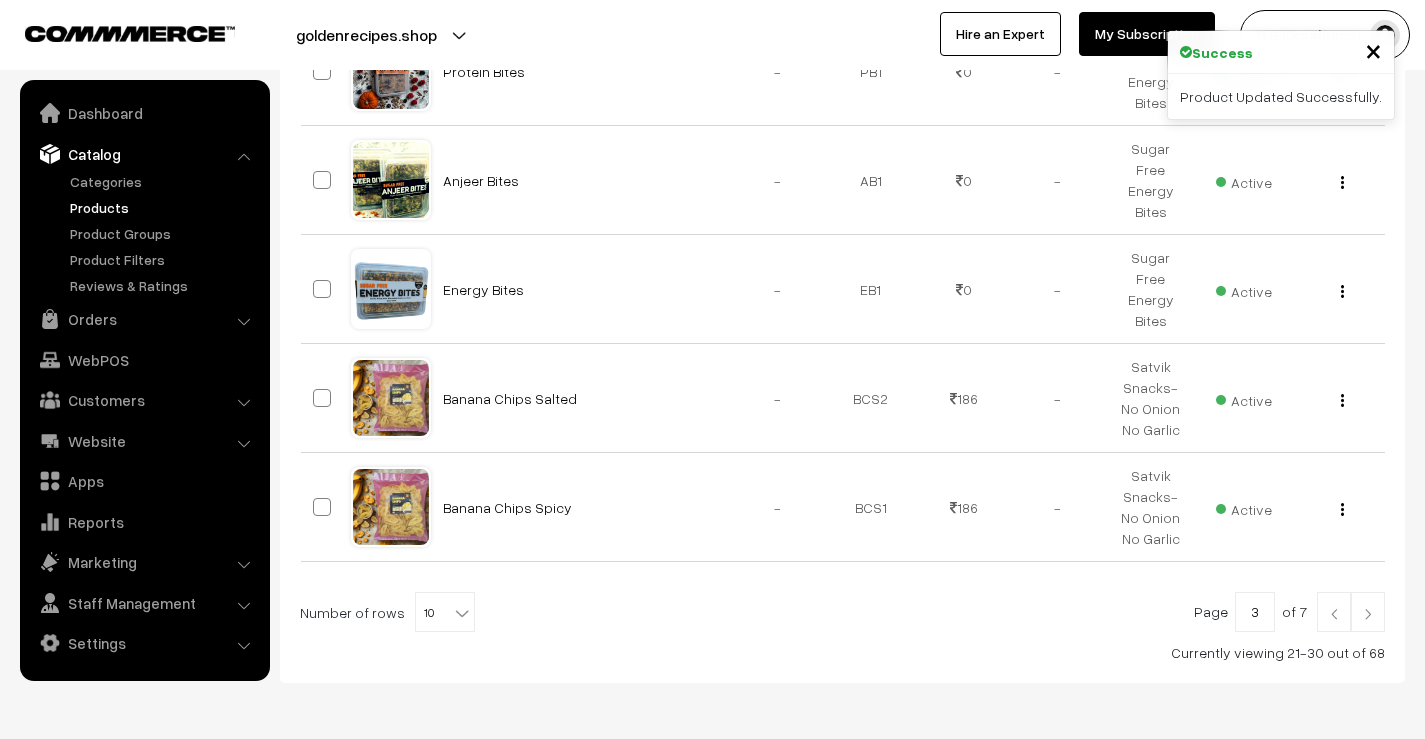 scroll, scrollTop: 1019, scrollLeft: 0, axis: vertical 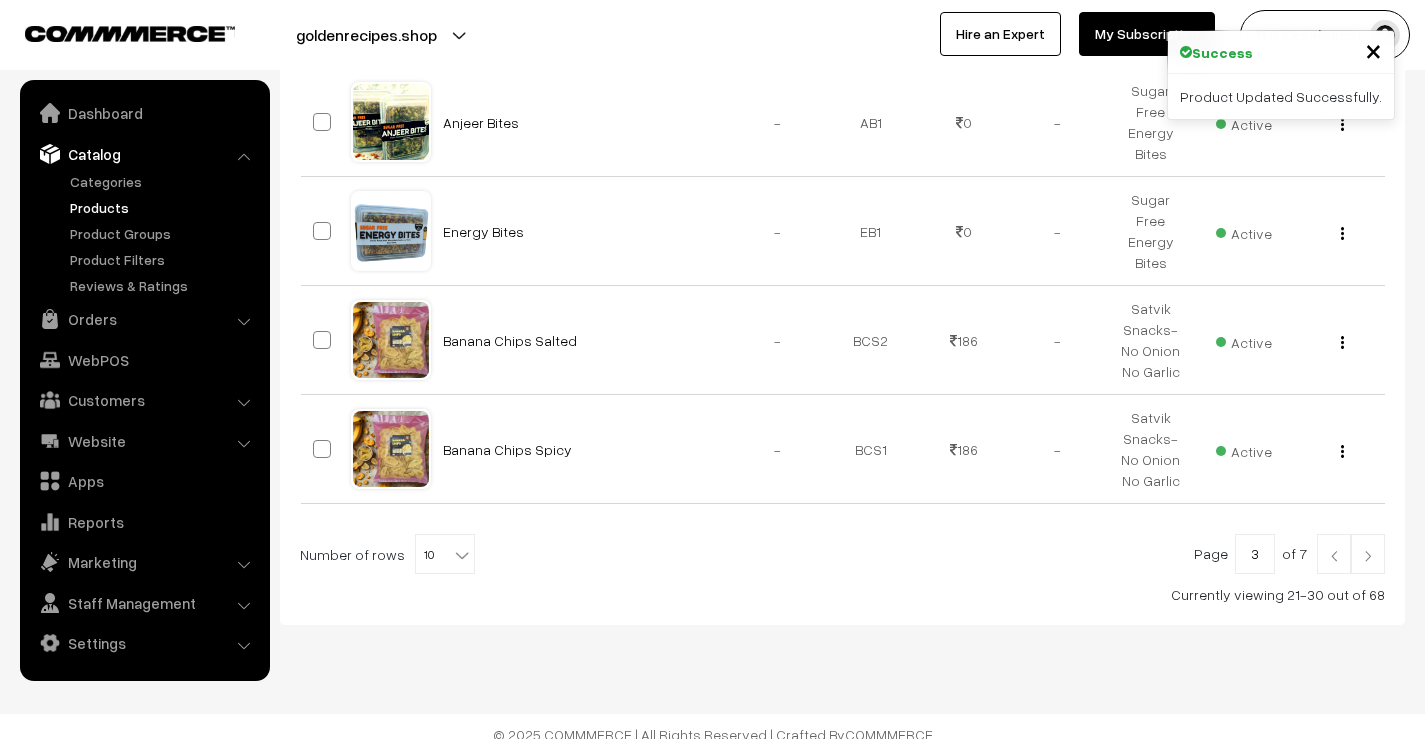 drag, startPoint x: 0, startPoint y: 0, endPoint x: 1373, endPoint y: 544, distance: 1476.8429 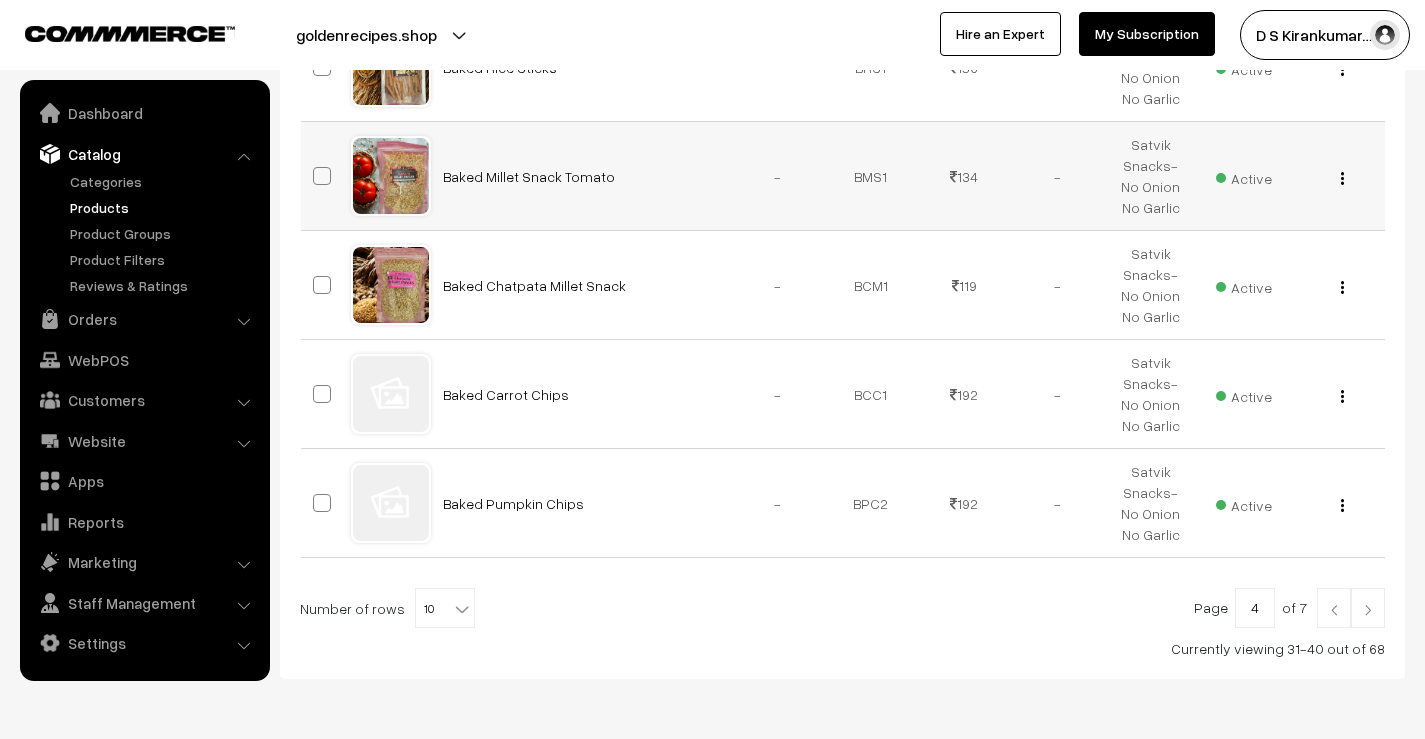 scroll, scrollTop: 1051, scrollLeft: 0, axis: vertical 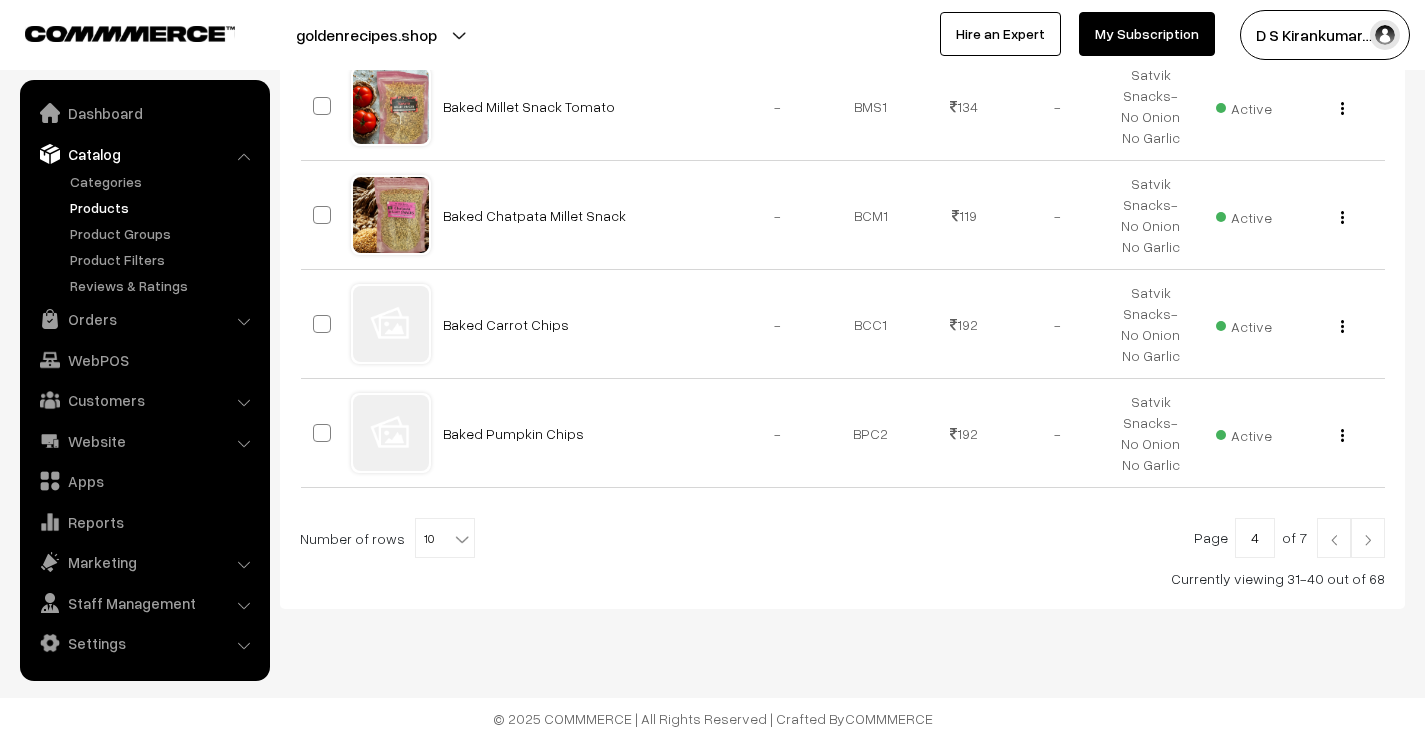 click at bounding box center (1368, 540) 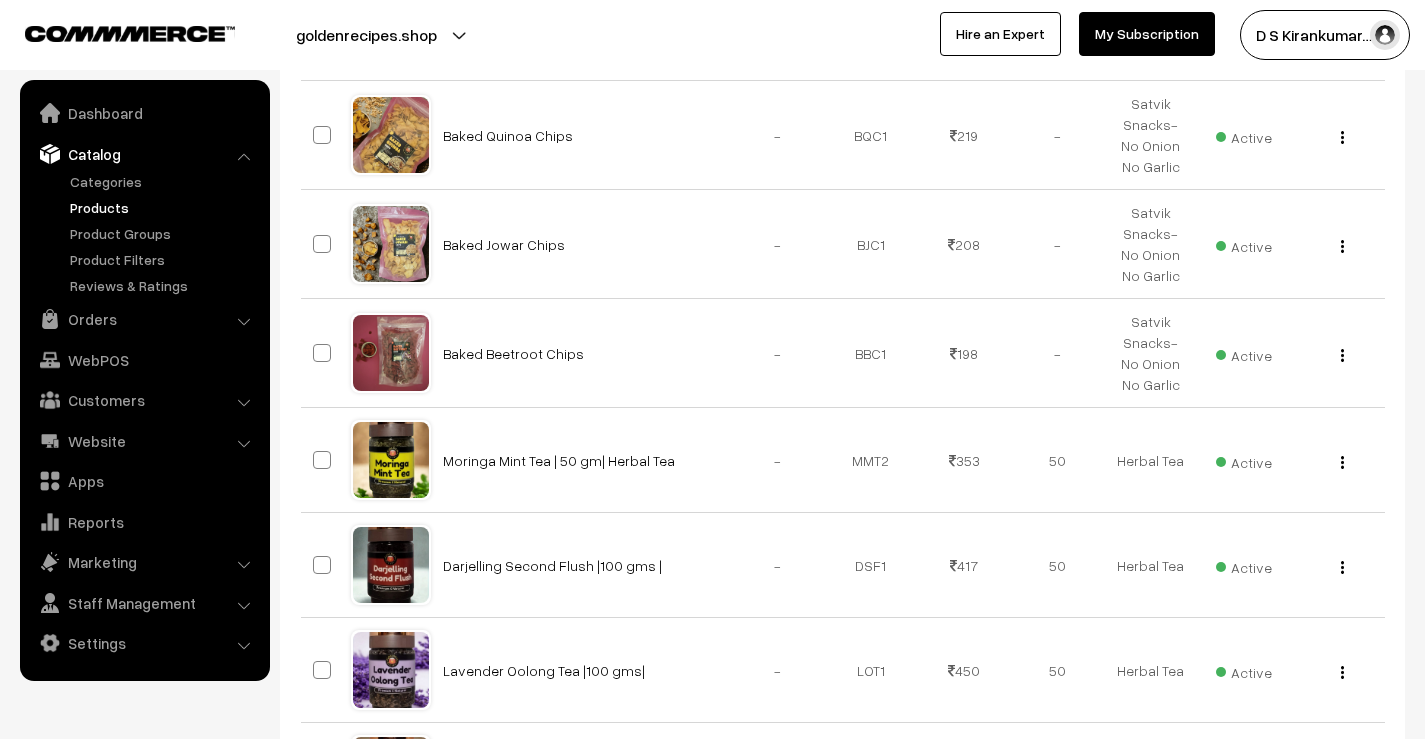 scroll, scrollTop: 900, scrollLeft: 0, axis: vertical 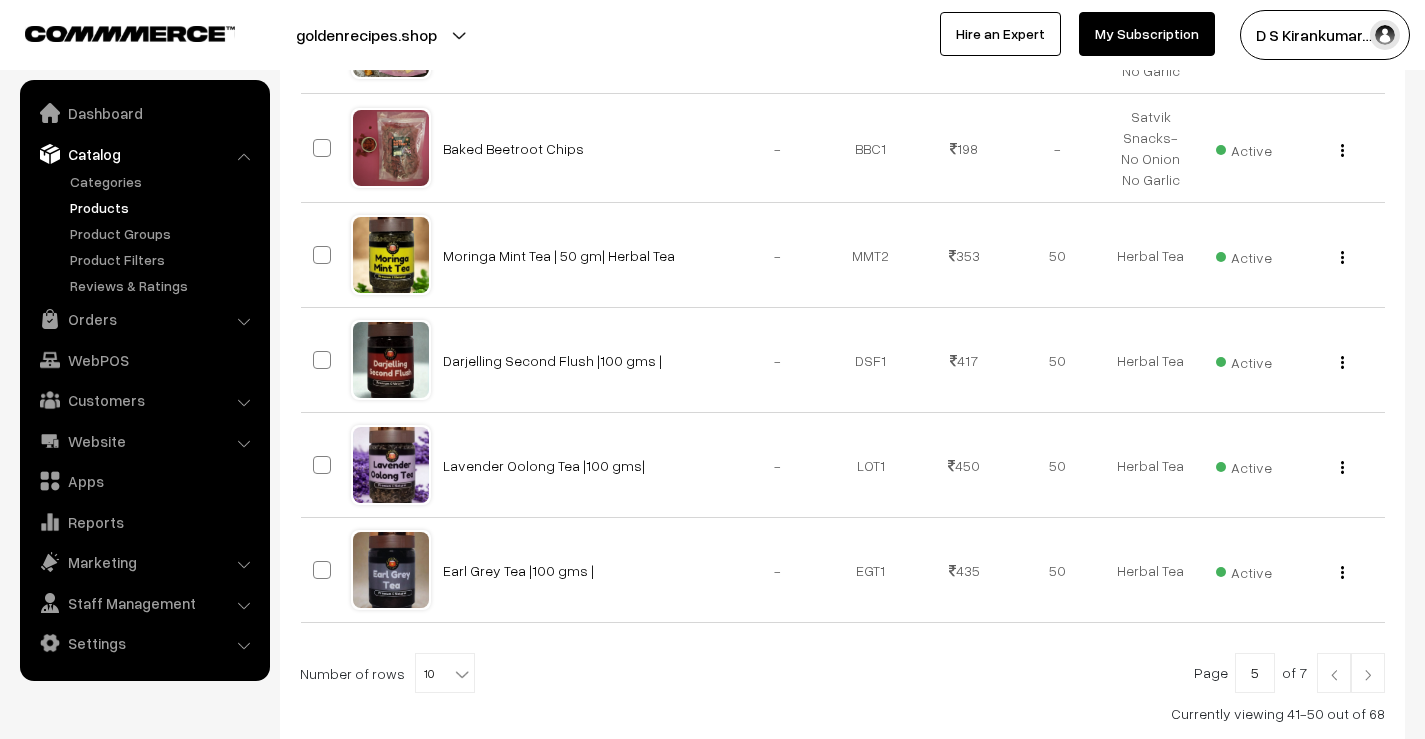 click at bounding box center [1368, 673] 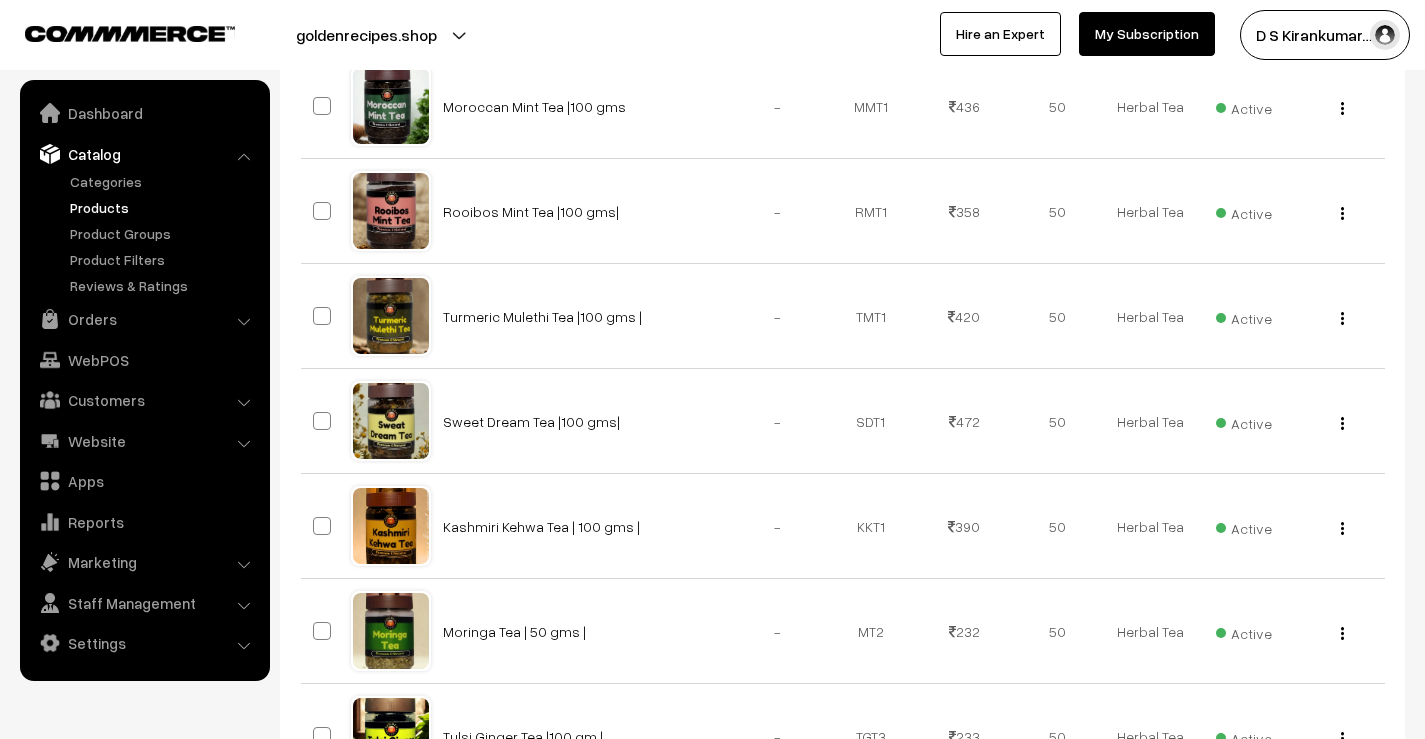 scroll, scrollTop: 400, scrollLeft: 0, axis: vertical 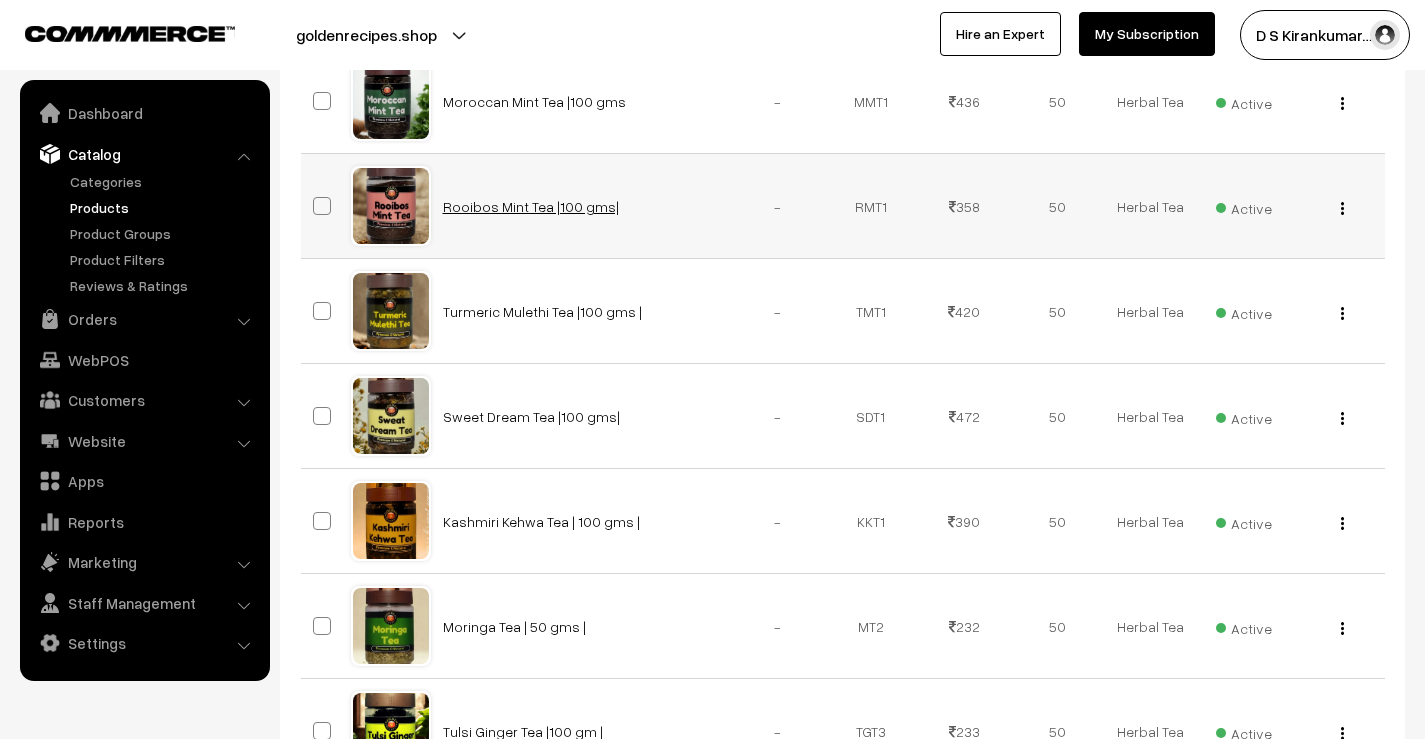 click on "Rooibos Mint Tea |100 gms|" at bounding box center [531, 206] 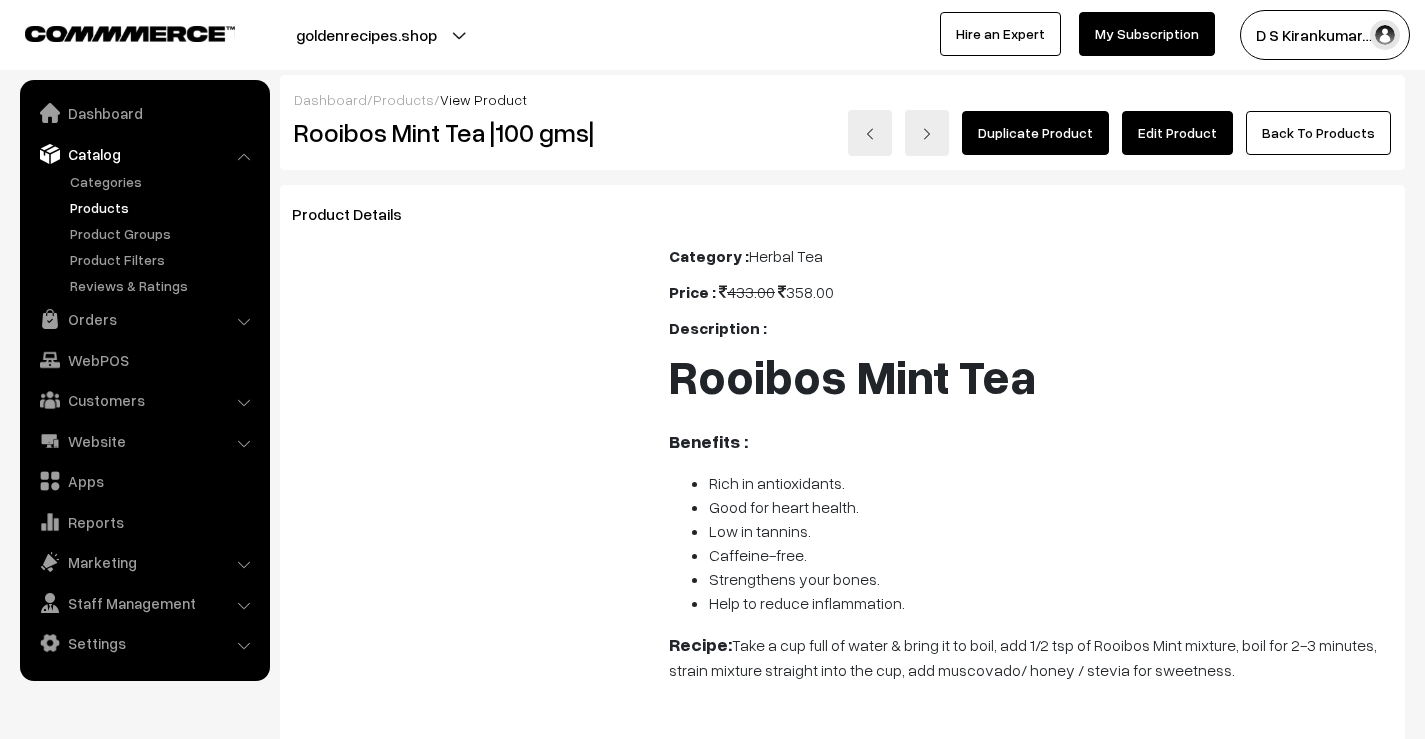 scroll, scrollTop: 0, scrollLeft: 0, axis: both 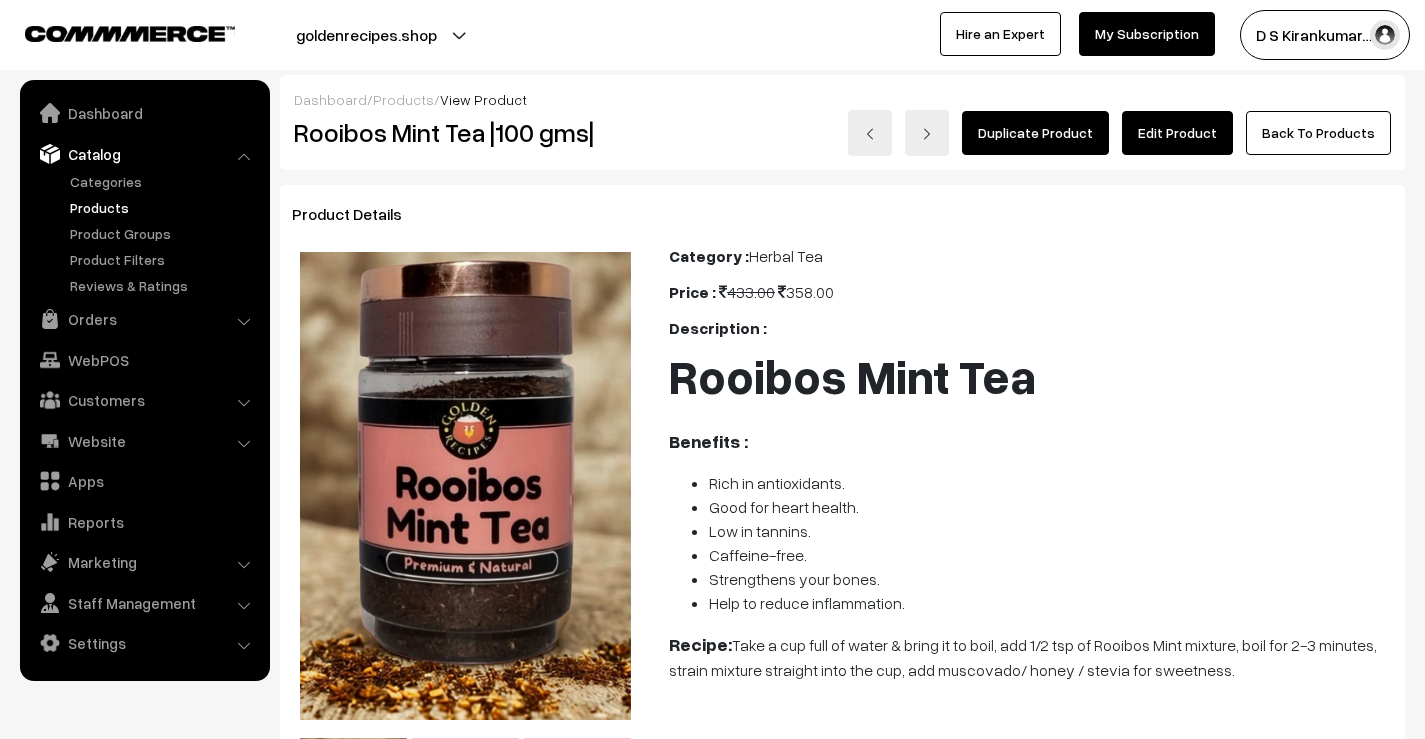 click on "Edit Product" at bounding box center (1177, 133) 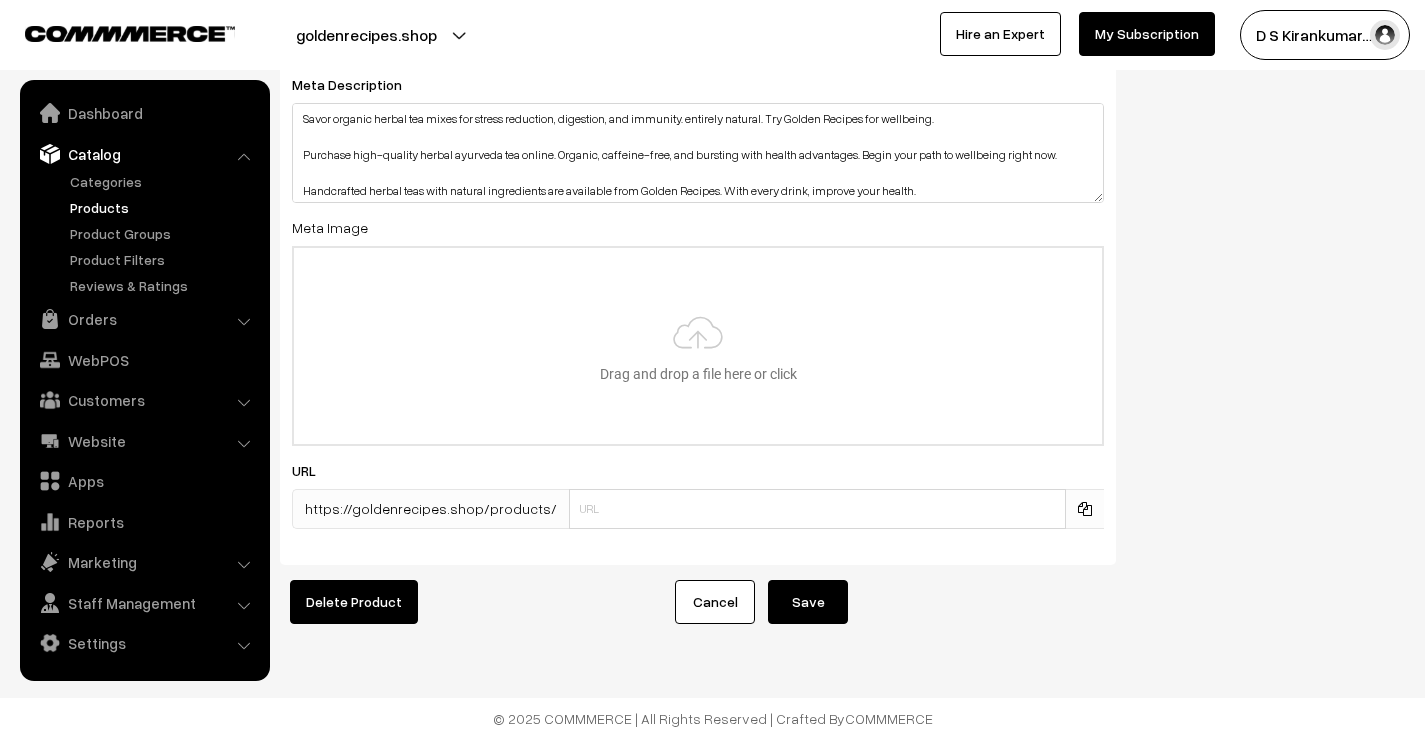 scroll, scrollTop: 3834, scrollLeft: 0, axis: vertical 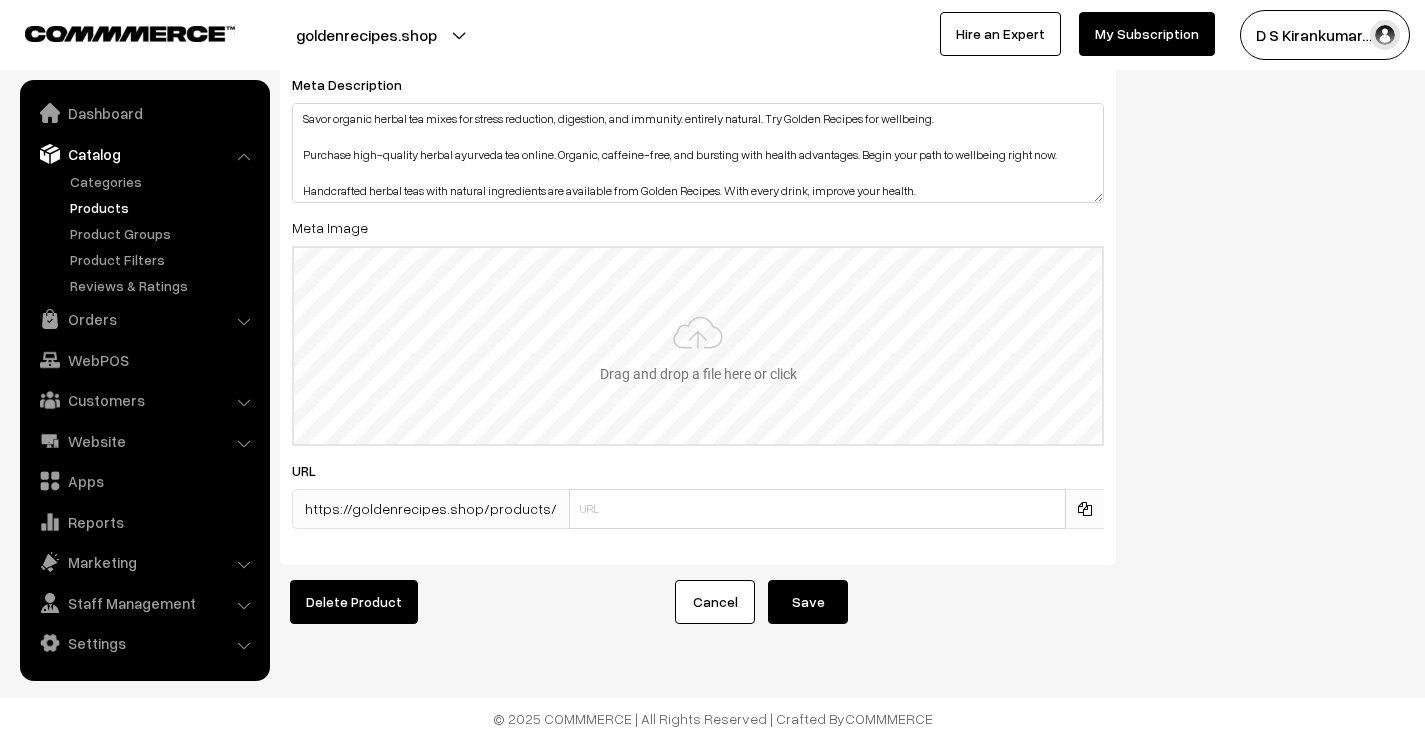 click at bounding box center [698, 346] 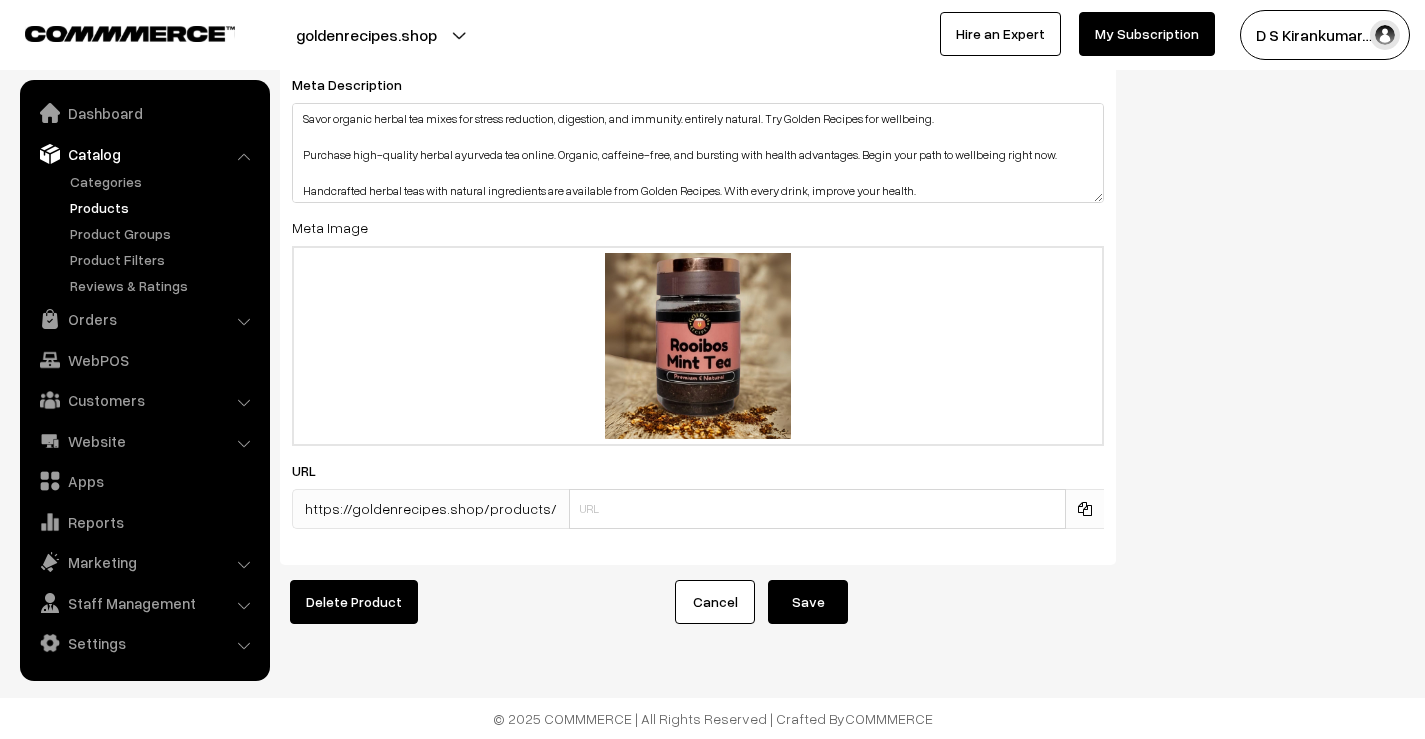 click on "Save" at bounding box center [808, 602] 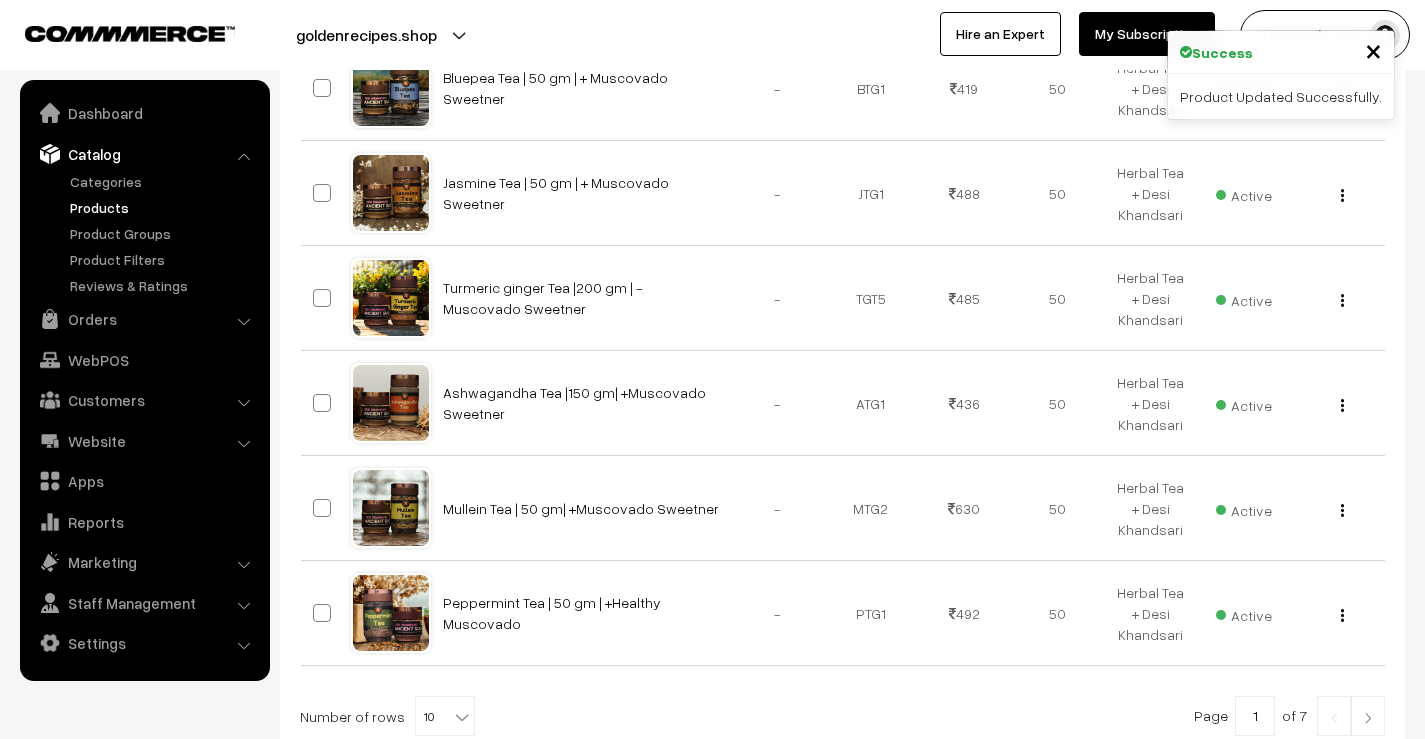 scroll, scrollTop: 1011, scrollLeft: 0, axis: vertical 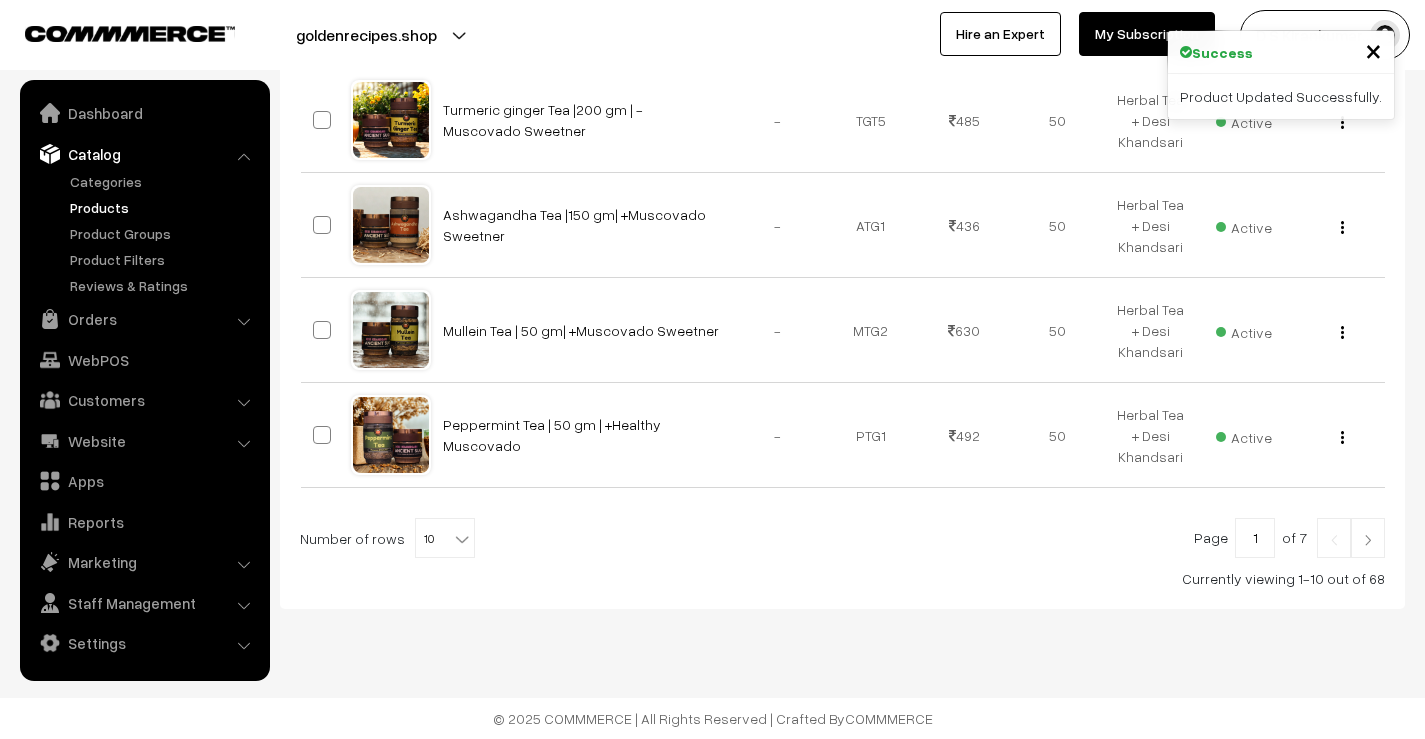 click at bounding box center [1368, 540] 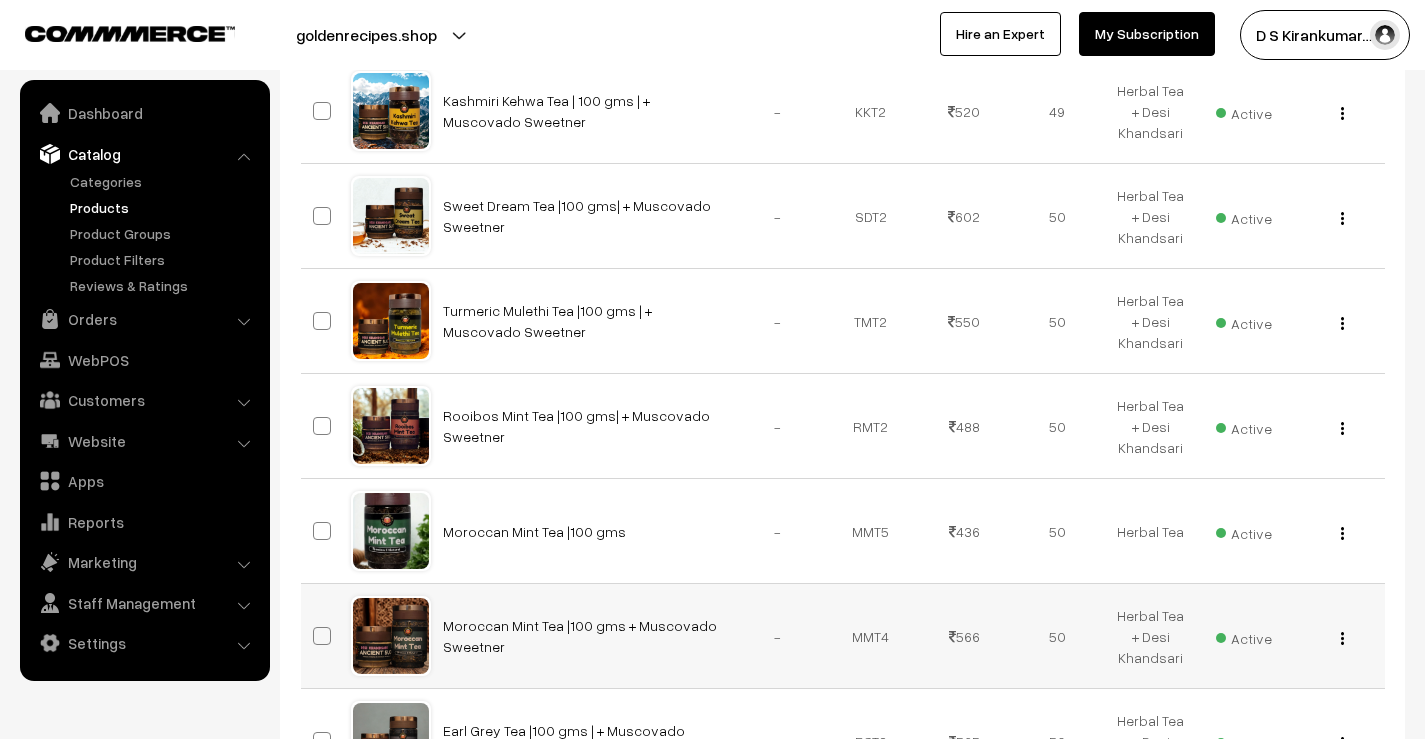 scroll, scrollTop: 1011, scrollLeft: 0, axis: vertical 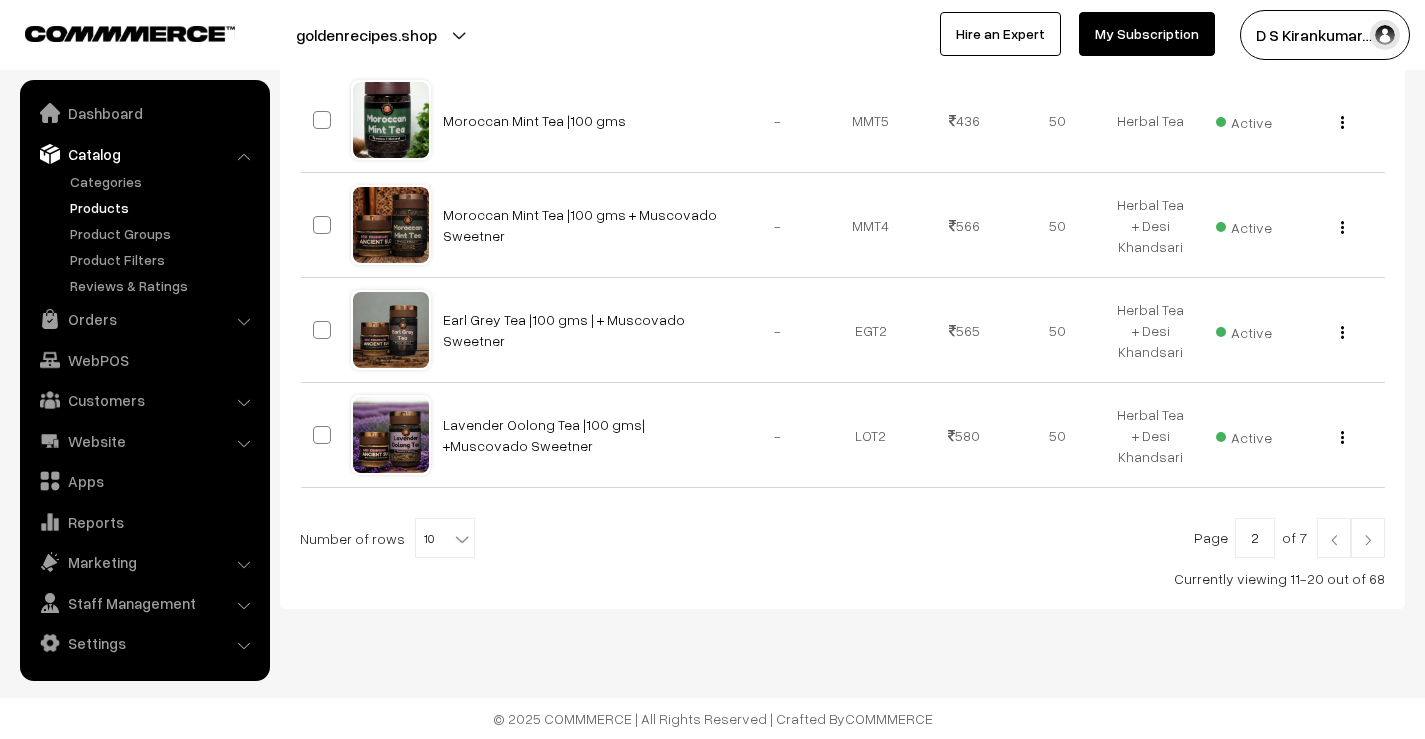 click at bounding box center [1368, 538] 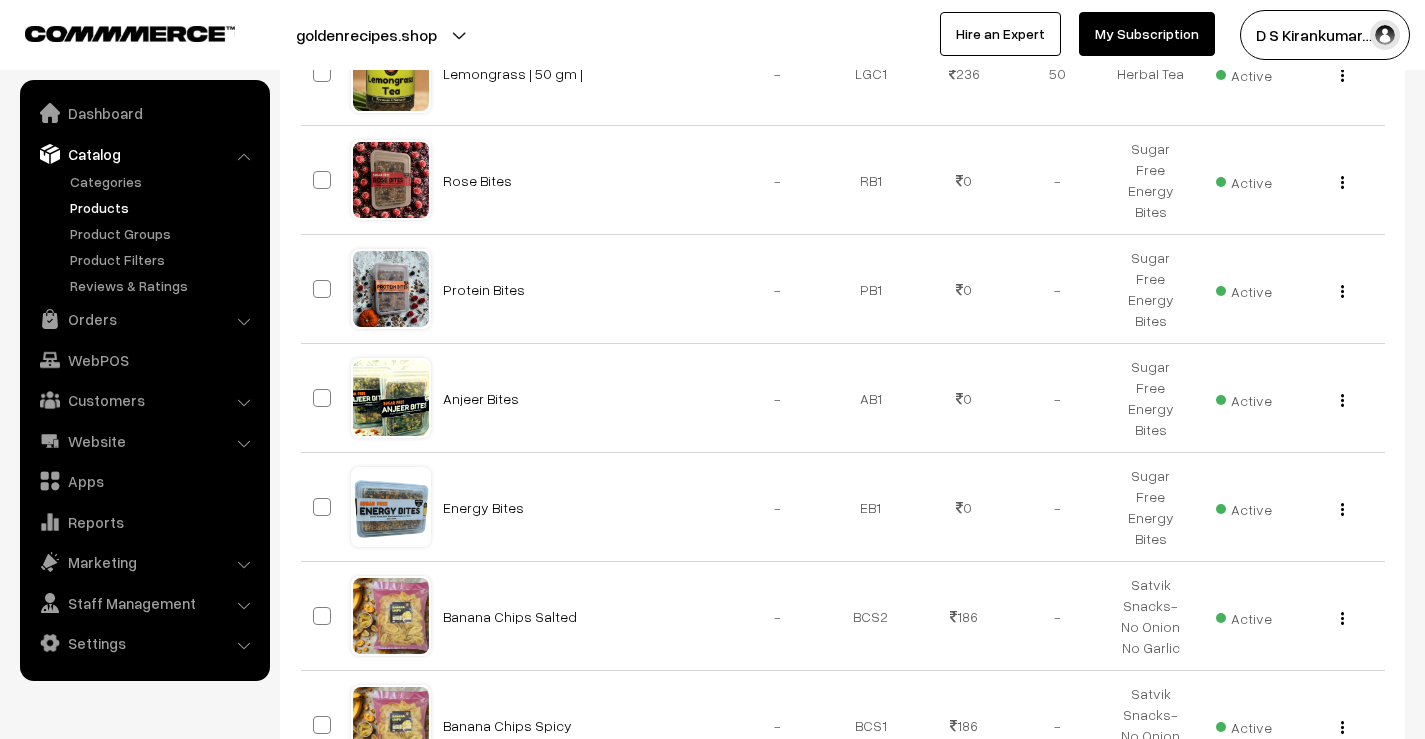 scroll, scrollTop: 1000, scrollLeft: 0, axis: vertical 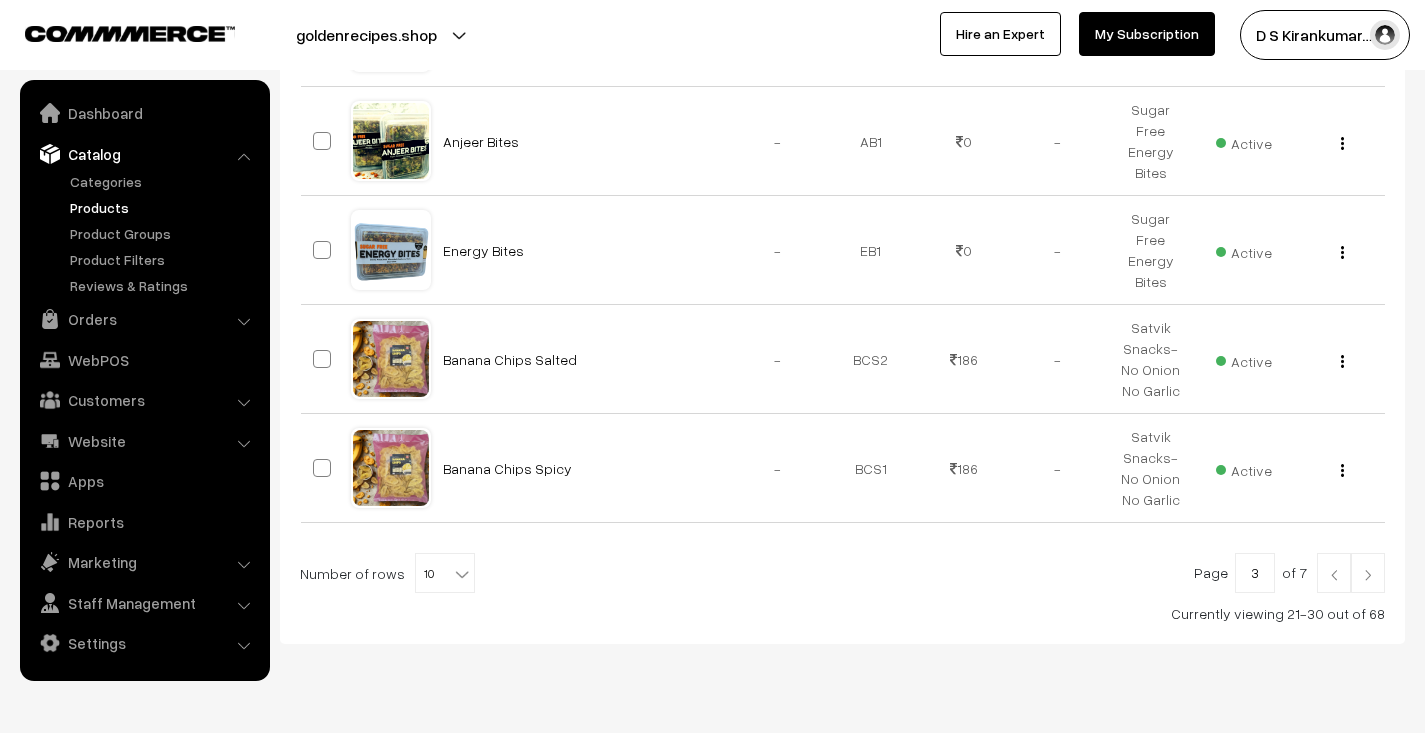 drag, startPoint x: 0, startPoint y: 0, endPoint x: 1357, endPoint y: 552, distance: 1464.9755 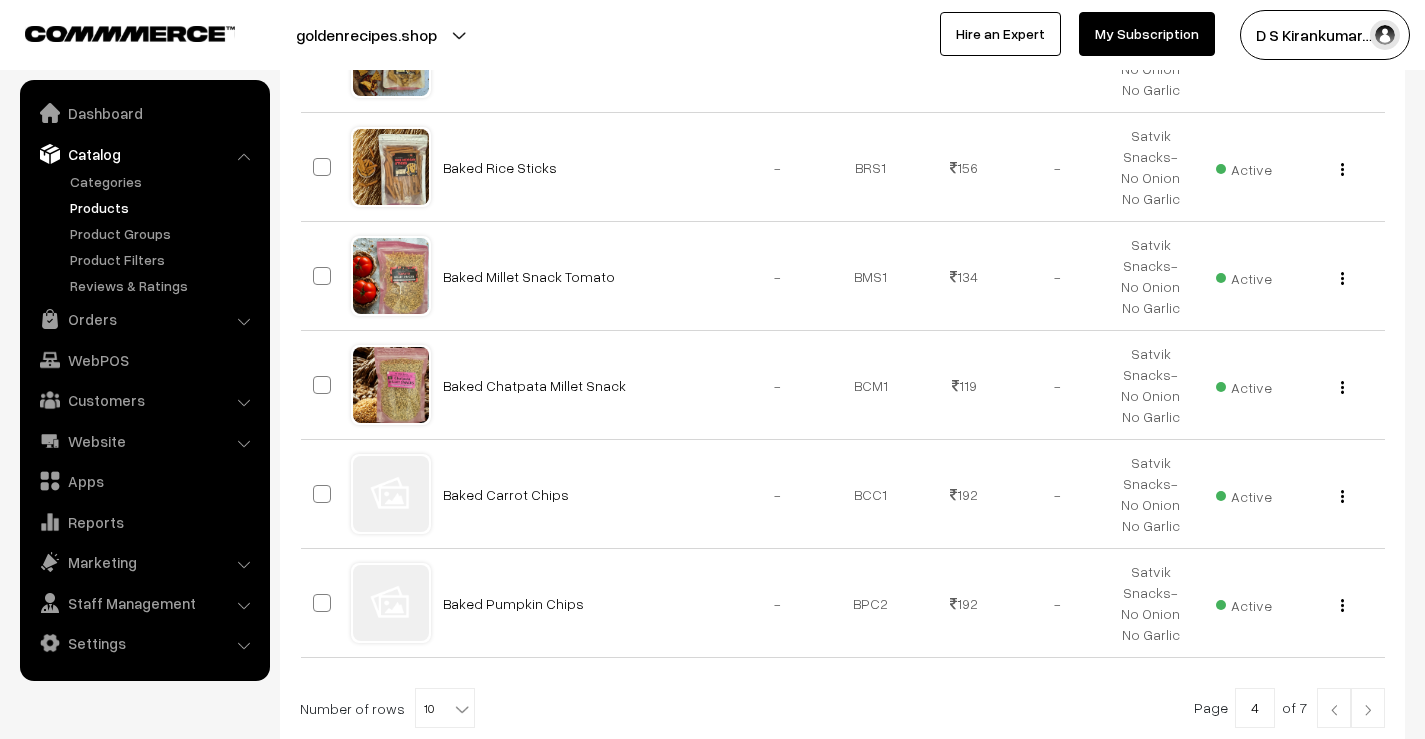 scroll, scrollTop: 1051, scrollLeft: 0, axis: vertical 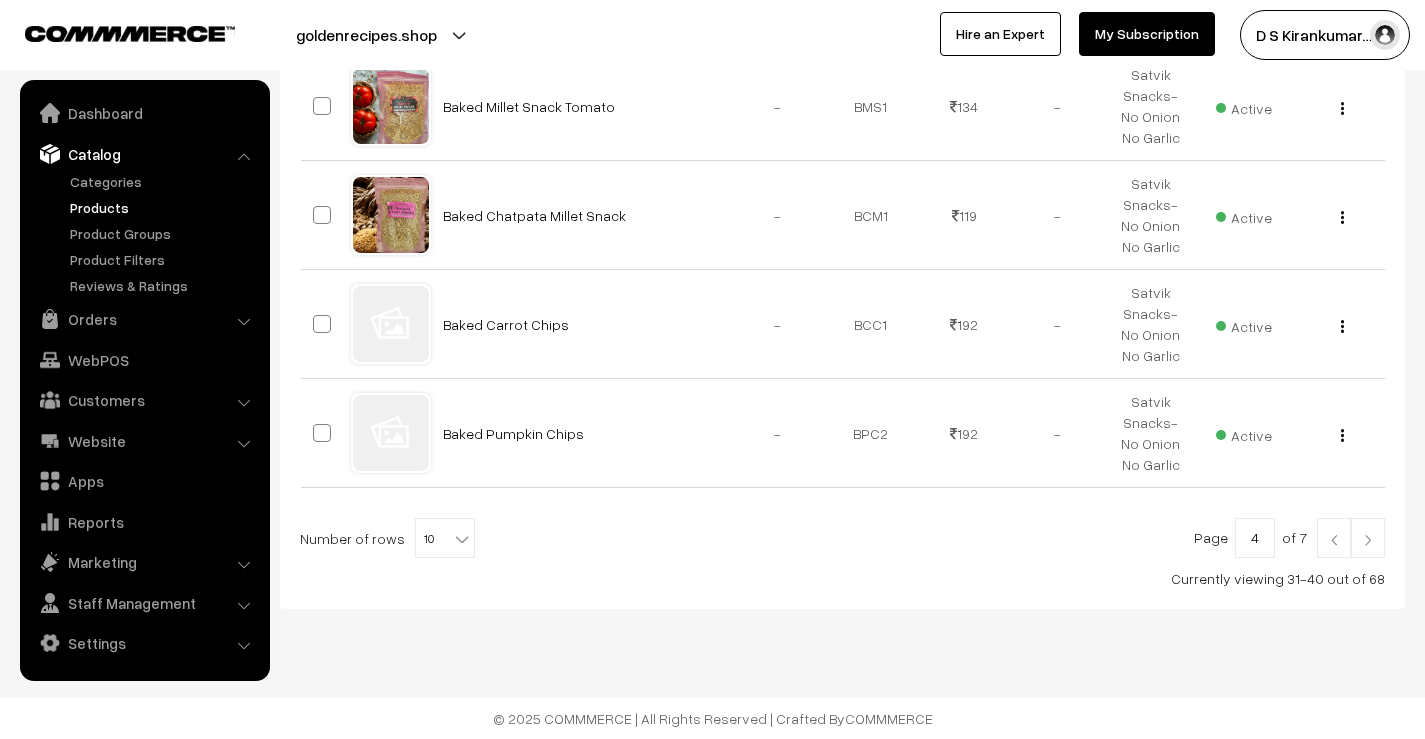 click at bounding box center [1368, 538] 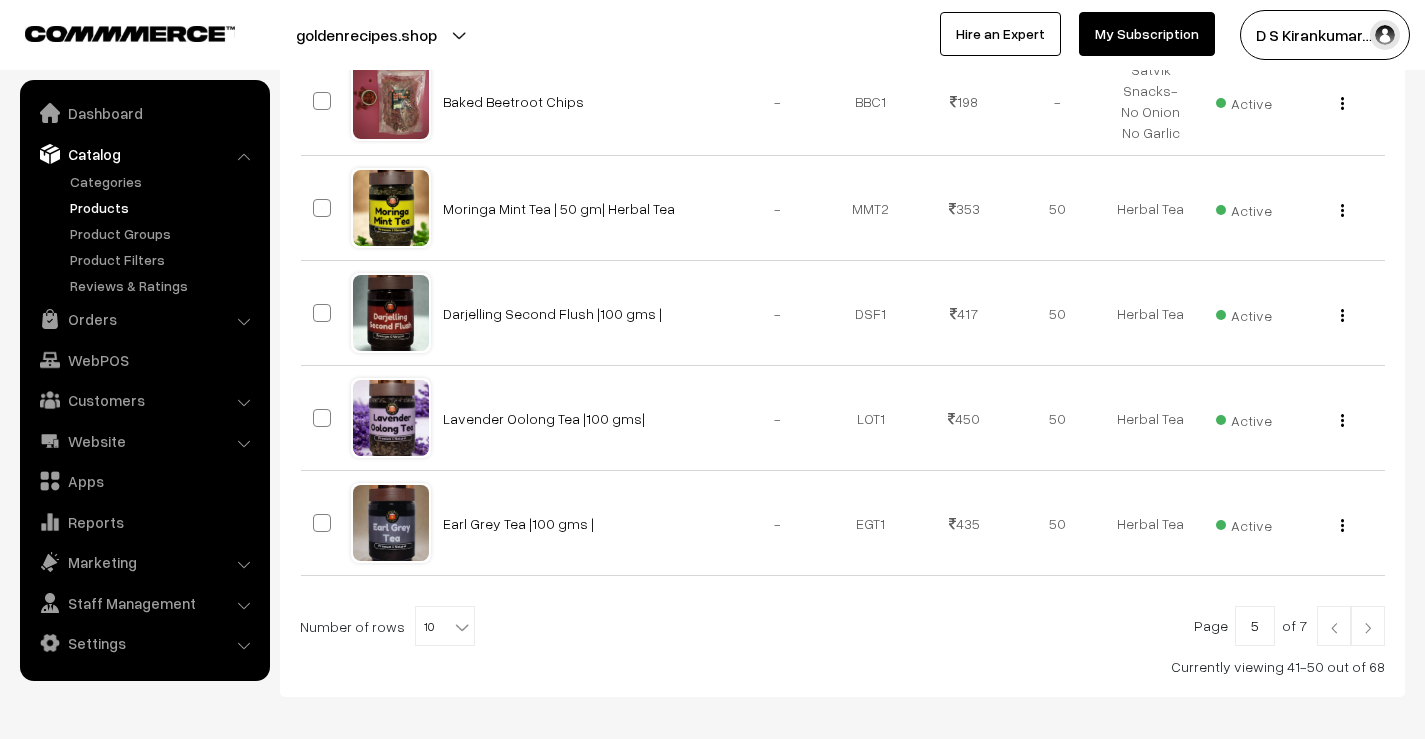 scroll, scrollTop: 1000, scrollLeft: 0, axis: vertical 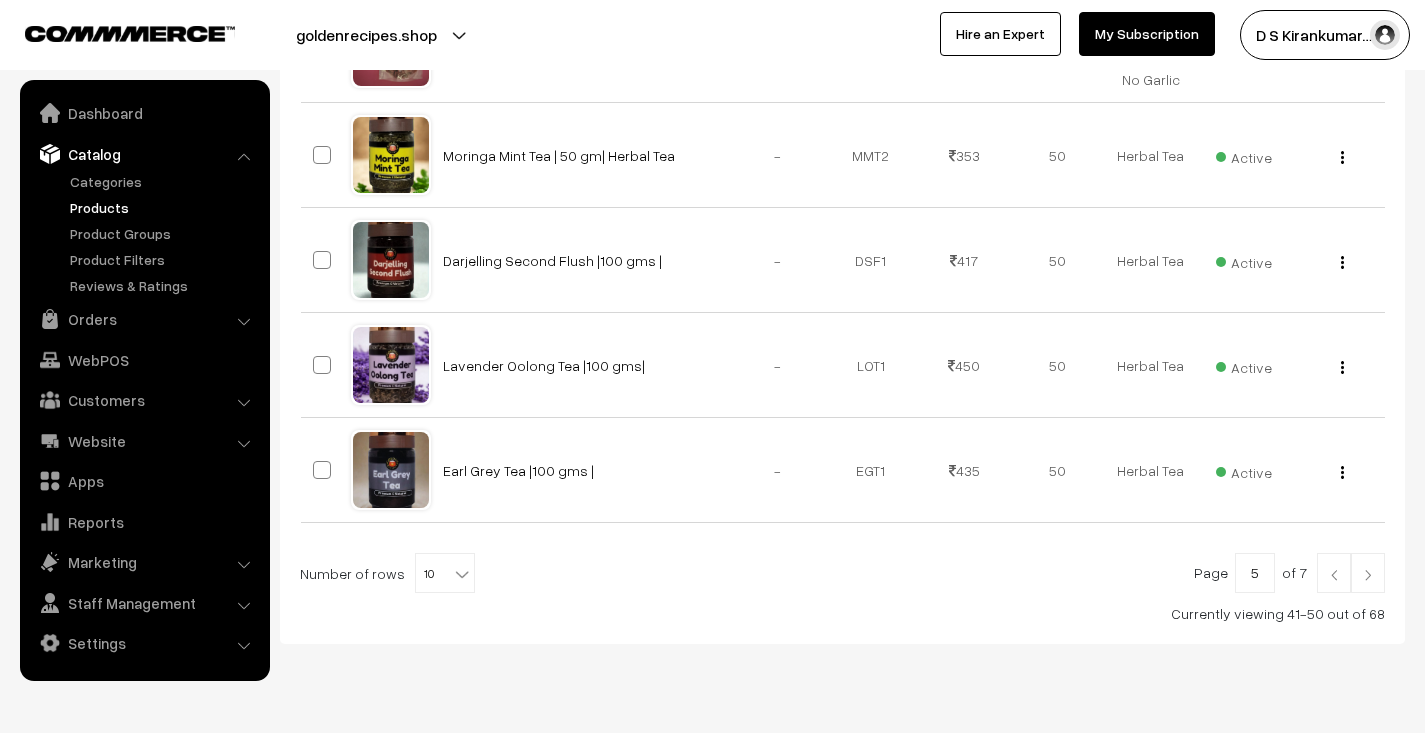 click at bounding box center (1368, 573) 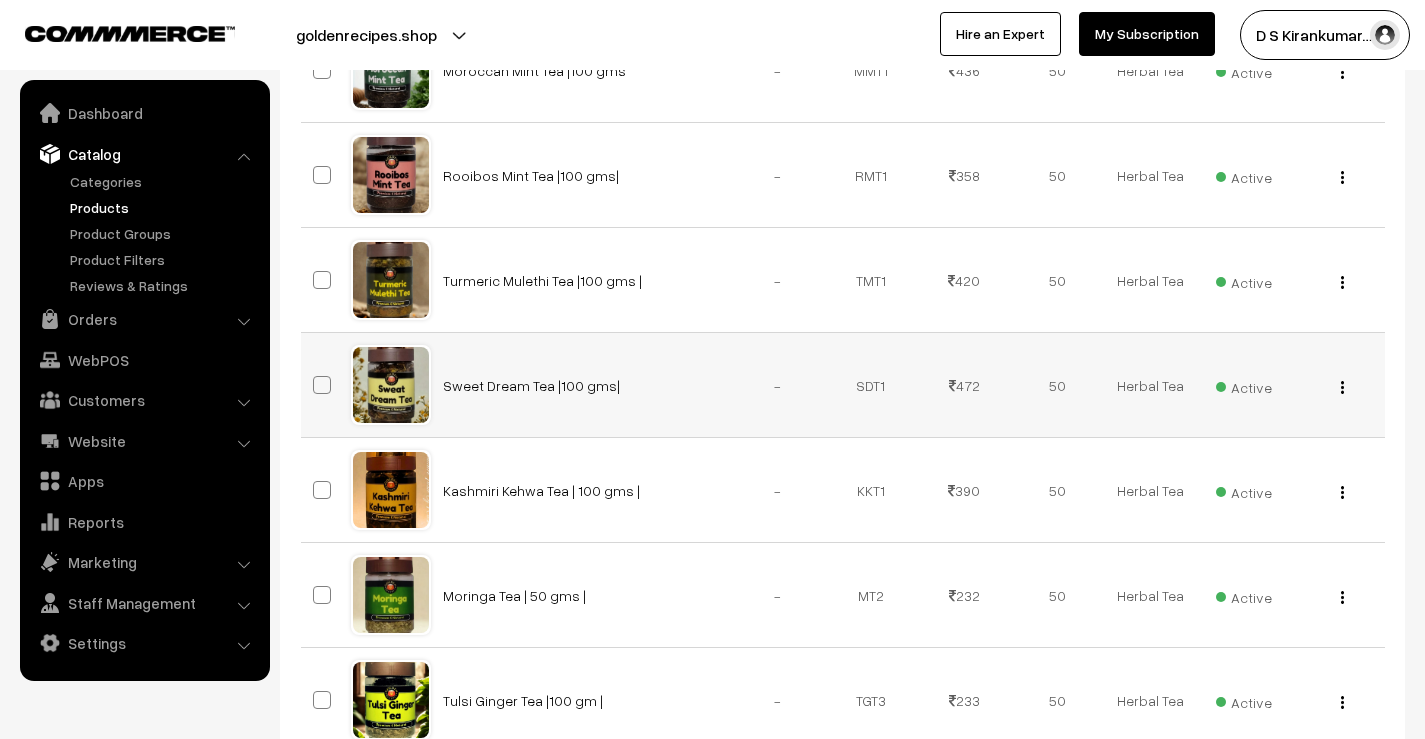 scroll, scrollTop: 400, scrollLeft: 0, axis: vertical 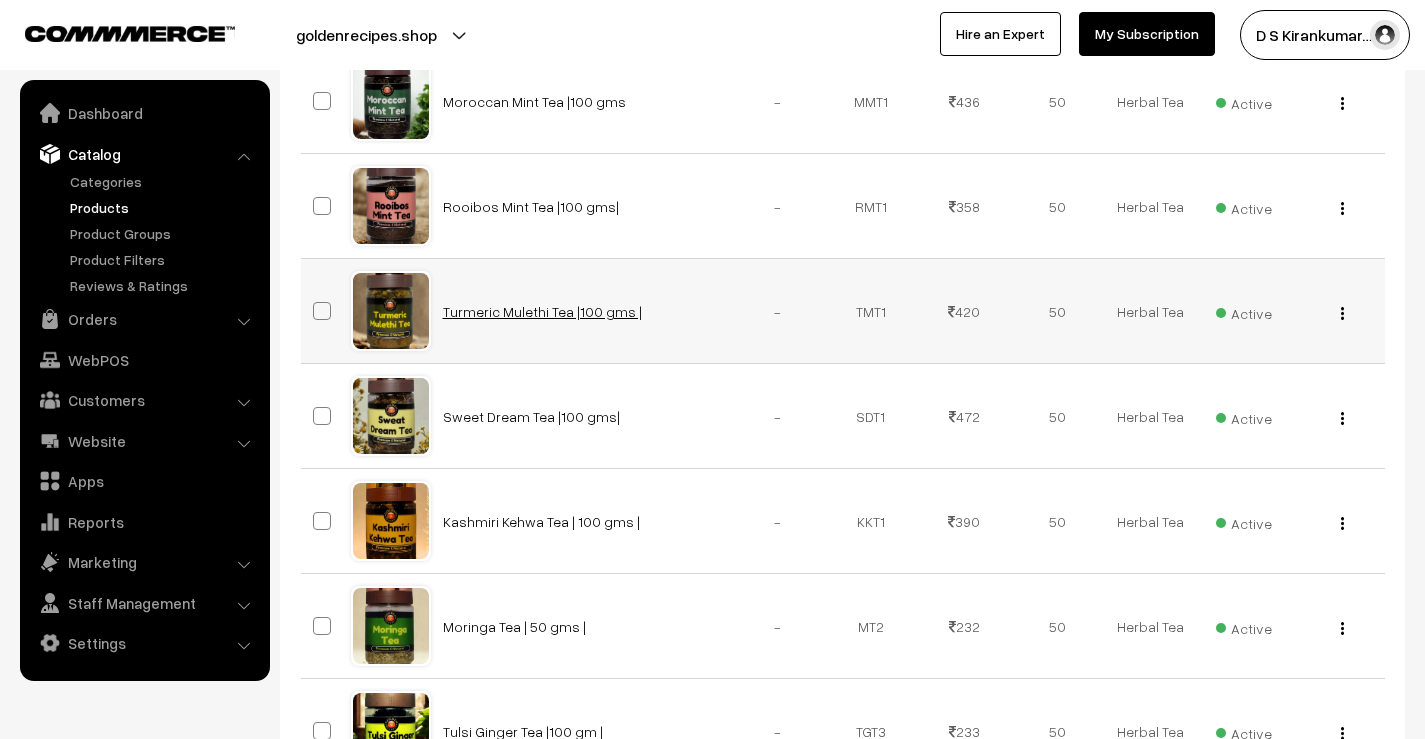 click on "Turmeric Mulethi Tea |100 gms |" at bounding box center [542, 311] 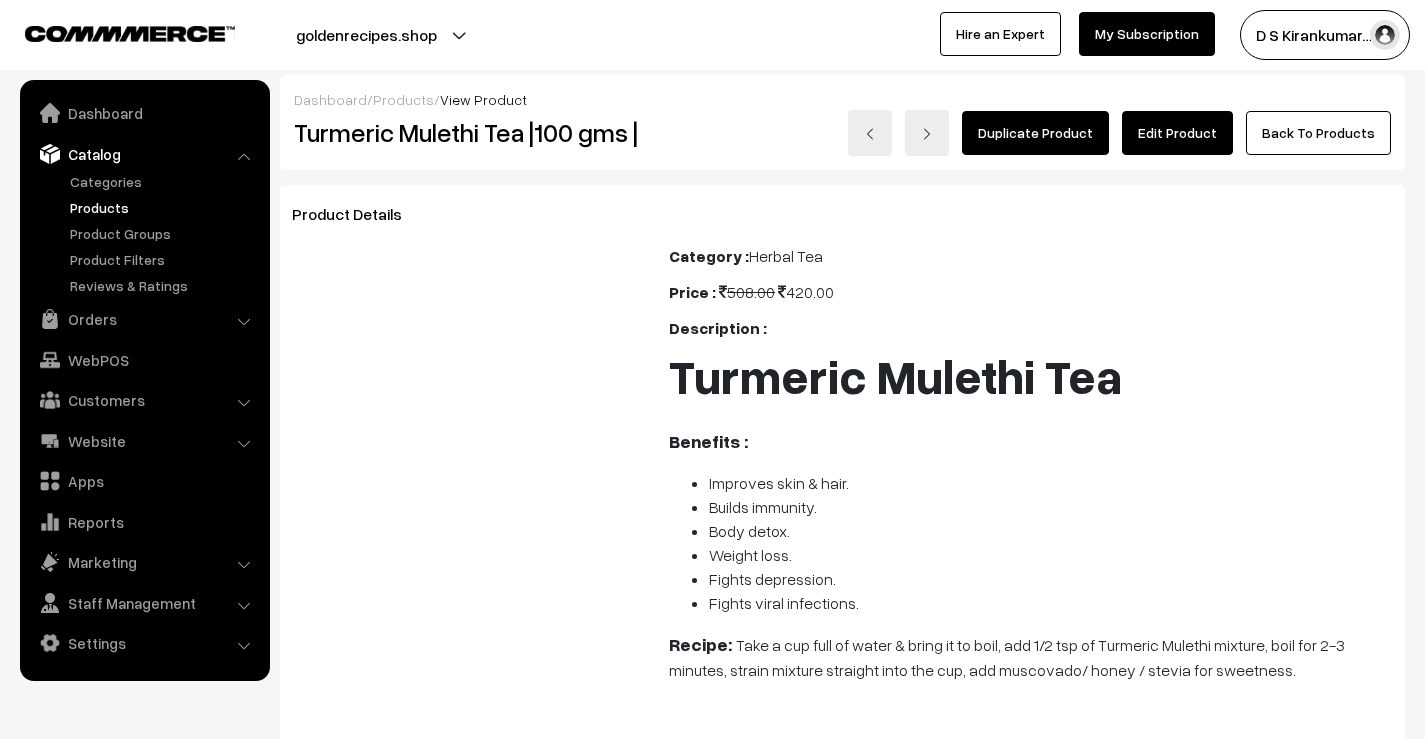 scroll, scrollTop: 0, scrollLeft: 0, axis: both 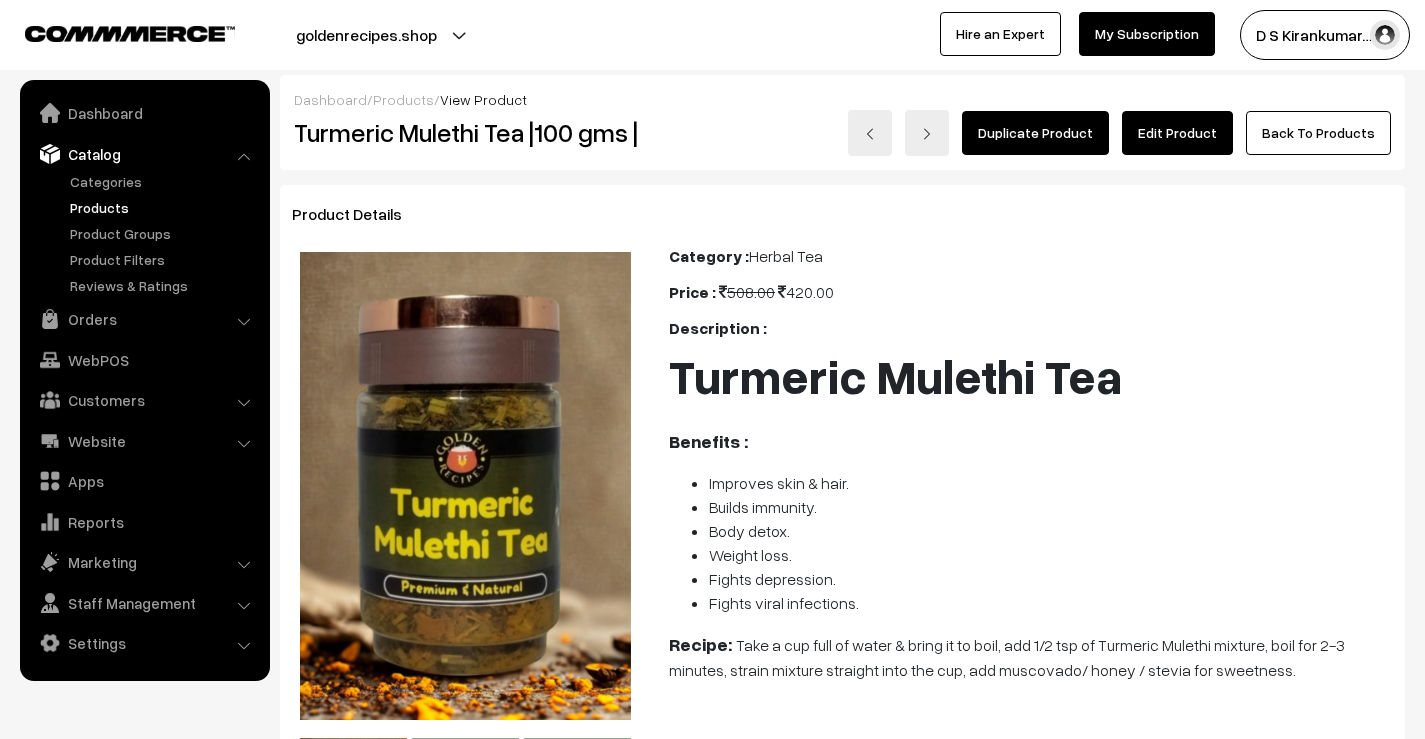 click on "Edit Product" at bounding box center (1177, 133) 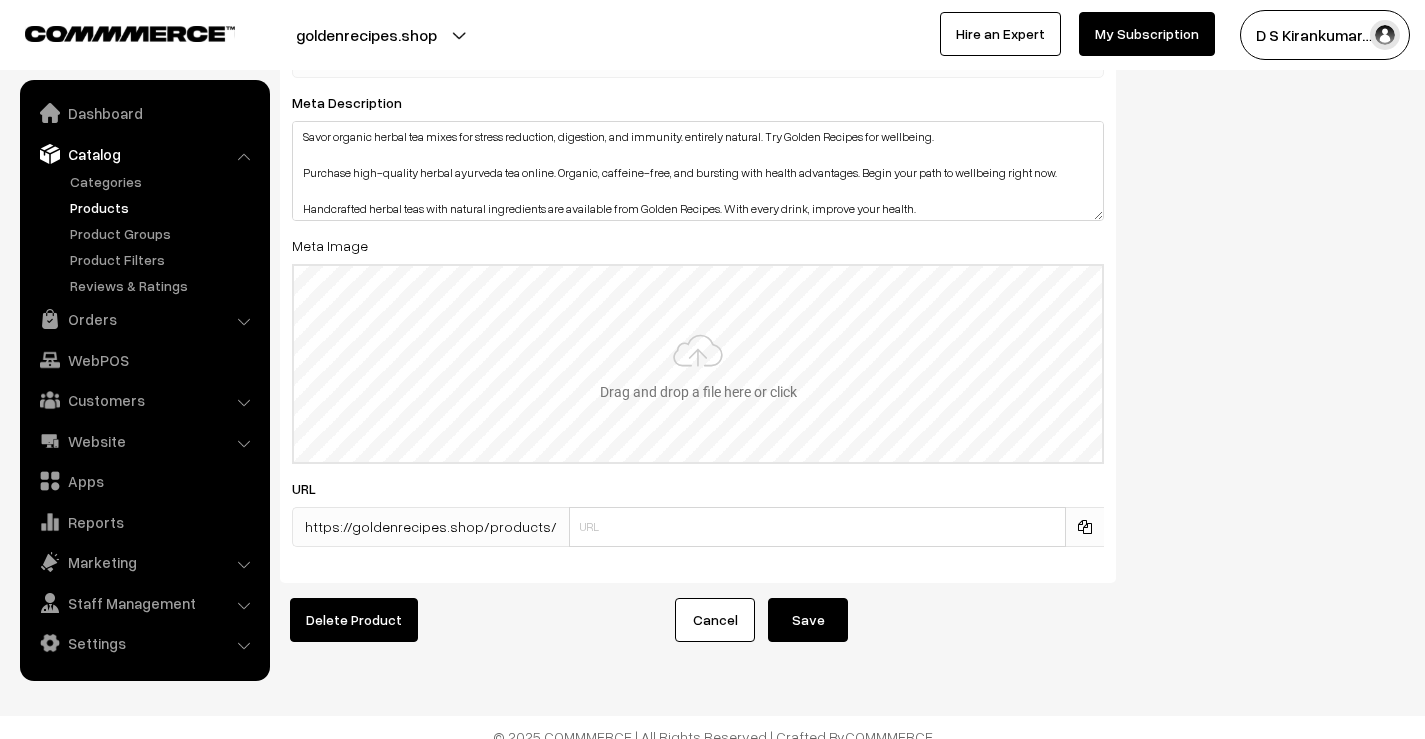 scroll, scrollTop: 3450, scrollLeft: 0, axis: vertical 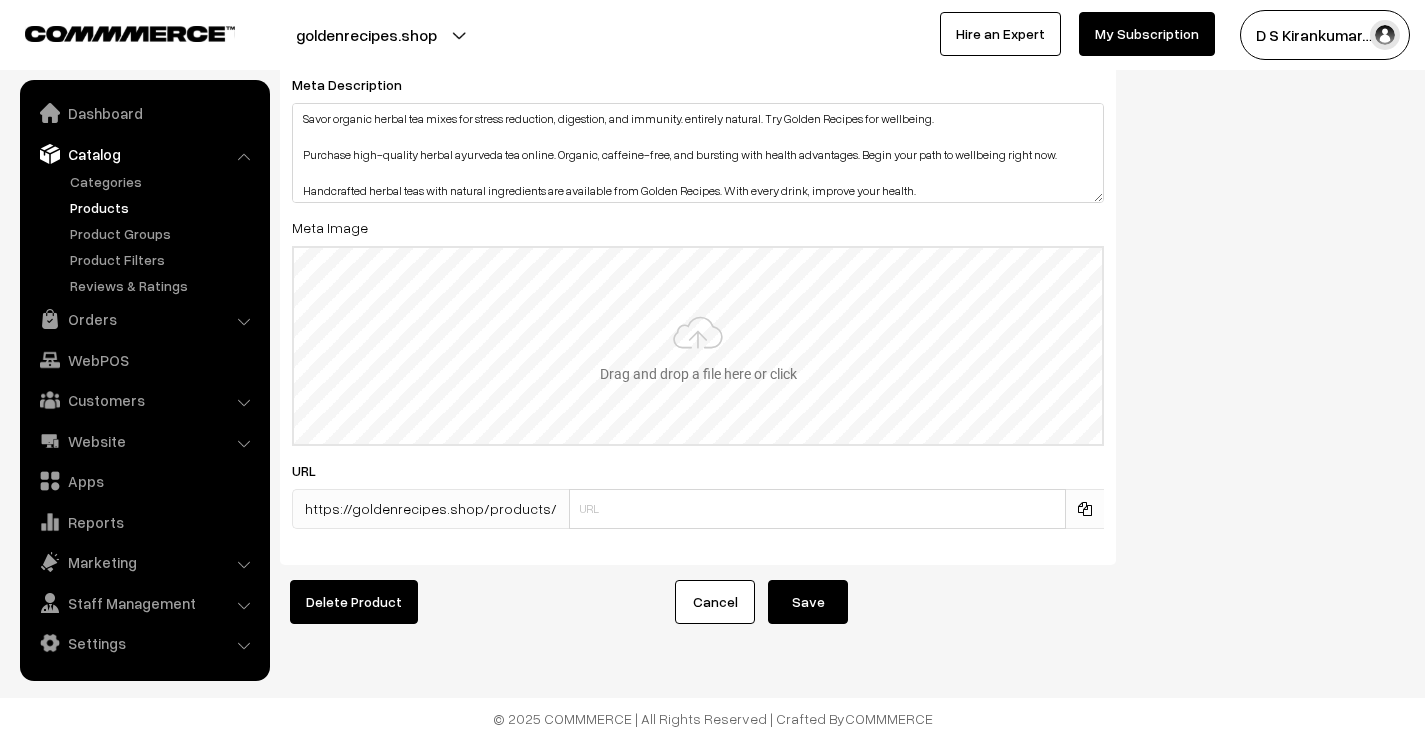 click at bounding box center (698, 346) 